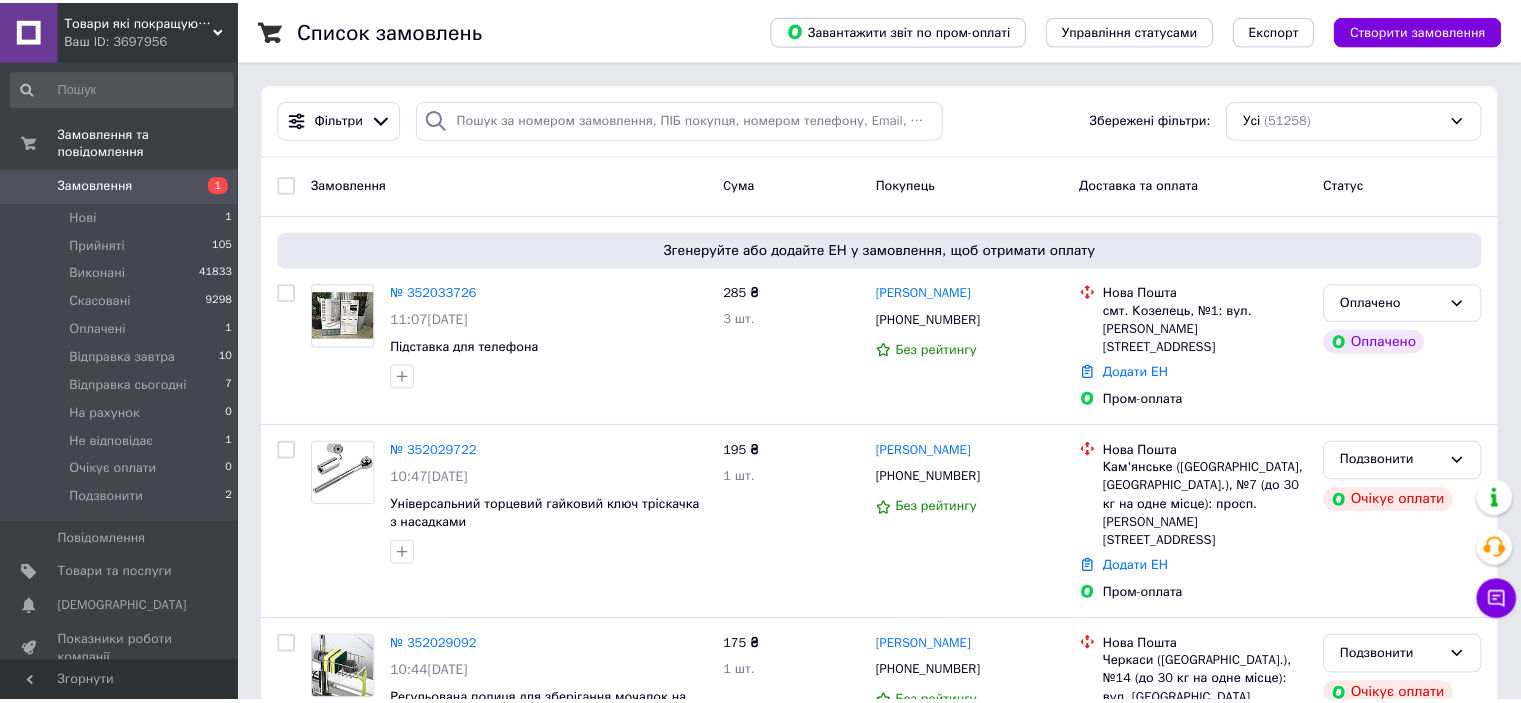 scroll, scrollTop: 0, scrollLeft: 0, axis: both 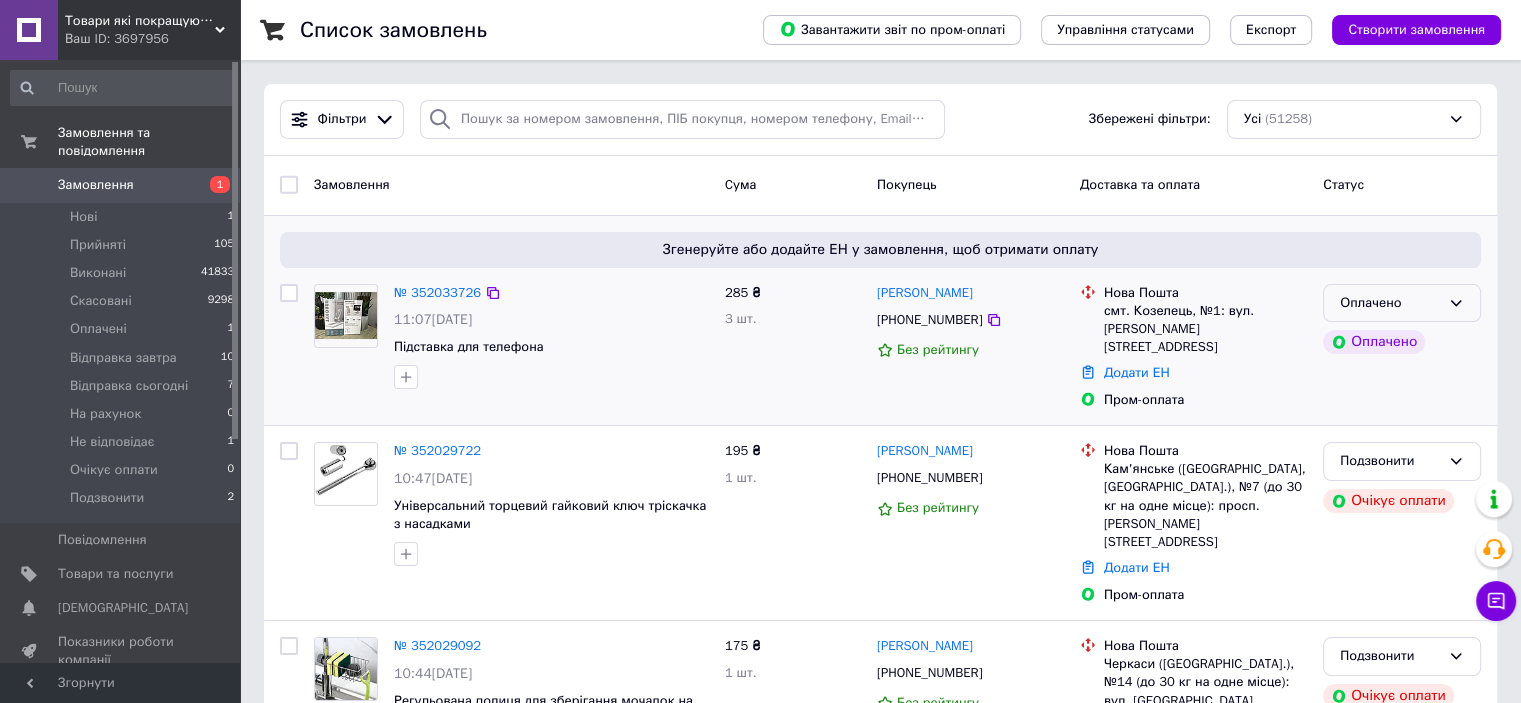 click 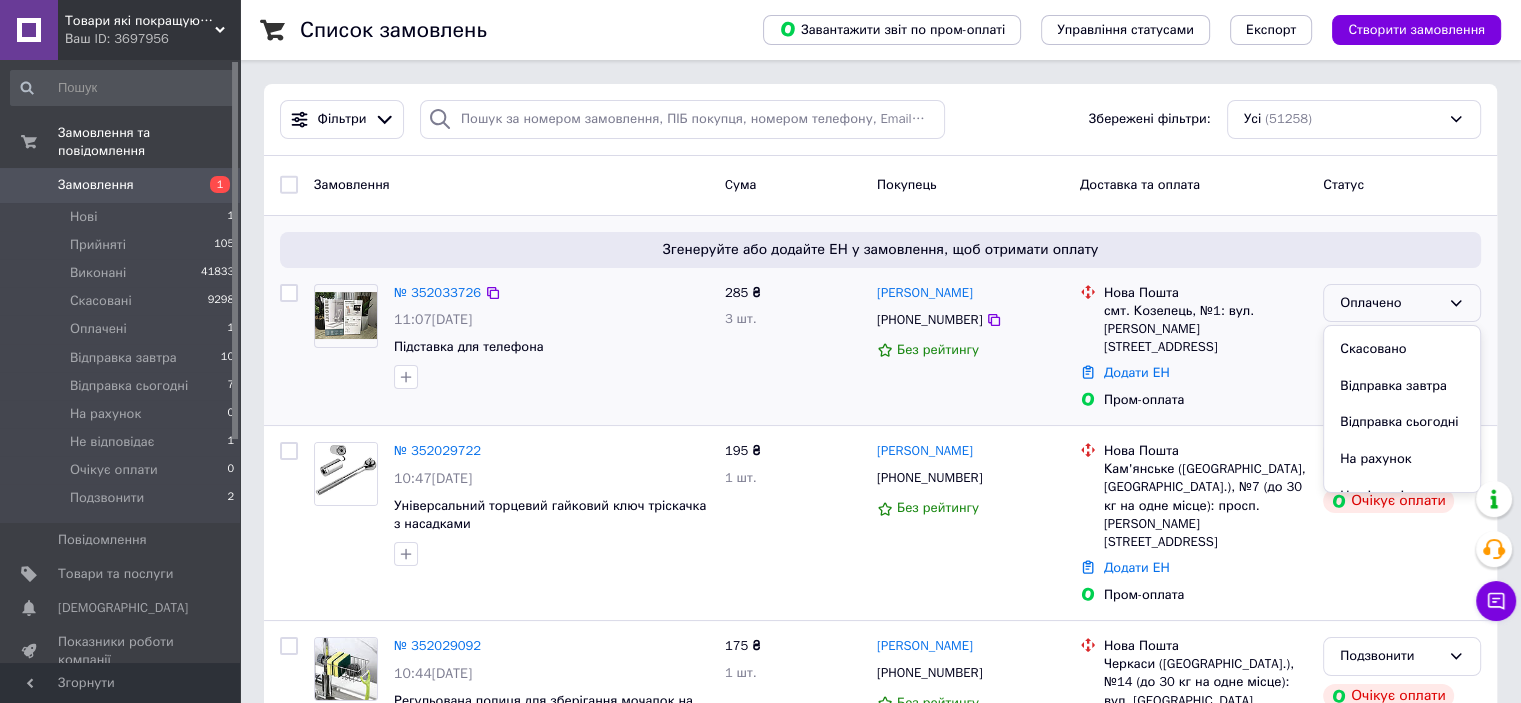 scroll, scrollTop: 100, scrollLeft: 0, axis: vertical 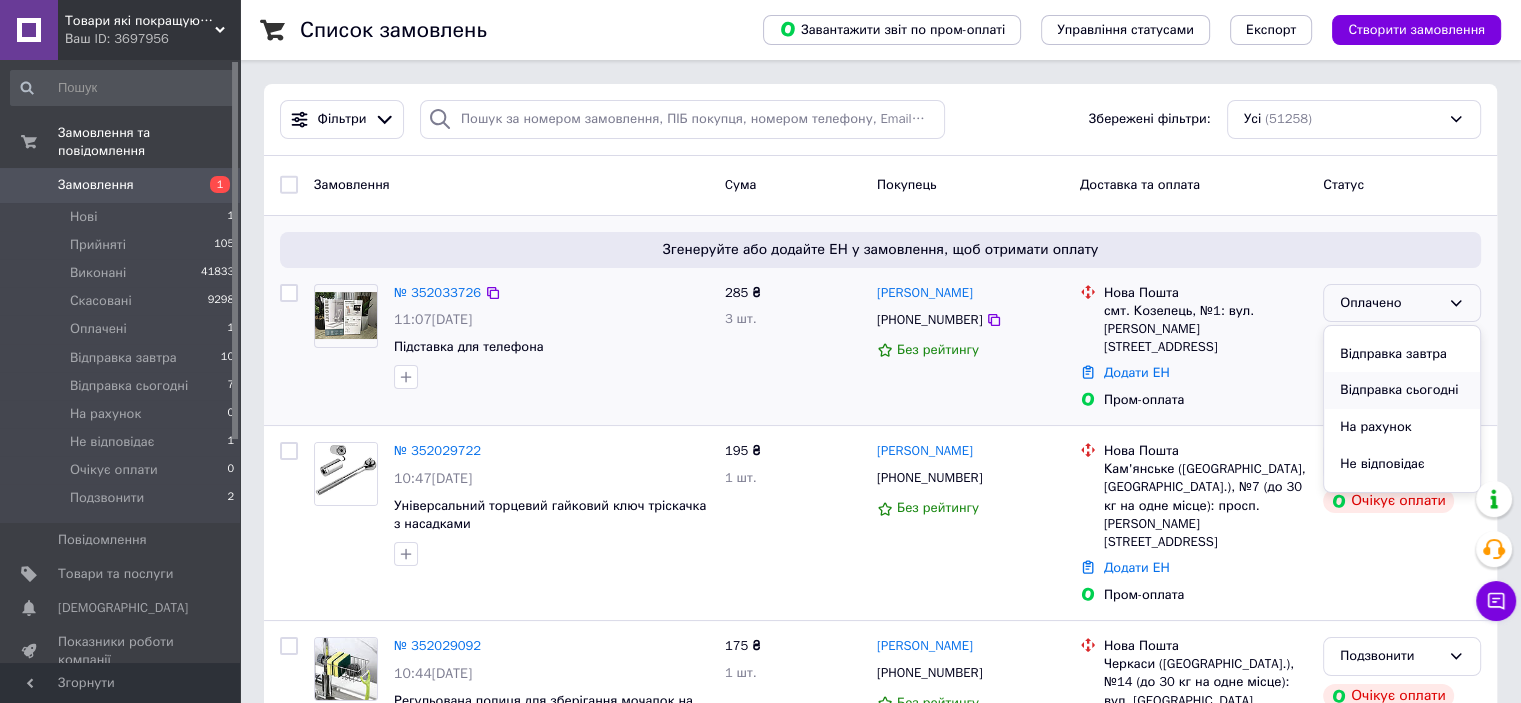click on "Відправка сьогодні" at bounding box center (1402, 390) 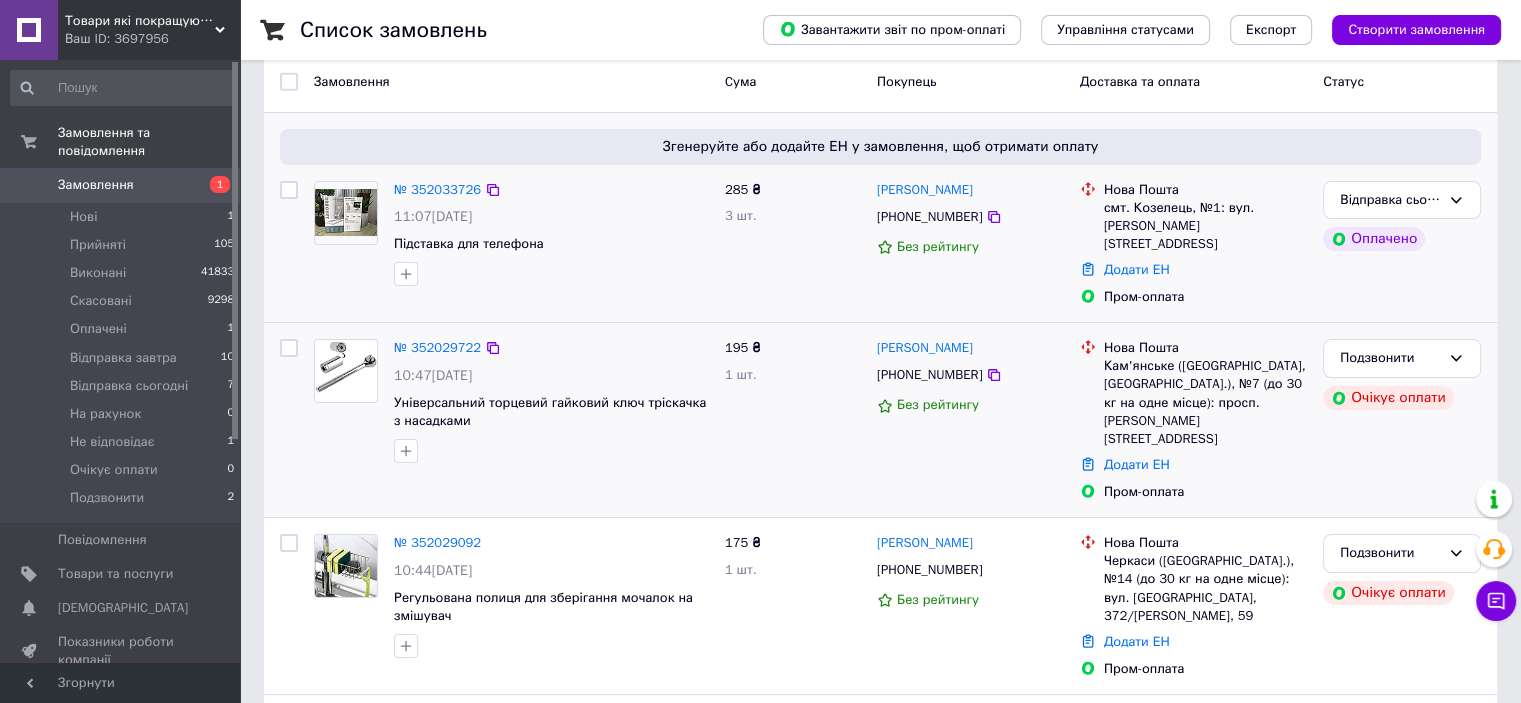 scroll, scrollTop: 200, scrollLeft: 0, axis: vertical 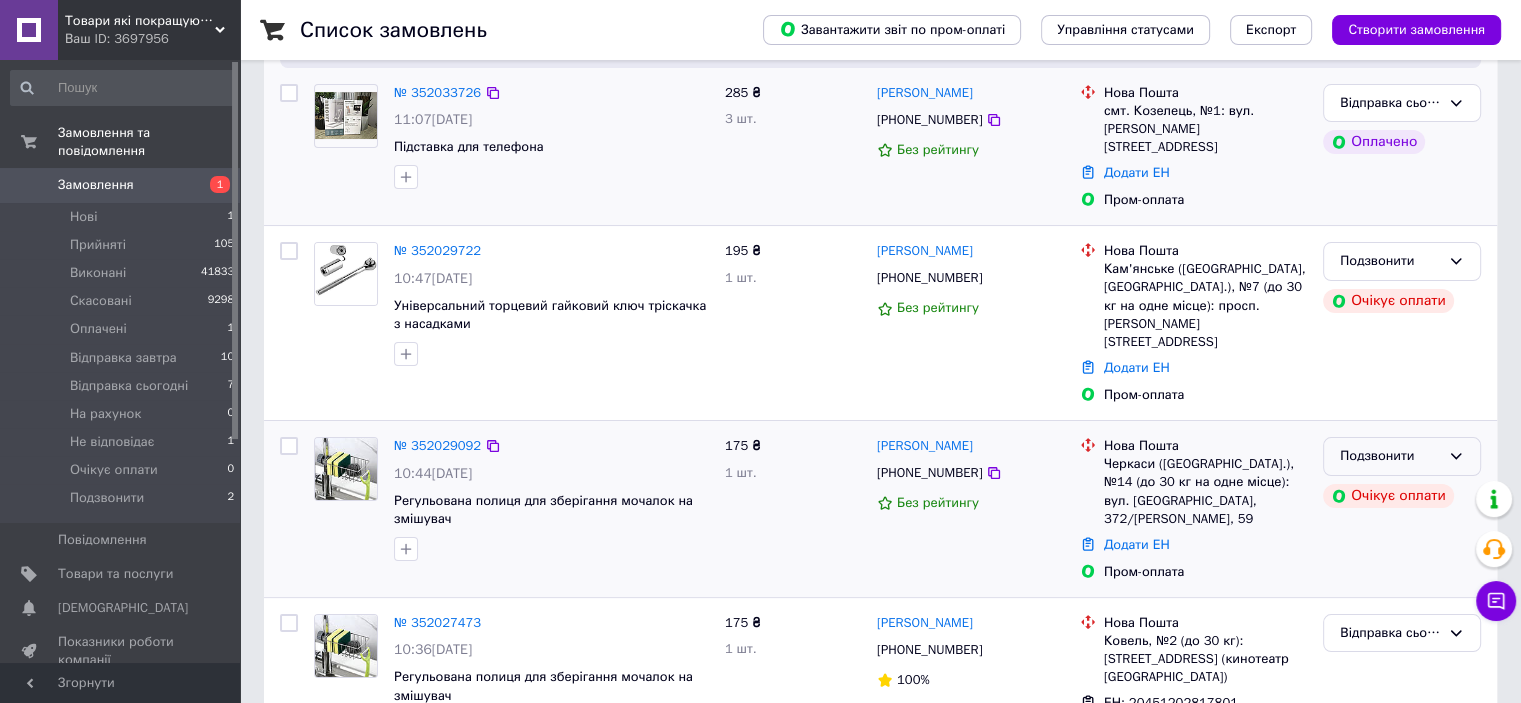 click on "Подзвонити" at bounding box center (1390, 456) 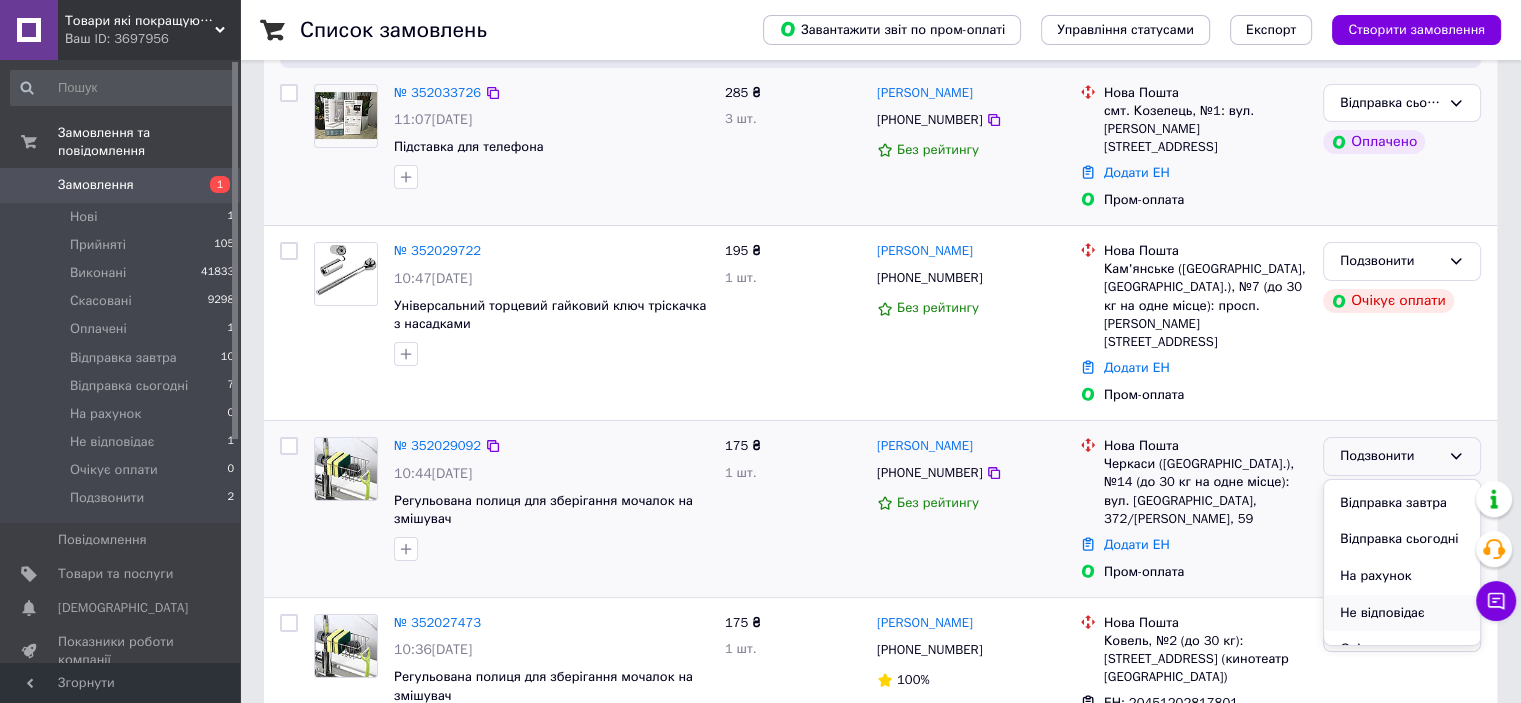 scroll, scrollTop: 163, scrollLeft: 0, axis: vertical 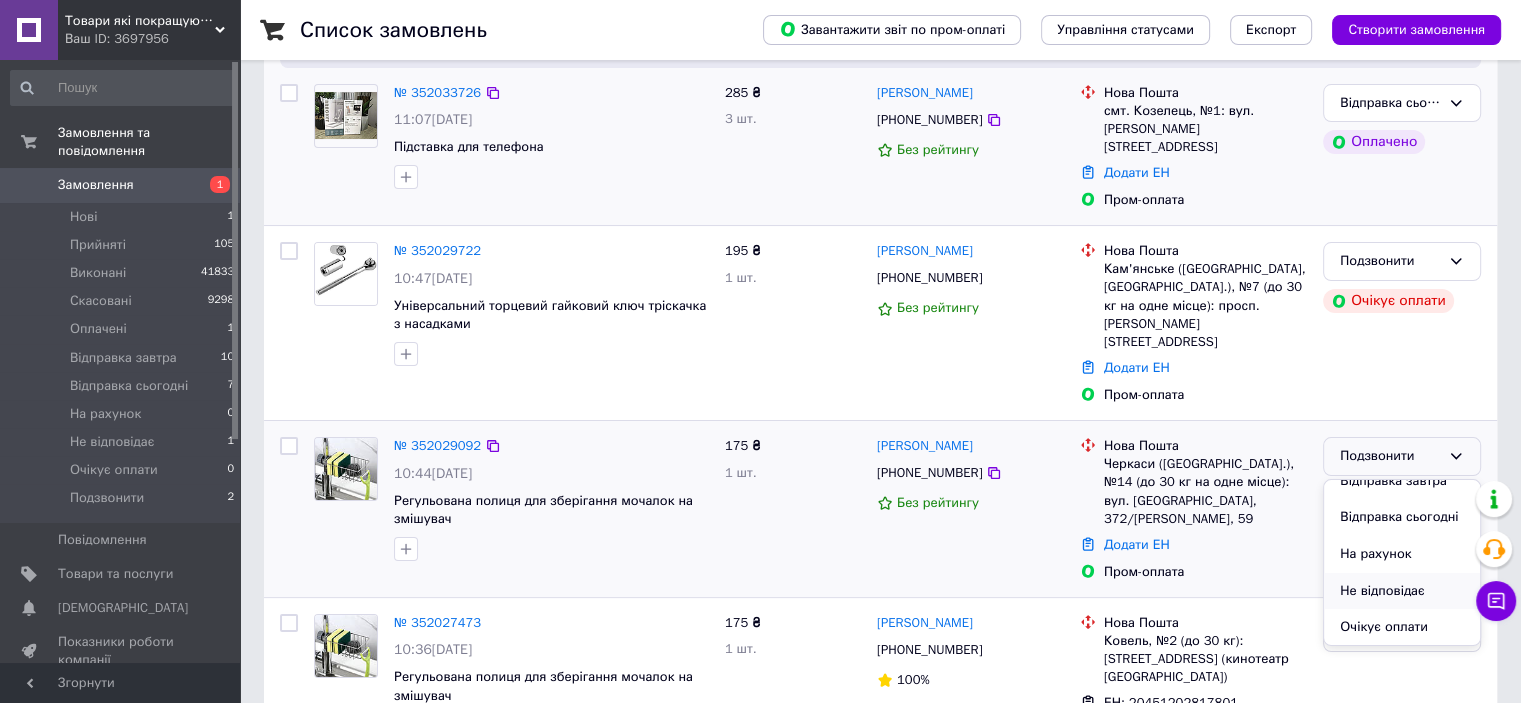 click on "Не відповідає" at bounding box center (1402, 591) 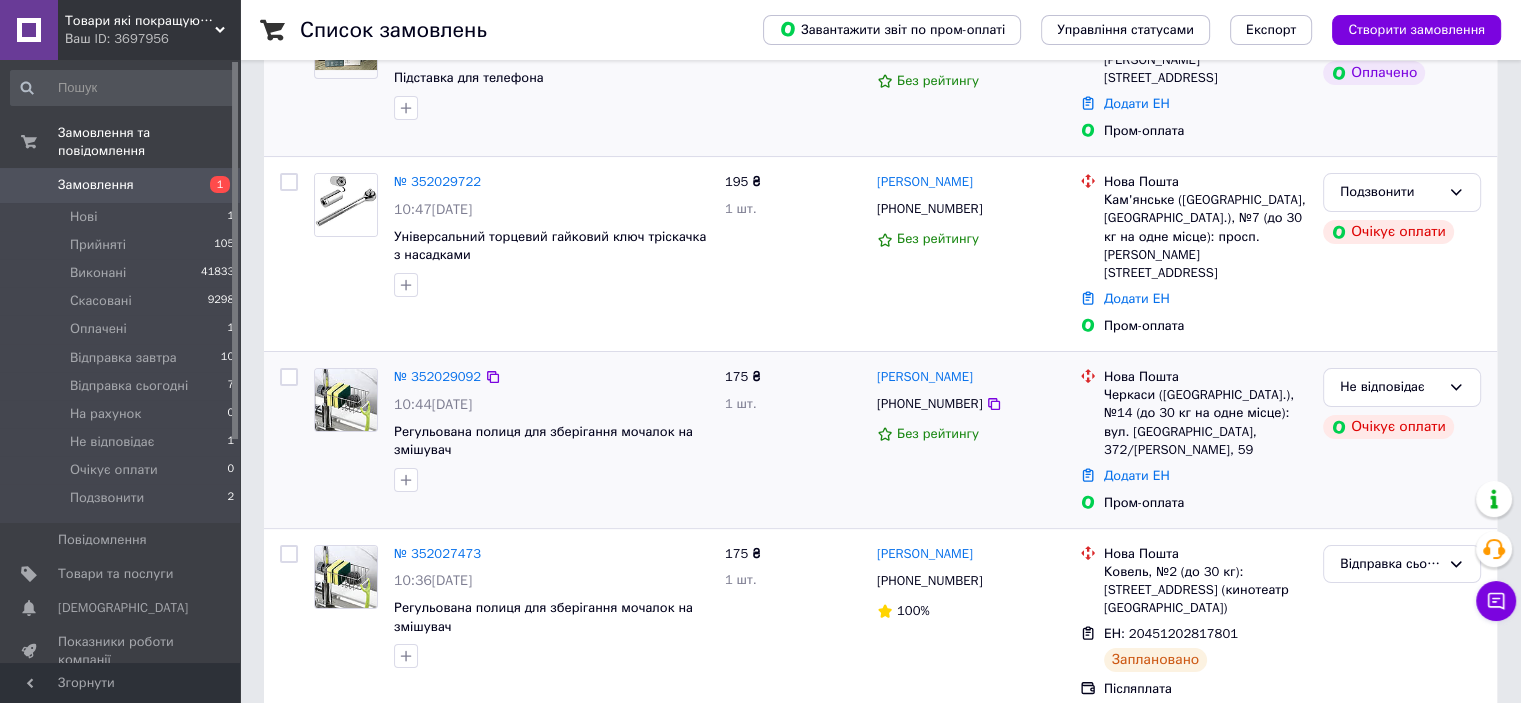scroll, scrollTop: 300, scrollLeft: 0, axis: vertical 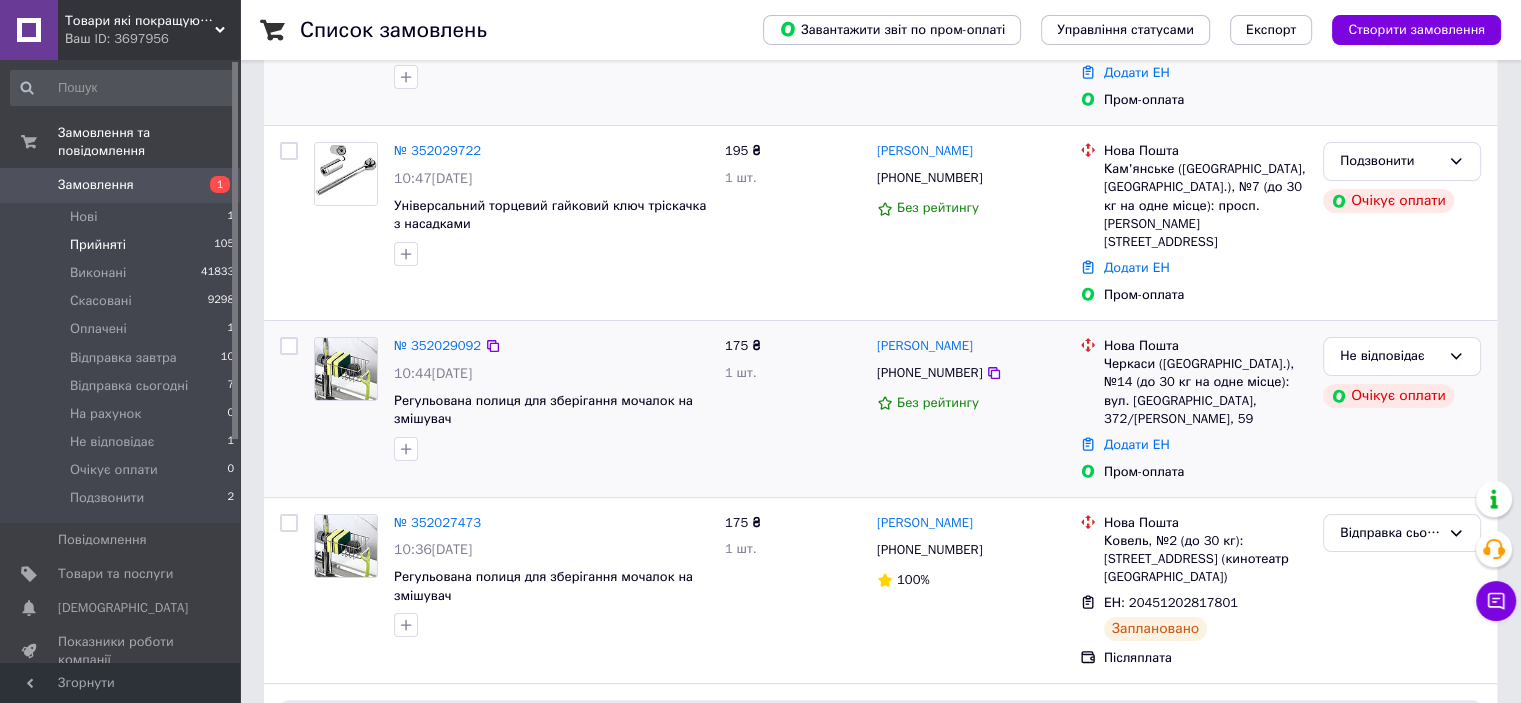 click on "Прийняті 105" at bounding box center (123, 245) 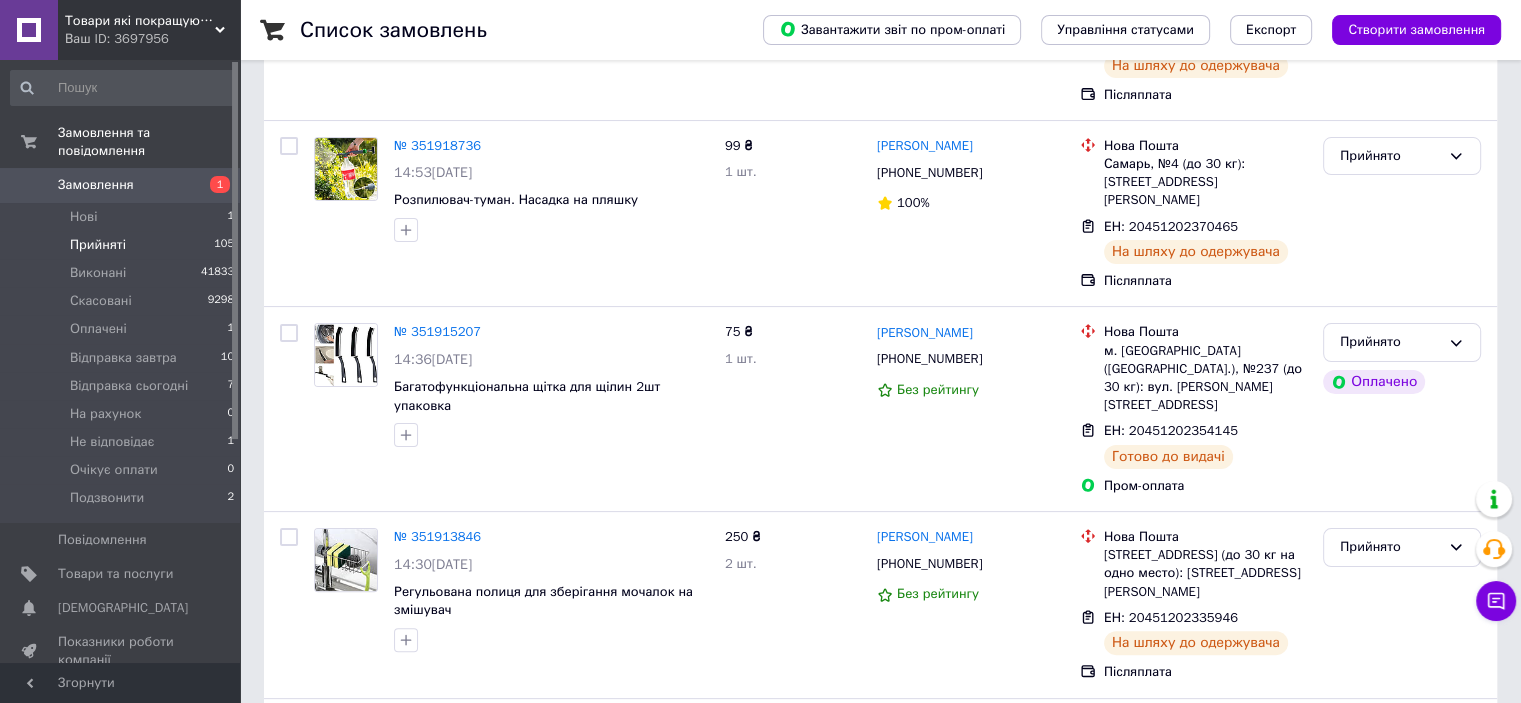 scroll, scrollTop: 0, scrollLeft: 0, axis: both 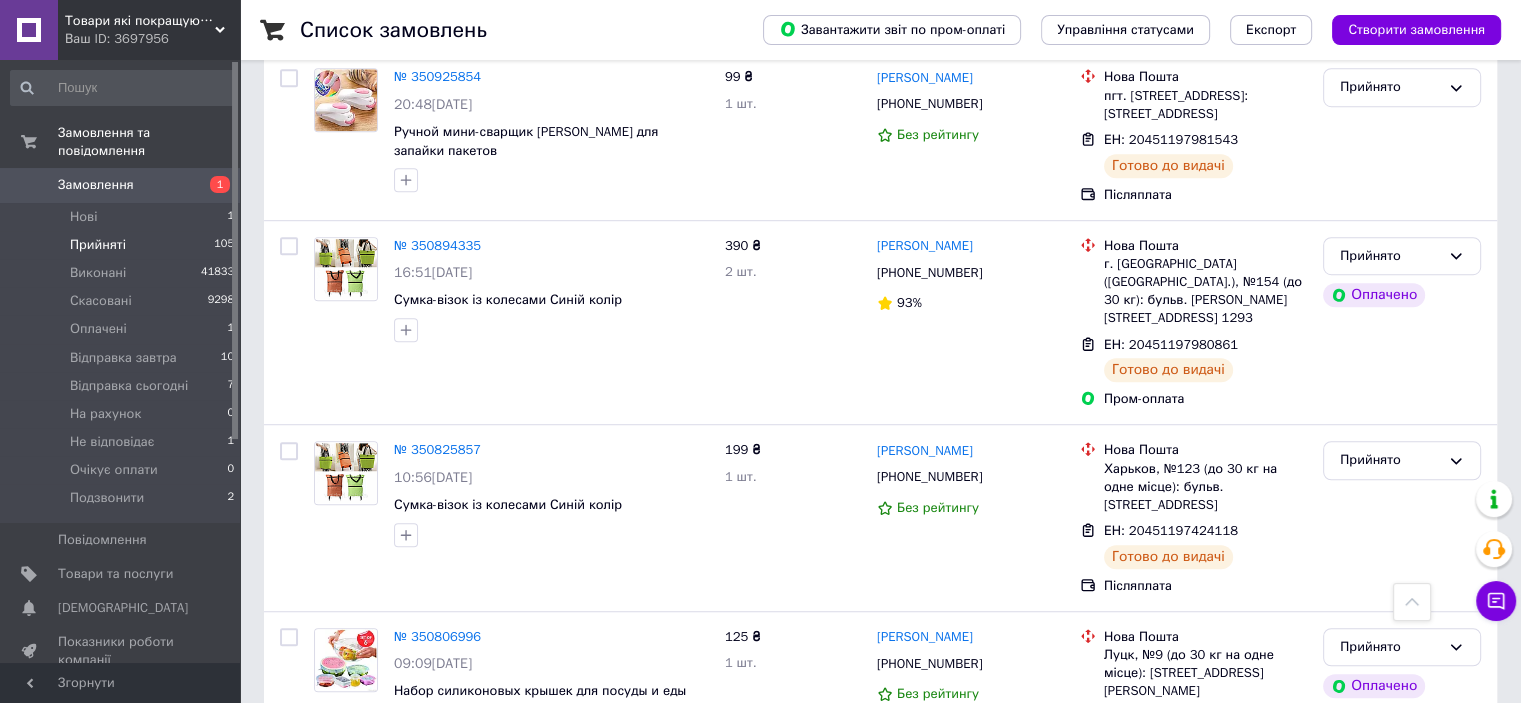 drag, startPoint x: 620, startPoint y: 89, endPoint x: 390, endPoint y: 91, distance: 230.0087 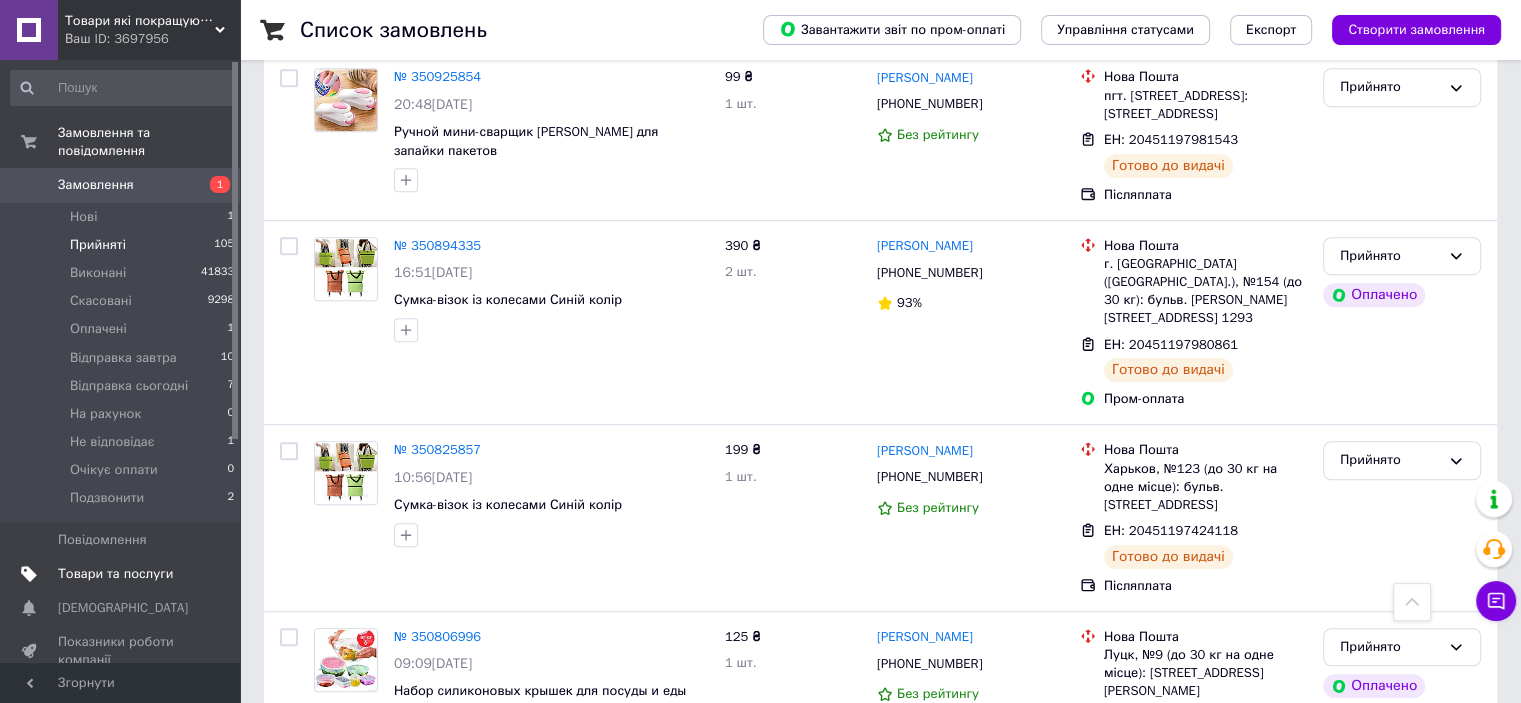 click on "Товари та послуги" at bounding box center (115, 574) 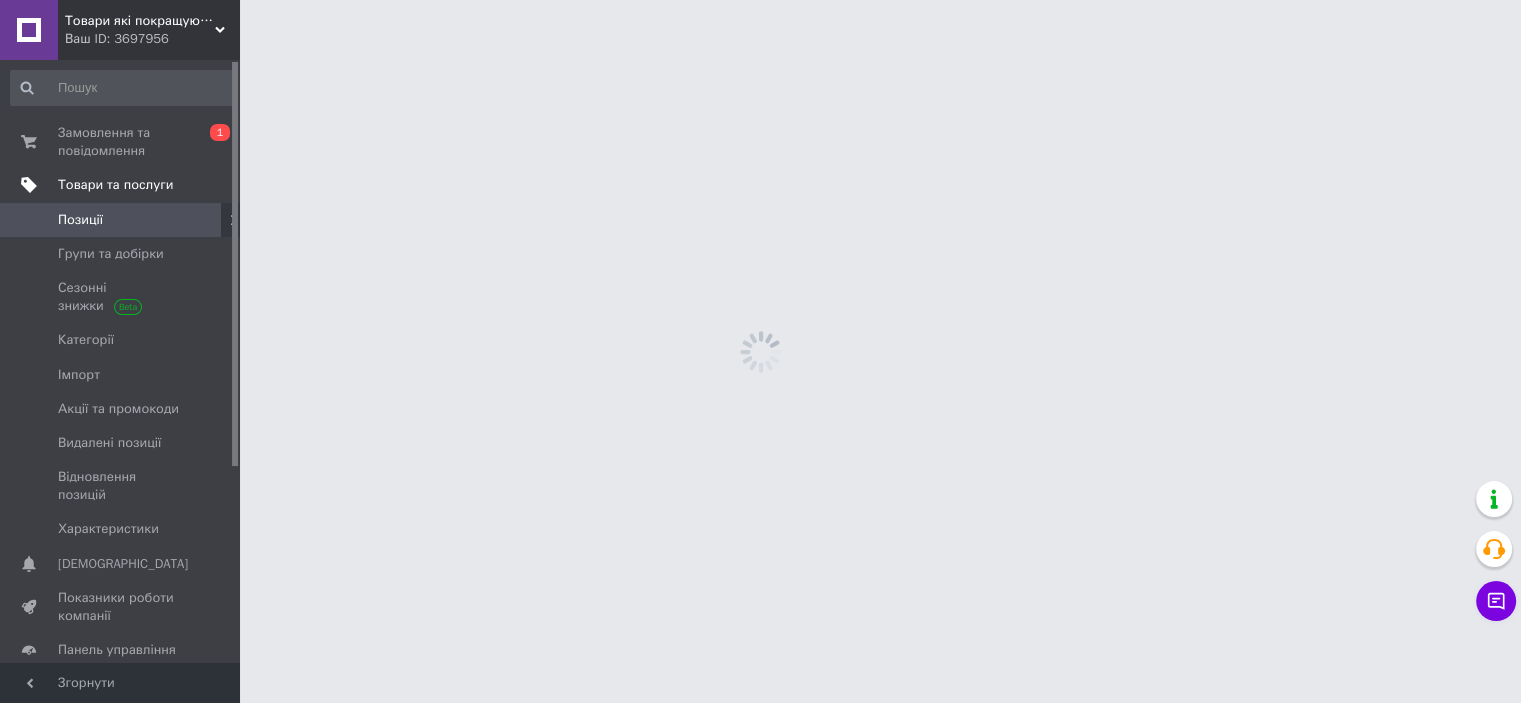 scroll, scrollTop: 0, scrollLeft: 0, axis: both 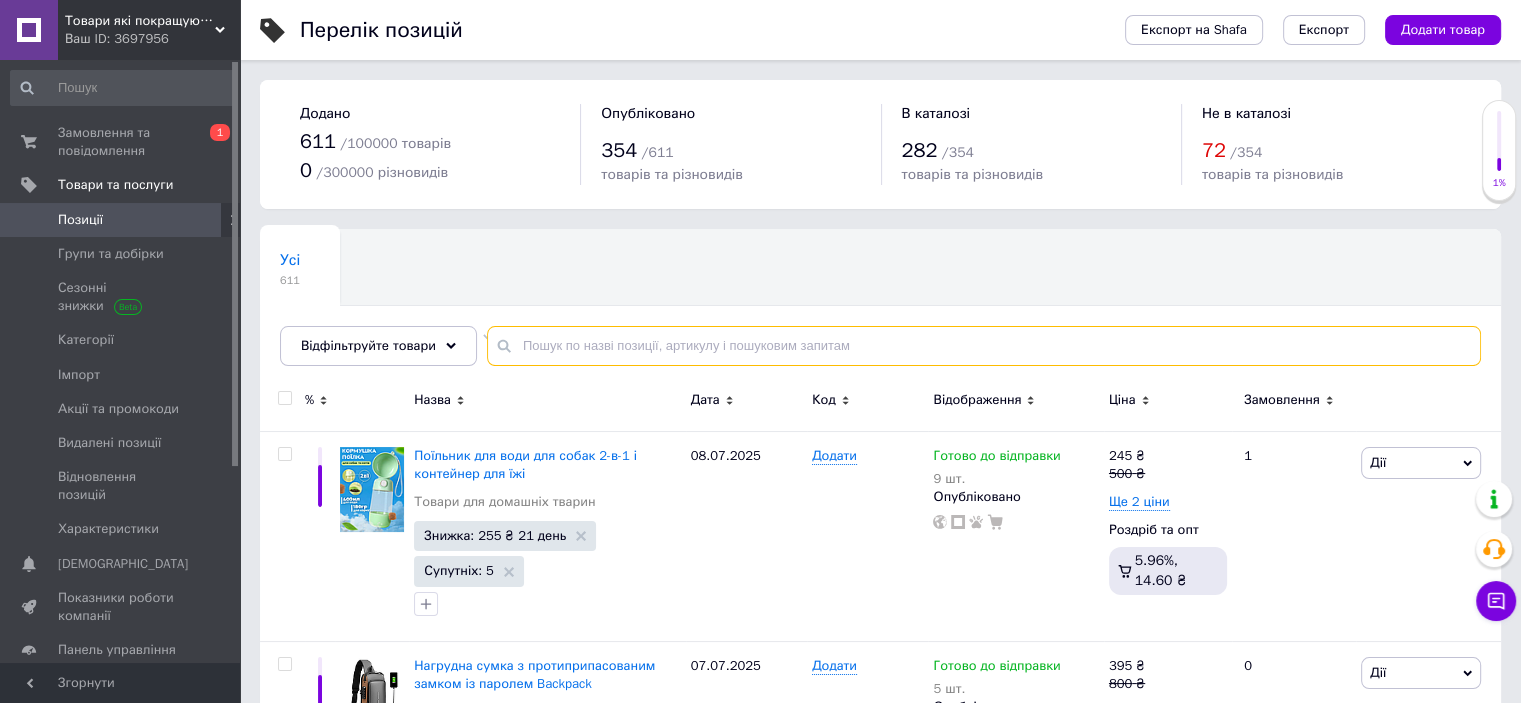 drag, startPoint x: 748, startPoint y: 353, endPoint x: 744, endPoint y: 331, distance: 22.36068 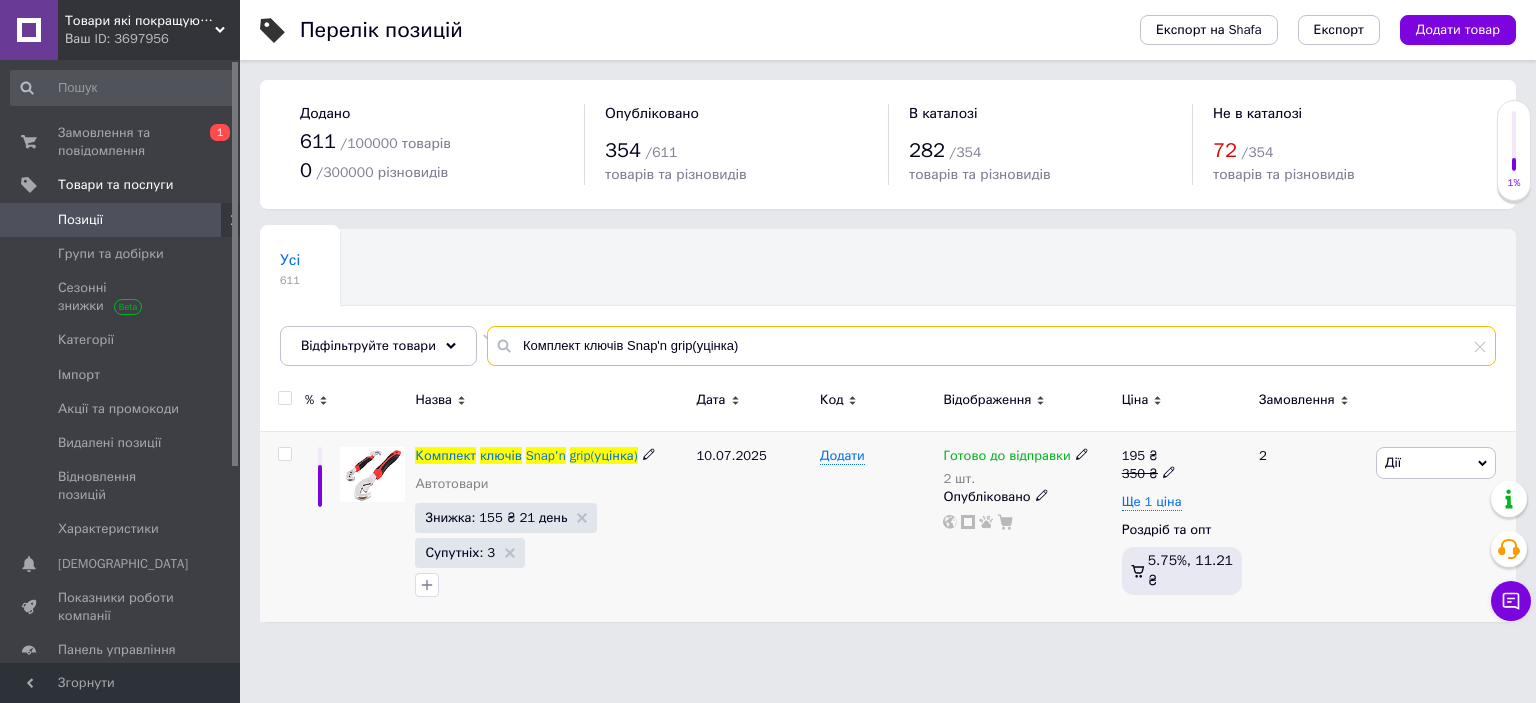 type on "Комплект ключів Snap'n grip(уцінка)" 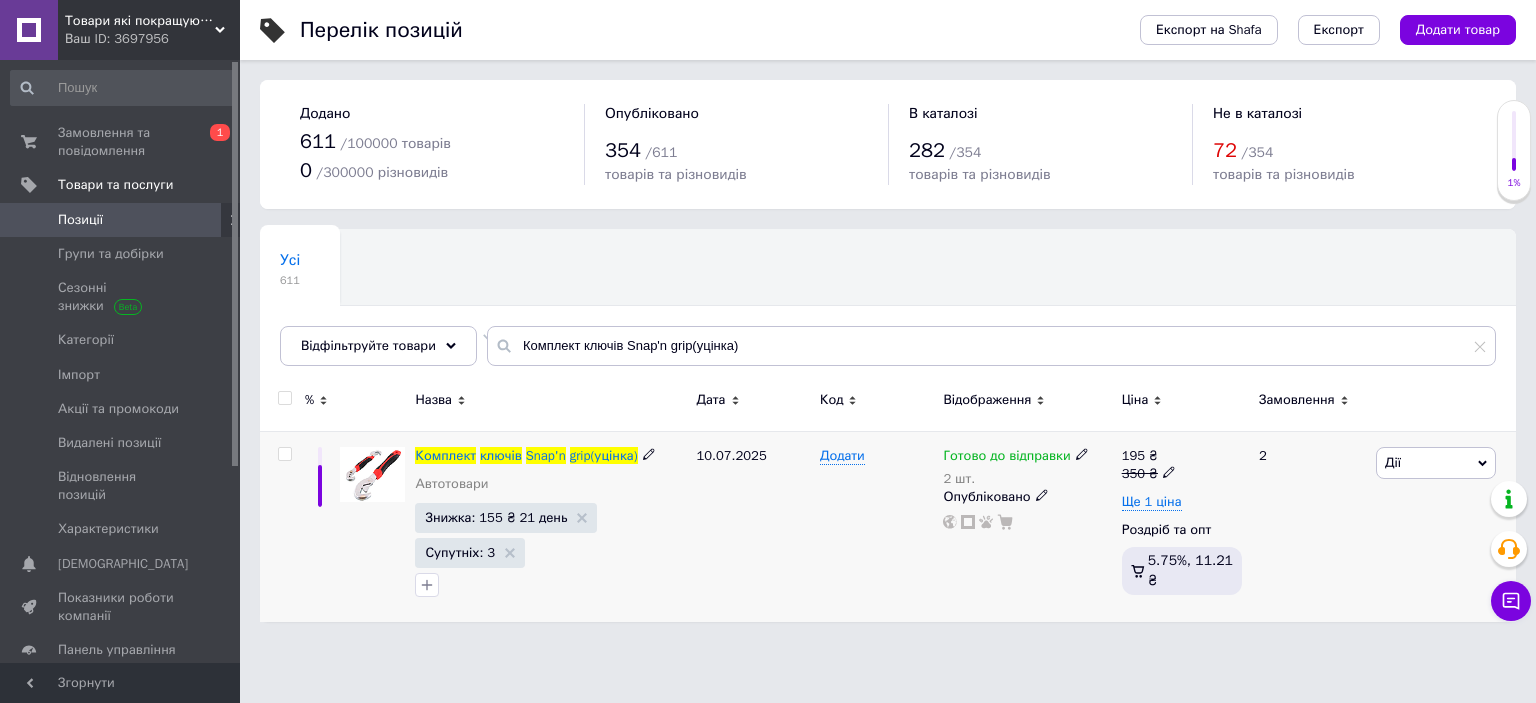 click 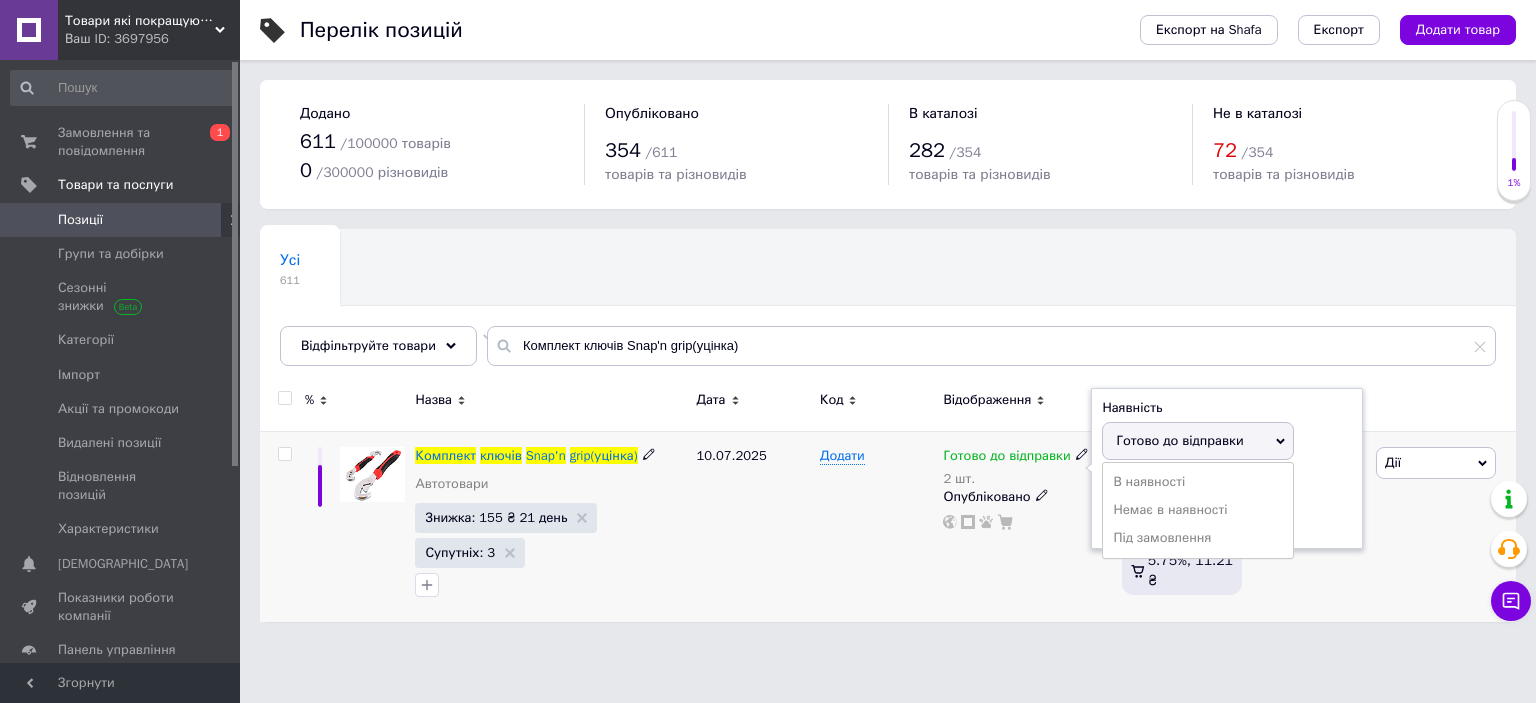 click on "Наявність Готово до відправки В наявності Немає в наявності Під замовлення Залишки 2 шт." at bounding box center (1227, 469) 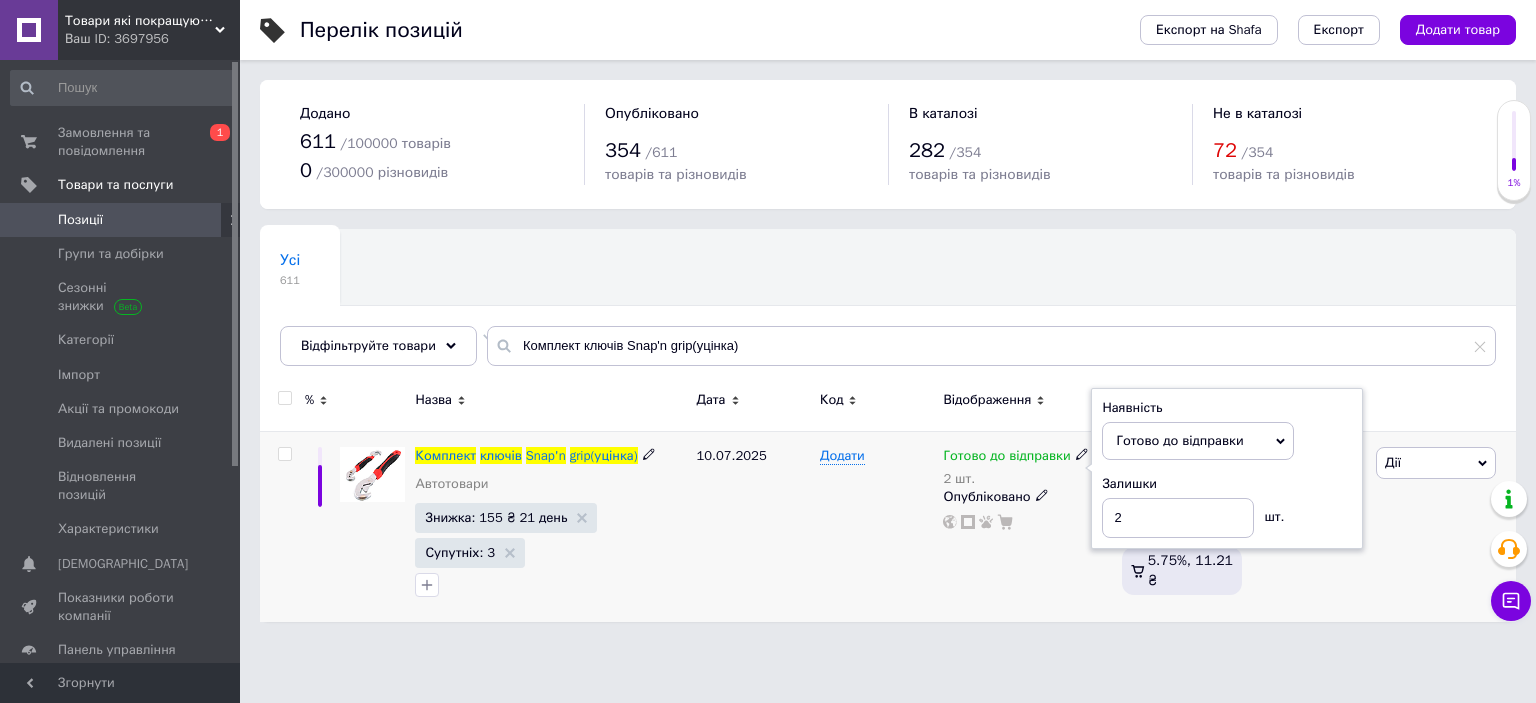 click on "Залишки" at bounding box center [1227, 484] 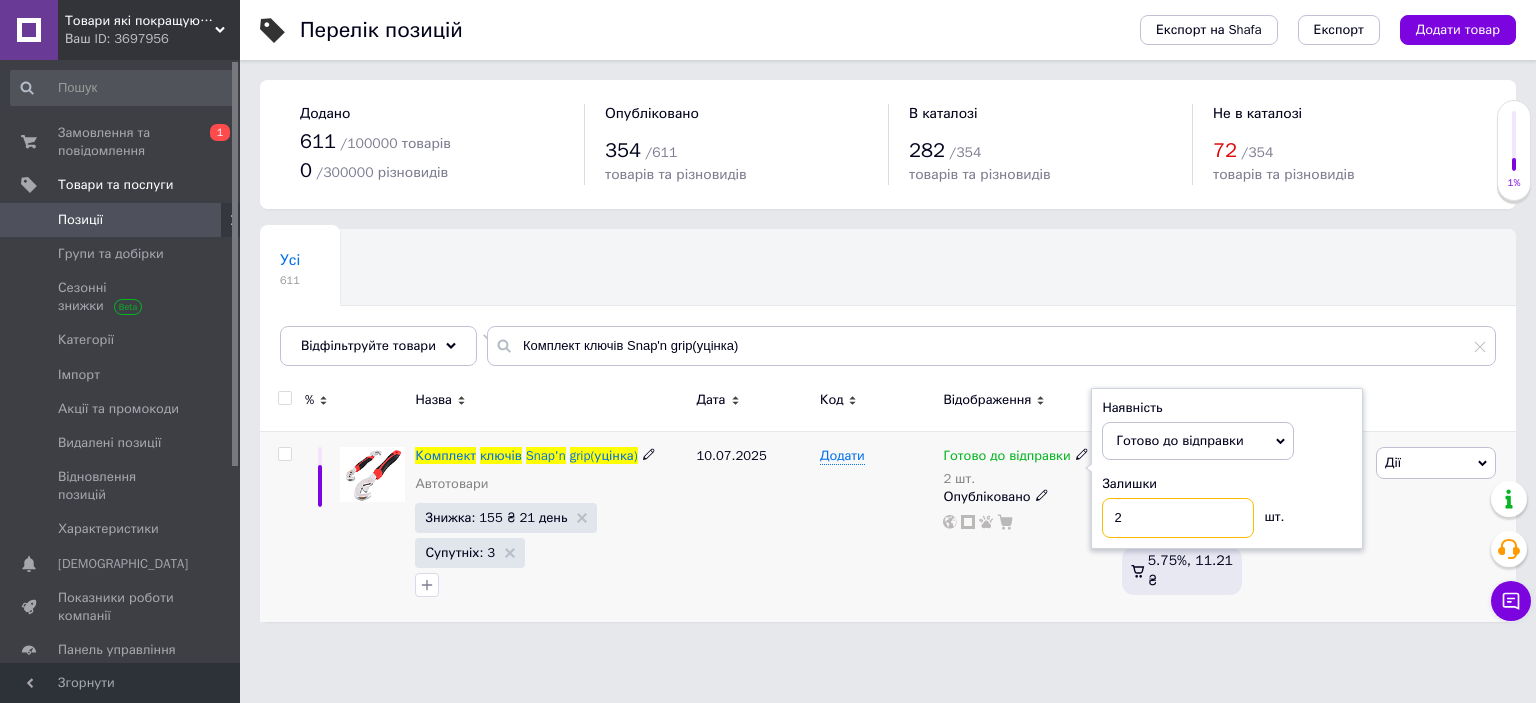 click on "2" at bounding box center [1178, 518] 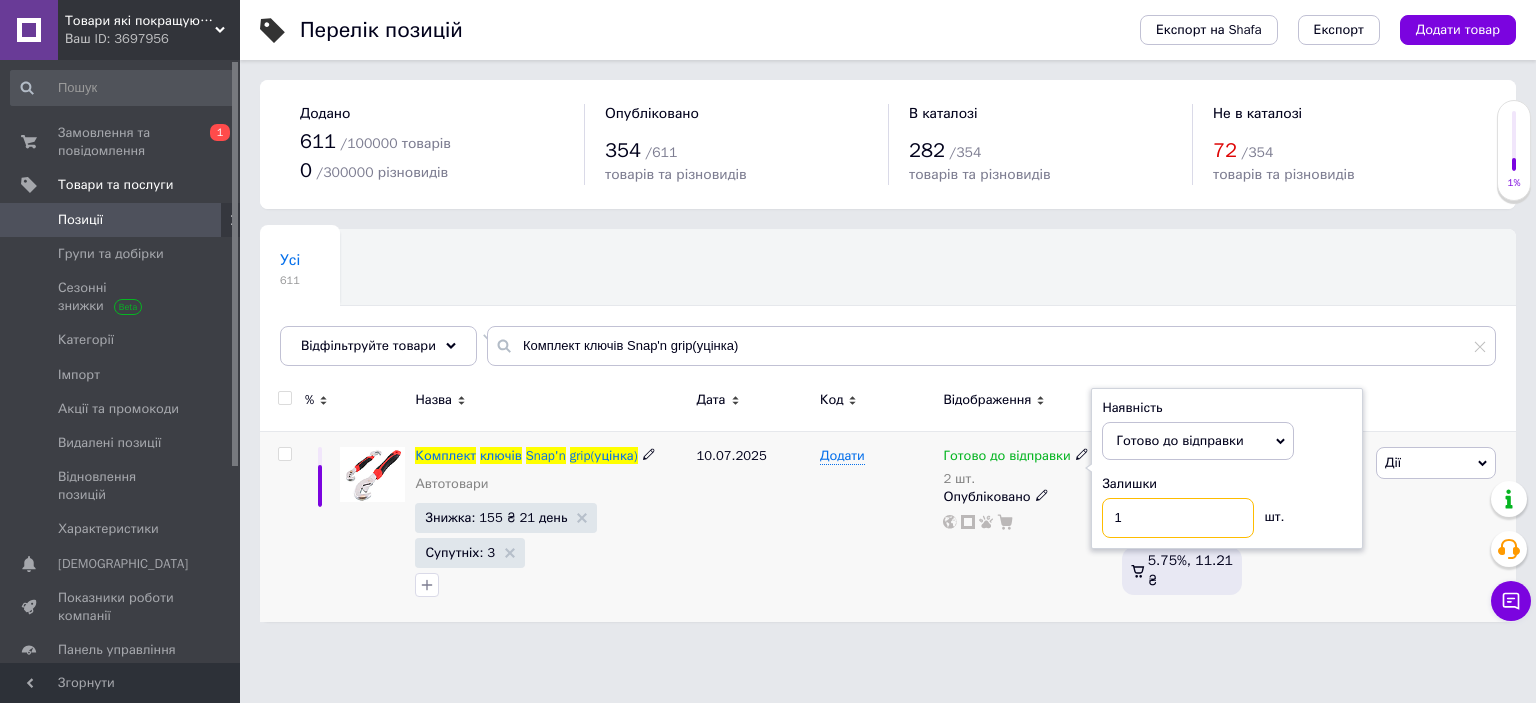 type on "1" 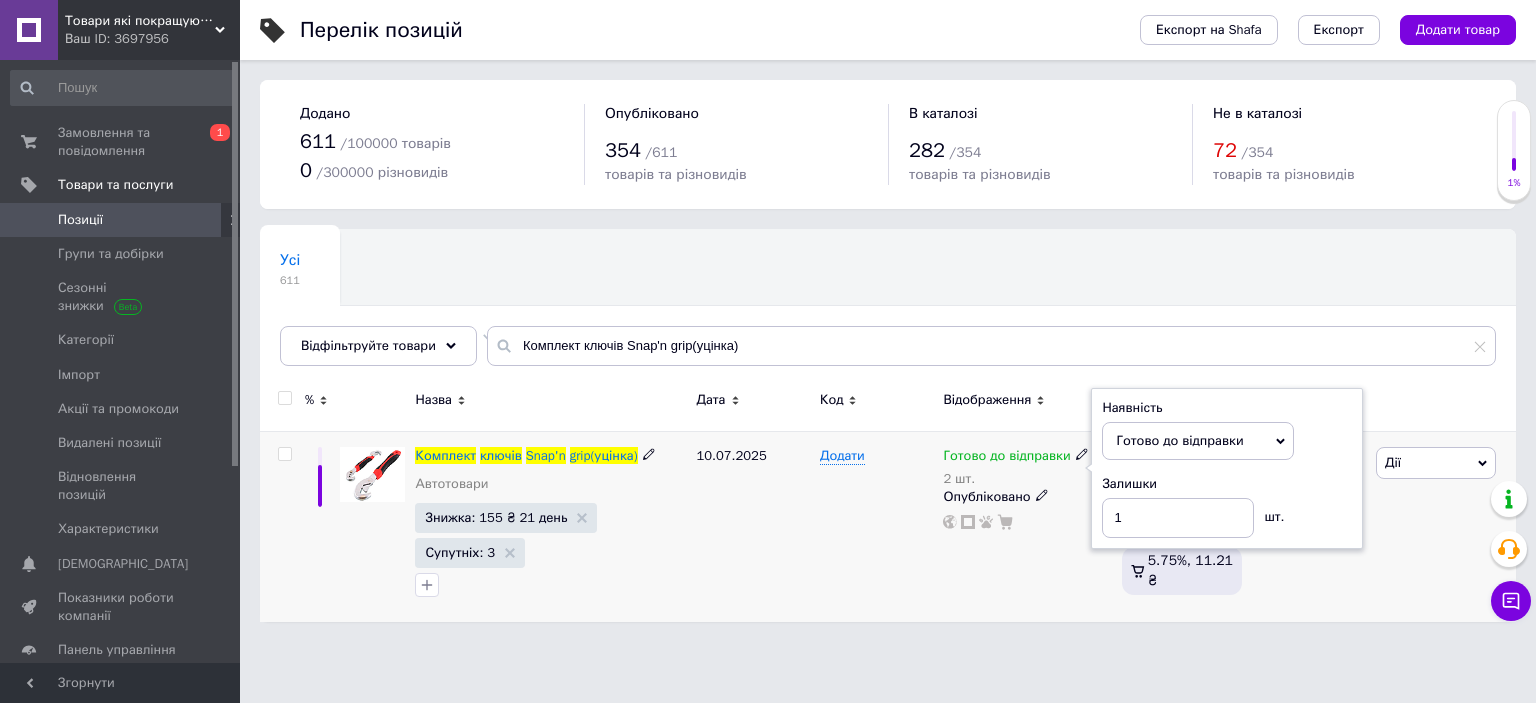click on "Знижка: 155 ₴ 21 день Супутніх: 3" at bounding box center [550, 552] 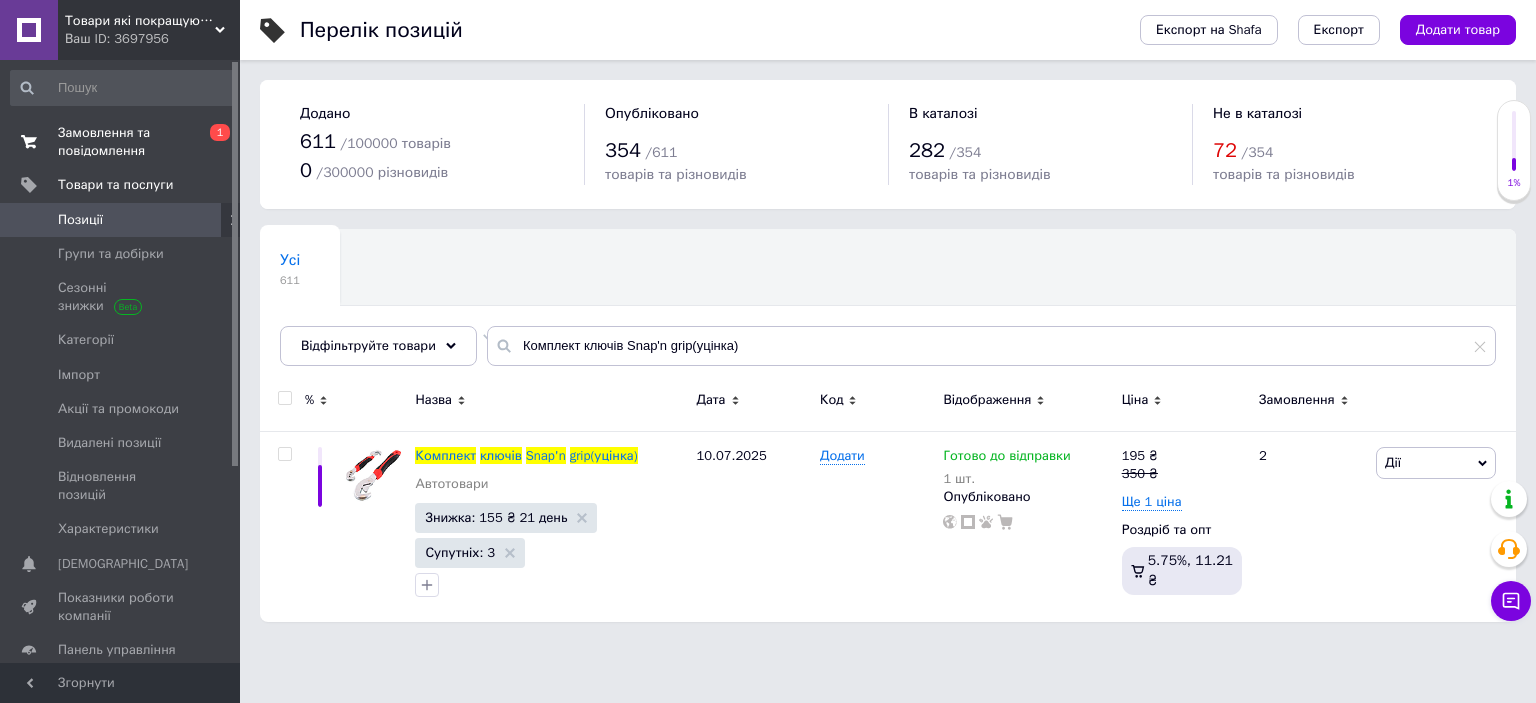 click on "Замовлення та повідомлення" at bounding box center (121, 142) 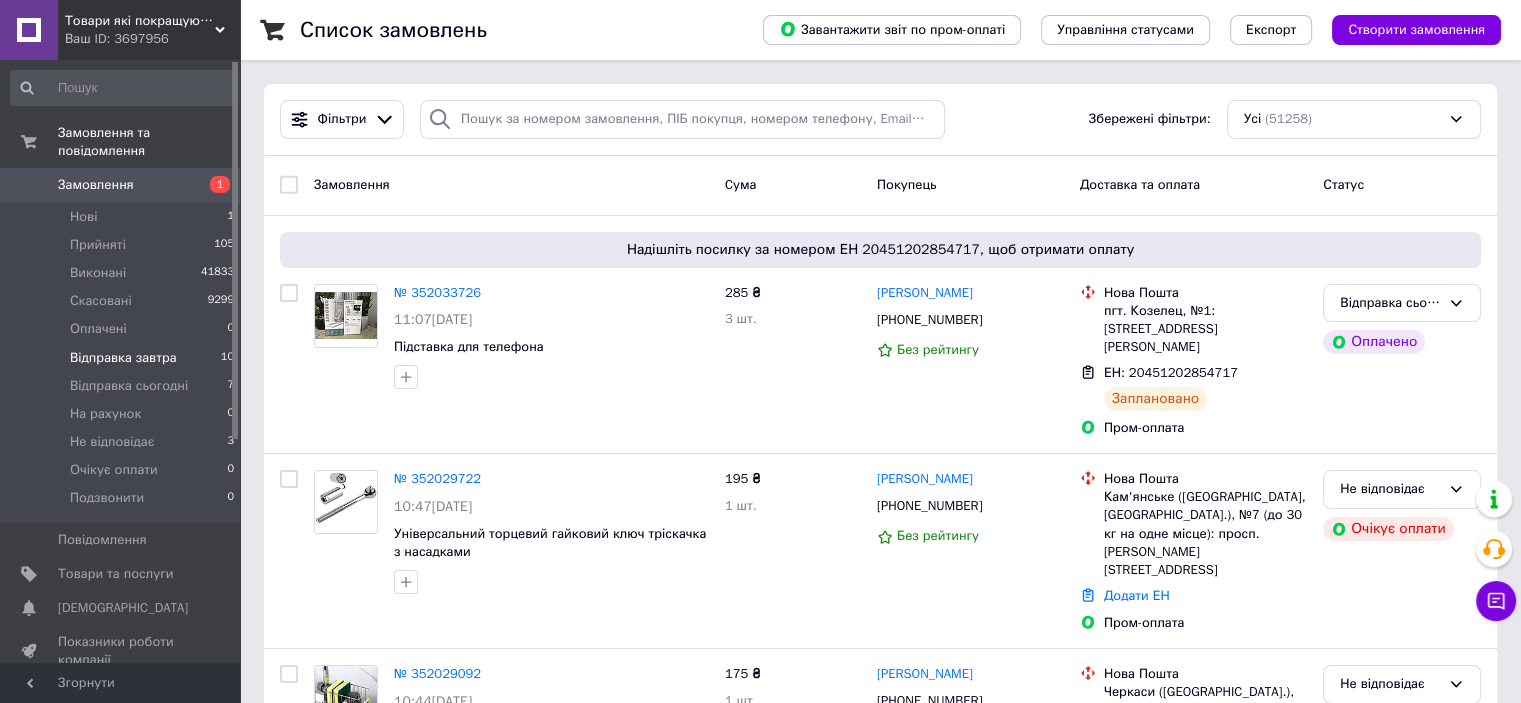 click on "10" at bounding box center [227, 358] 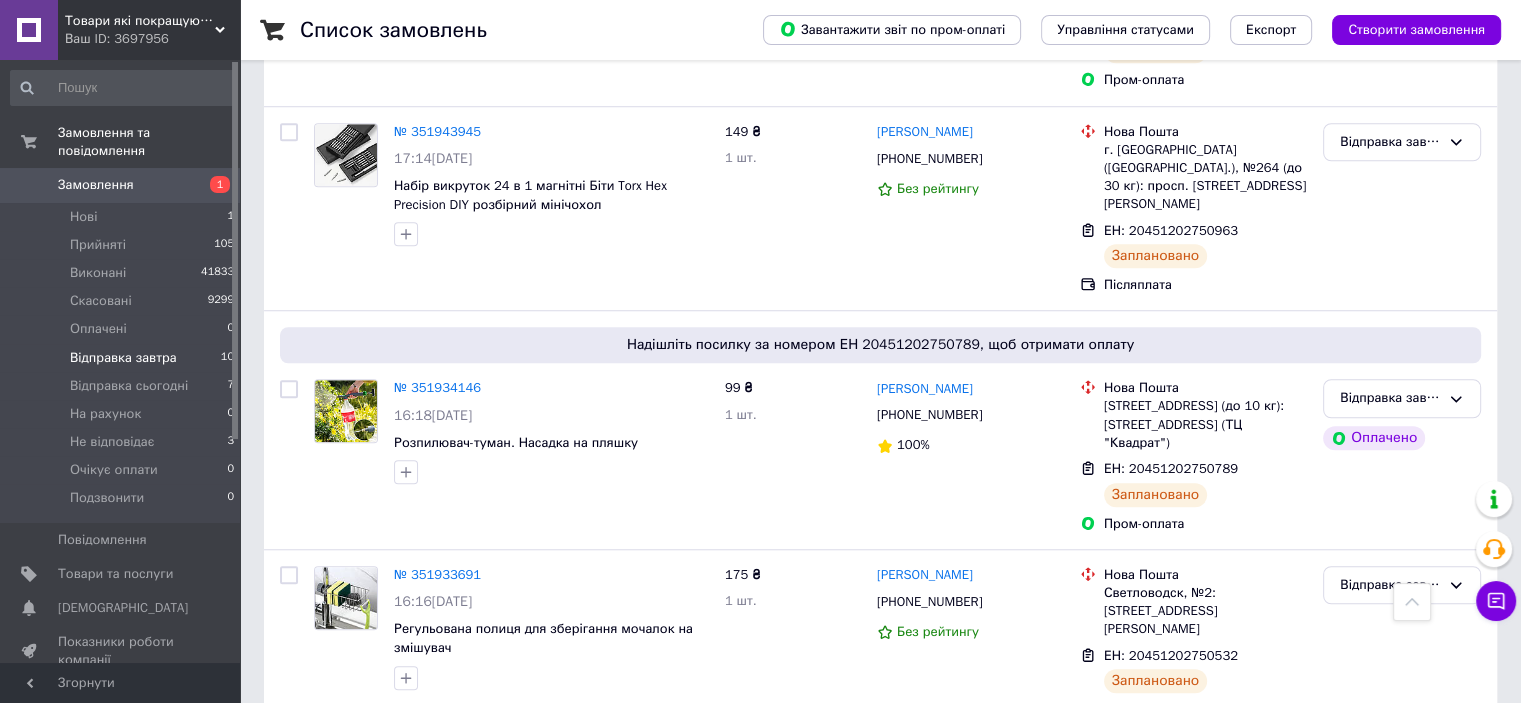 scroll, scrollTop: 1591, scrollLeft: 0, axis: vertical 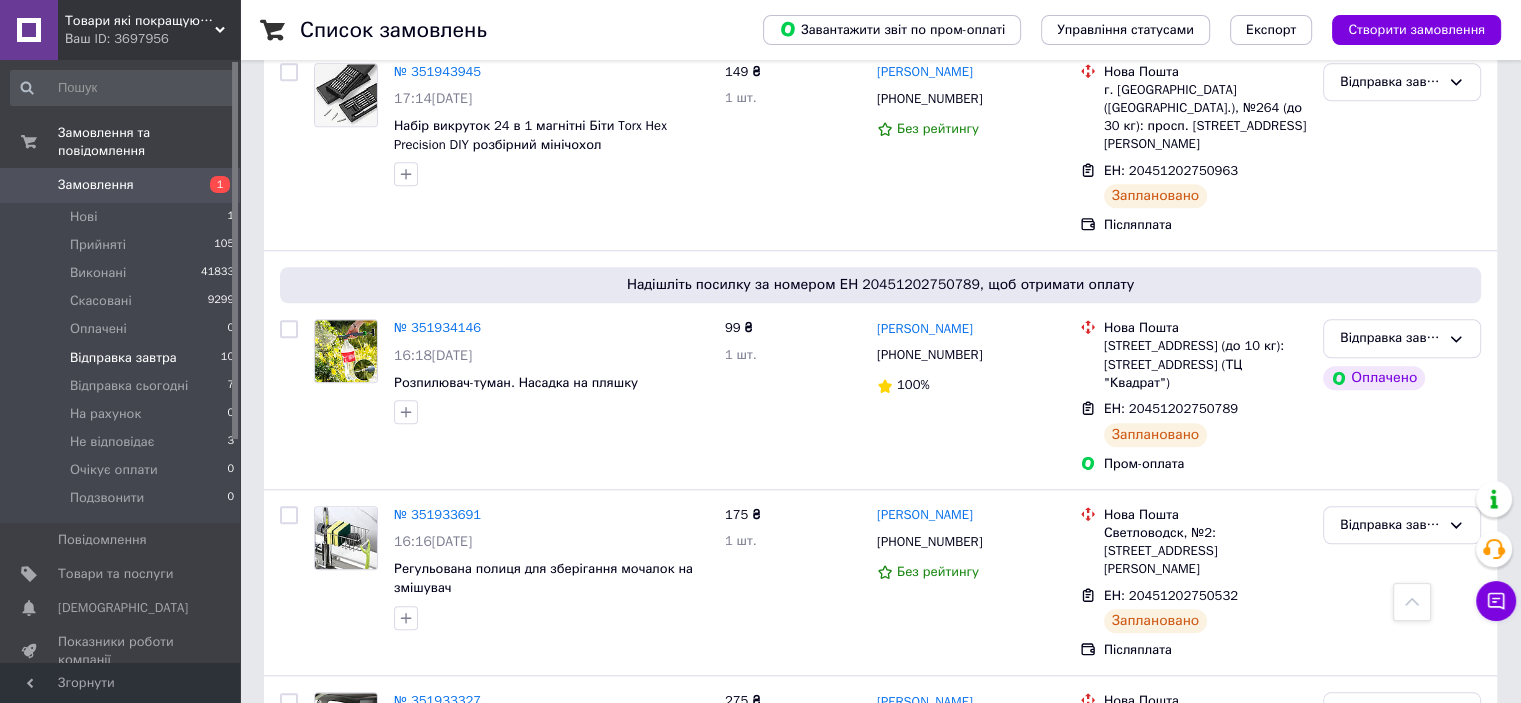 click on "1" at bounding box center [212, 185] 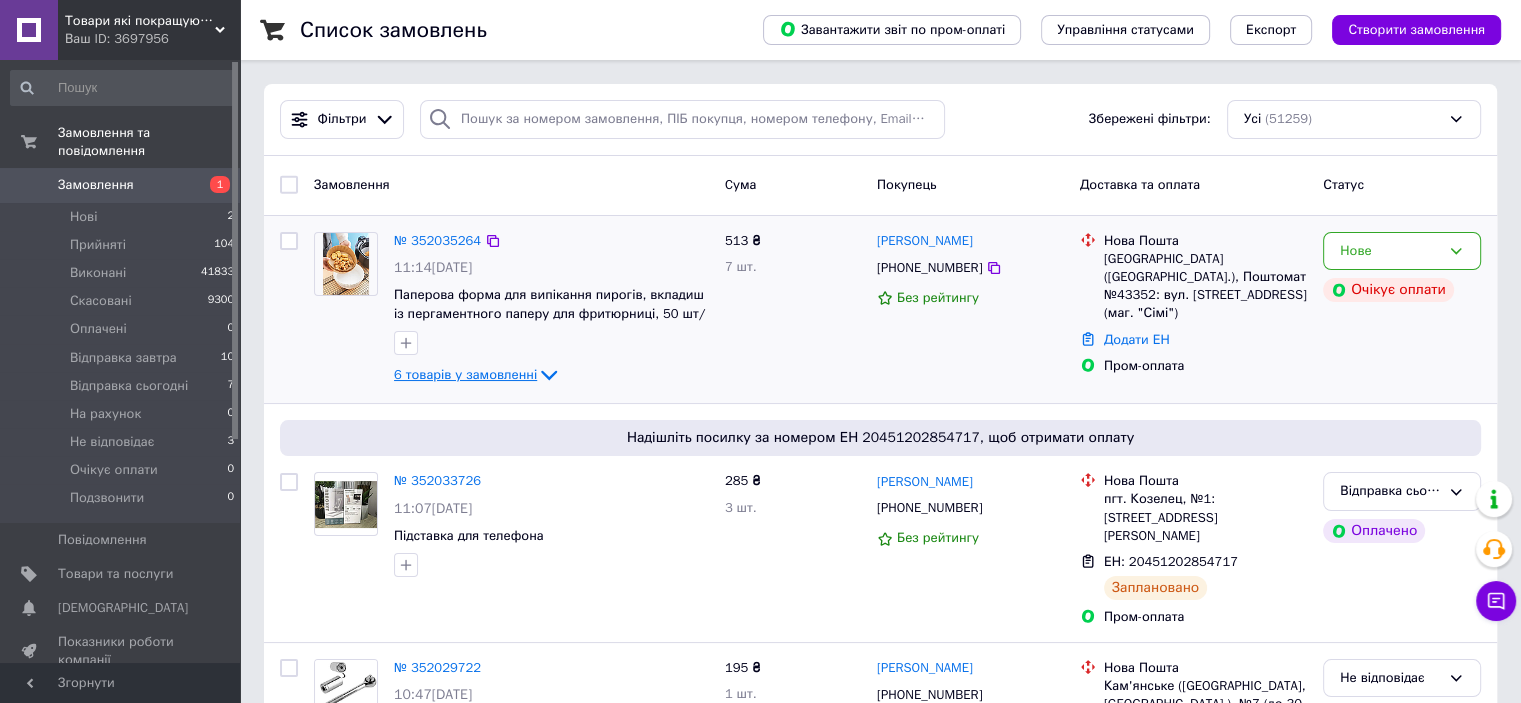 click on "6 товарів у замовленні" at bounding box center (465, 374) 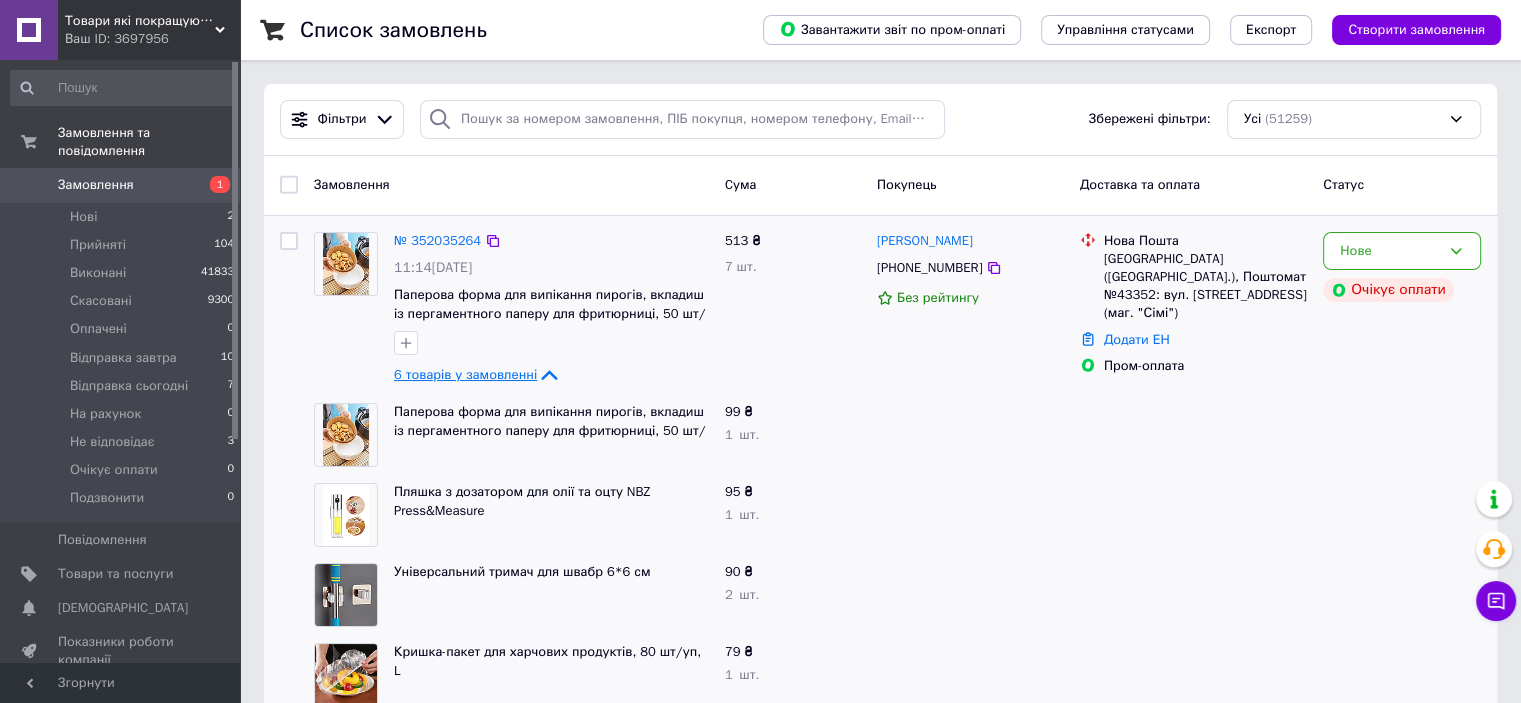 click on "6 товарів у замовленні" at bounding box center [465, 374] 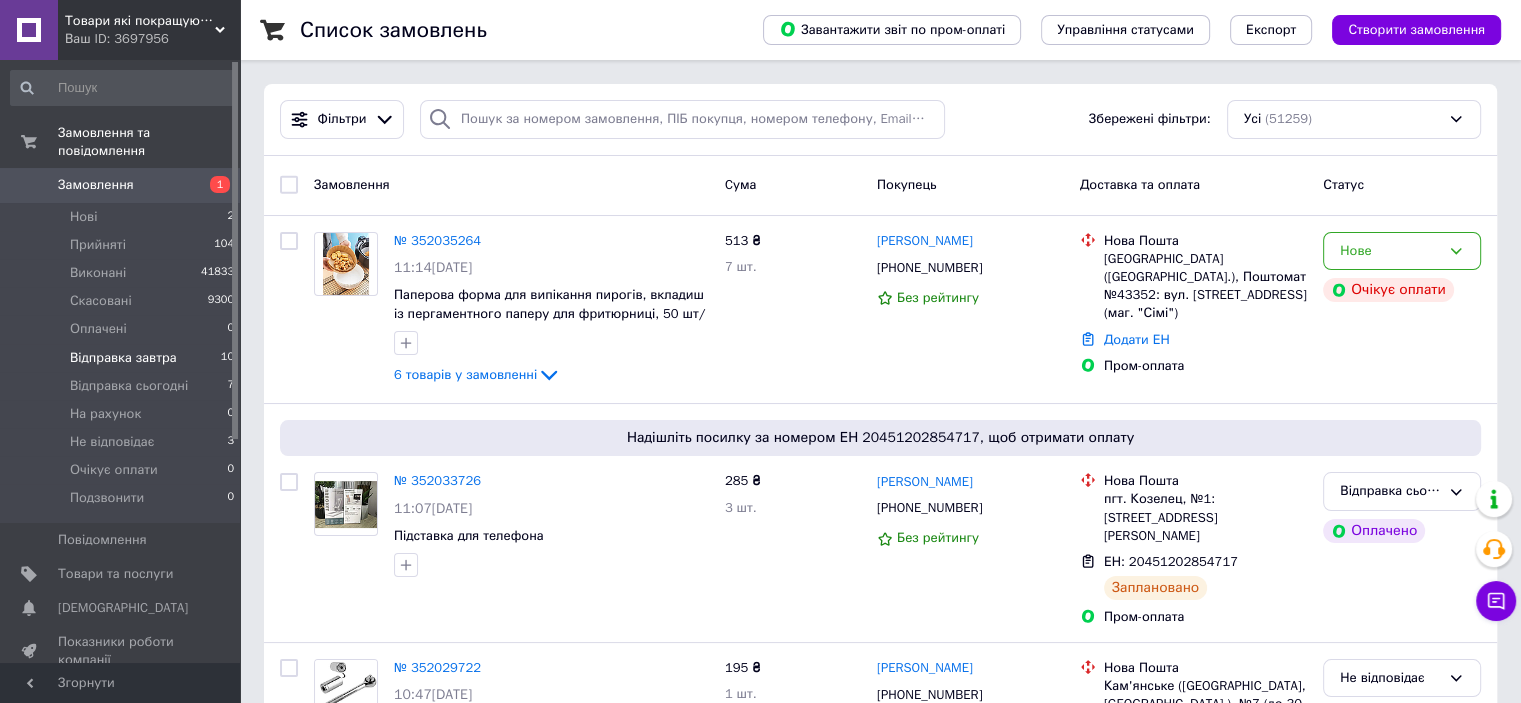 click on "Відправка завтра 10" at bounding box center [123, 358] 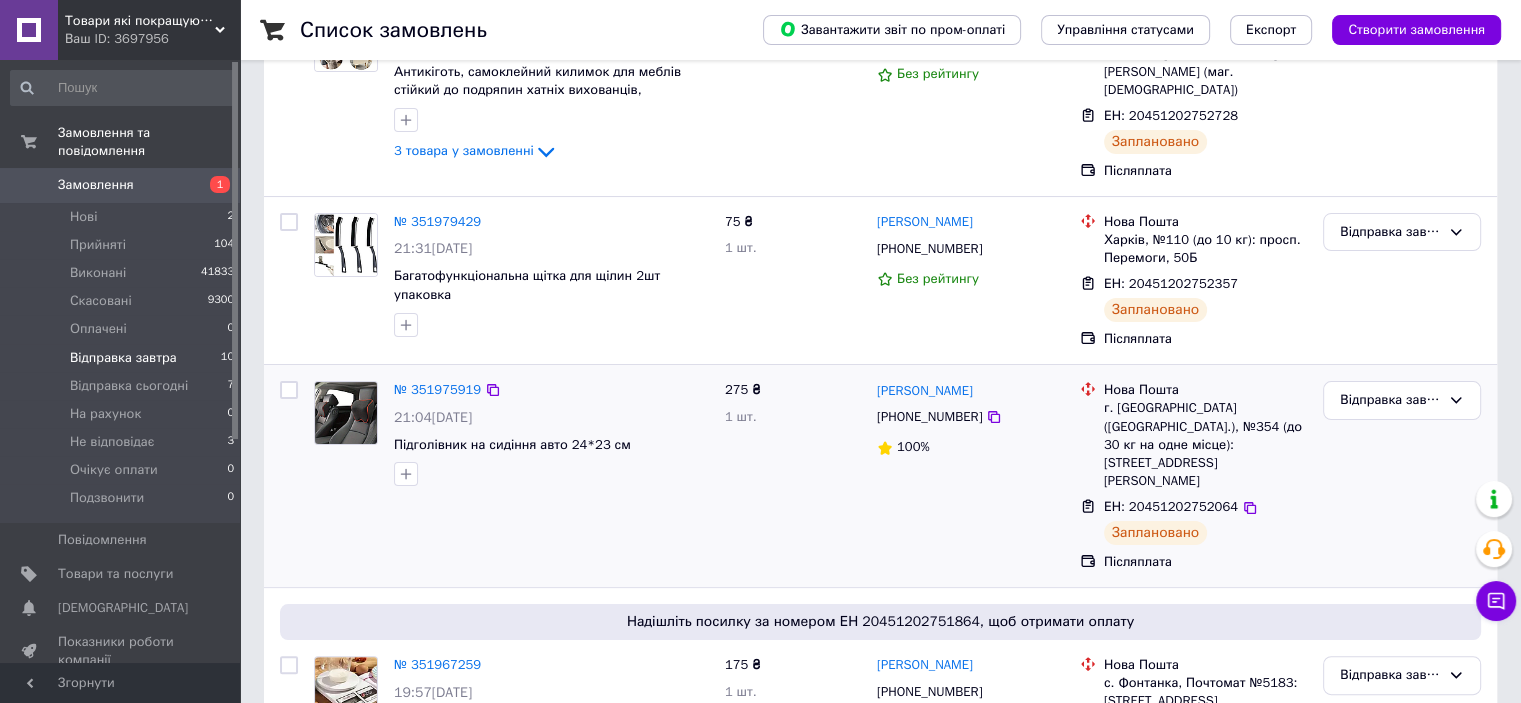 scroll, scrollTop: 300, scrollLeft: 0, axis: vertical 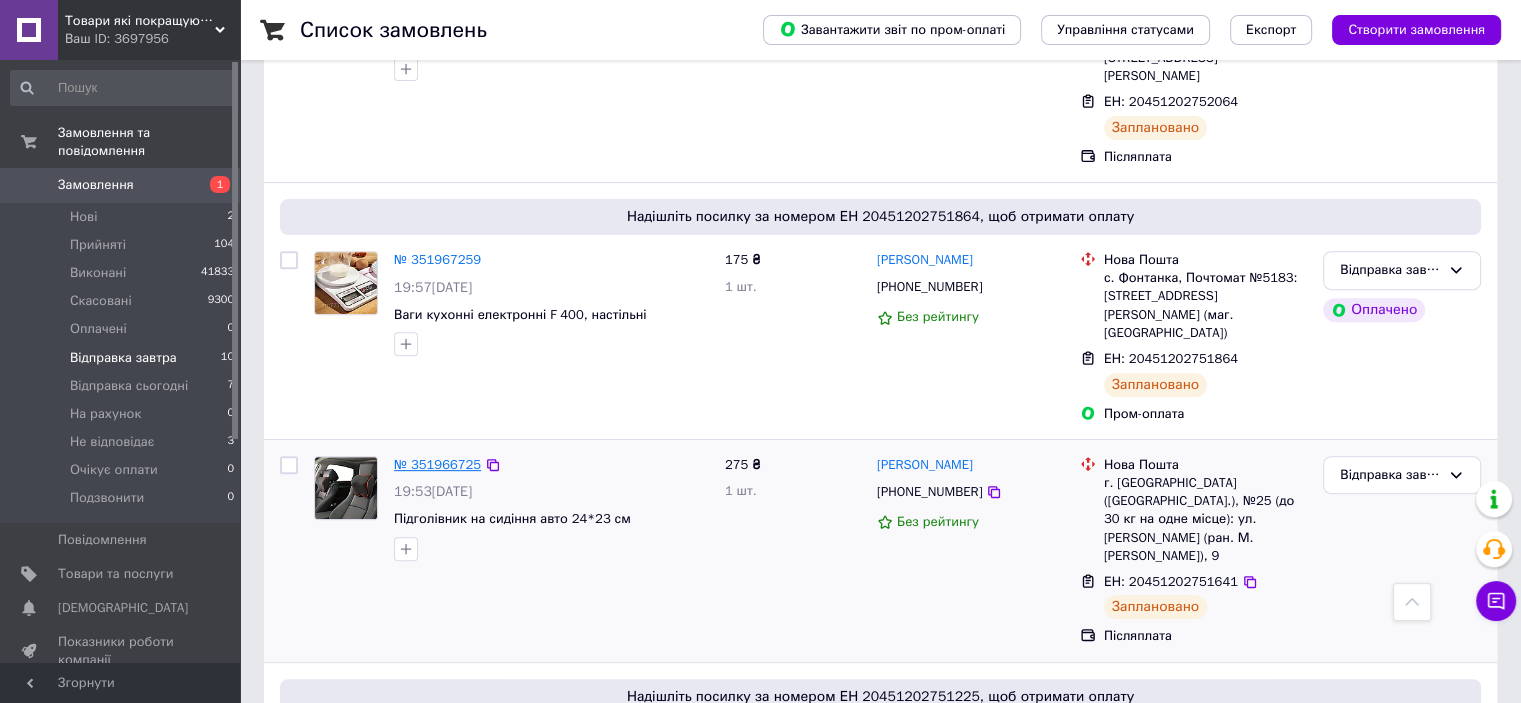 drag, startPoint x: 446, startPoint y: 359, endPoint x: 440, endPoint y: 369, distance: 11.661903 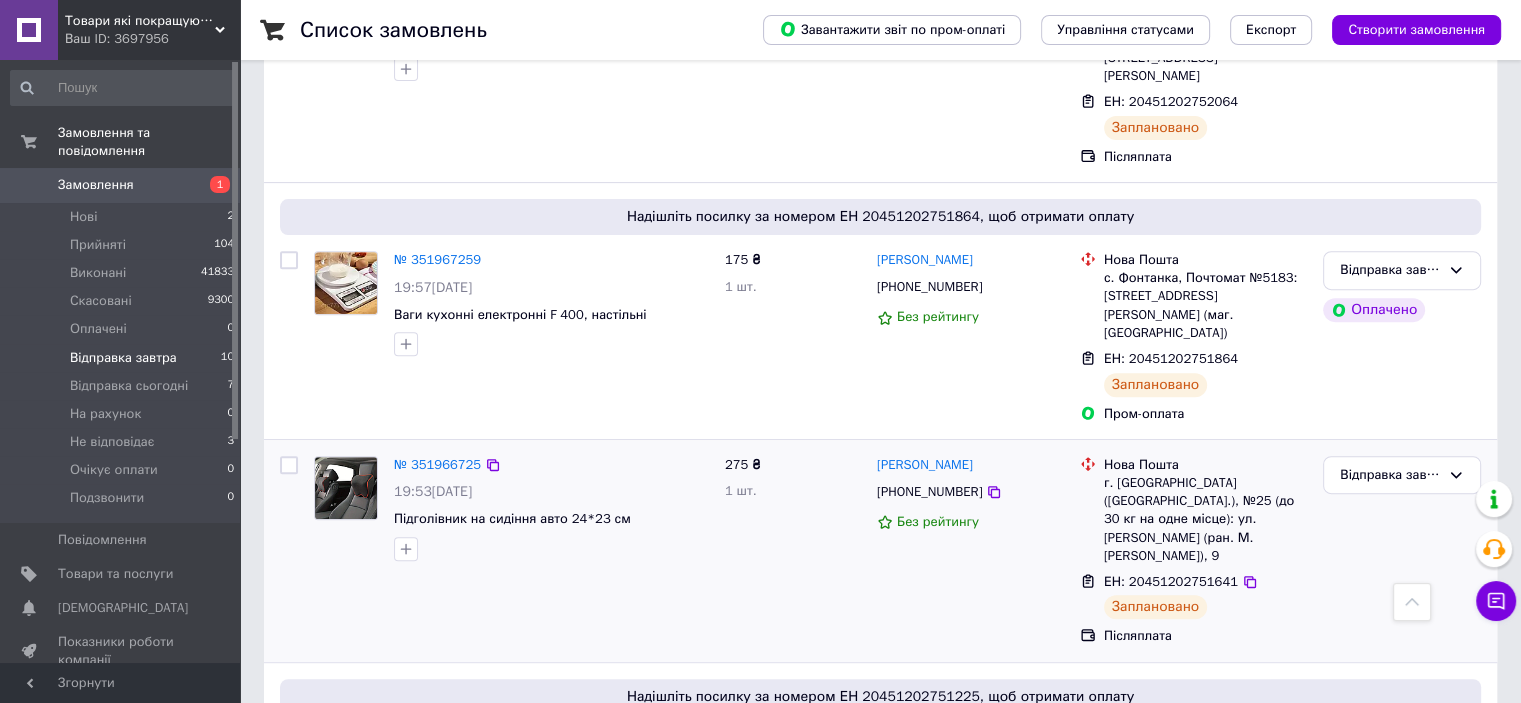 scroll, scrollTop: 702, scrollLeft: 0, axis: vertical 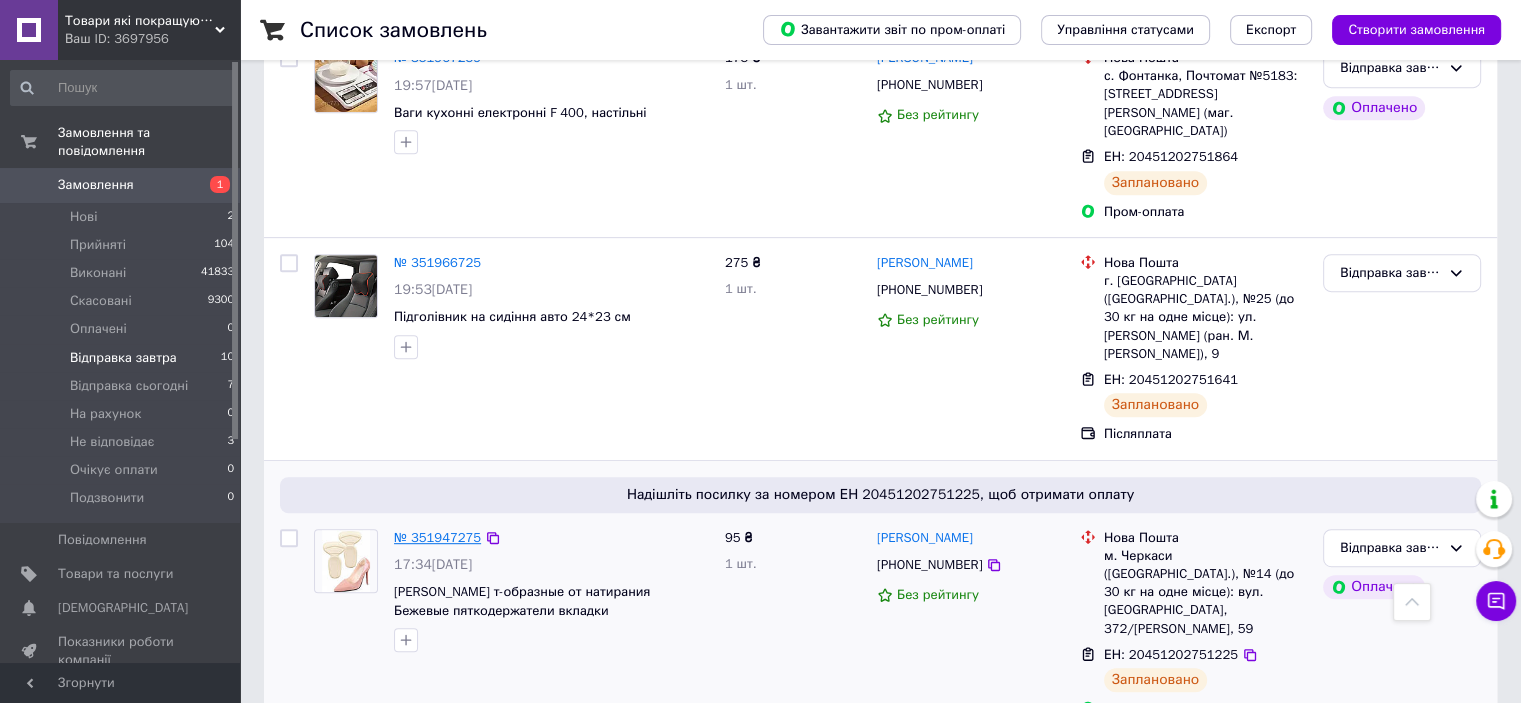 drag, startPoint x: 393, startPoint y: 429, endPoint x: 410, endPoint y: 420, distance: 19.235384 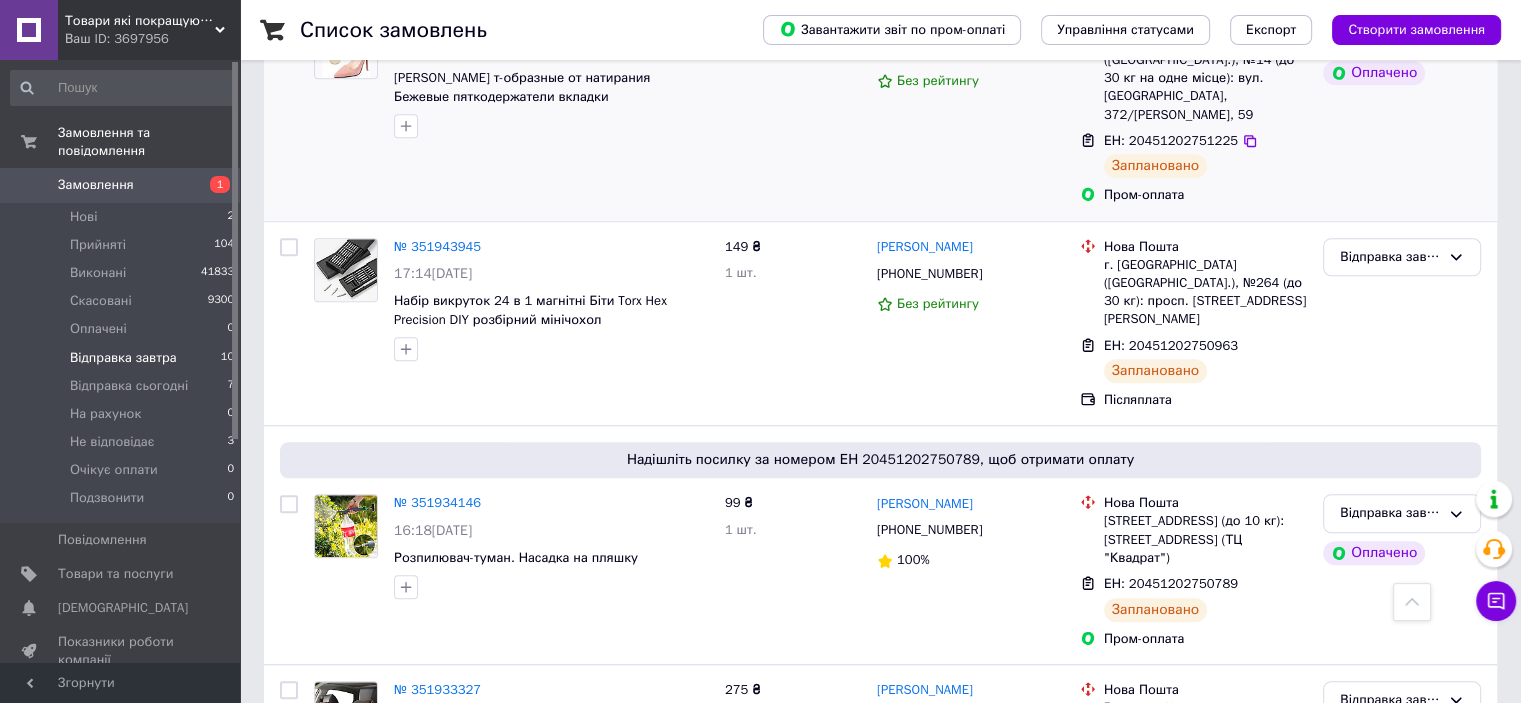 scroll, scrollTop: 1423, scrollLeft: 0, axis: vertical 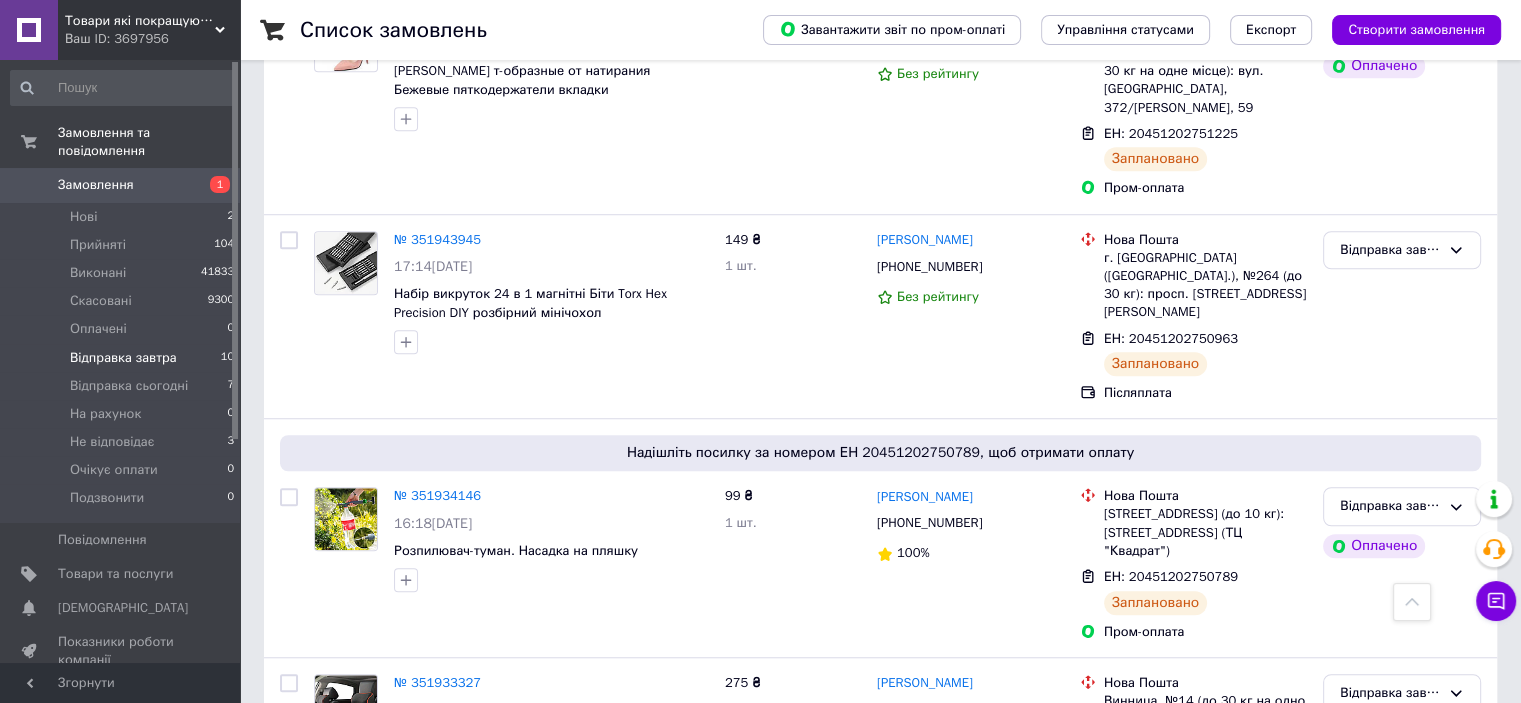 click on "Замовлення 1" at bounding box center (123, 185) 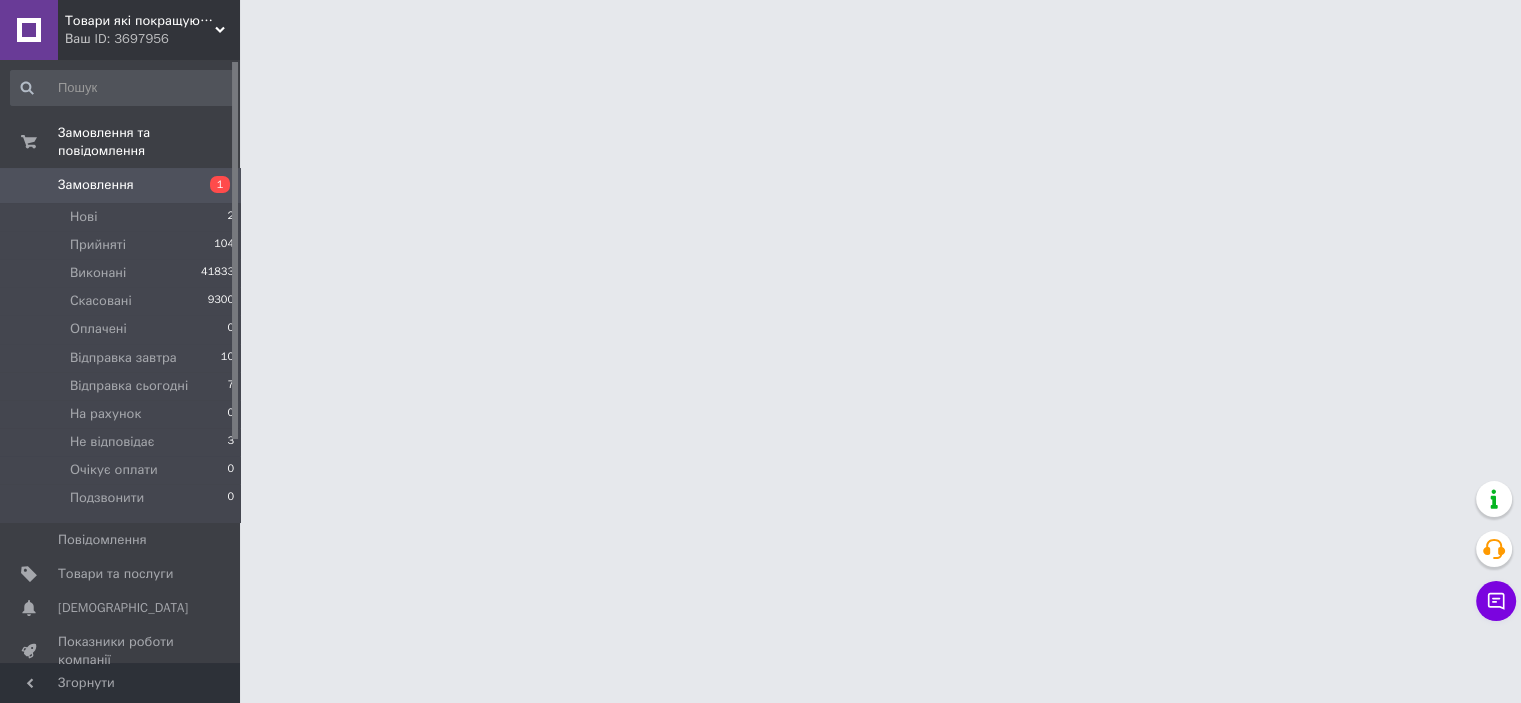 scroll, scrollTop: 0, scrollLeft: 0, axis: both 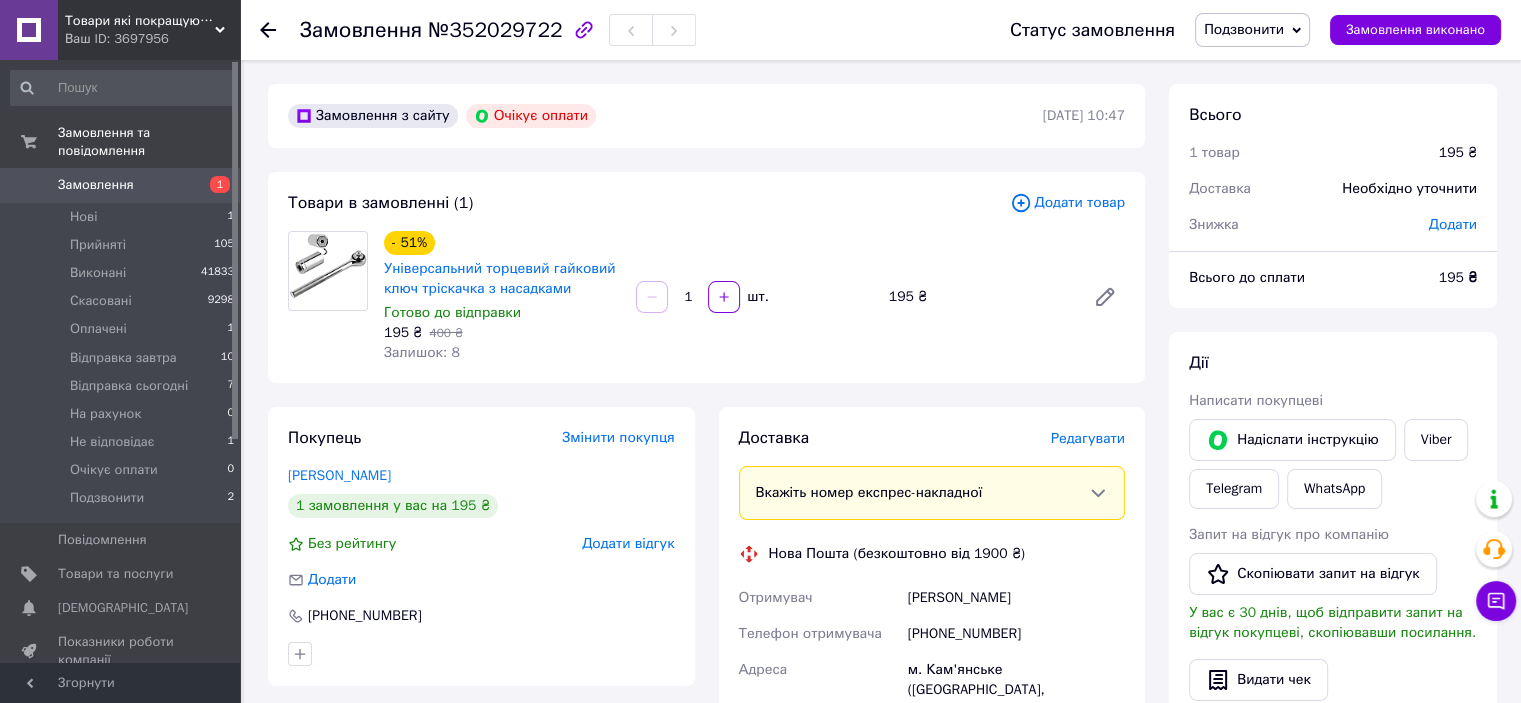 click on "Подзвонити" at bounding box center (1244, 29) 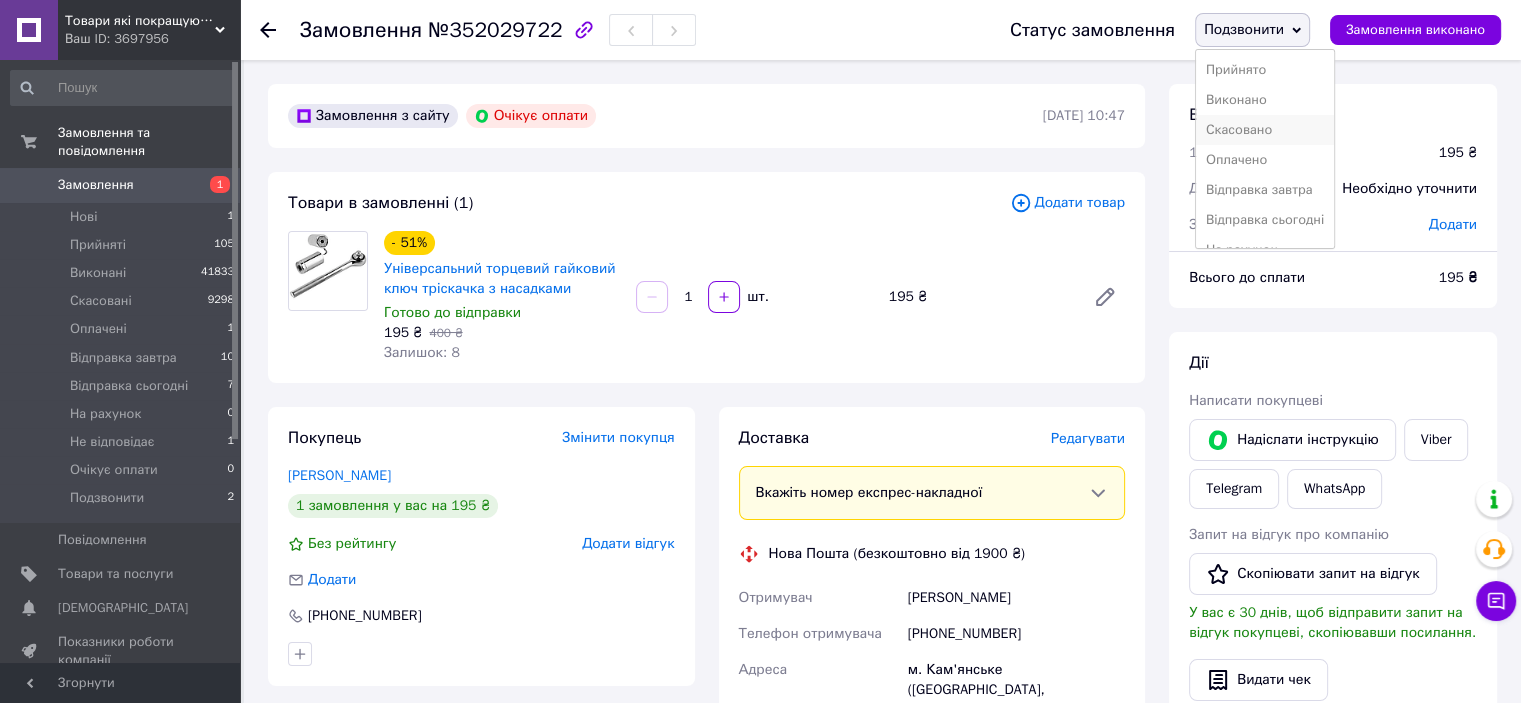scroll, scrollTop: 81, scrollLeft: 0, axis: vertical 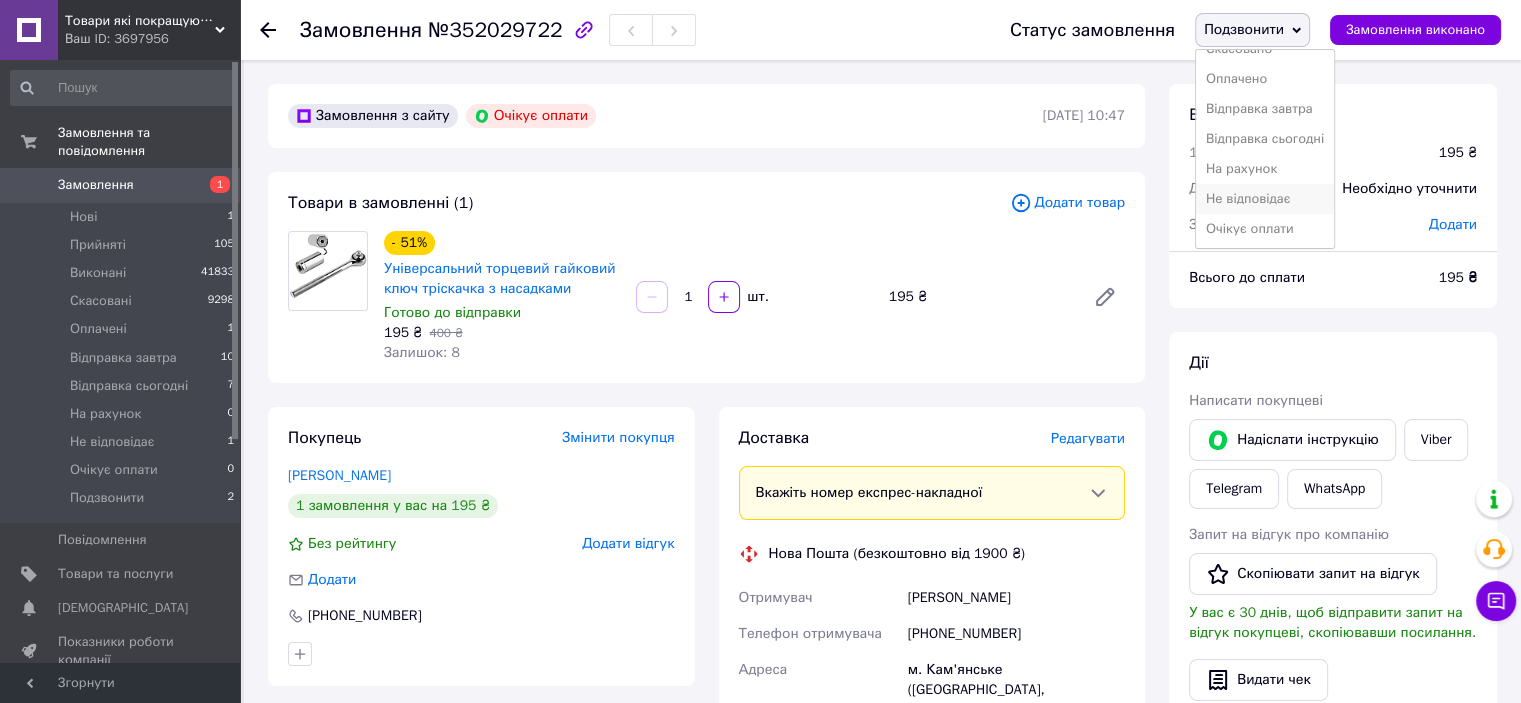 click on "Не відповідає" at bounding box center (1265, 199) 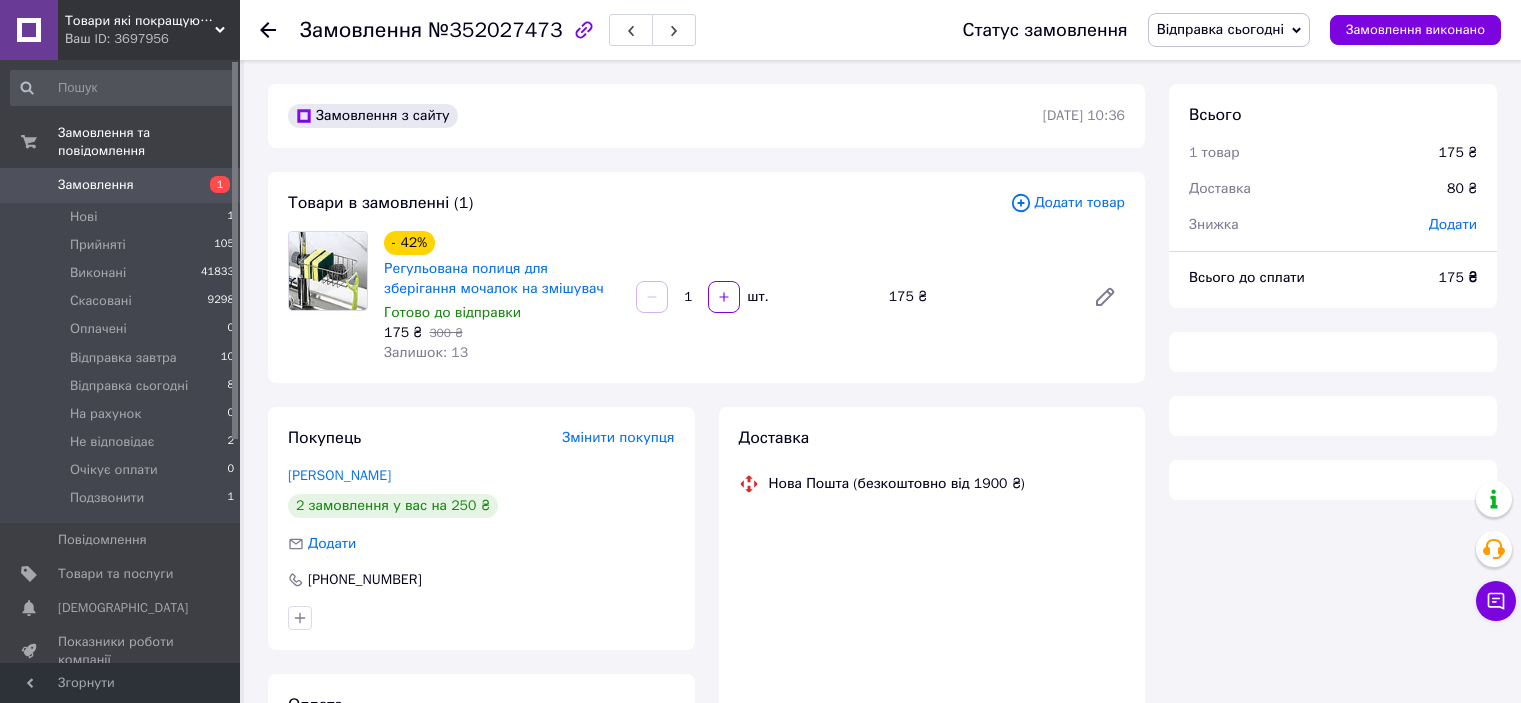 scroll, scrollTop: 0, scrollLeft: 0, axis: both 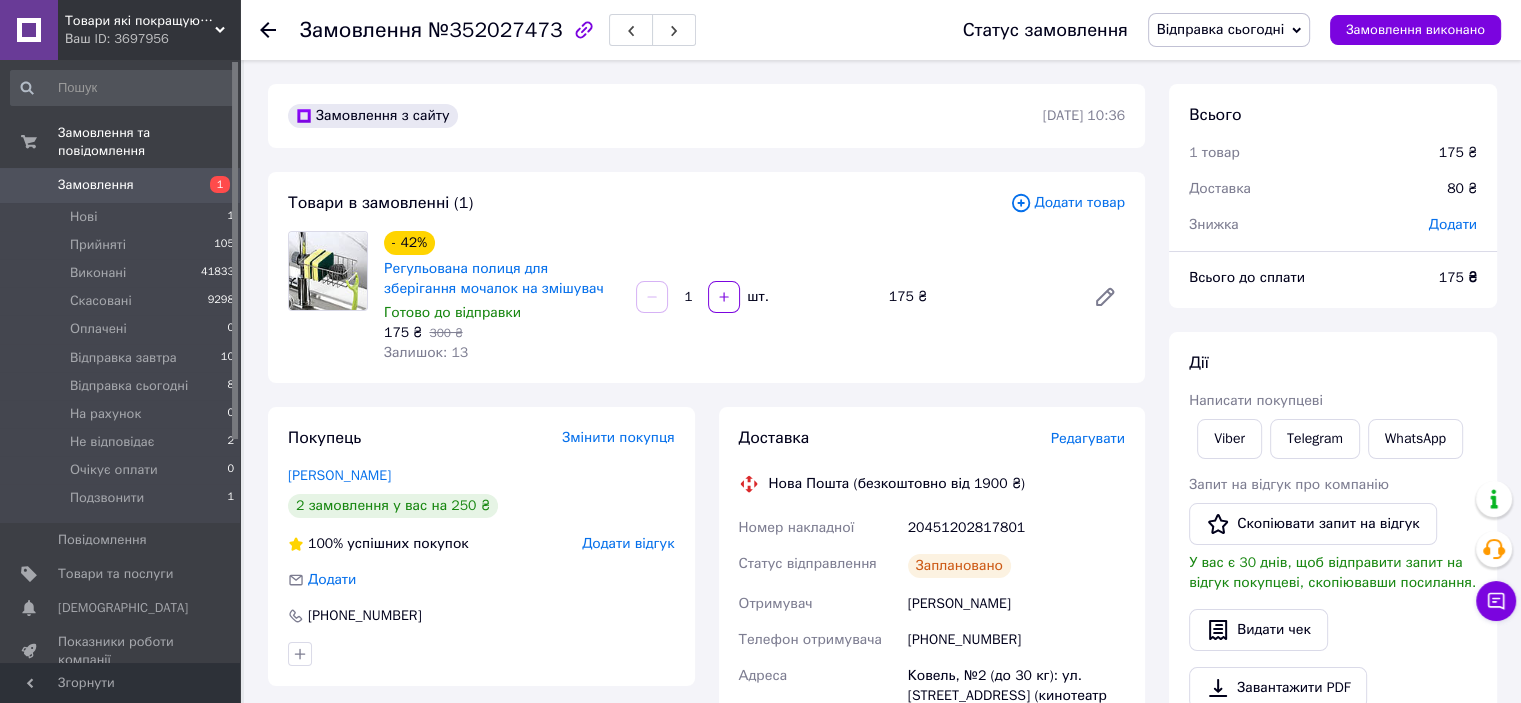 click on "№352027473" at bounding box center [495, 30] 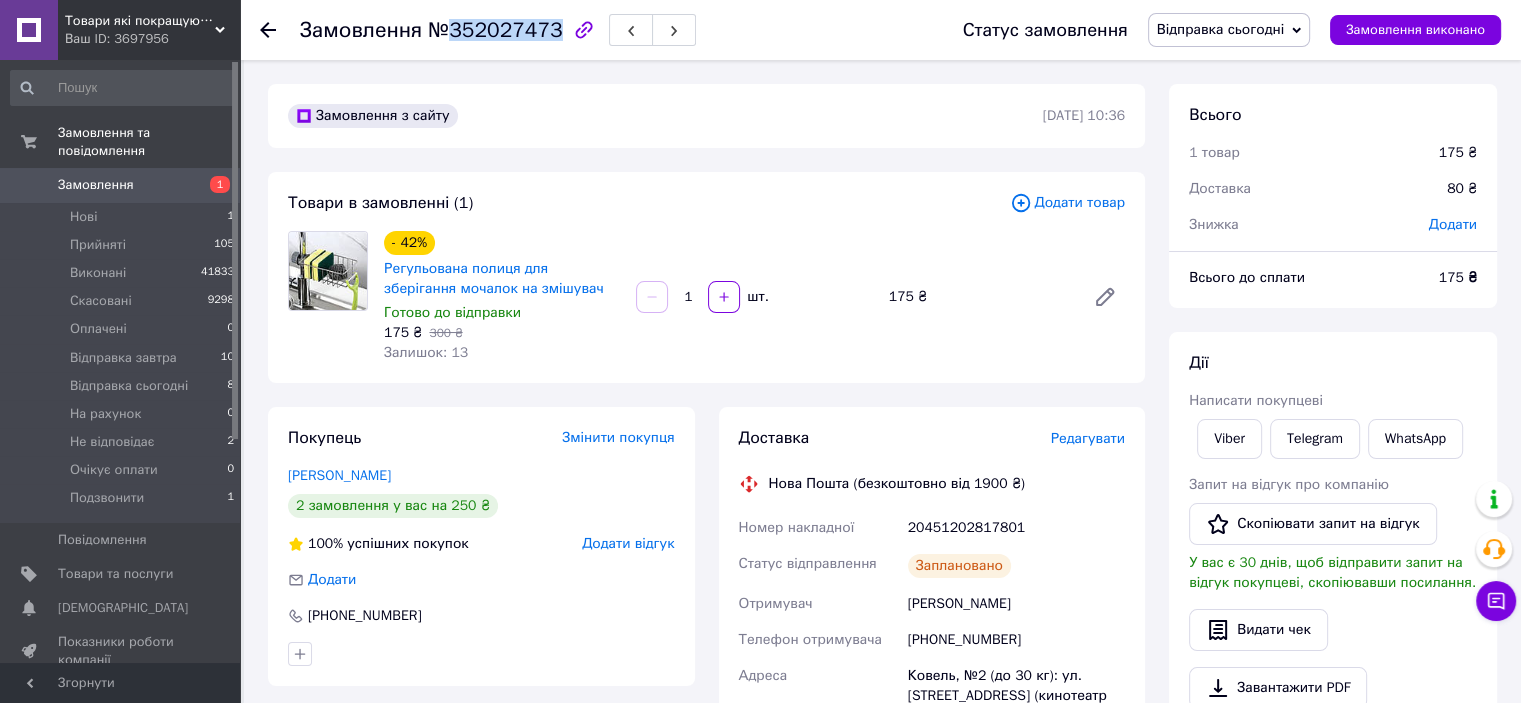 click on "№352027473" at bounding box center (495, 30) 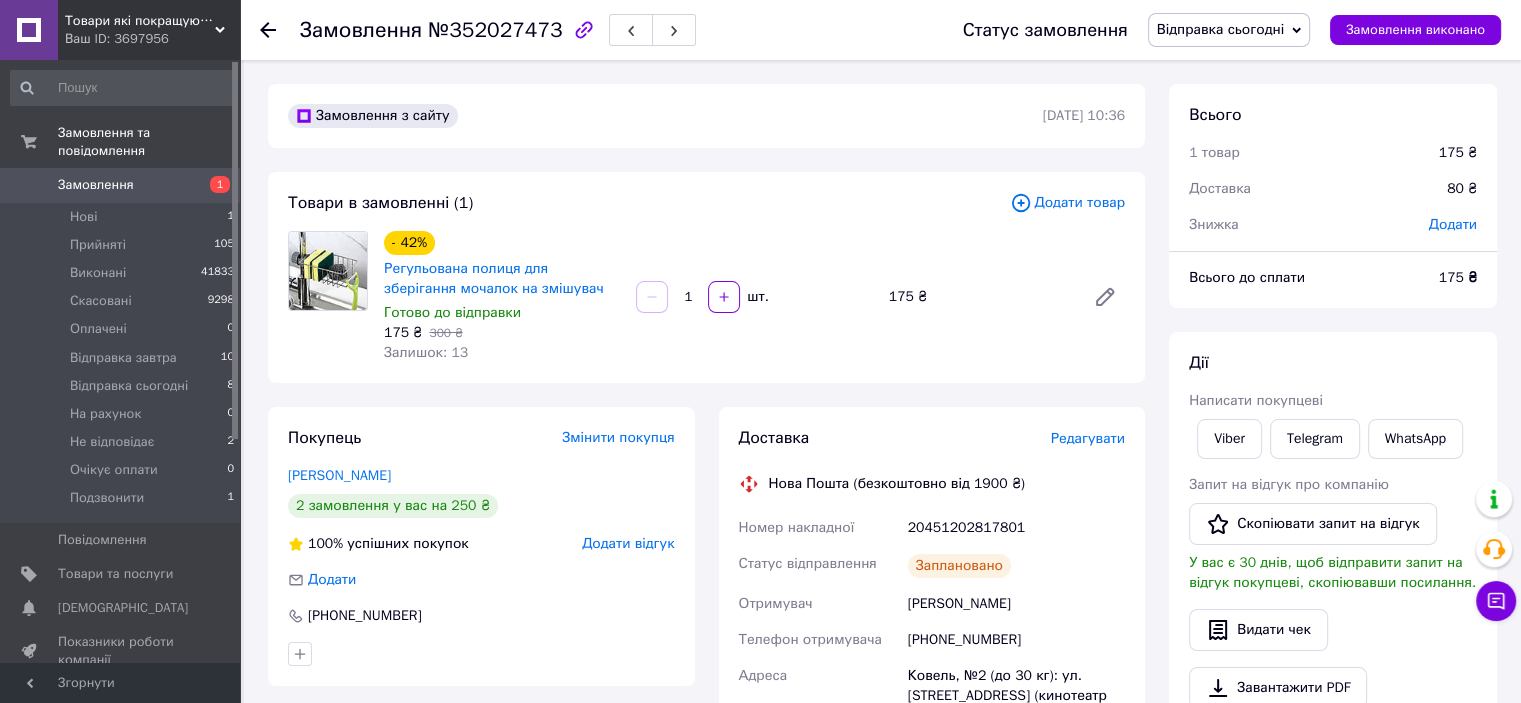 click on "20451202817801" at bounding box center [1016, 528] 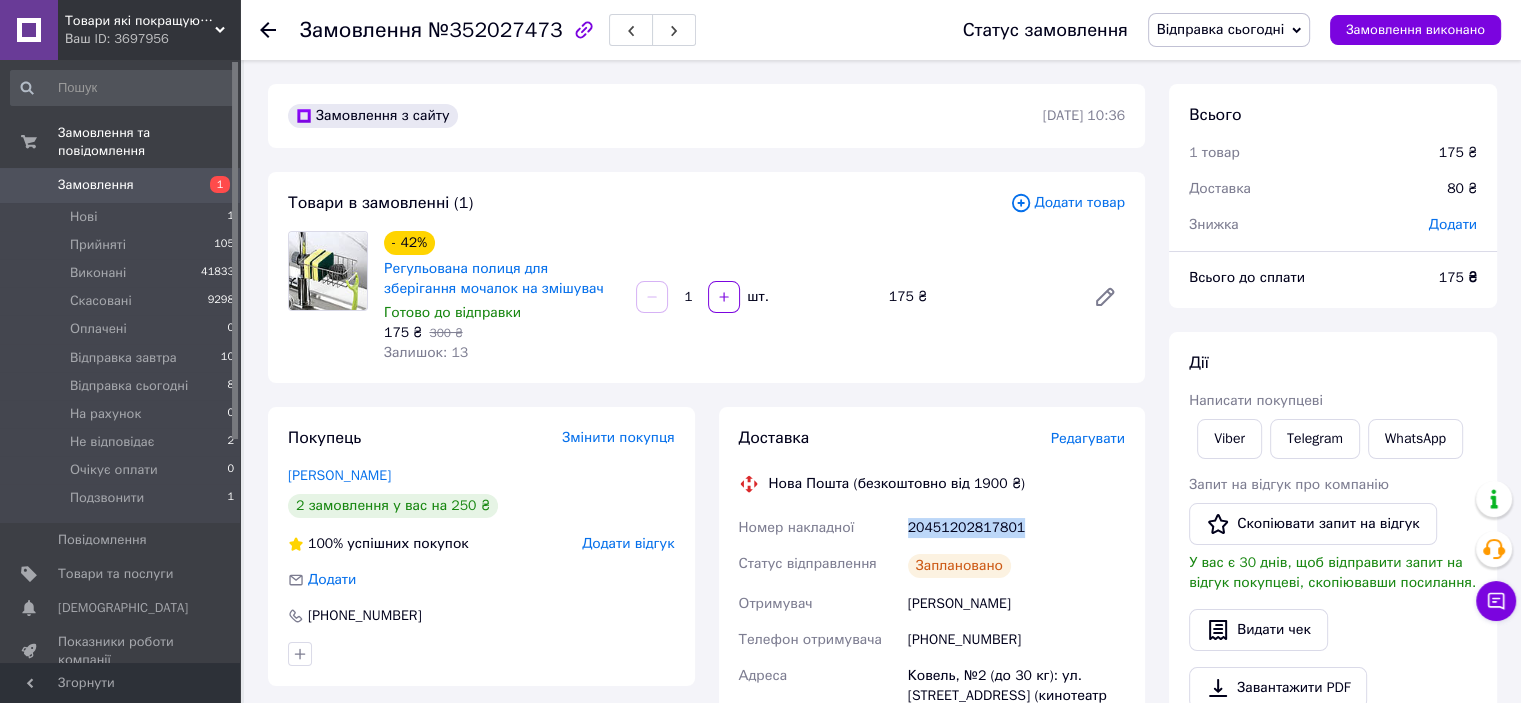 click on "20451202817801" at bounding box center [1016, 528] 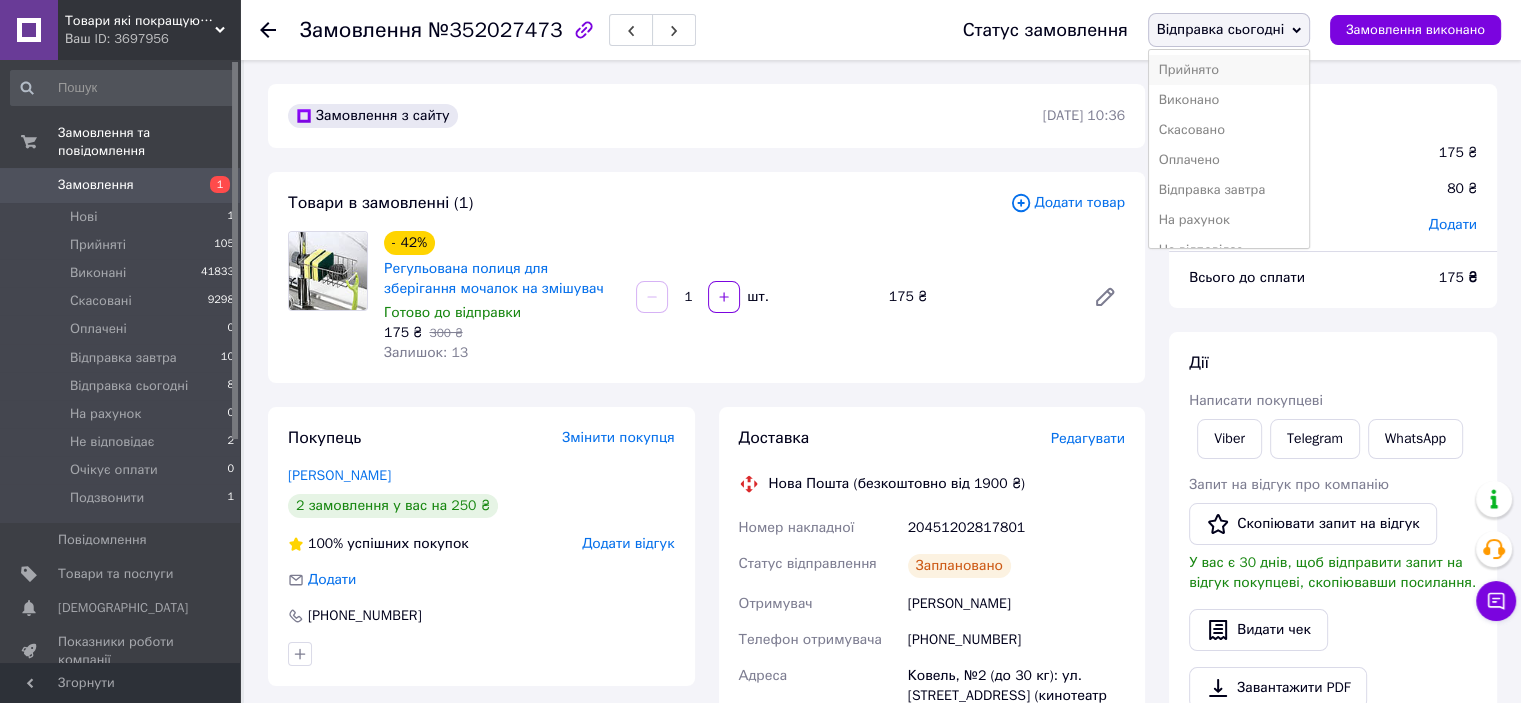 click on "Прийнято" at bounding box center (1229, 70) 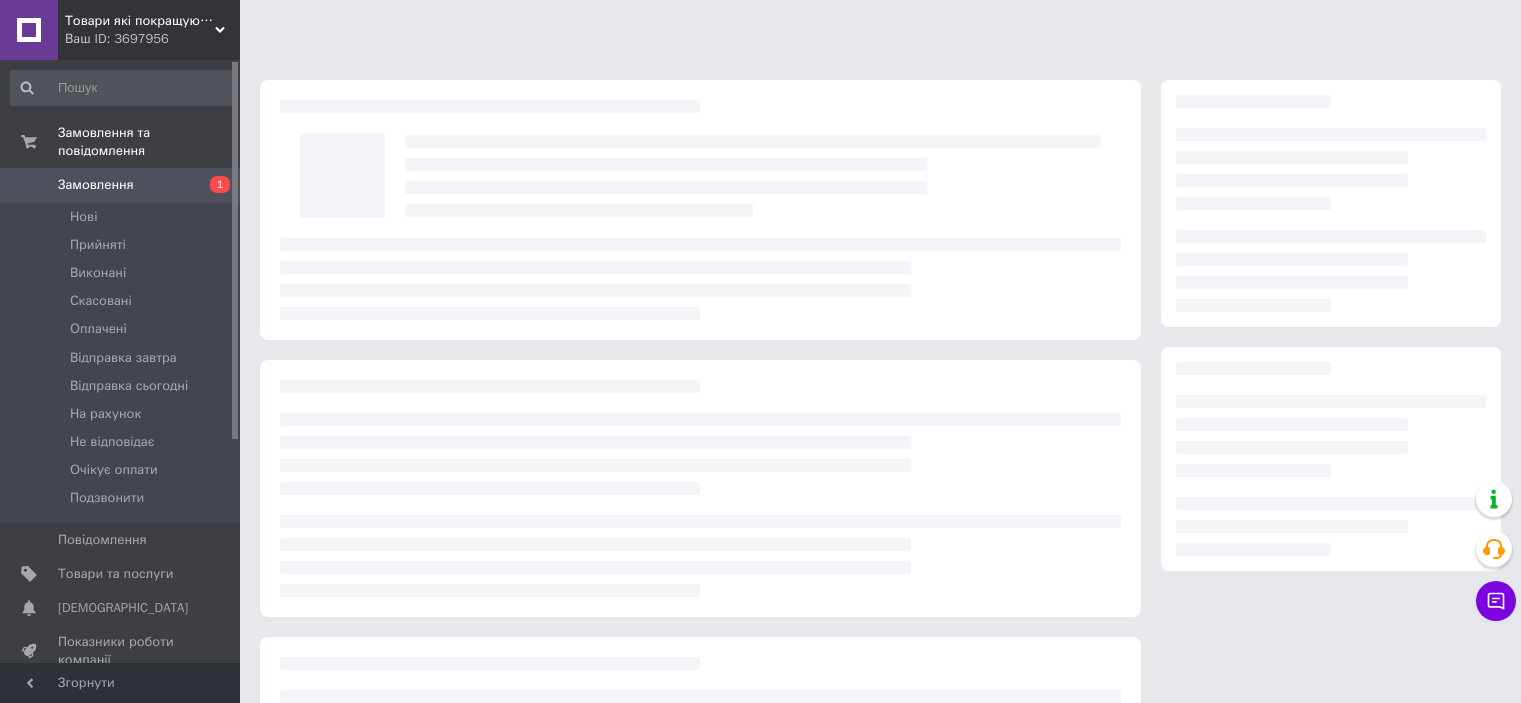 scroll, scrollTop: 0, scrollLeft: 0, axis: both 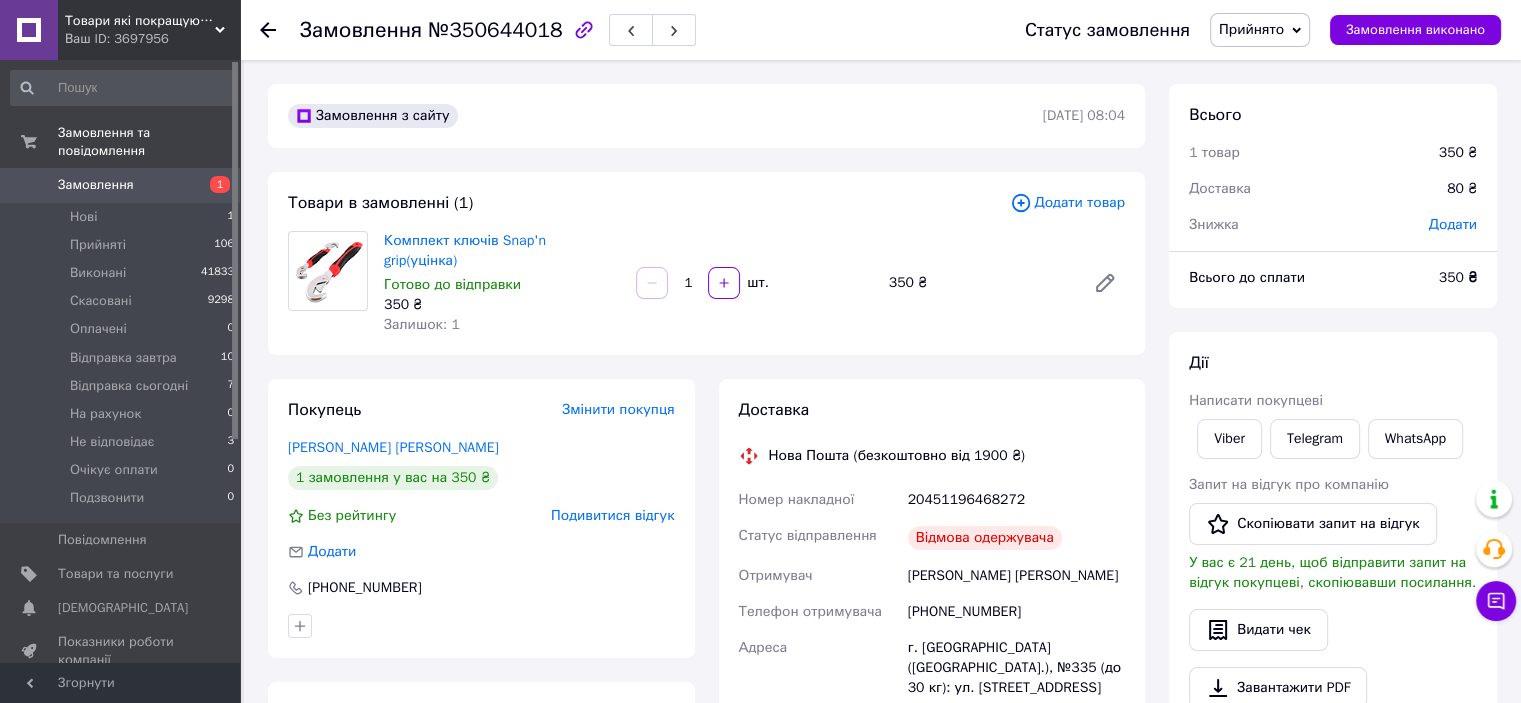 click on "№350644018" at bounding box center (495, 30) 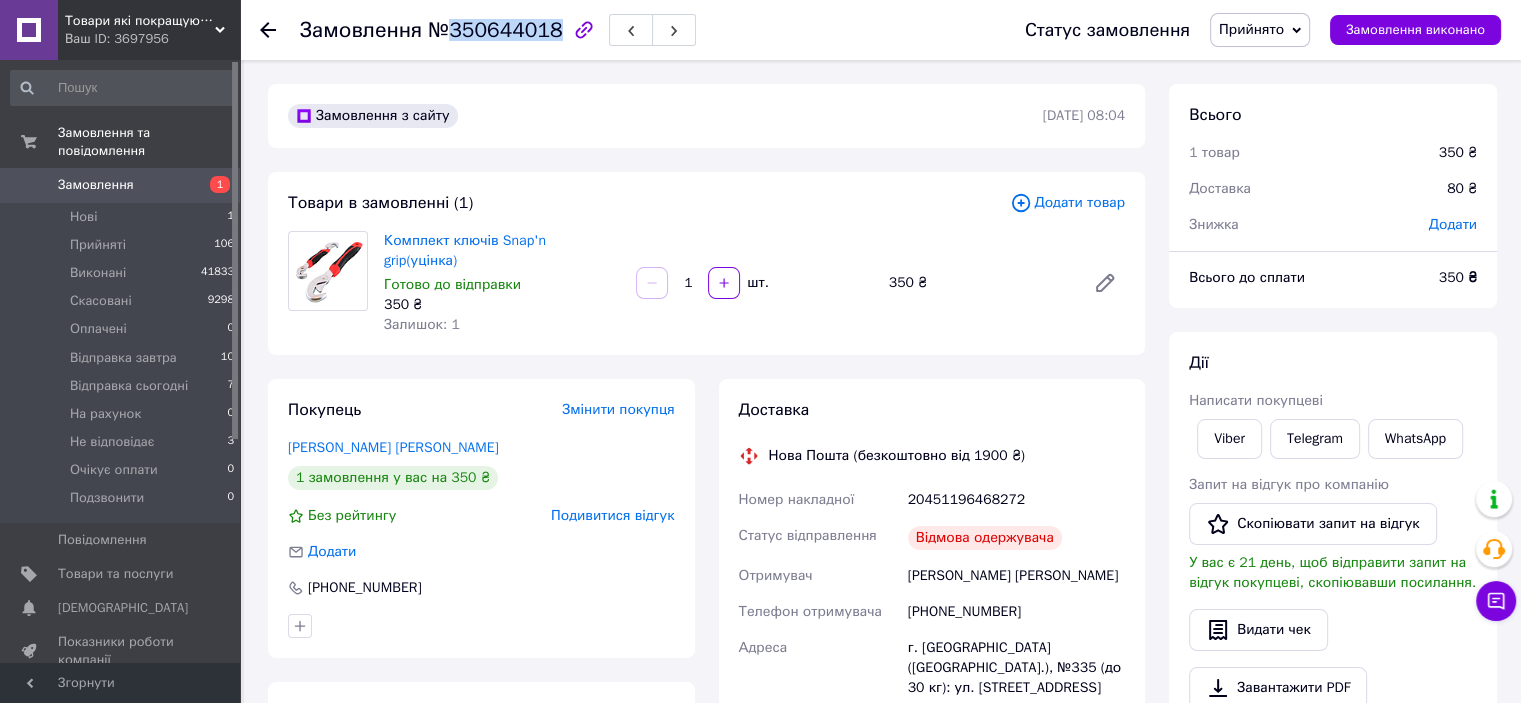 click on "№350644018" at bounding box center [495, 30] 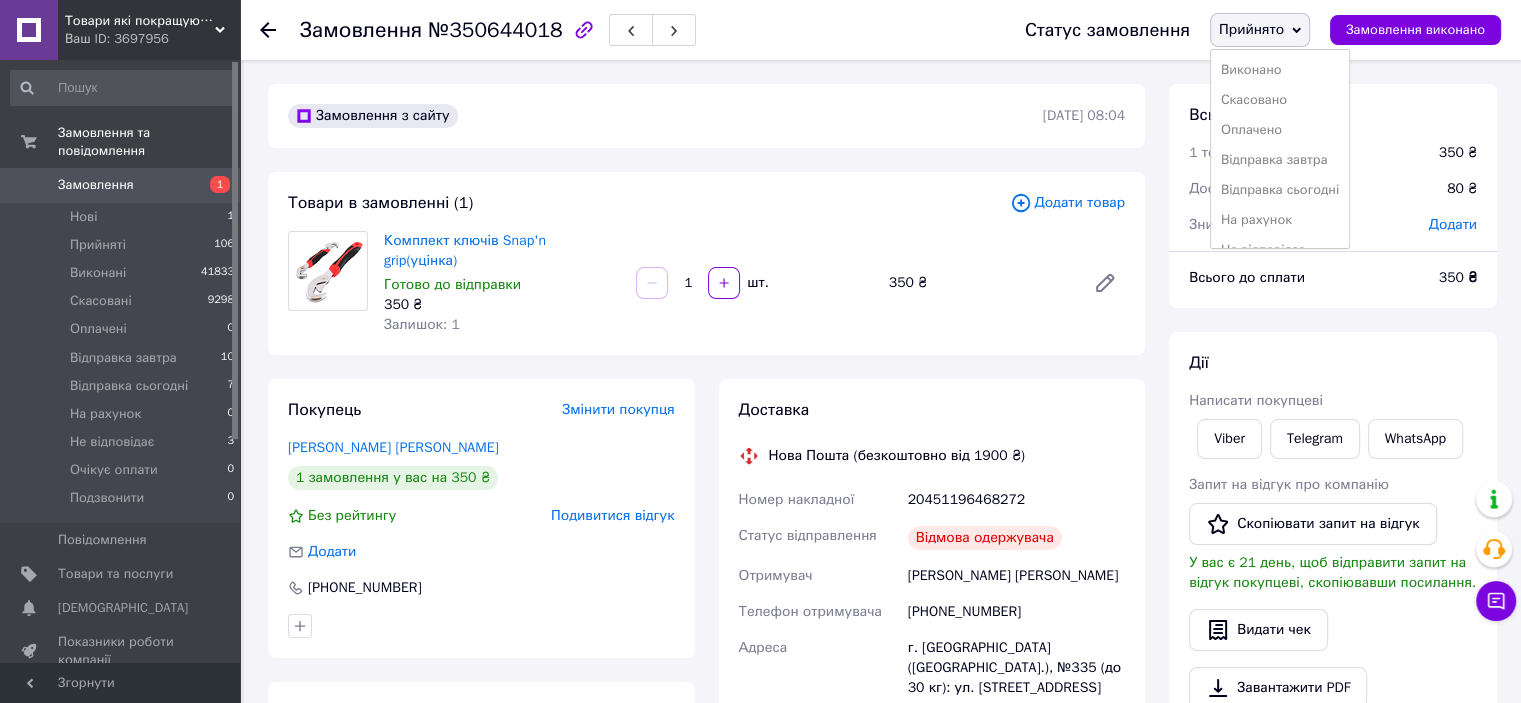 click on "Скасовано" at bounding box center [1280, 100] 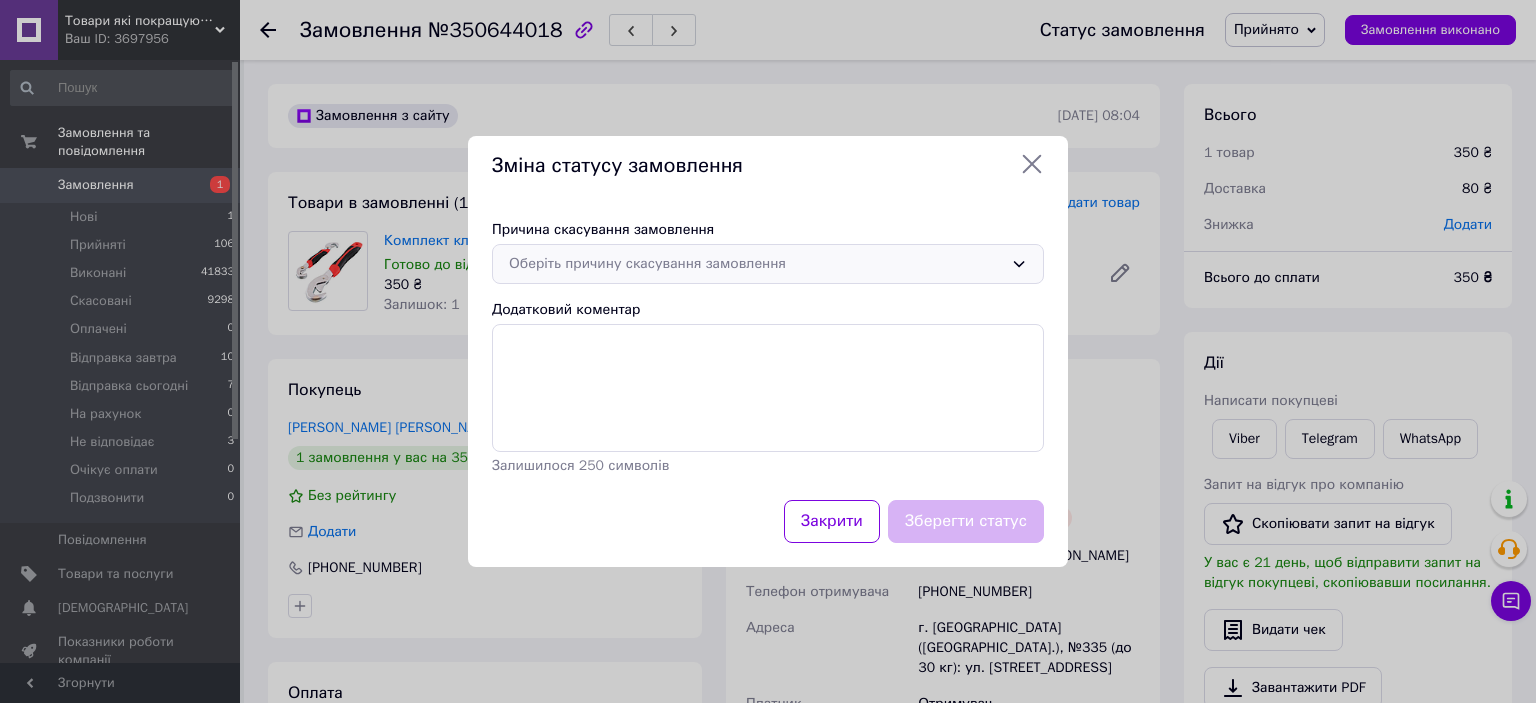 click on "Оберіть причину скасування замовлення" at bounding box center [756, 264] 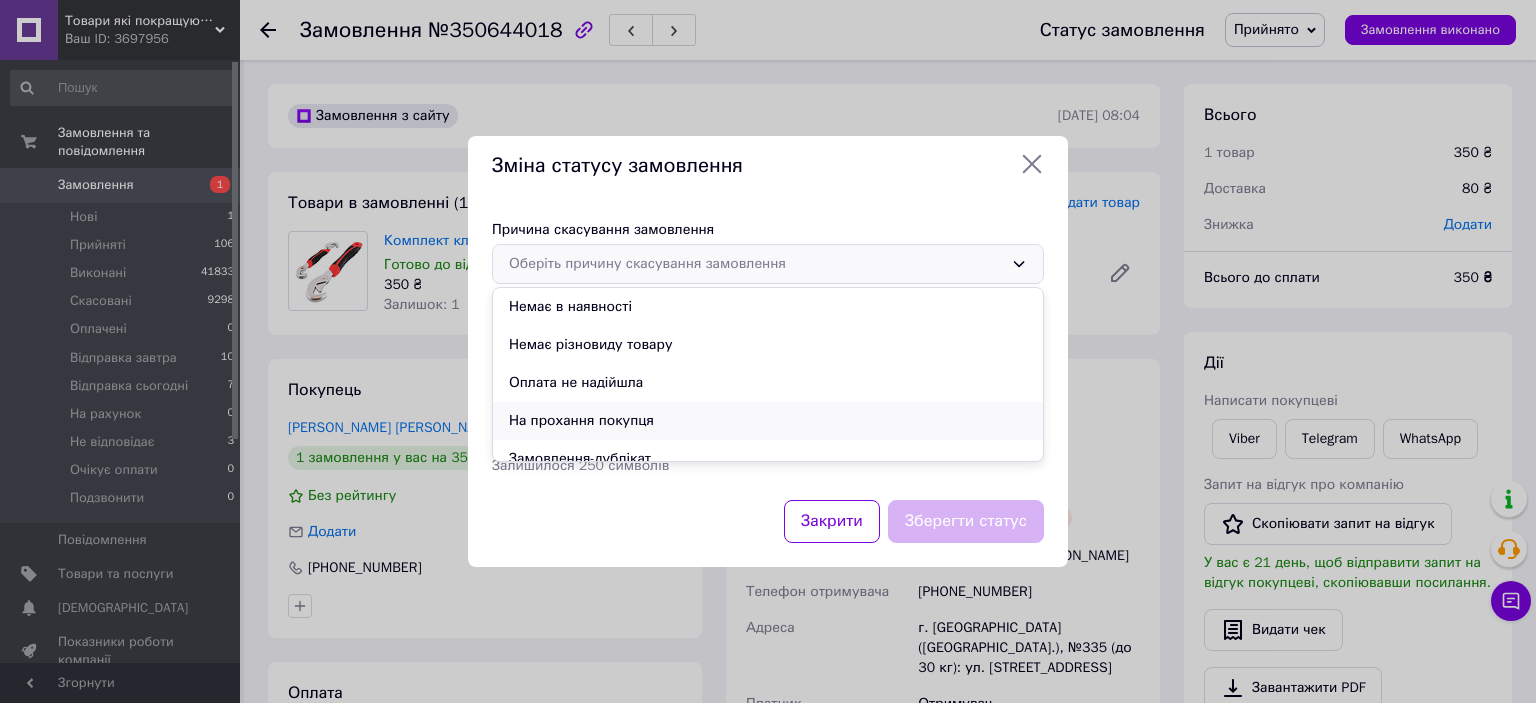 click on "На прохання покупця" at bounding box center [768, 421] 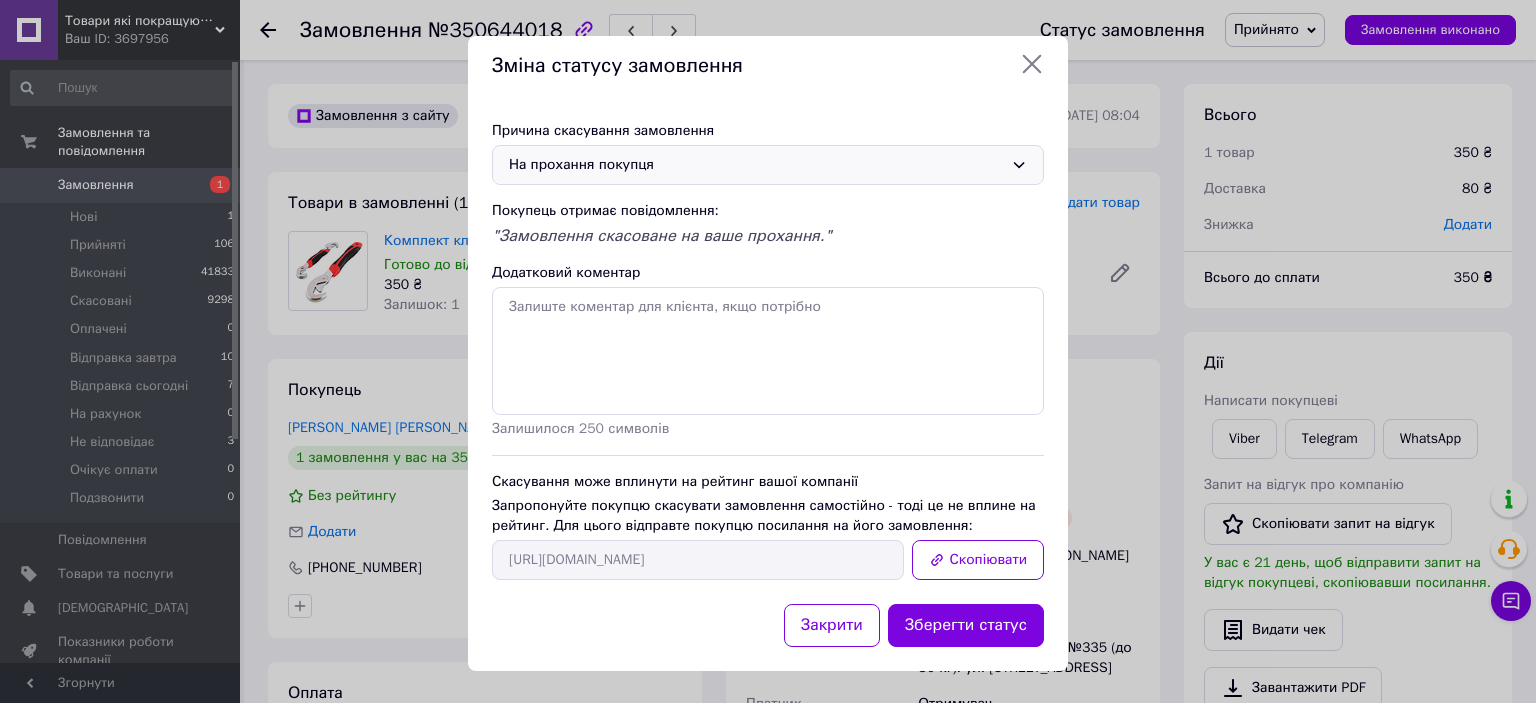 click on "Зберегти статус" at bounding box center (966, 625) 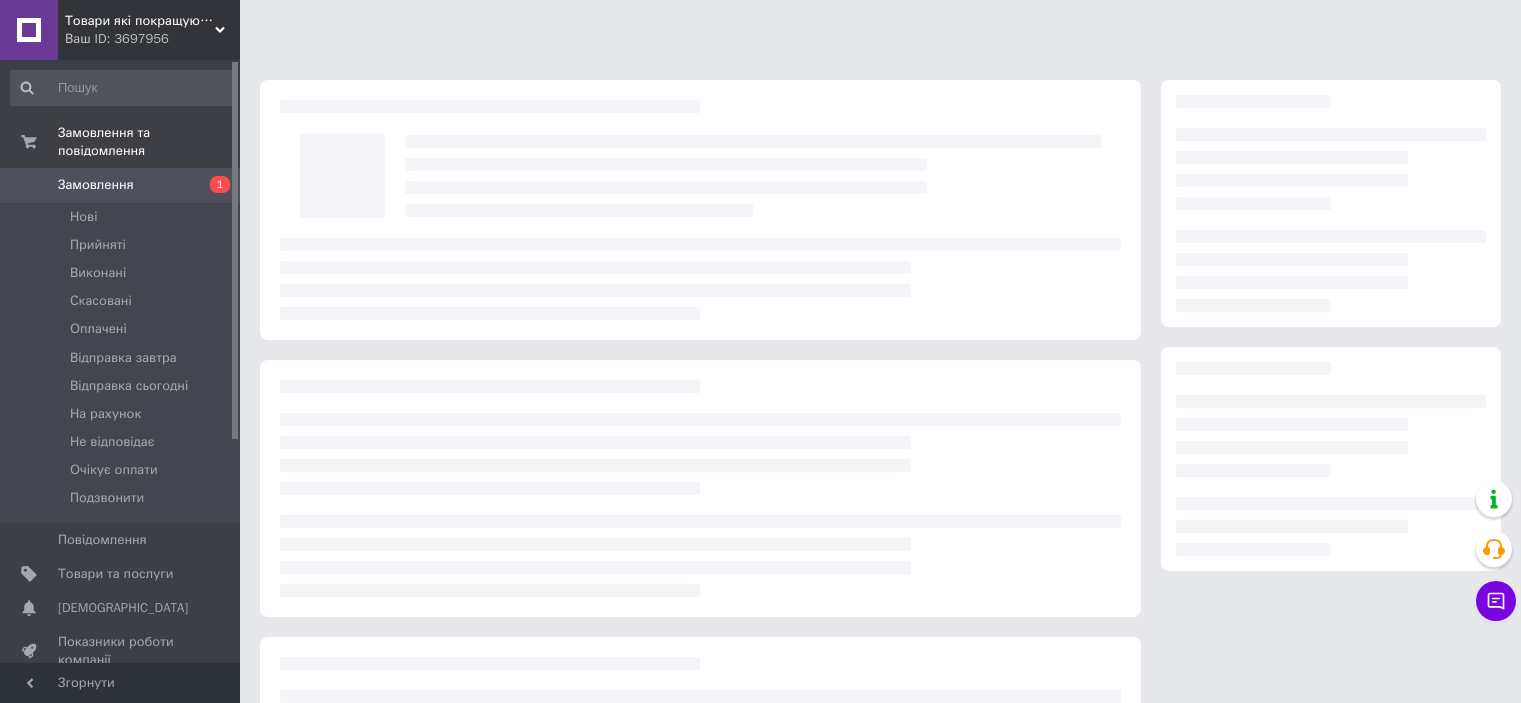 scroll, scrollTop: 0, scrollLeft: 0, axis: both 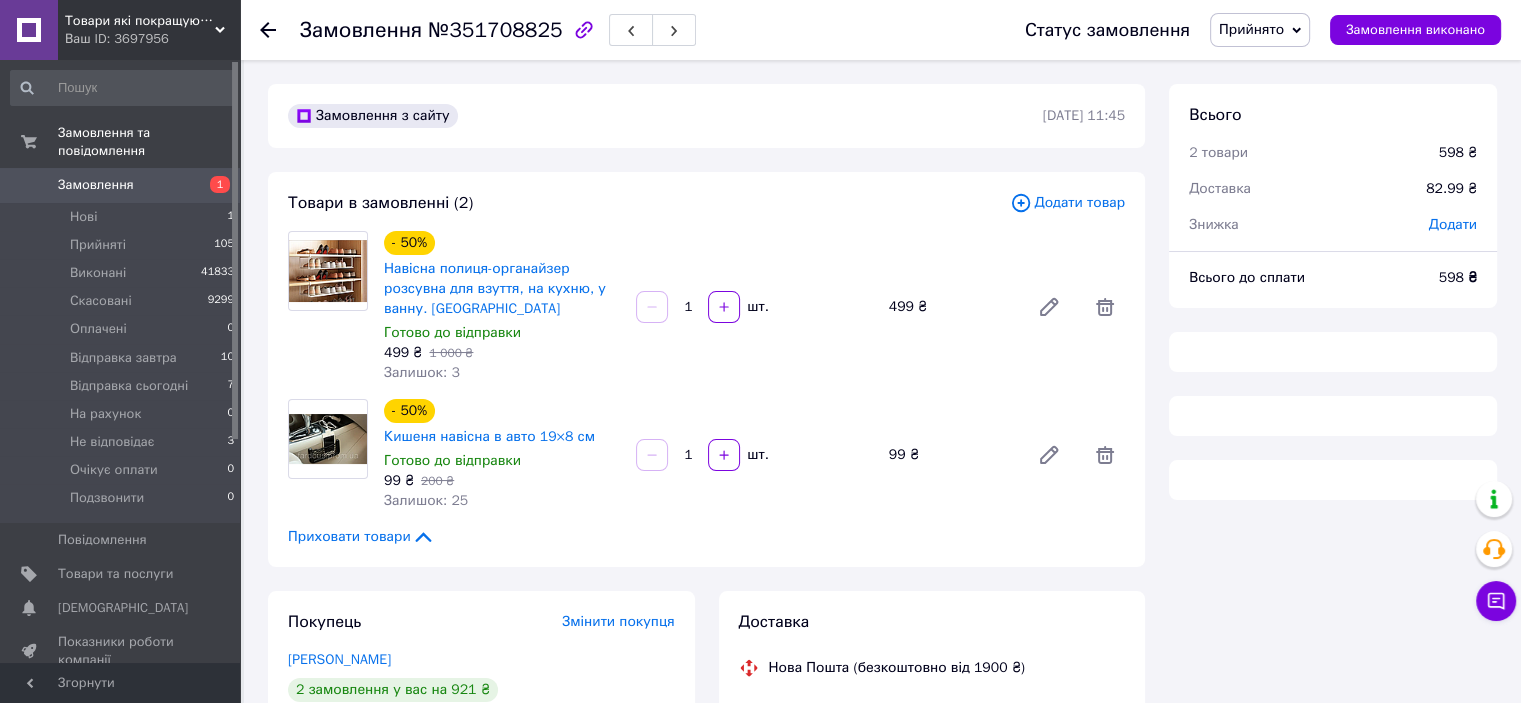 click on "№351708825" at bounding box center (495, 30) 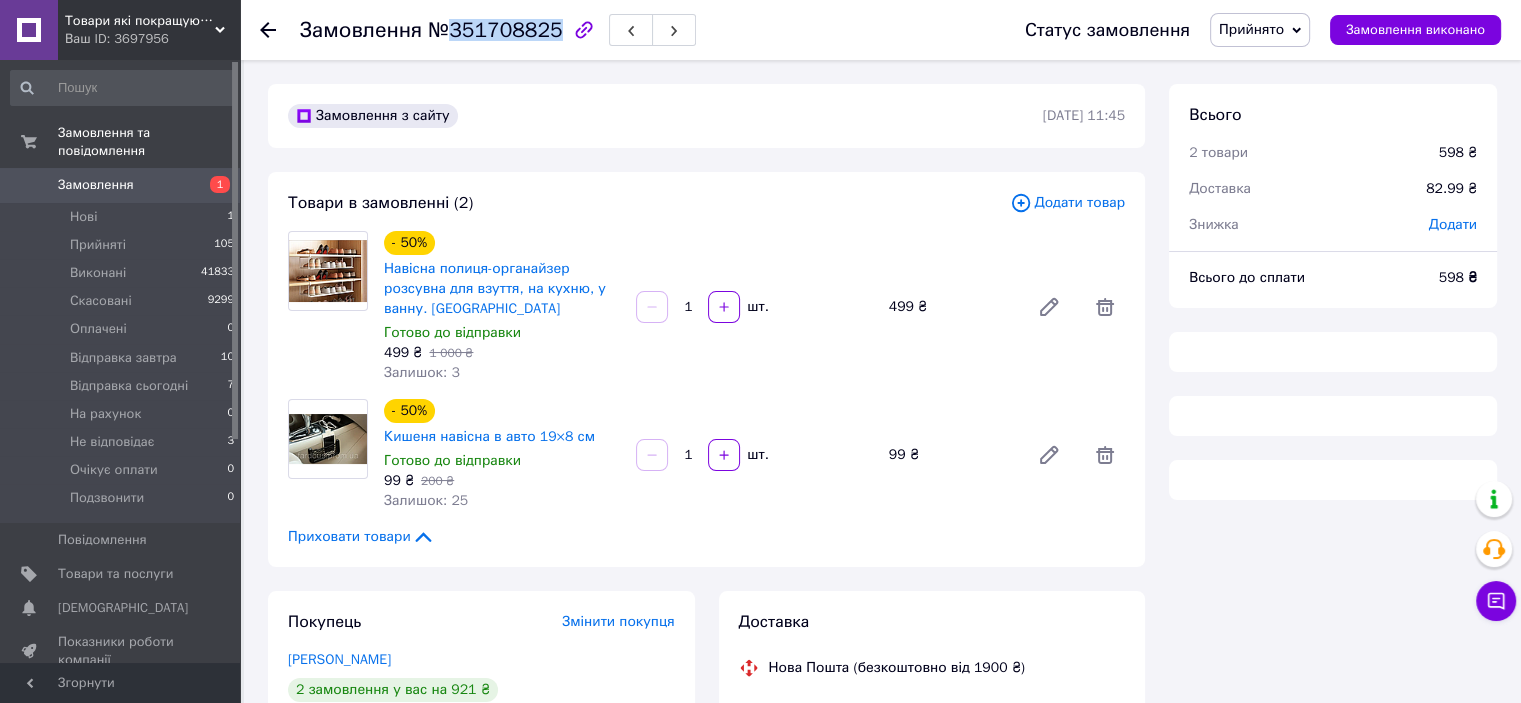 click on "№351708825" at bounding box center (495, 30) 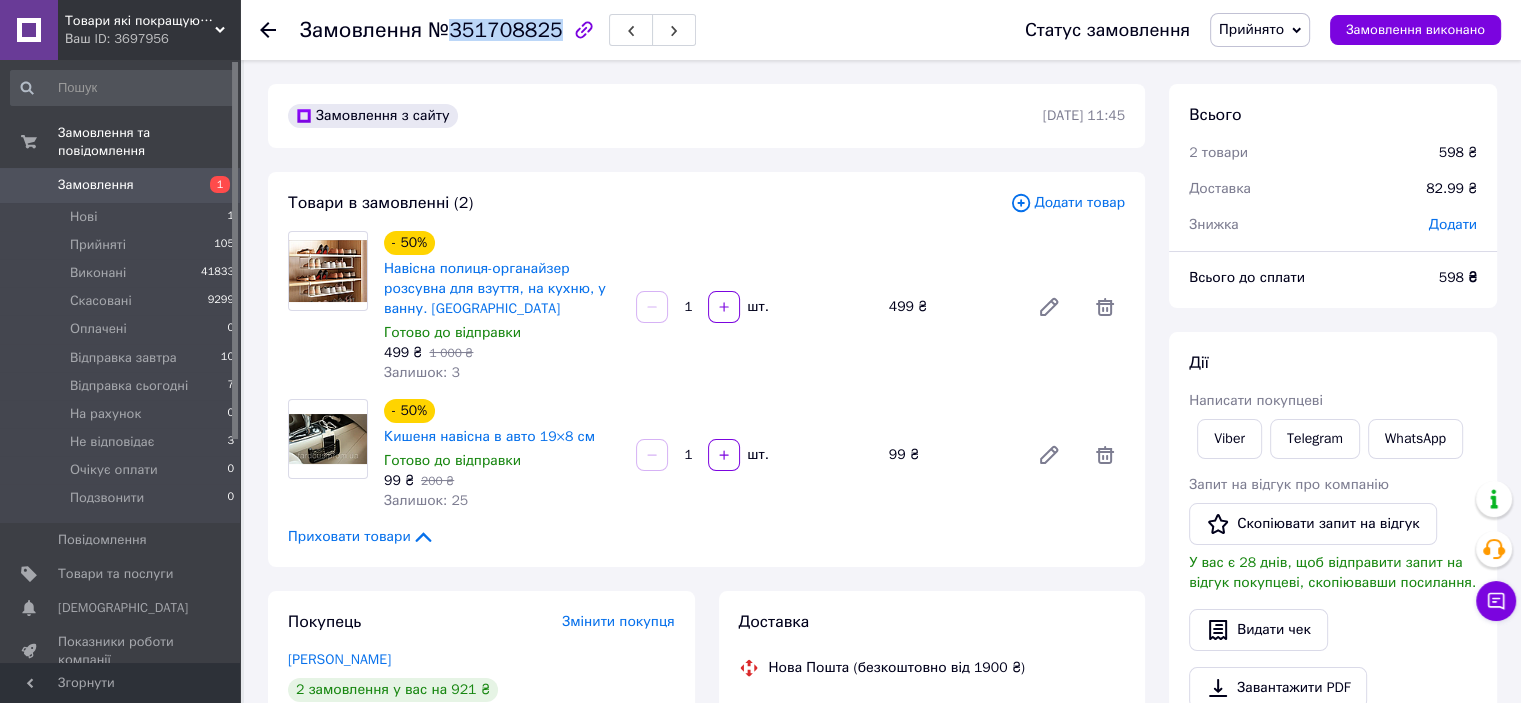 click on "Прийнято" at bounding box center [1260, 30] 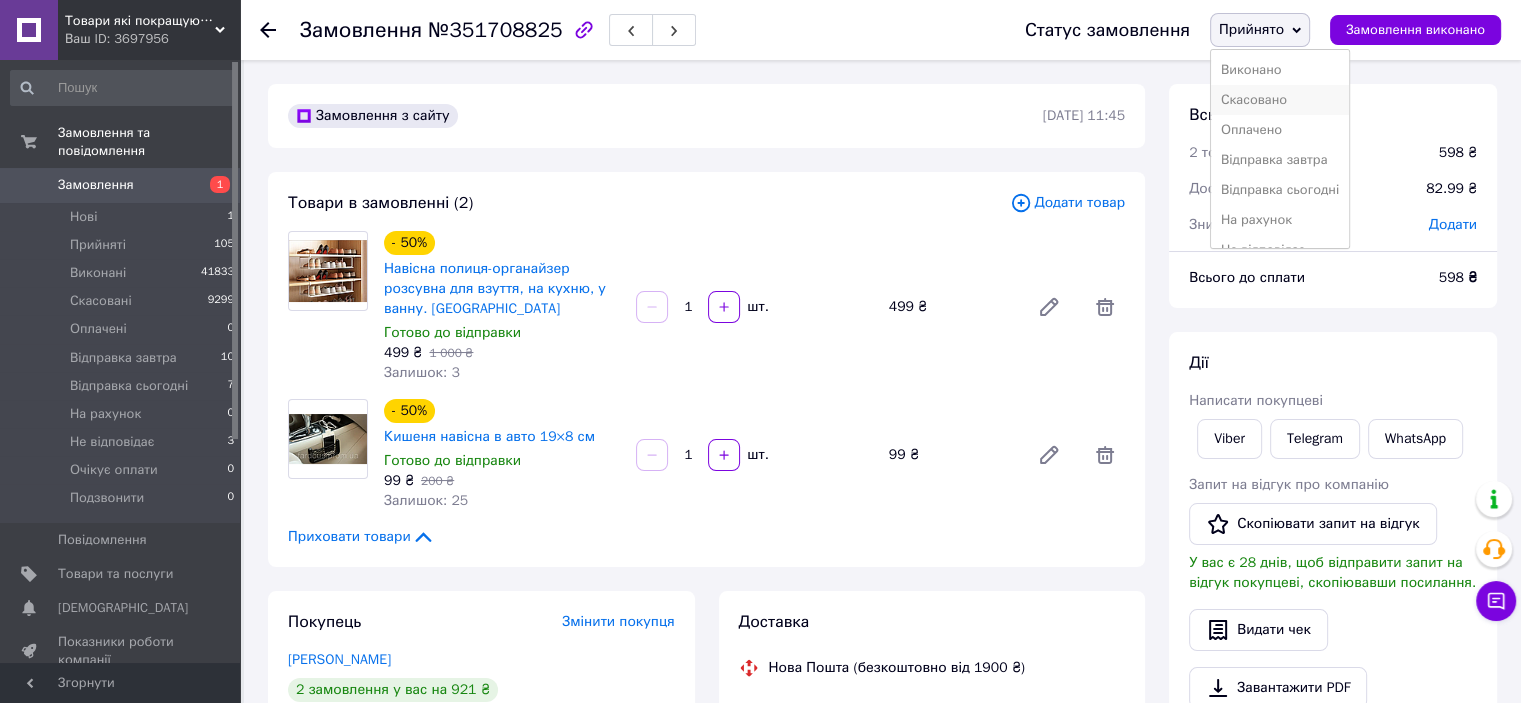 click on "Скасовано" at bounding box center [1280, 100] 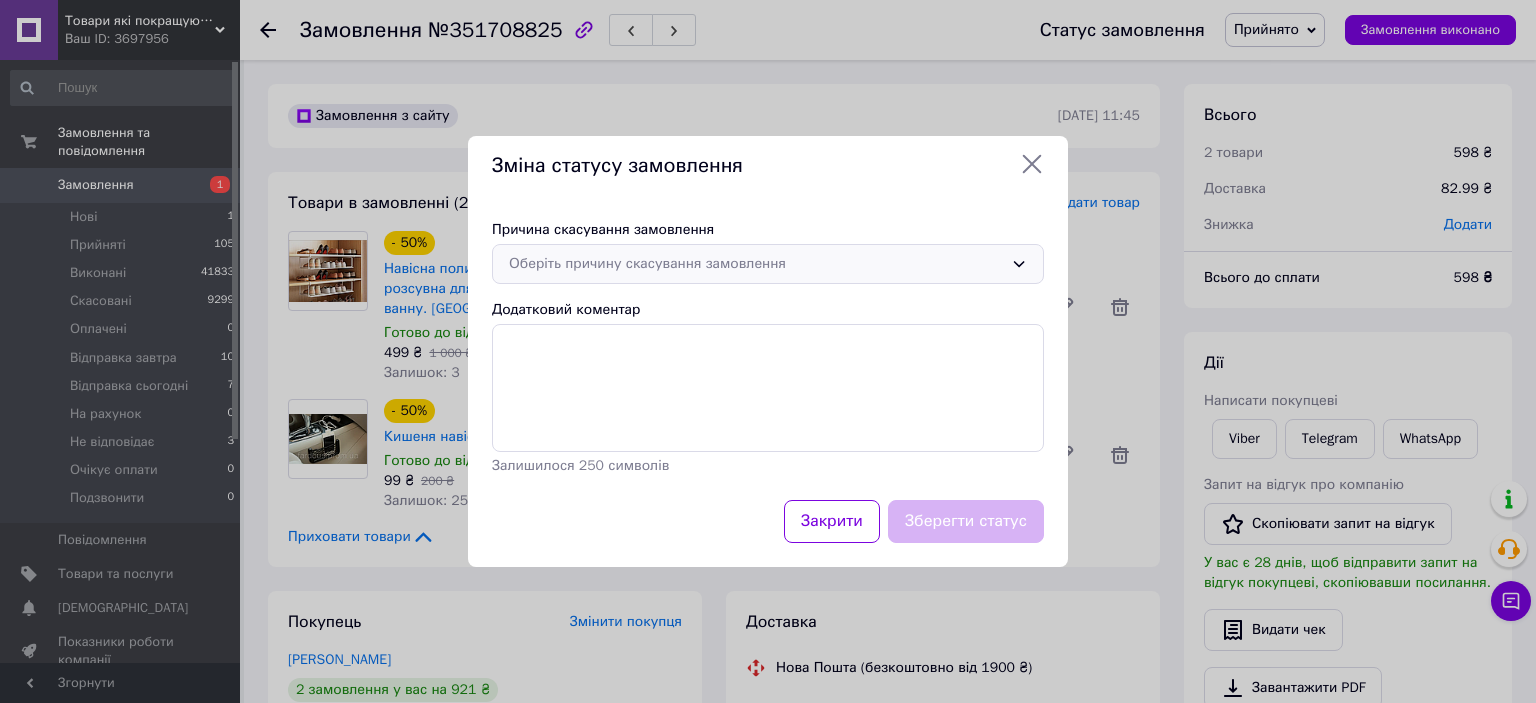 click on "Оберіть причину скасування замовлення" at bounding box center (756, 264) 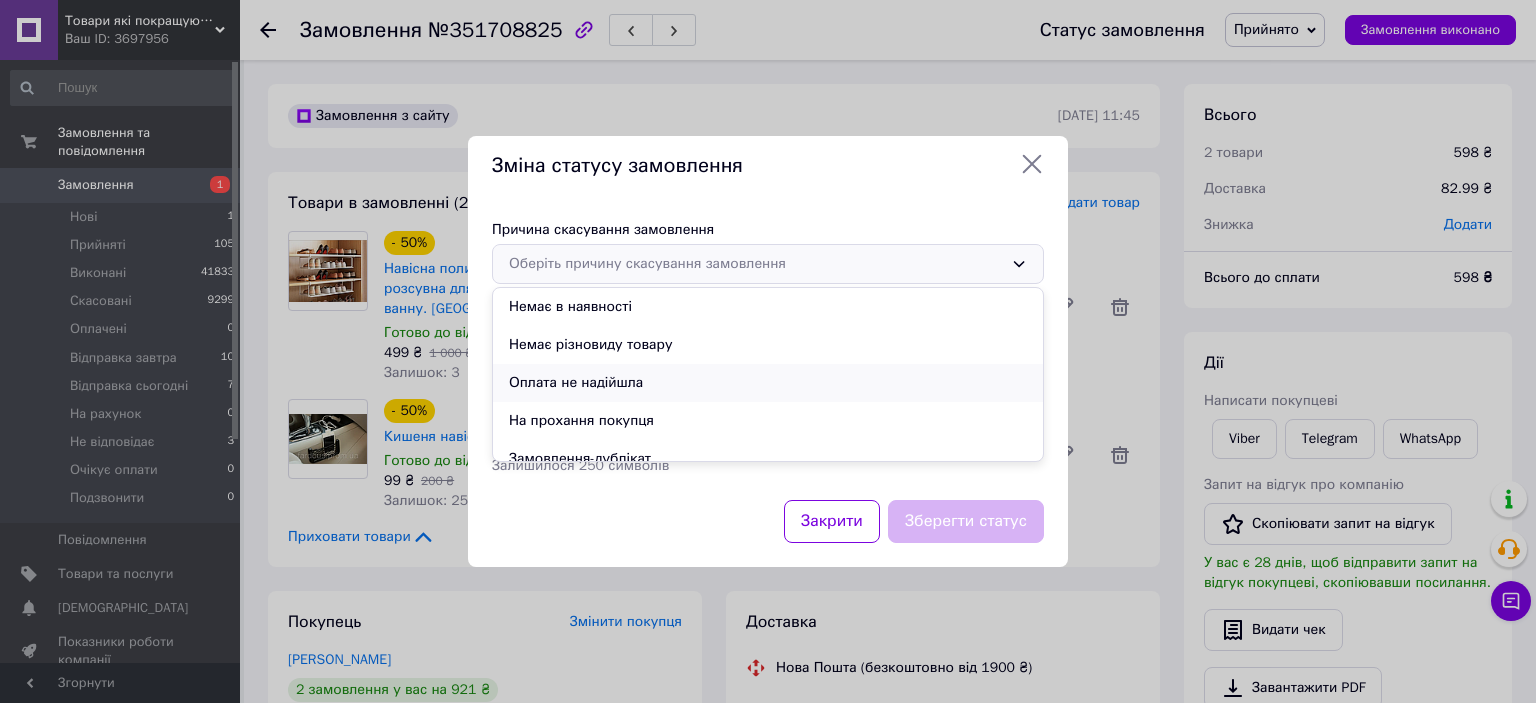 click on "Оплата не надійшла" at bounding box center (768, 383) 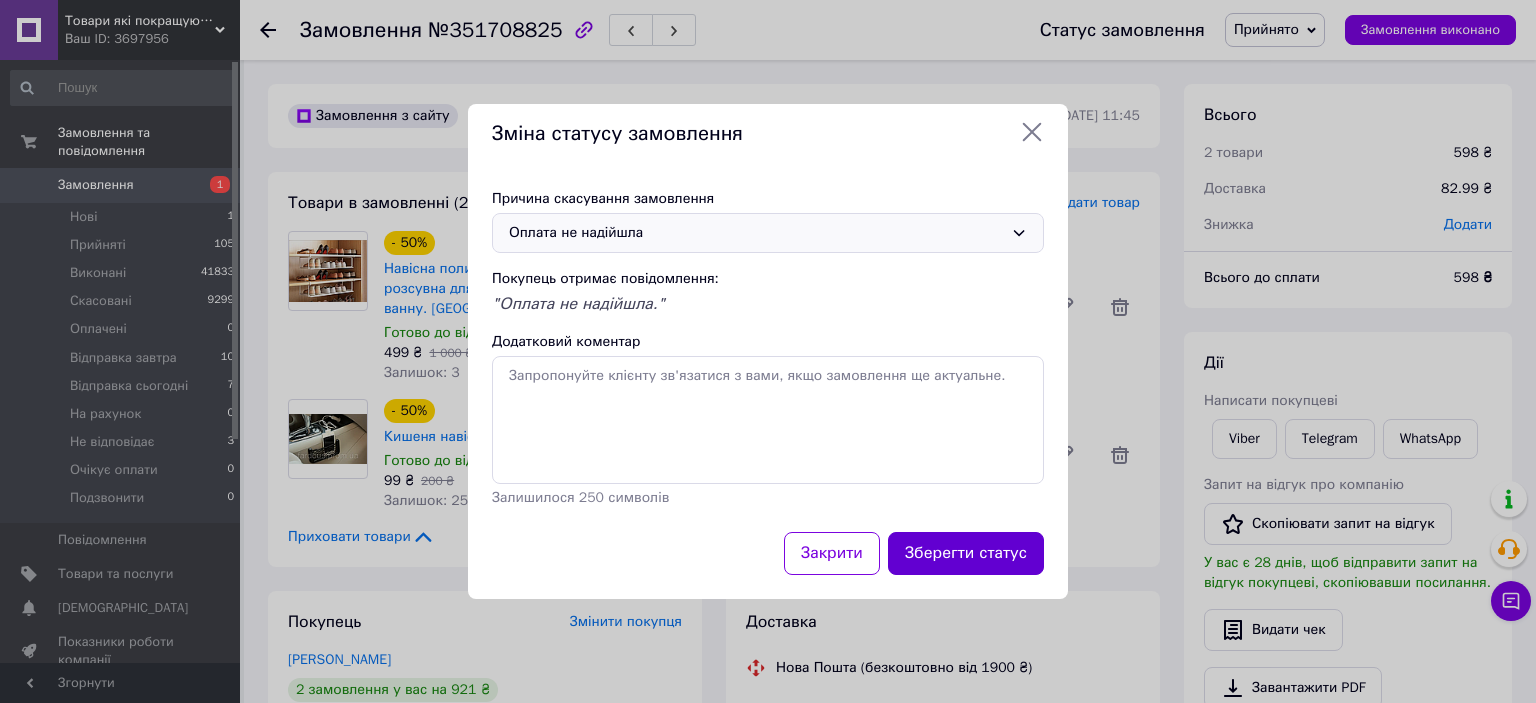 click on "Зберегти статус" at bounding box center [966, 553] 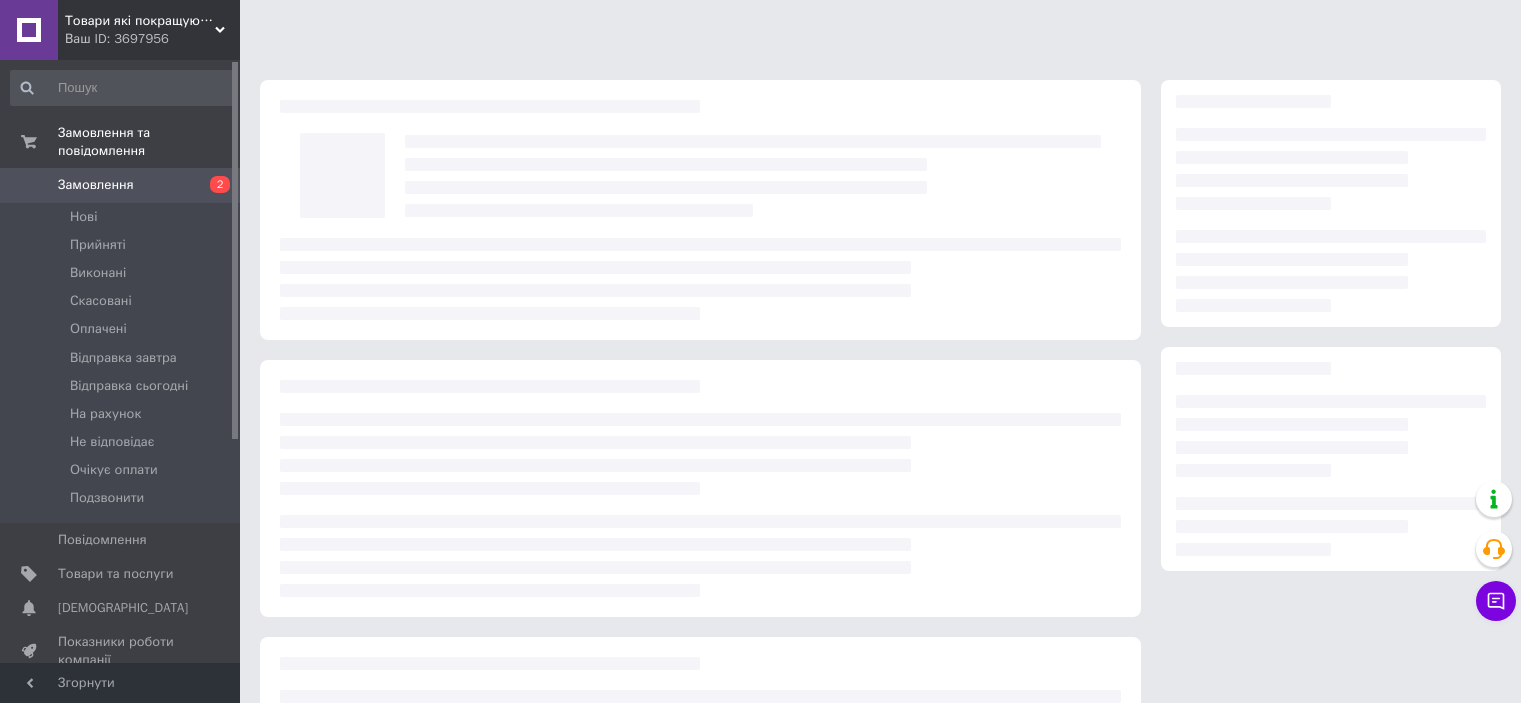 scroll, scrollTop: 0, scrollLeft: 0, axis: both 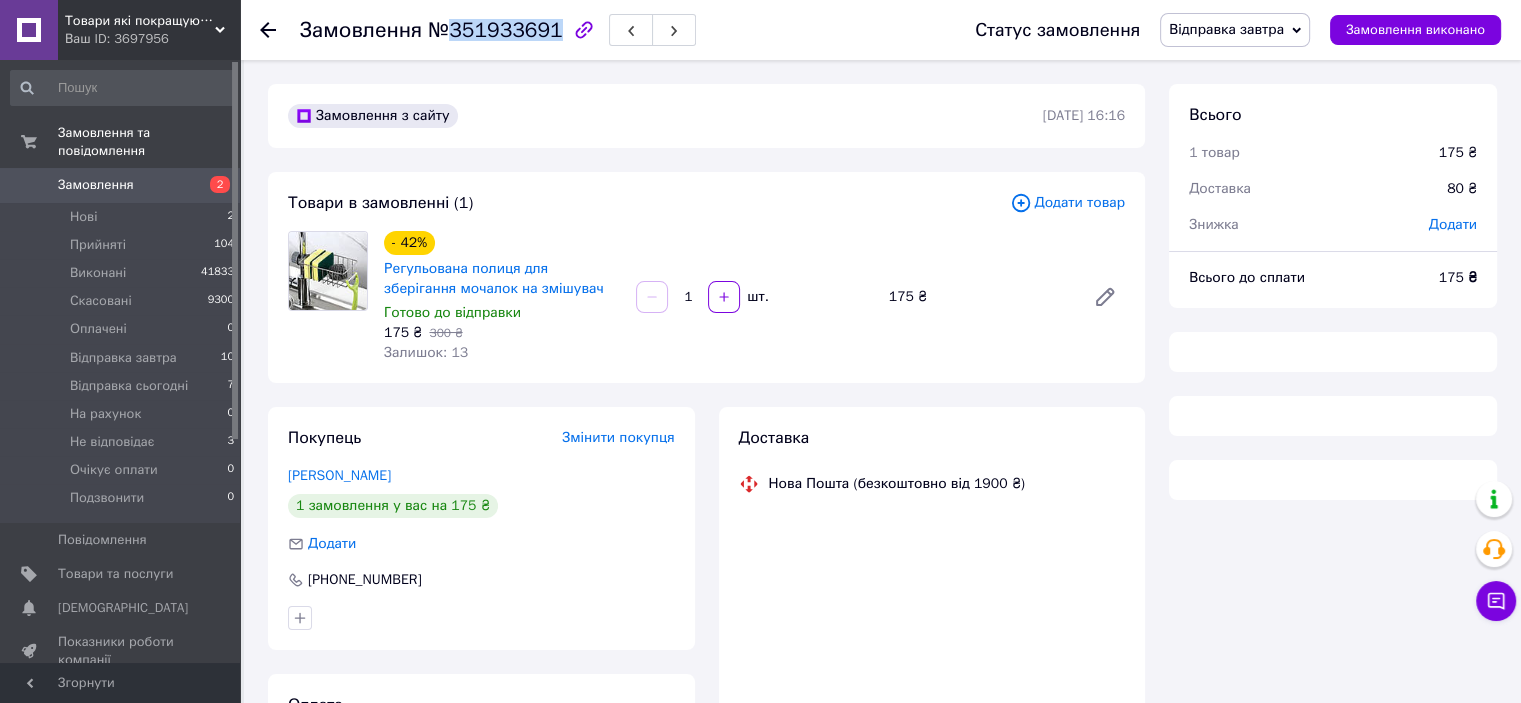 click on "Замовлення №351933691" at bounding box center (498, 30) 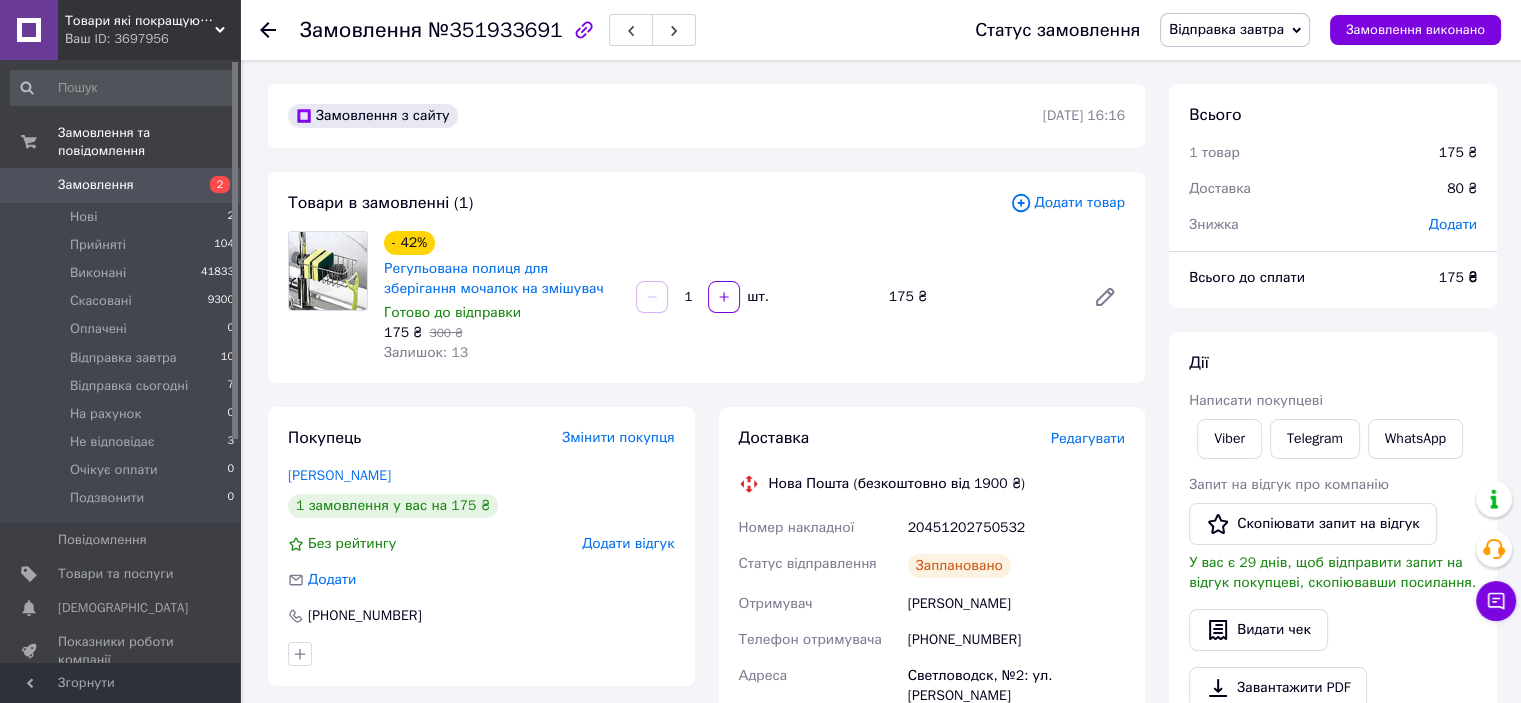 click on "20451202750532" at bounding box center [1016, 528] 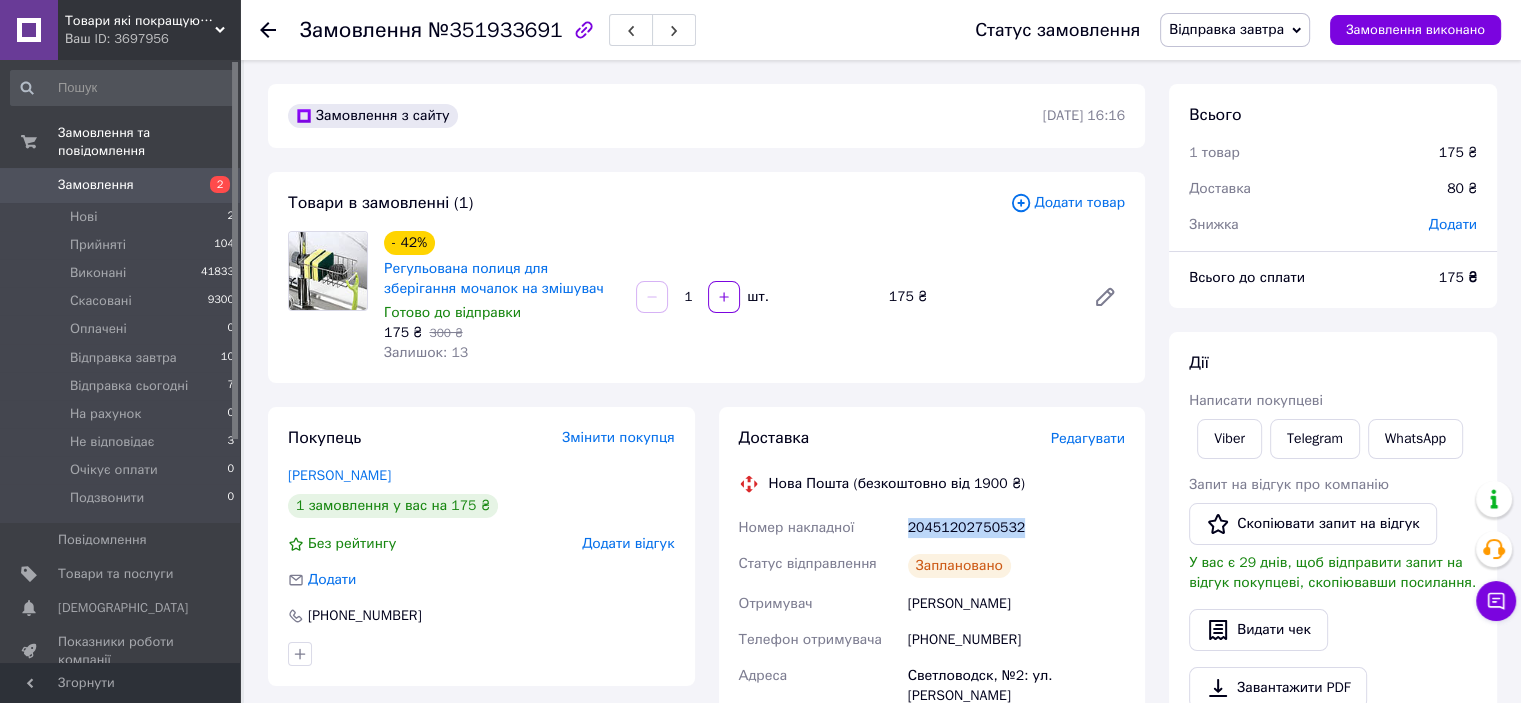 click on "20451202750532" at bounding box center [1016, 528] 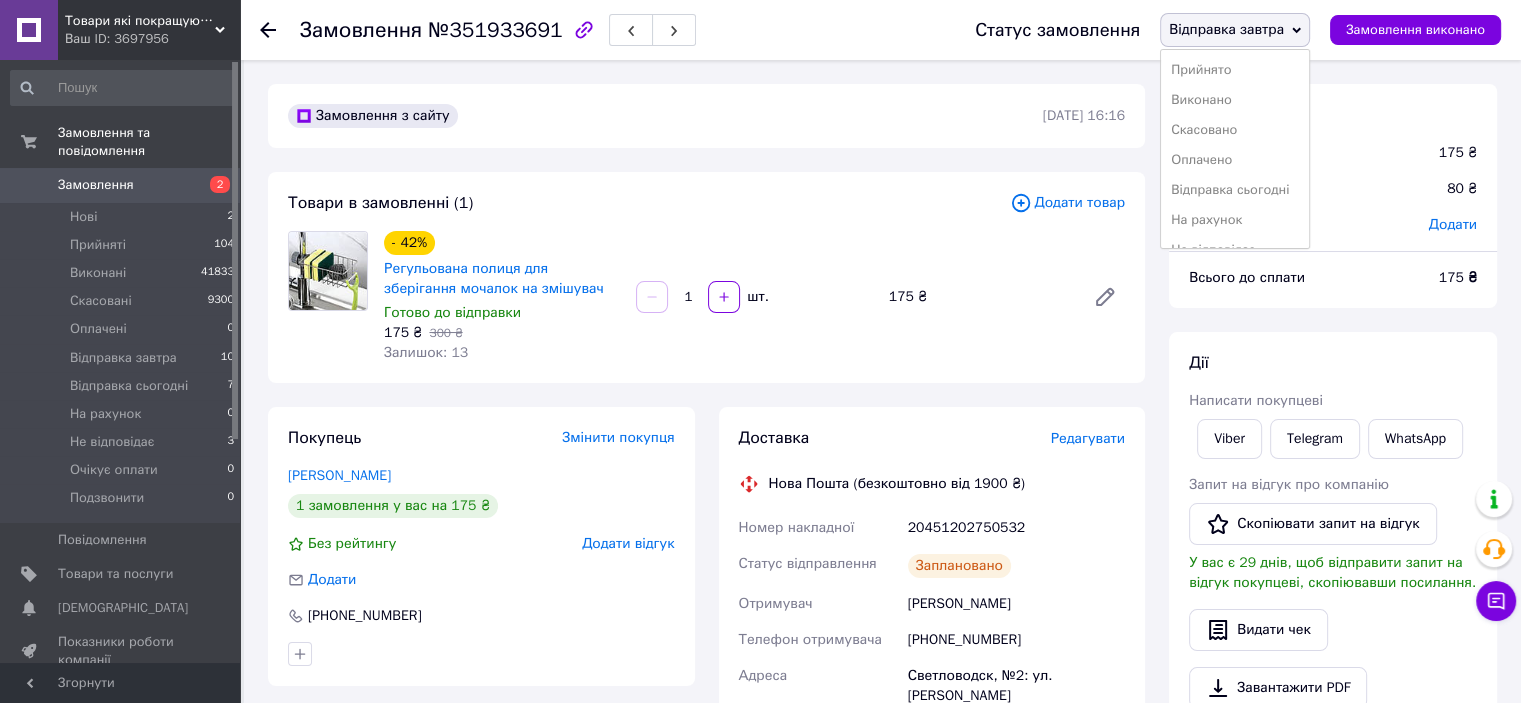 click on "Прийнято Виконано Скасовано Оплачено Відправка сьогодні На рахунок Не відповідає Очікує оплати Подзвонити" at bounding box center (1235, 149) 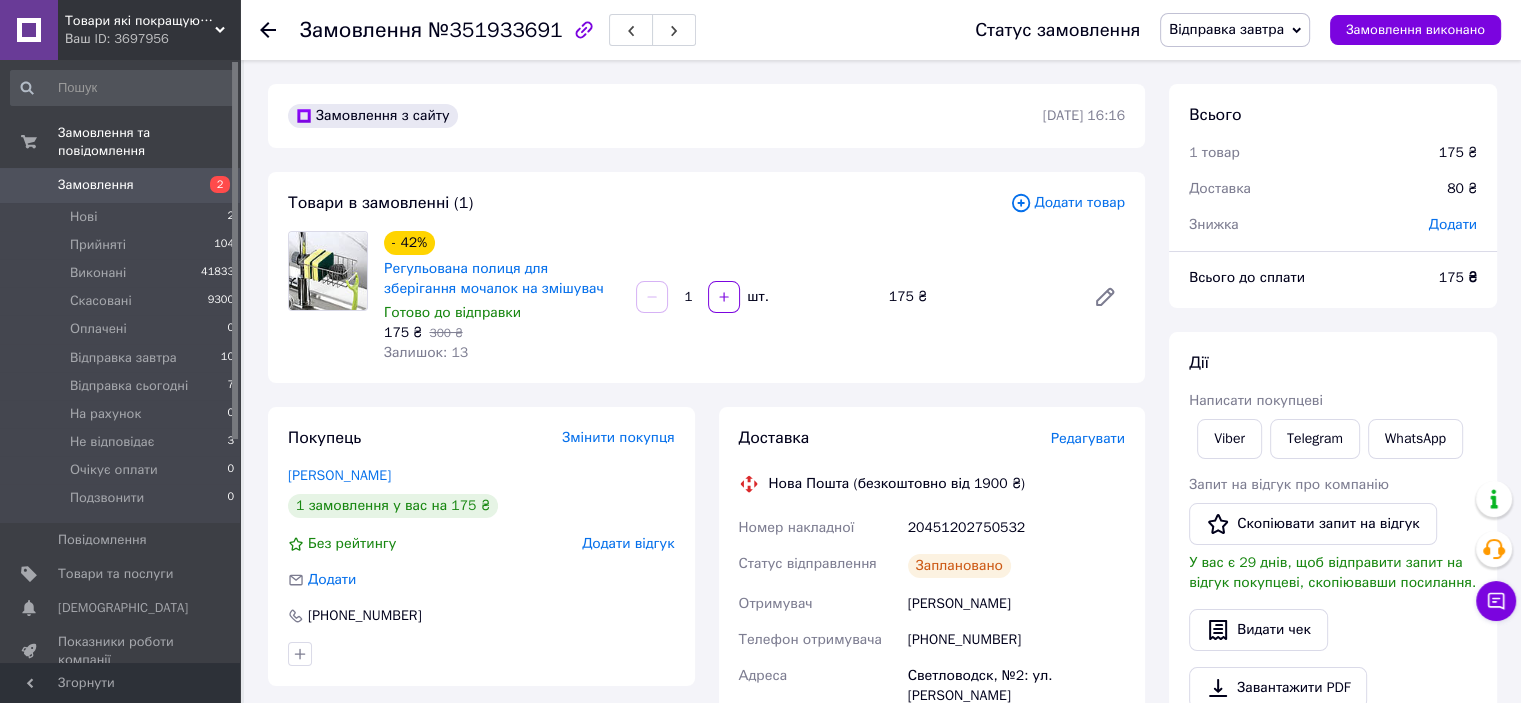 click on "Відправка завтра" at bounding box center (1226, 29) 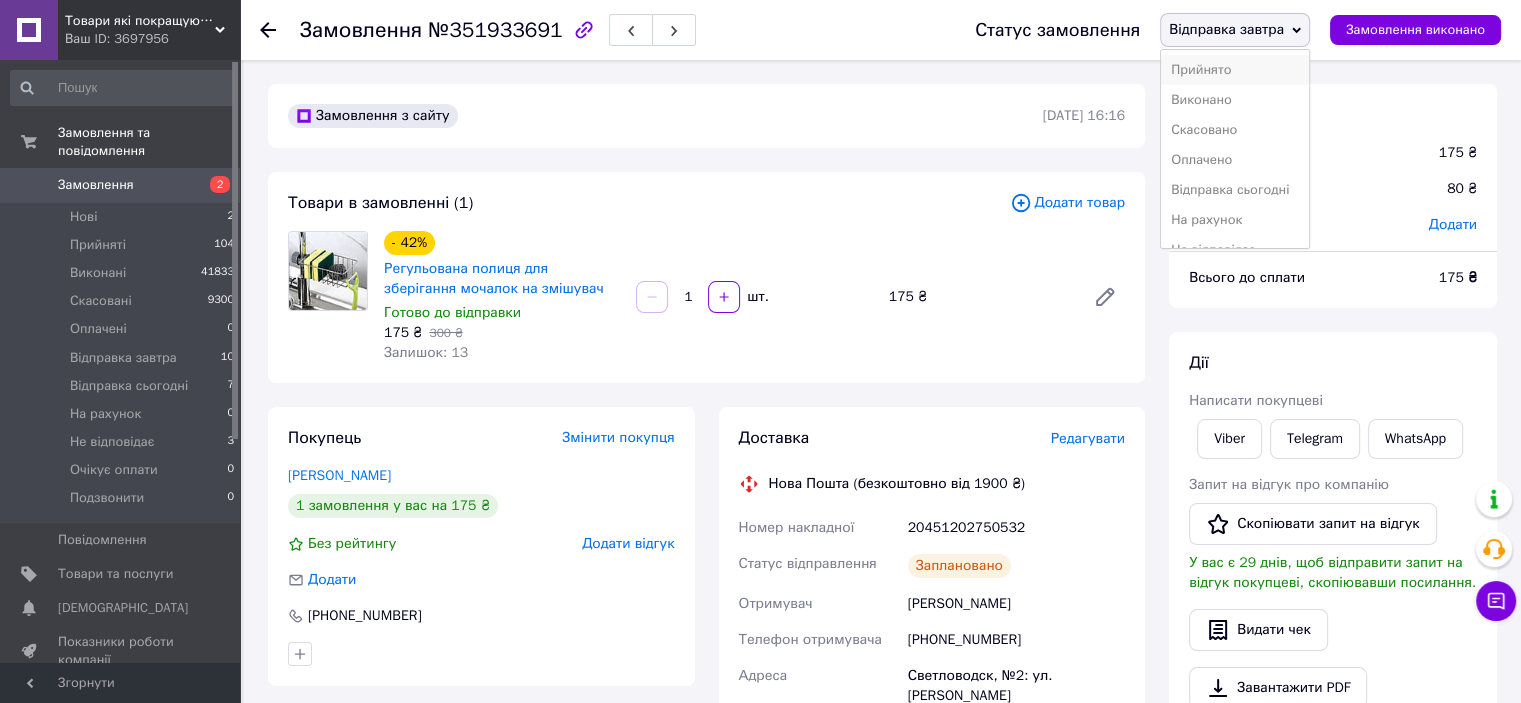click on "Прийнято" at bounding box center [1235, 70] 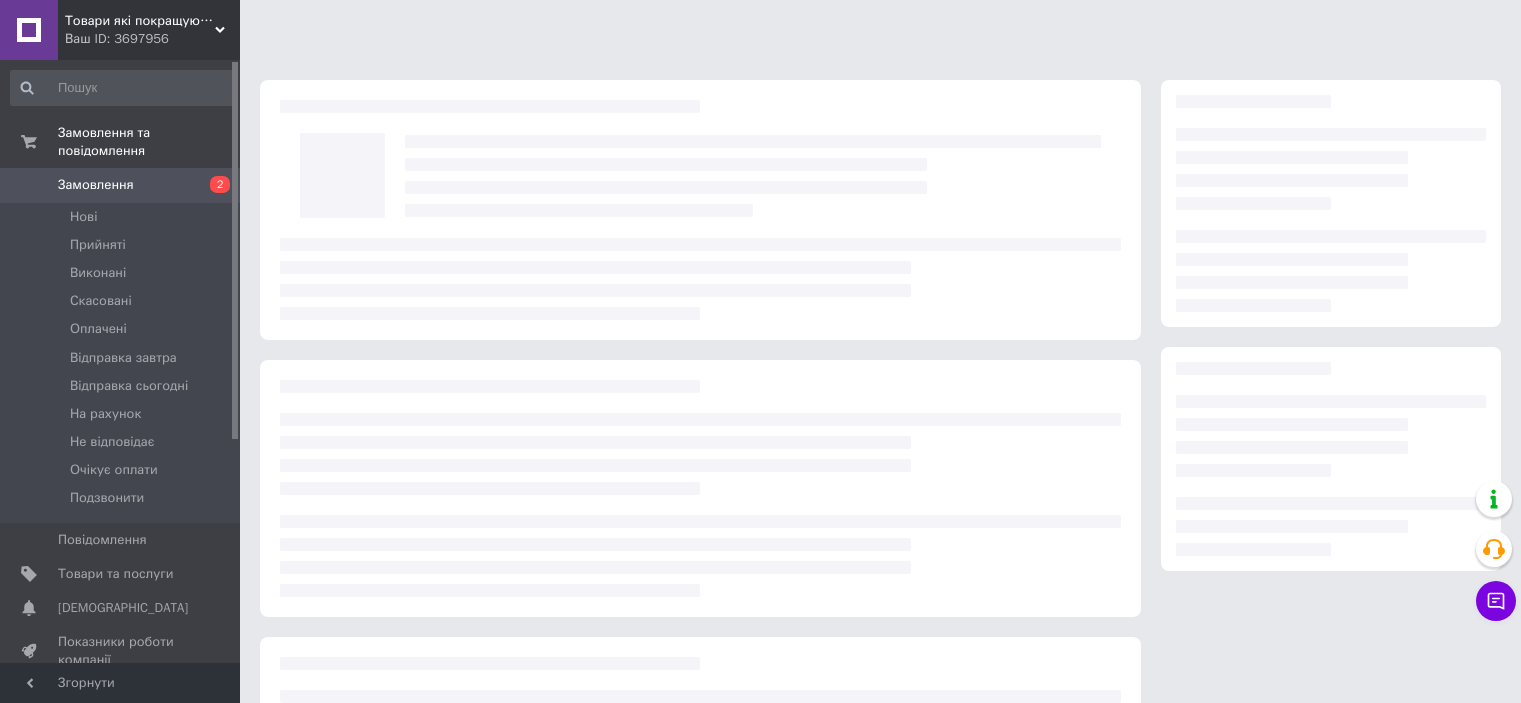 scroll, scrollTop: 0, scrollLeft: 0, axis: both 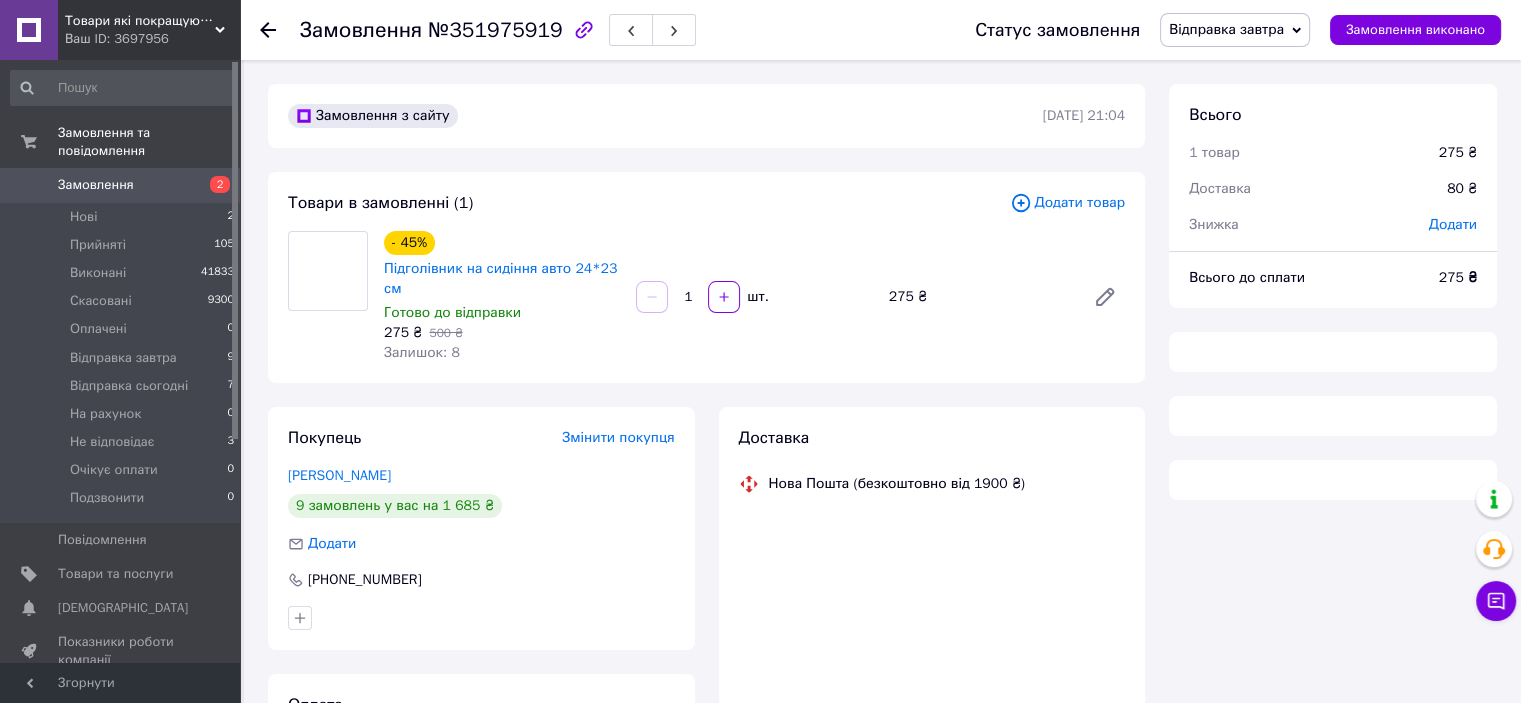 click on "№351975919" at bounding box center (495, 30) 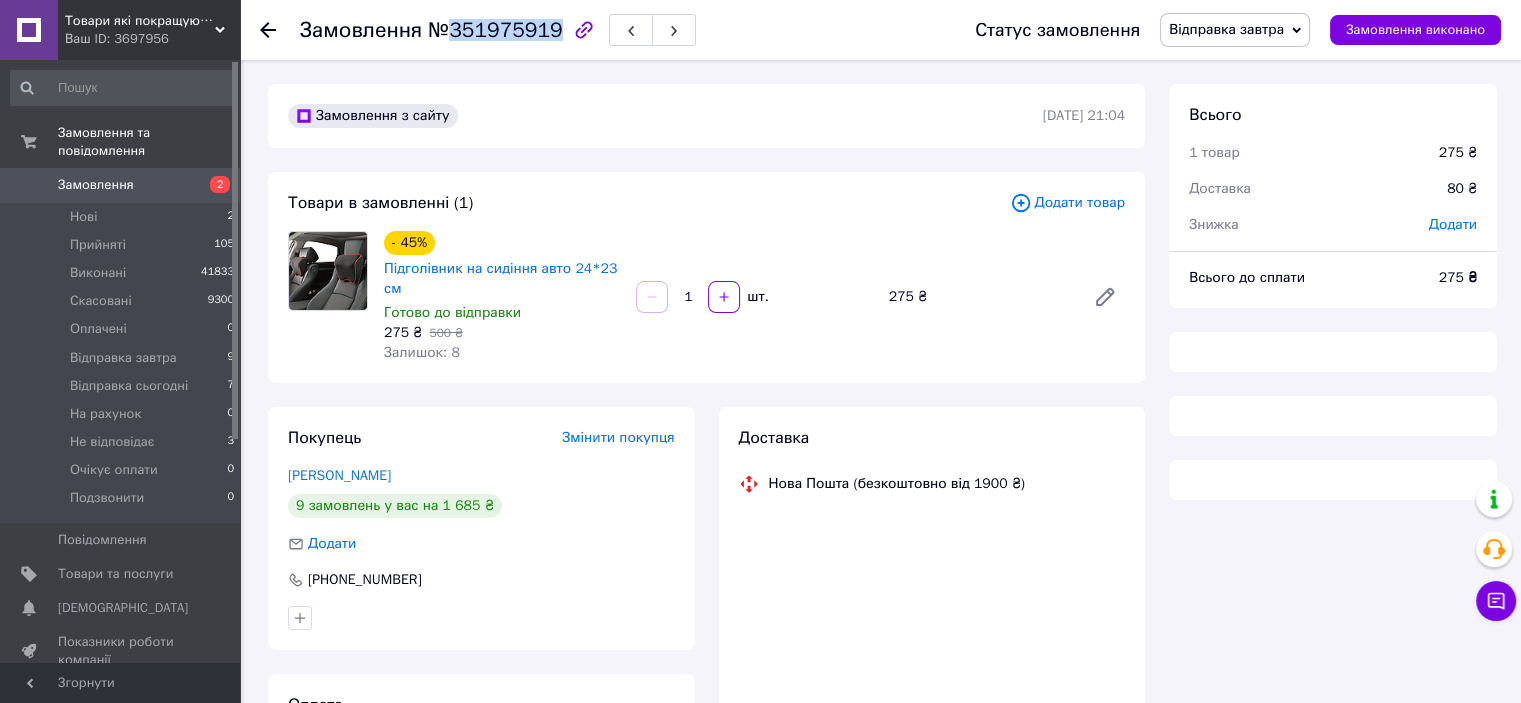 click on "№351975919" at bounding box center (495, 30) 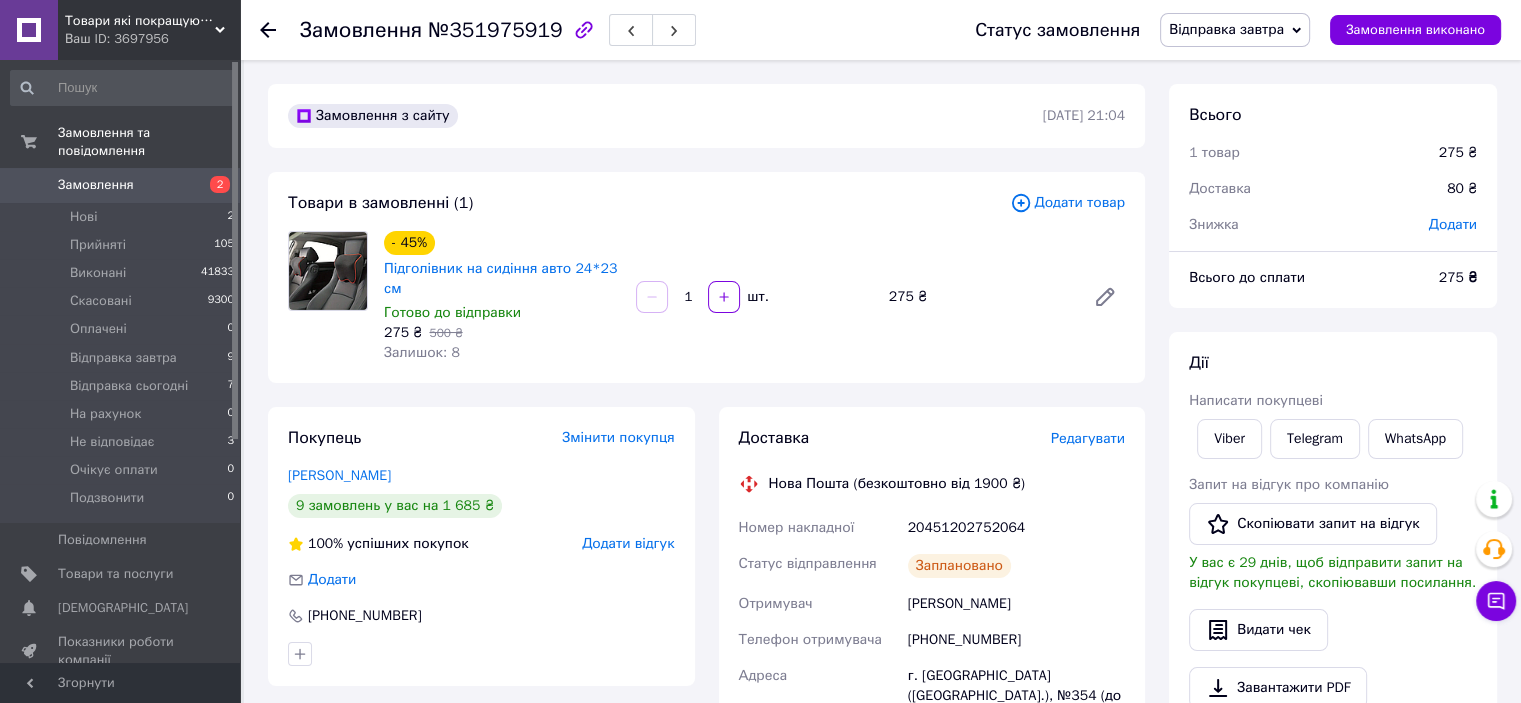 click on "20451202752064" at bounding box center (1016, 528) 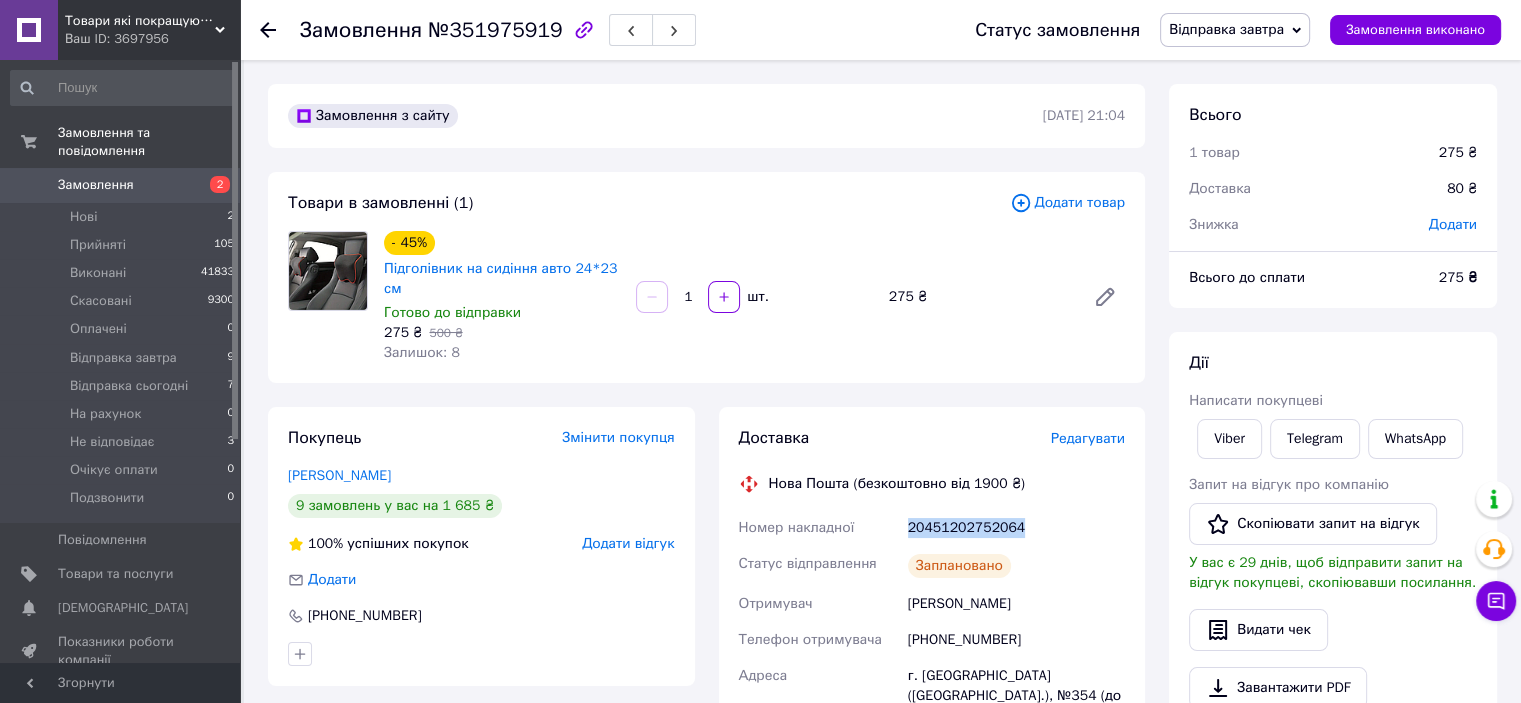 click on "20451202752064" at bounding box center (1016, 528) 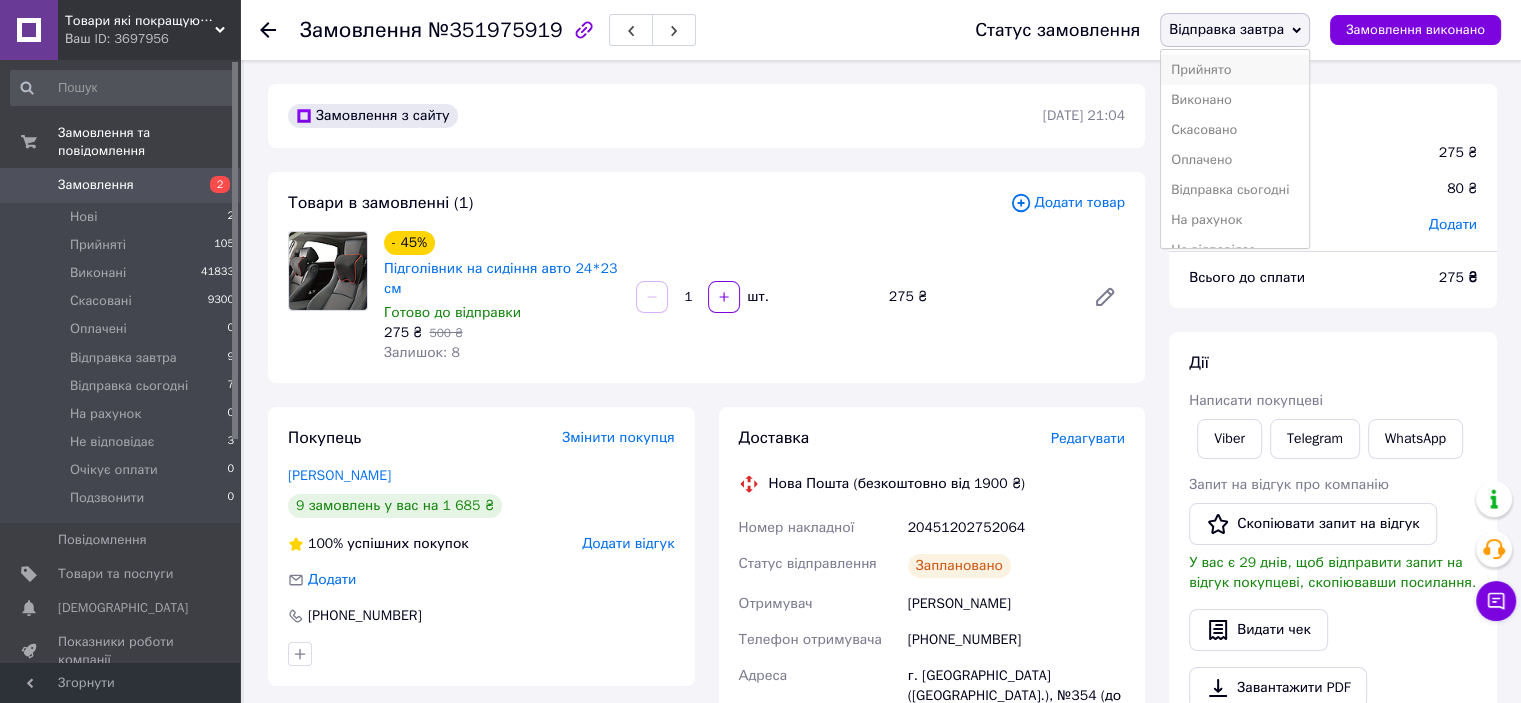 click on "Прийнято" at bounding box center (1235, 70) 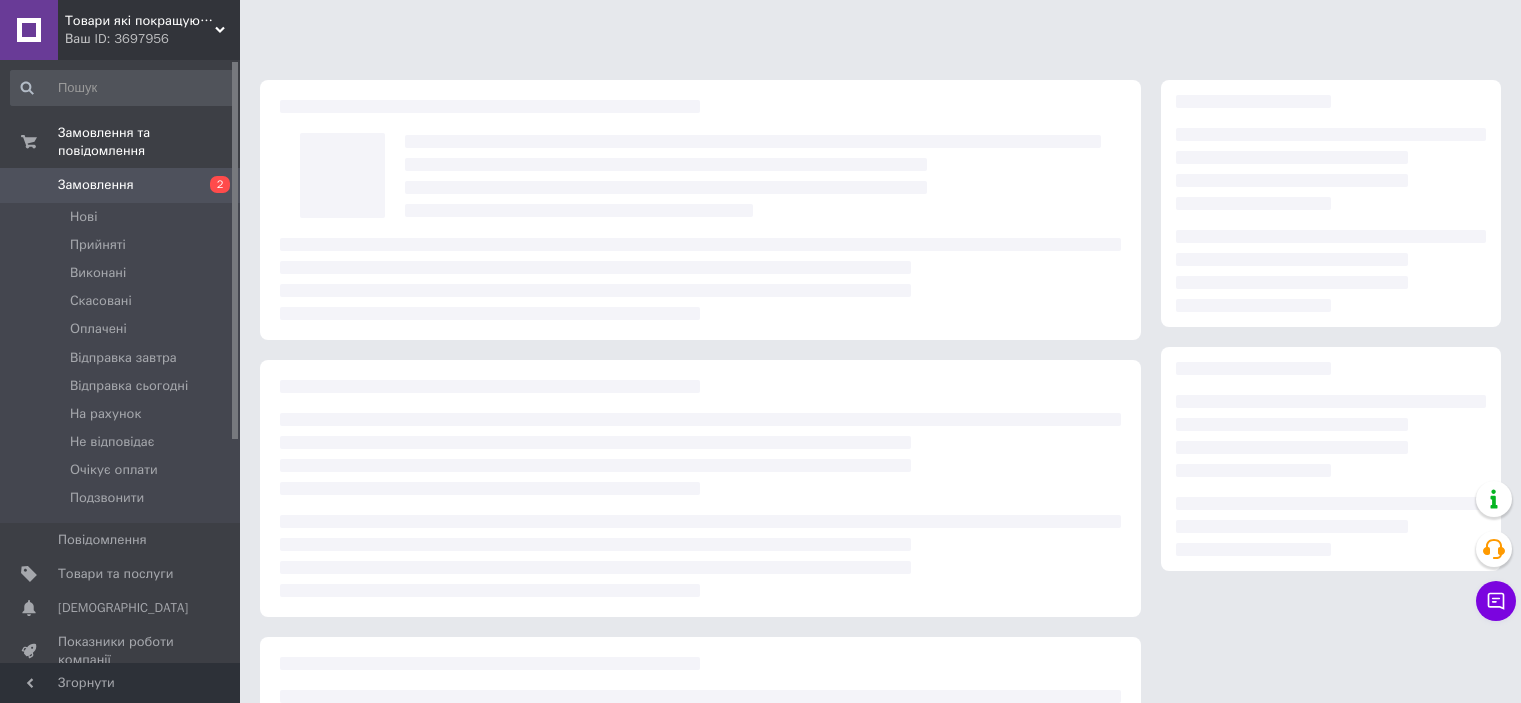 scroll, scrollTop: 0, scrollLeft: 0, axis: both 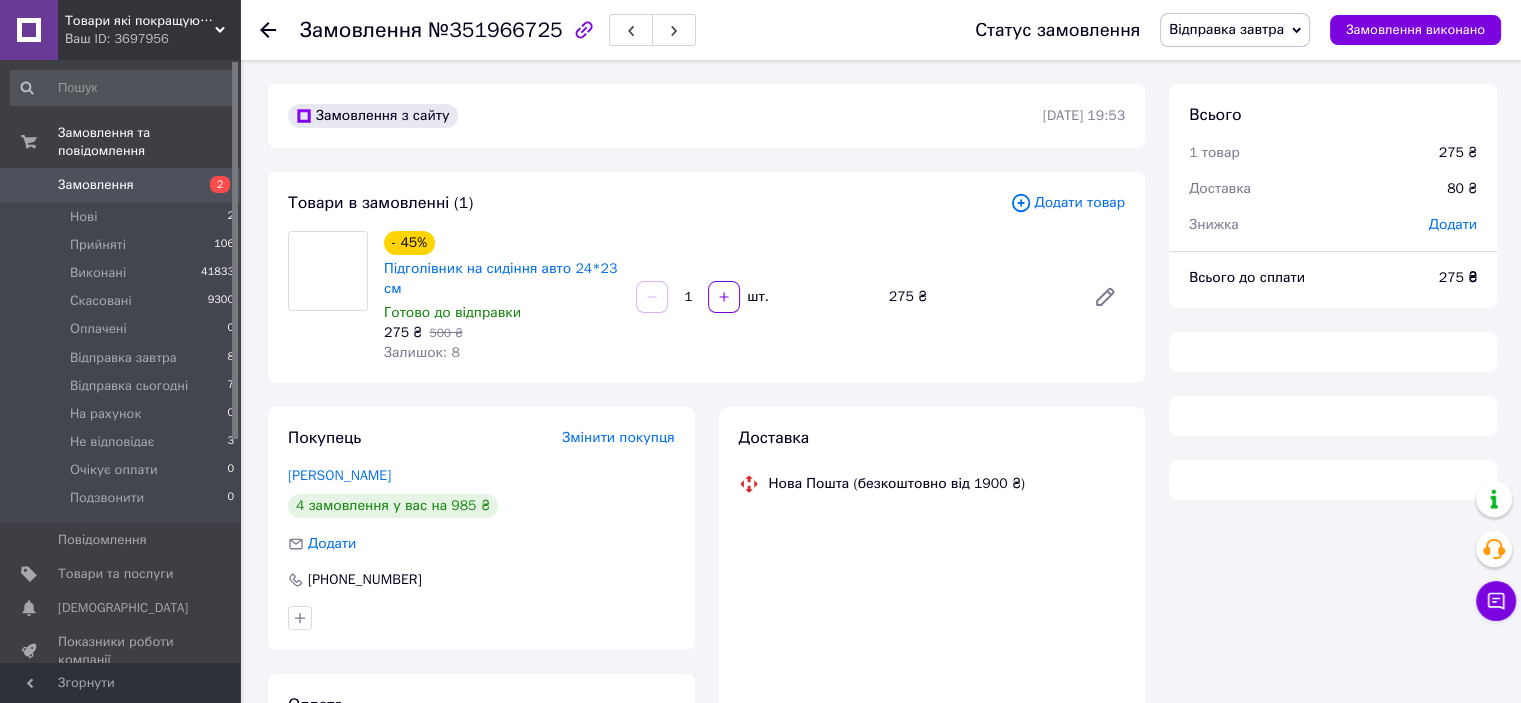 click on "№351966725" at bounding box center [495, 30] 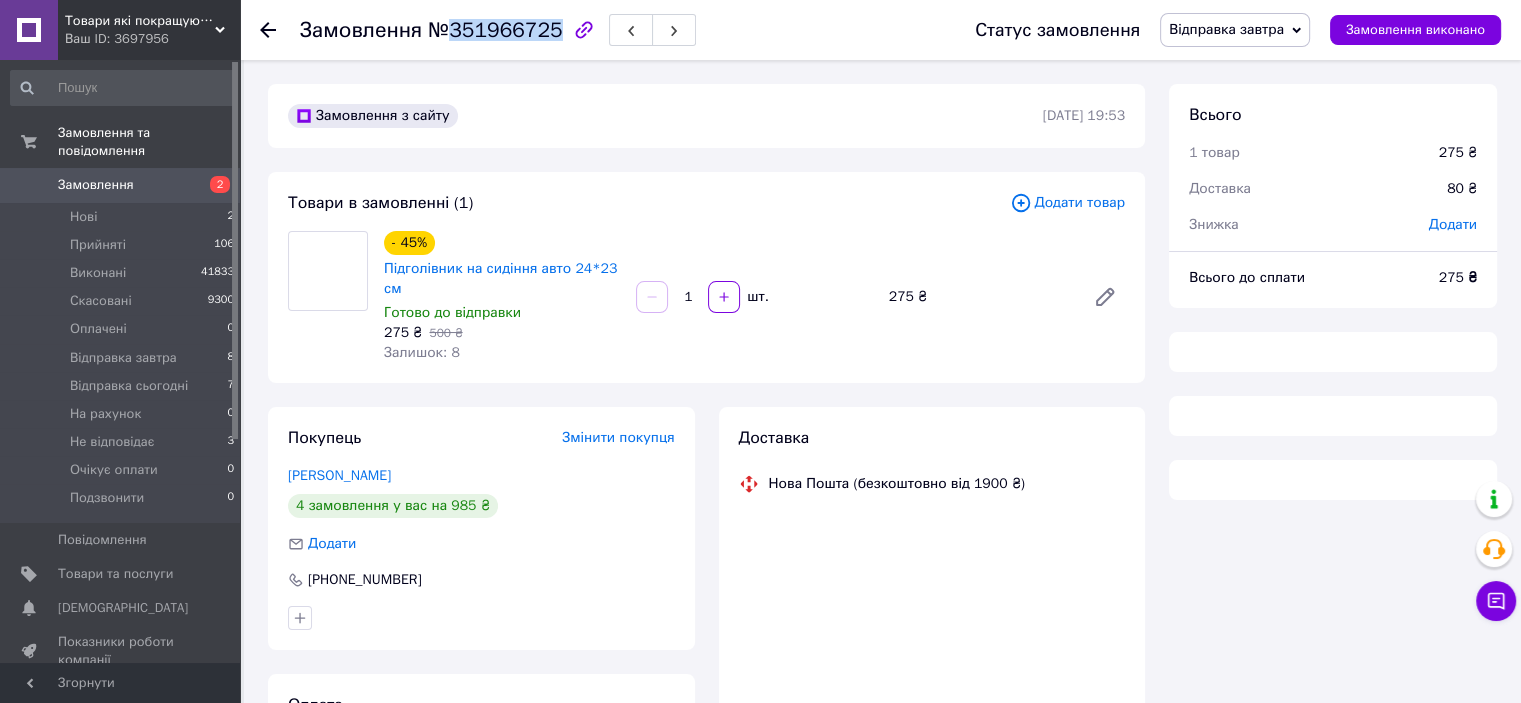 click on "№351966725" at bounding box center (495, 30) 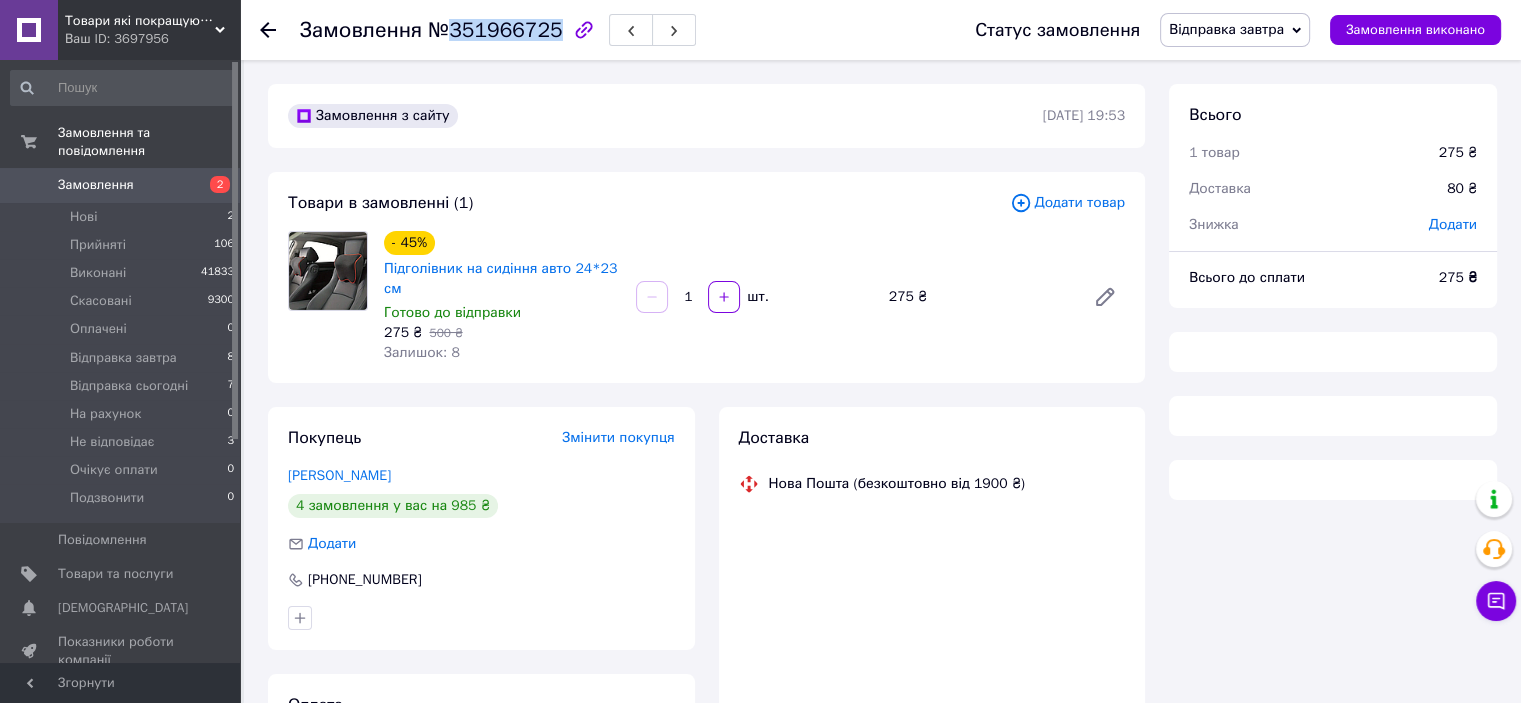 copy on "351966725" 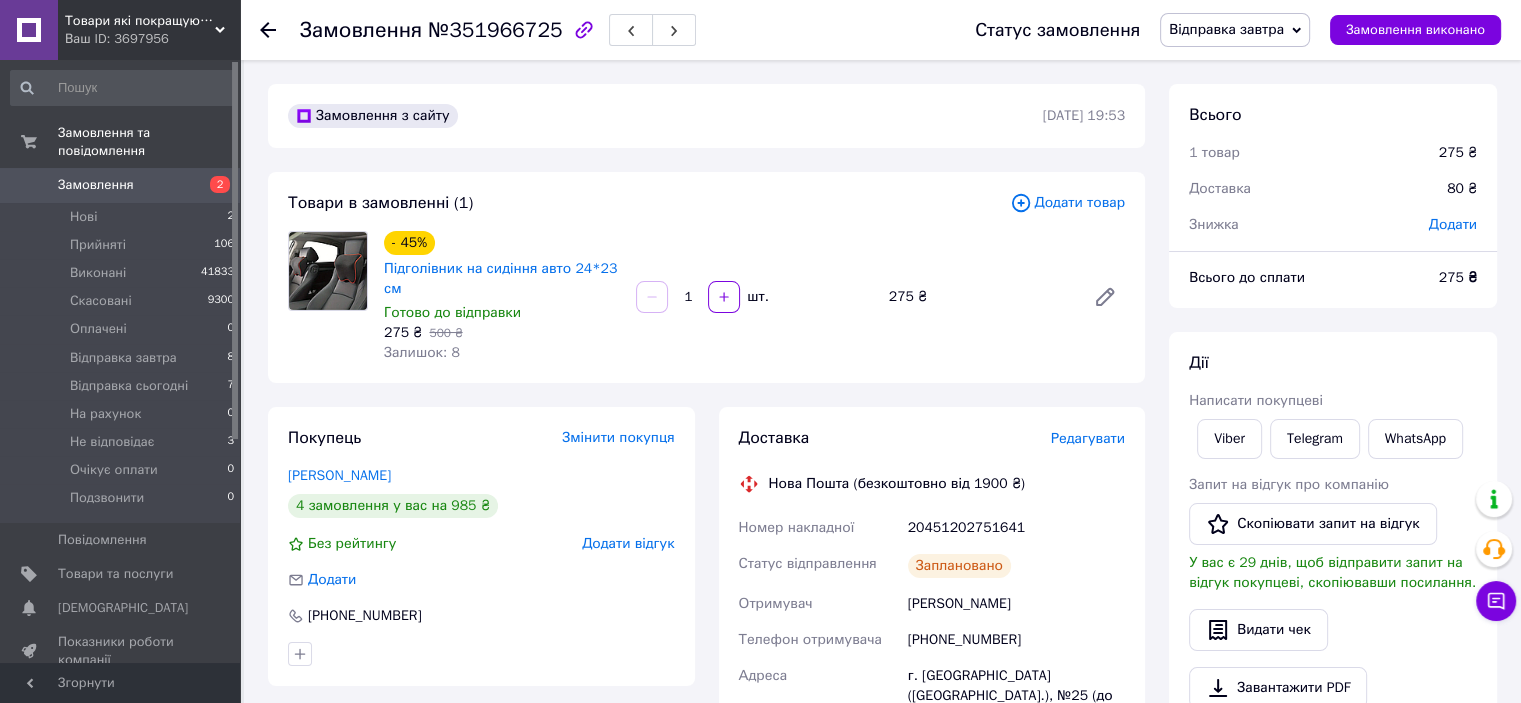 click on "20451202751641" at bounding box center (1016, 528) 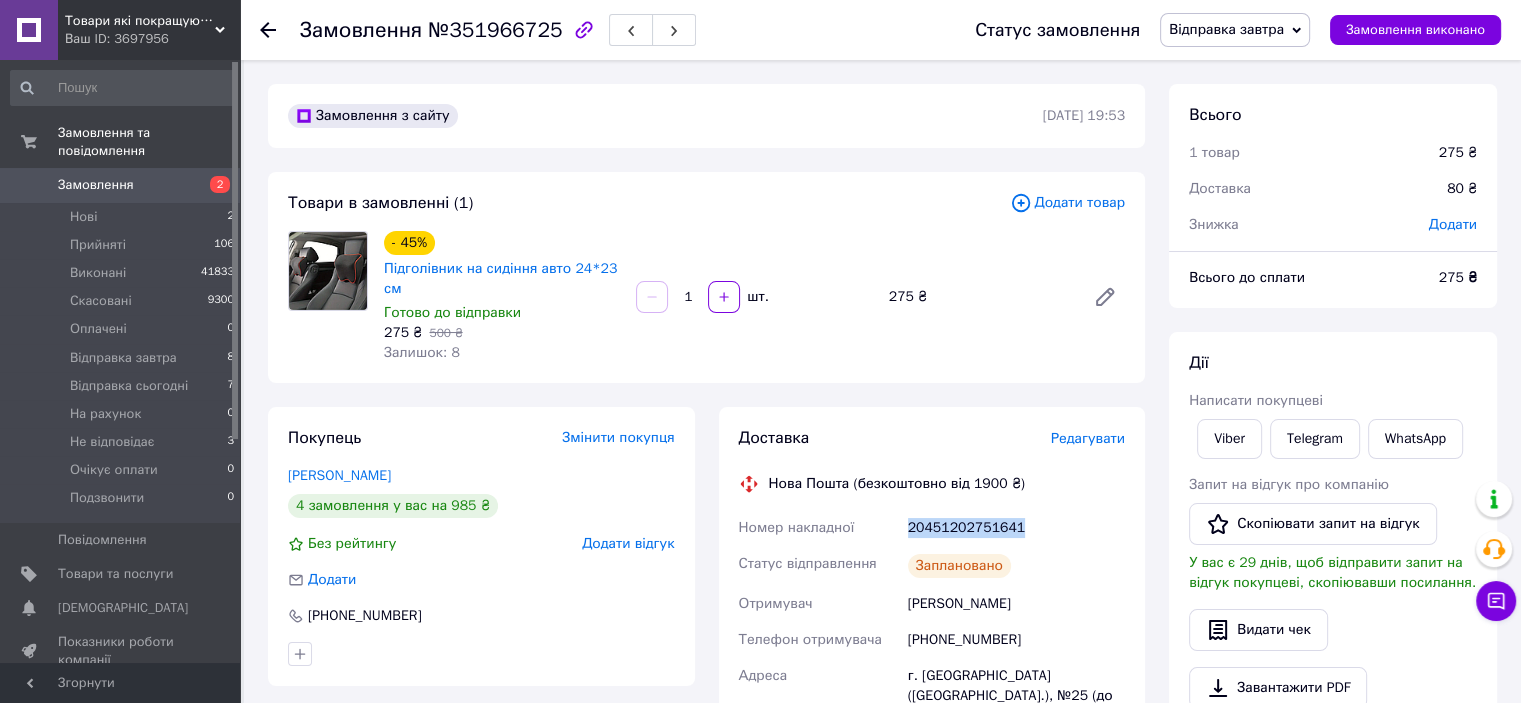 click on "20451202751641" at bounding box center (1016, 528) 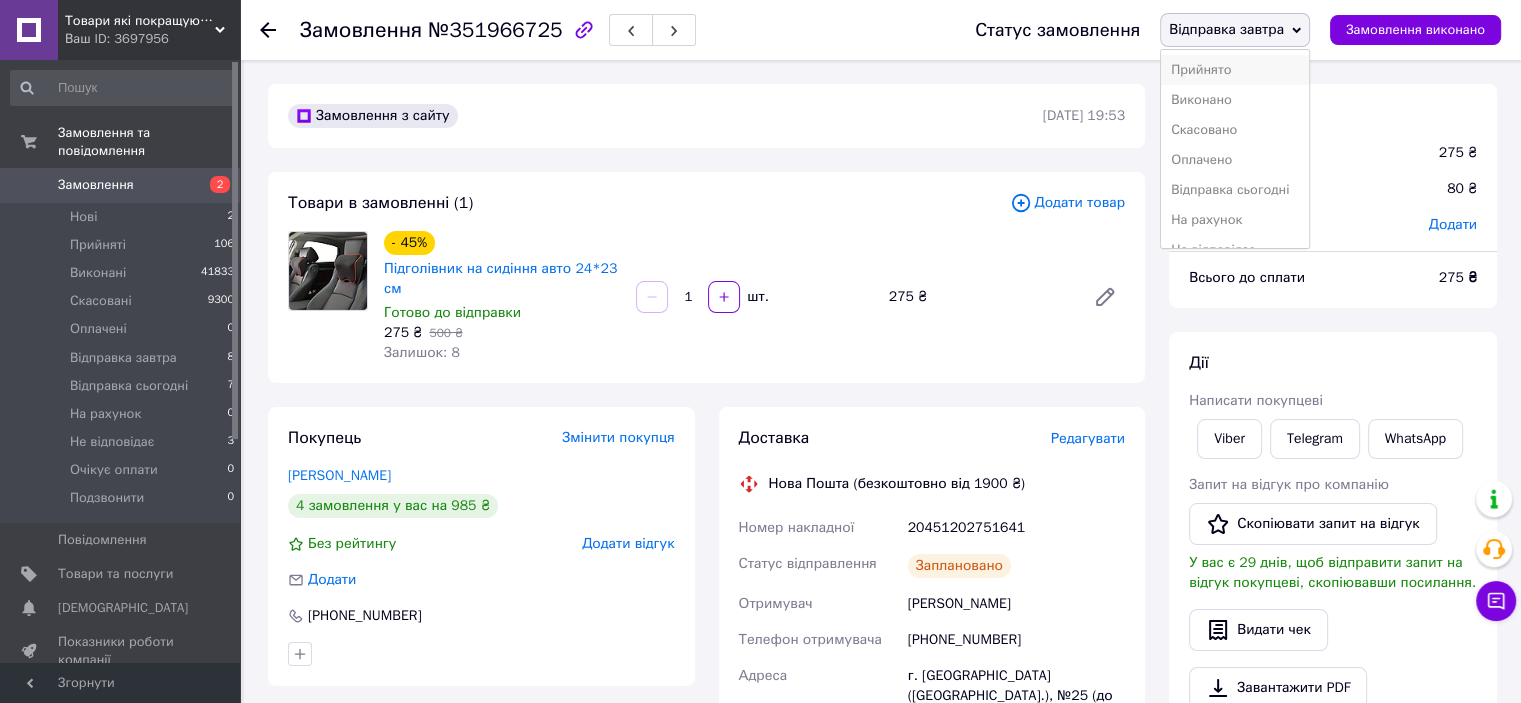 click on "Прийнято" at bounding box center [1235, 70] 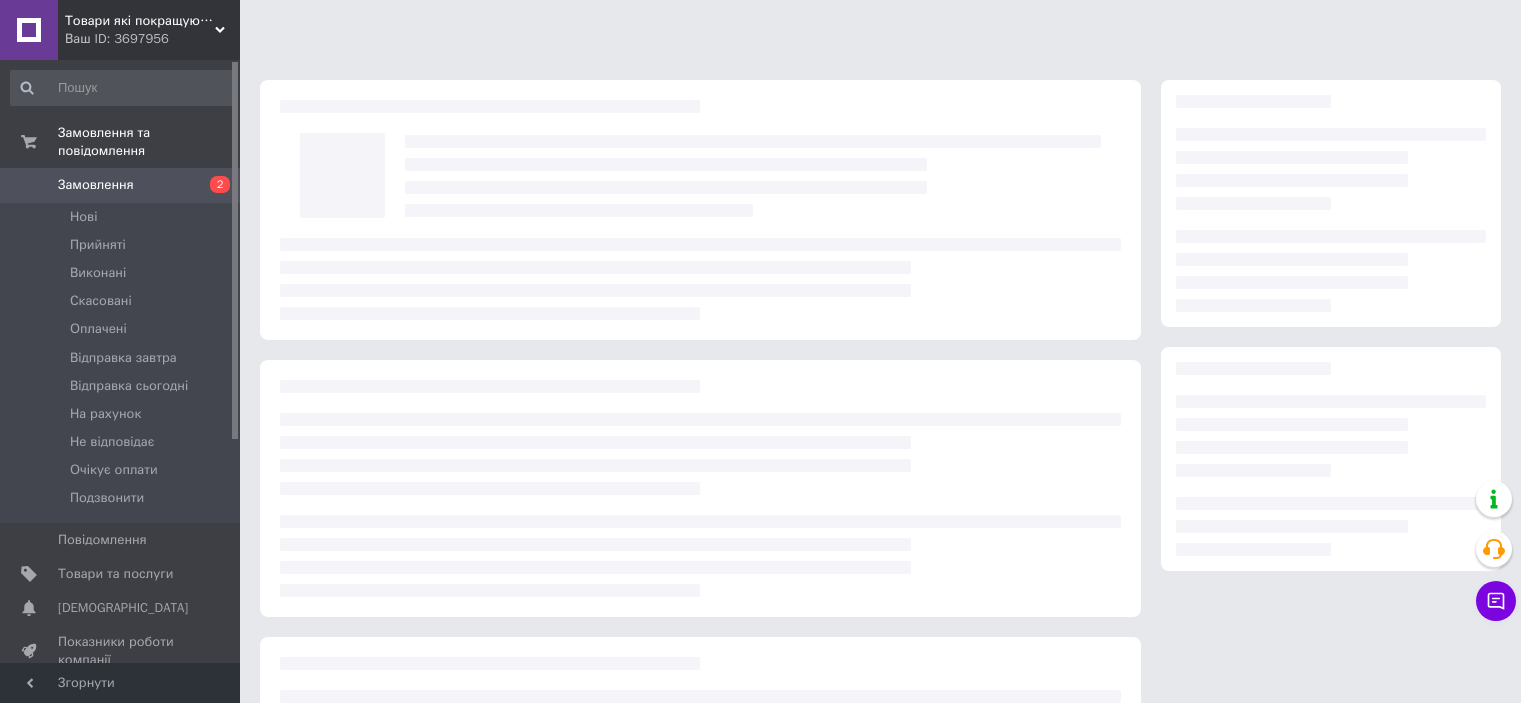 scroll, scrollTop: 0, scrollLeft: 0, axis: both 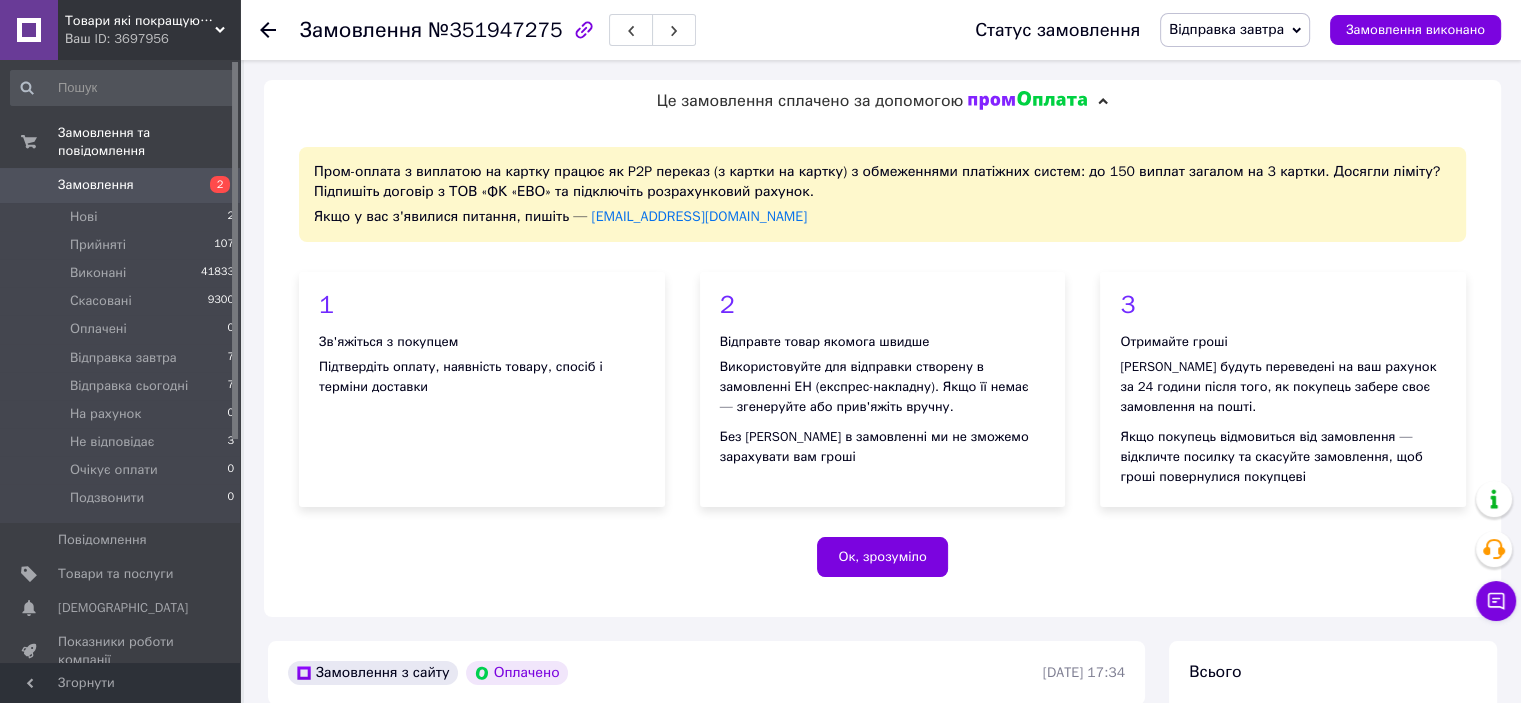 click on "№351947275" at bounding box center [495, 30] 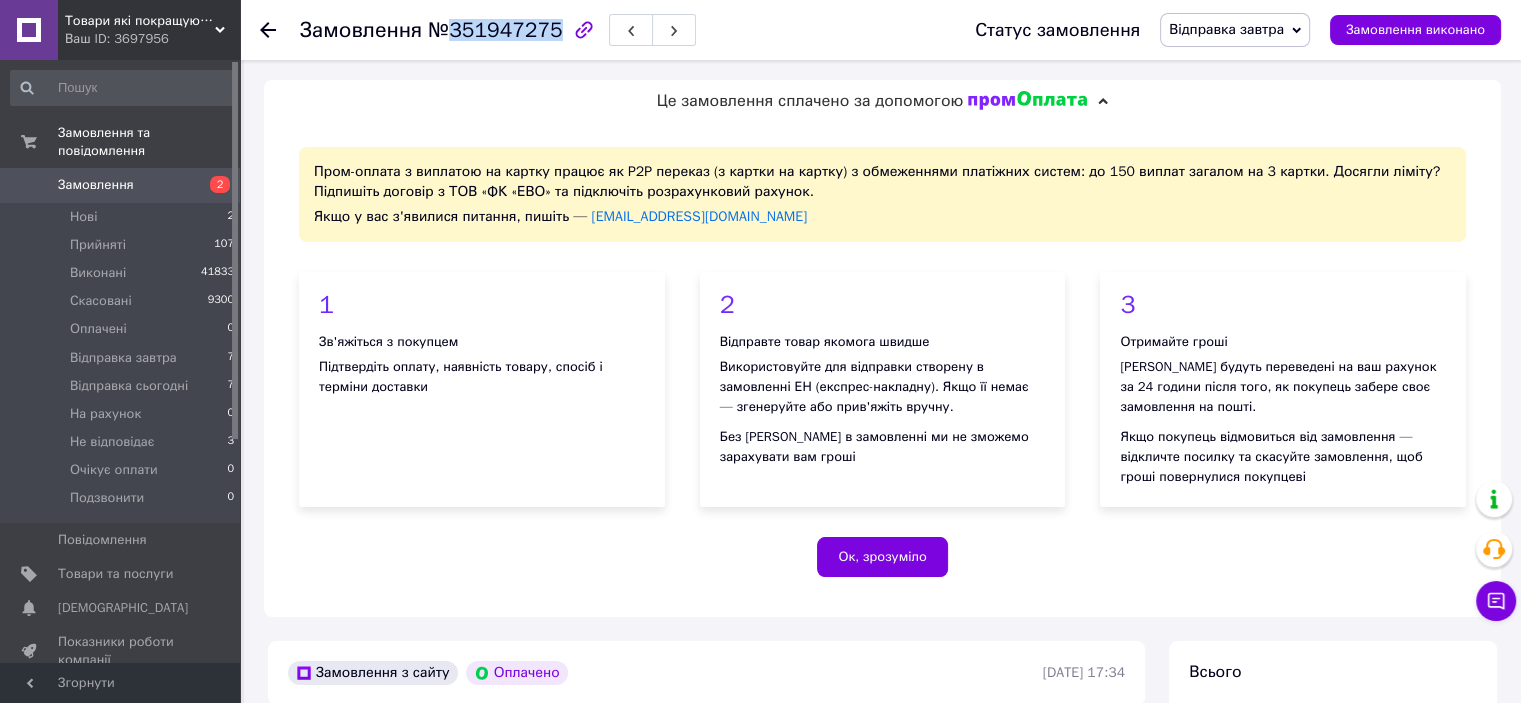 click on "№351947275" at bounding box center [495, 30] 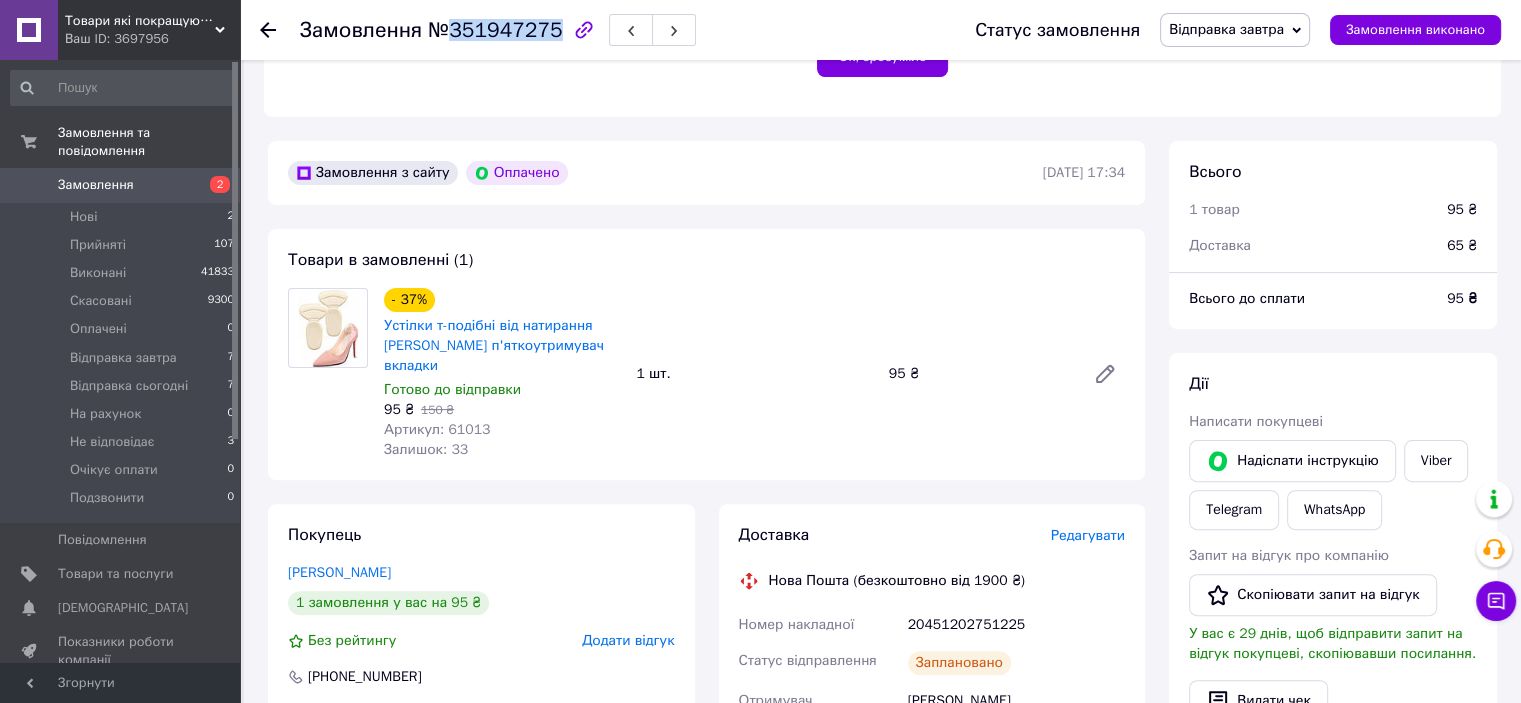 scroll, scrollTop: 700, scrollLeft: 0, axis: vertical 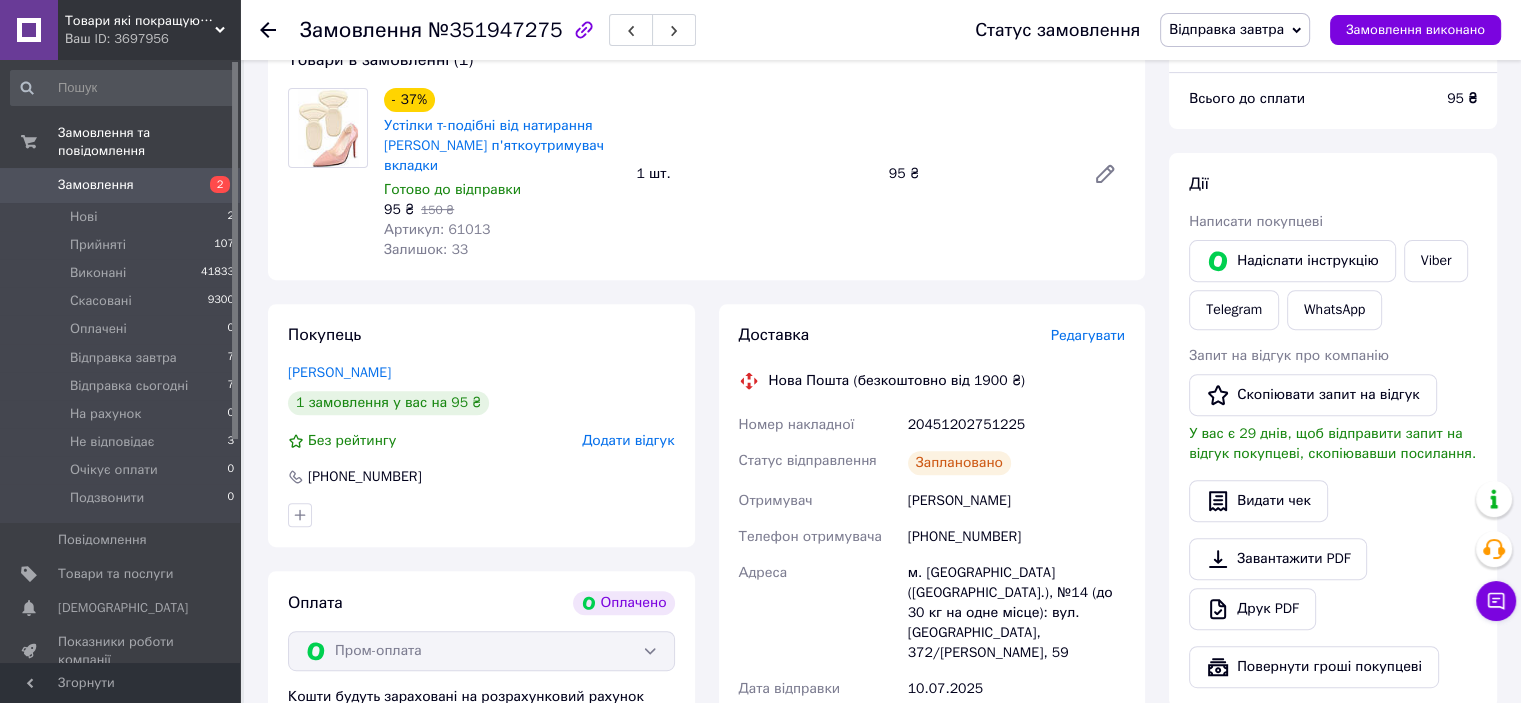 click on "20451202751225" at bounding box center [1016, 425] 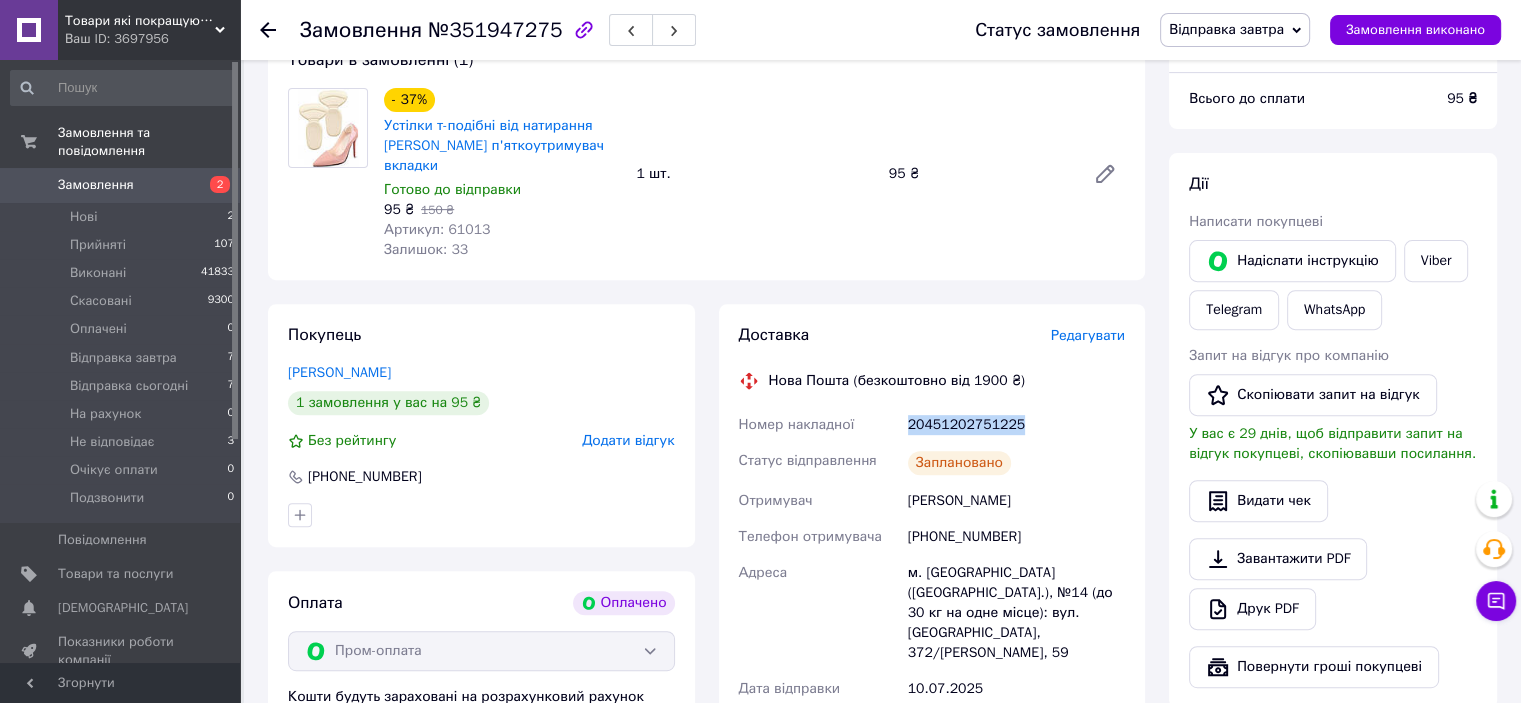 click on "20451202751225" at bounding box center [1016, 425] 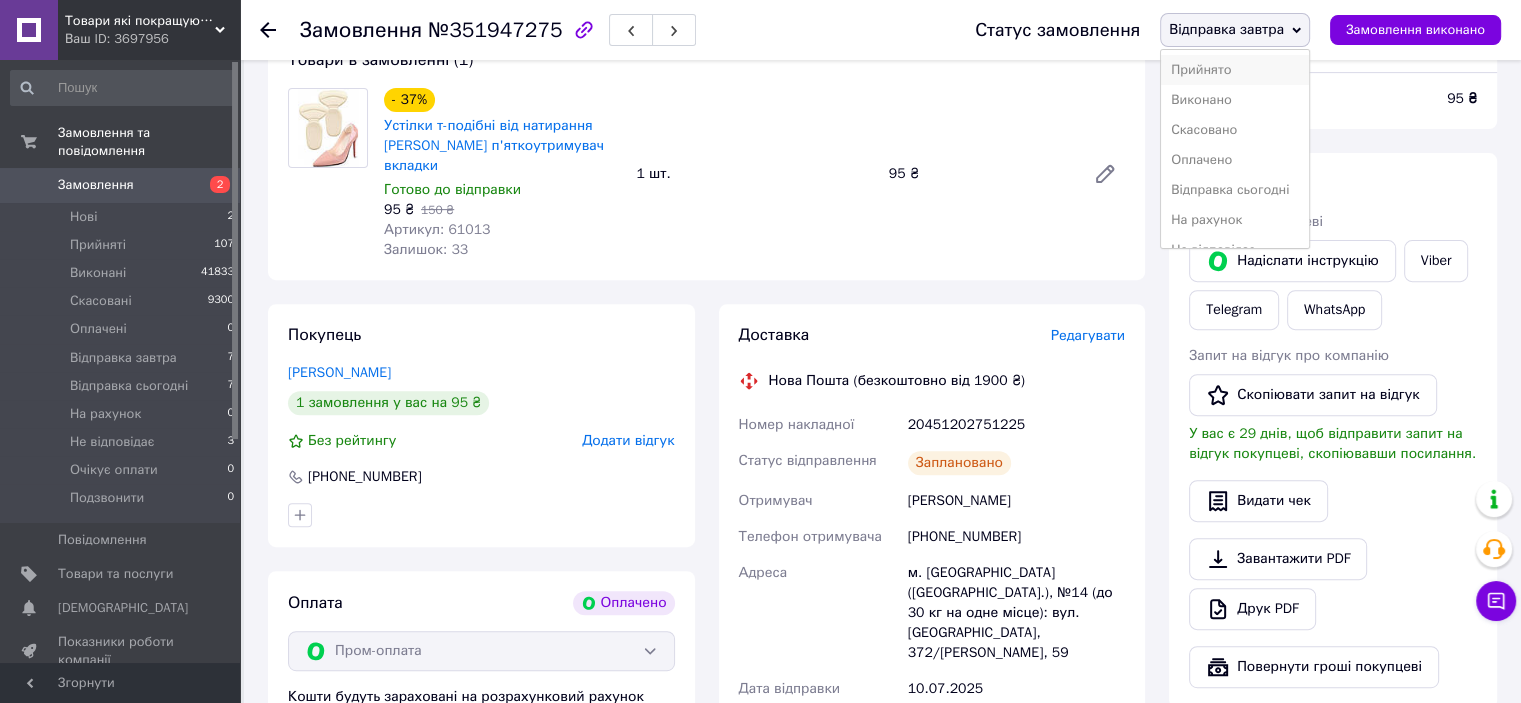 click on "Прийнято" at bounding box center (1235, 70) 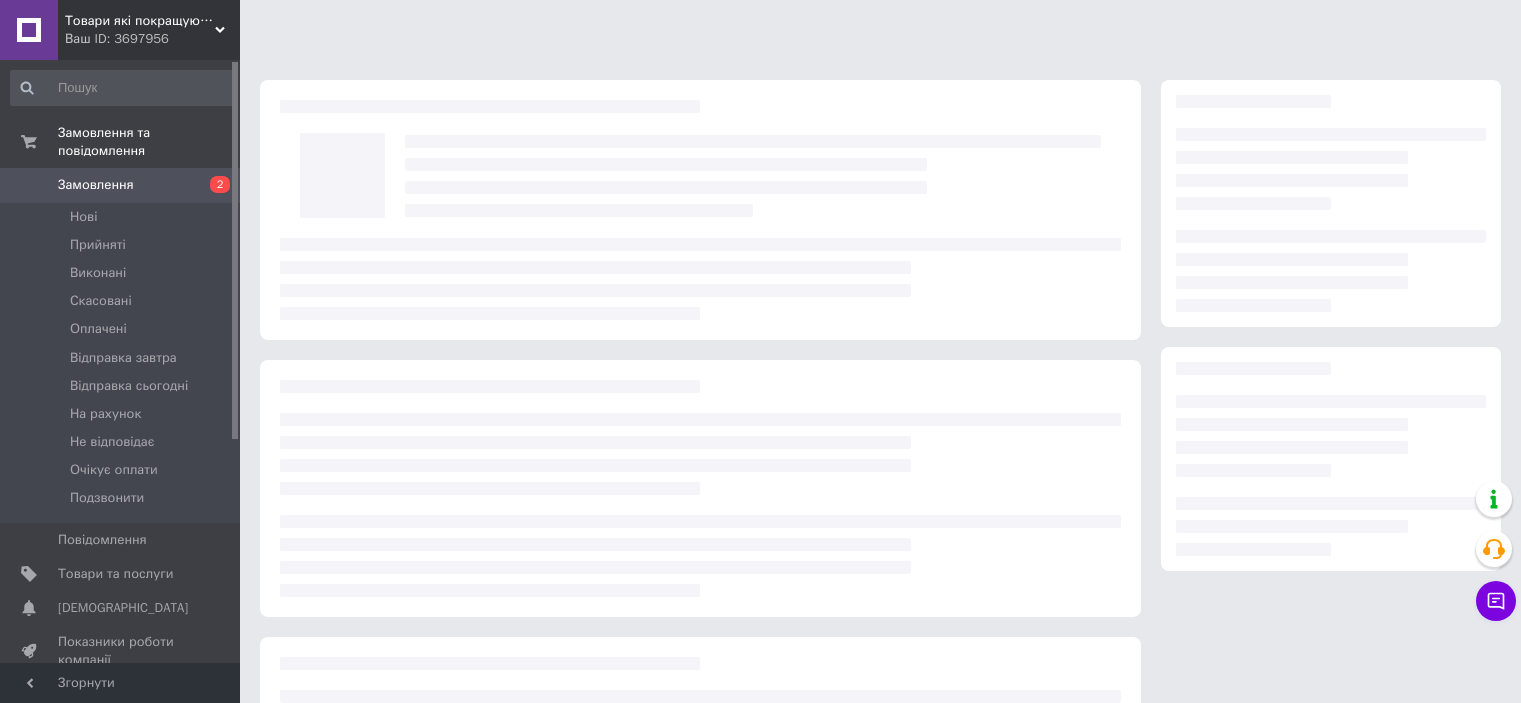 scroll, scrollTop: 0, scrollLeft: 0, axis: both 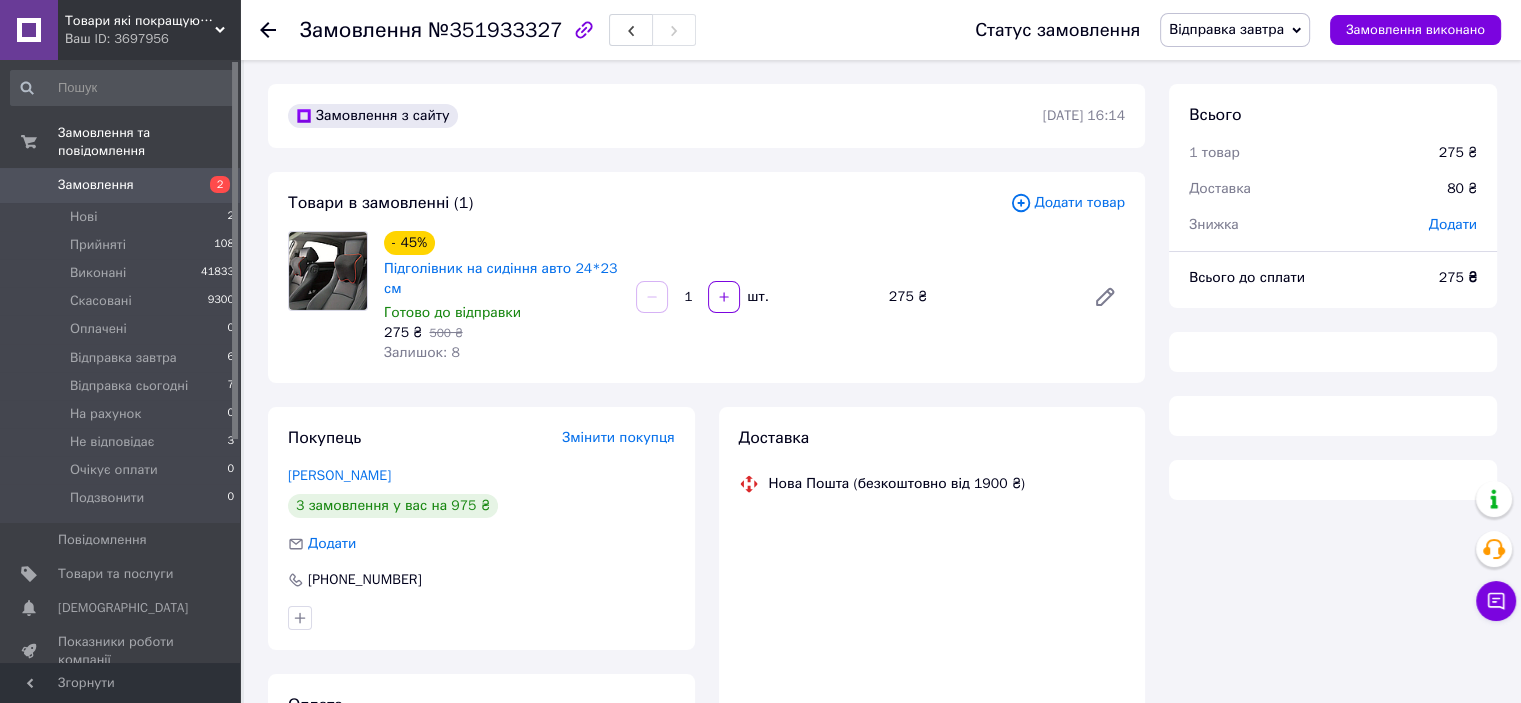 click on "№351933327" at bounding box center [495, 30] 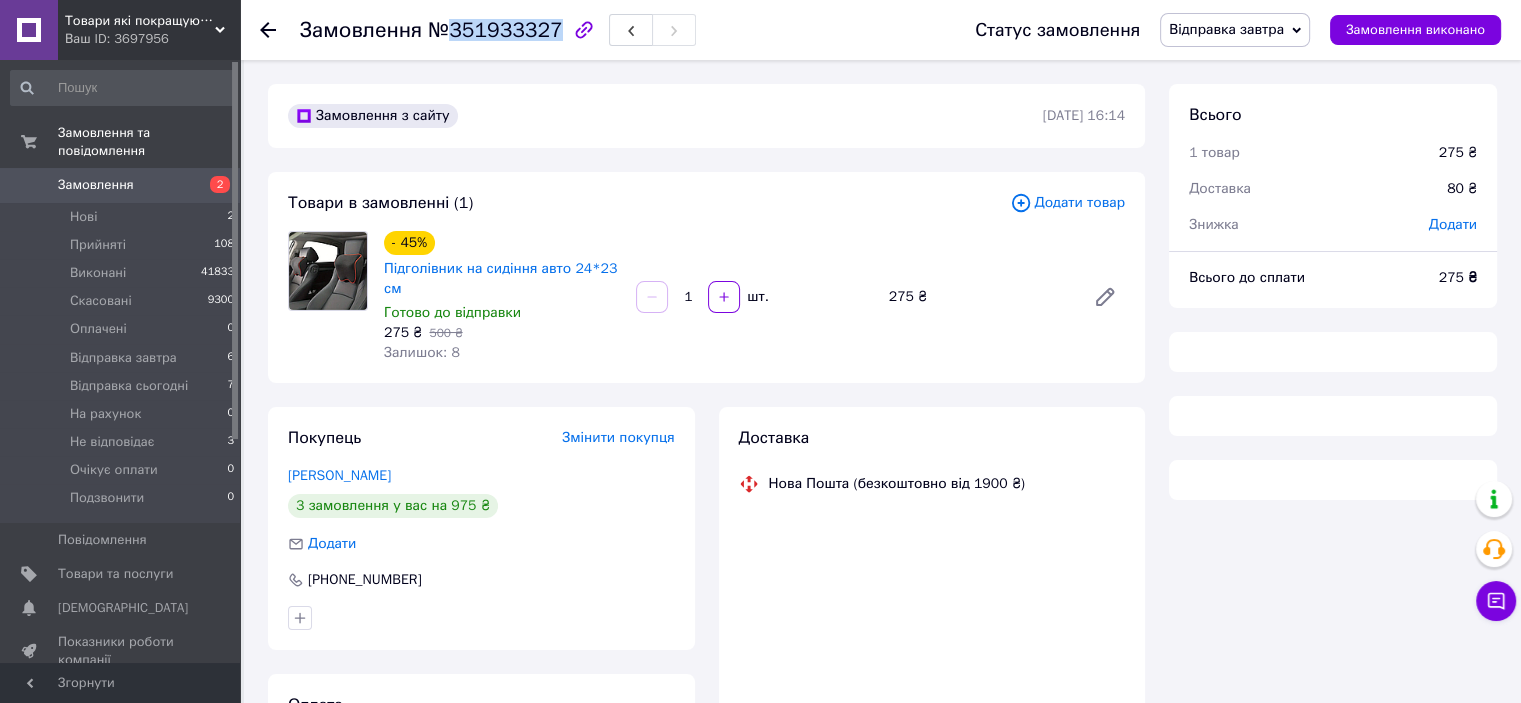 click on "№351933327" at bounding box center (495, 30) 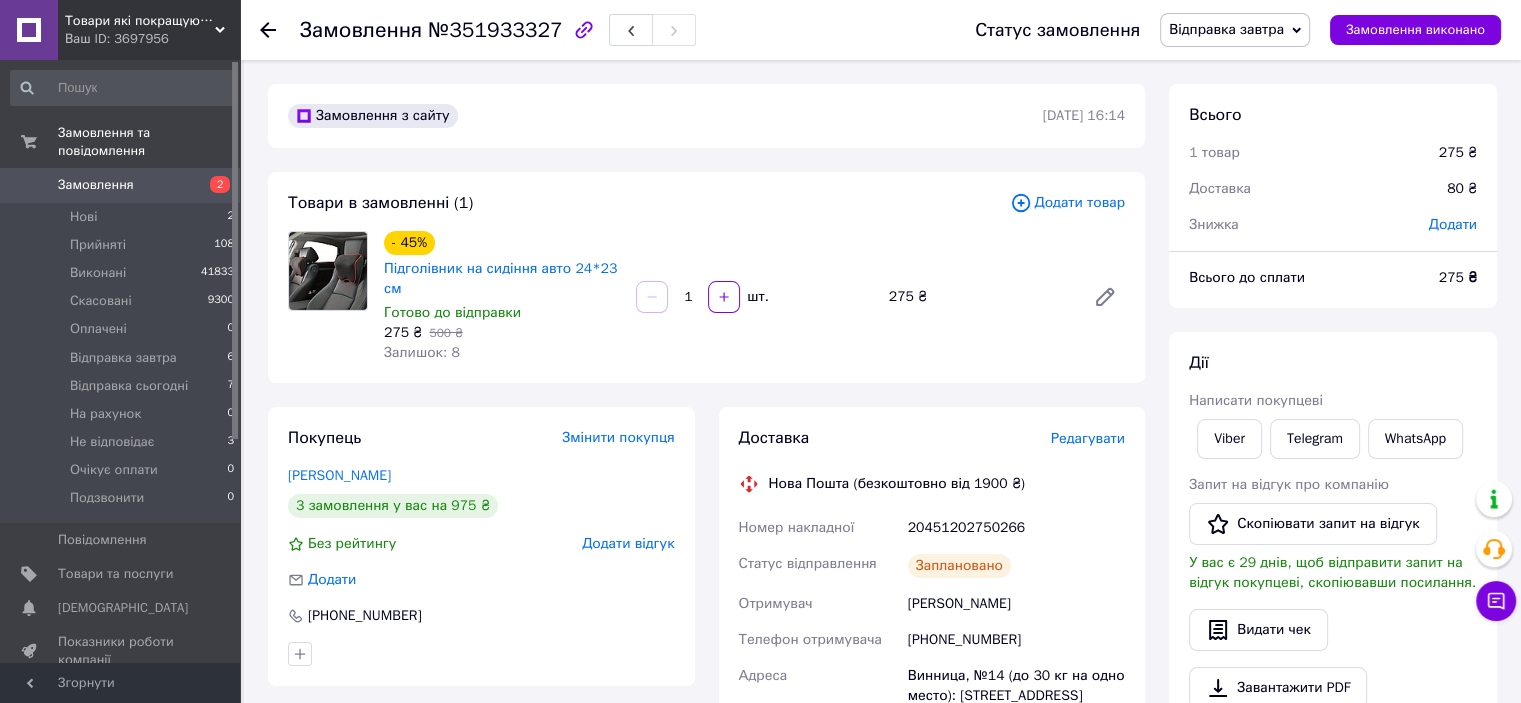 click on "20451202750266" at bounding box center (1016, 528) 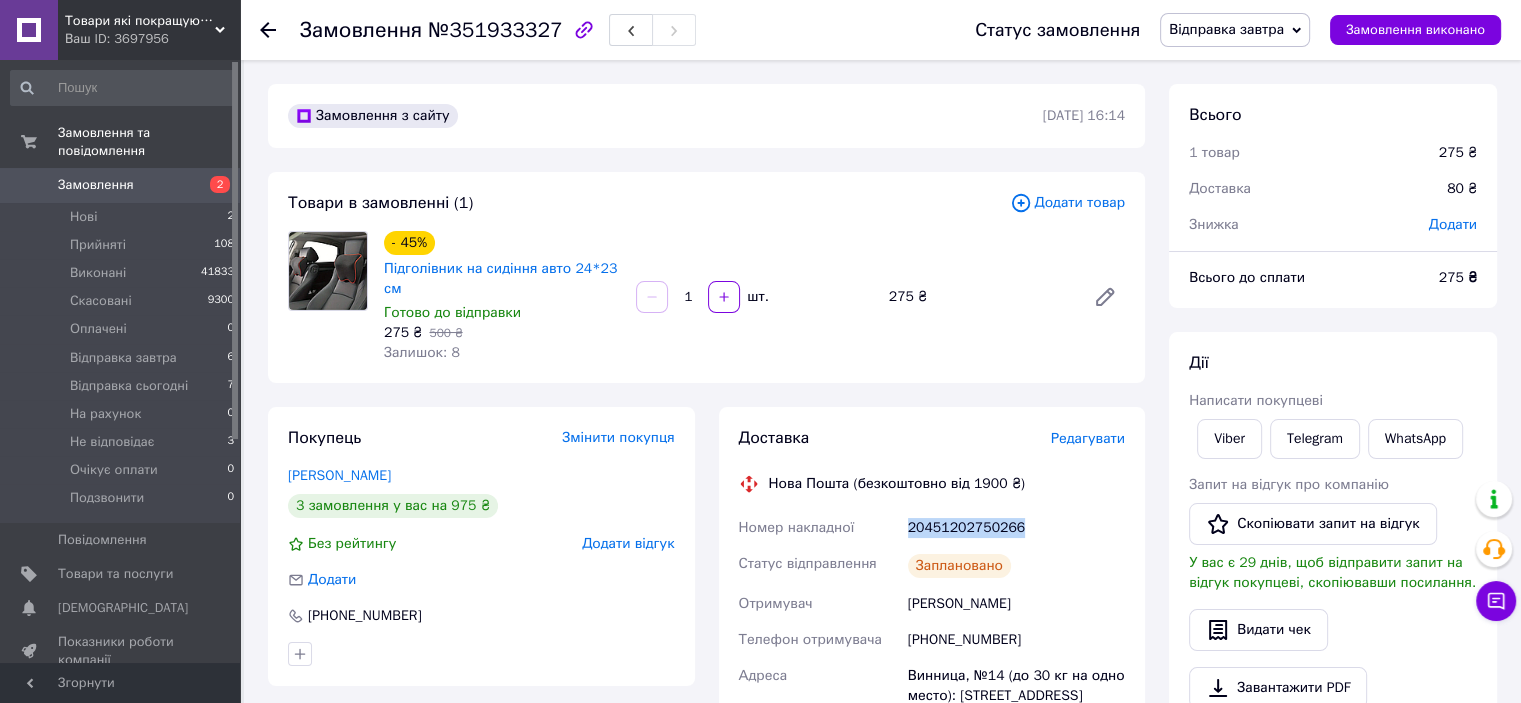 click on "20451202750266" at bounding box center [1016, 528] 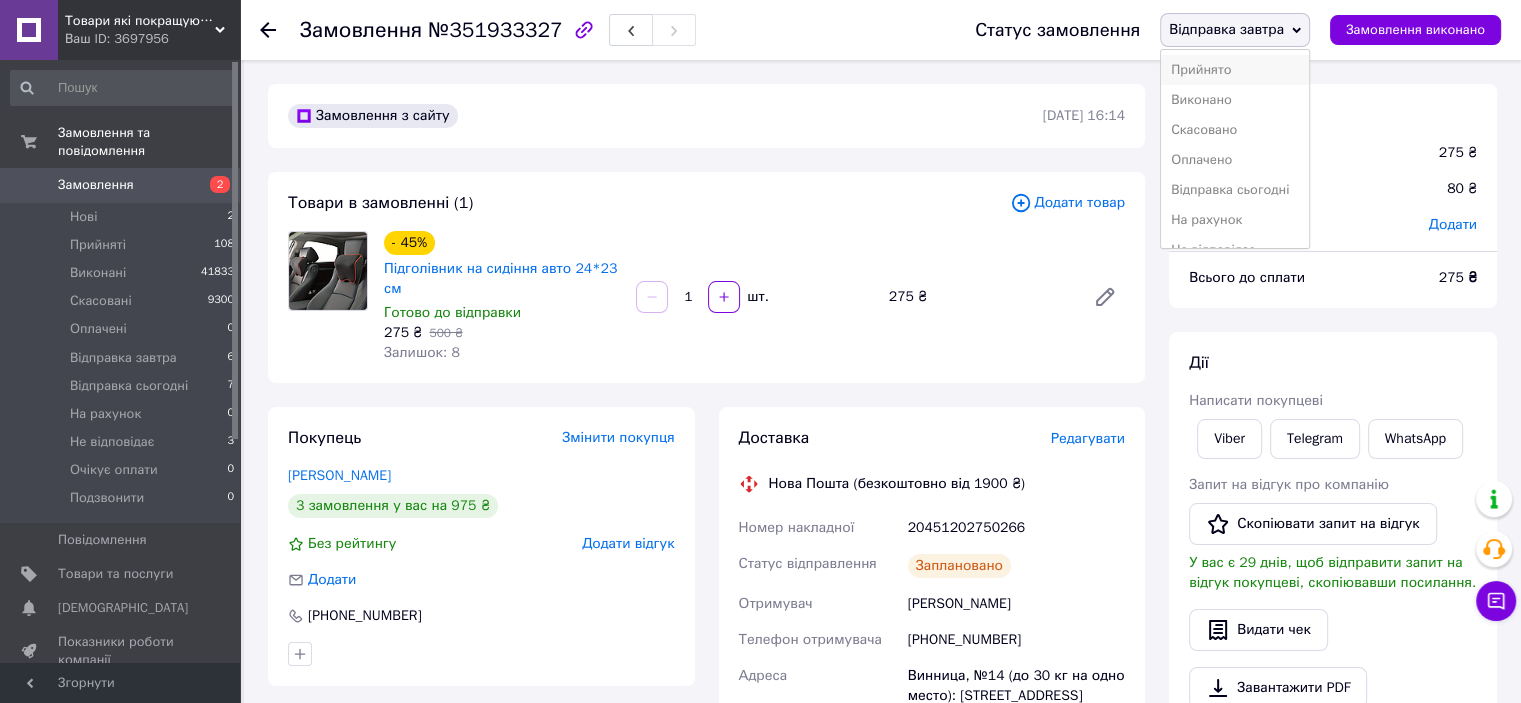 click on "Прийнято" at bounding box center [1235, 70] 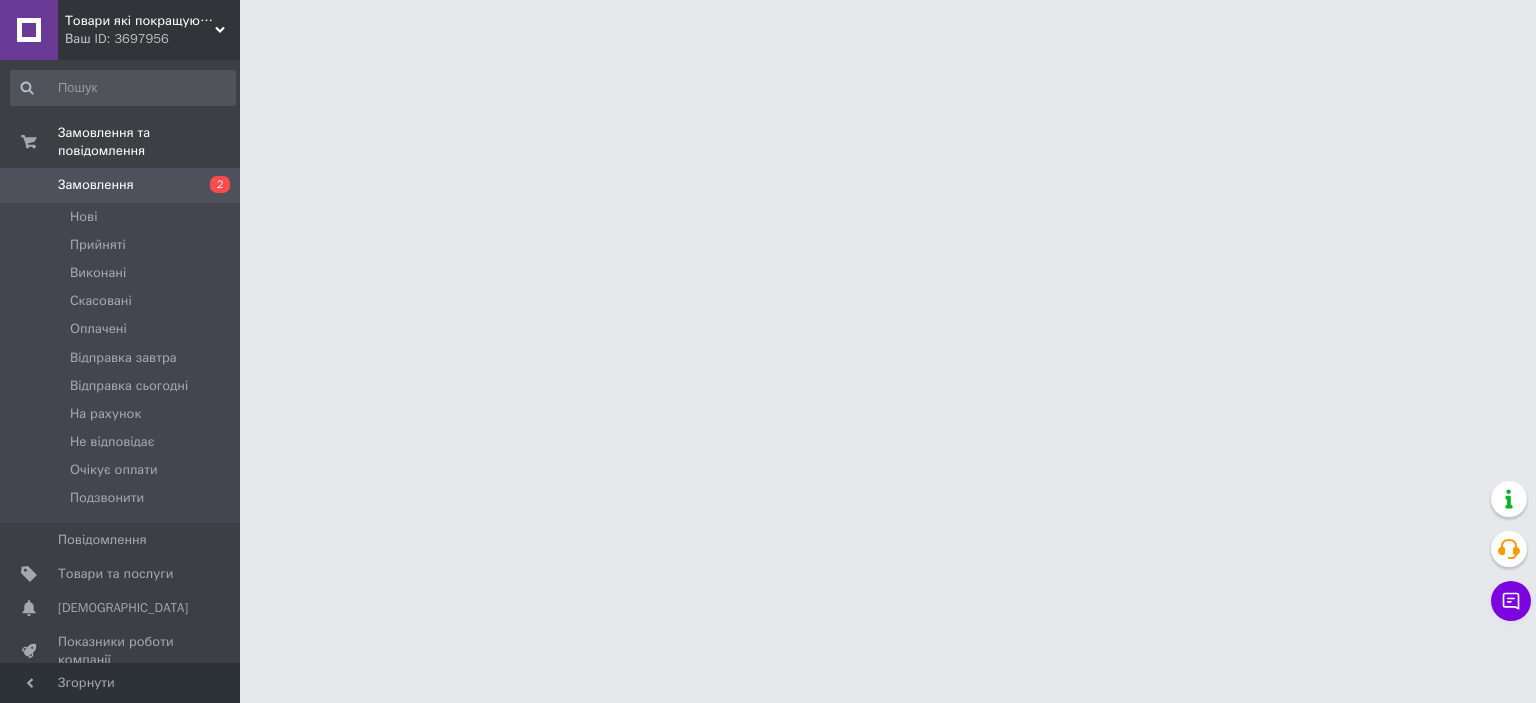 scroll, scrollTop: 0, scrollLeft: 0, axis: both 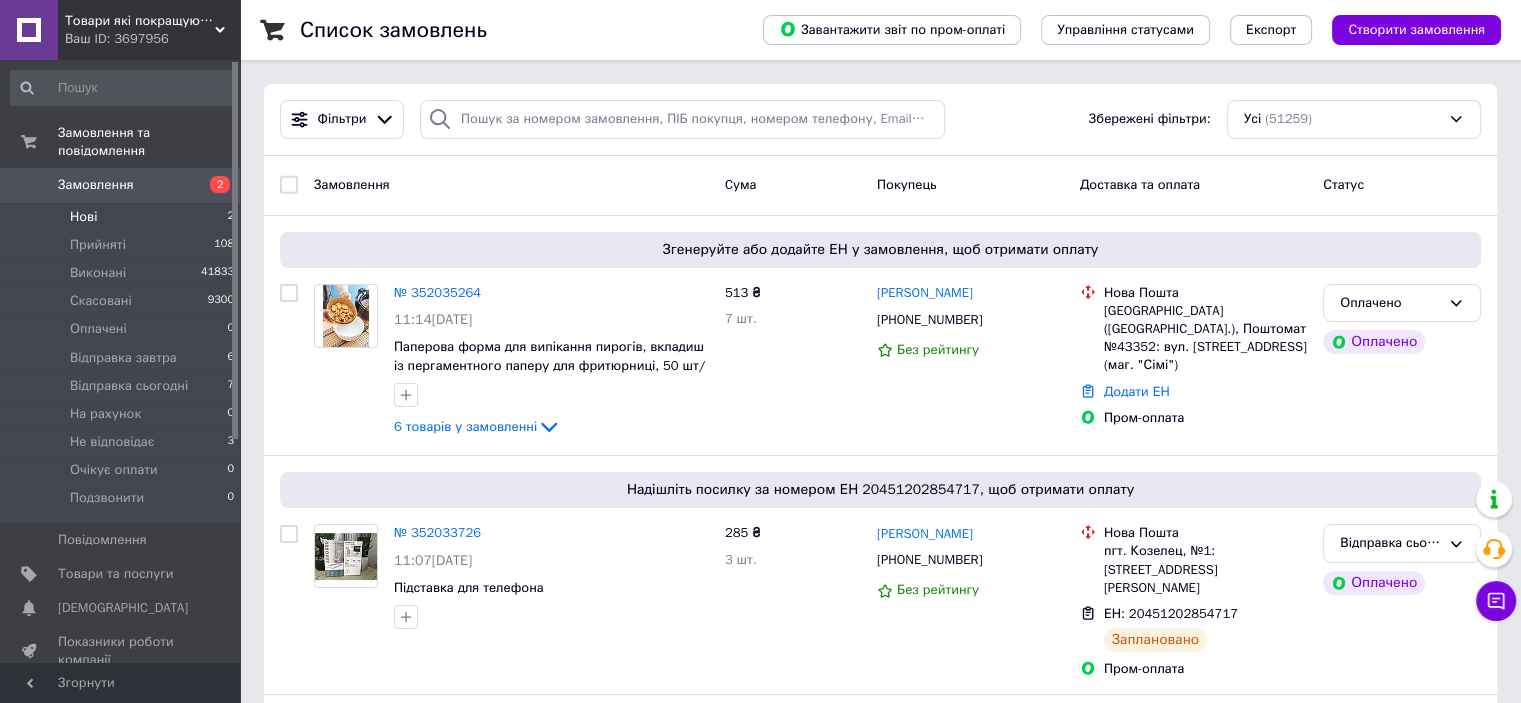 click on "Нові 2" at bounding box center (123, 217) 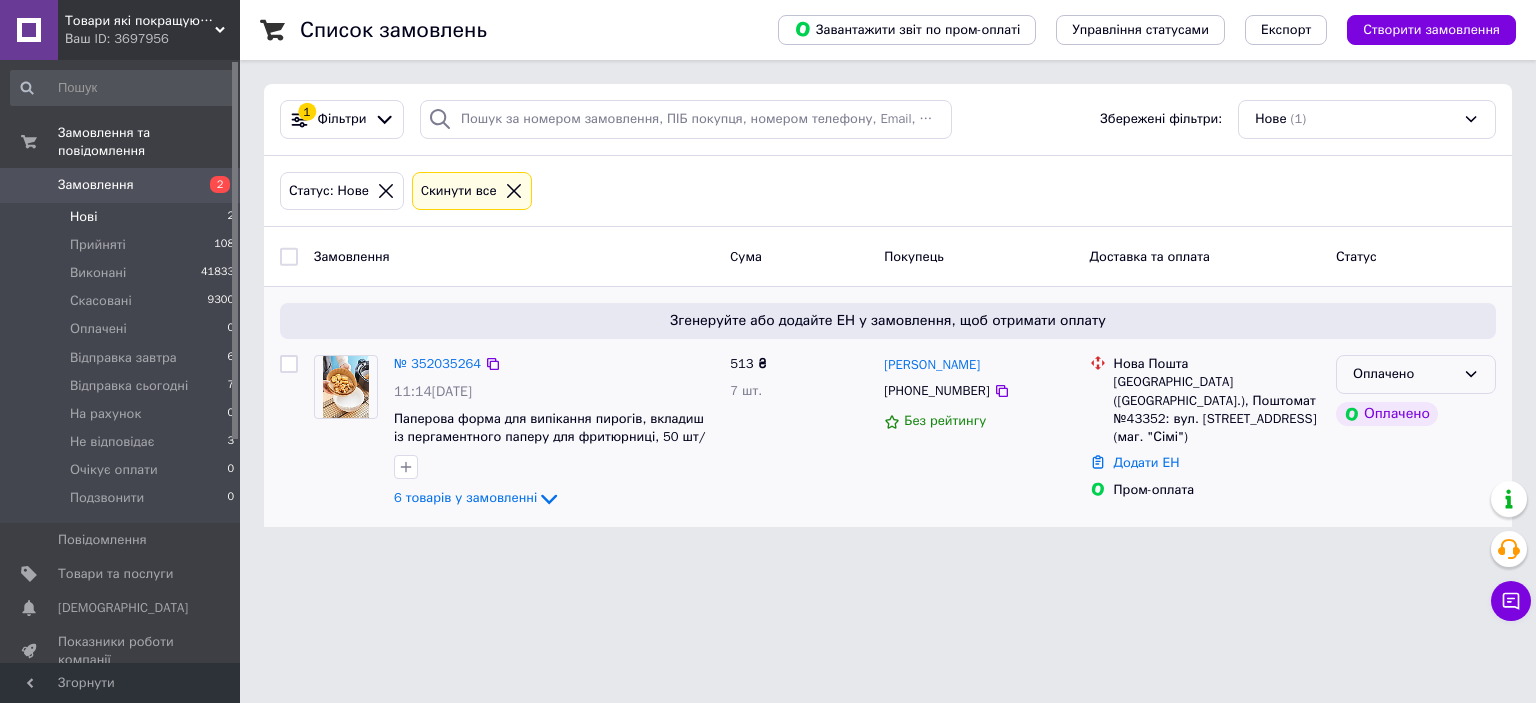 click on "Оплачено" at bounding box center (1404, 374) 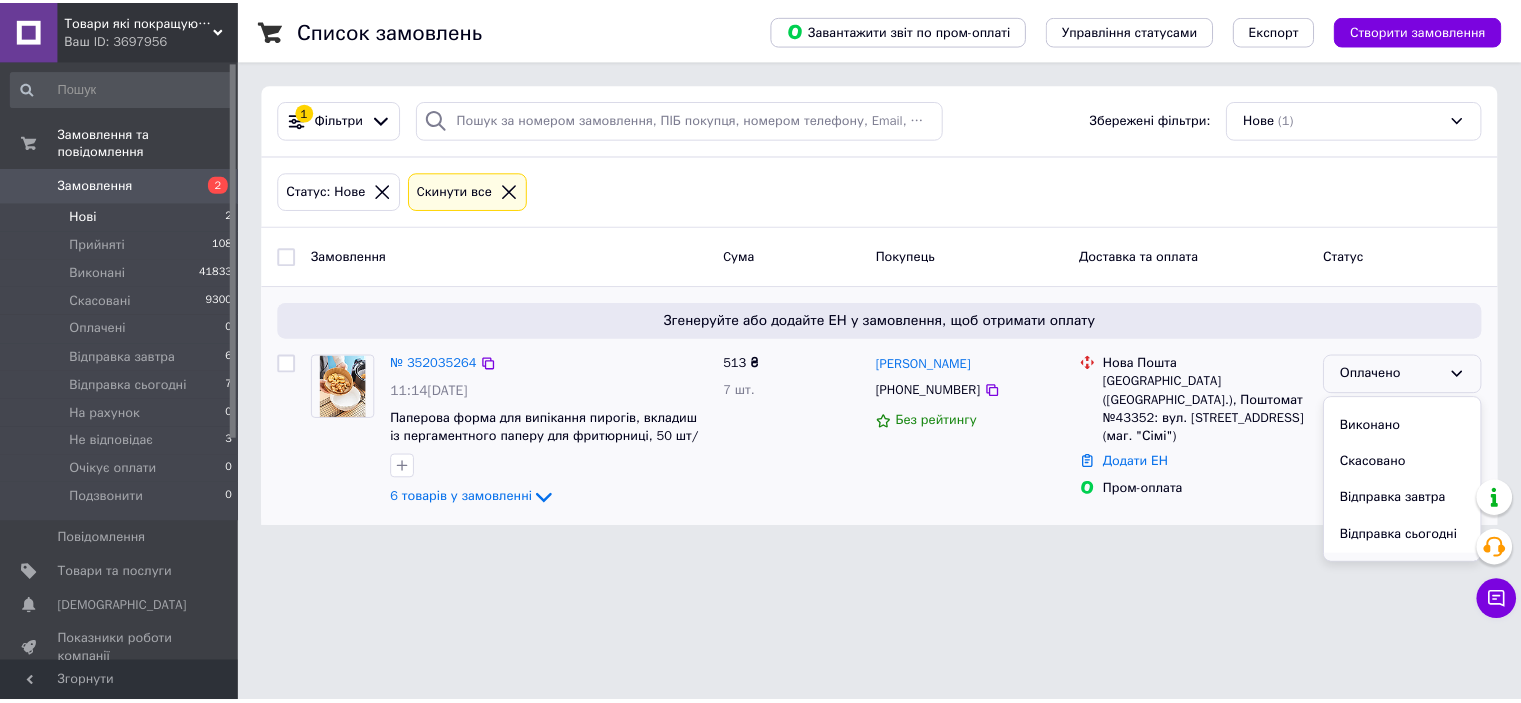 scroll, scrollTop: 100, scrollLeft: 0, axis: vertical 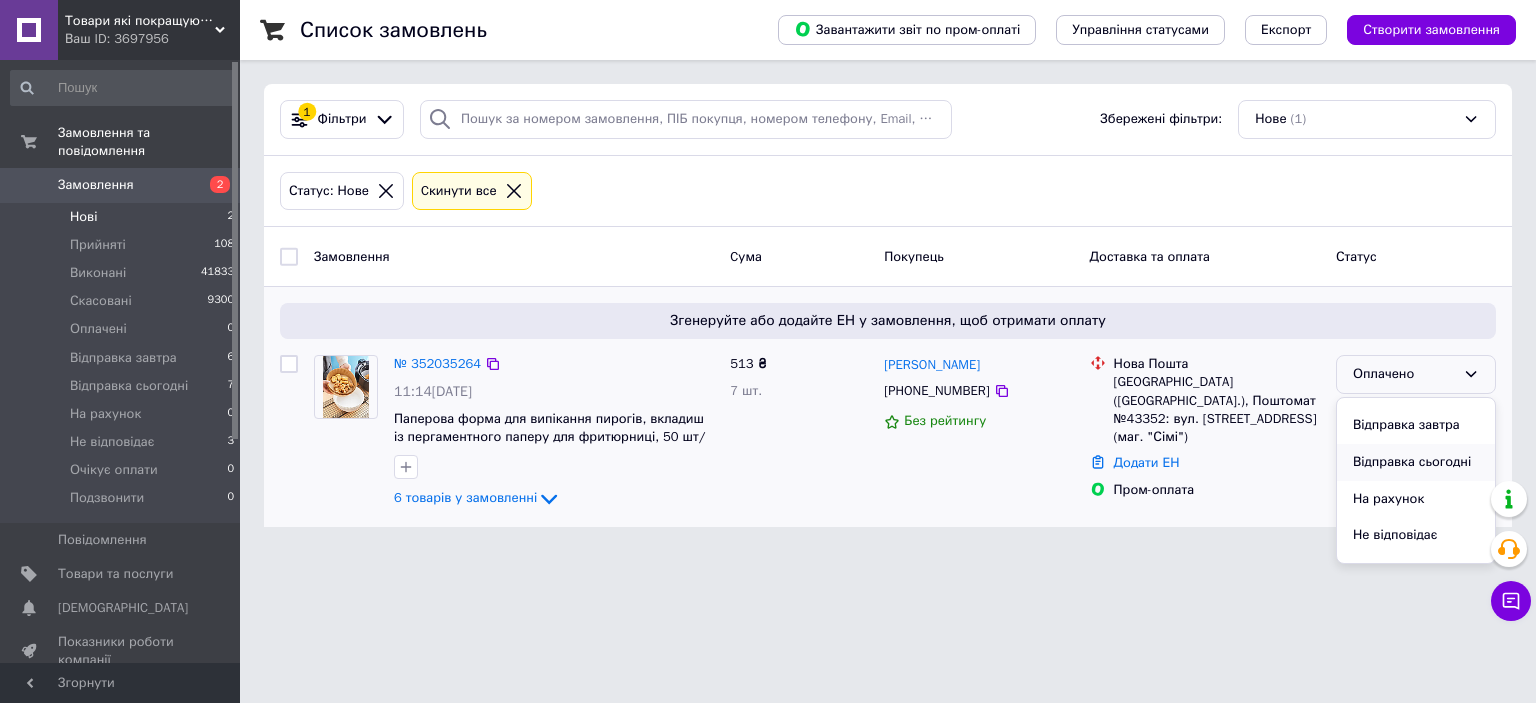 click on "Відправка сьогодні" at bounding box center (1416, 462) 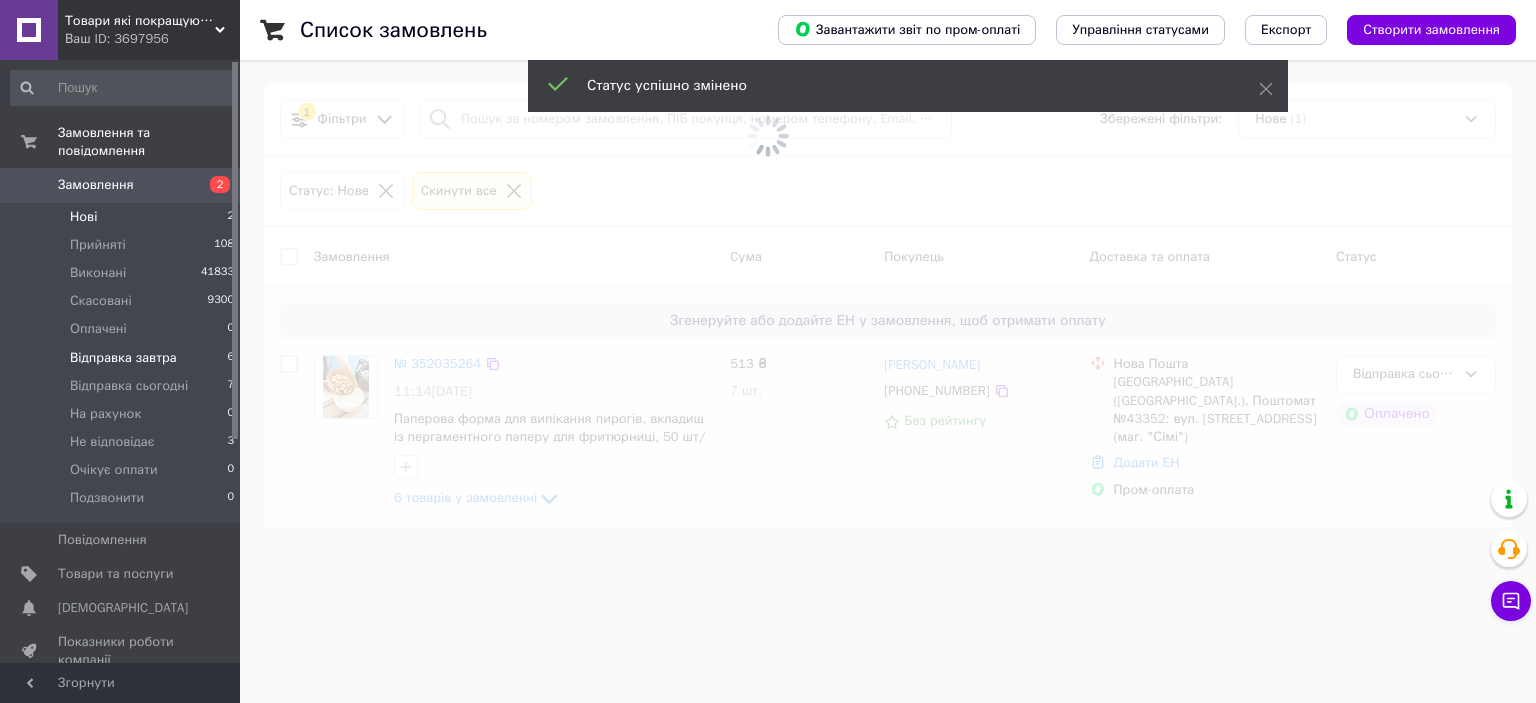 click on "Відправка завтра 6" at bounding box center [123, 358] 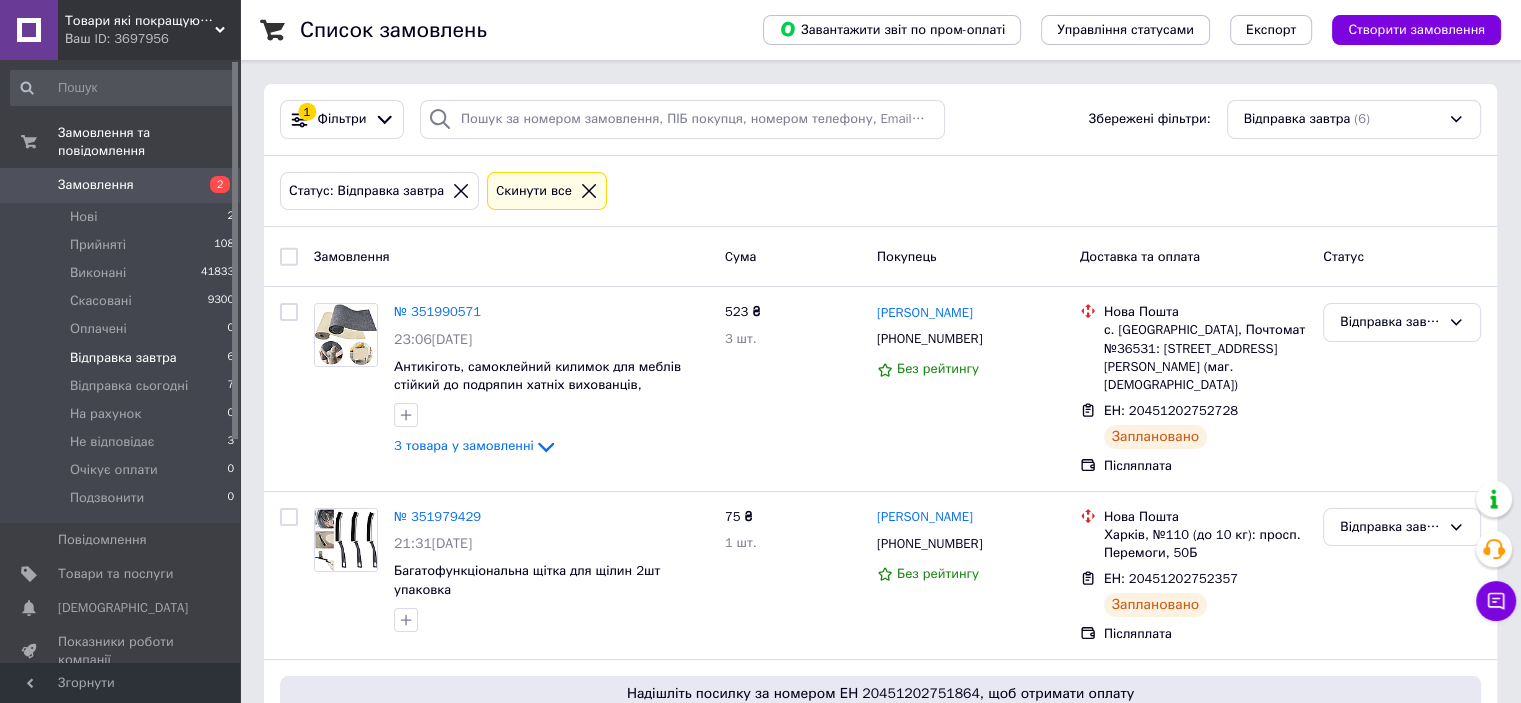 scroll, scrollTop: 356, scrollLeft: 0, axis: vertical 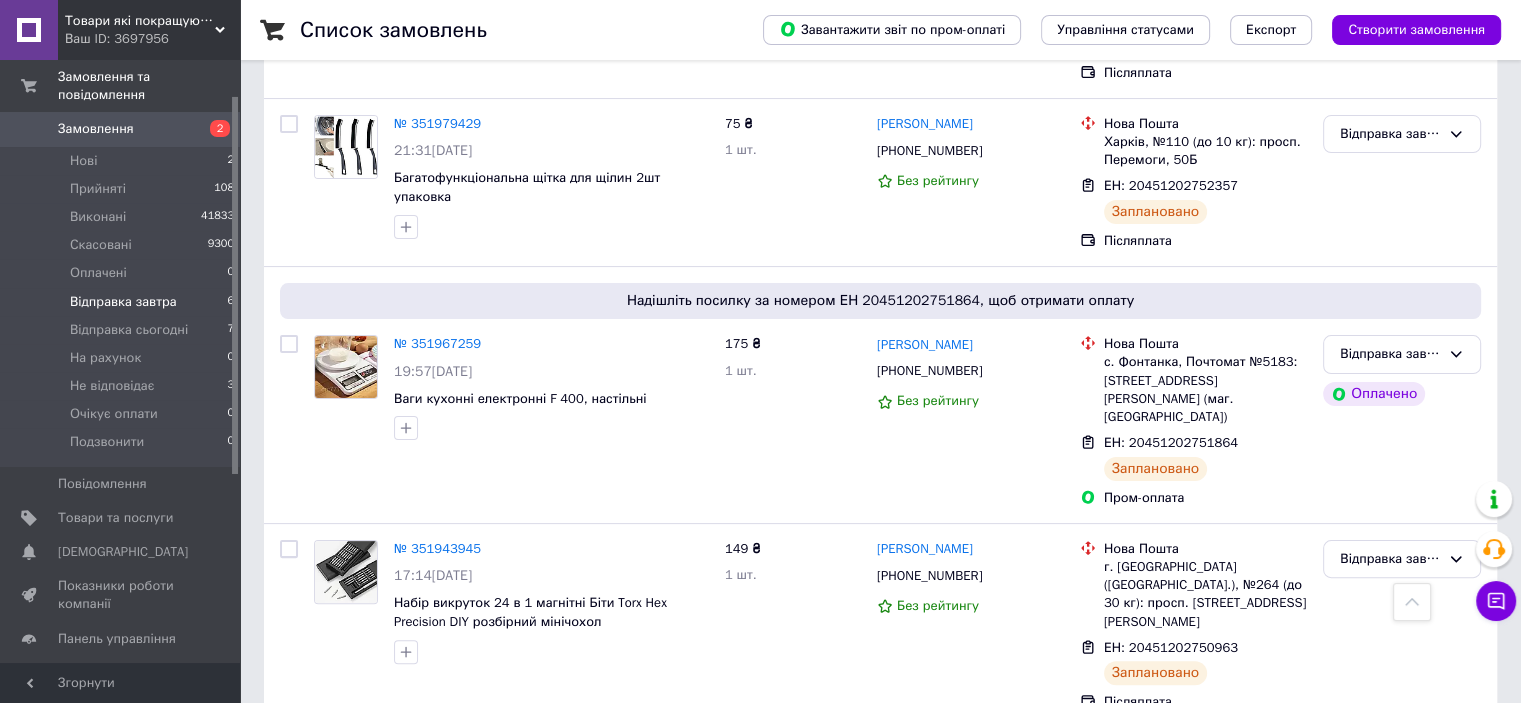 click on "Відправка завтра 6" at bounding box center [123, 302] 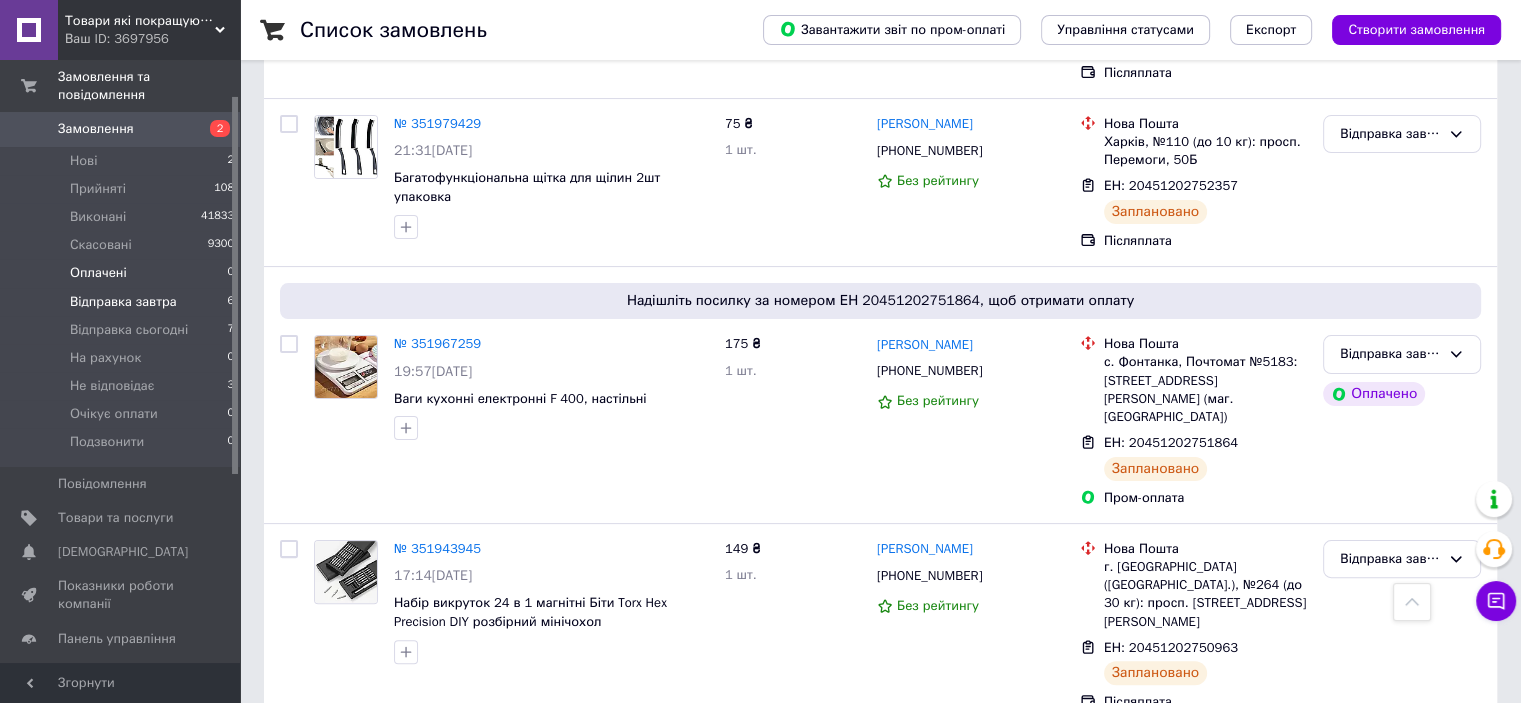click on "Оплачені 0" at bounding box center (123, 273) 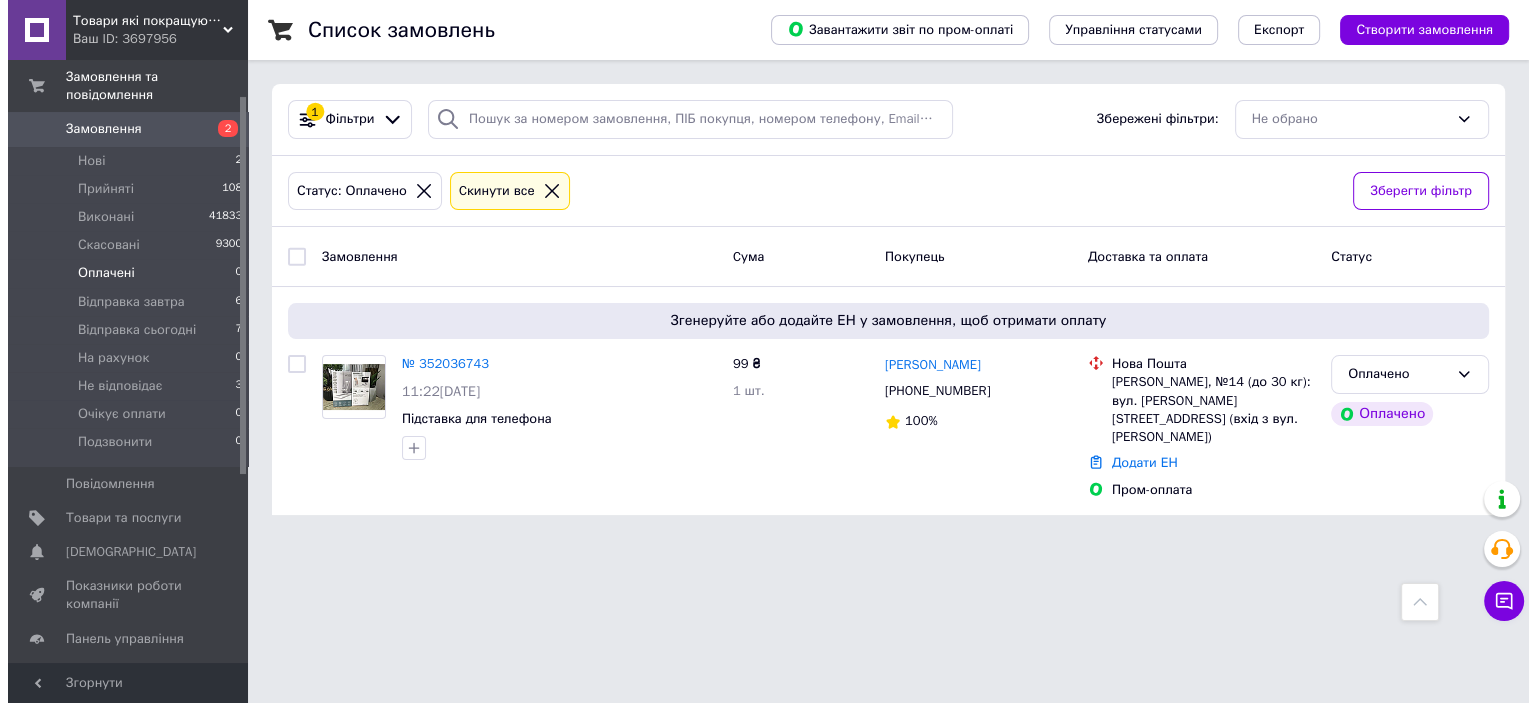 scroll, scrollTop: 0, scrollLeft: 0, axis: both 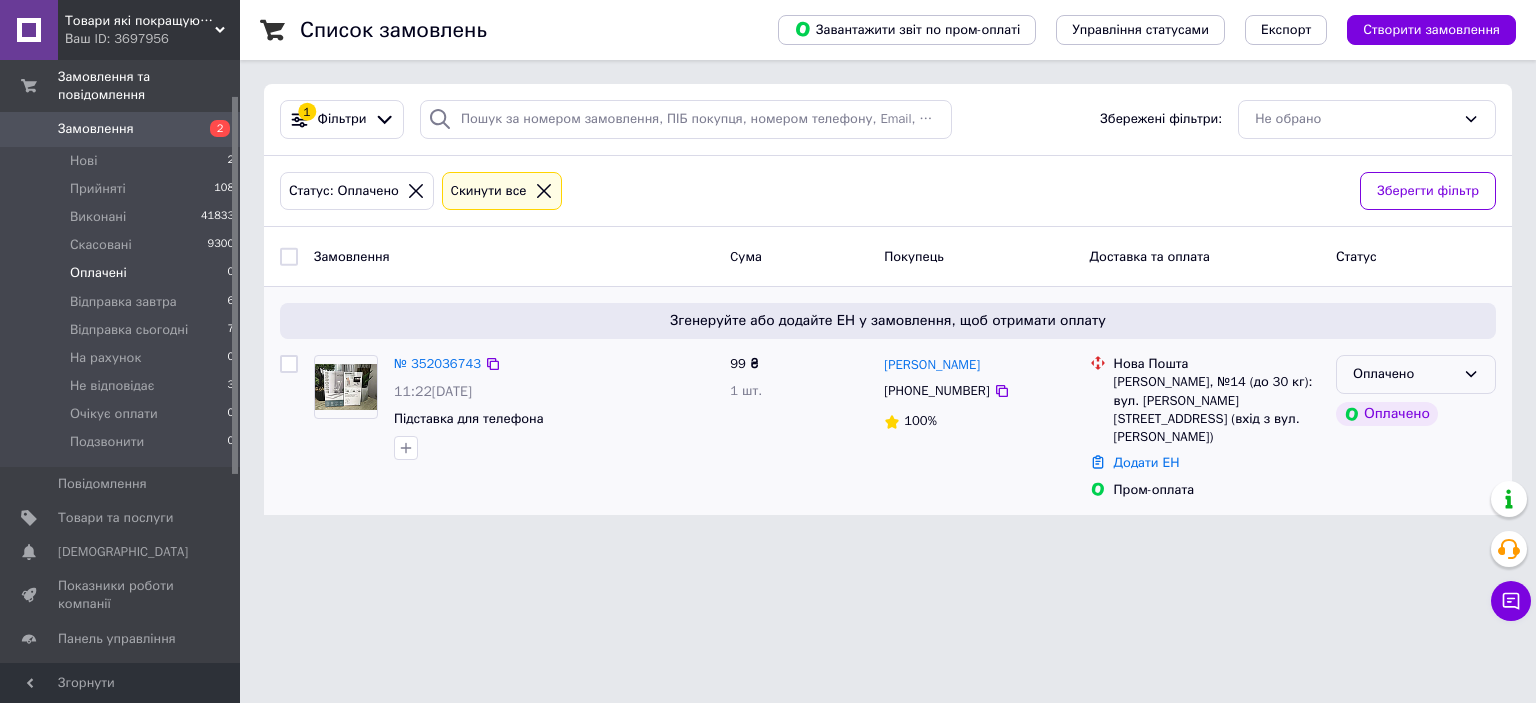 click on "Оплачено" at bounding box center [1404, 374] 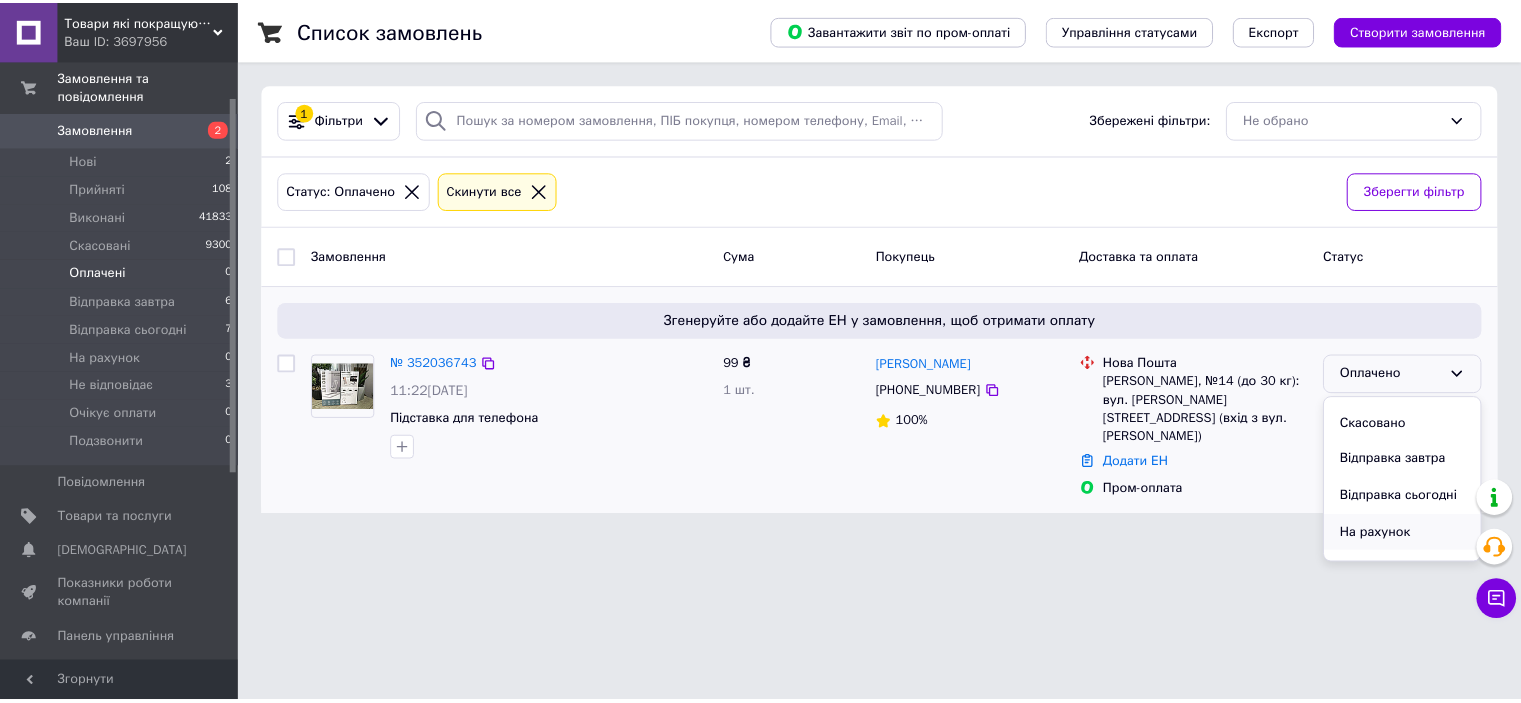 scroll, scrollTop: 100, scrollLeft: 0, axis: vertical 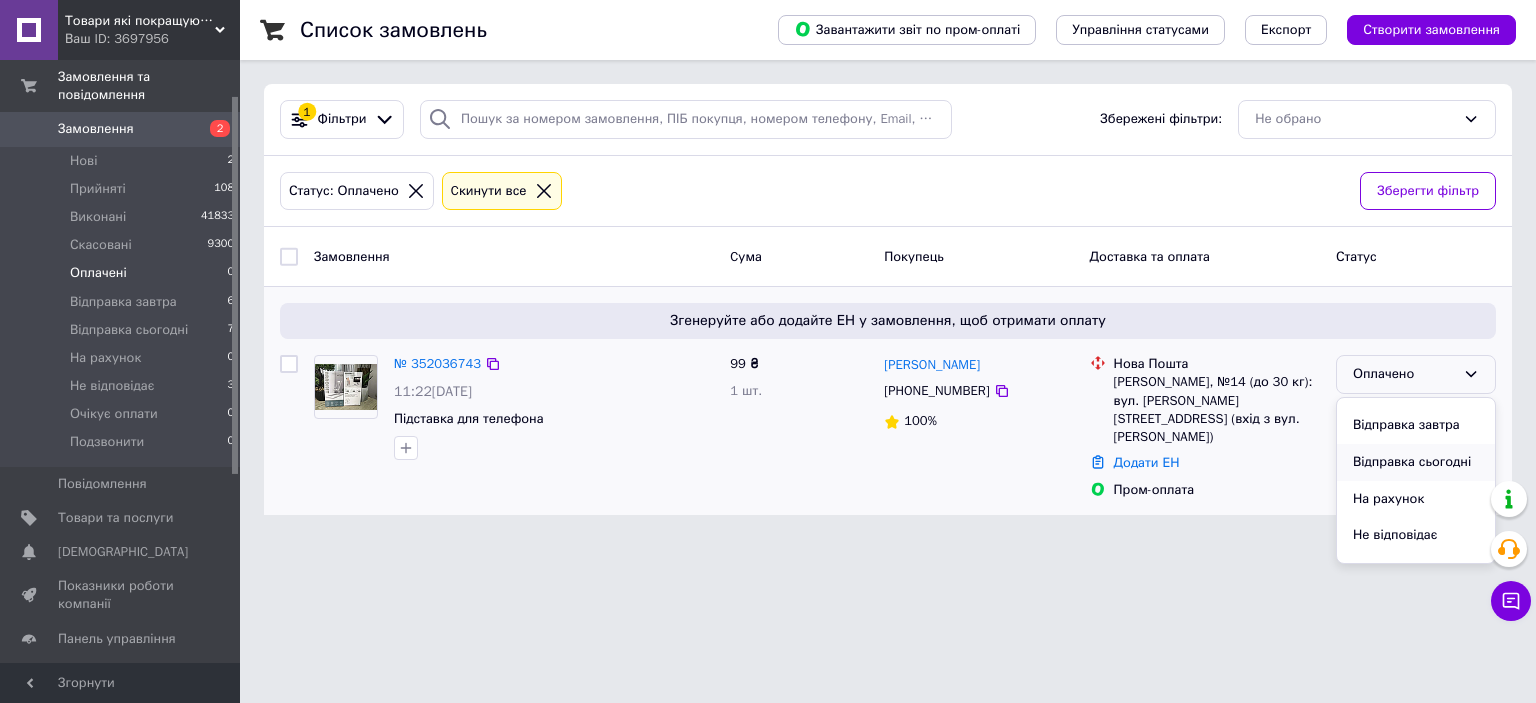 click on "Відправка сьогодні" at bounding box center [1416, 462] 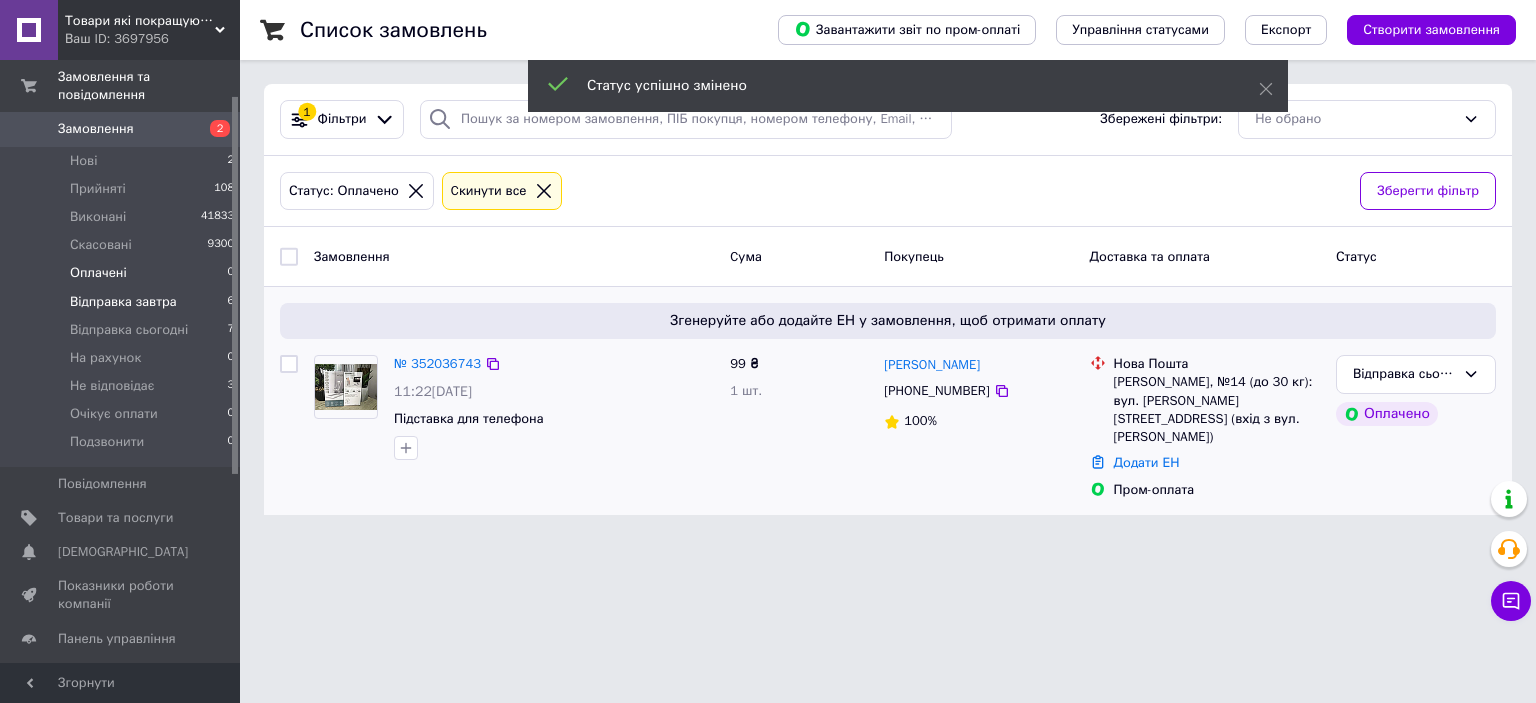click on "Відправка завтра 6" at bounding box center [123, 302] 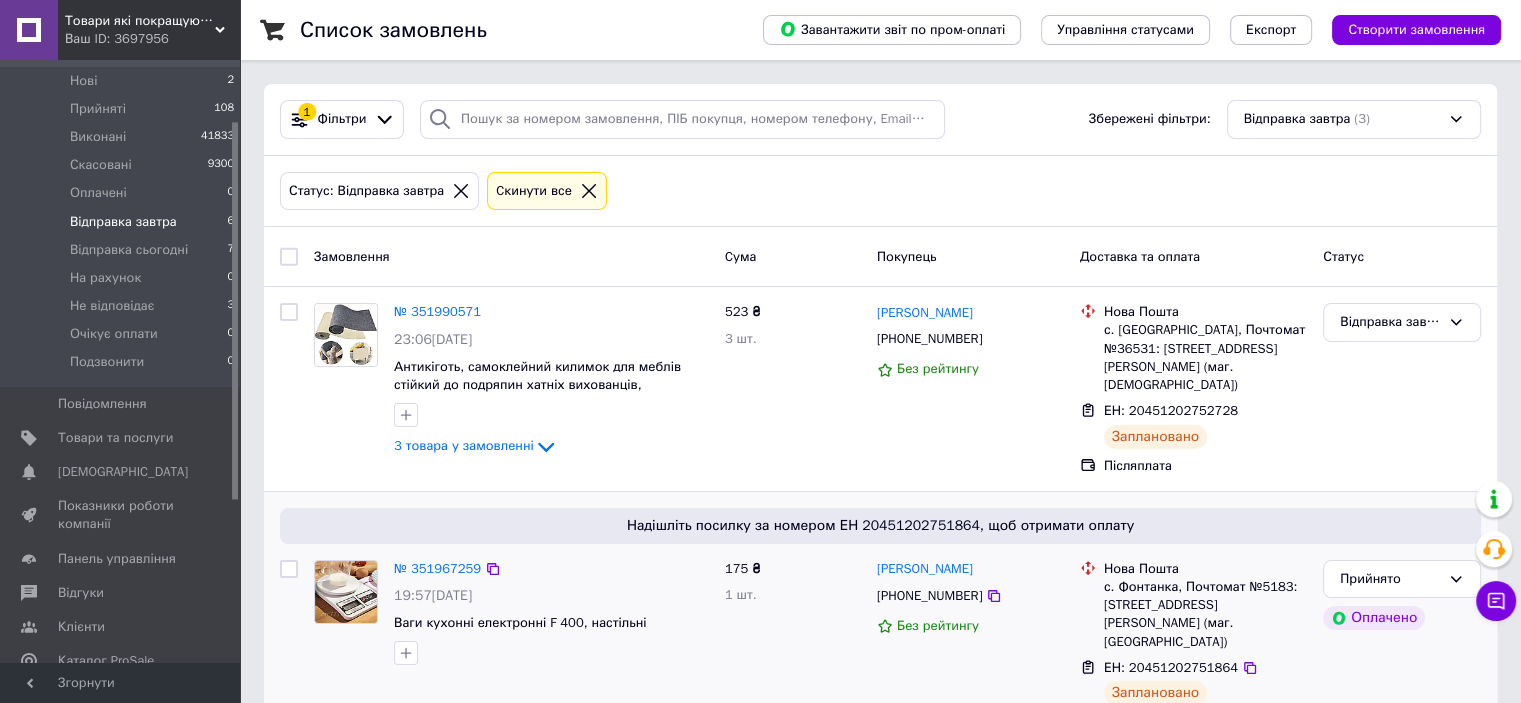 scroll, scrollTop: 256, scrollLeft: 0, axis: vertical 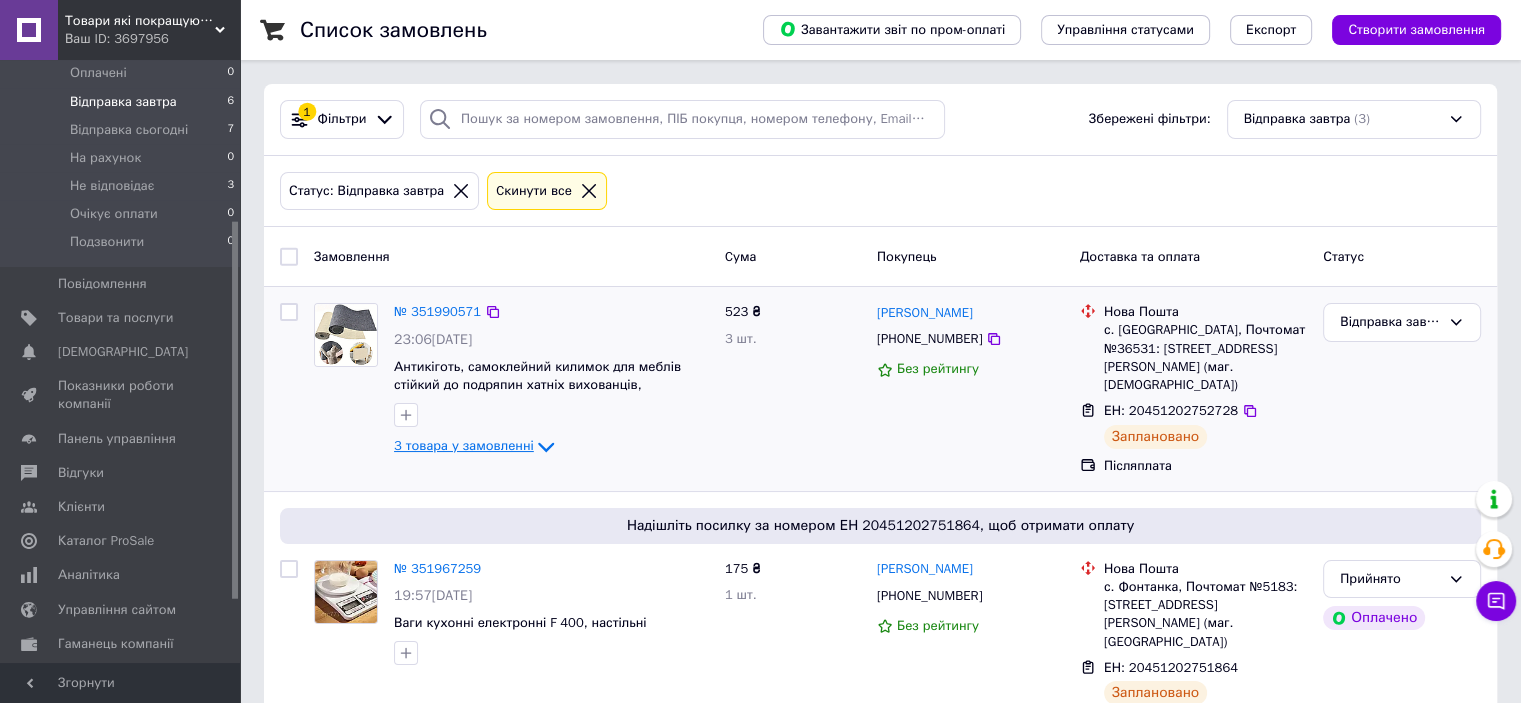 click on "3 товара у замовленні" at bounding box center [464, 446] 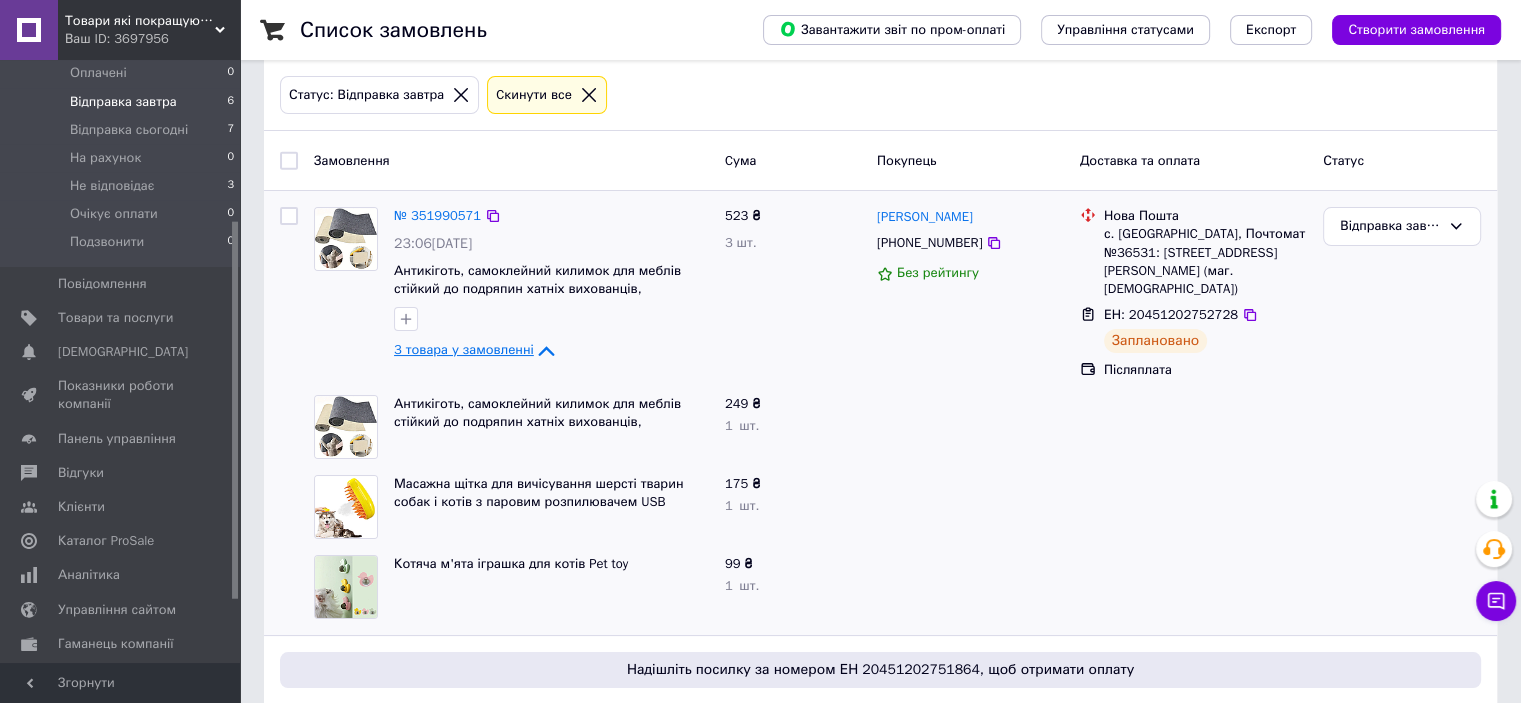 scroll, scrollTop: 100, scrollLeft: 0, axis: vertical 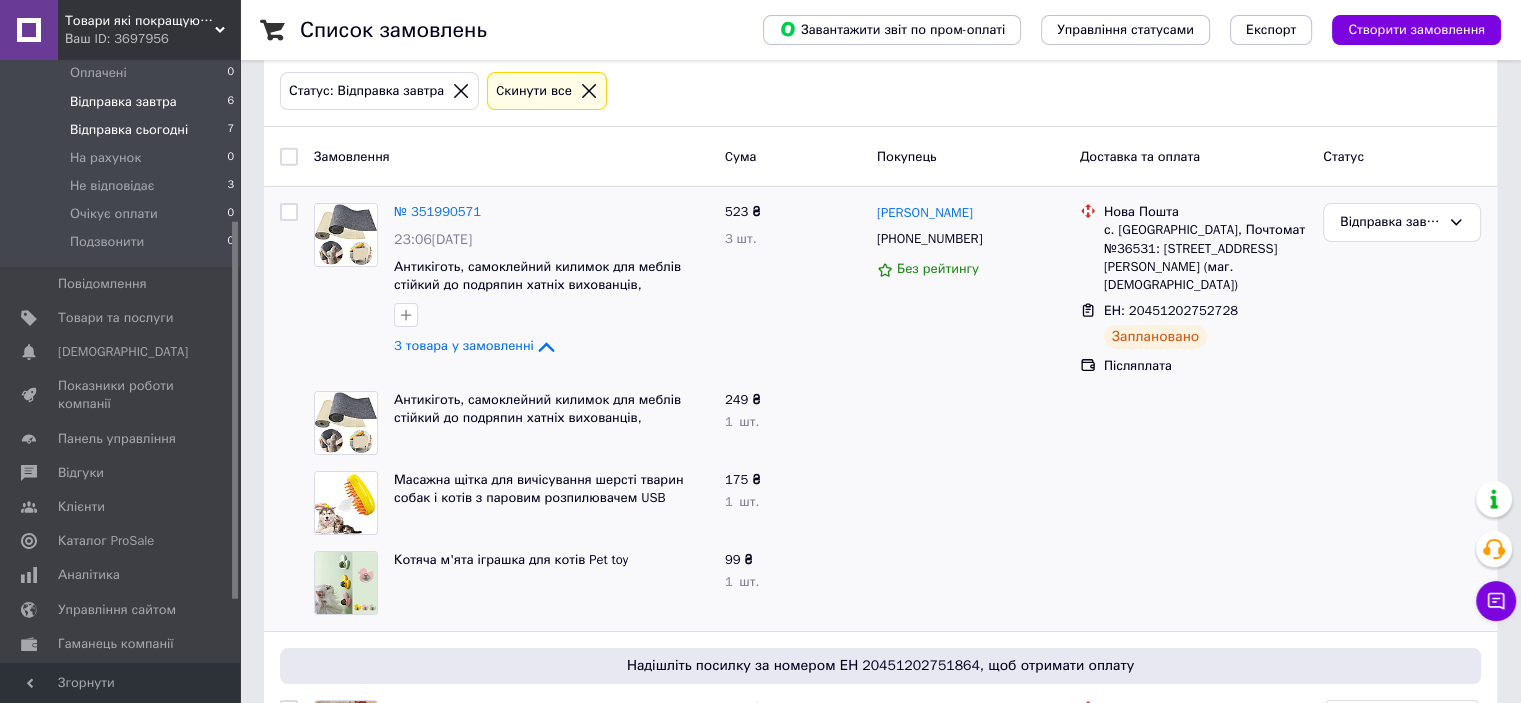 click on "Відправка сьогодні 7" at bounding box center [123, 130] 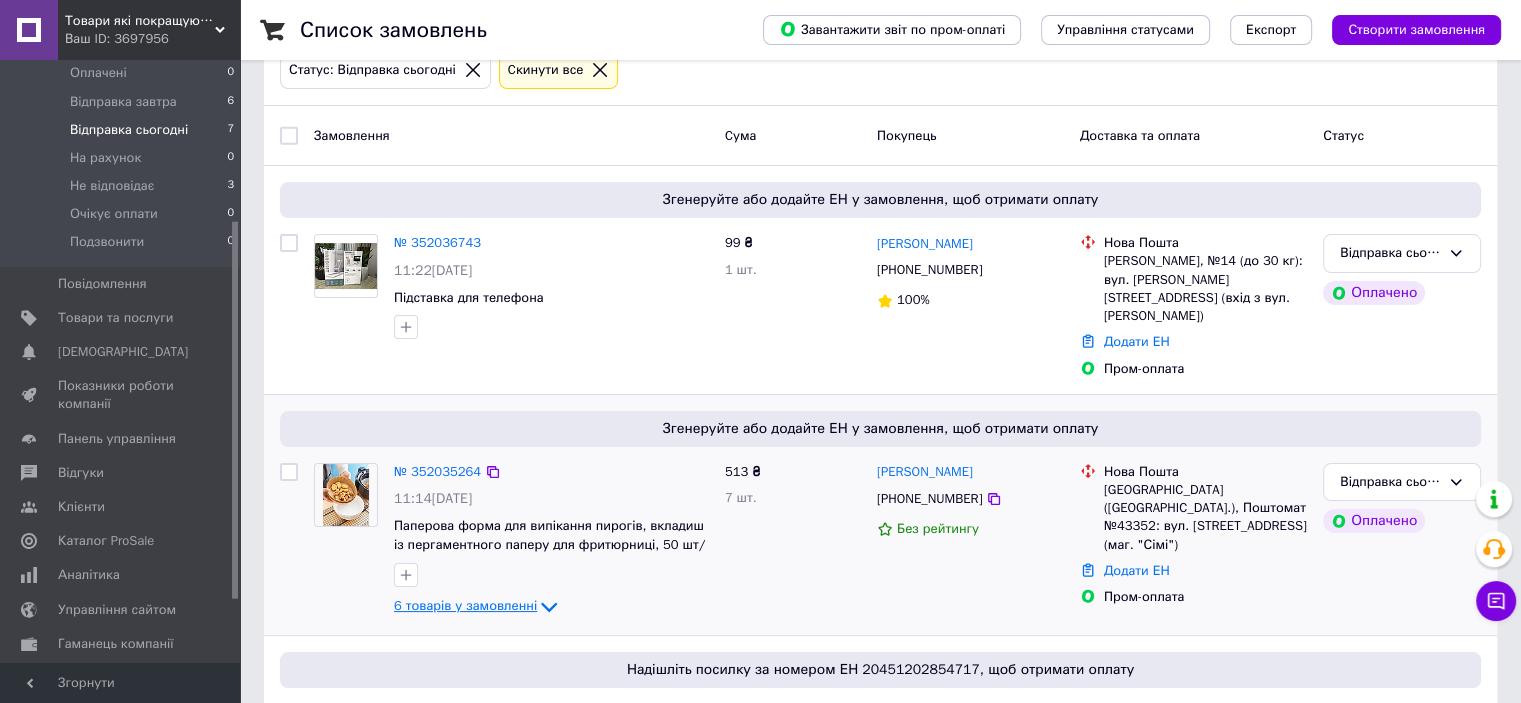 scroll, scrollTop: 400, scrollLeft: 0, axis: vertical 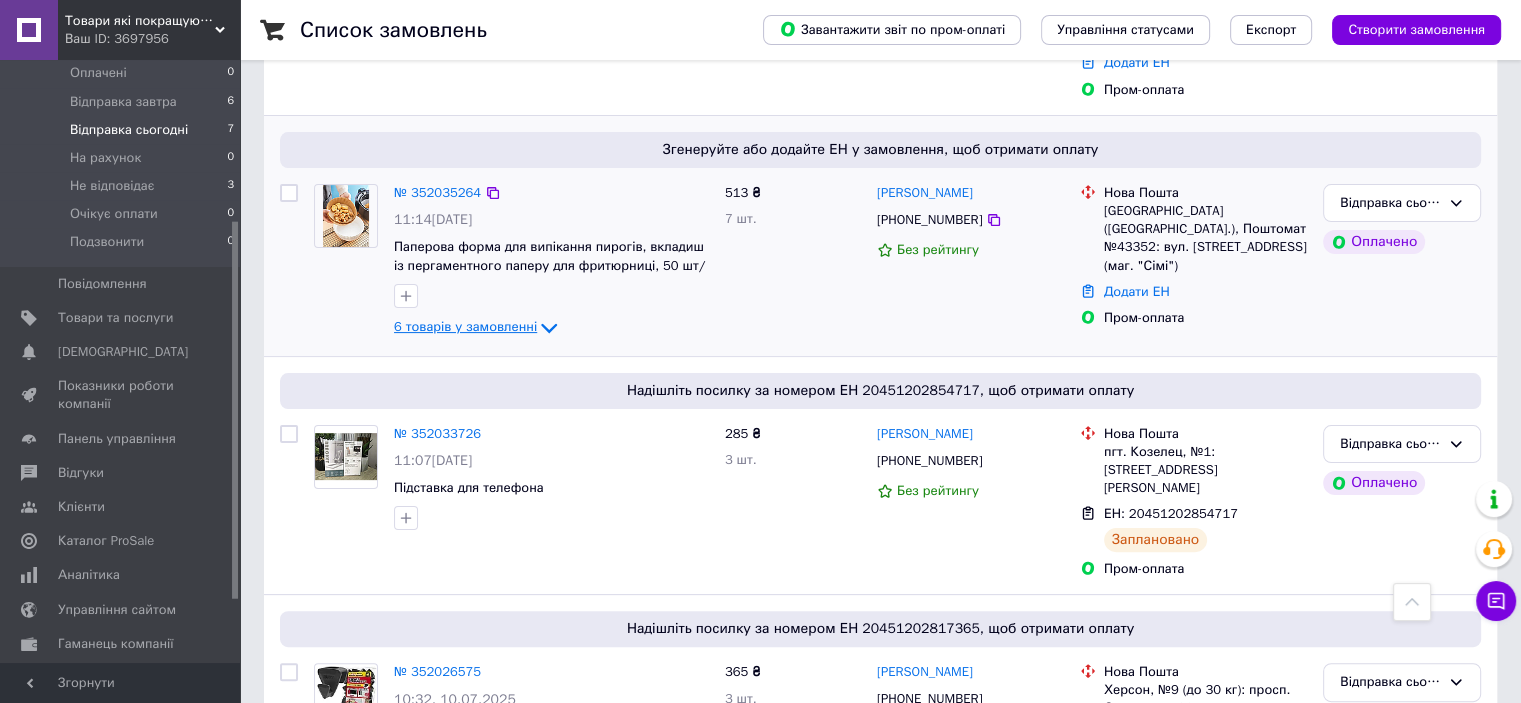 click on "6 товарів у замовленні" at bounding box center [465, 326] 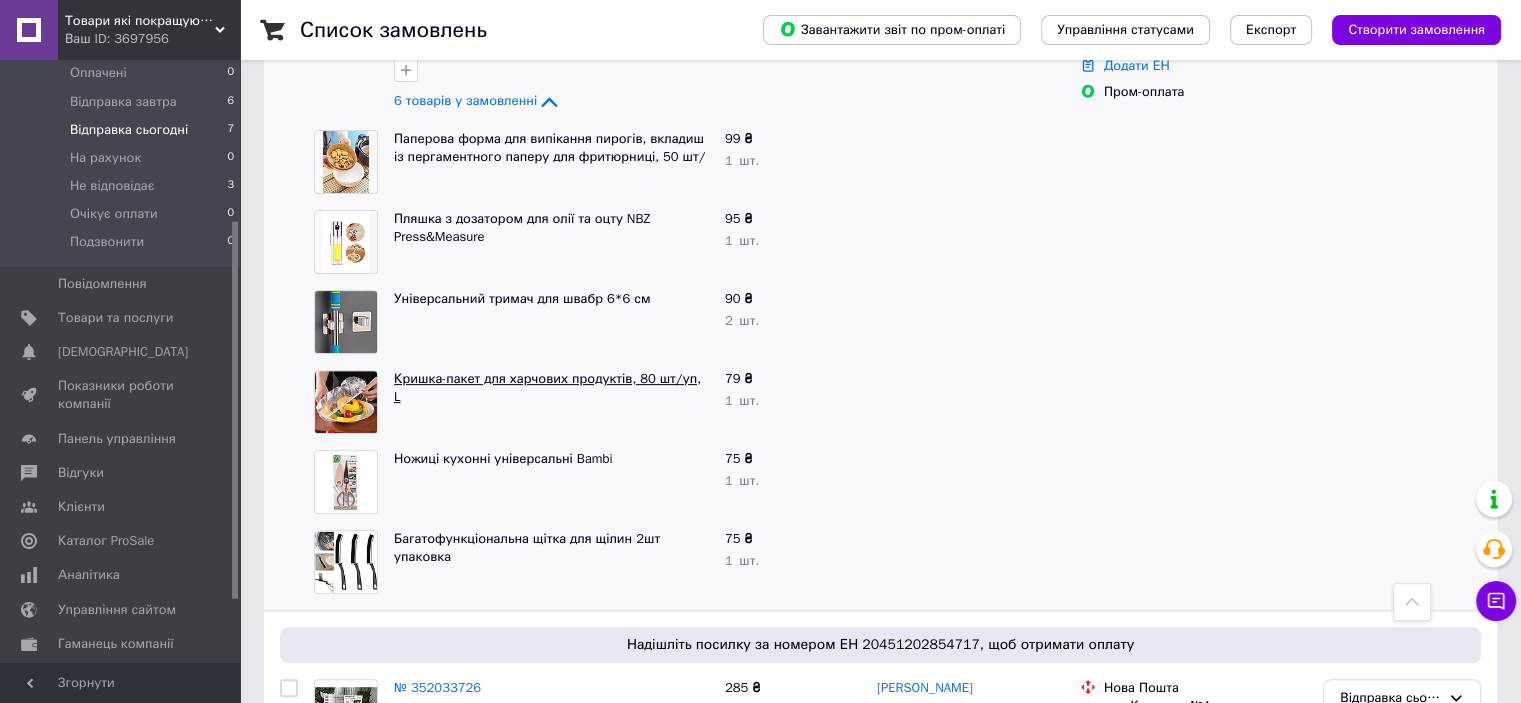 scroll, scrollTop: 800, scrollLeft: 0, axis: vertical 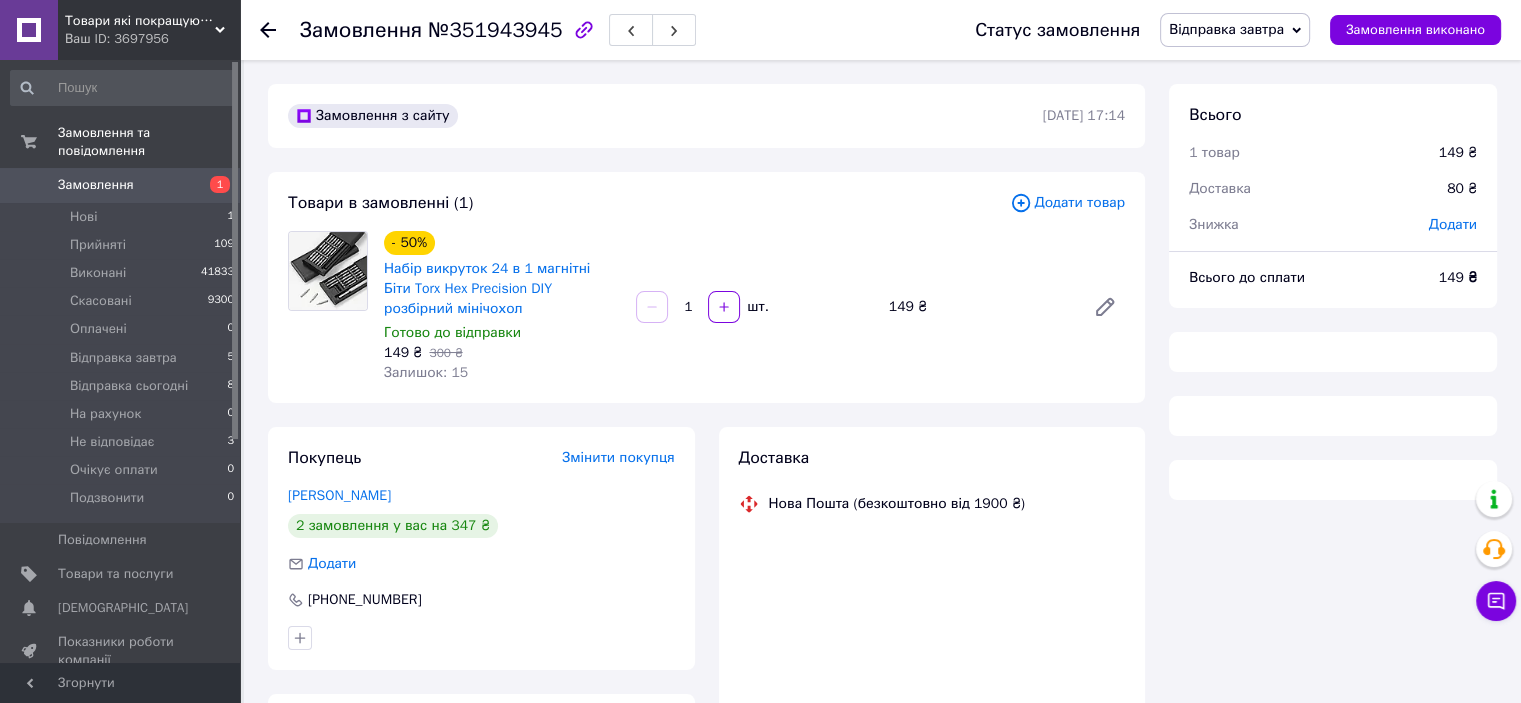 click on "Замовлення №351943945" at bounding box center (431, 30) 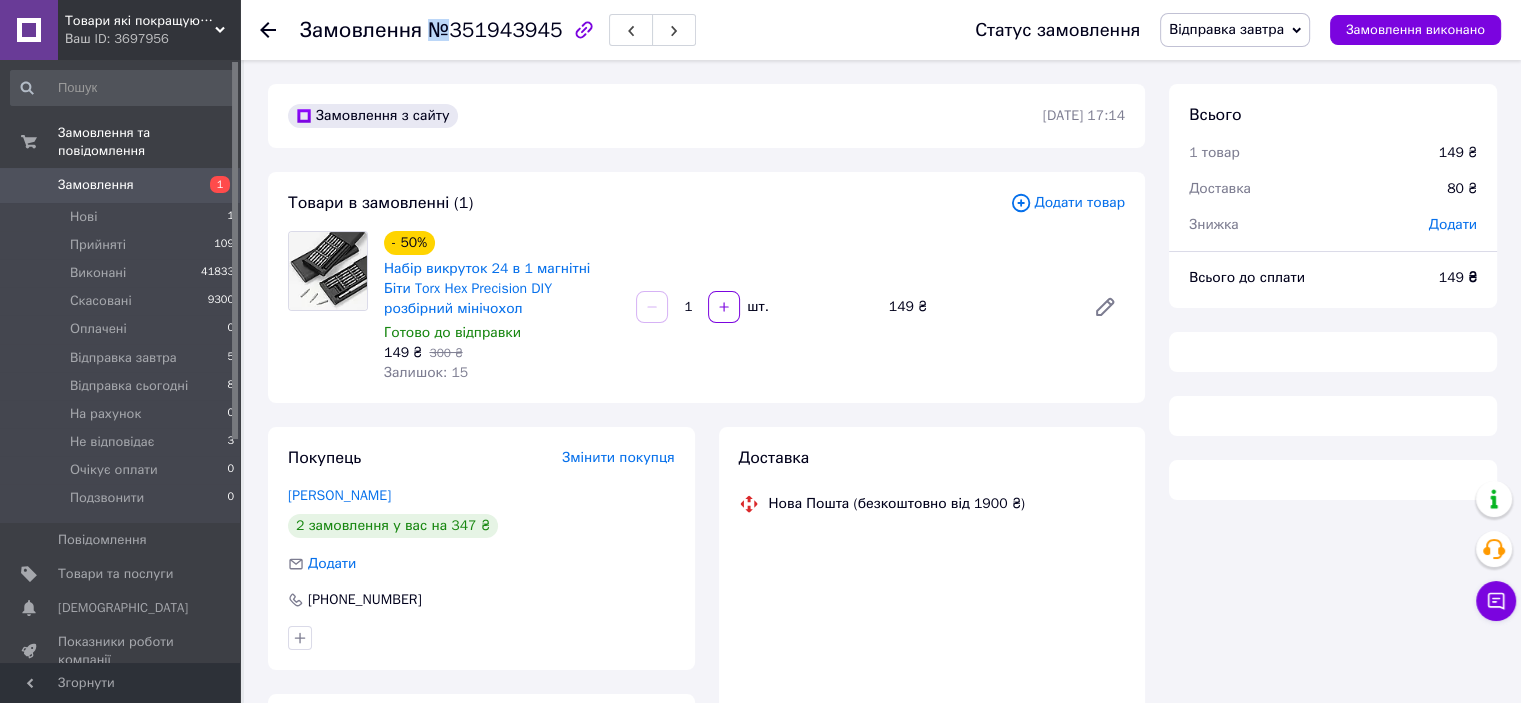 click on "Замовлення №351943945" at bounding box center (431, 30) 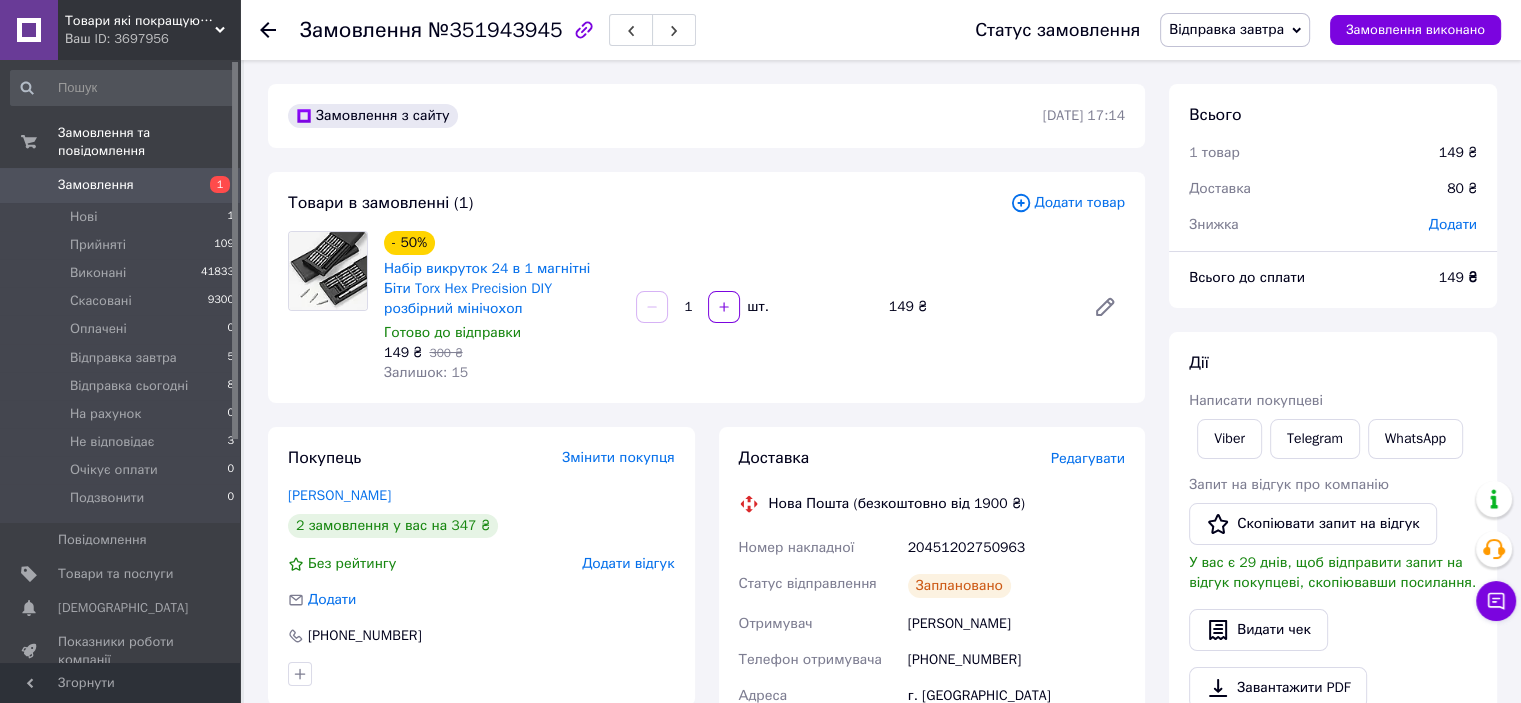 click on "№351943945" at bounding box center [495, 30] 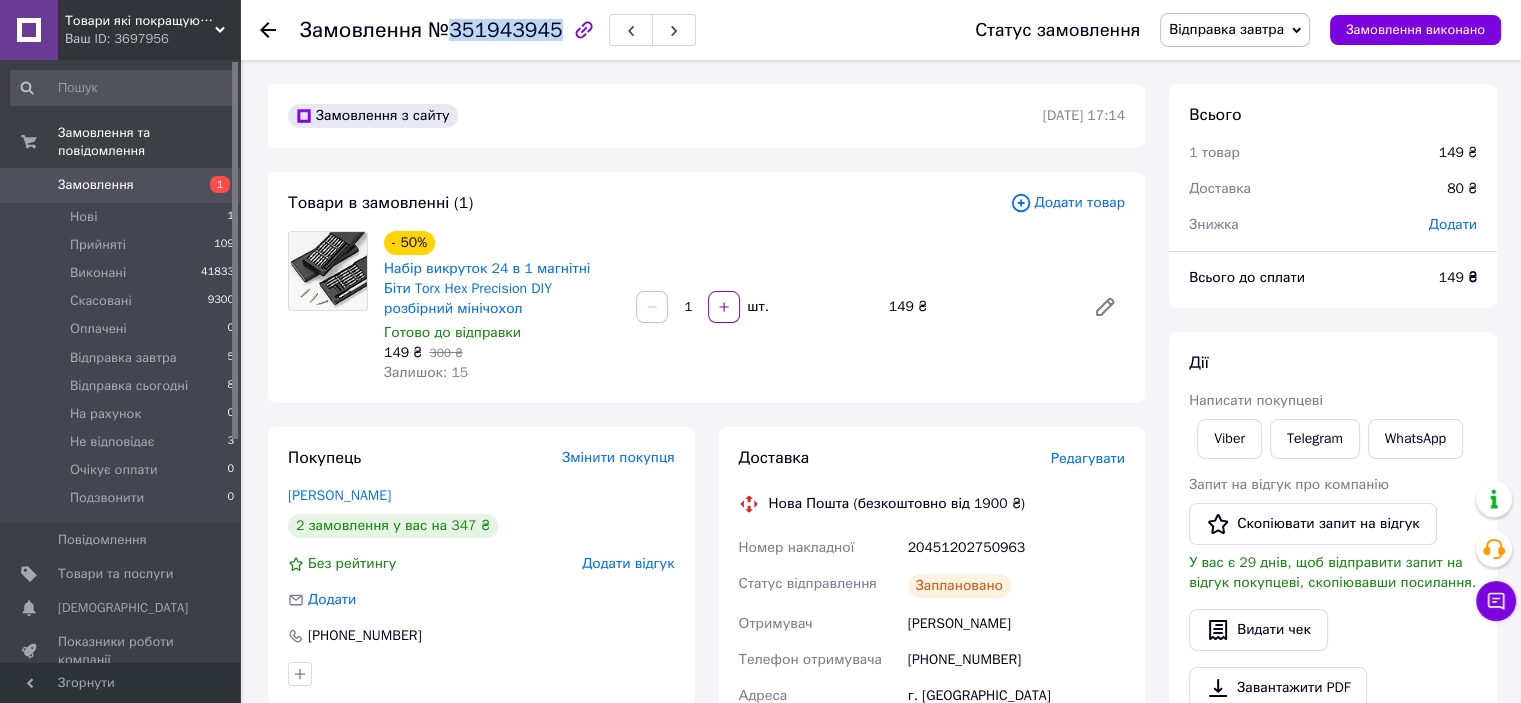 click on "№351943945" at bounding box center (495, 30) 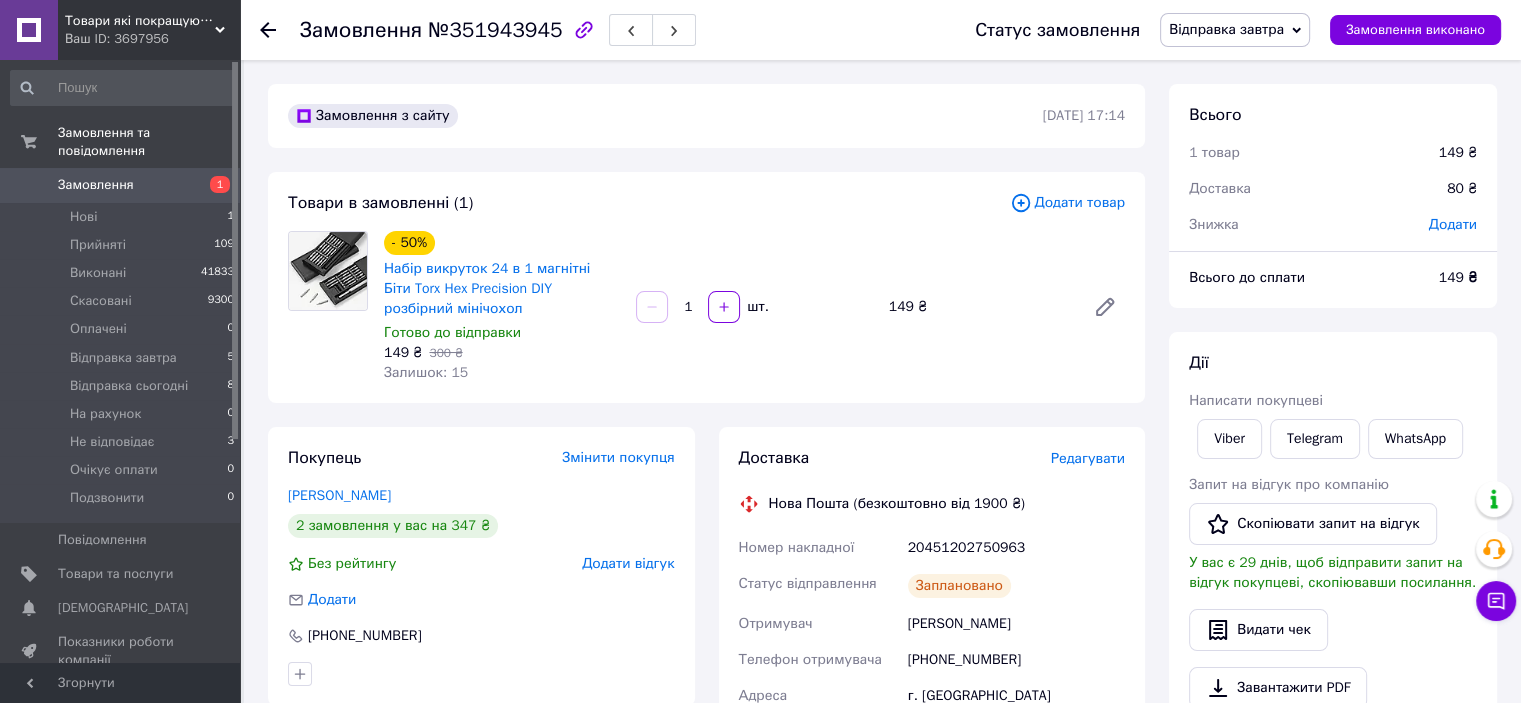click on "20451202750963" at bounding box center (1016, 548) 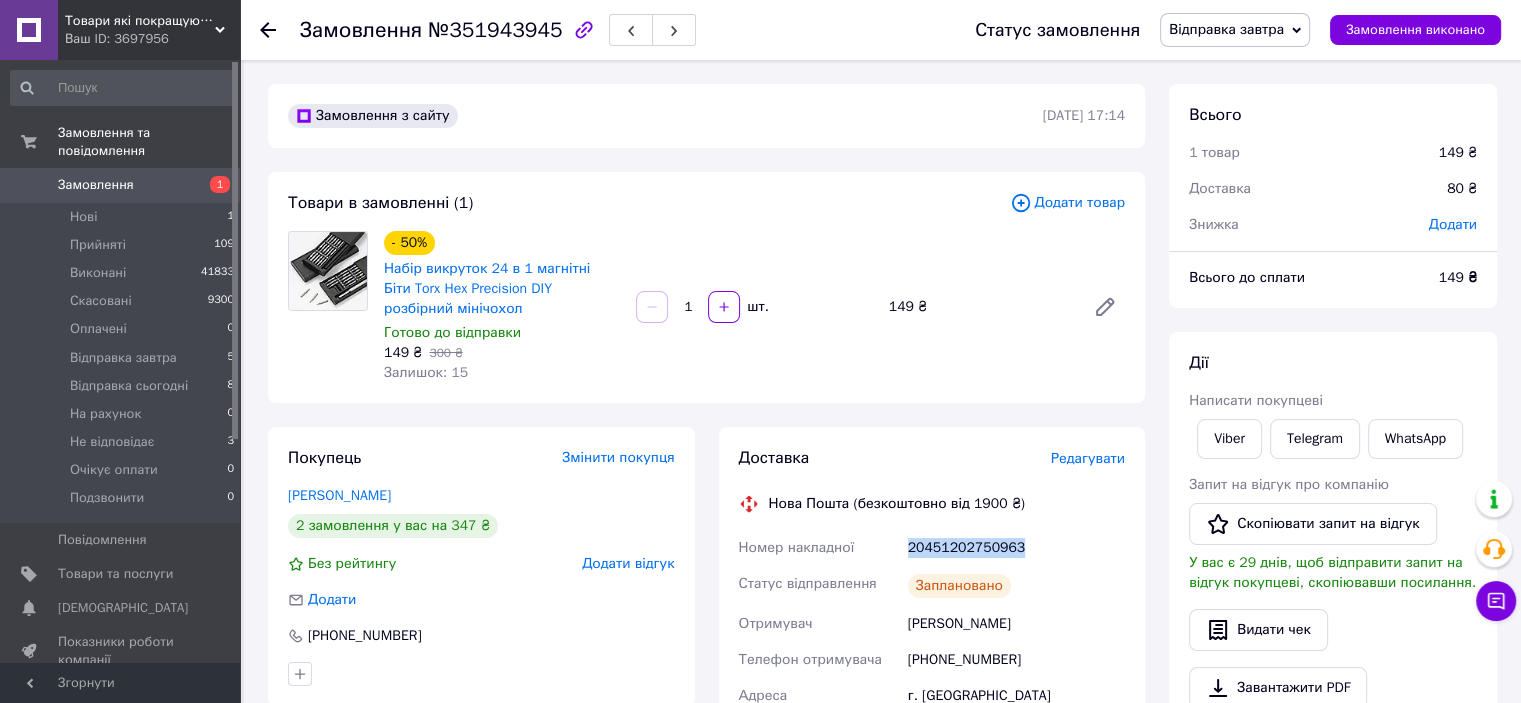 click on "20451202750963" at bounding box center (1016, 548) 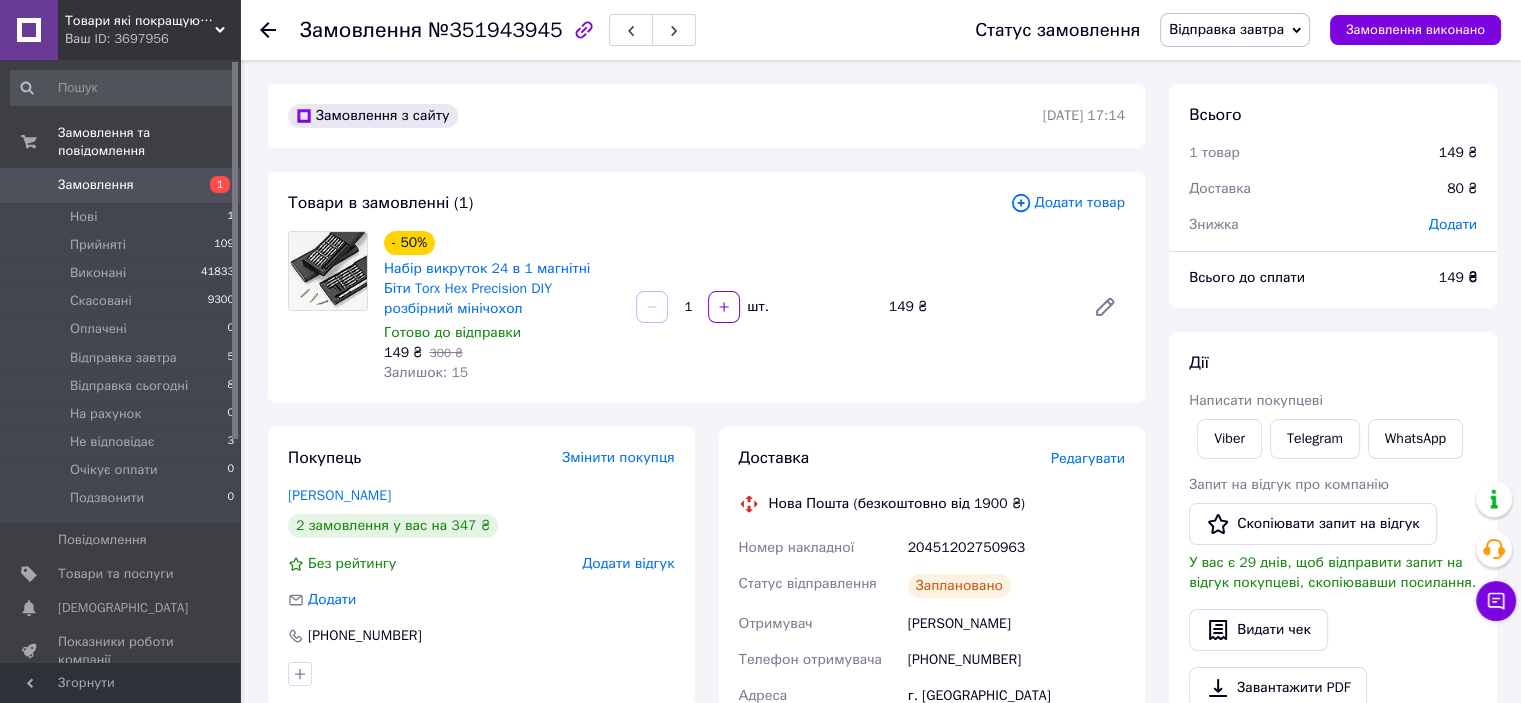 click on "Статус замовлення Відправка завтра Прийнято Виконано Скасовано Оплачено Відправка сьогодні На рахунок Не відповідає Очікує оплати Подзвонити Замовлення виконано" at bounding box center (1218, 30) 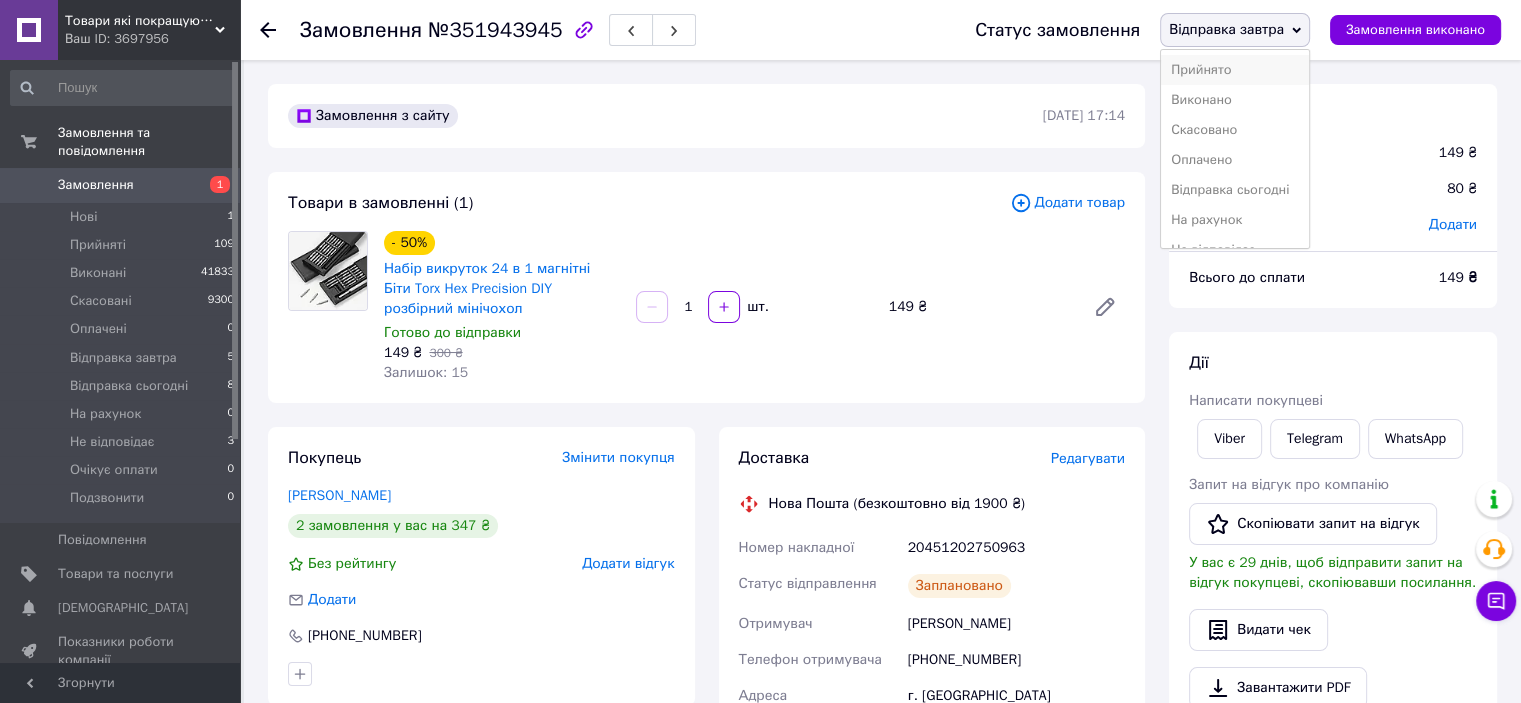 click on "Прийнято" at bounding box center [1235, 70] 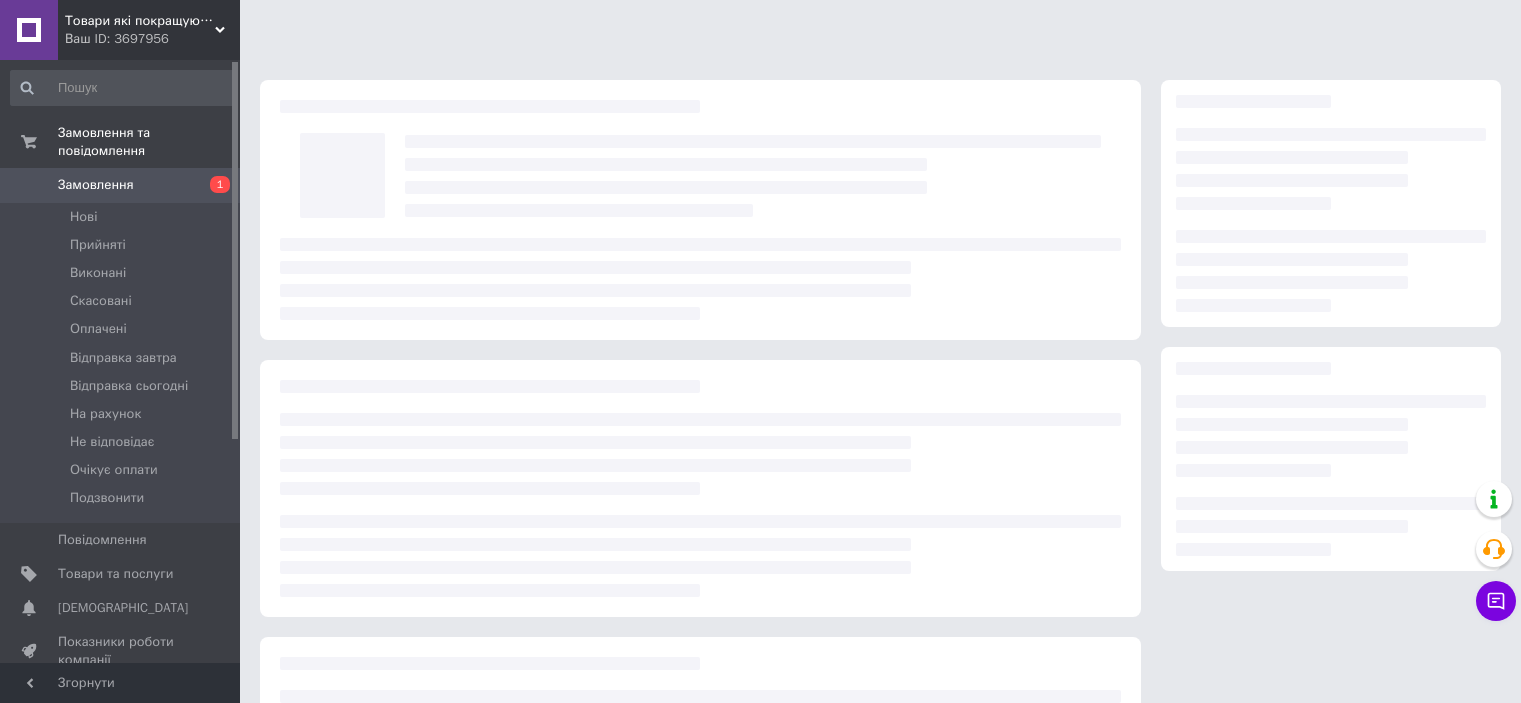 scroll, scrollTop: 0, scrollLeft: 0, axis: both 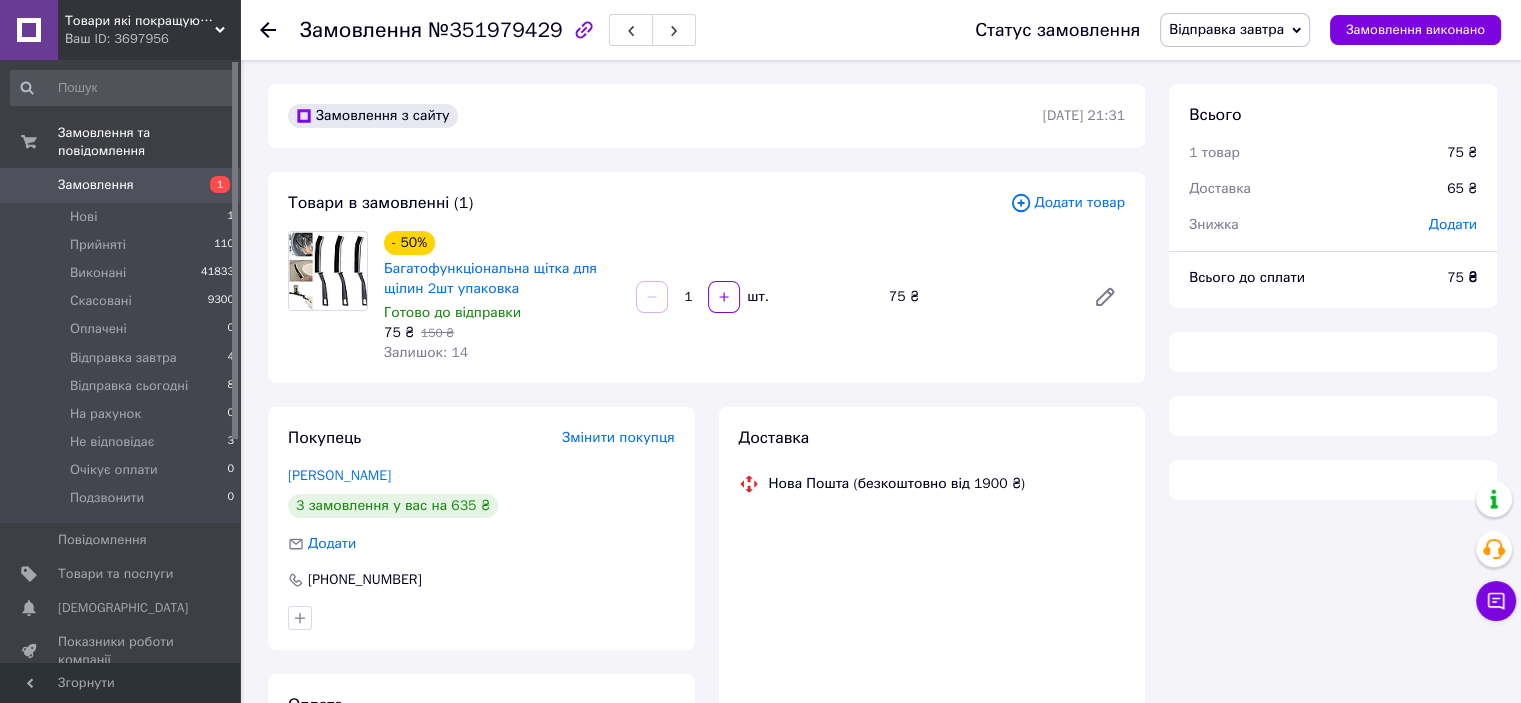 click on "№351979429" at bounding box center [495, 30] 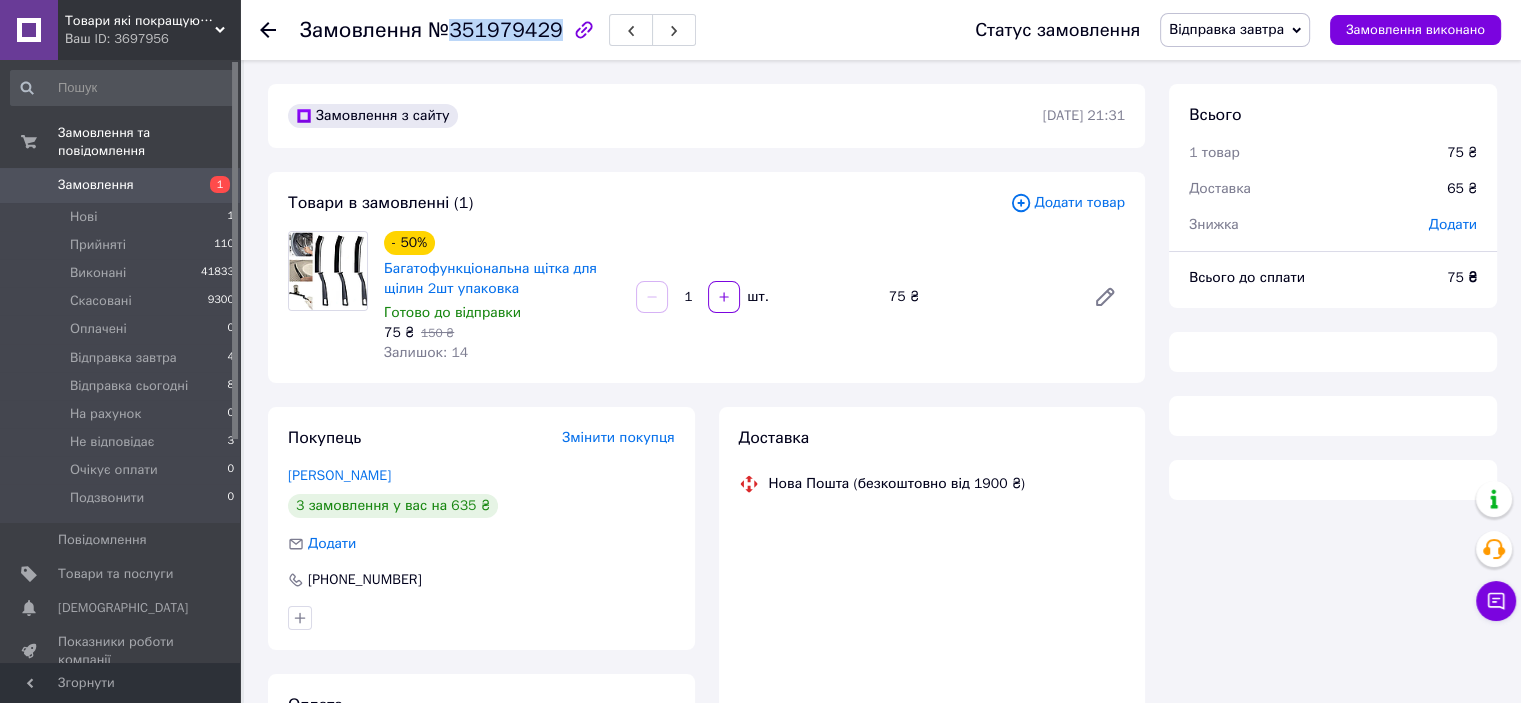 click on "№351979429" at bounding box center [495, 30] 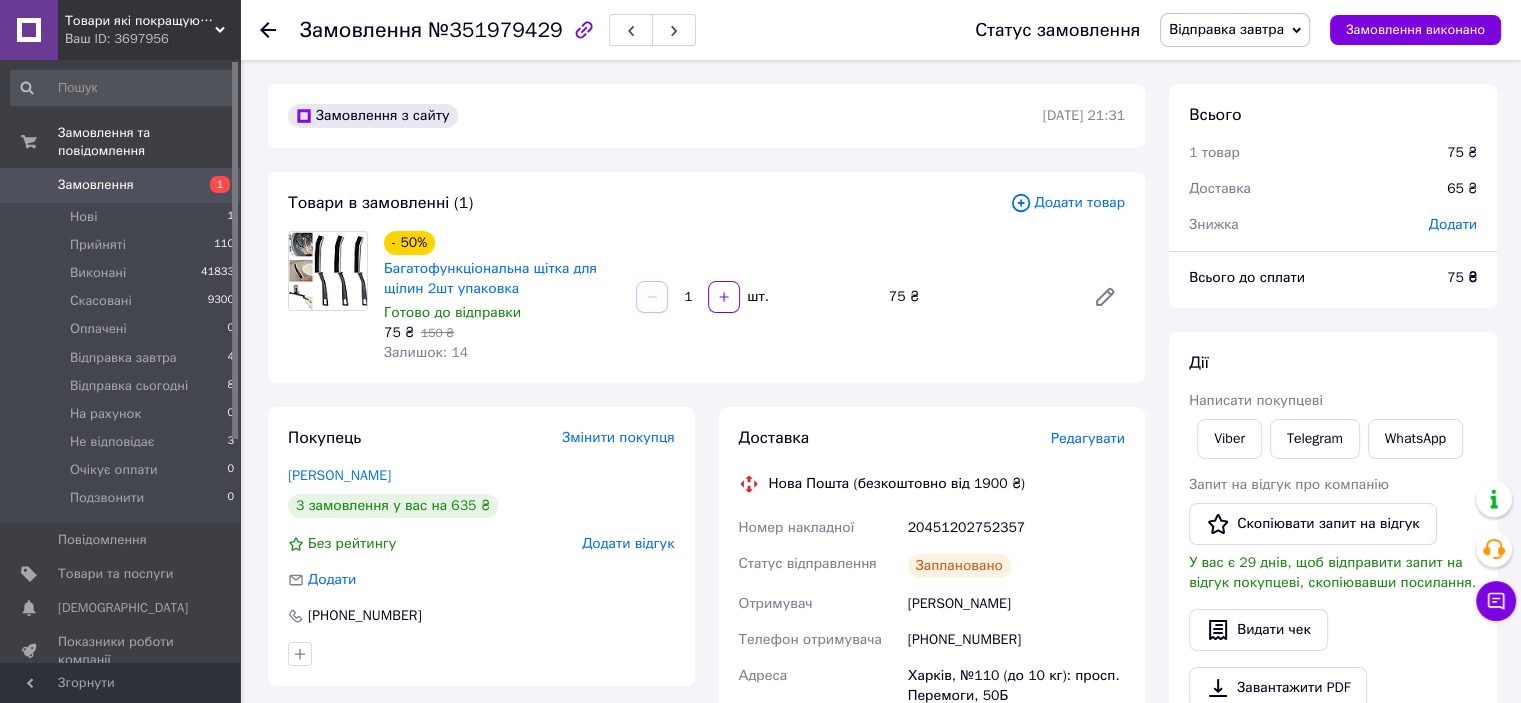 click on "20451202752357" at bounding box center [1016, 528] 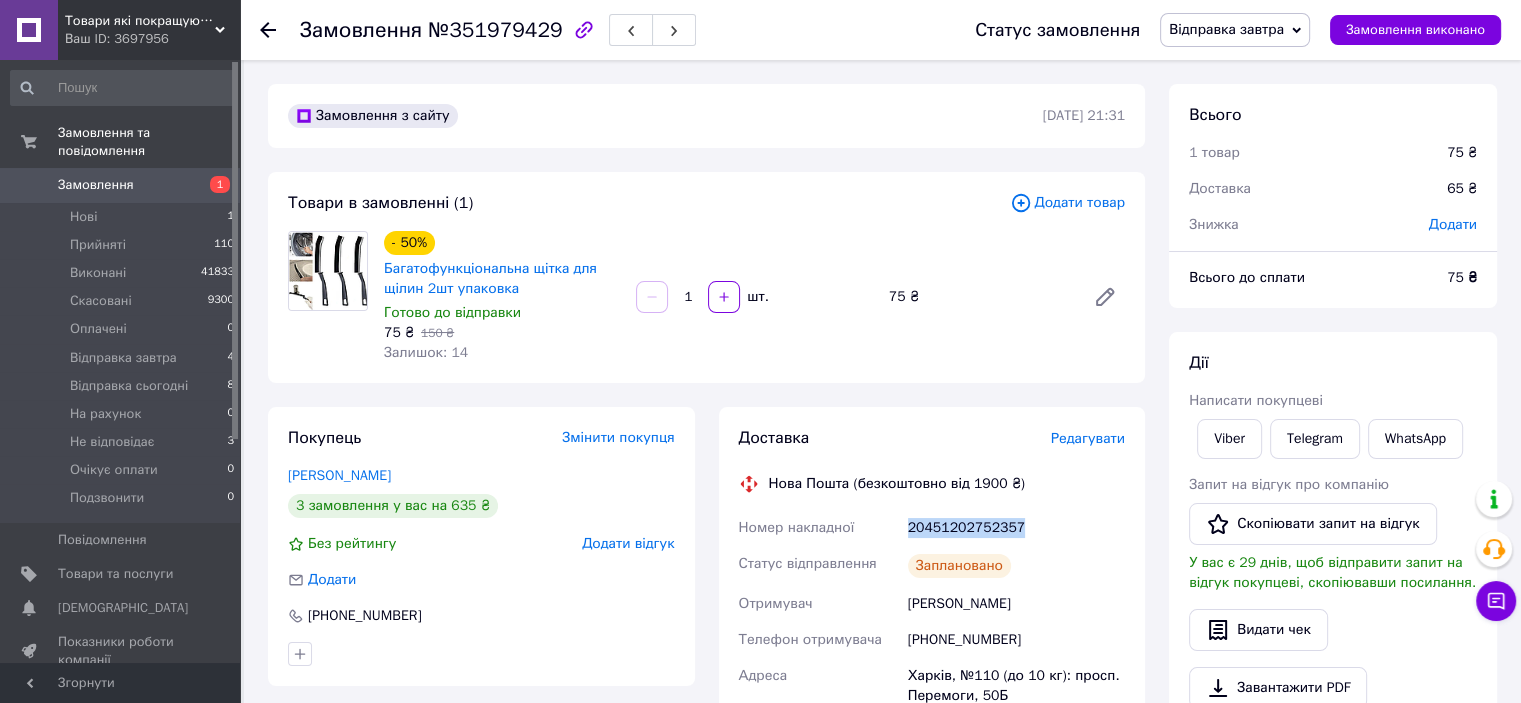 click on "20451202752357" at bounding box center [1016, 528] 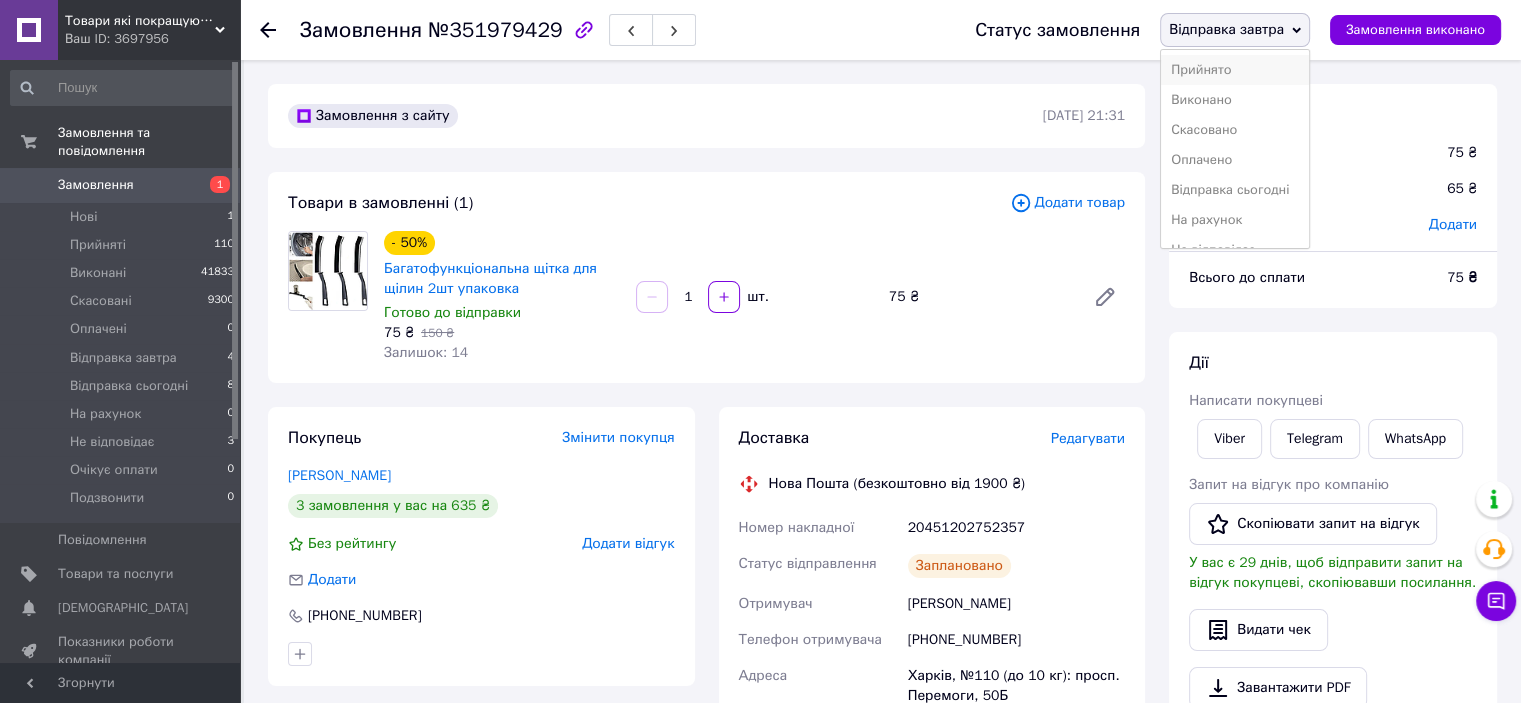click on "Прийнято" at bounding box center (1235, 70) 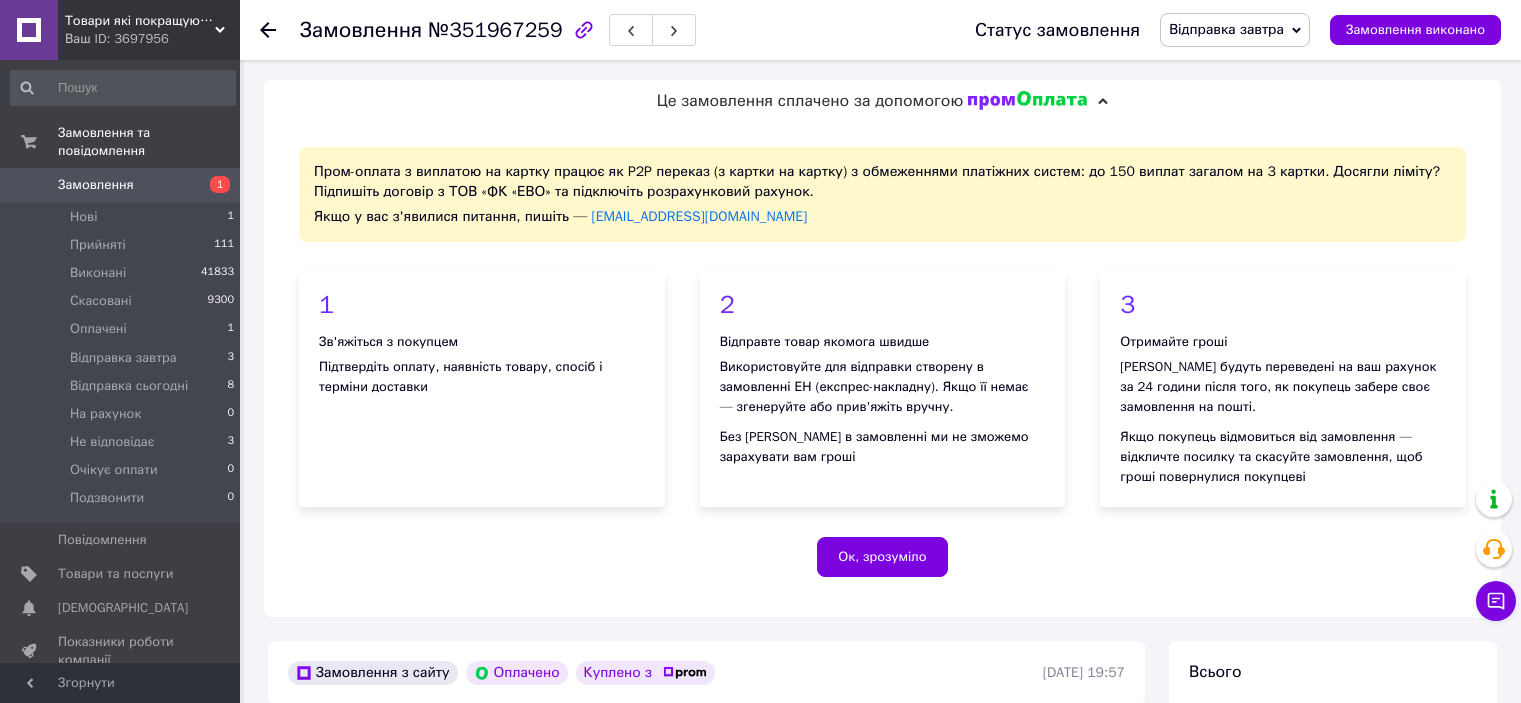 scroll, scrollTop: 0, scrollLeft: 0, axis: both 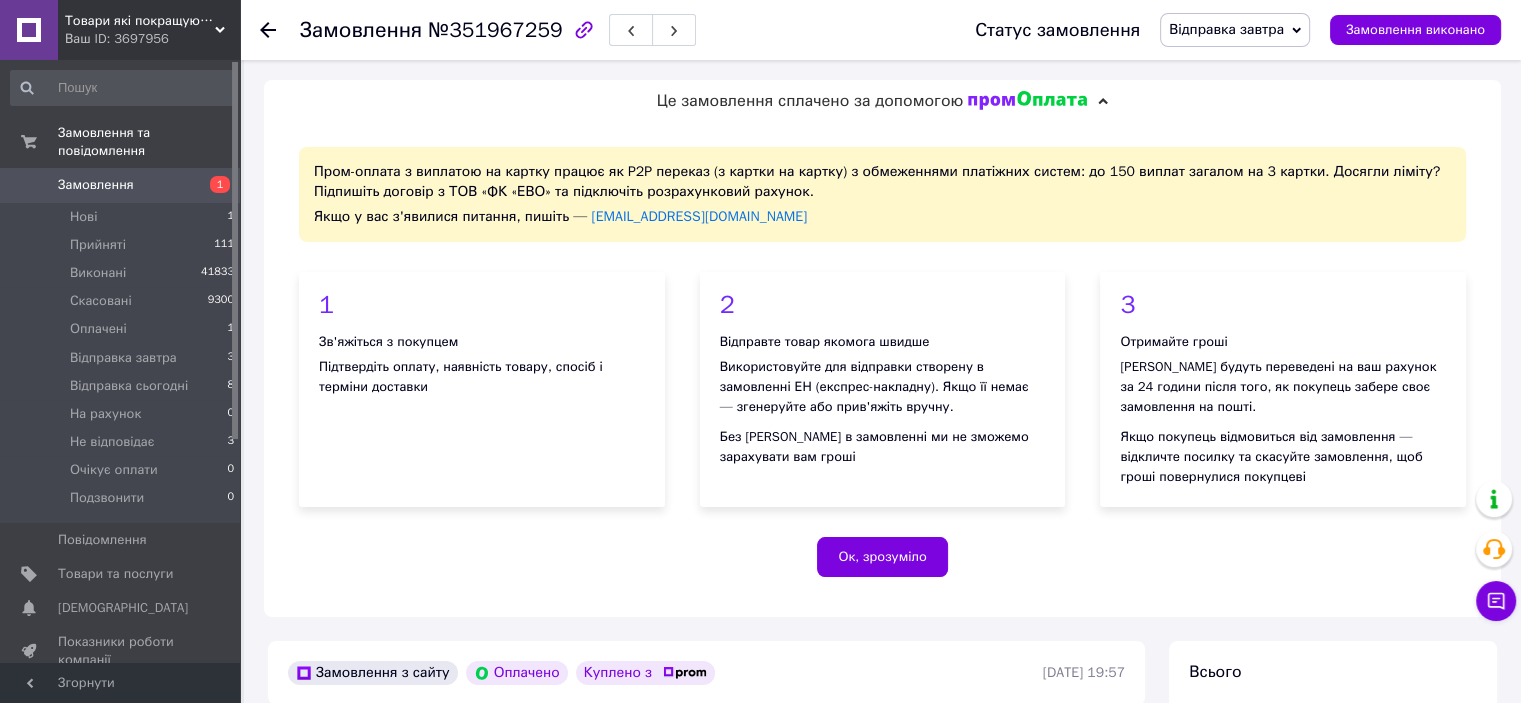 click on "№351967259" at bounding box center [495, 30] 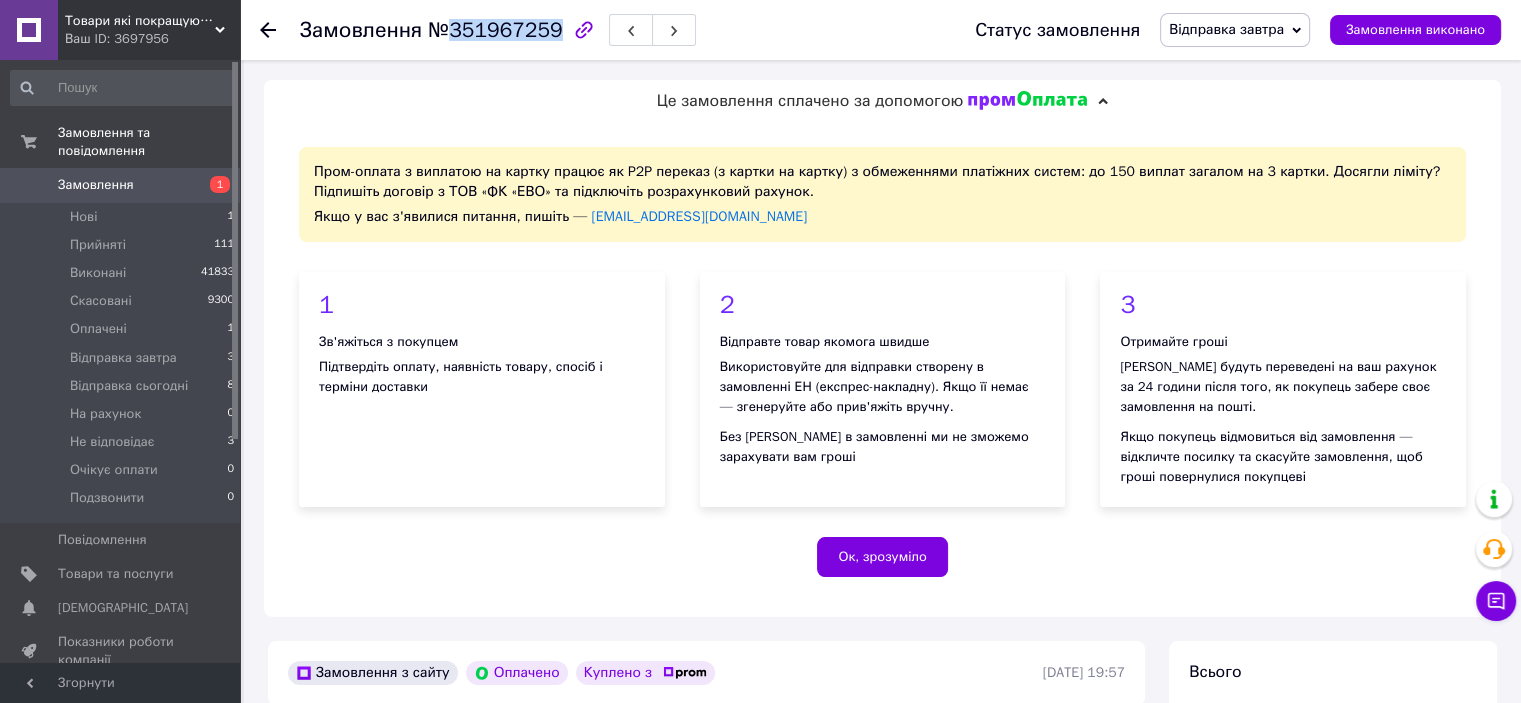 click on "№351967259" at bounding box center (495, 30) 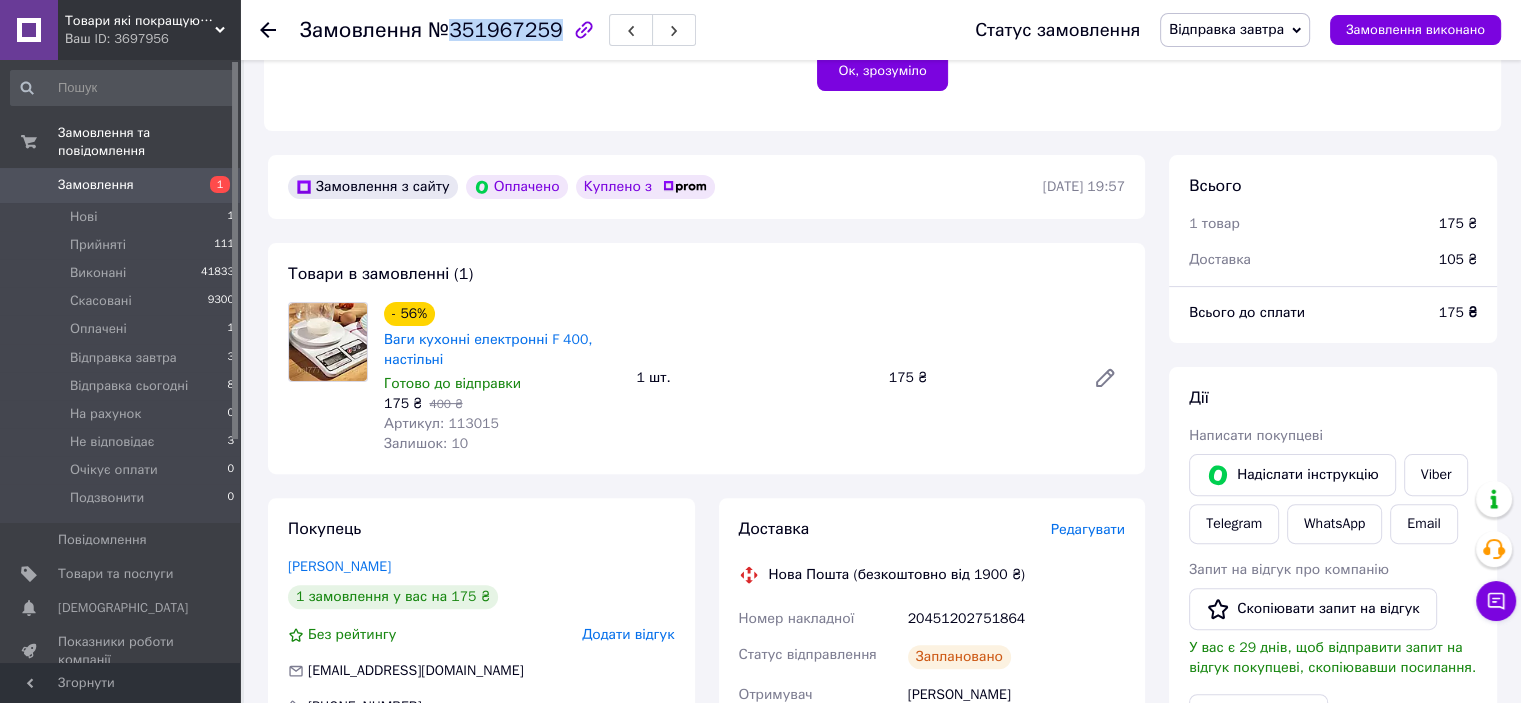 scroll, scrollTop: 500, scrollLeft: 0, axis: vertical 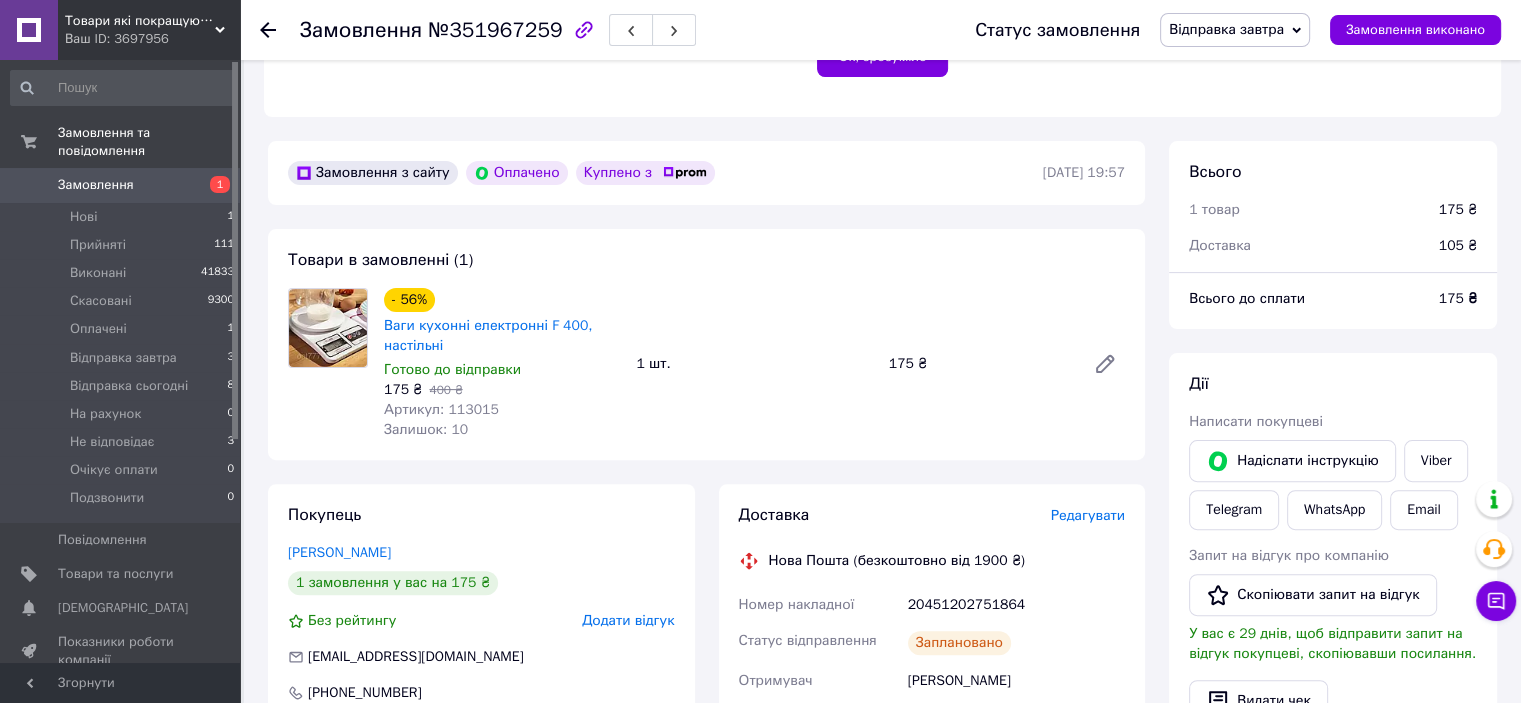 click on "20451202751864" at bounding box center [1016, 605] 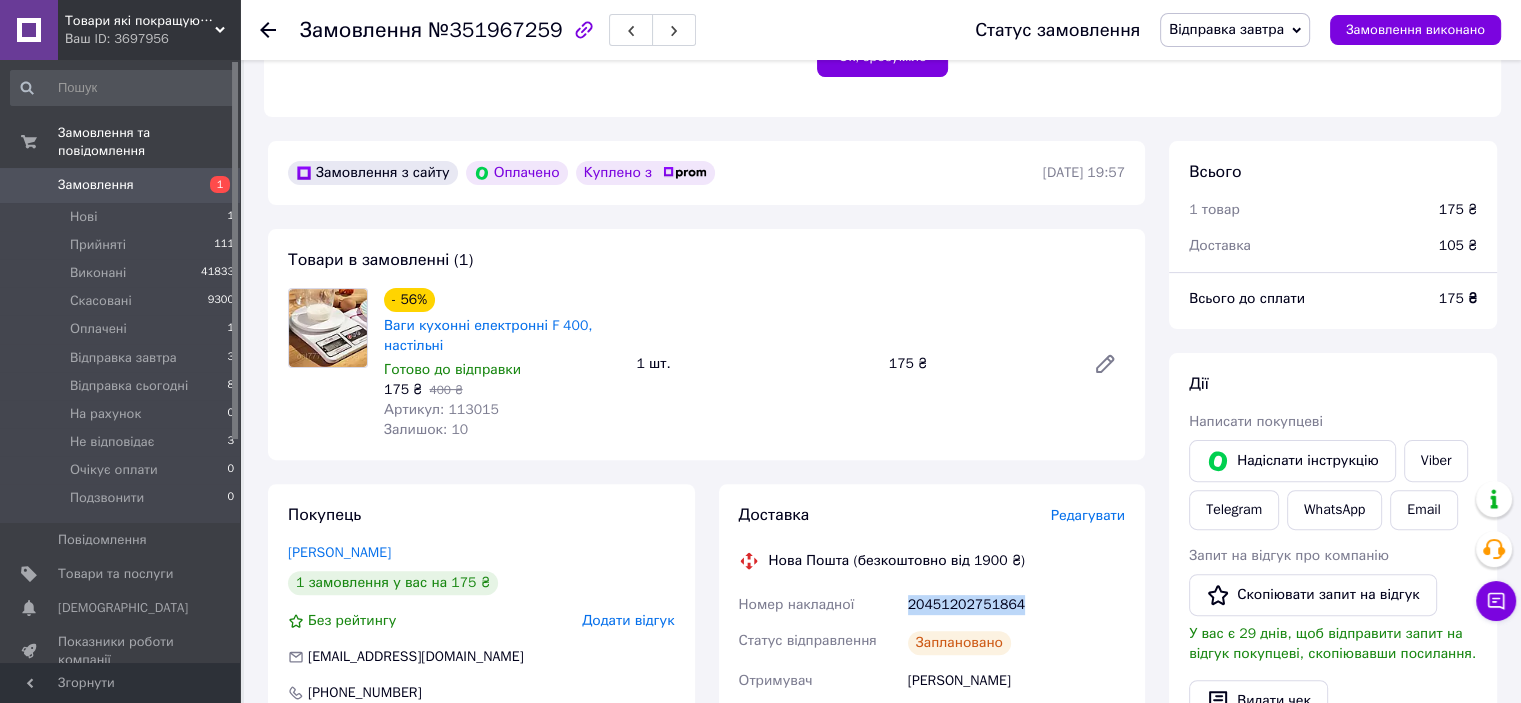 click on "20451202751864" at bounding box center (1016, 605) 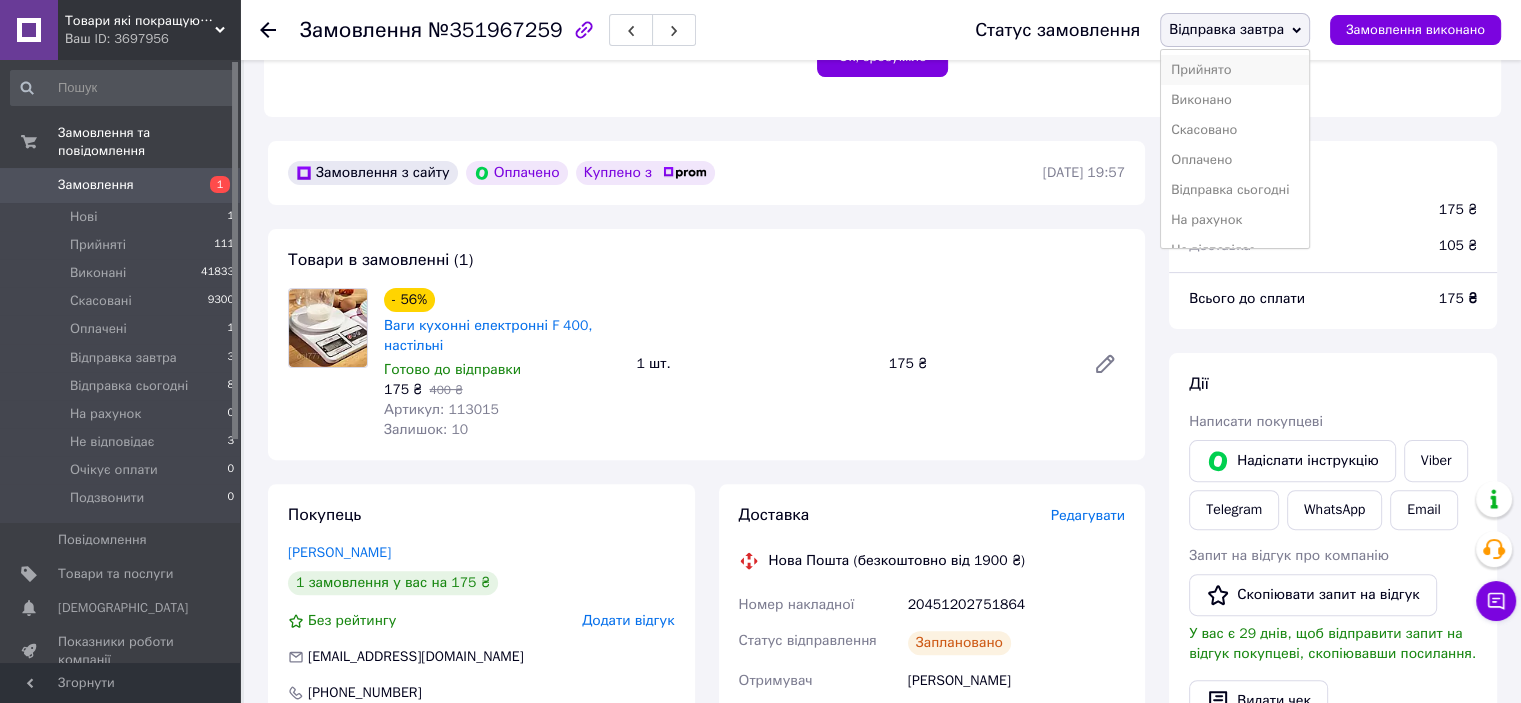click on "Прийнято" at bounding box center [1235, 70] 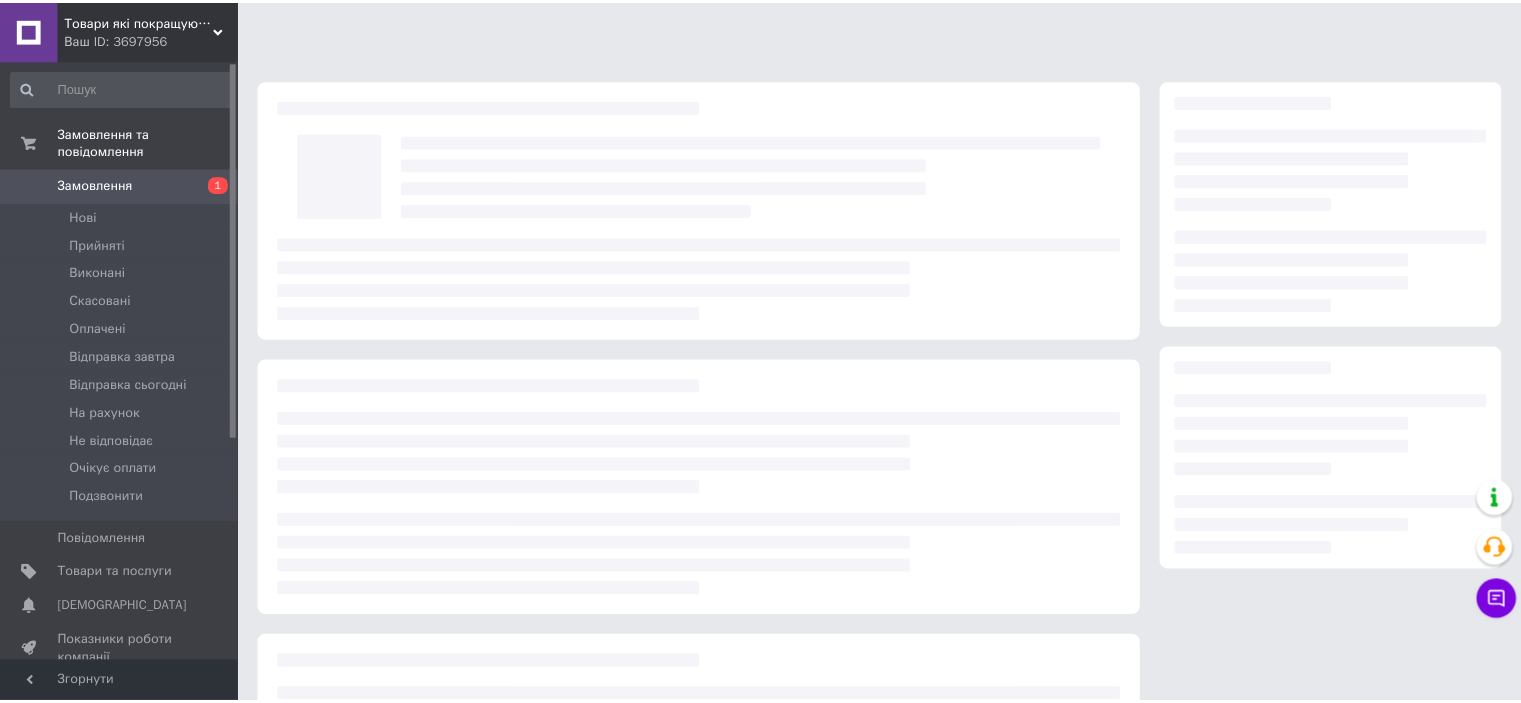 scroll, scrollTop: 0, scrollLeft: 0, axis: both 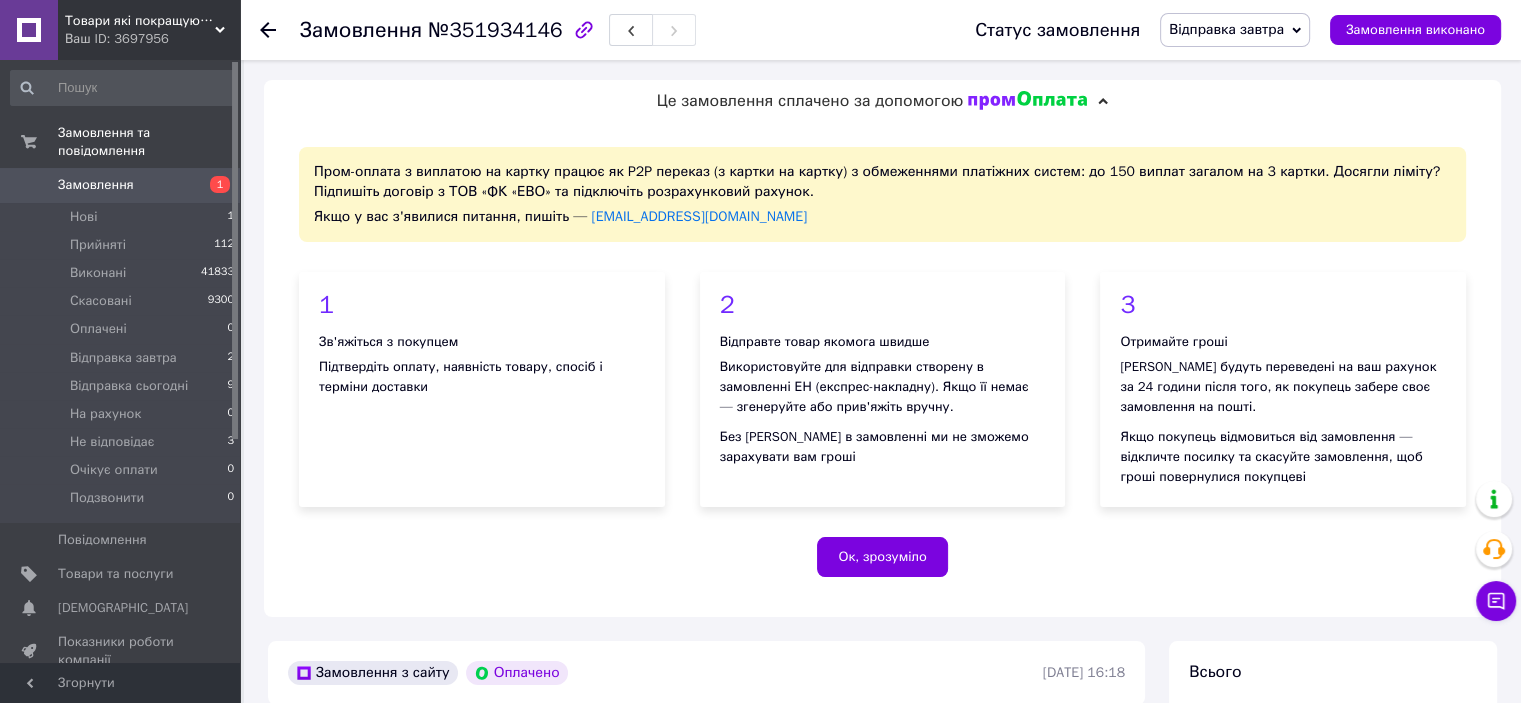 click on "№351934146" at bounding box center [495, 30] 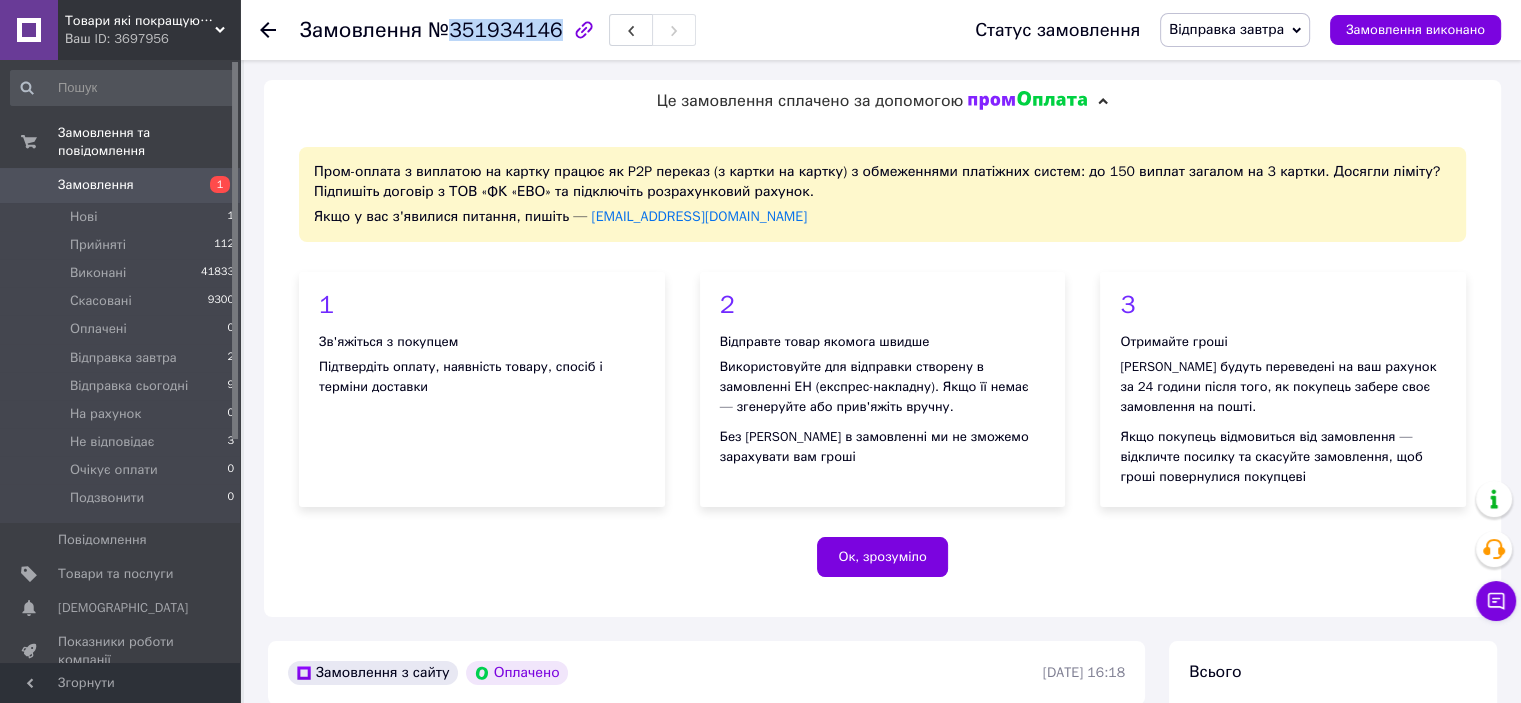 click on "№351934146" at bounding box center (495, 30) 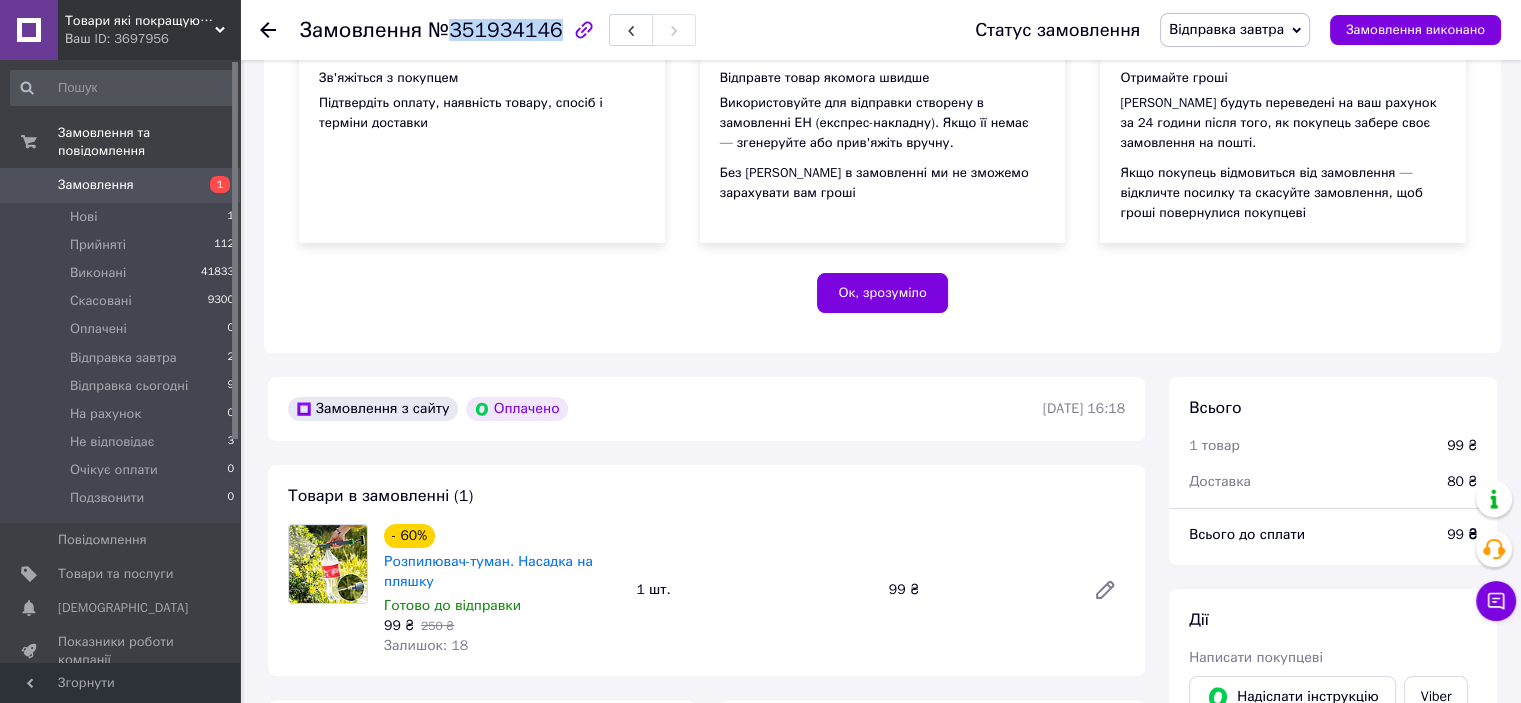 scroll, scrollTop: 500, scrollLeft: 0, axis: vertical 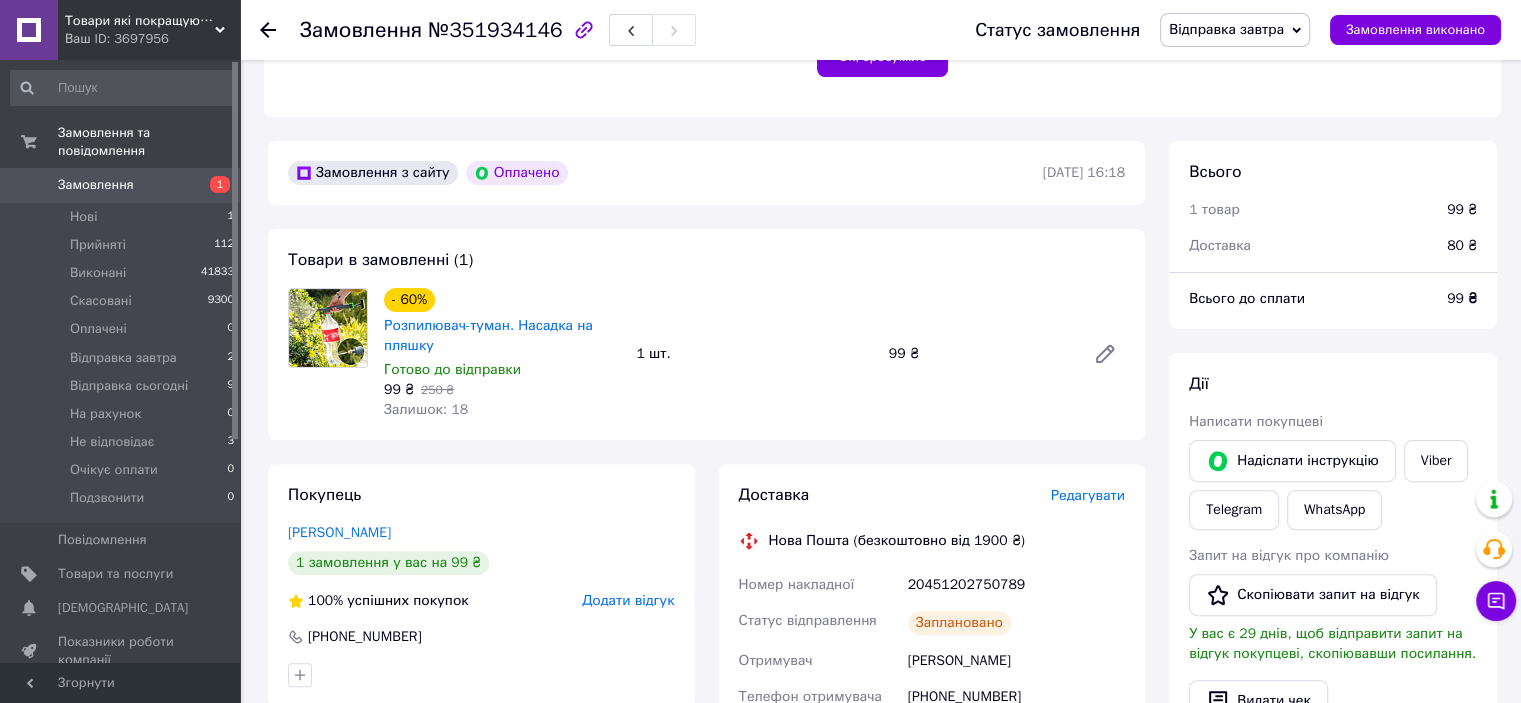 click on "Доставка Редагувати Нова Пошта (безкоштовно від 1900 ₴) Номер накладної 20451202750789 Статус відправлення Заплановано Отримувач [PERSON_NAME] Телефон отримувача [PHONE_NUMBER] Адреса г. [GEOGRAPHIC_DATA] ([GEOGRAPHIC_DATA].), №164 (до 10 кг): ул. Оноре де [STREET_ADDRESS] (ТЦ "Квадрат") Платник Отримувач Вартість доставки 80 ₴" at bounding box center (932, 701) 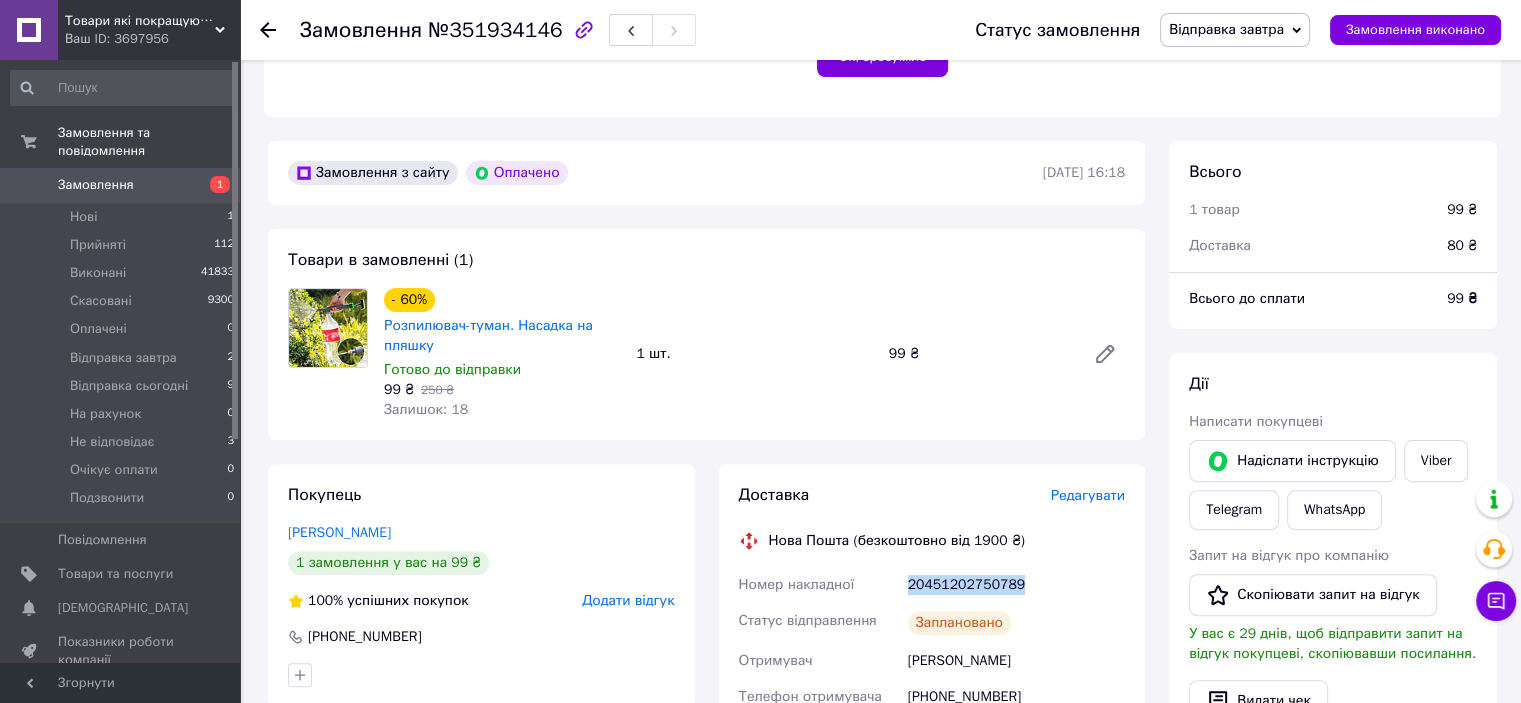 click on "Доставка Редагувати Нова Пошта (безкоштовно від 1900 ₴) Номер накладної 20451202750789 Статус відправлення Заплановано Отримувач [PERSON_NAME] Телефон отримувача [PHONE_NUMBER] Адреса г. [GEOGRAPHIC_DATA] ([GEOGRAPHIC_DATA].), №164 (до 10 кг): ул. Оноре де [STREET_ADDRESS] (ТЦ "Квадрат") Платник Отримувач Вартість доставки 80 ₴" at bounding box center [932, 701] 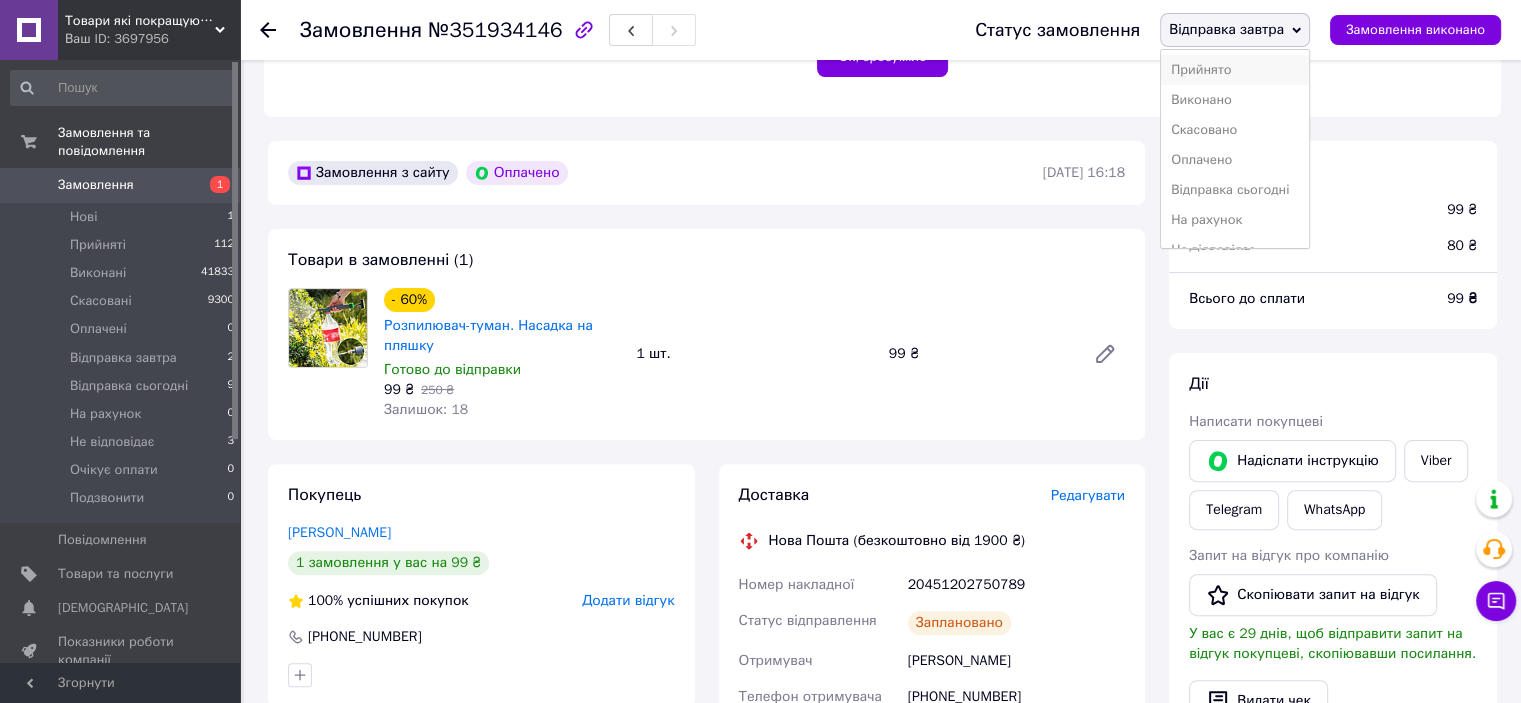 click on "Прийнято" at bounding box center (1235, 70) 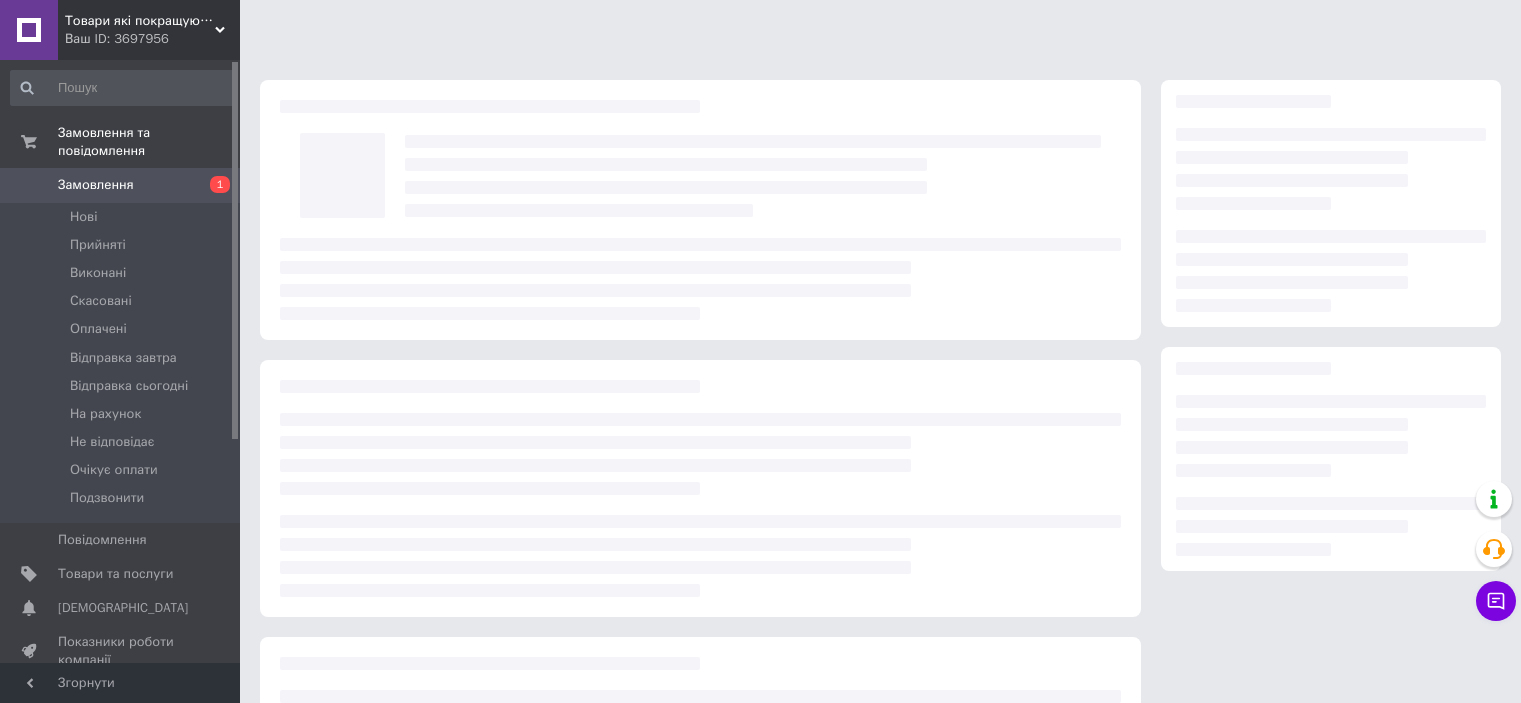 scroll, scrollTop: 0, scrollLeft: 0, axis: both 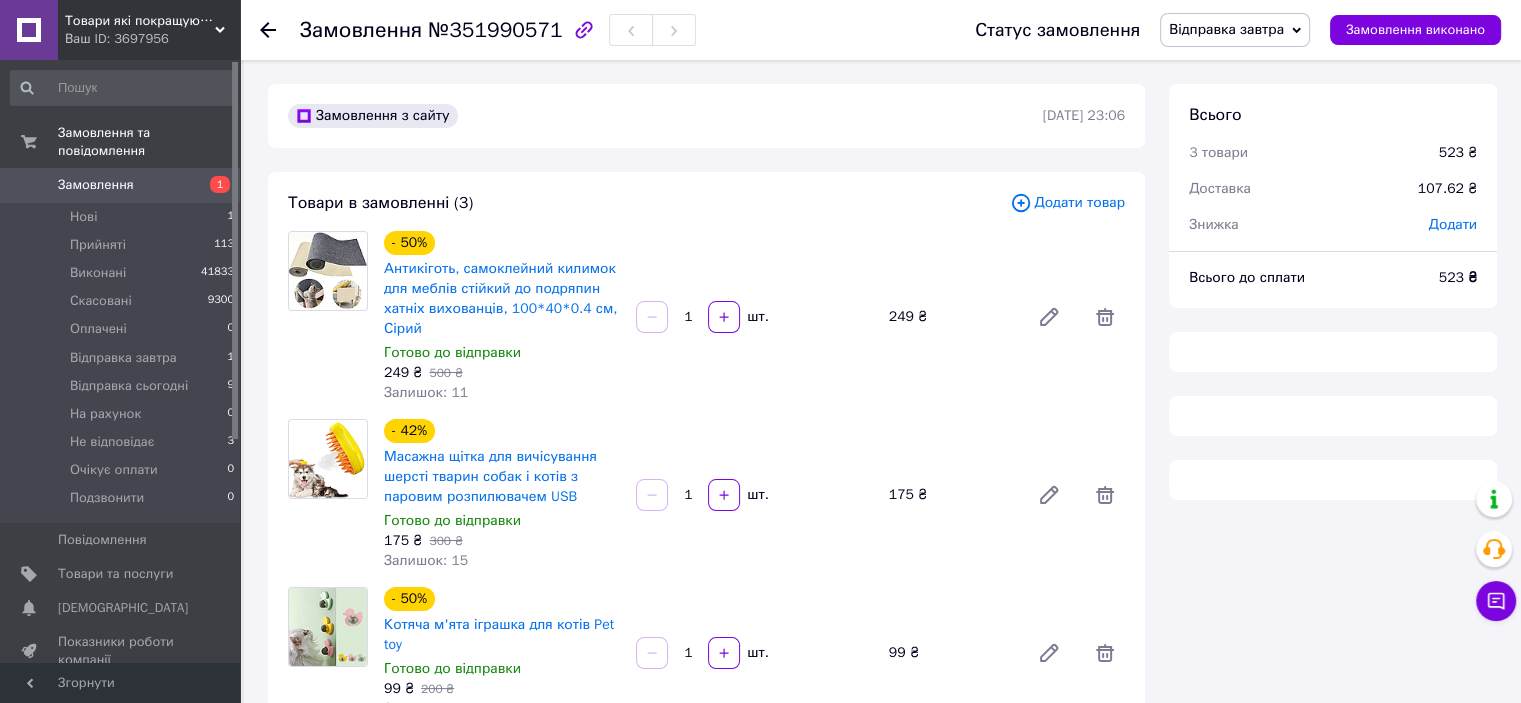 click on "№351990571" at bounding box center (495, 30) 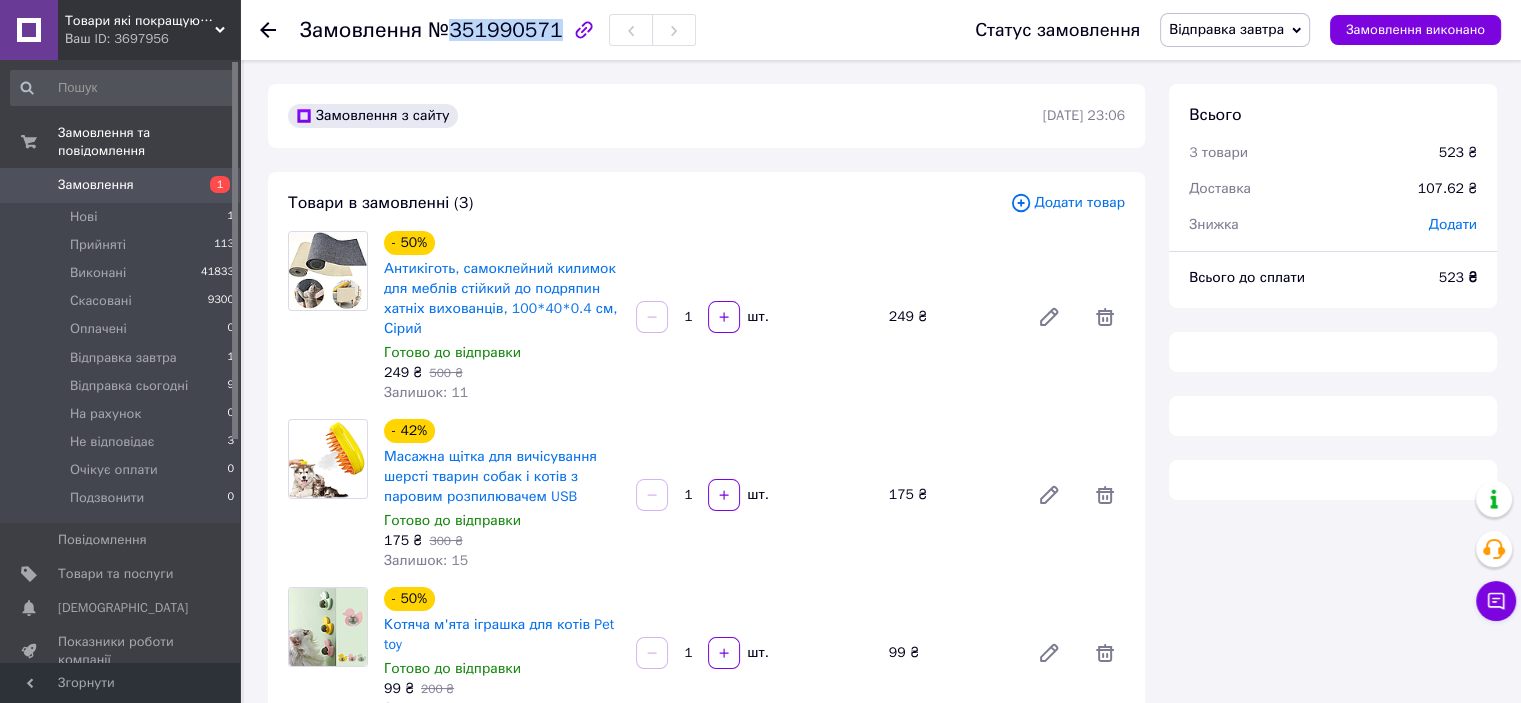 click on "№351990571" at bounding box center (495, 30) 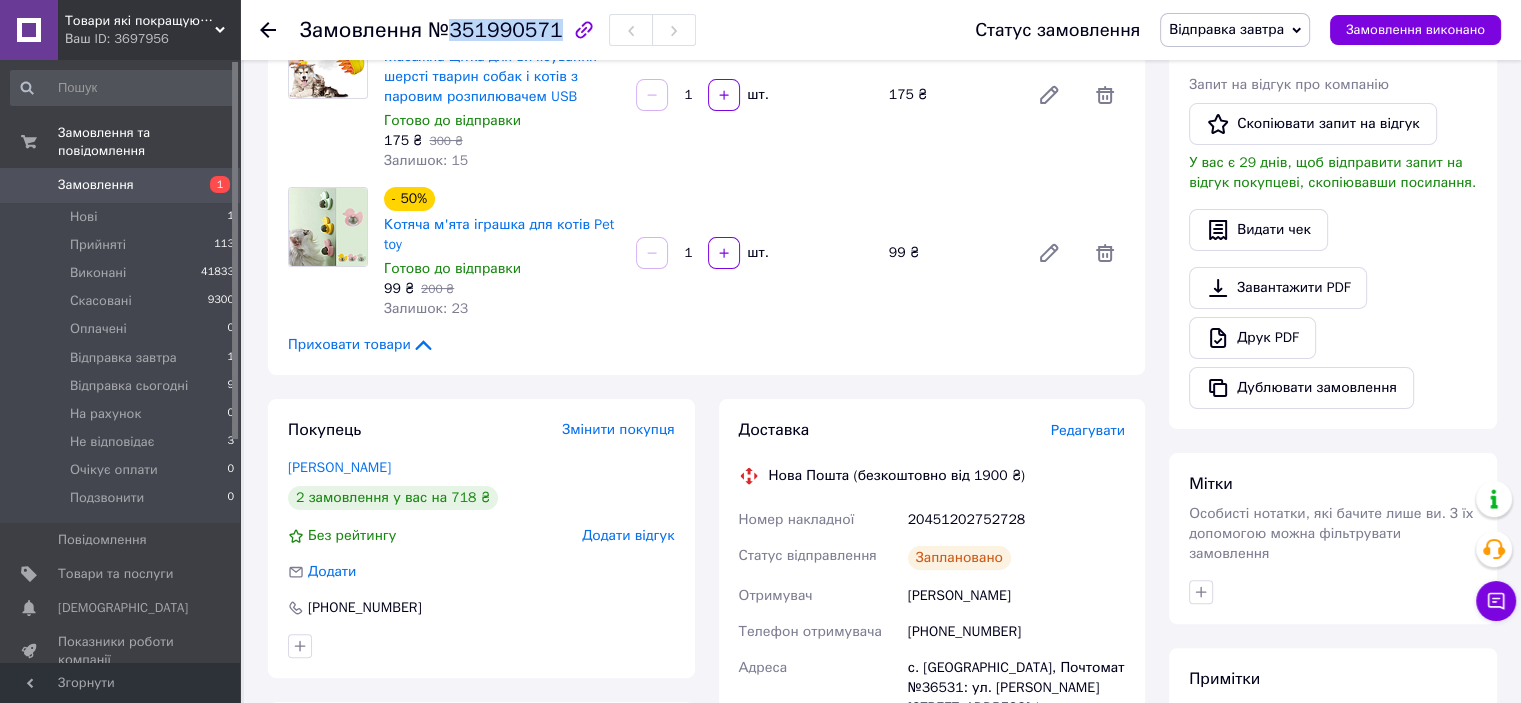 scroll, scrollTop: 600, scrollLeft: 0, axis: vertical 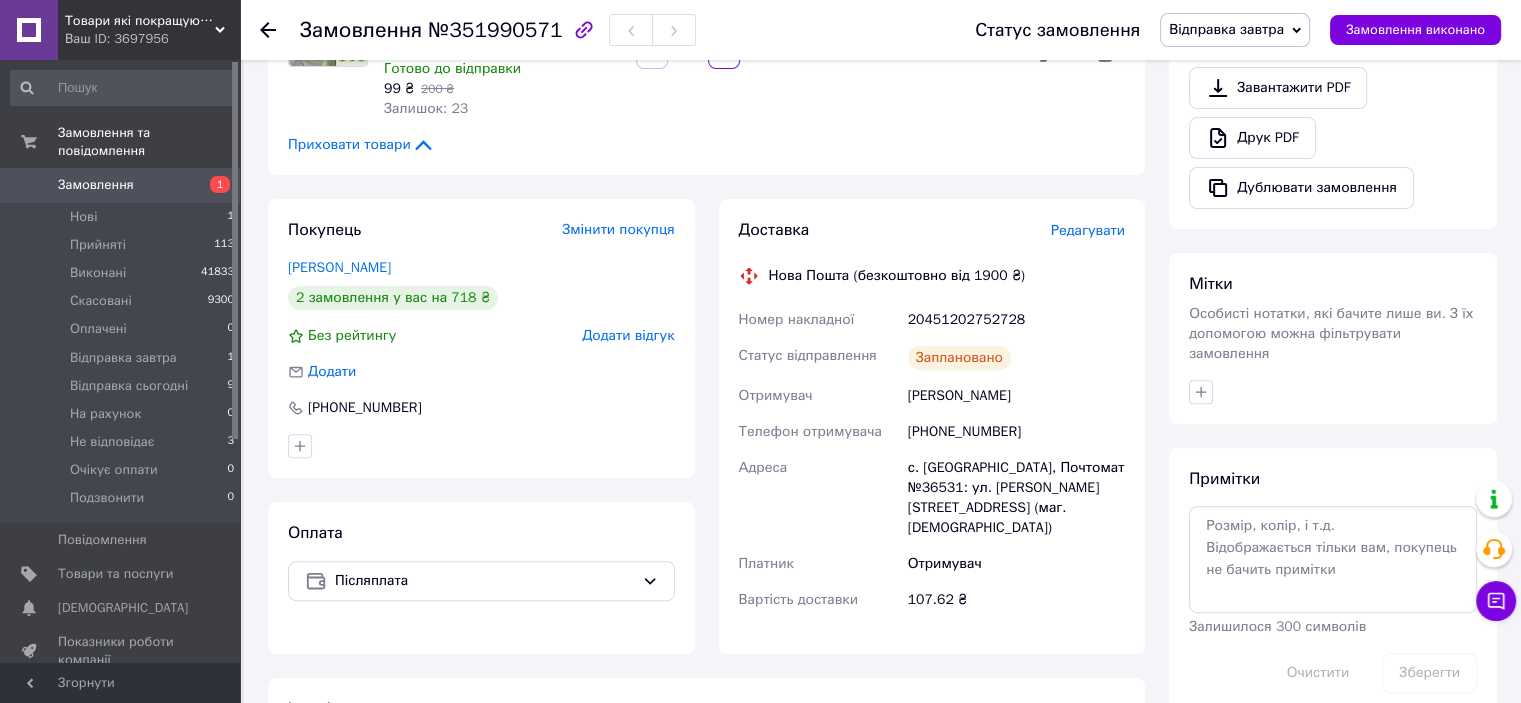 click on "20451202752728" at bounding box center (1016, 320) 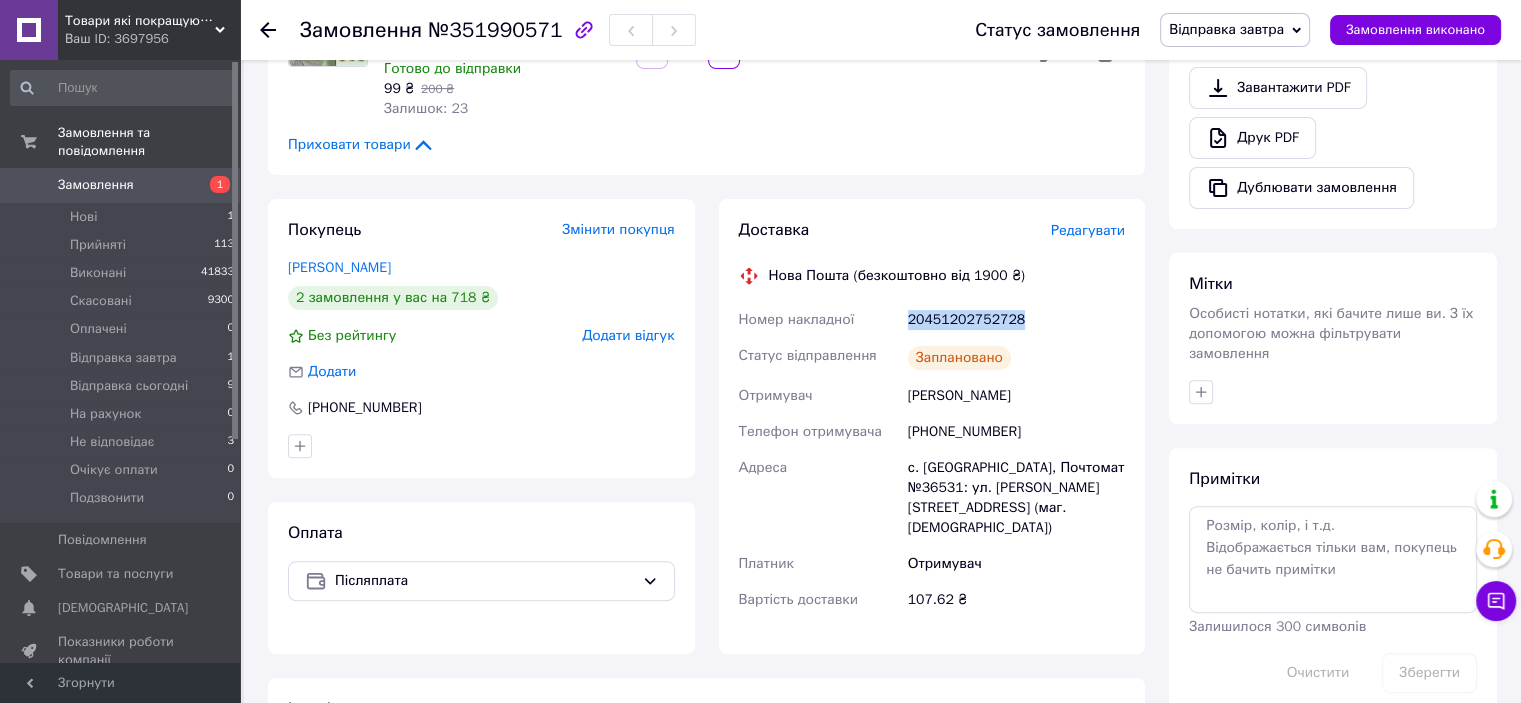 click on "20451202752728" at bounding box center [1016, 320] 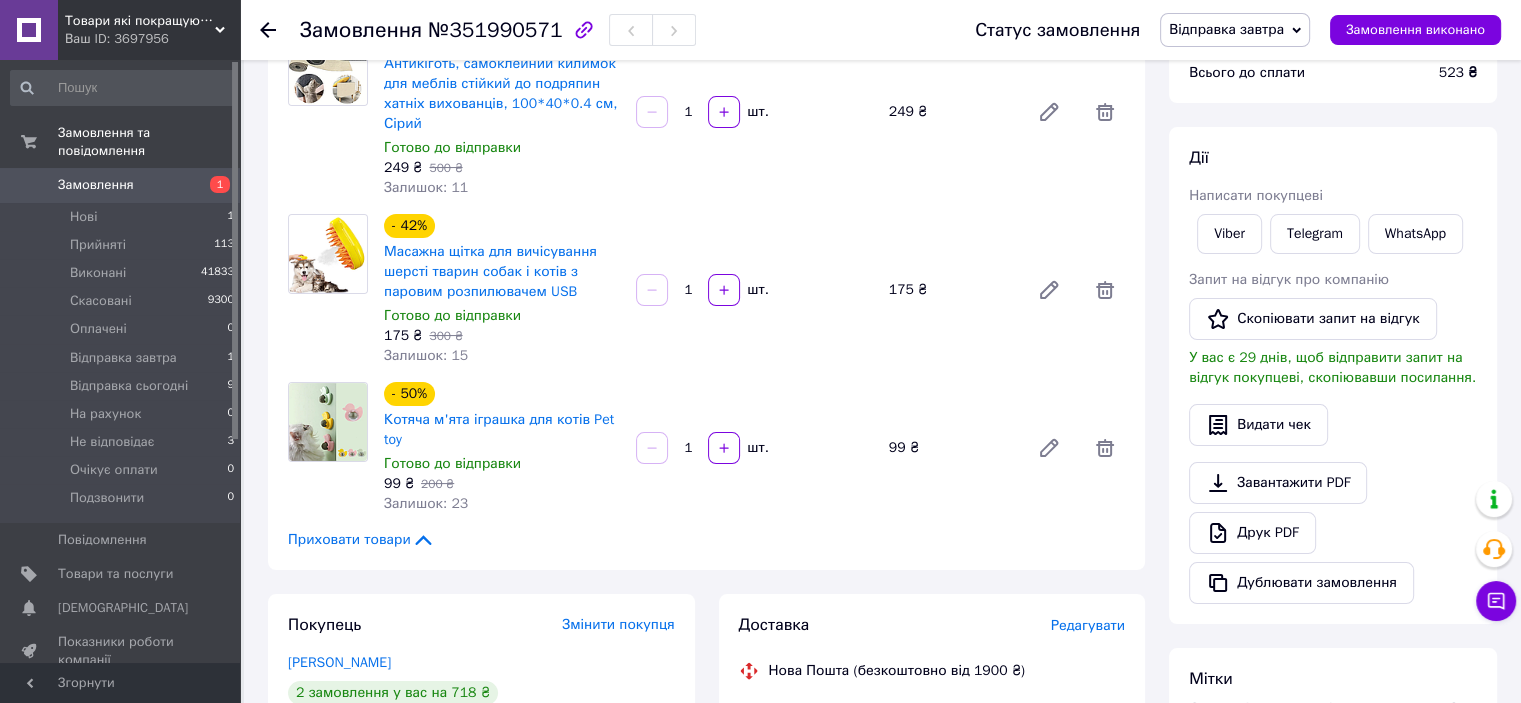 scroll, scrollTop: 0, scrollLeft: 0, axis: both 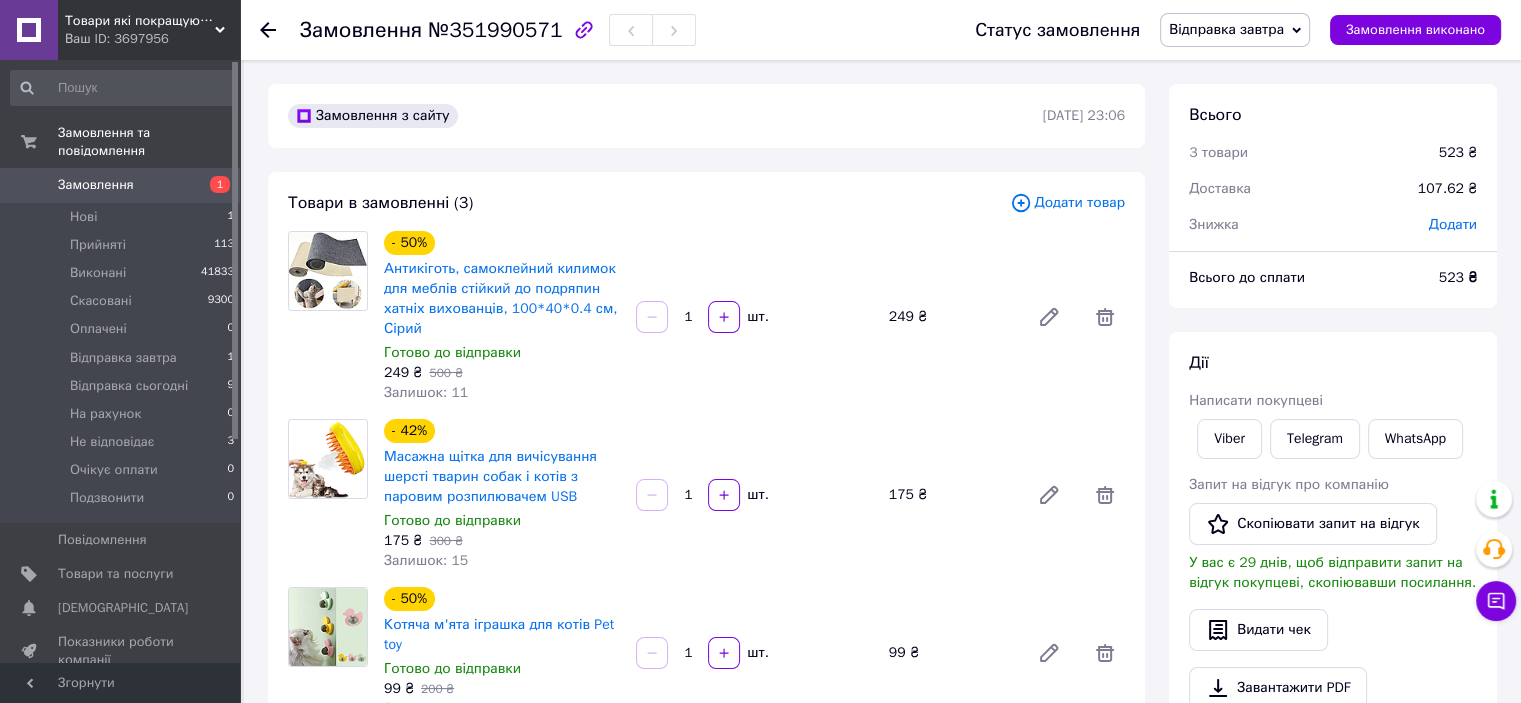 click on "Відправка завтра" at bounding box center [1226, 29] 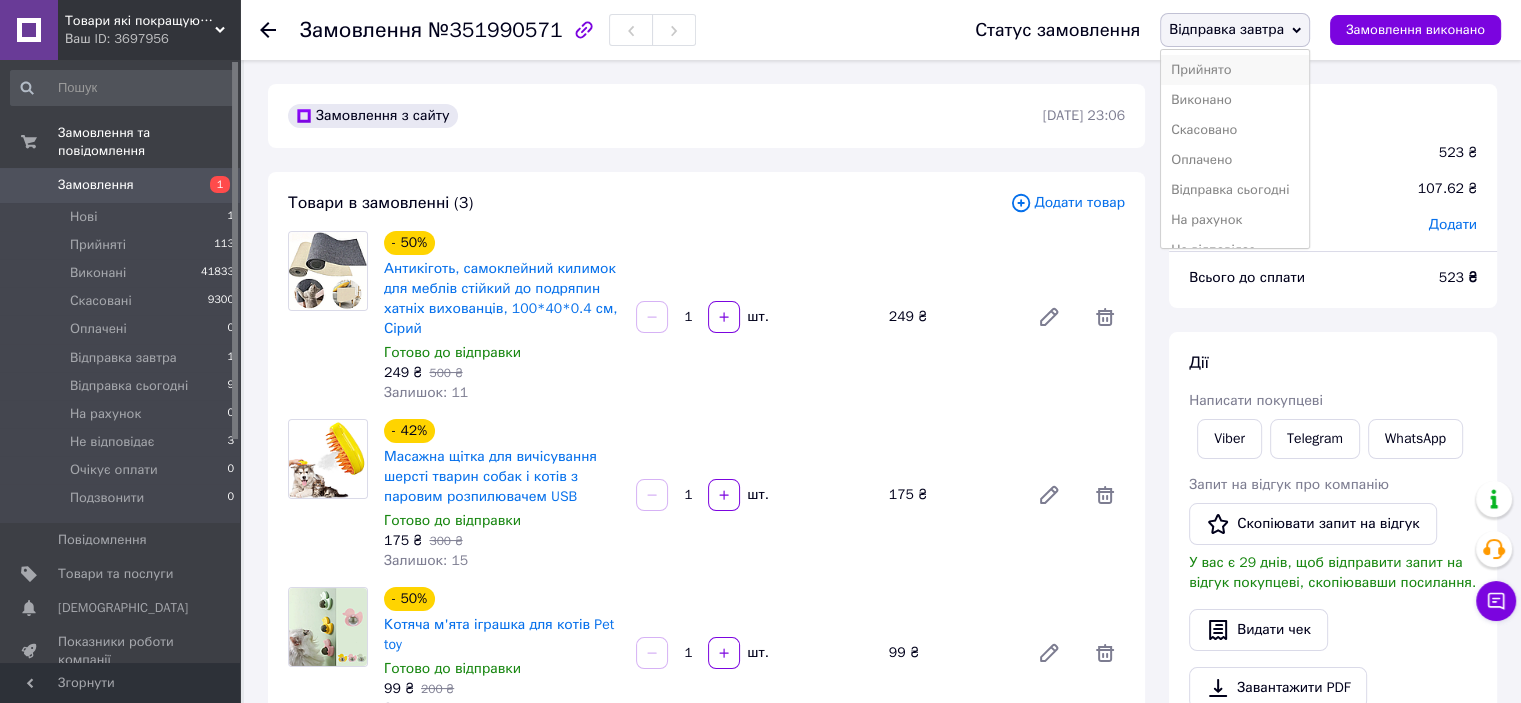click on "Прийнято" at bounding box center (1235, 70) 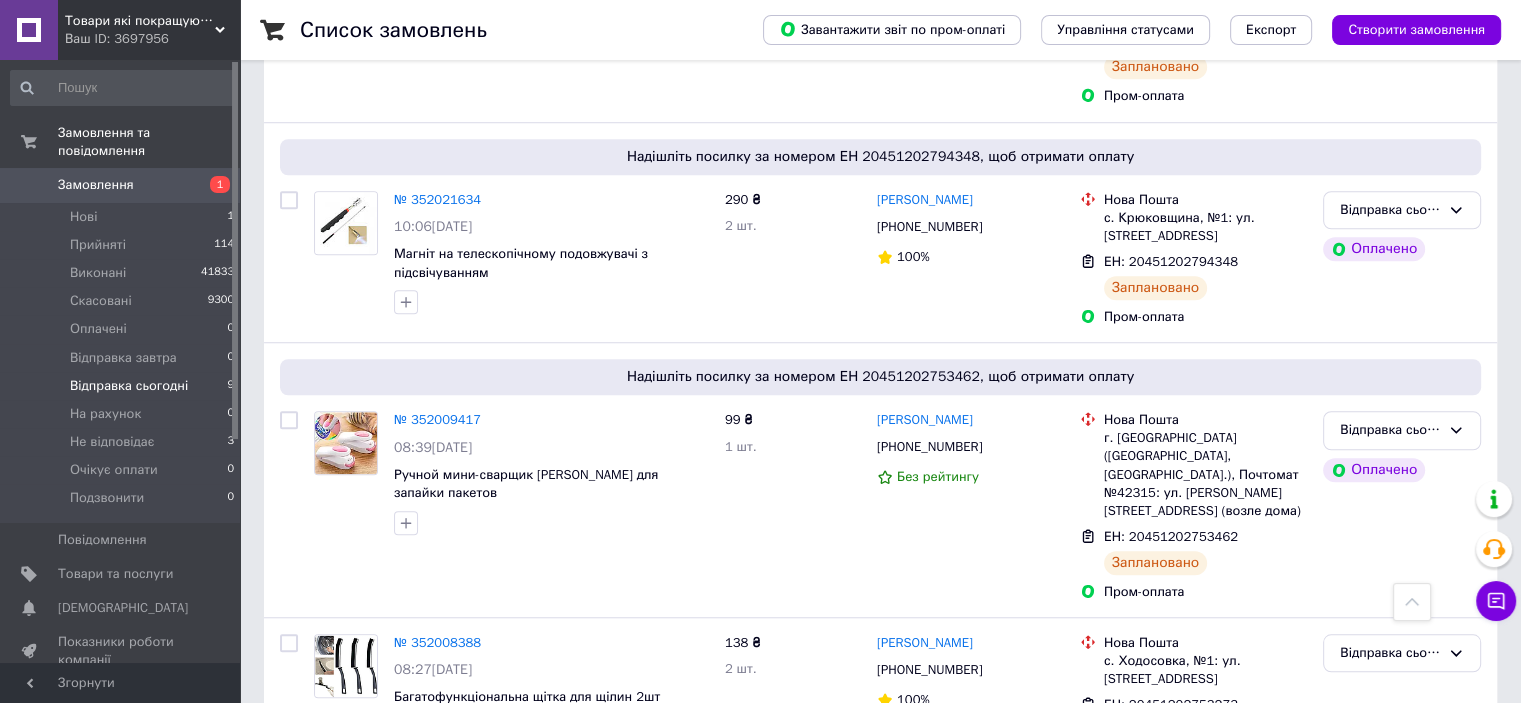 scroll, scrollTop: 1663, scrollLeft: 0, axis: vertical 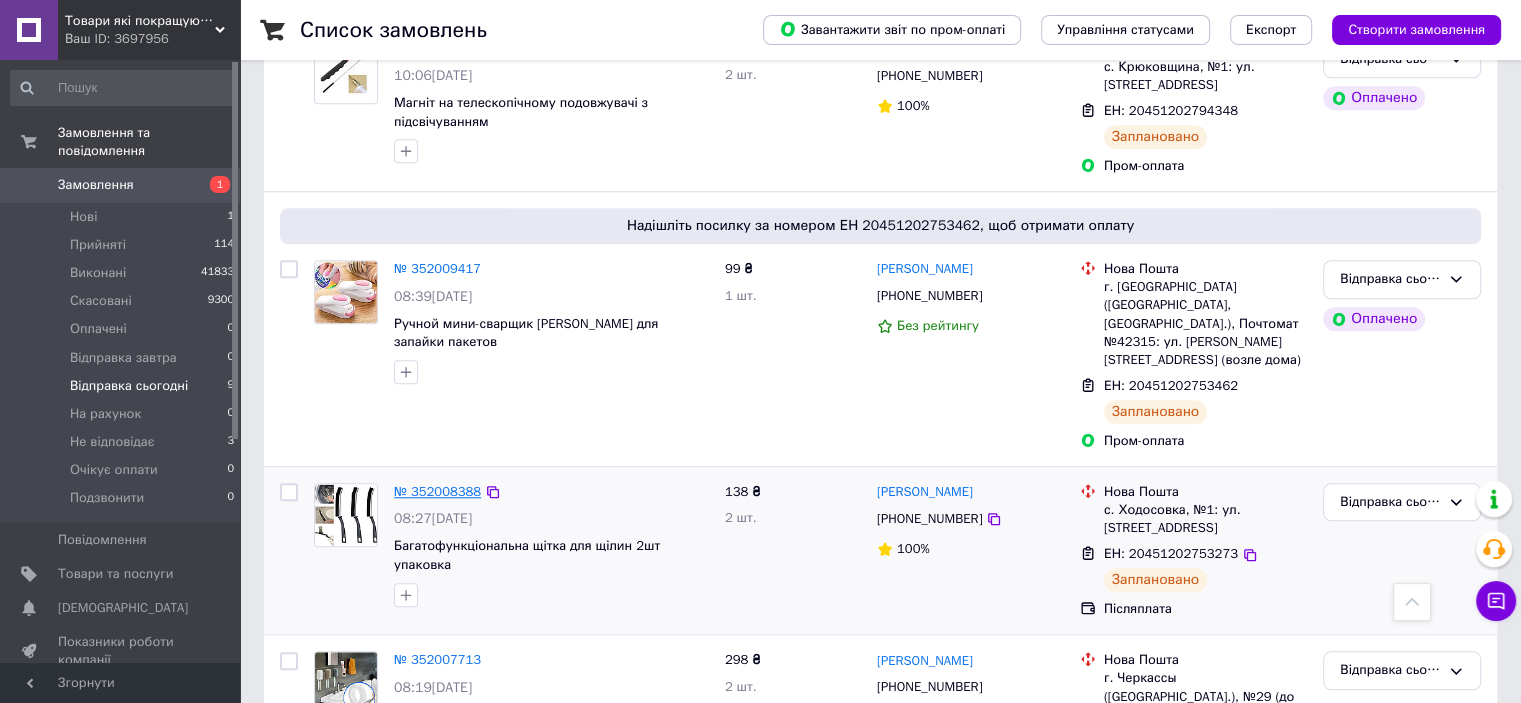 drag, startPoint x: 428, startPoint y: 358, endPoint x: 438, endPoint y: 342, distance: 18.867962 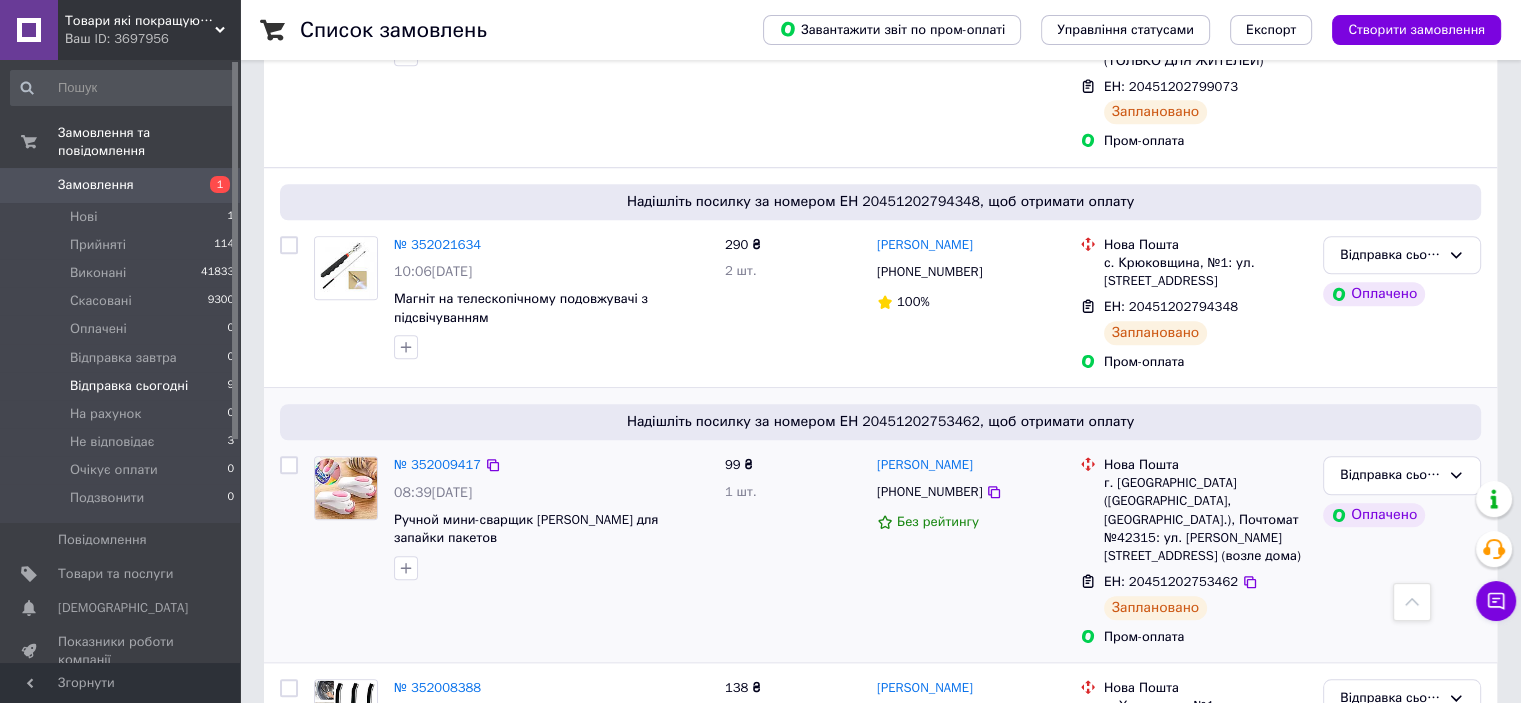 scroll, scrollTop: 1463, scrollLeft: 0, axis: vertical 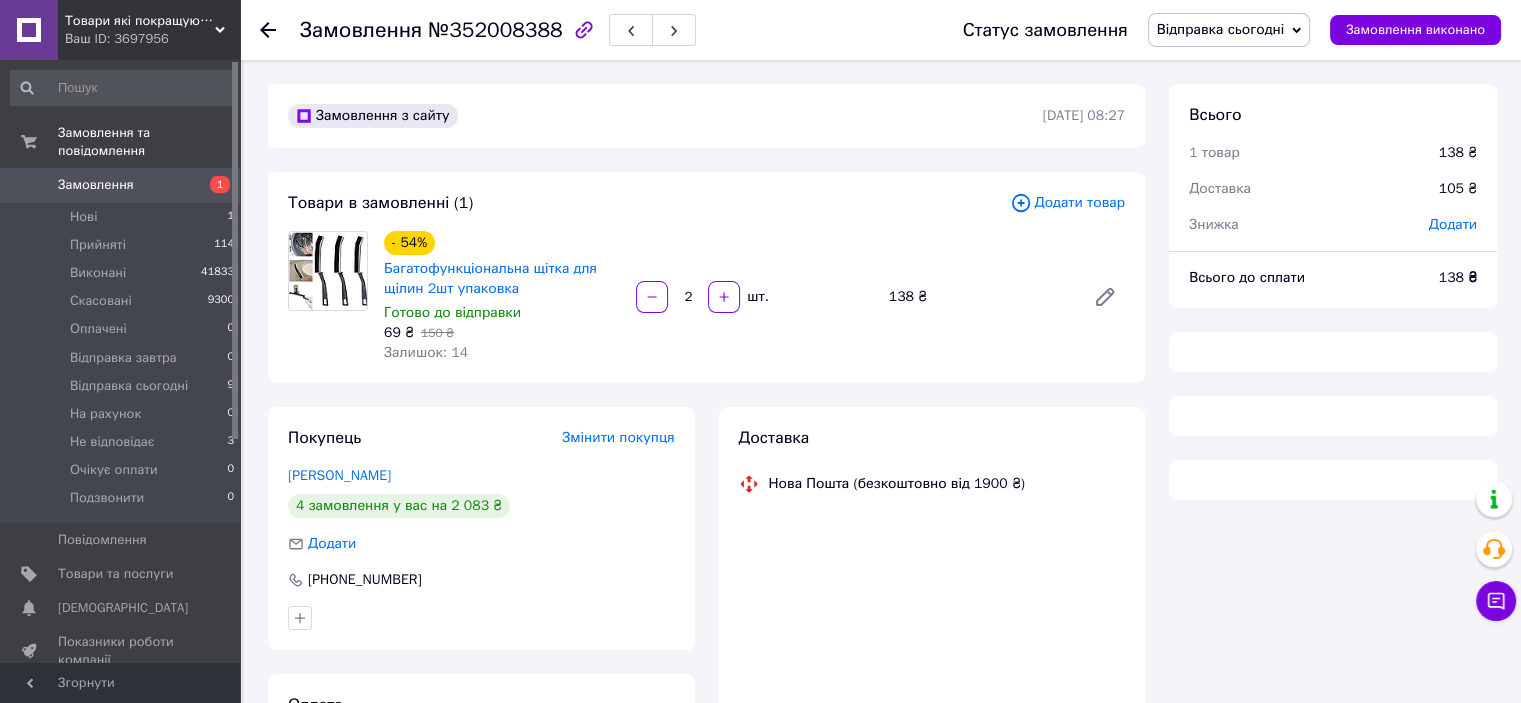 click on "№352008388" at bounding box center [495, 30] 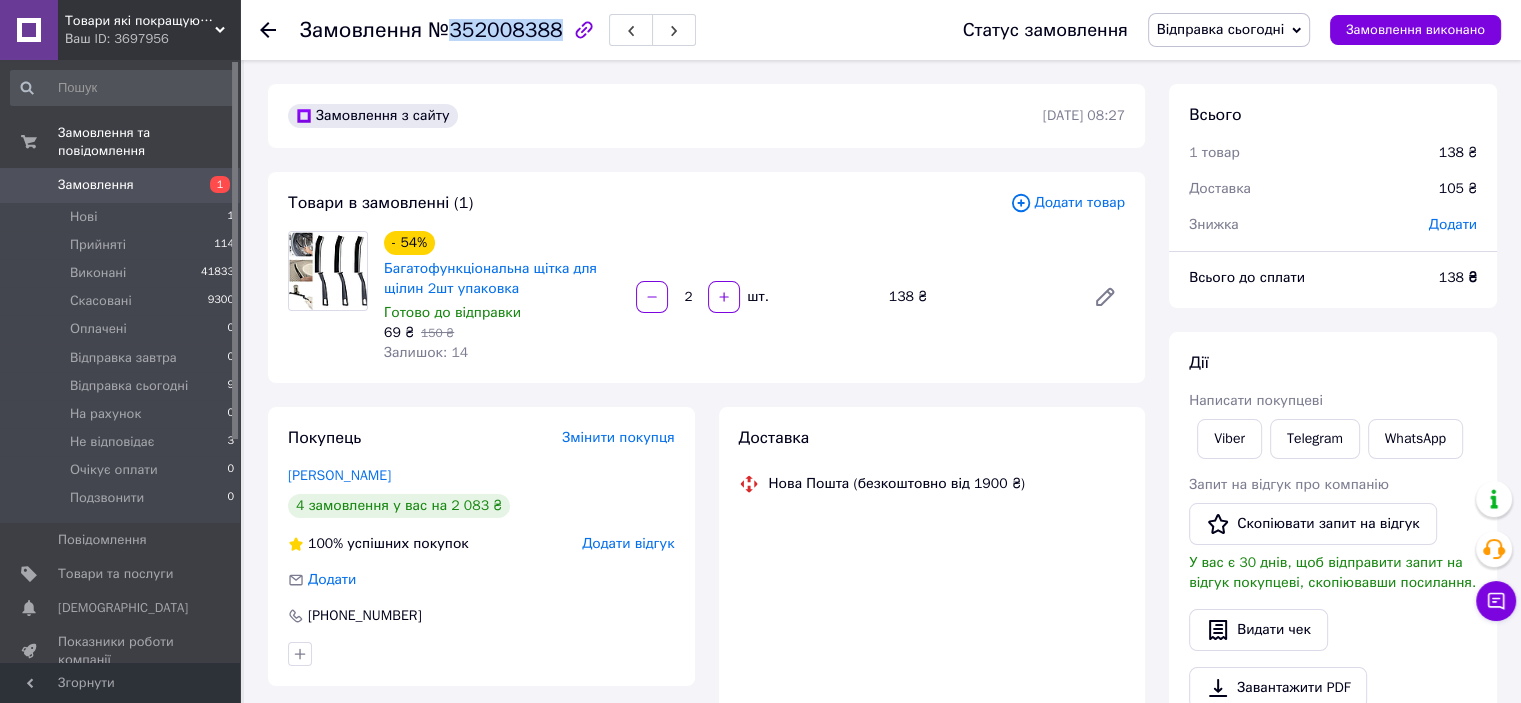 click on "№352008388" at bounding box center (495, 30) 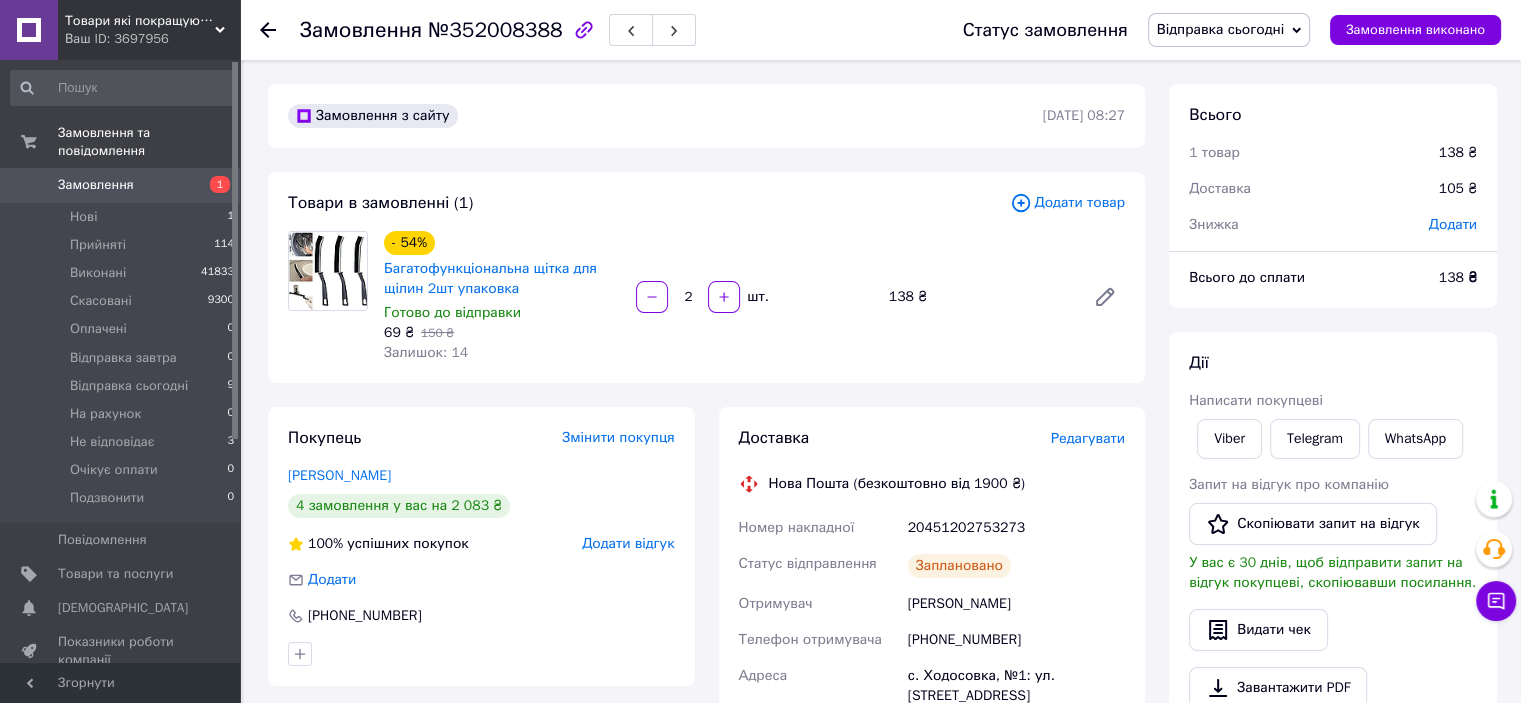 click on "20451202753273" at bounding box center [1016, 528] 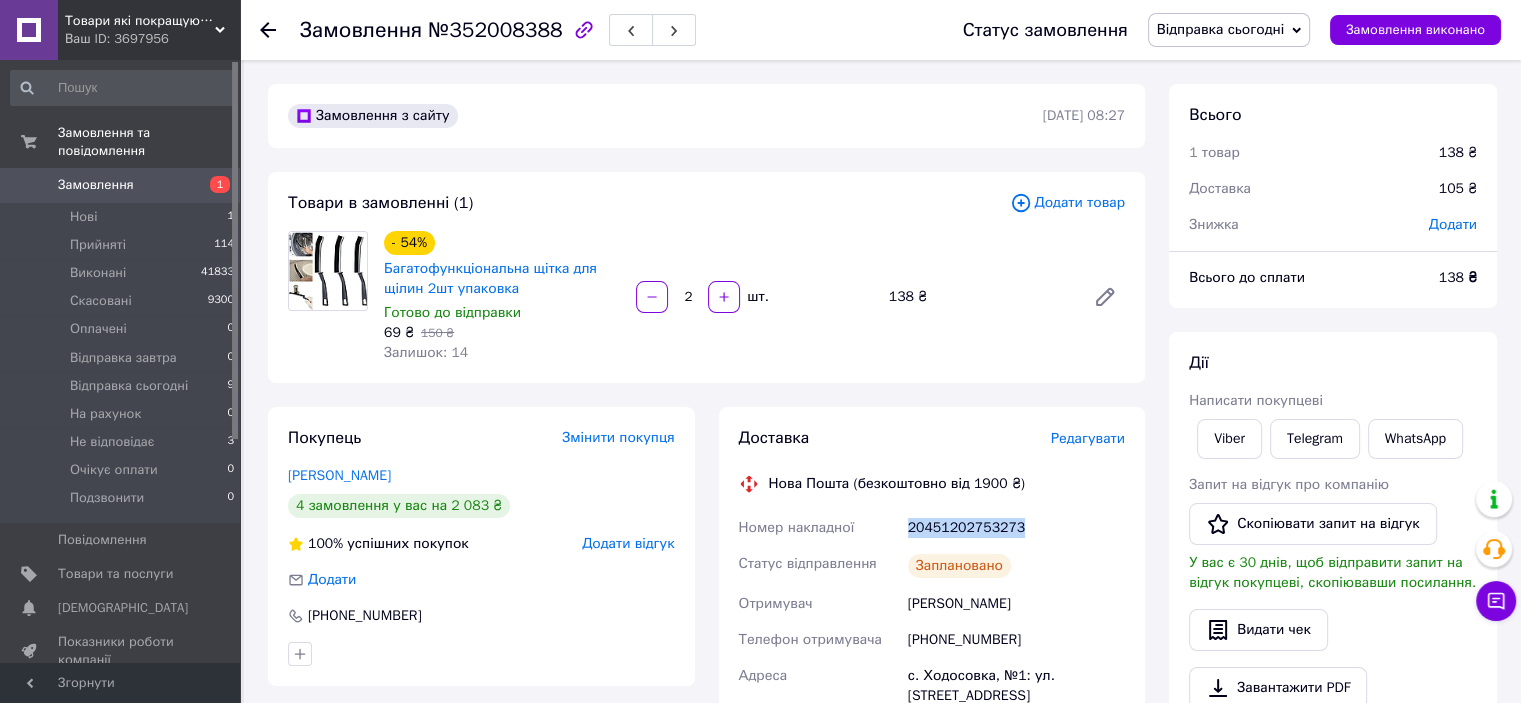 click on "20451202753273" at bounding box center [1016, 528] 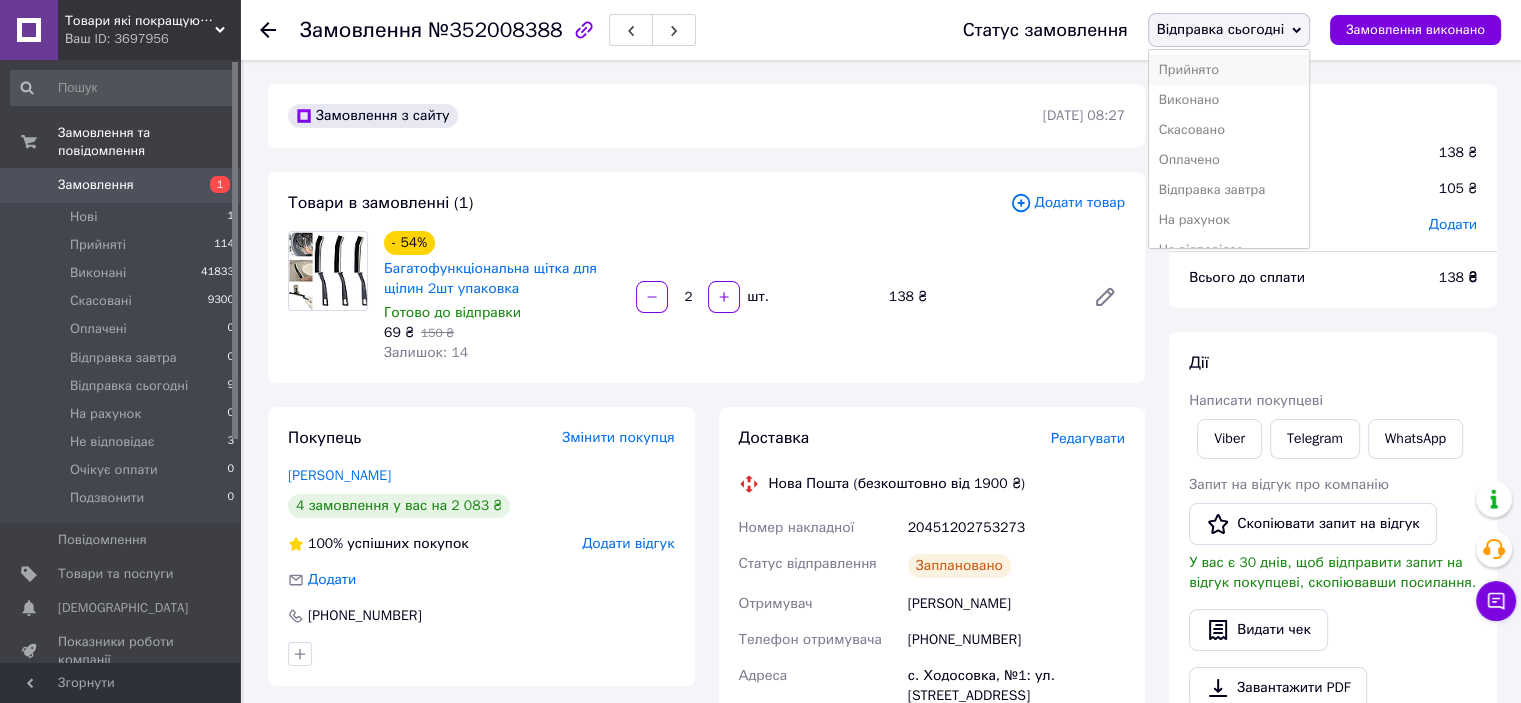 click on "Прийнято" at bounding box center (1229, 70) 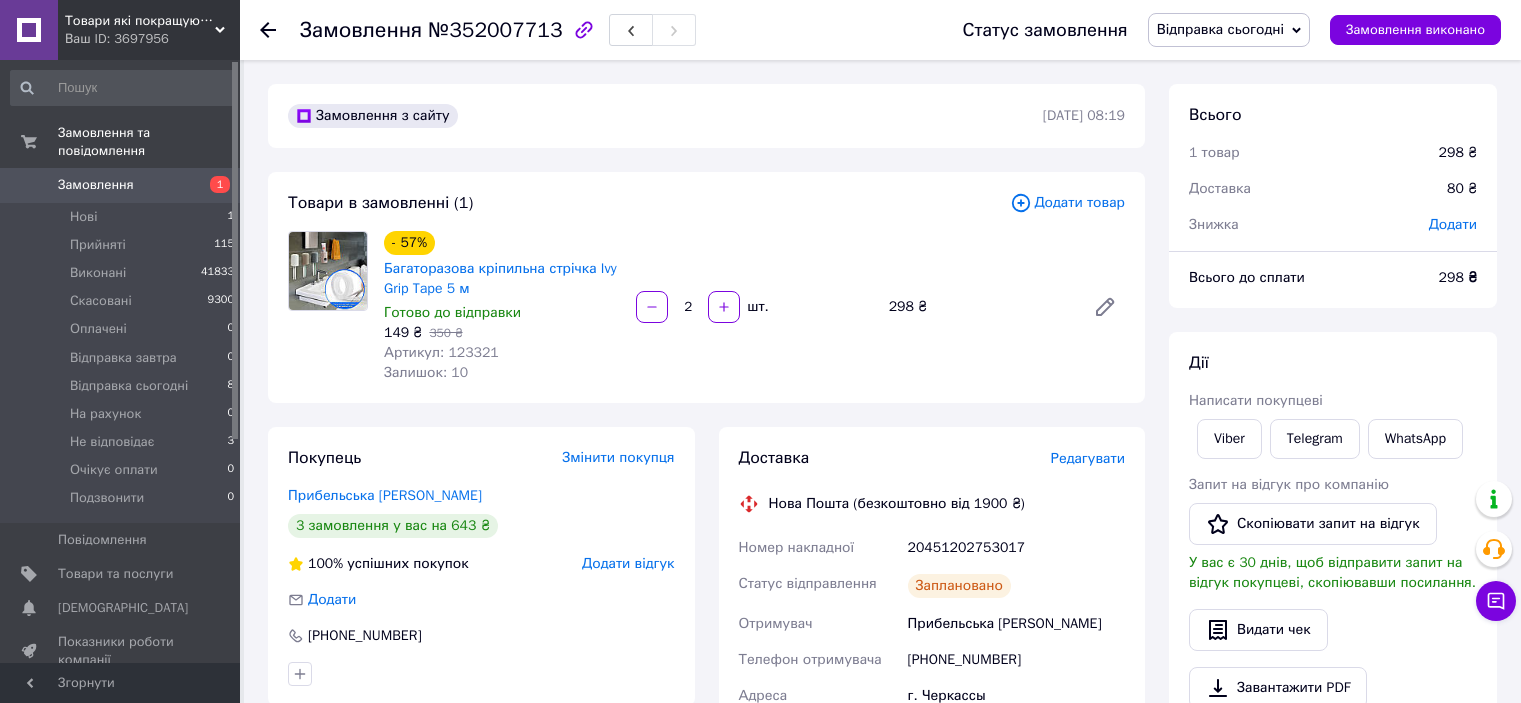 scroll, scrollTop: 0, scrollLeft: 0, axis: both 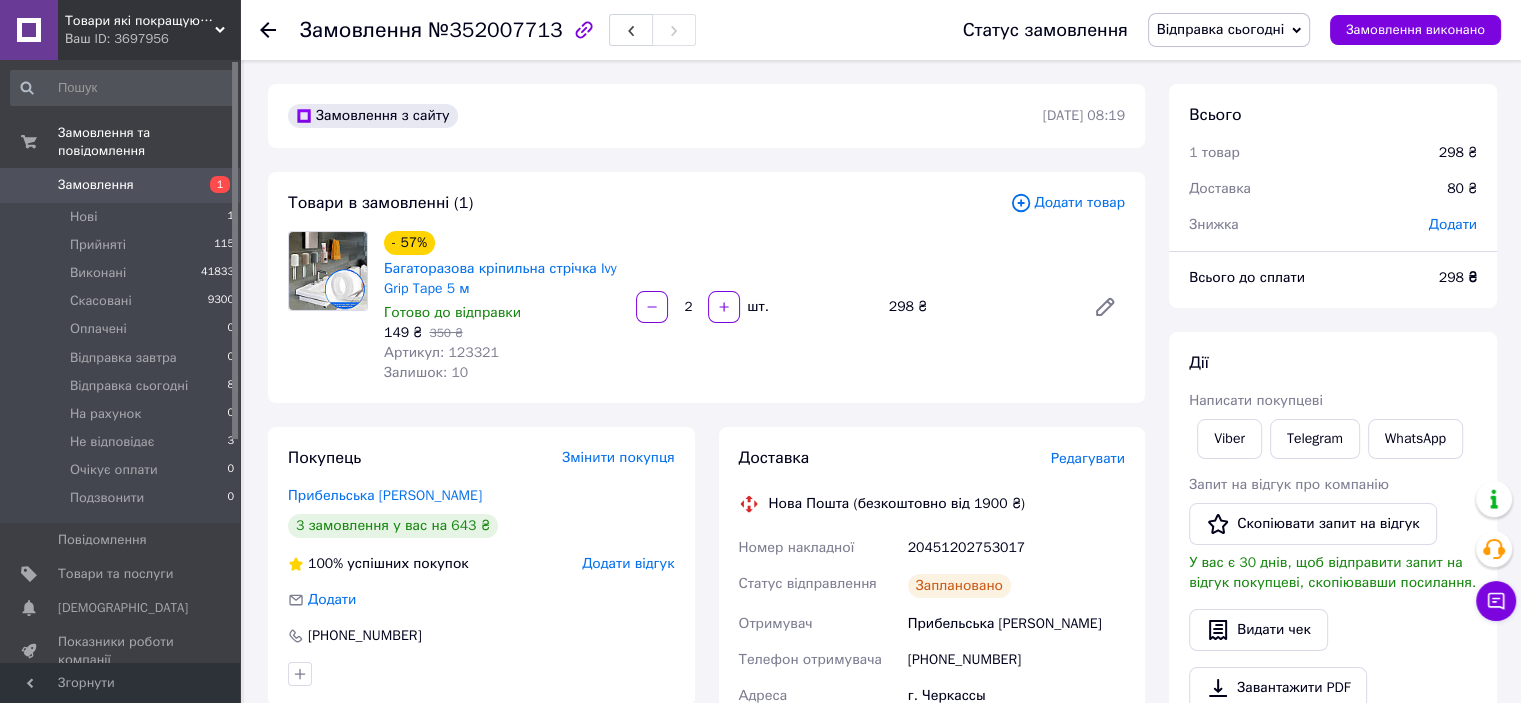 click on "№352007713" at bounding box center [495, 30] 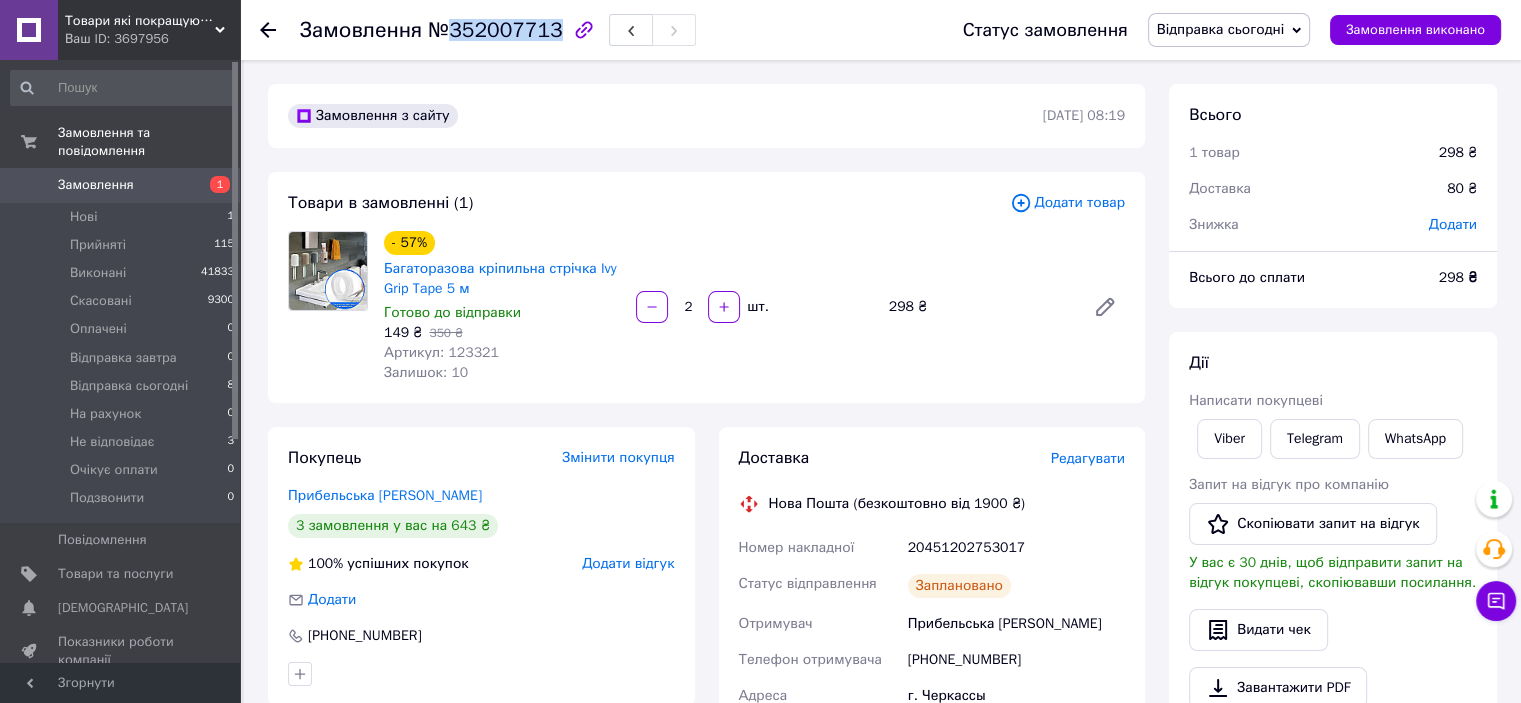 click on "№352007713" at bounding box center (495, 30) 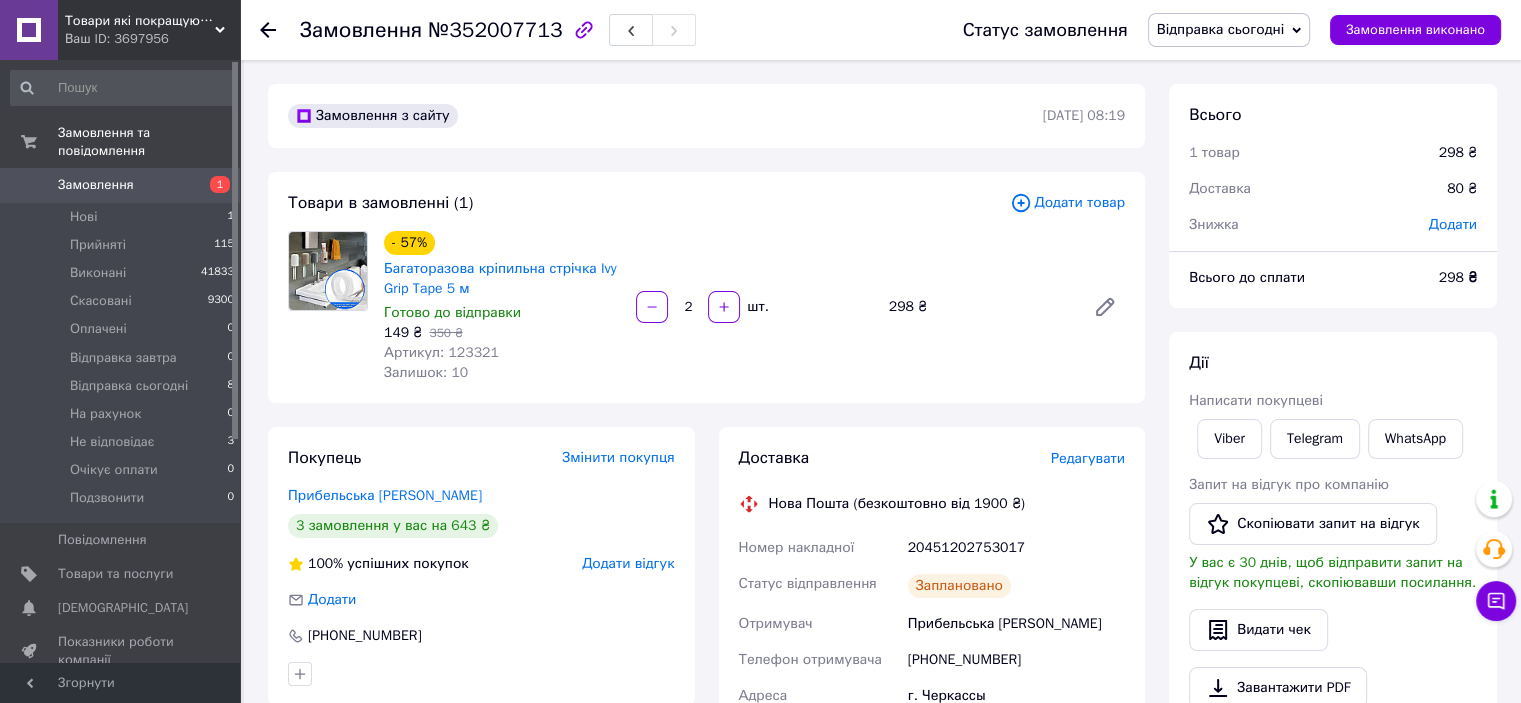 click on "20451202753017" at bounding box center (1016, 548) 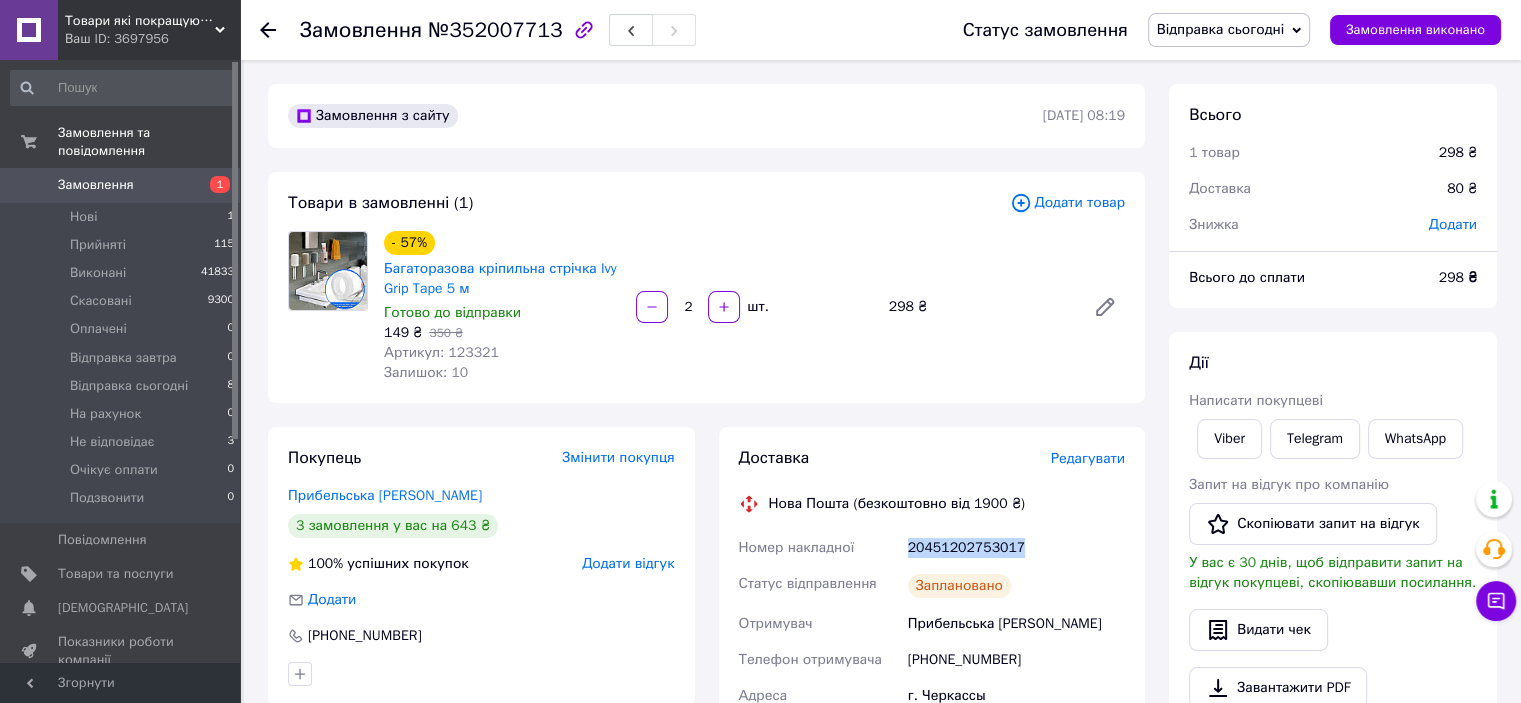 click on "20451202753017" at bounding box center [1016, 548] 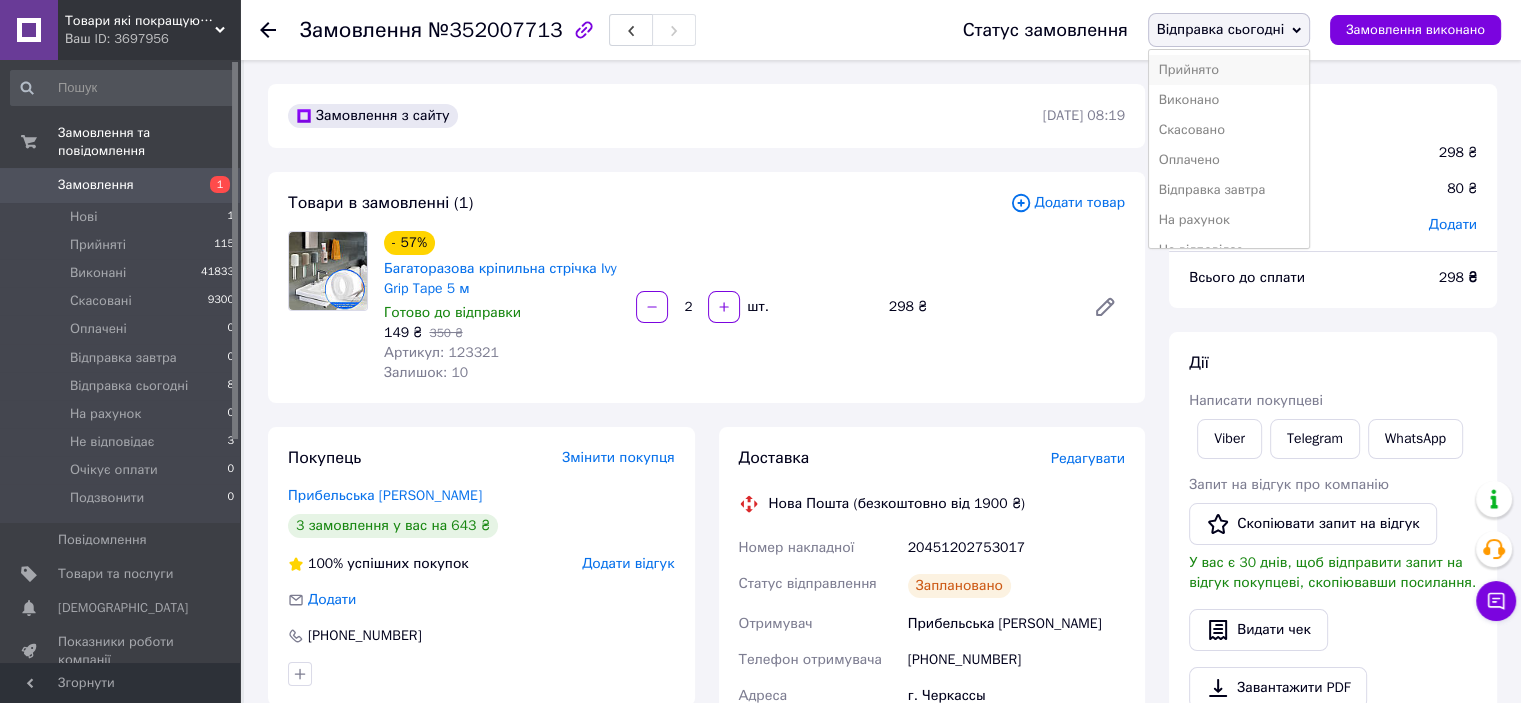 click on "Прийнято" at bounding box center [1229, 70] 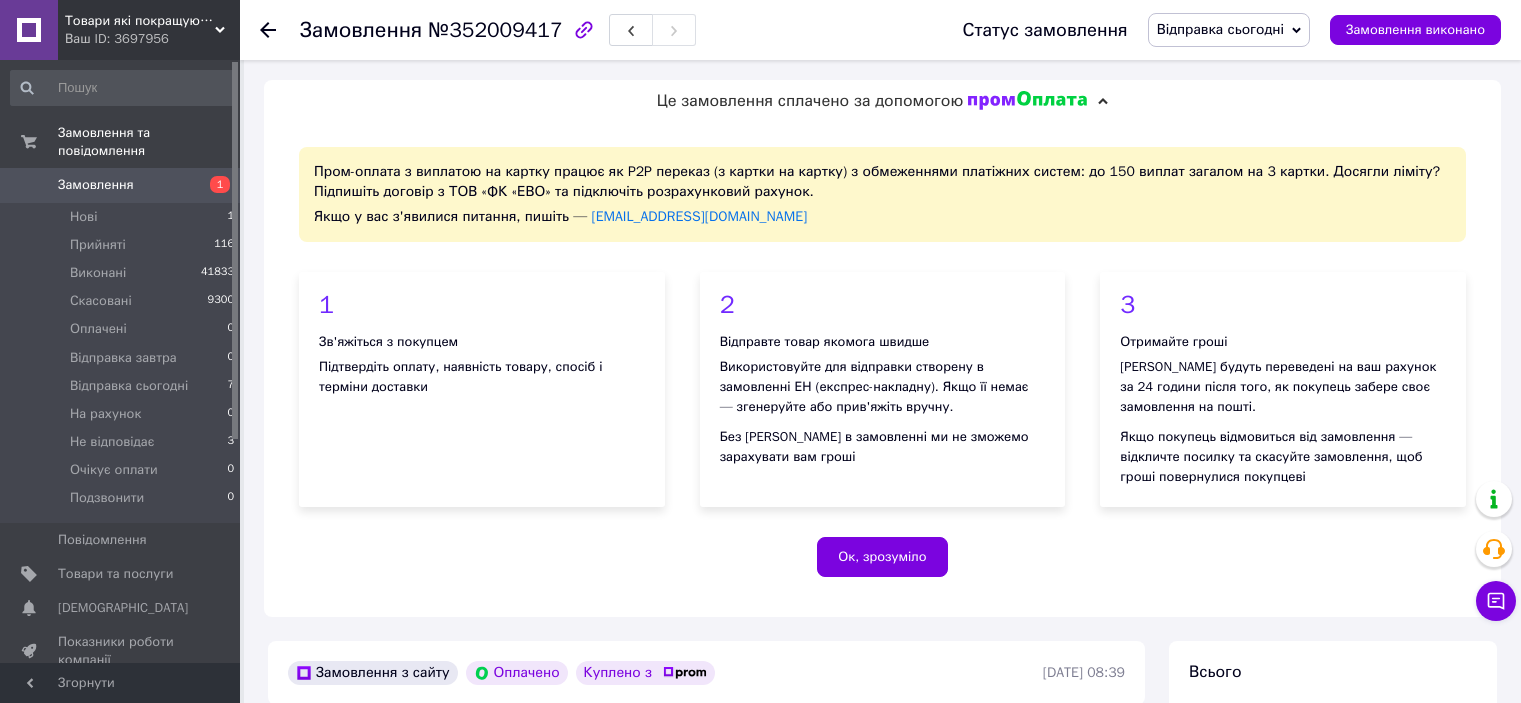 scroll, scrollTop: 0, scrollLeft: 0, axis: both 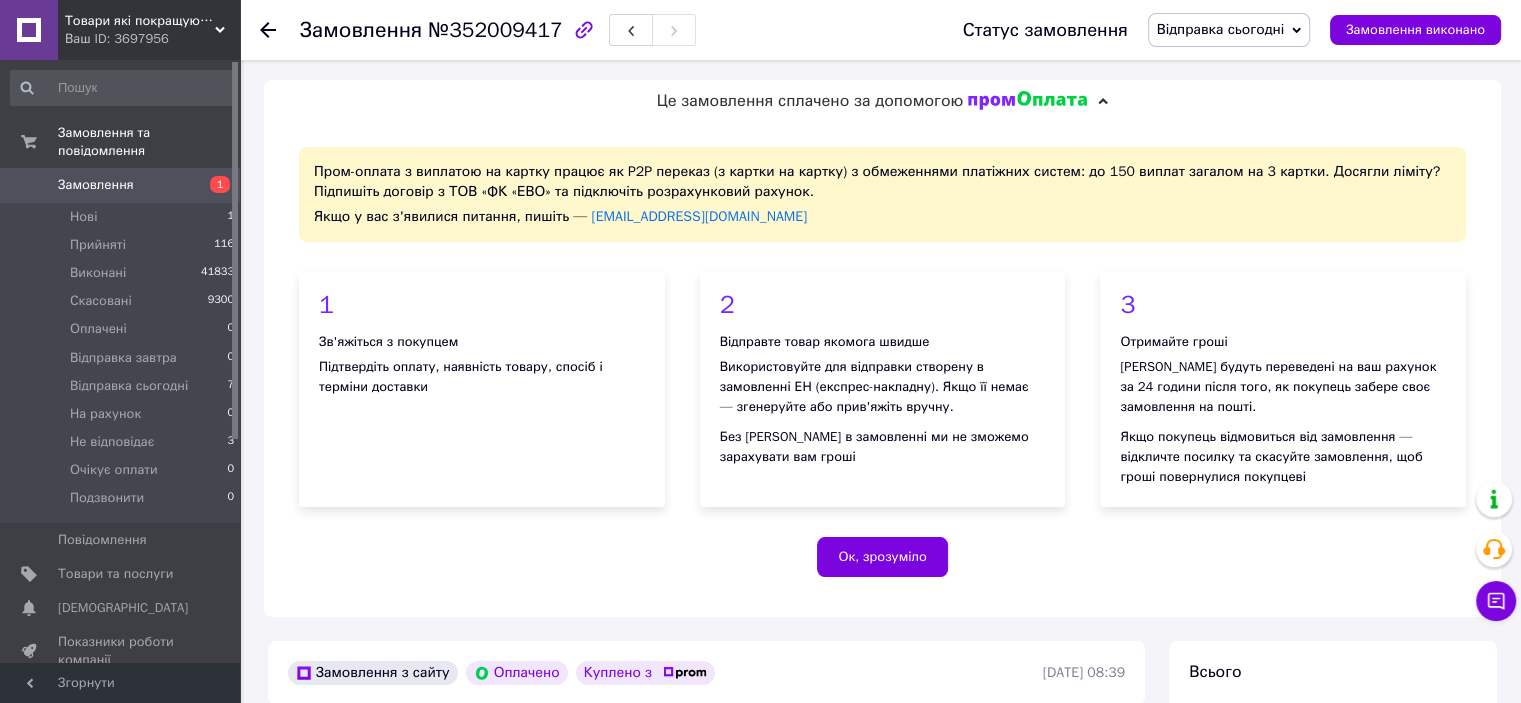 click on "№352009417" at bounding box center [495, 30] 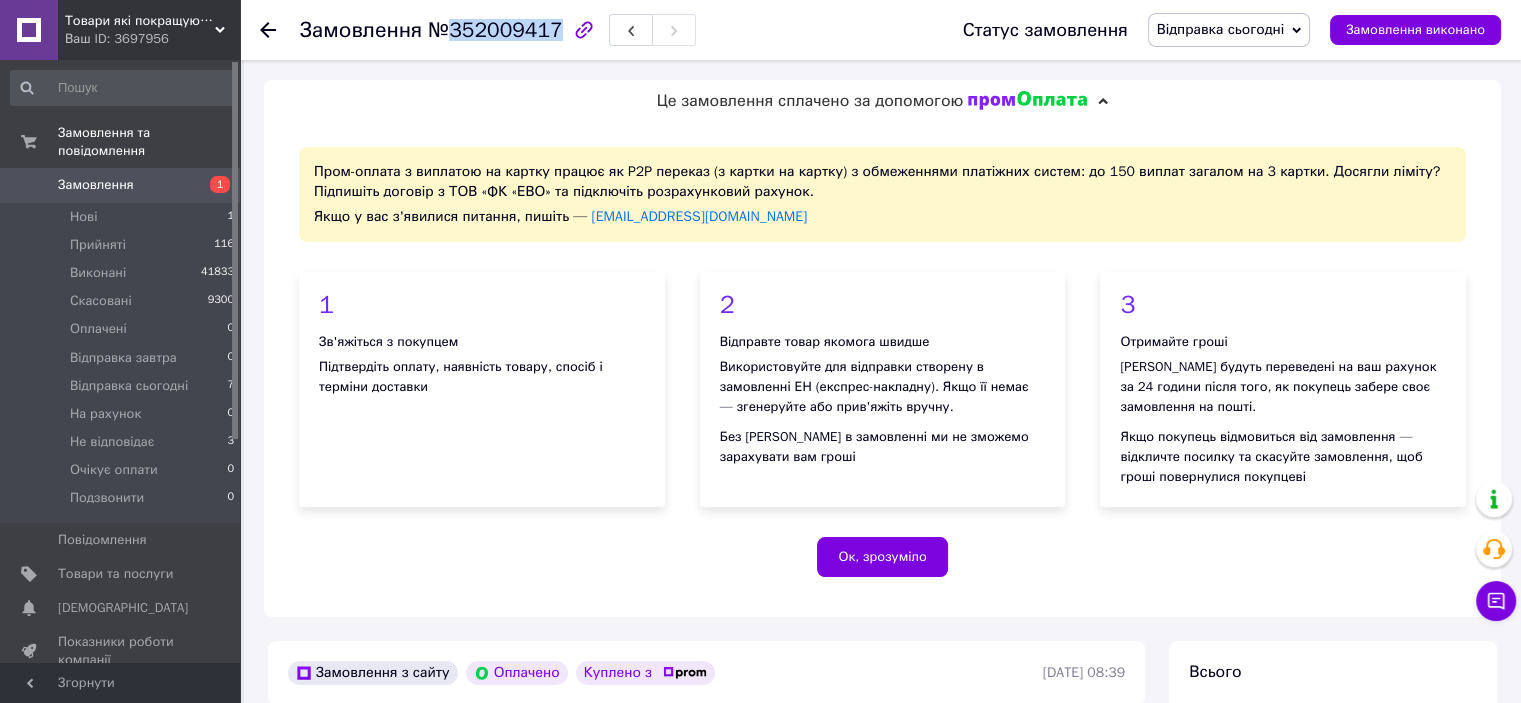 click on "№352009417" at bounding box center (495, 30) 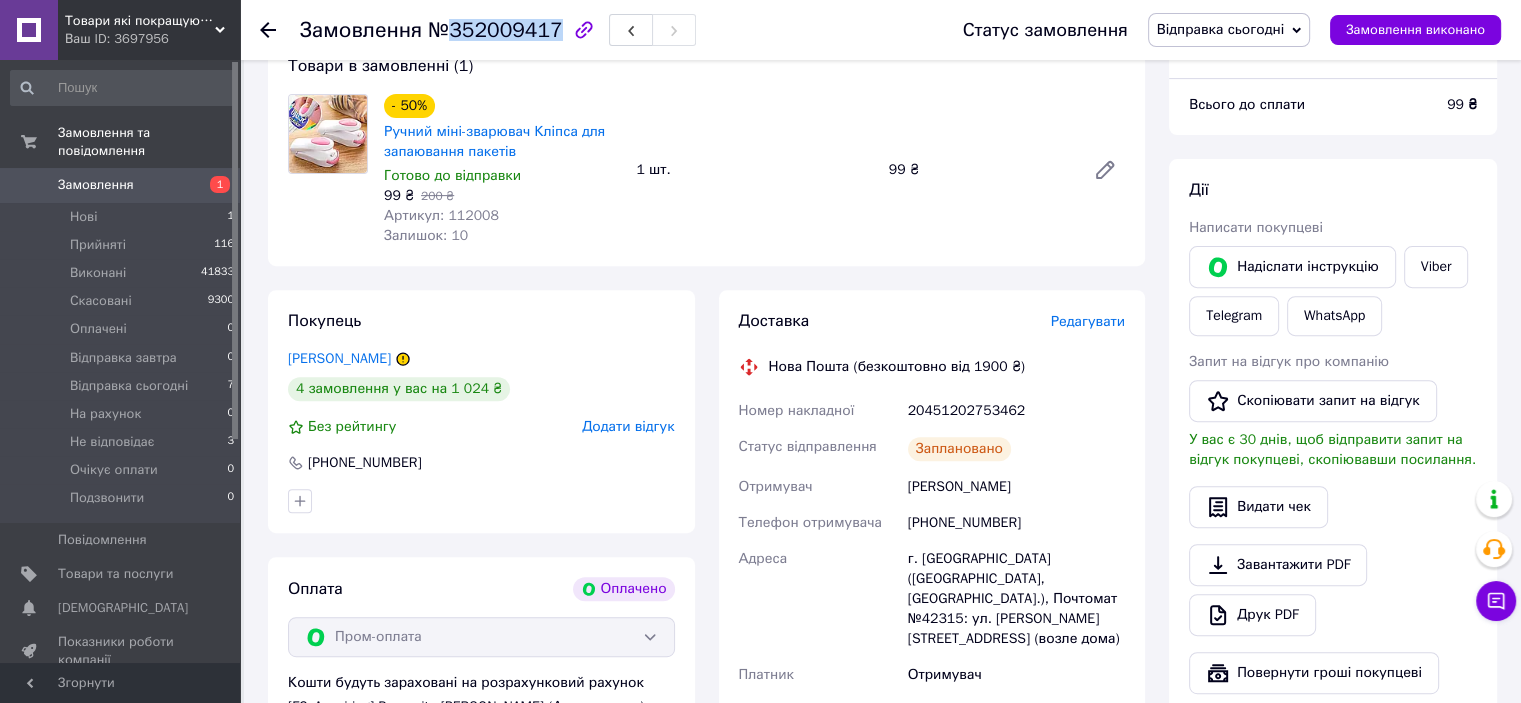 scroll, scrollTop: 700, scrollLeft: 0, axis: vertical 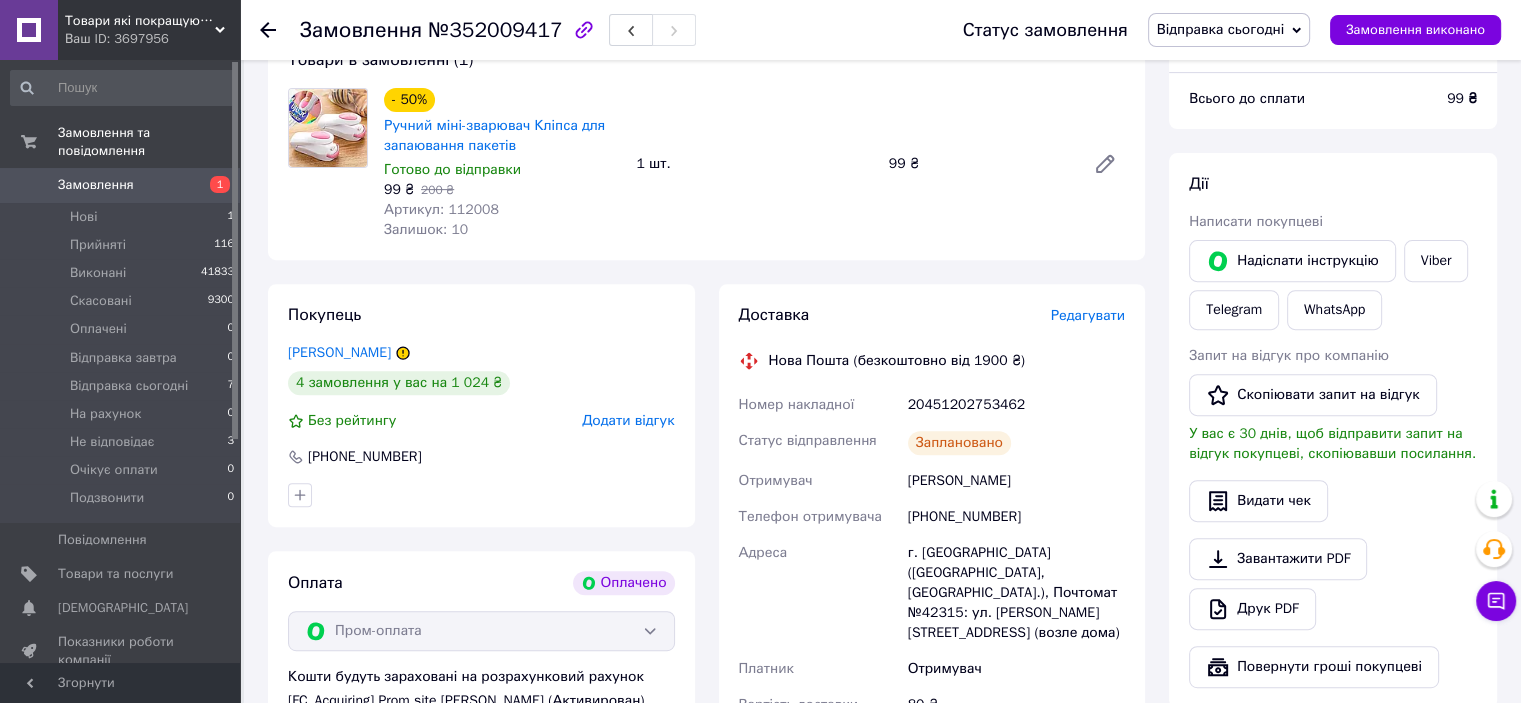 click on "20451202753462" at bounding box center (1016, 405) 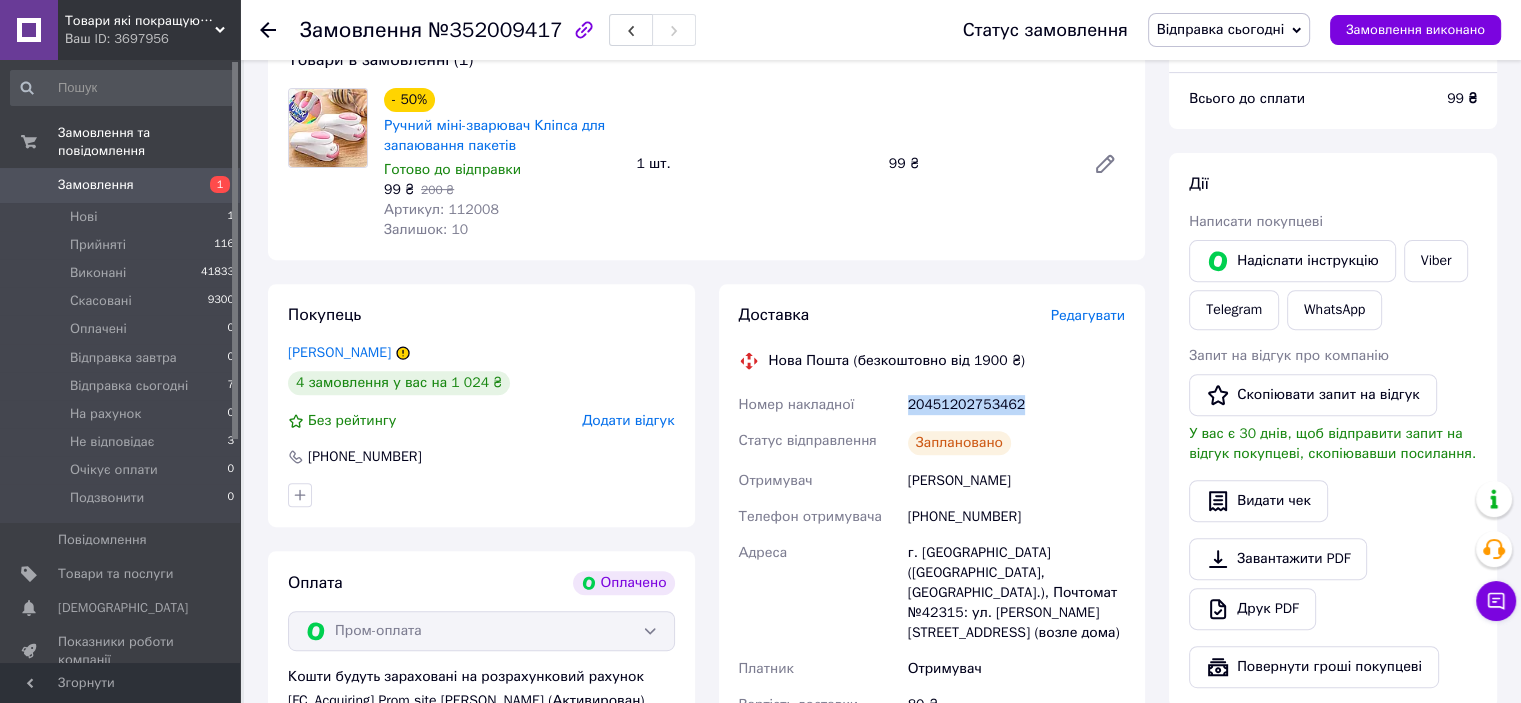 click on "20451202753462" at bounding box center (1016, 405) 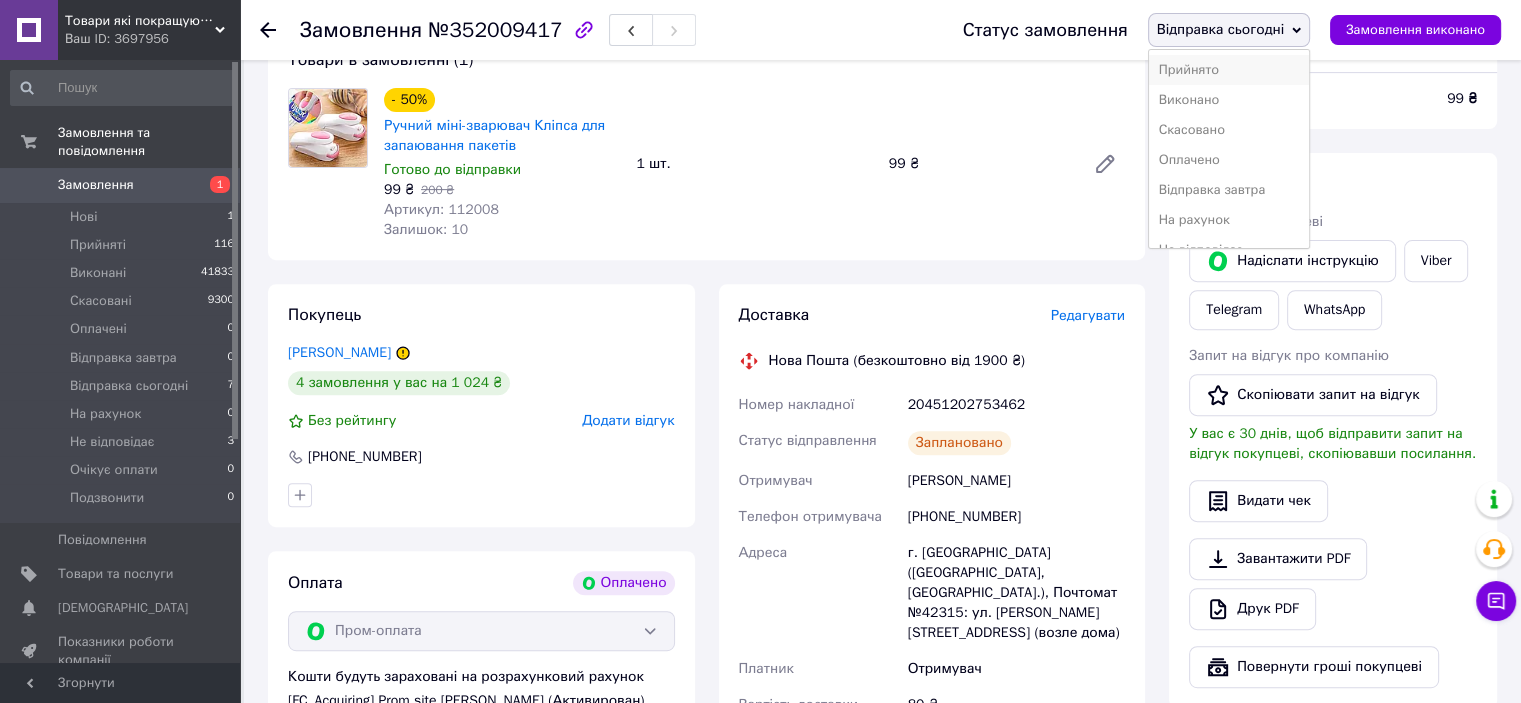 click on "Прийнято" at bounding box center [1229, 70] 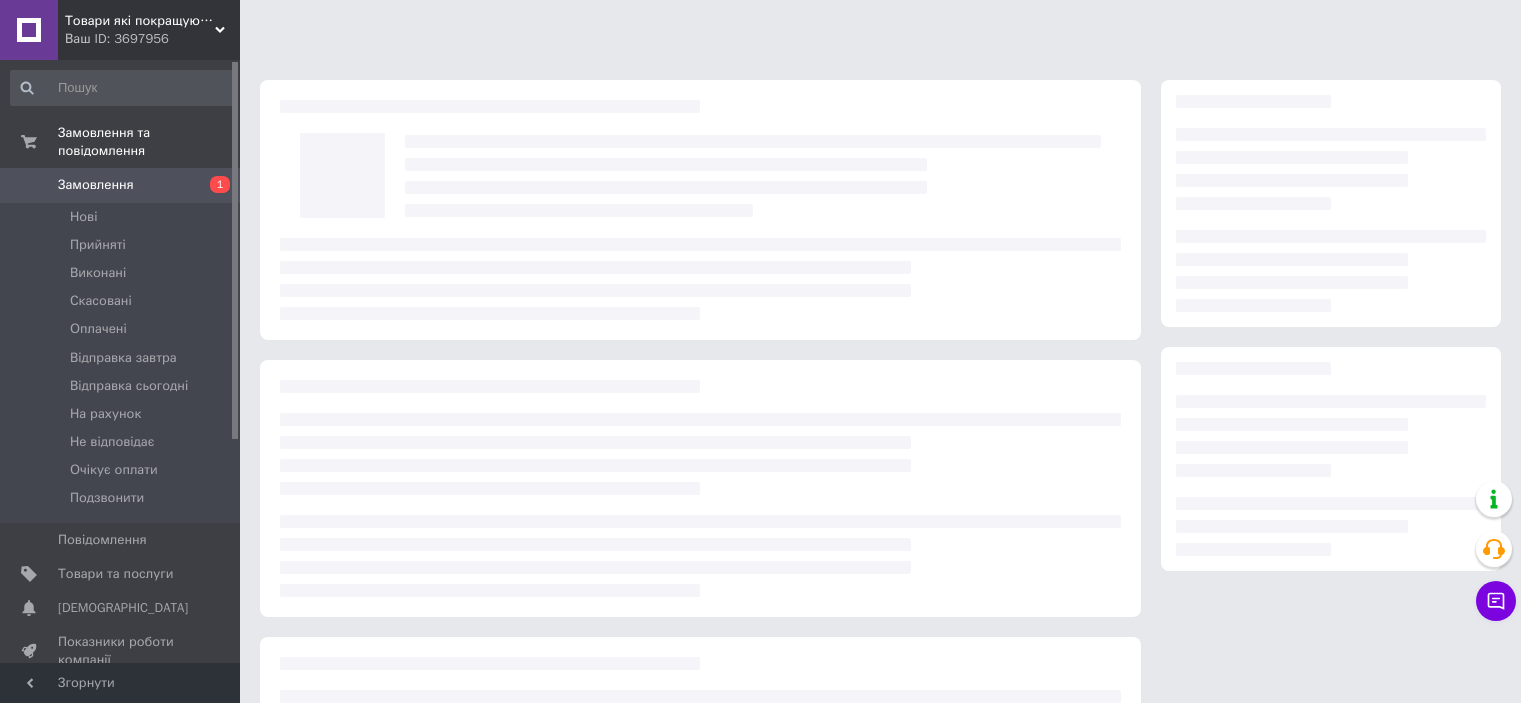 scroll, scrollTop: 0, scrollLeft: 0, axis: both 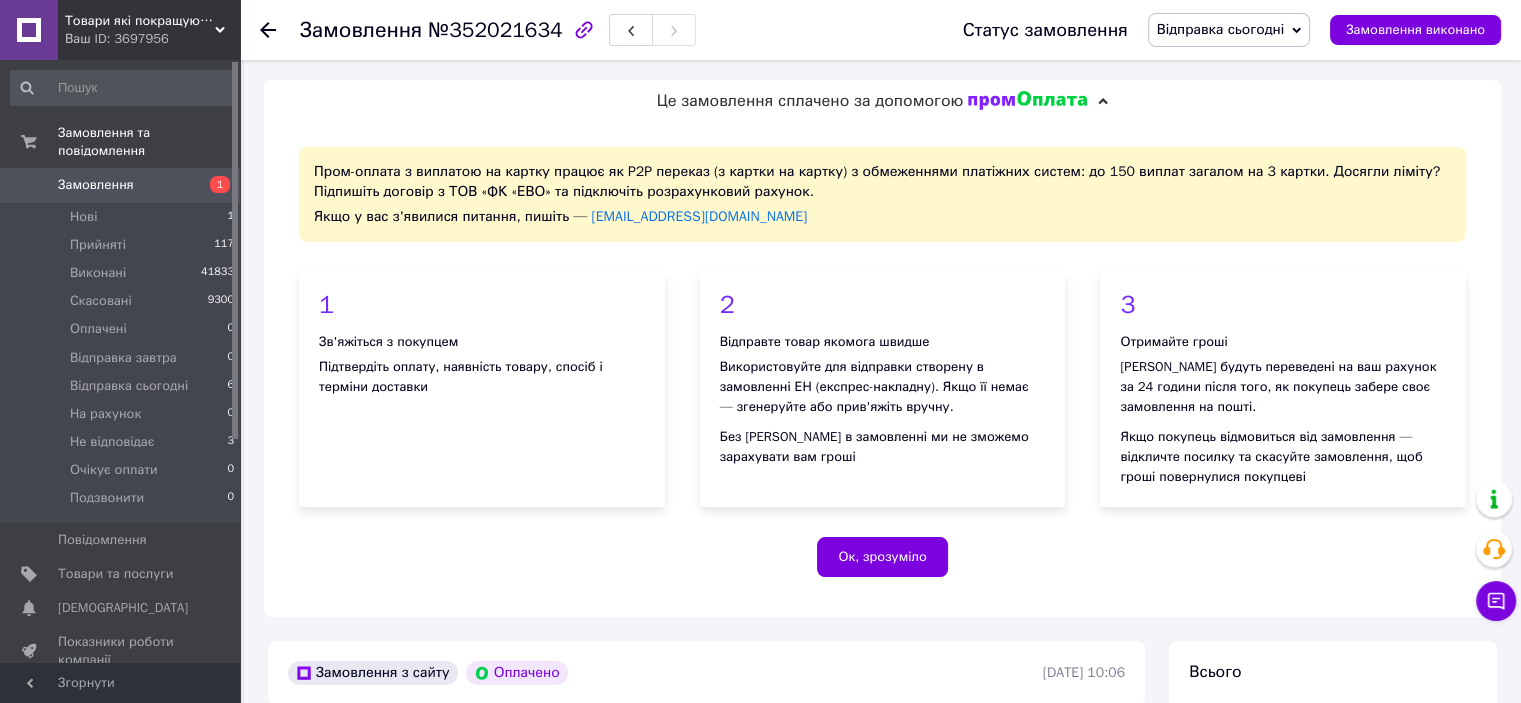 click on "Замовлення №352021634" at bounding box center (611, 30) 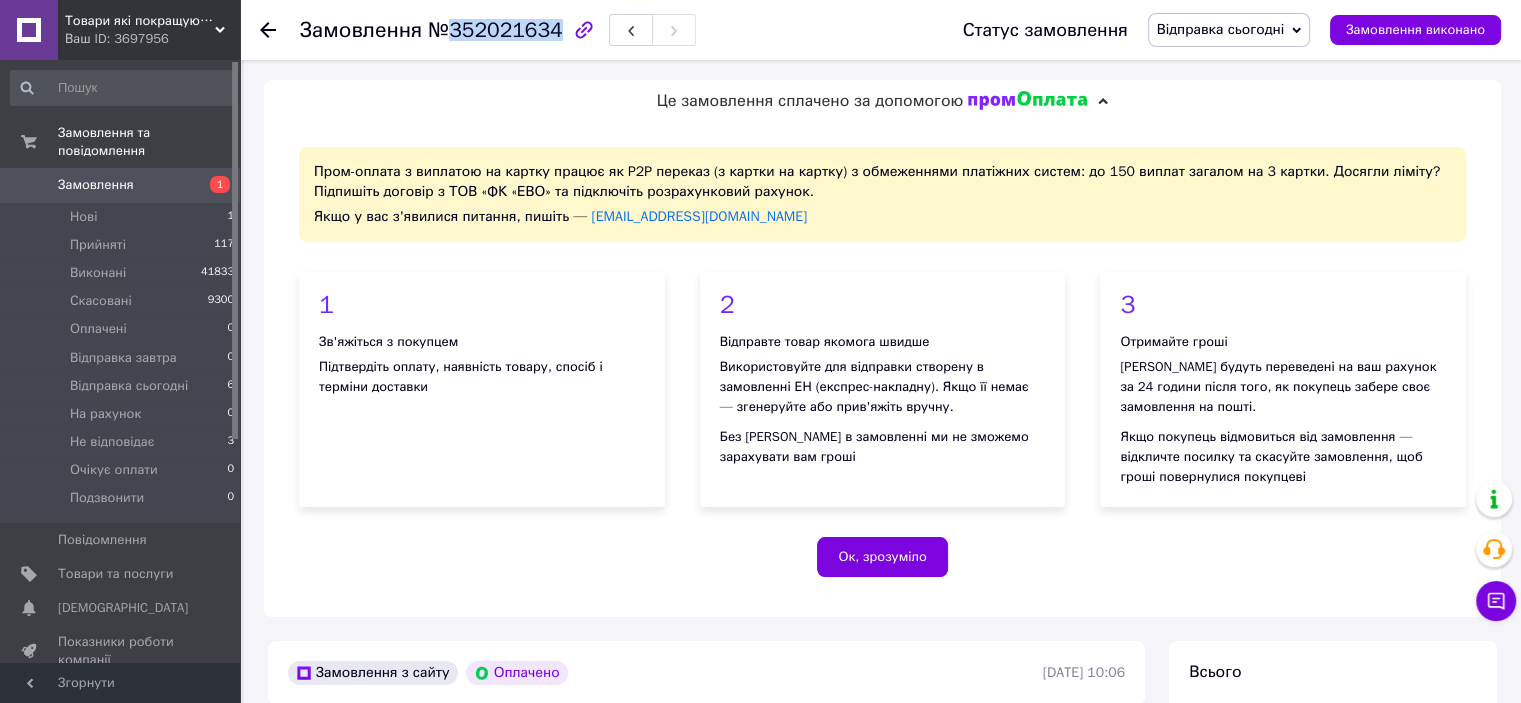 click on "№352021634" at bounding box center [495, 30] 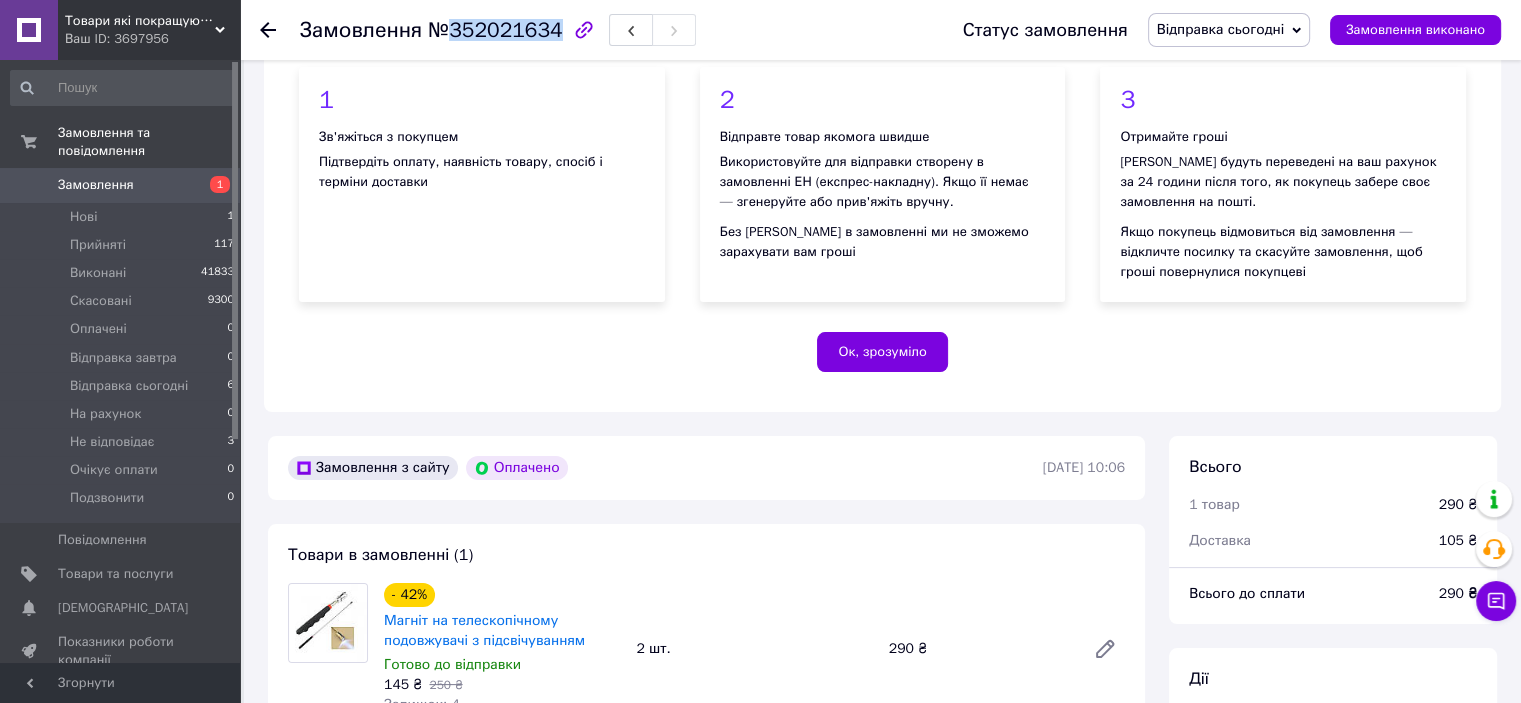 scroll, scrollTop: 500, scrollLeft: 0, axis: vertical 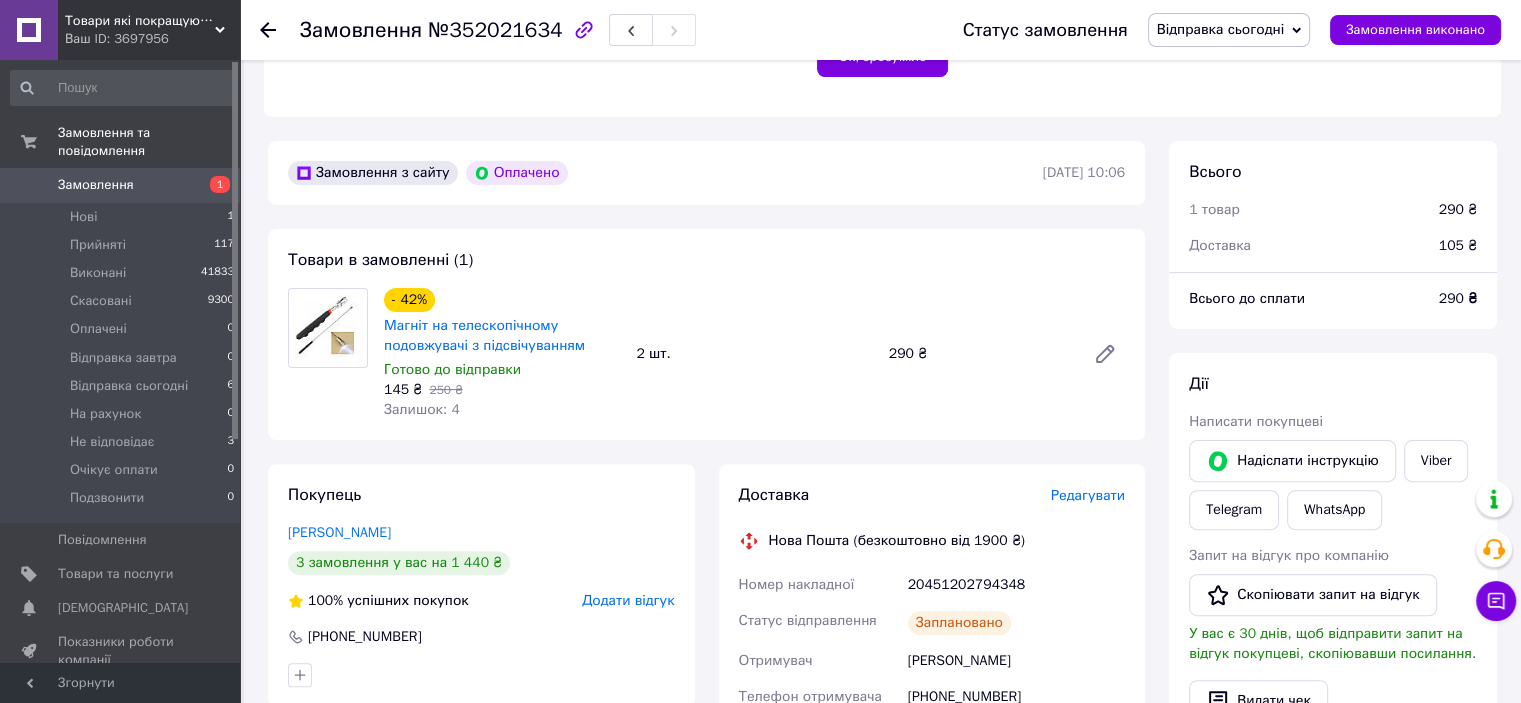 click on "20451202794348" at bounding box center (1016, 585) 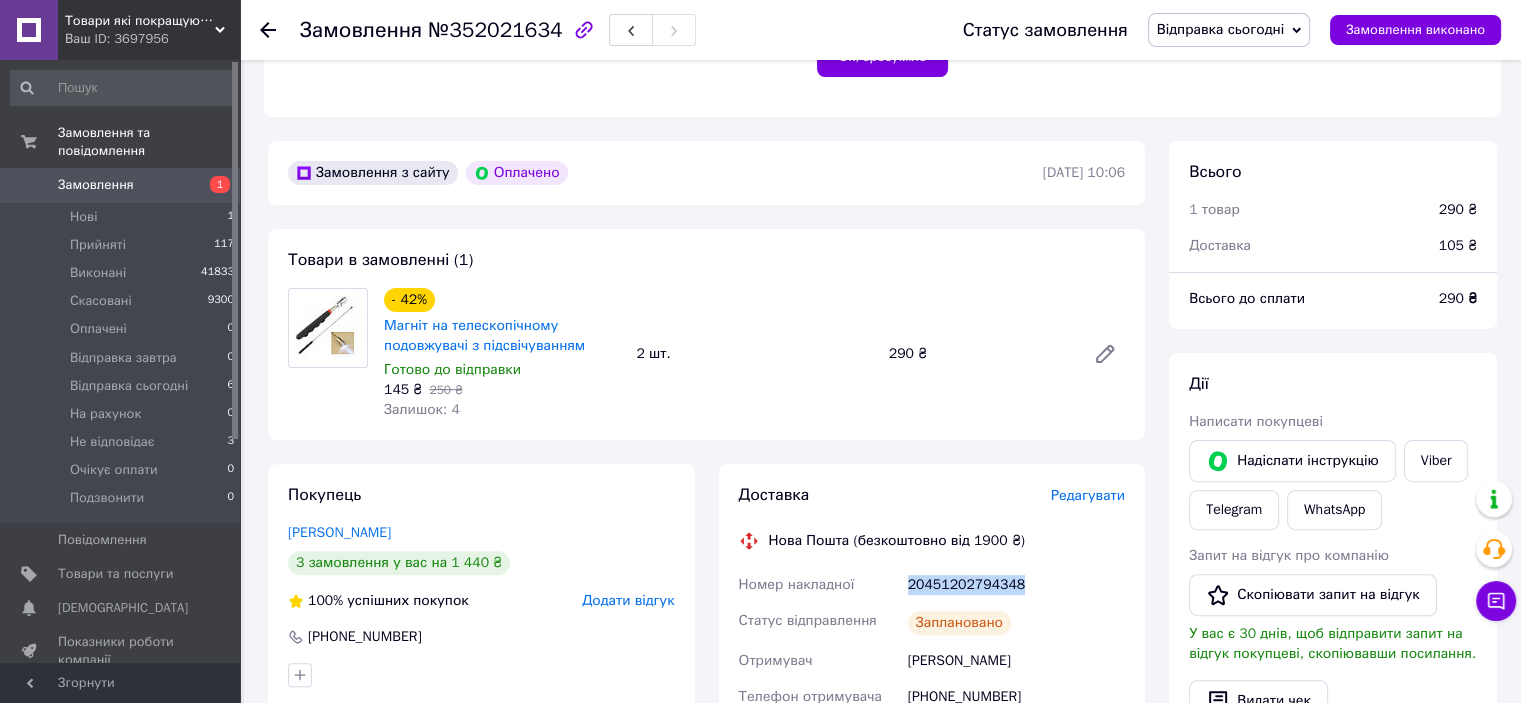 click on "20451202794348" at bounding box center [1016, 585] 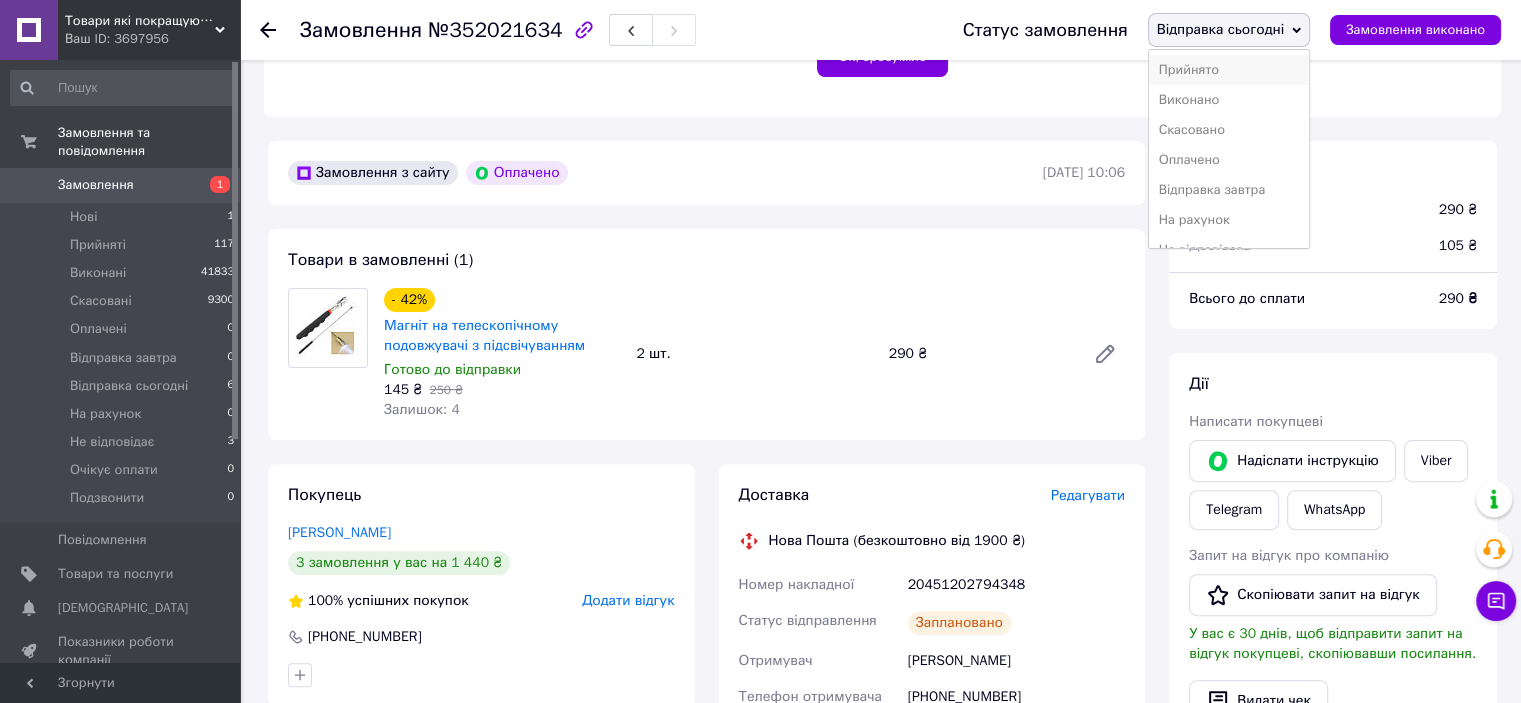 click on "Прийнято" at bounding box center [1229, 70] 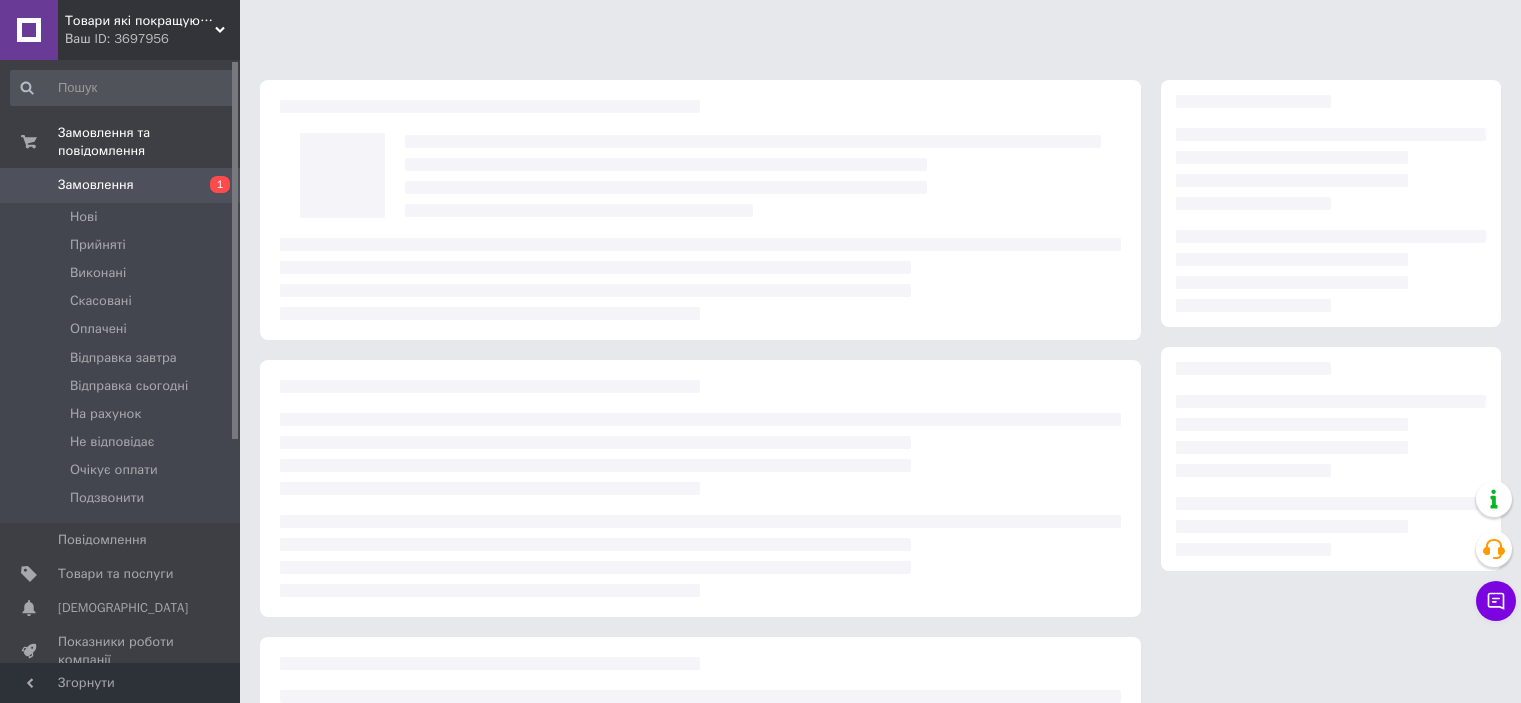 scroll, scrollTop: 0, scrollLeft: 0, axis: both 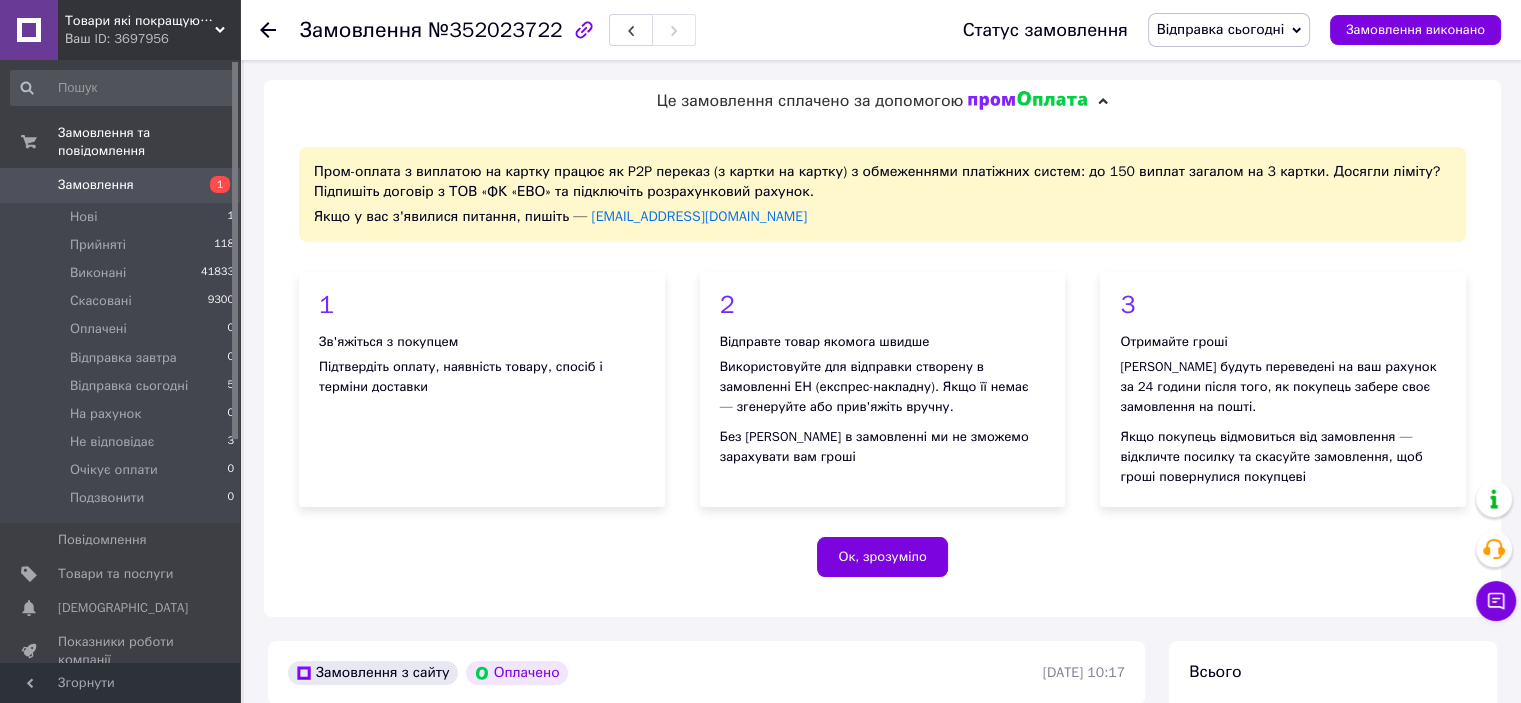 click on "№352023722" at bounding box center [495, 30] 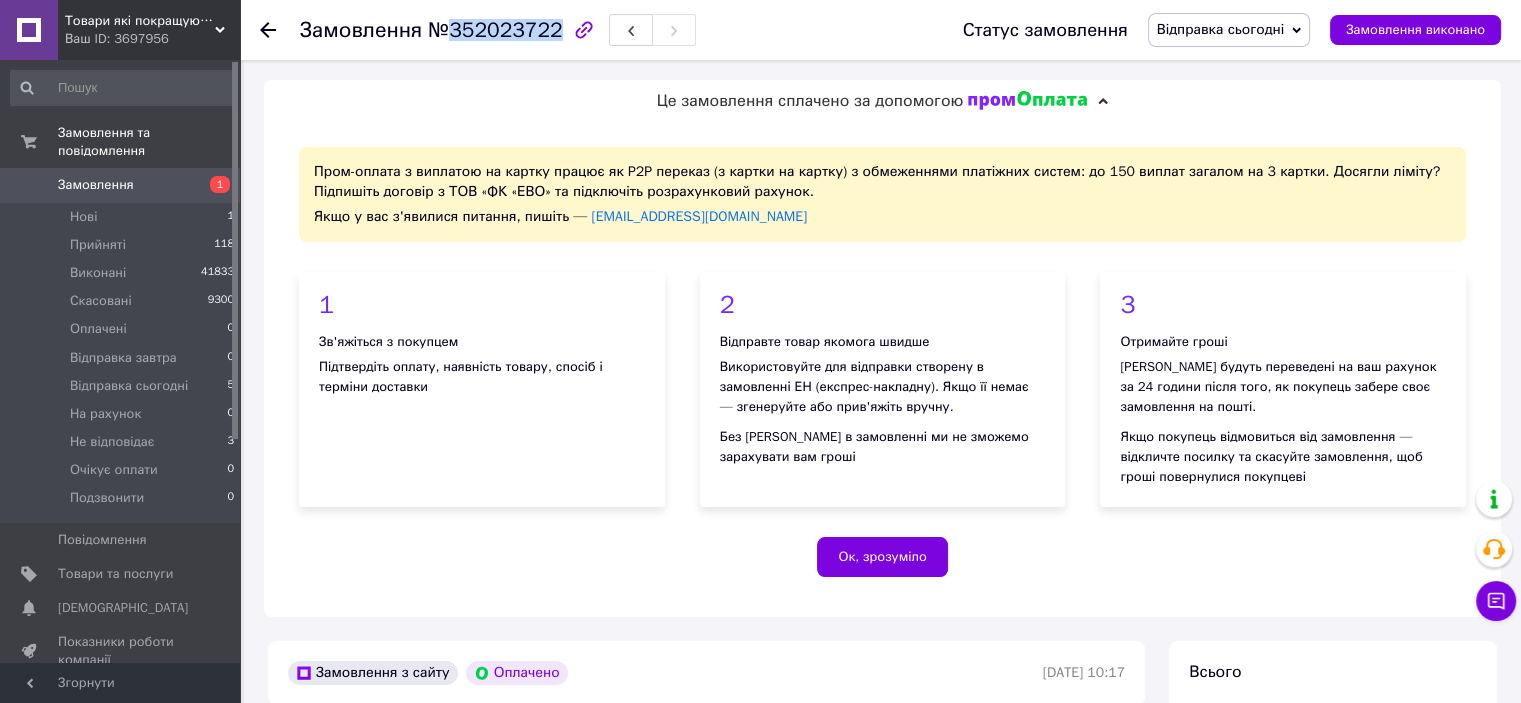 click on "№352023722" at bounding box center (495, 30) 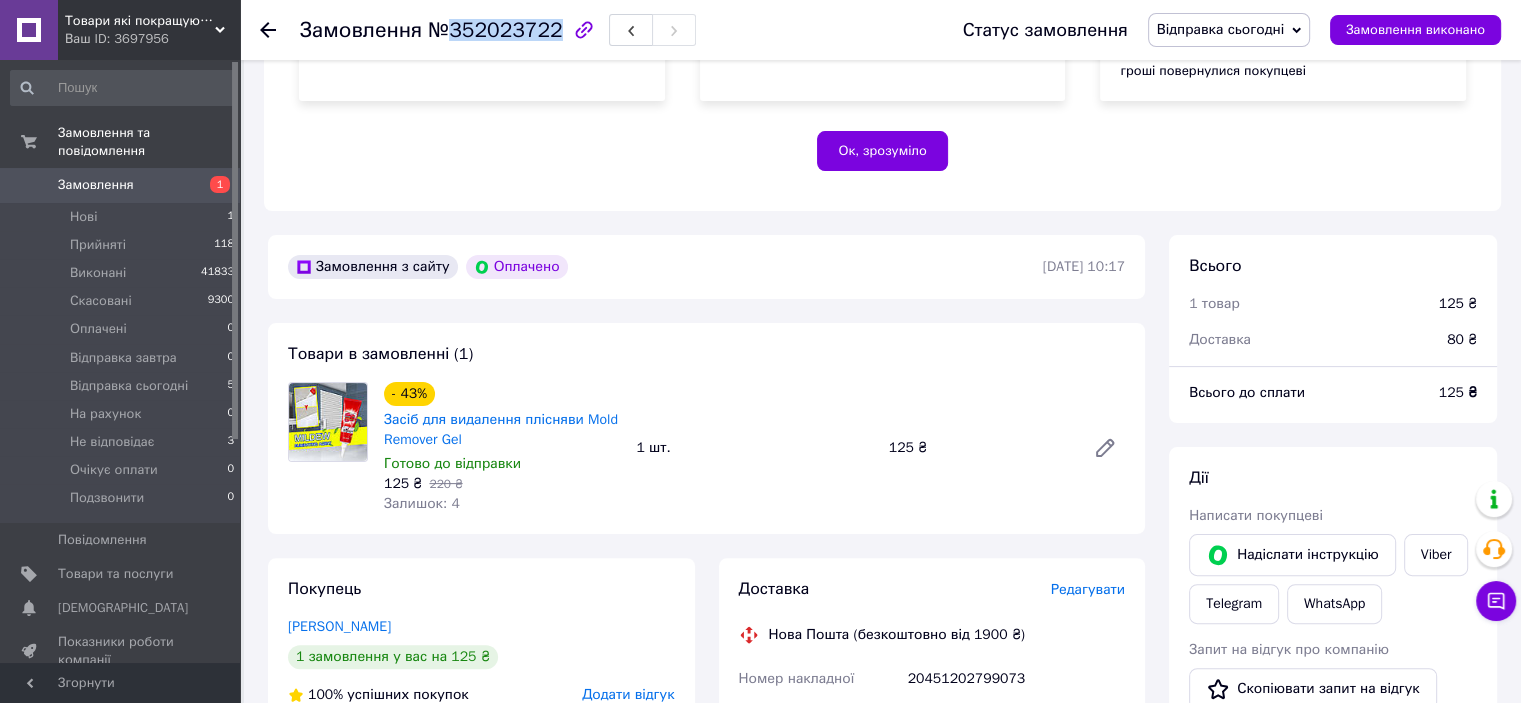 scroll, scrollTop: 500, scrollLeft: 0, axis: vertical 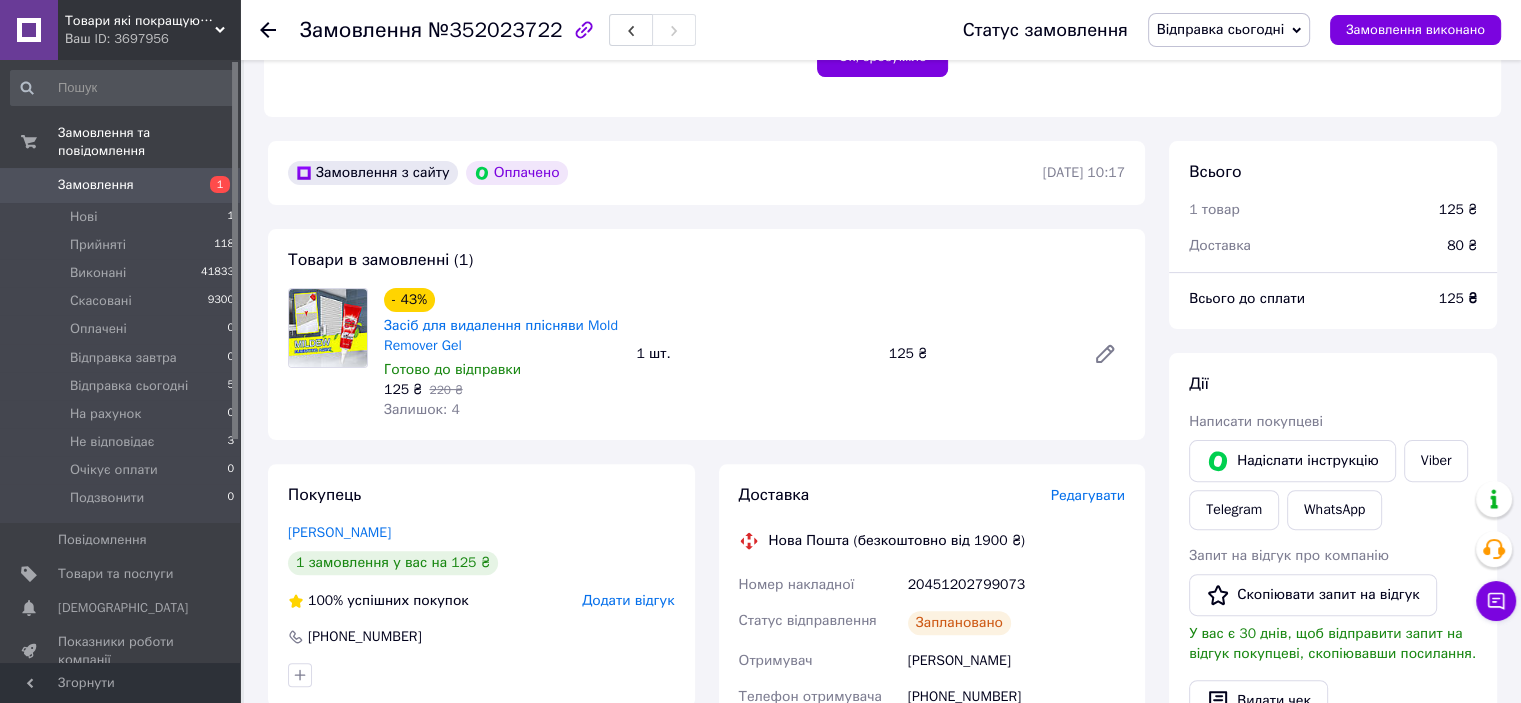 click on "20451202799073" at bounding box center (1016, 585) 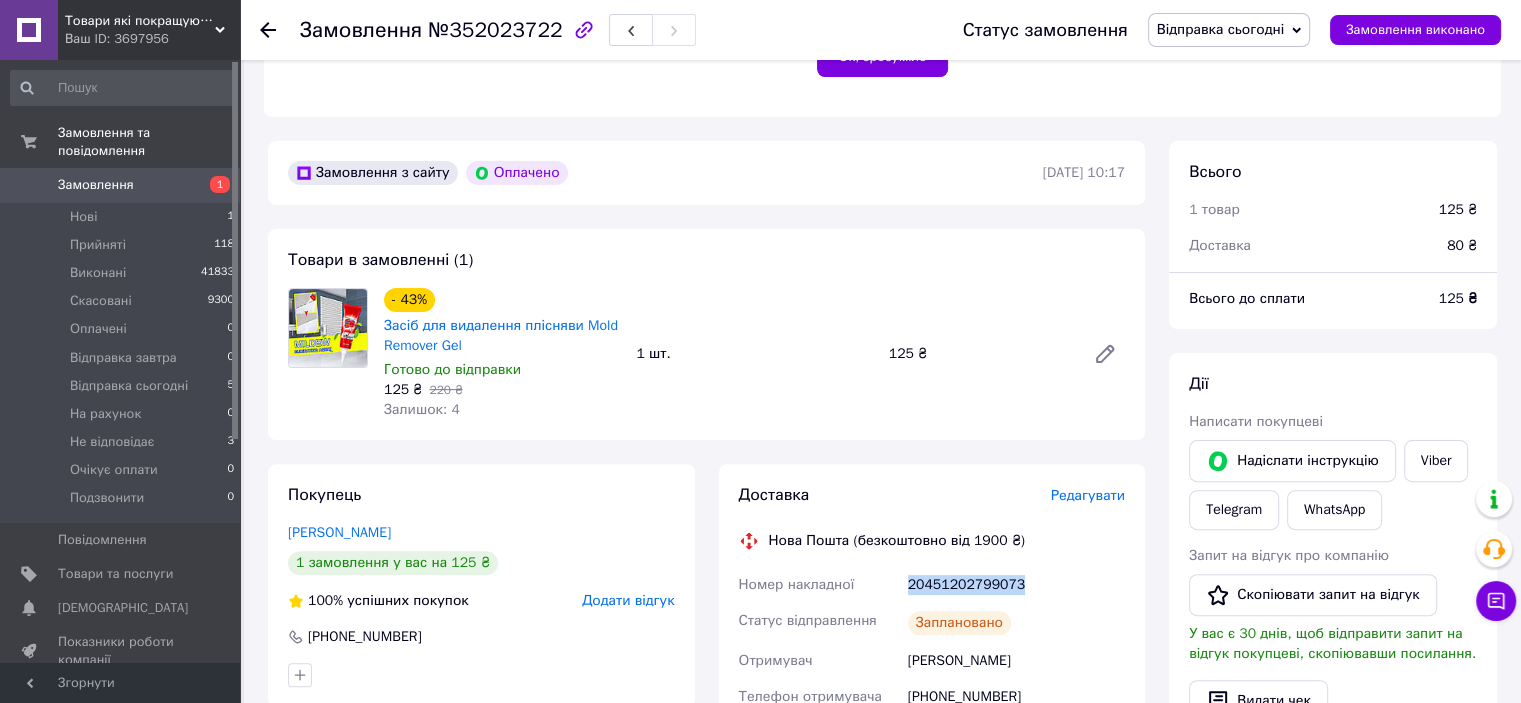 click on "20451202799073" at bounding box center (1016, 585) 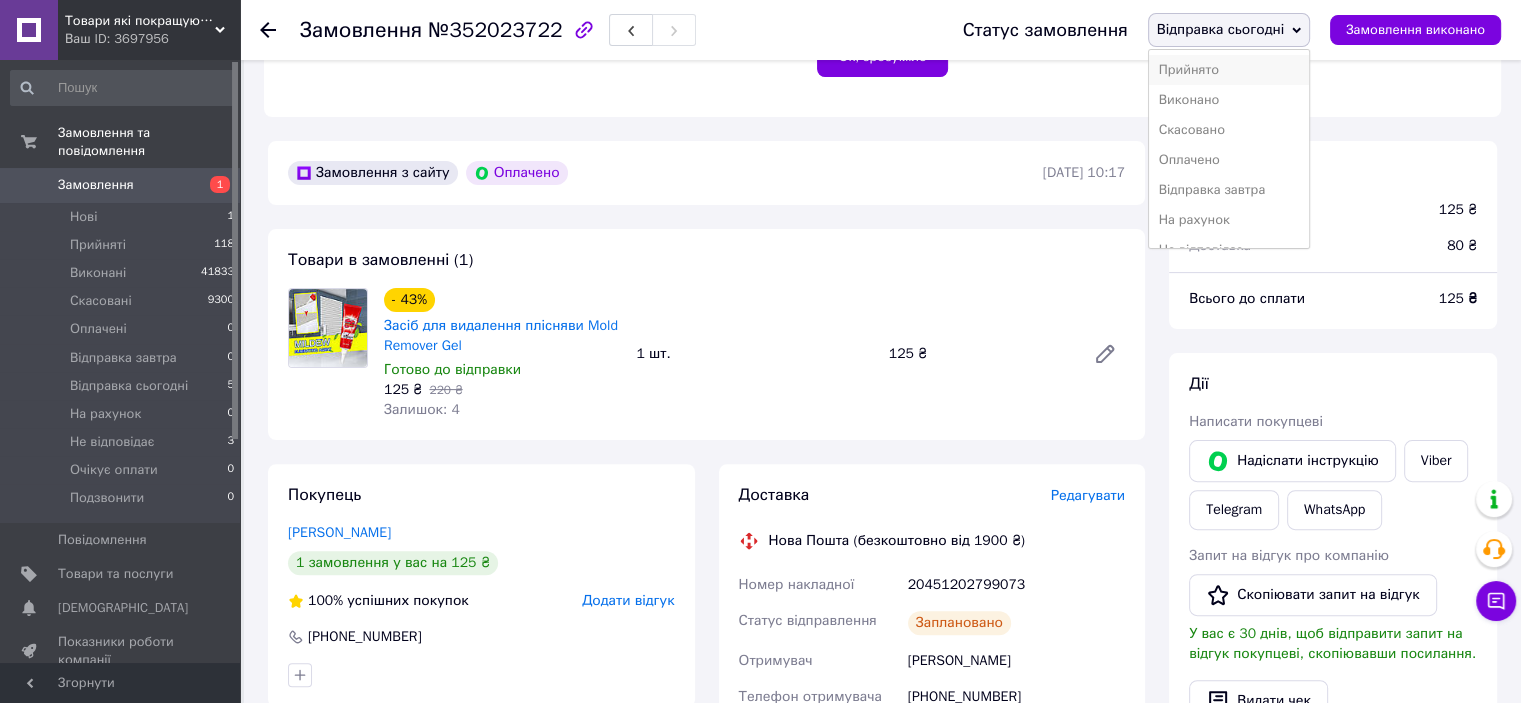 click on "Прийнято" at bounding box center (1229, 70) 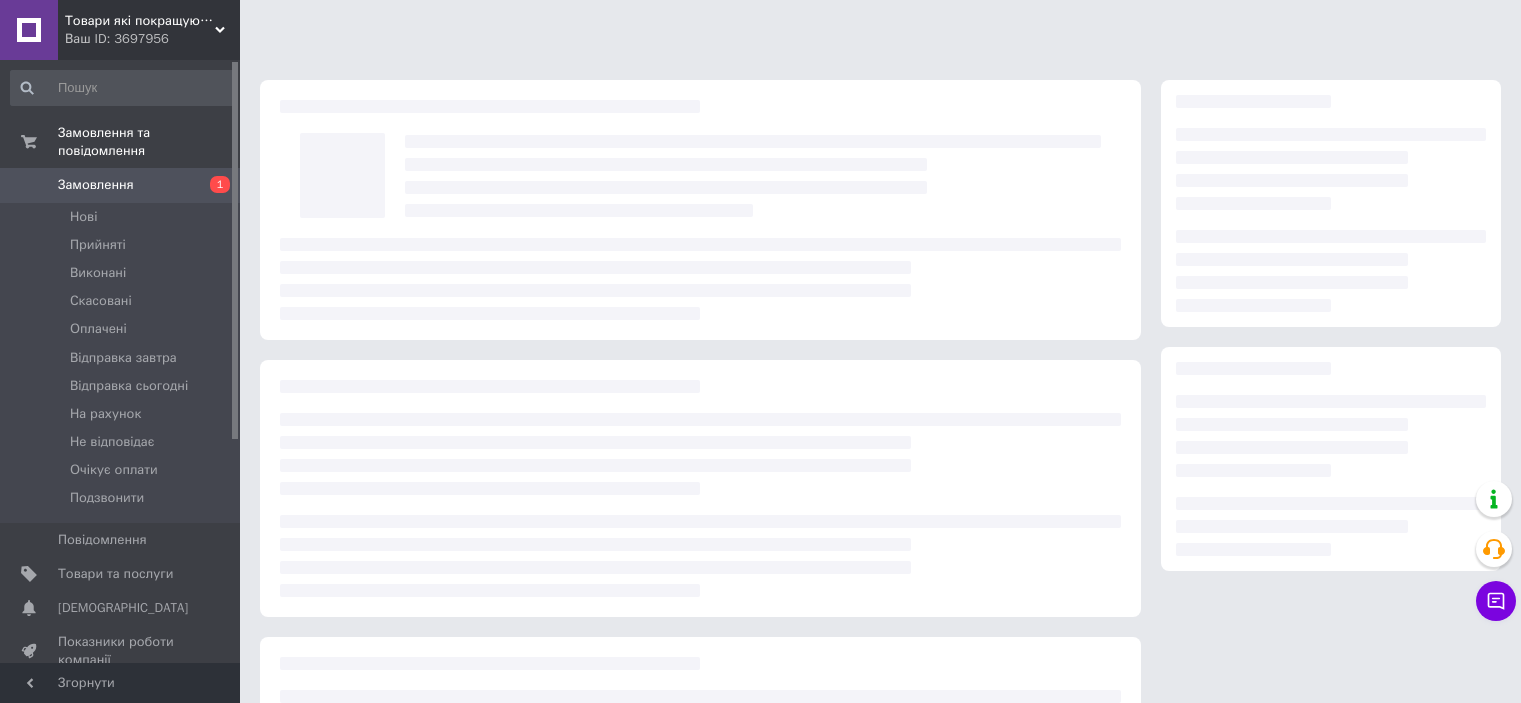 scroll, scrollTop: 0, scrollLeft: 0, axis: both 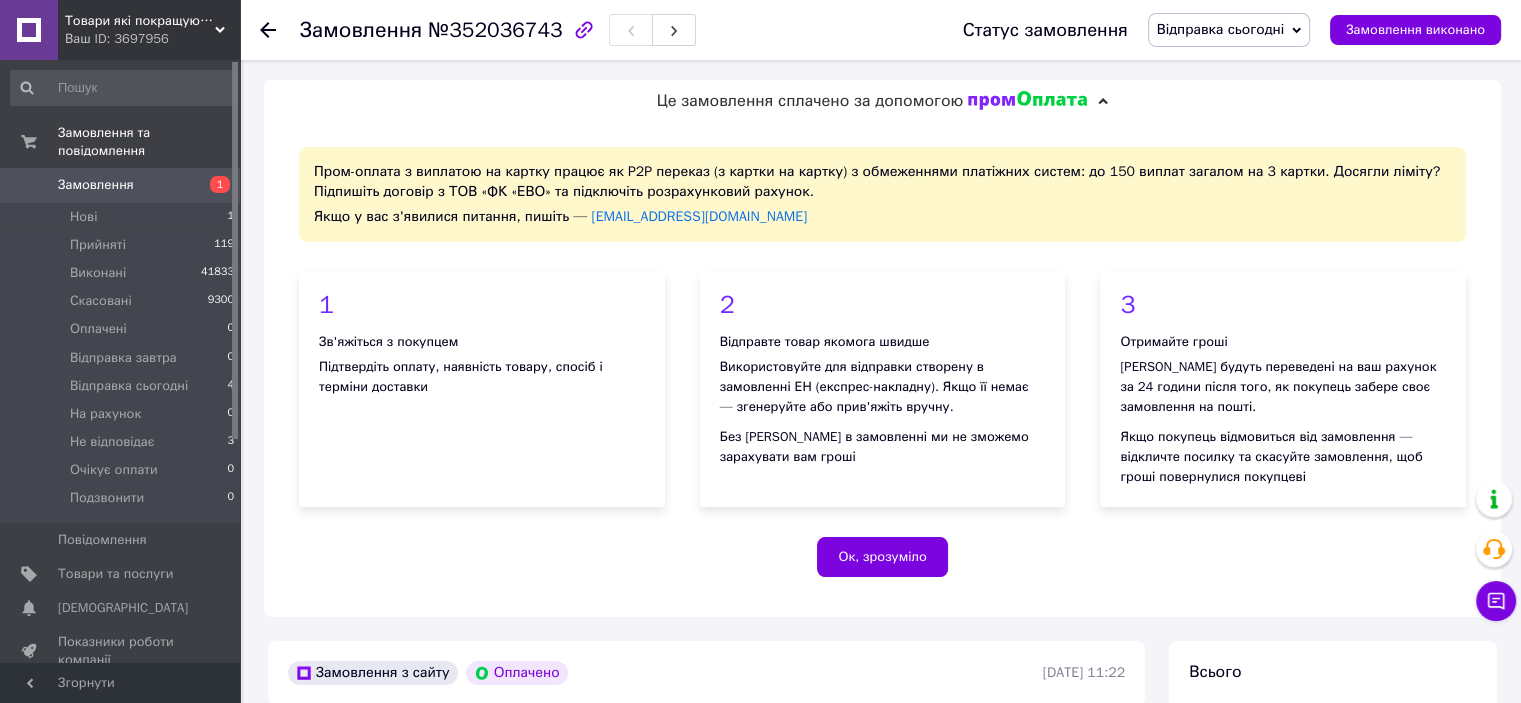 click on "Замовлення №352036743" at bounding box center (498, 30) 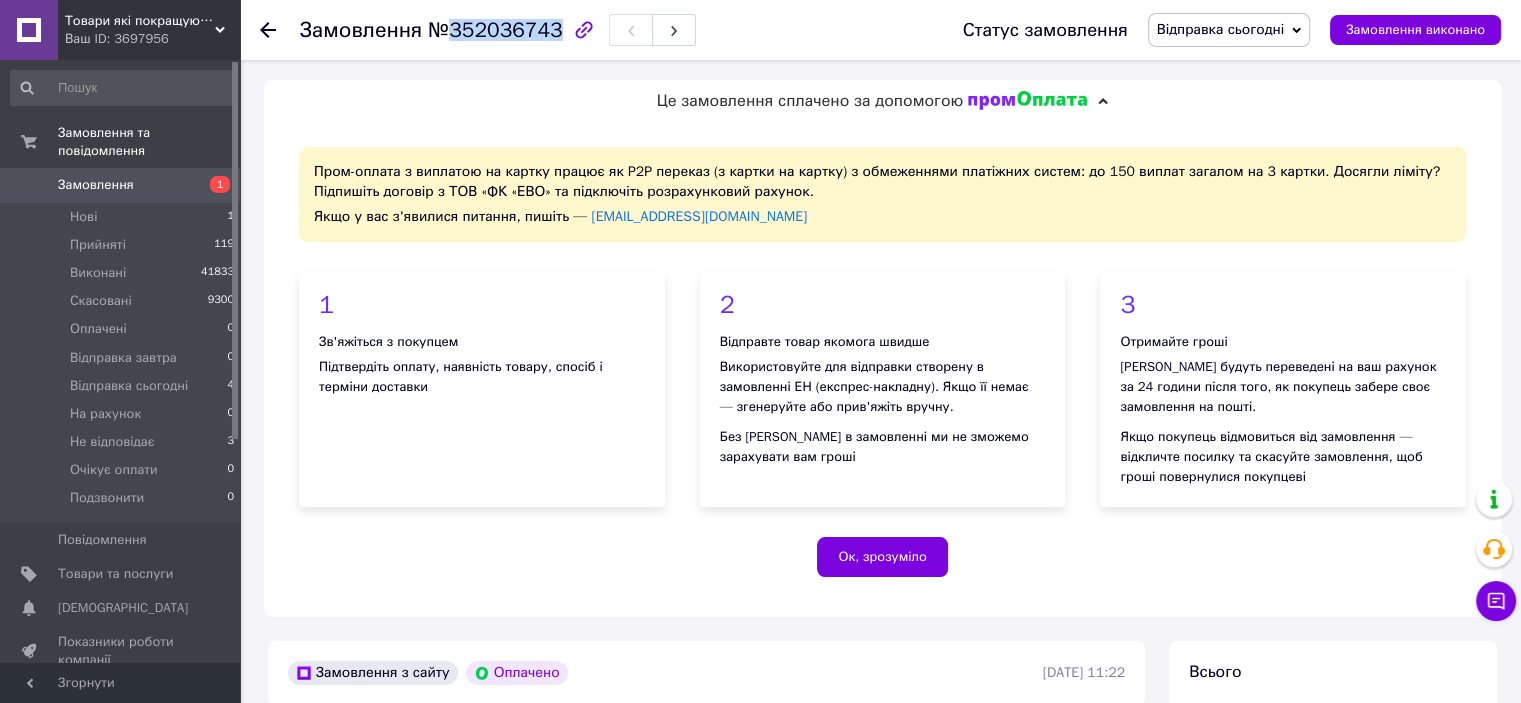 click on "Замовлення №352036743" at bounding box center [498, 30] 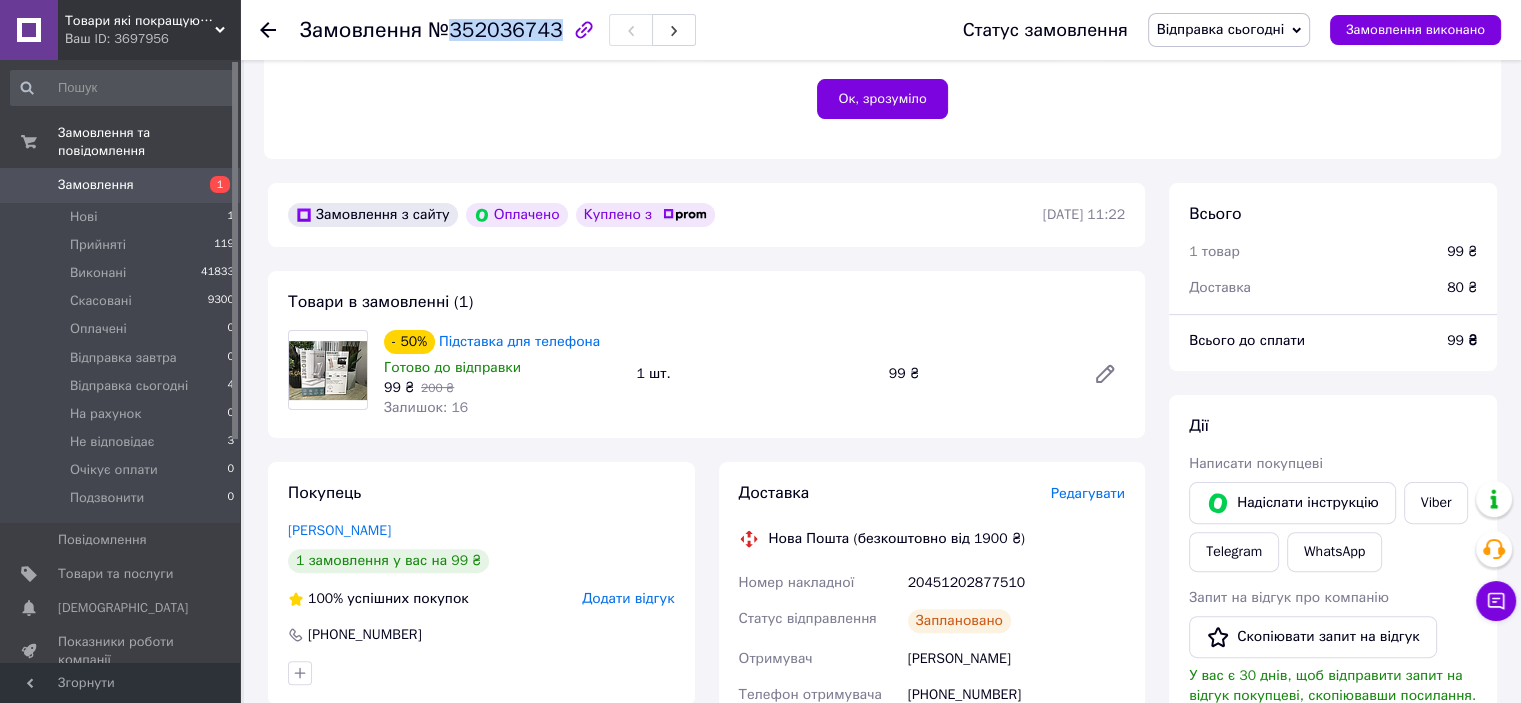 scroll, scrollTop: 700, scrollLeft: 0, axis: vertical 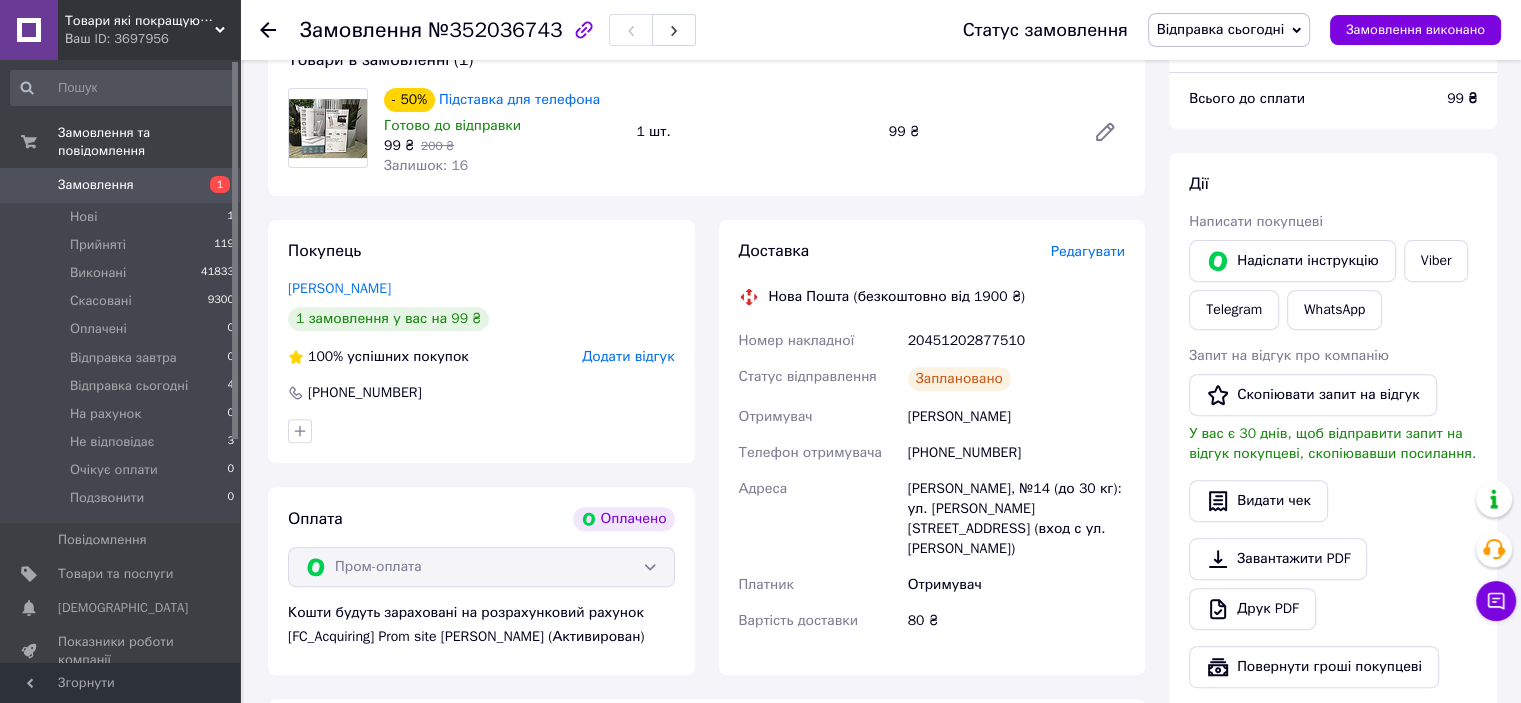 click on "20451202877510" at bounding box center [1016, 341] 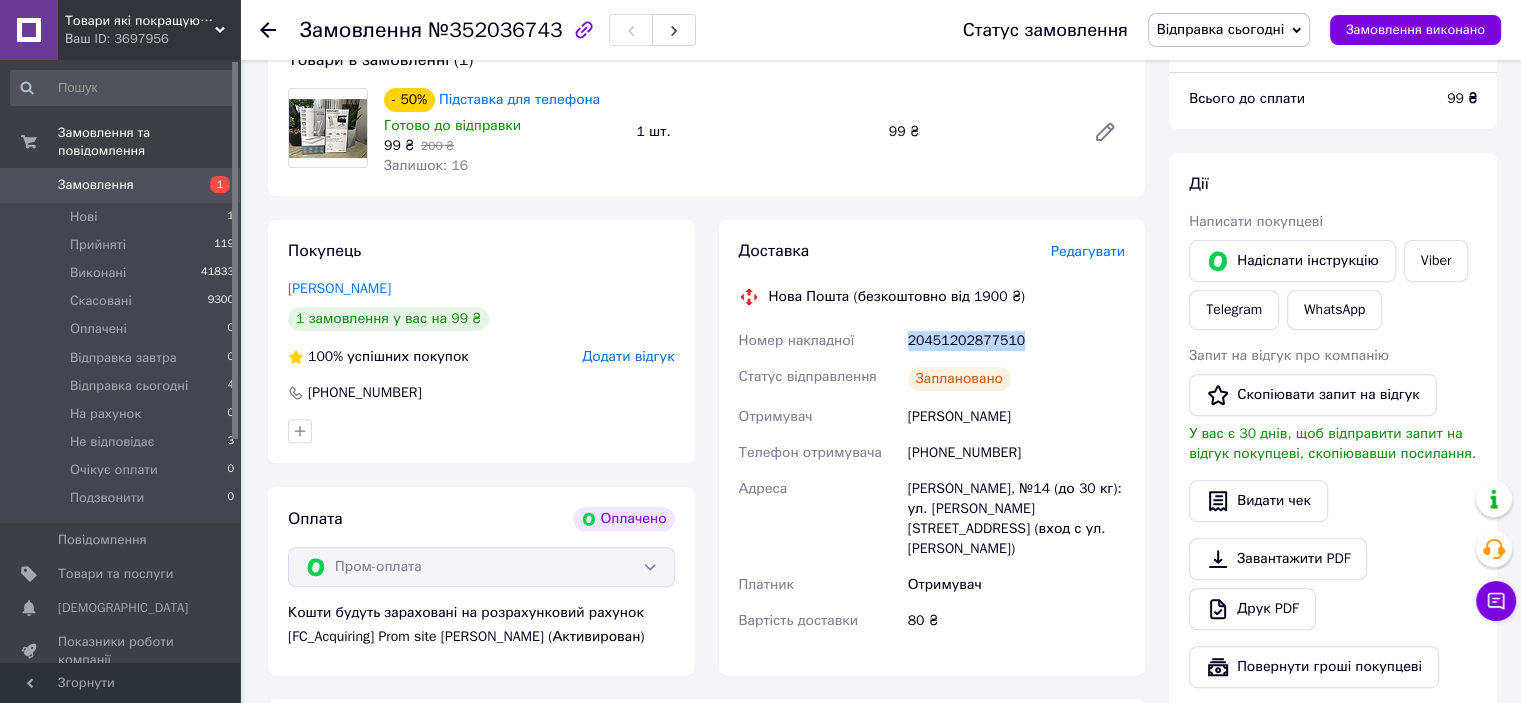click on "20451202877510" at bounding box center (1016, 341) 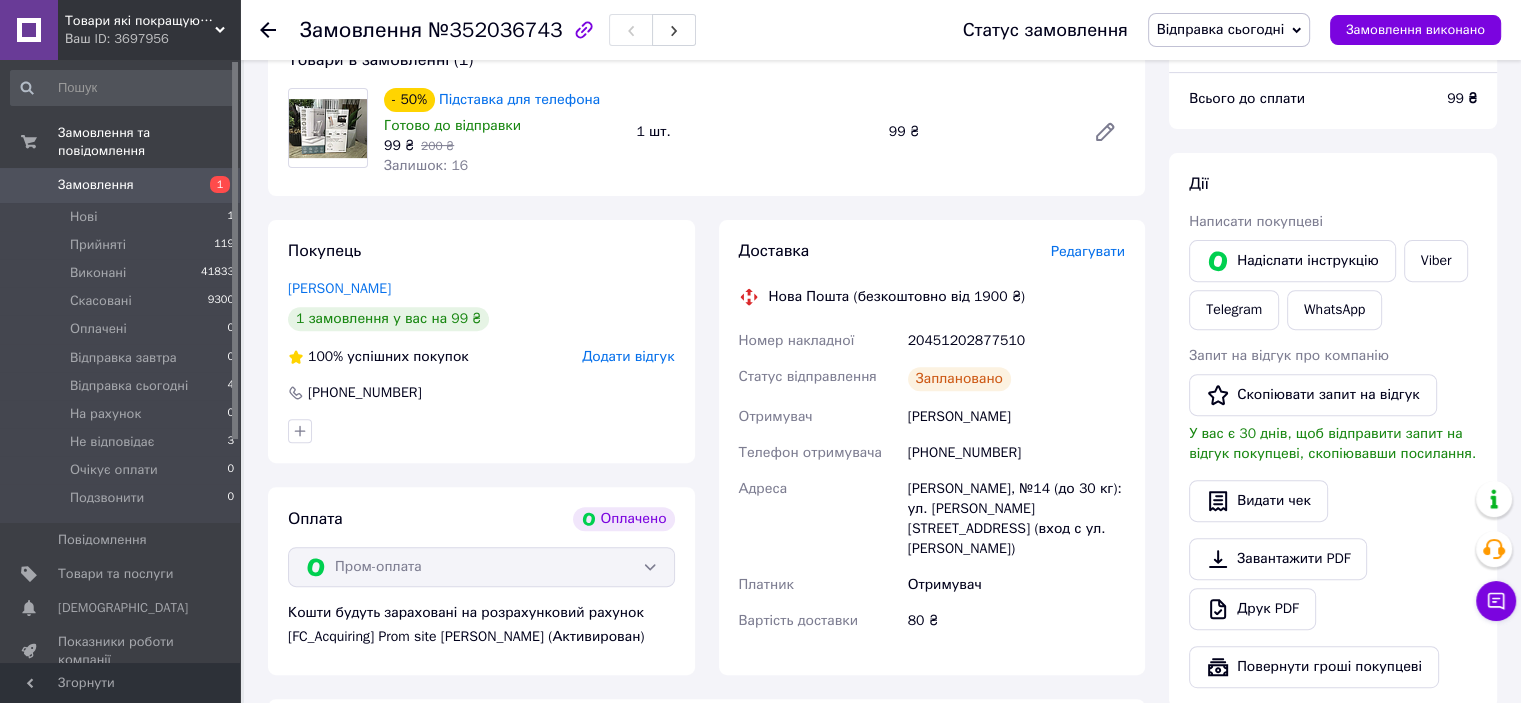 click on "Статус замовлення Відправка сьогодні Прийнято Виконано Скасовано Оплачено Відправка завтра На рахунок Не відповідає Очікує оплати Подзвонити Замовлення виконано" at bounding box center [1212, 30] 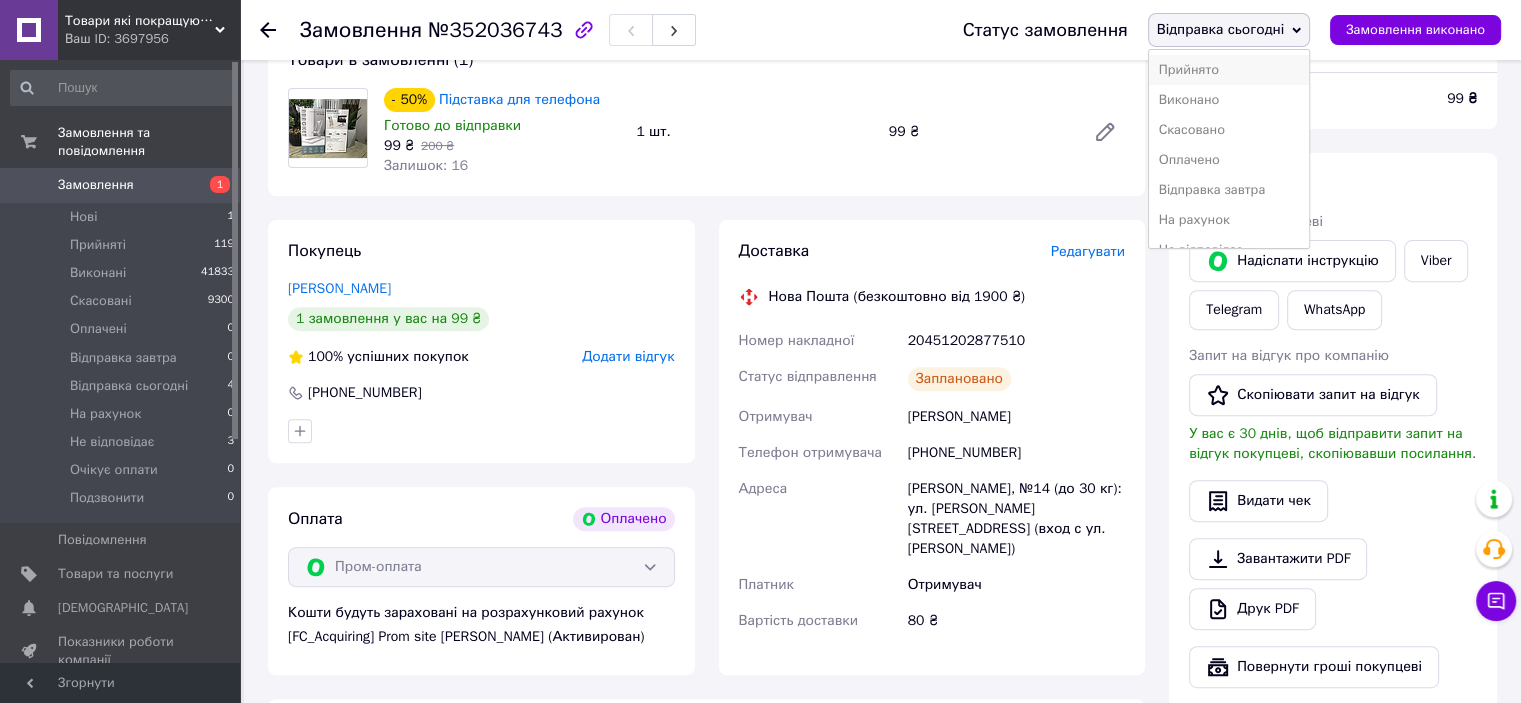 click on "Прийнято" at bounding box center (1229, 70) 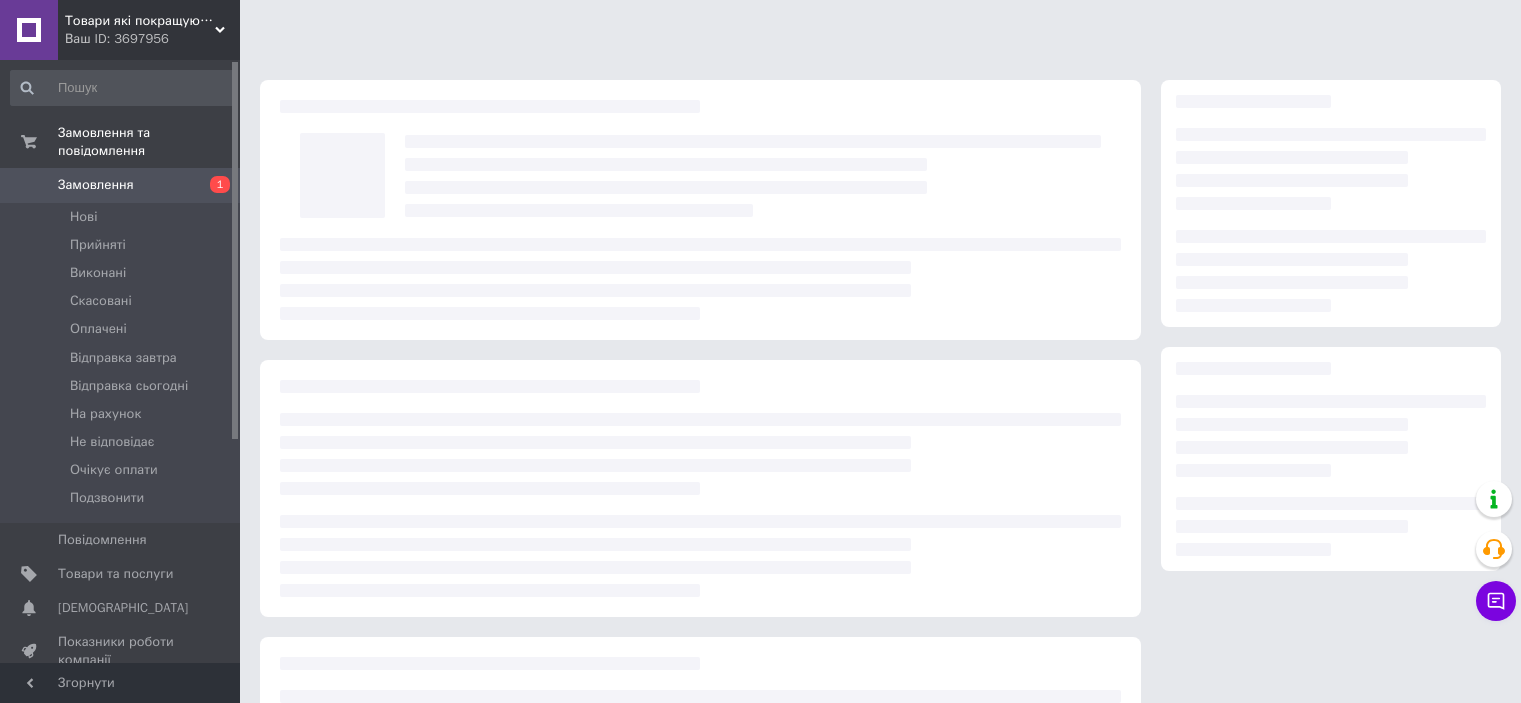 scroll, scrollTop: 0, scrollLeft: 0, axis: both 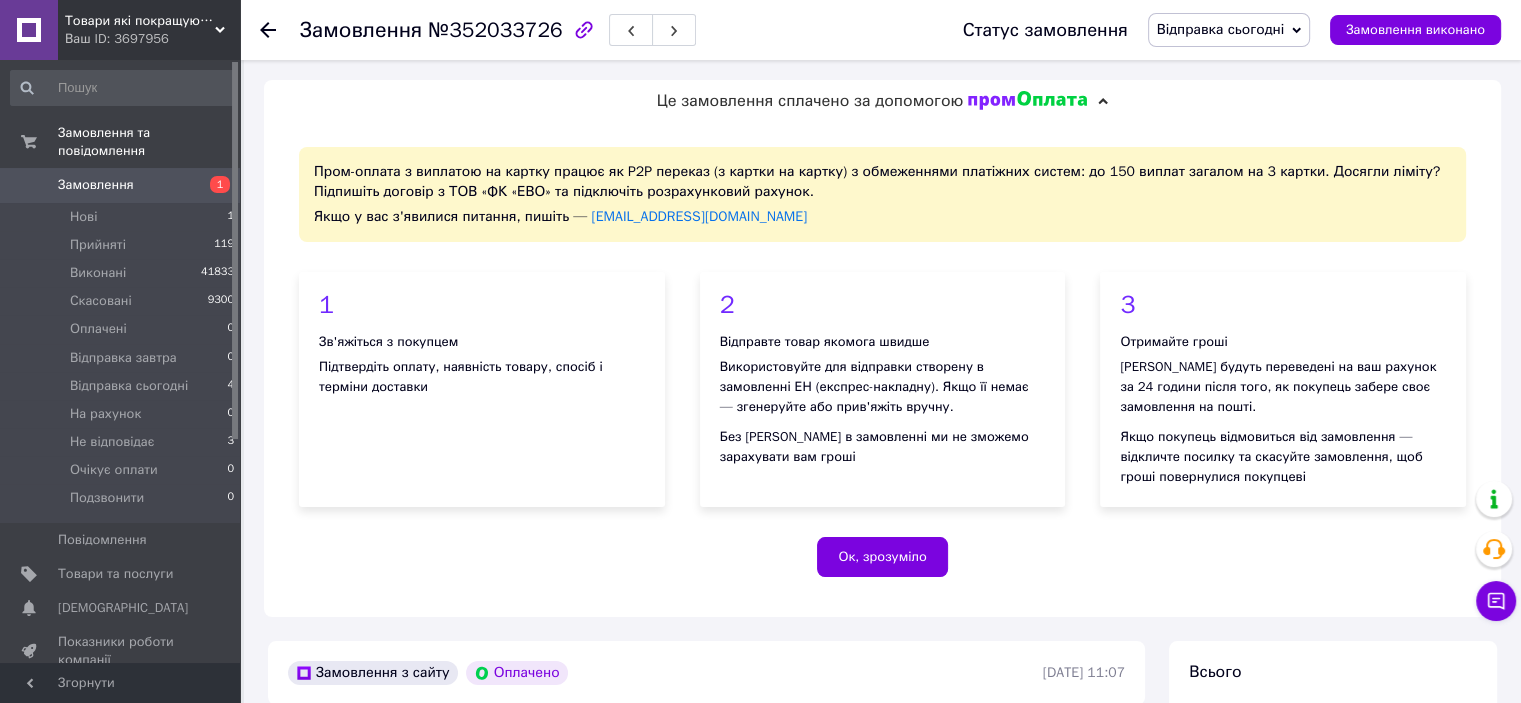 click on "№352033726" at bounding box center (495, 30) 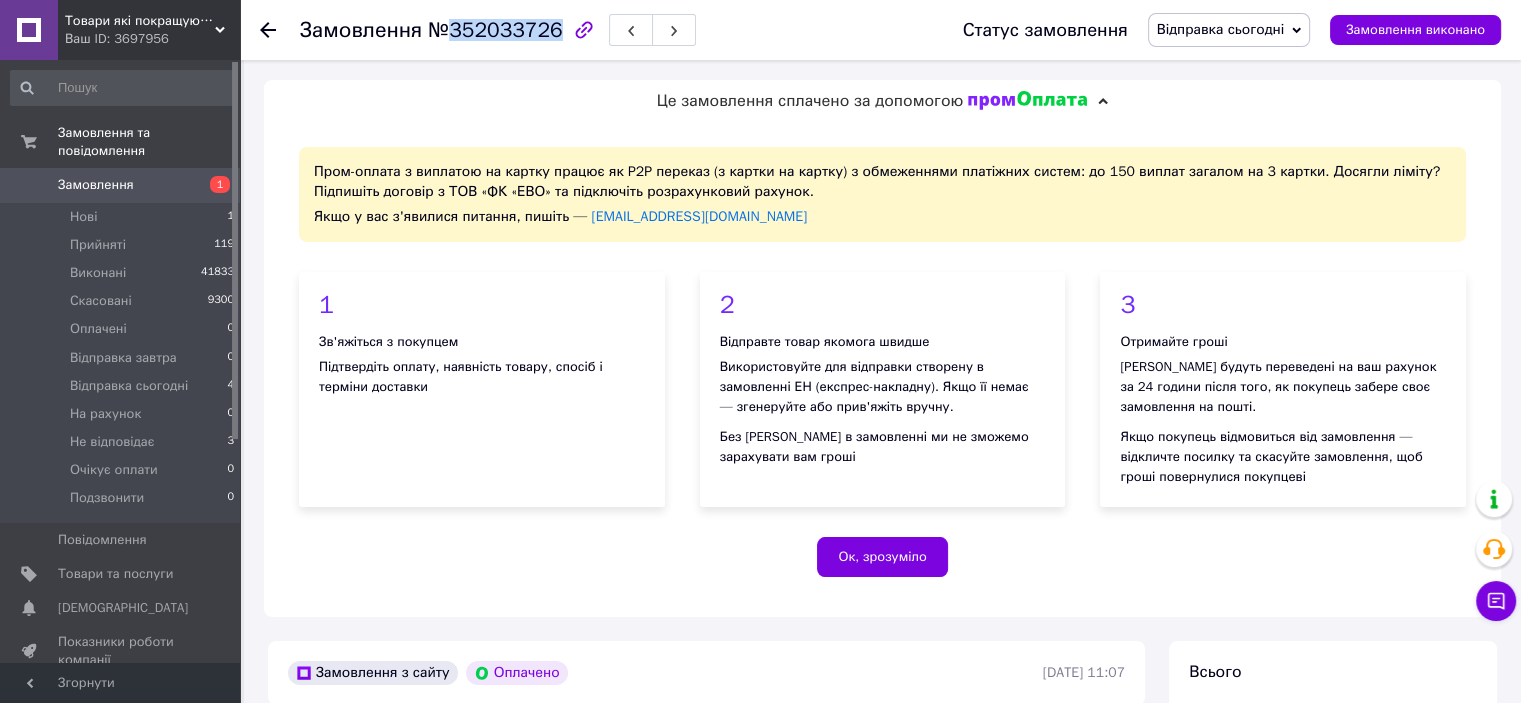 click on "№352033726" at bounding box center [495, 30] 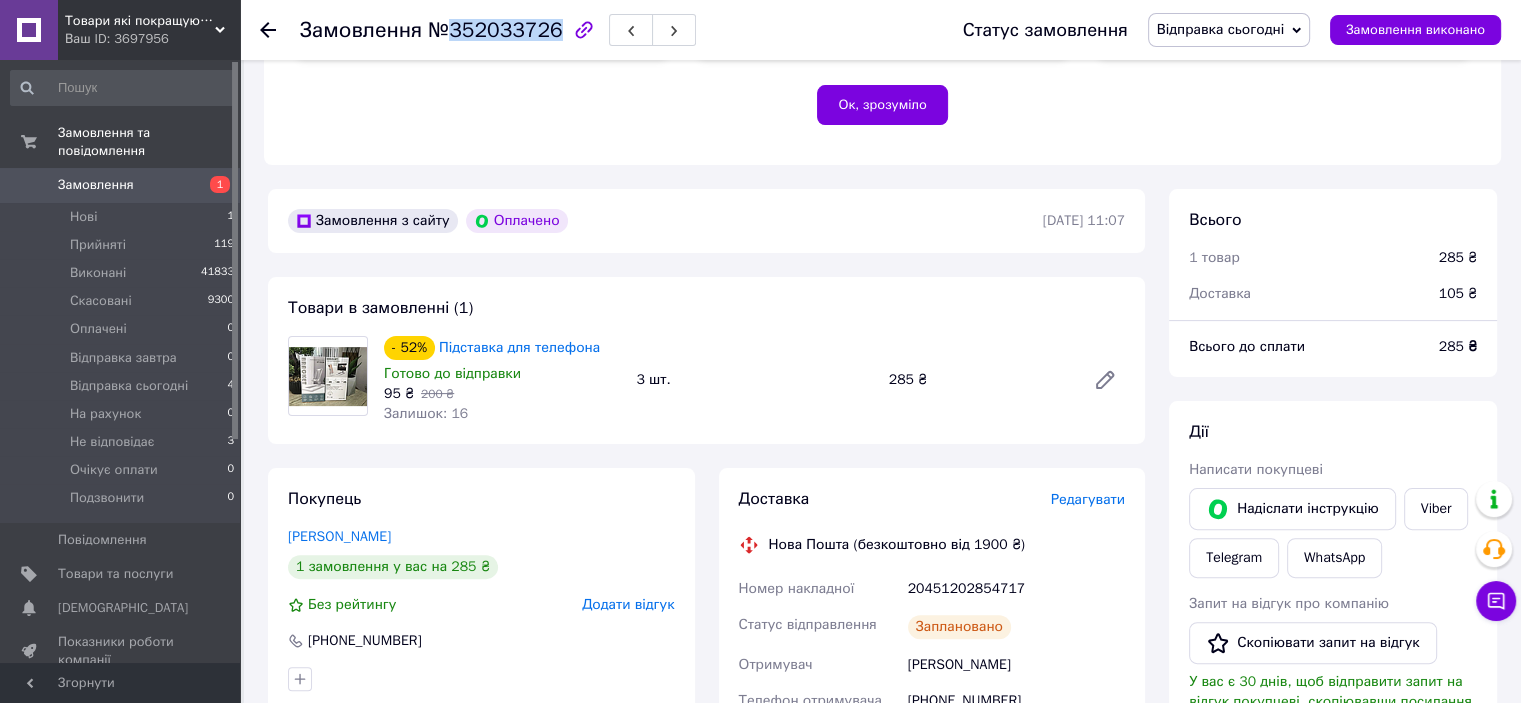 scroll, scrollTop: 500, scrollLeft: 0, axis: vertical 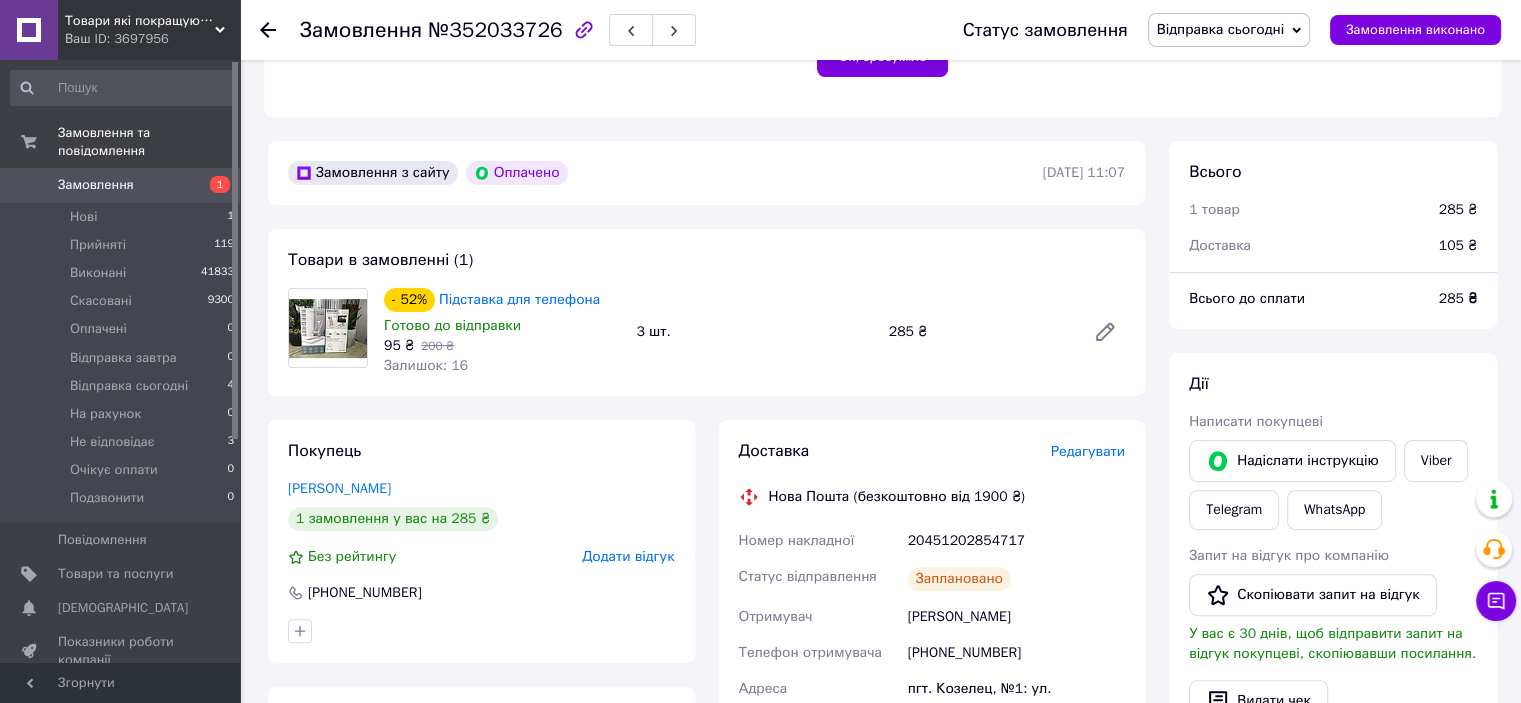 click on "20451202854717" at bounding box center [1016, 541] 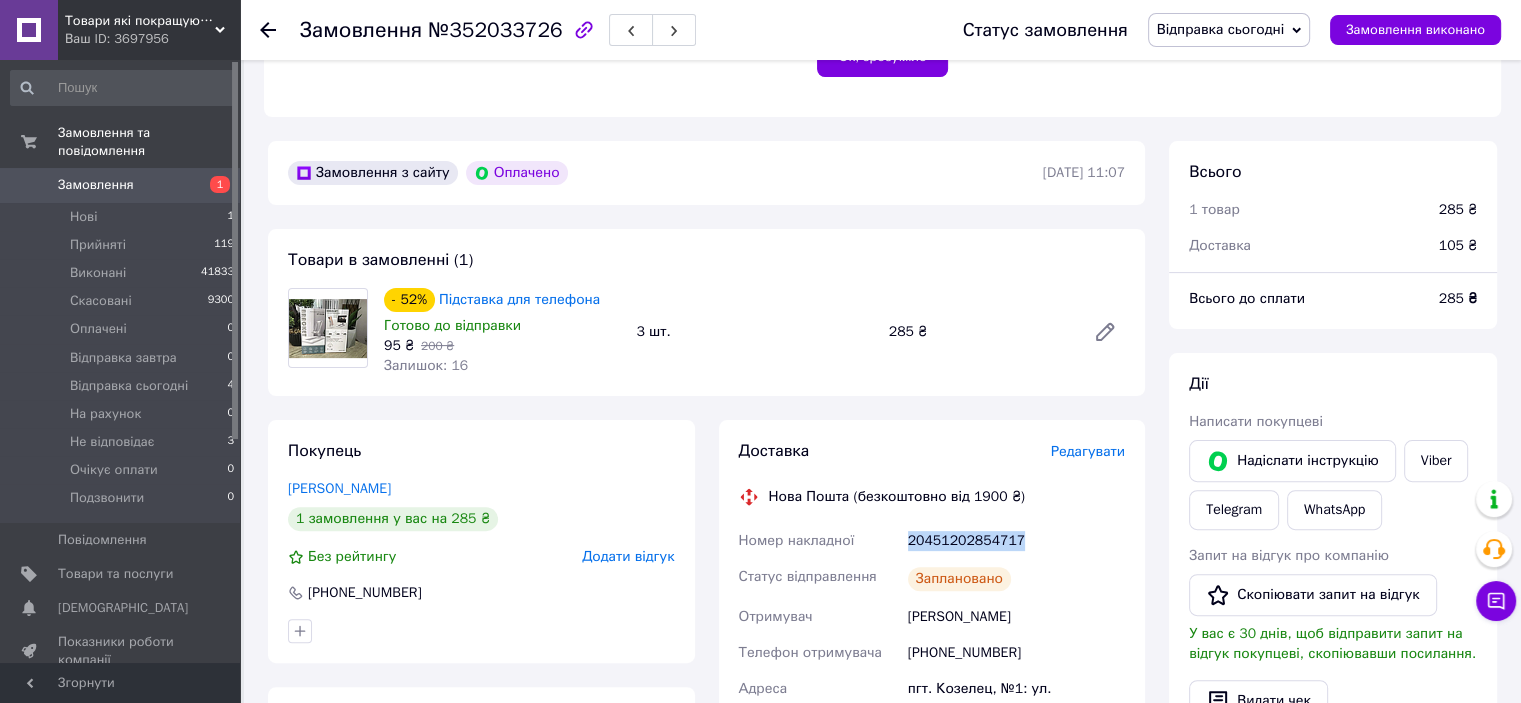 click on "20451202854717" at bounding box center [1016, 541] 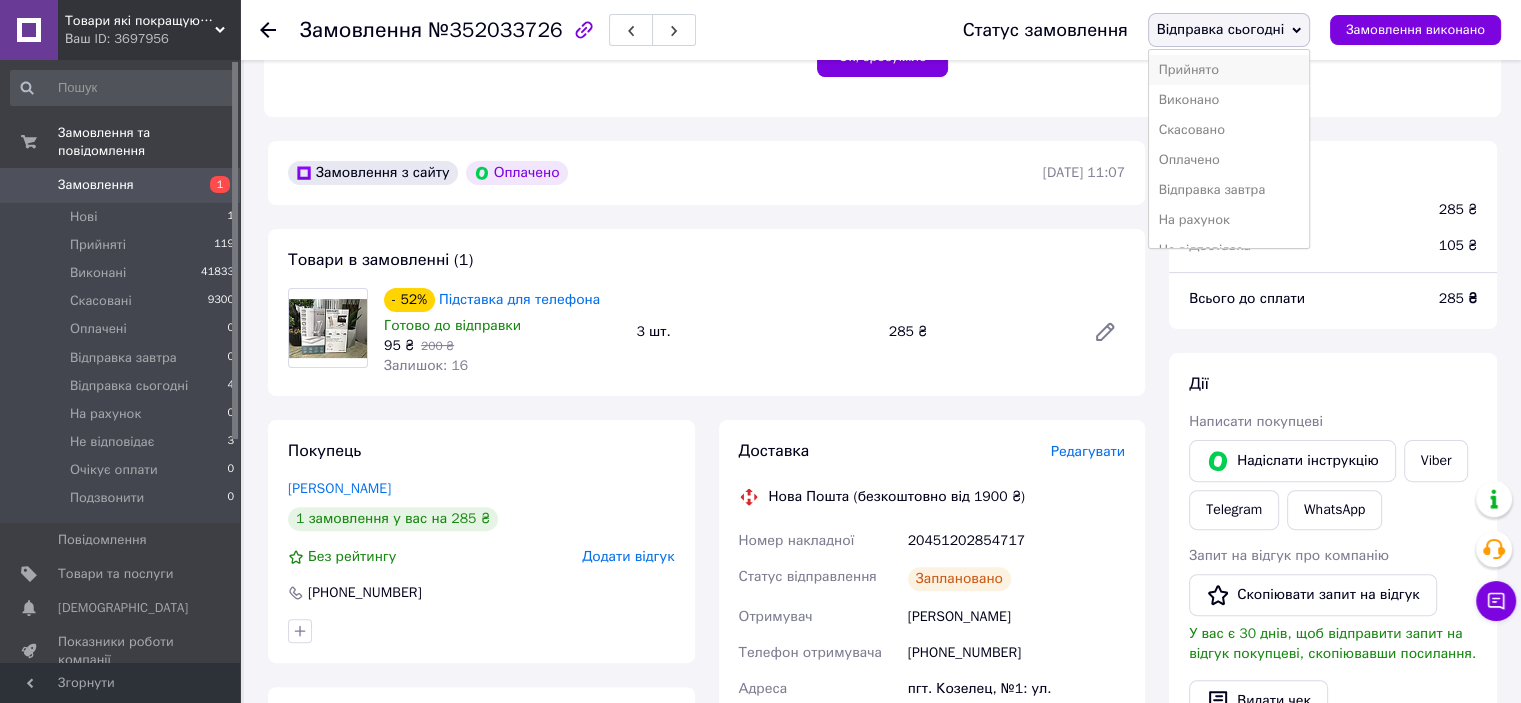 click on "Прийнято" at bounding box center [1229, 70] 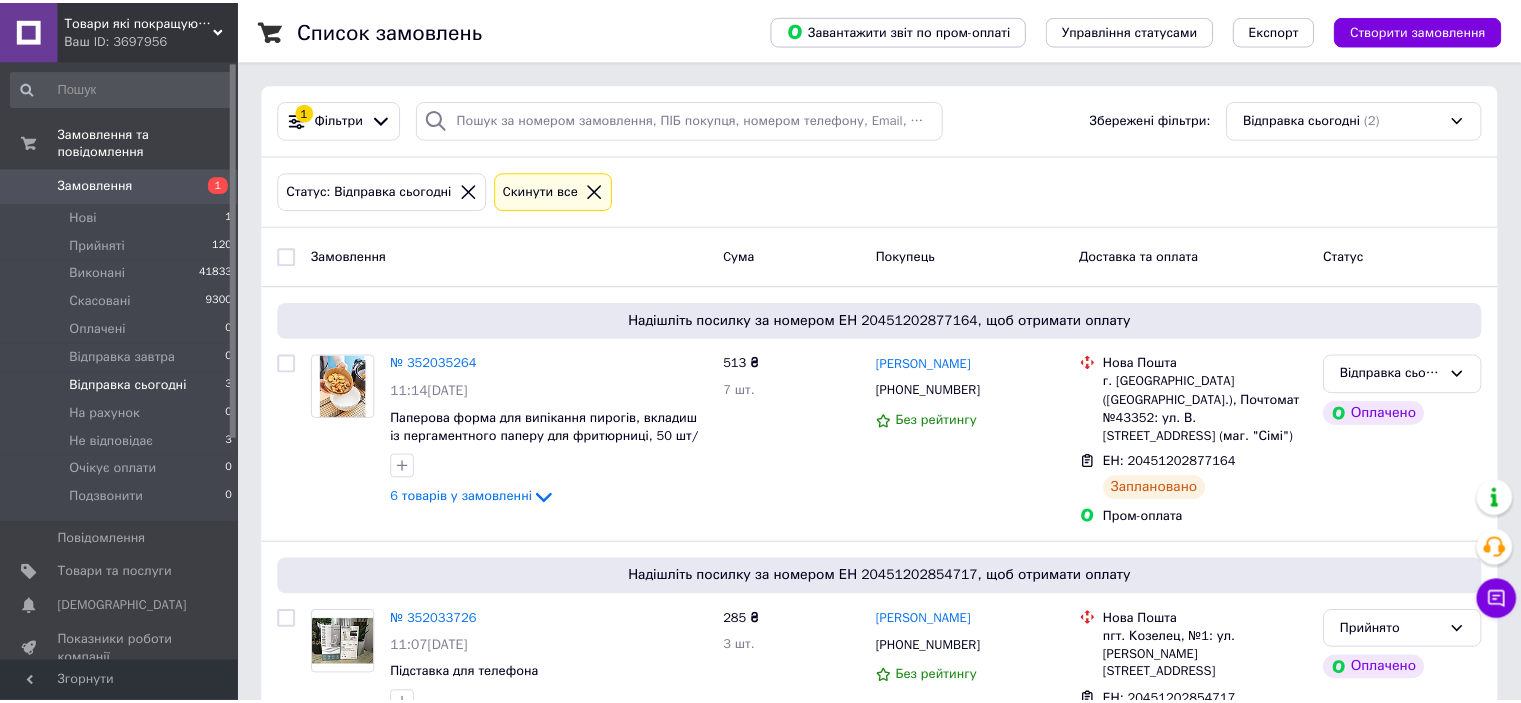 scroll, scrollTop: 0, scrollLeft: 0, axis: both 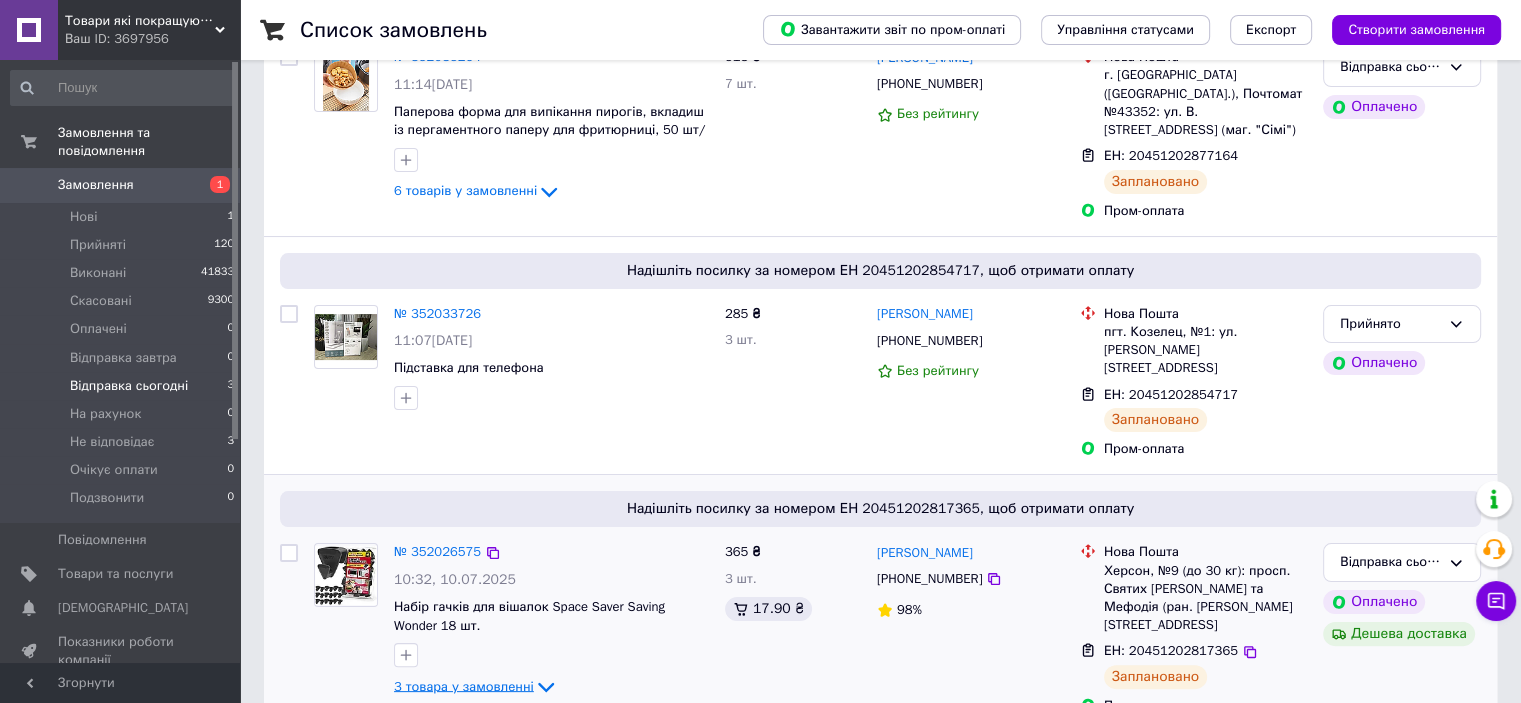 click on "3 товара у замовленні" at bounding box center [464, 686] 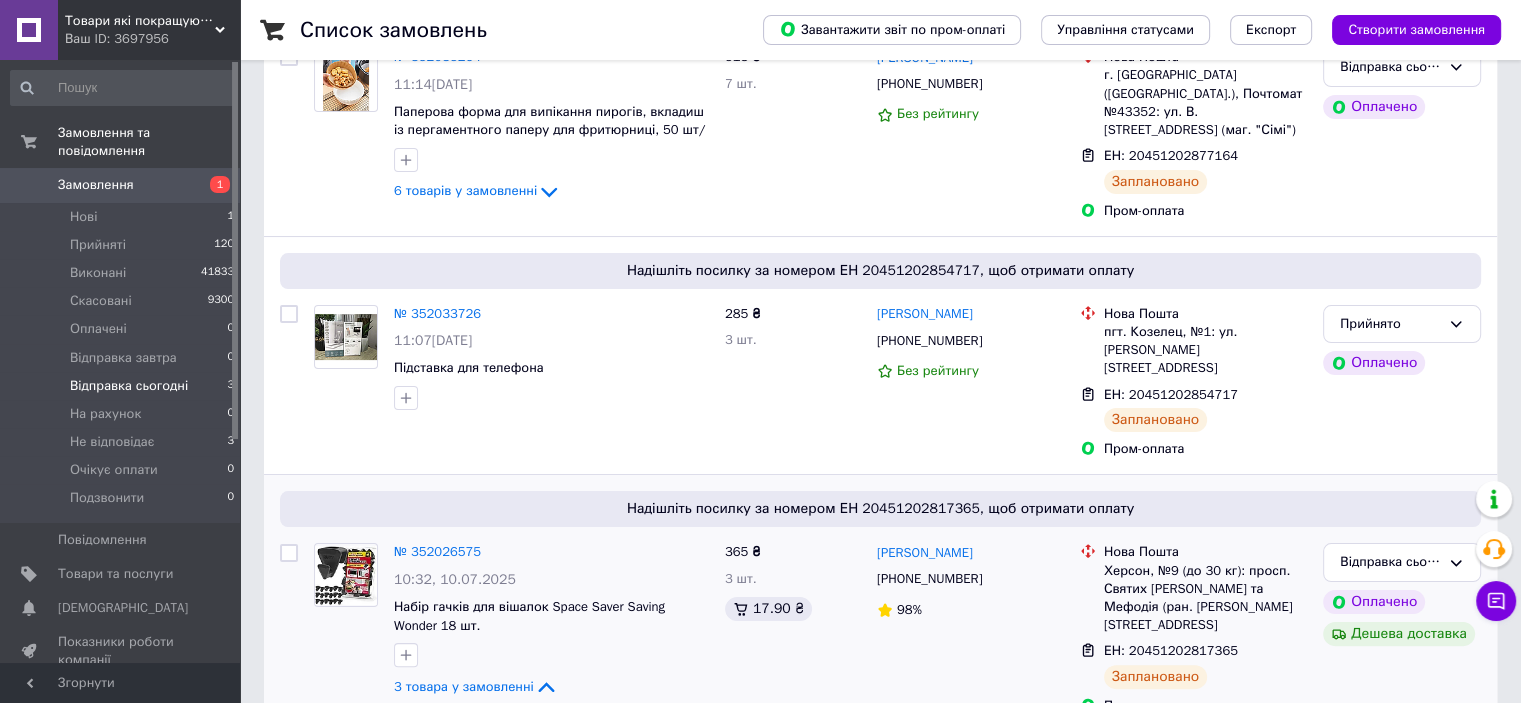scroll, scrollTop: 548, scrollLeft: 0, axis: vertical 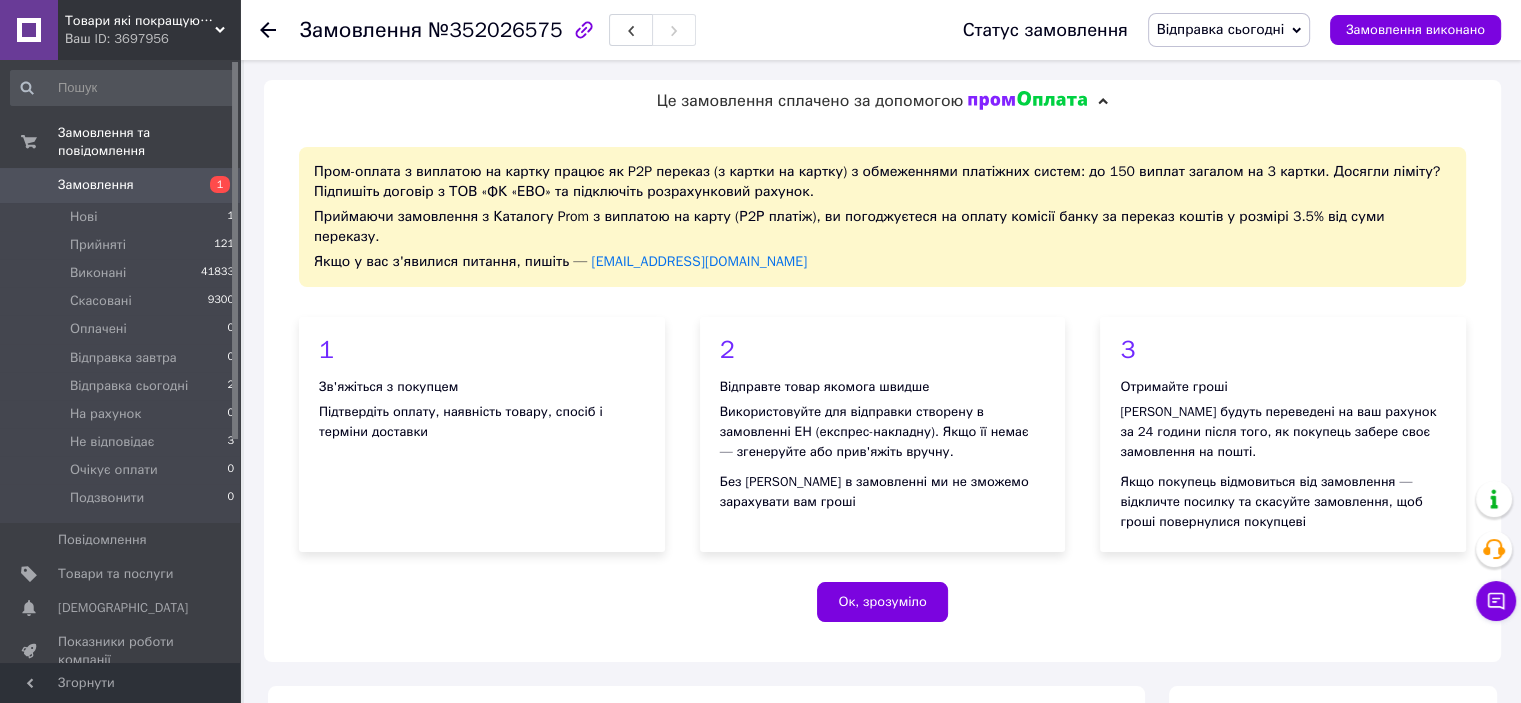 click on "Замовлення №352026575" at bounding box center (611, 30) 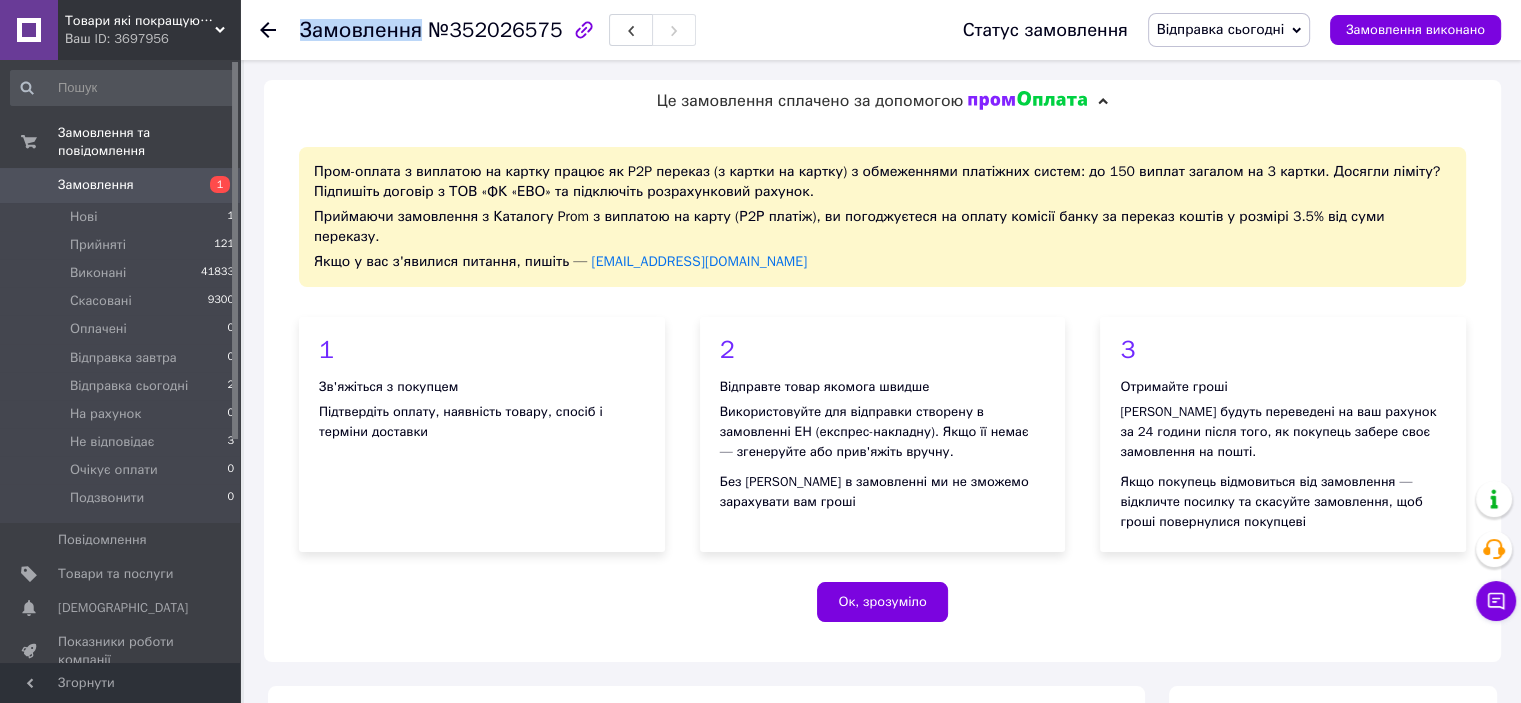 click on "Замовлення №352026575" at bounding box center (611, 30) 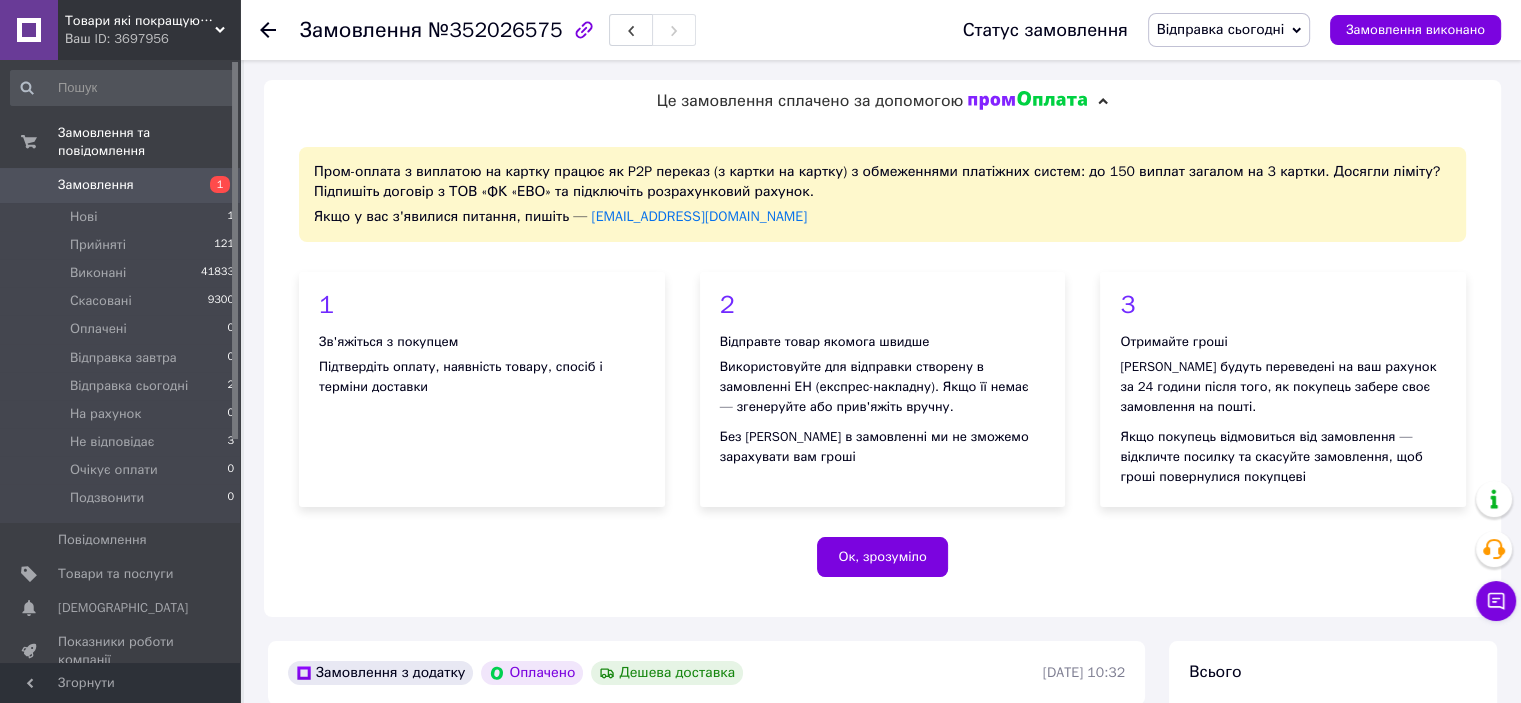 click on "№352026575" at bounding box center (495, 30) 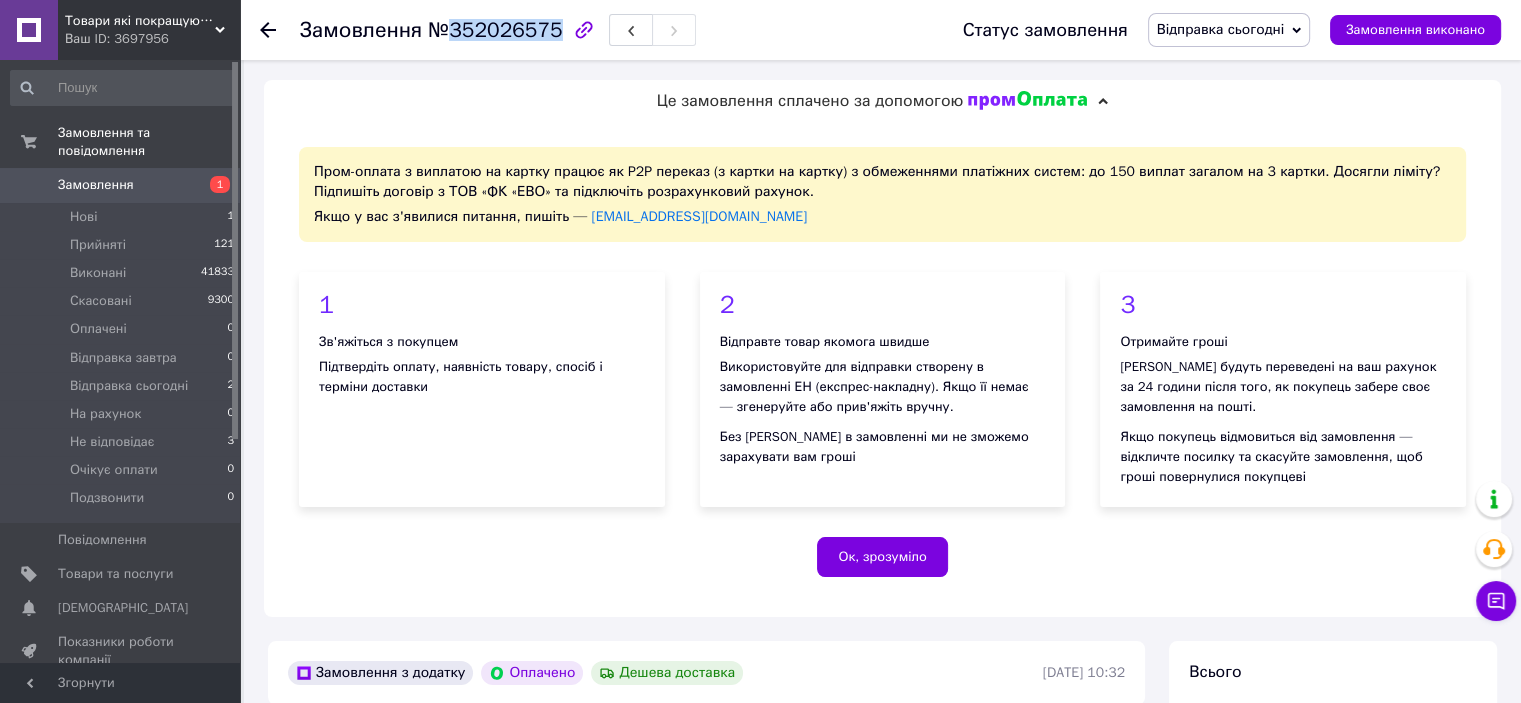 click on "№352026575" at bounding box center (495, 30) 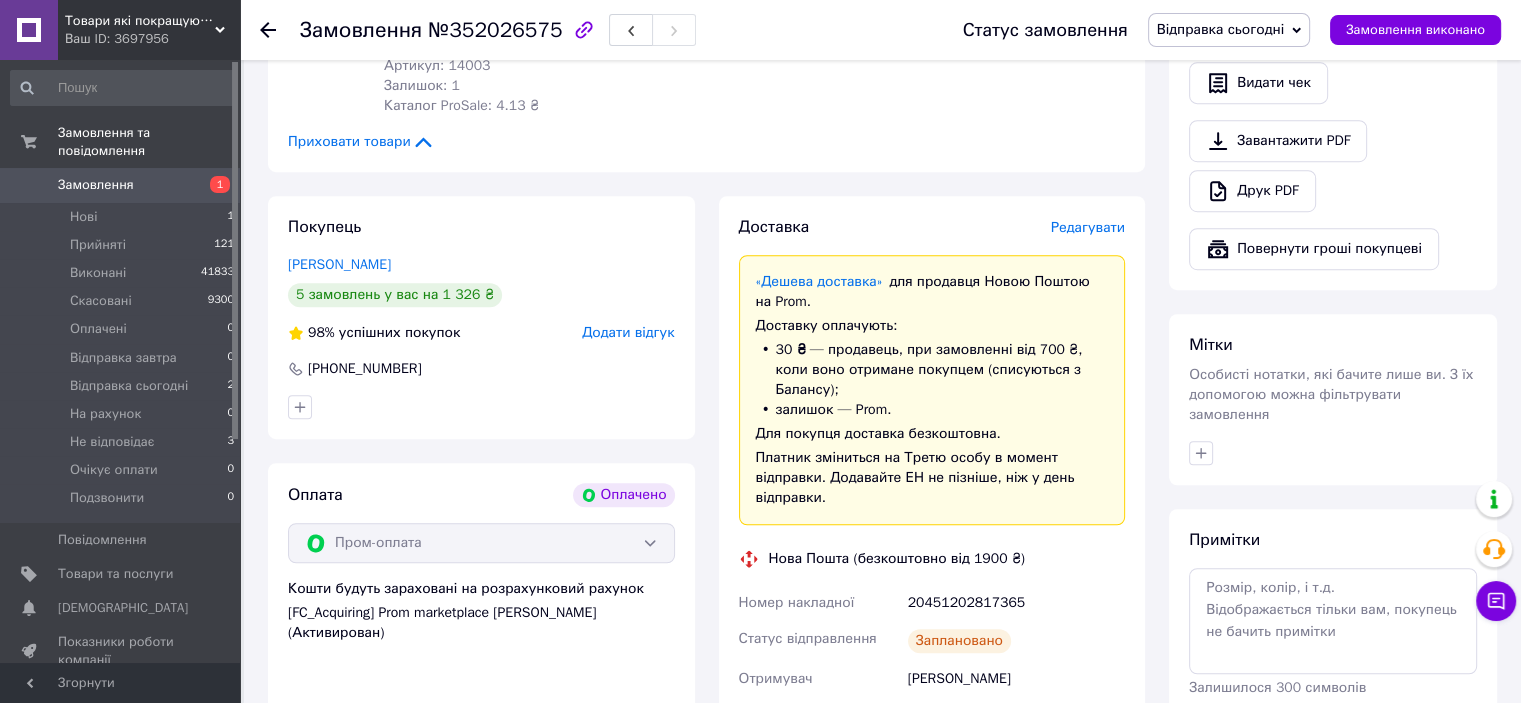 click on "20451202817365" at bounding box center [1016, 603] 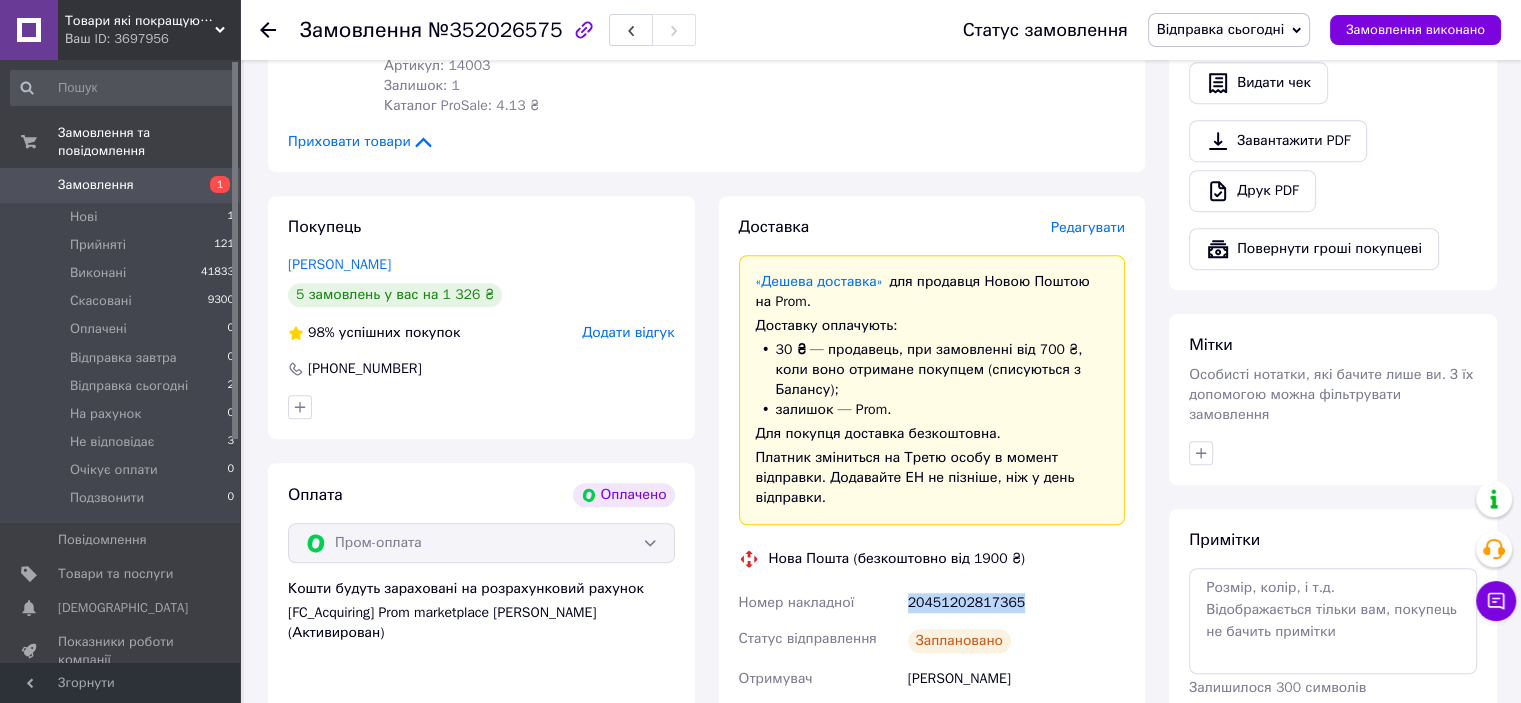 click on "20451202817365" at bounding box center [1016, 603] 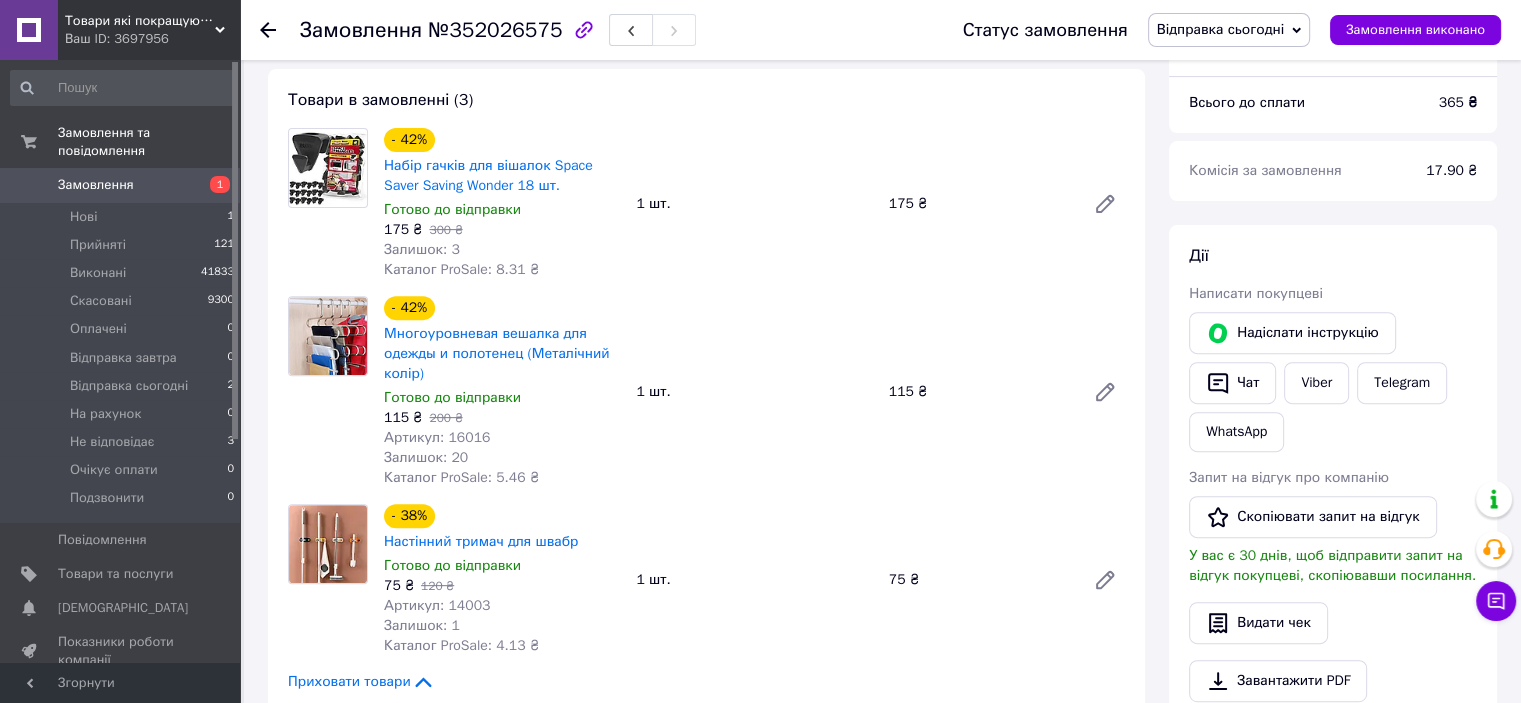 scroll, scrollTop: 400, scrollLeft: 0, axis: vertical 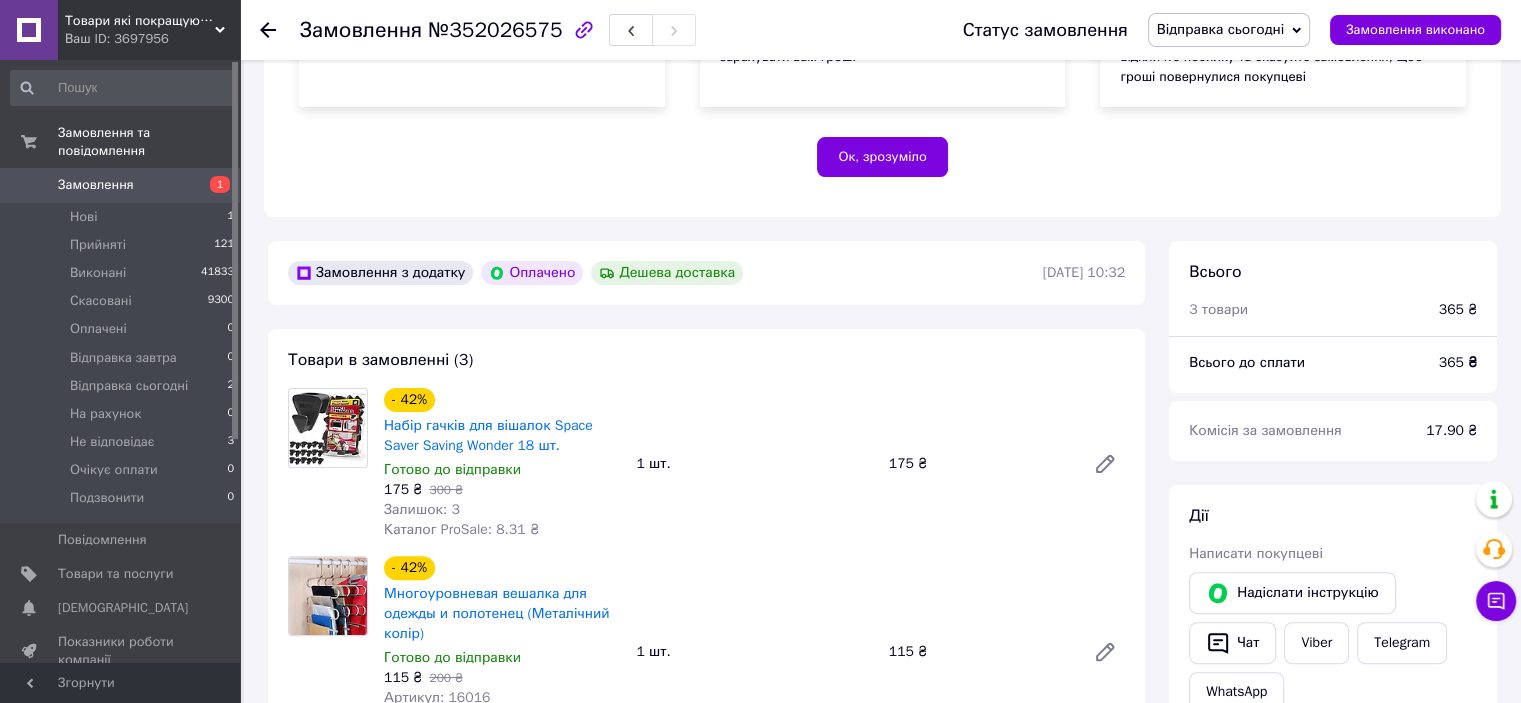 click on "Відправка сьогодні" at bounding box center [1229, 30] 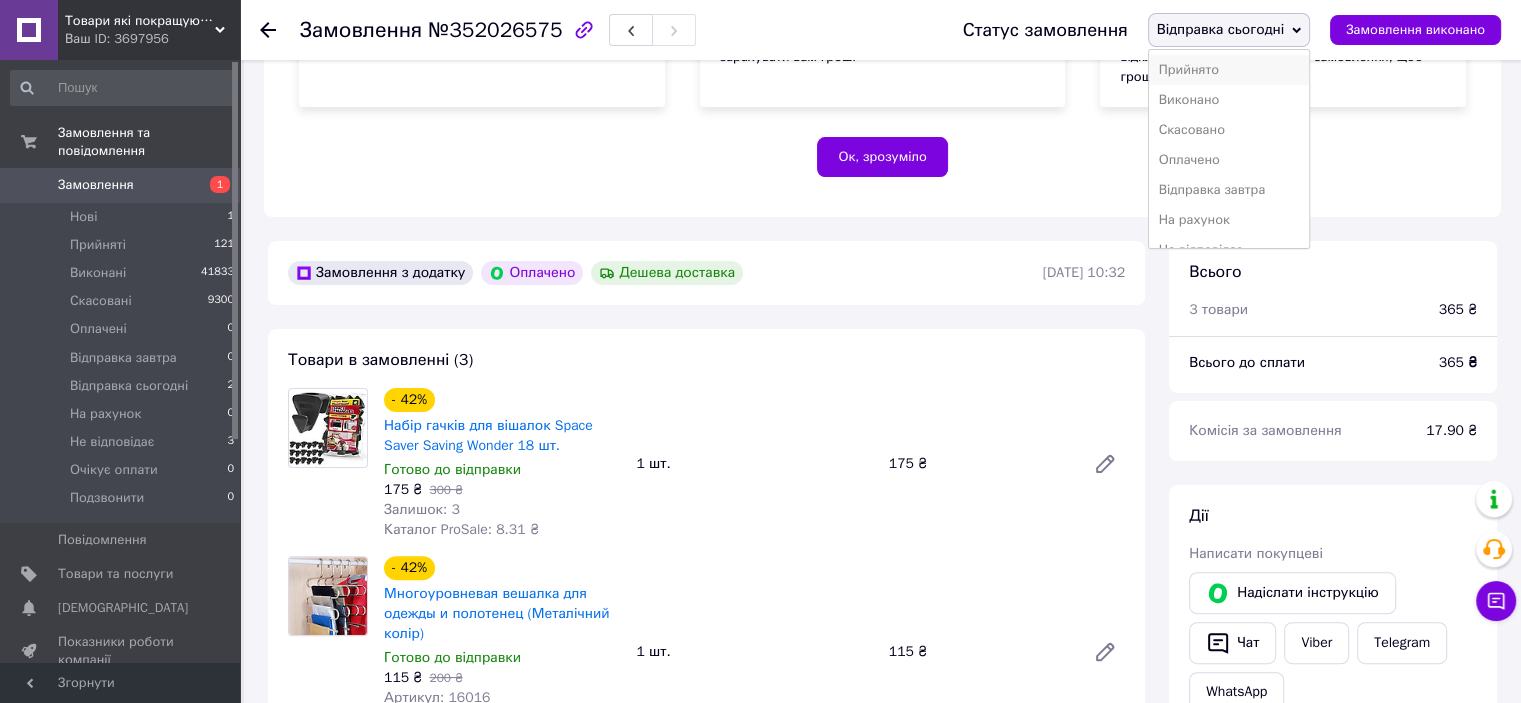 click on "Прийнято" at bounding box center (1229, 70) 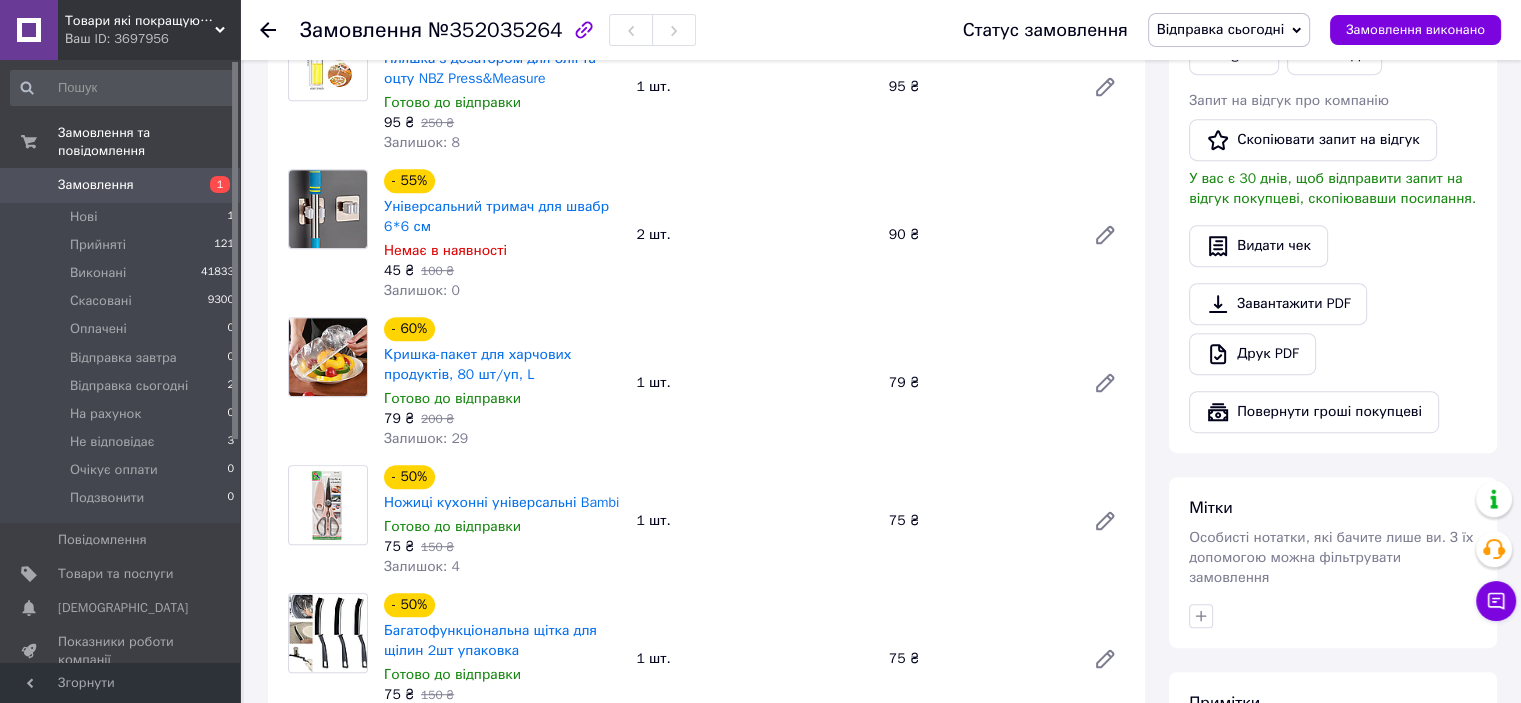scroll, scrollTop: 700, scrollLeft: 0, axis: vertical 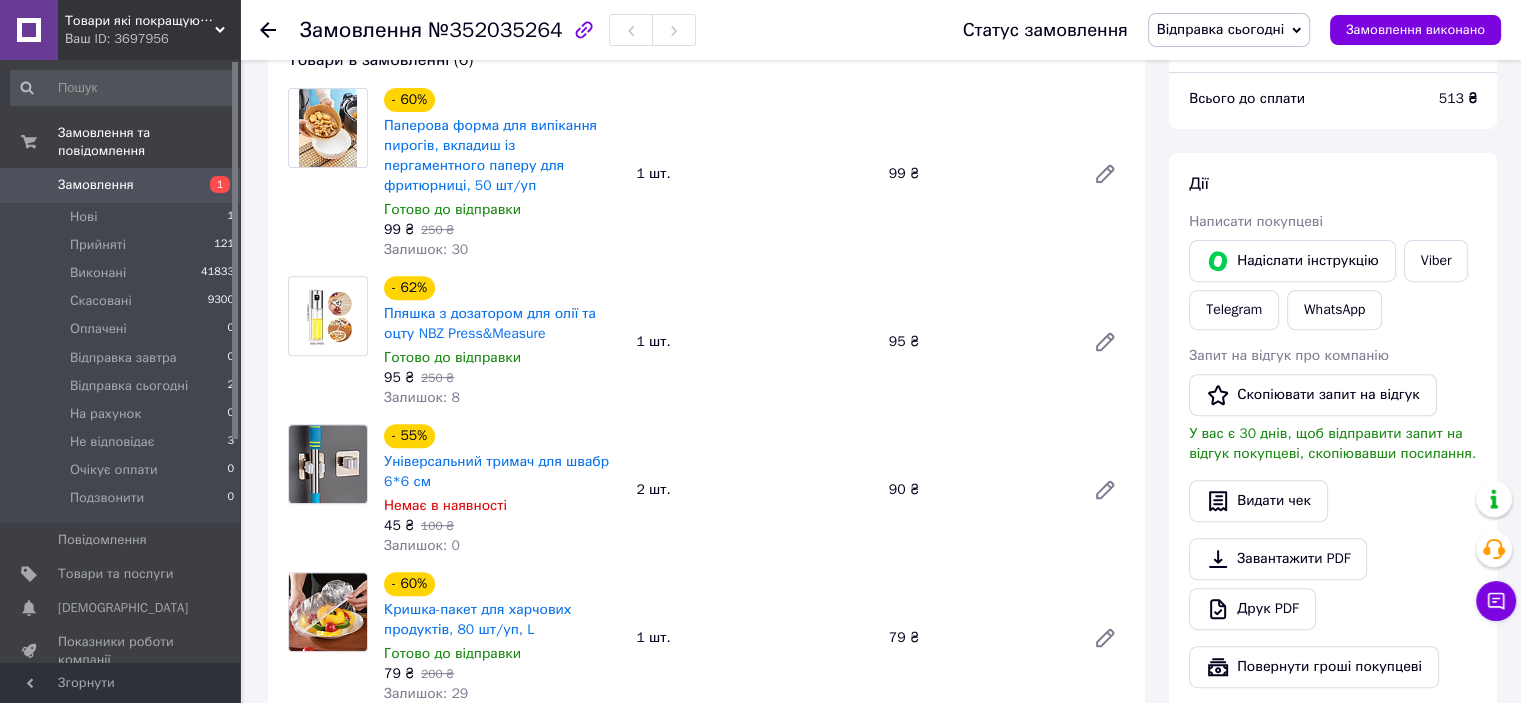 click on "№352035264" at bounding box center [495, 30] 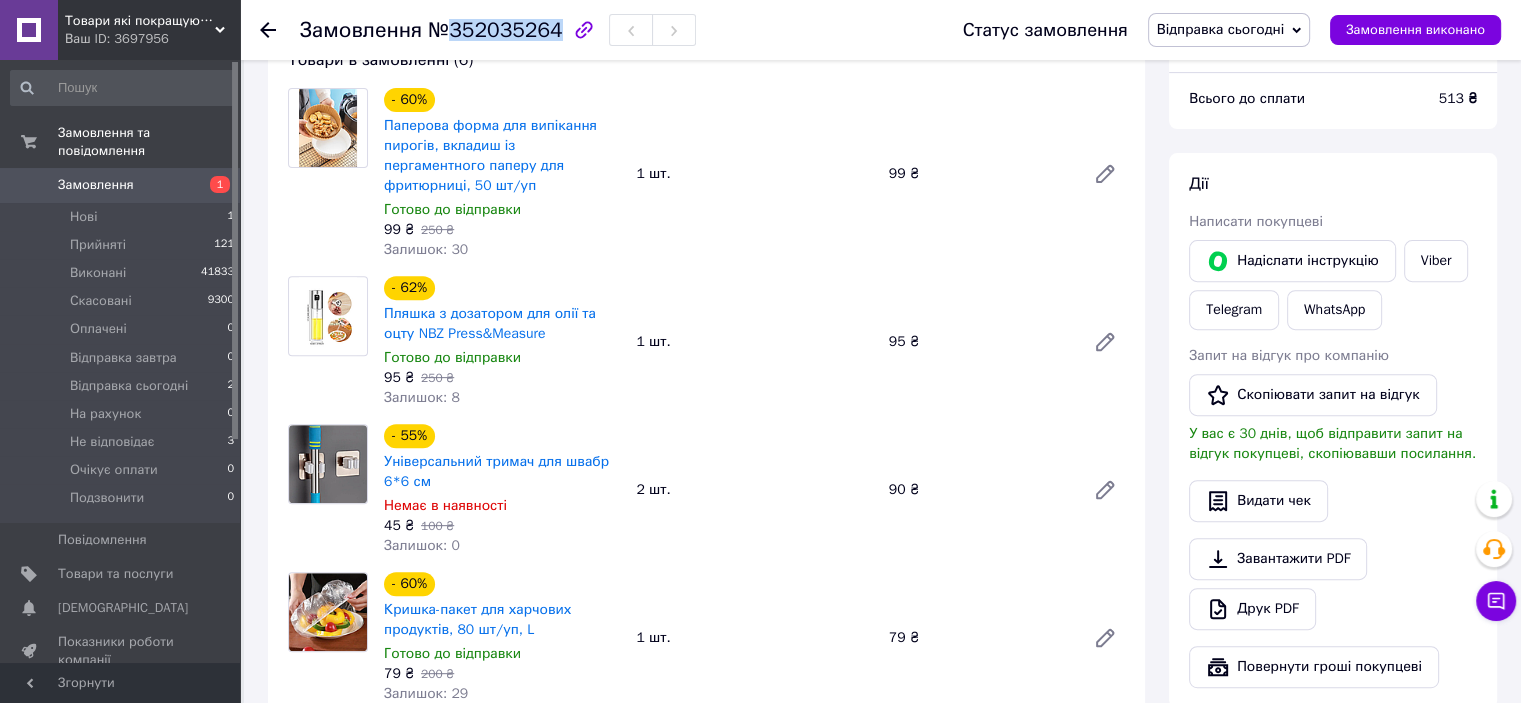 click on "№352035264" at bounding box center [495, 30] 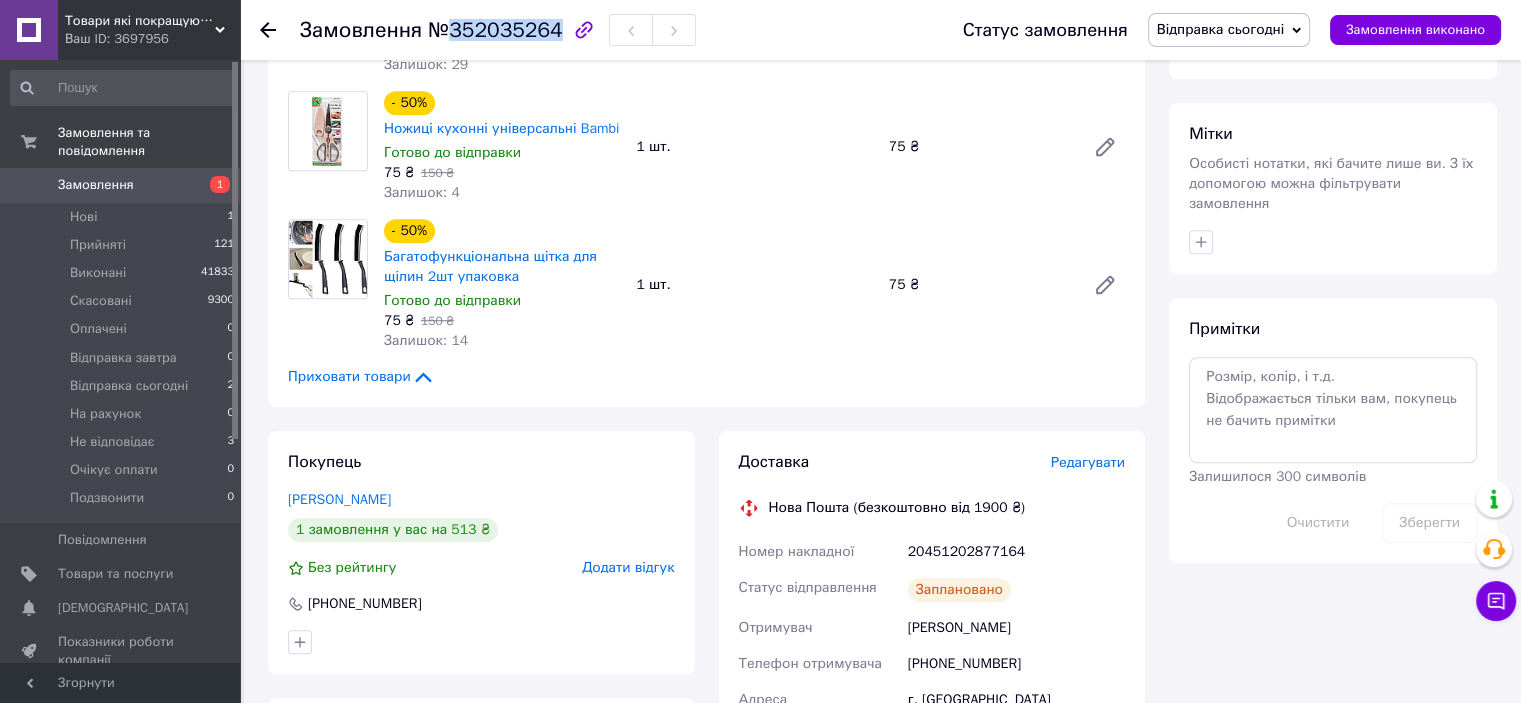 scroll, scrollTop: 1400, scrollLeft: 0, axis: vertical 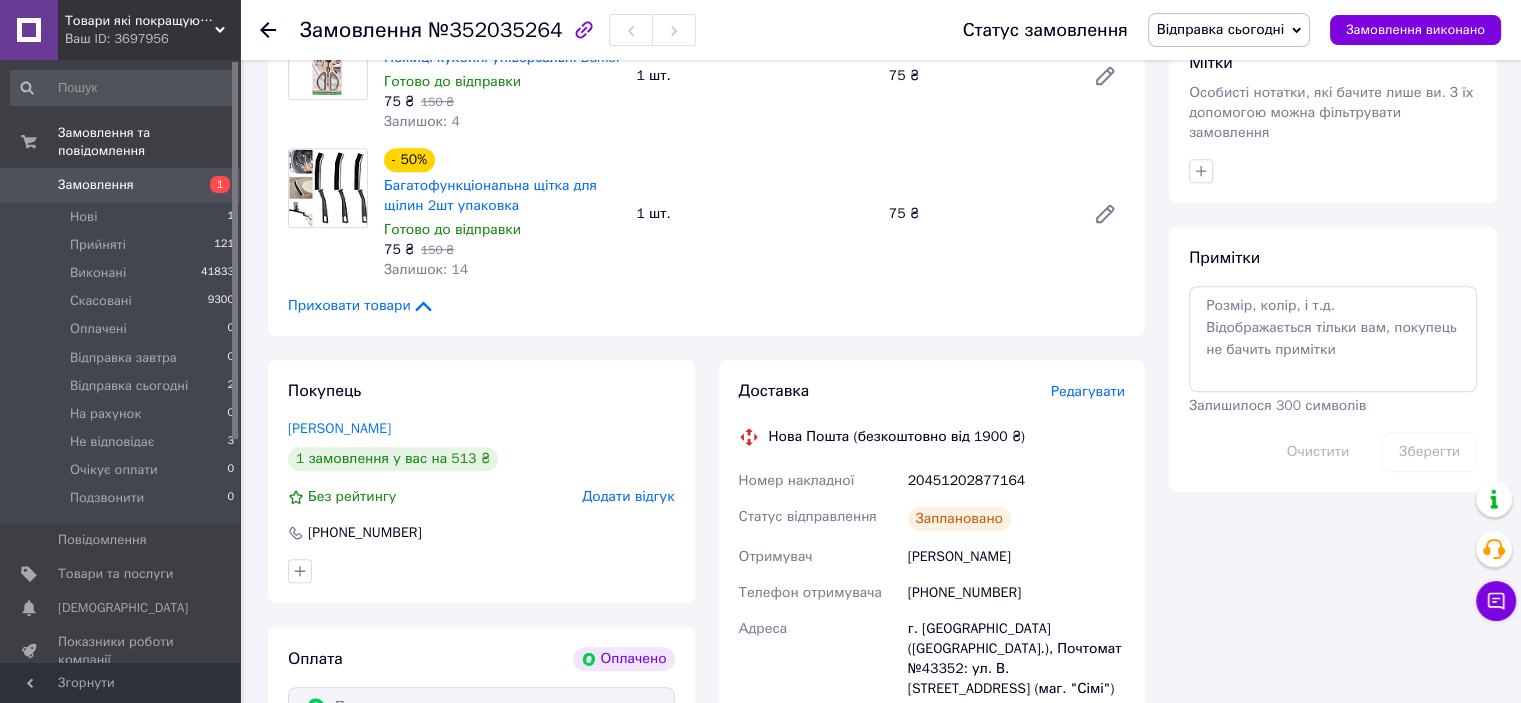 click on "20451202877164" at bounding box center [1016, 481] 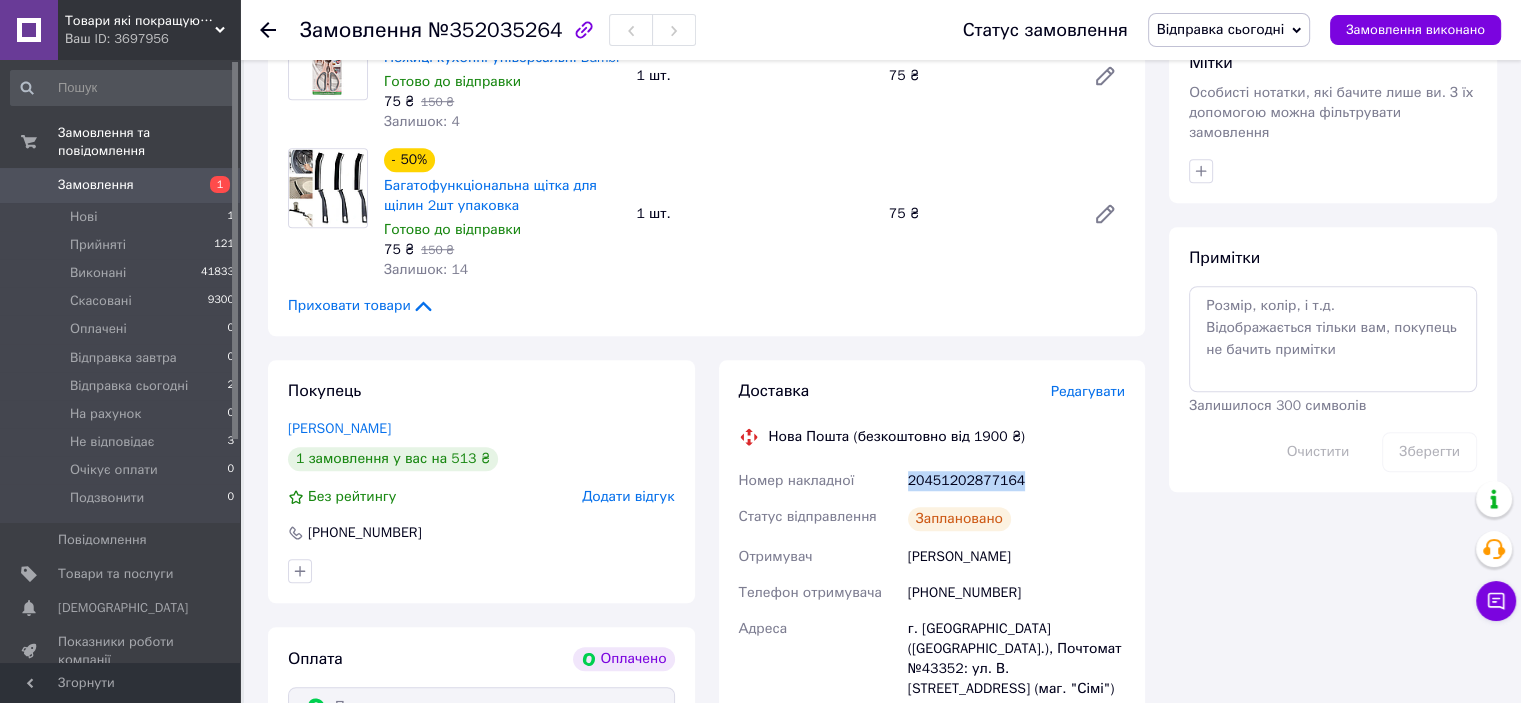 click on "20451202877164" at bounding box center [1016, 481] 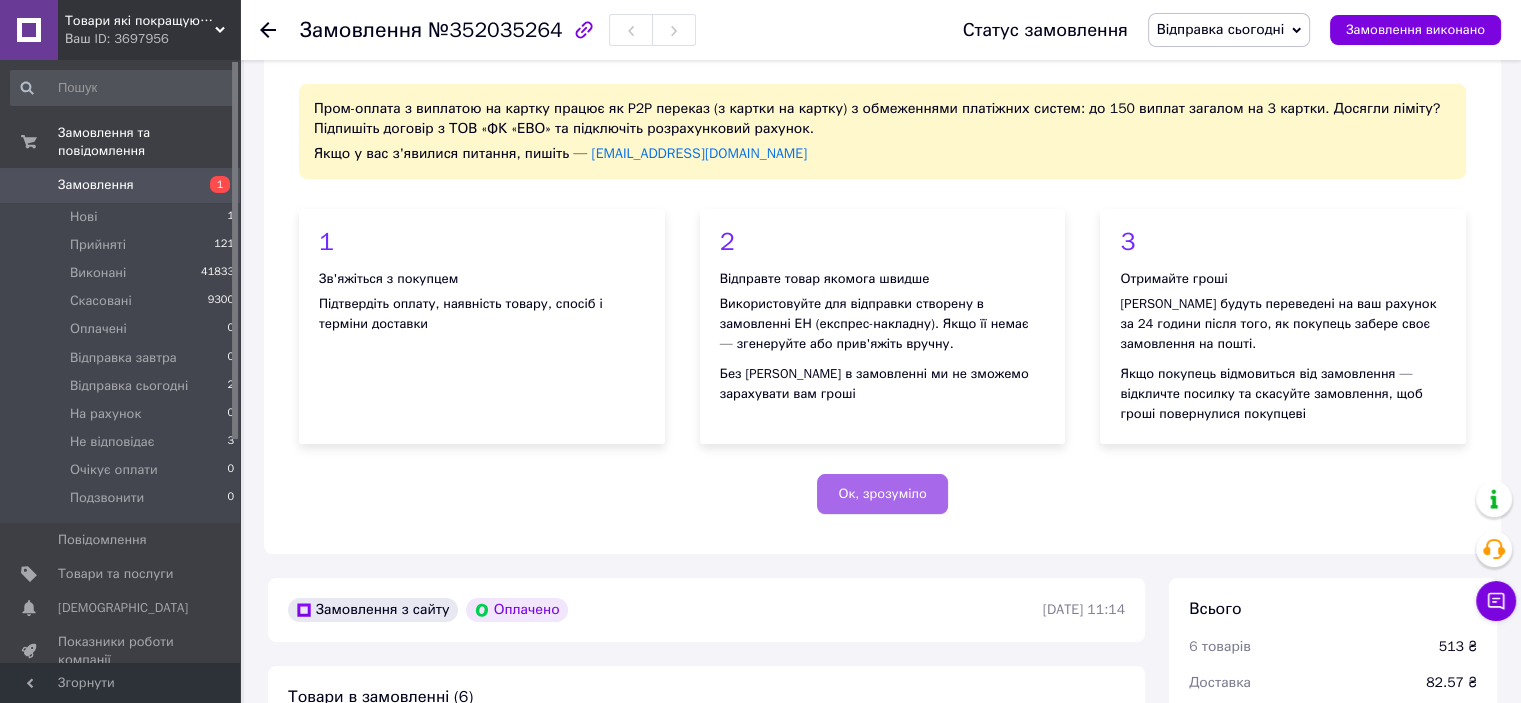 scroll, scrollTop: 0, scrollLeft: 0, axis: both 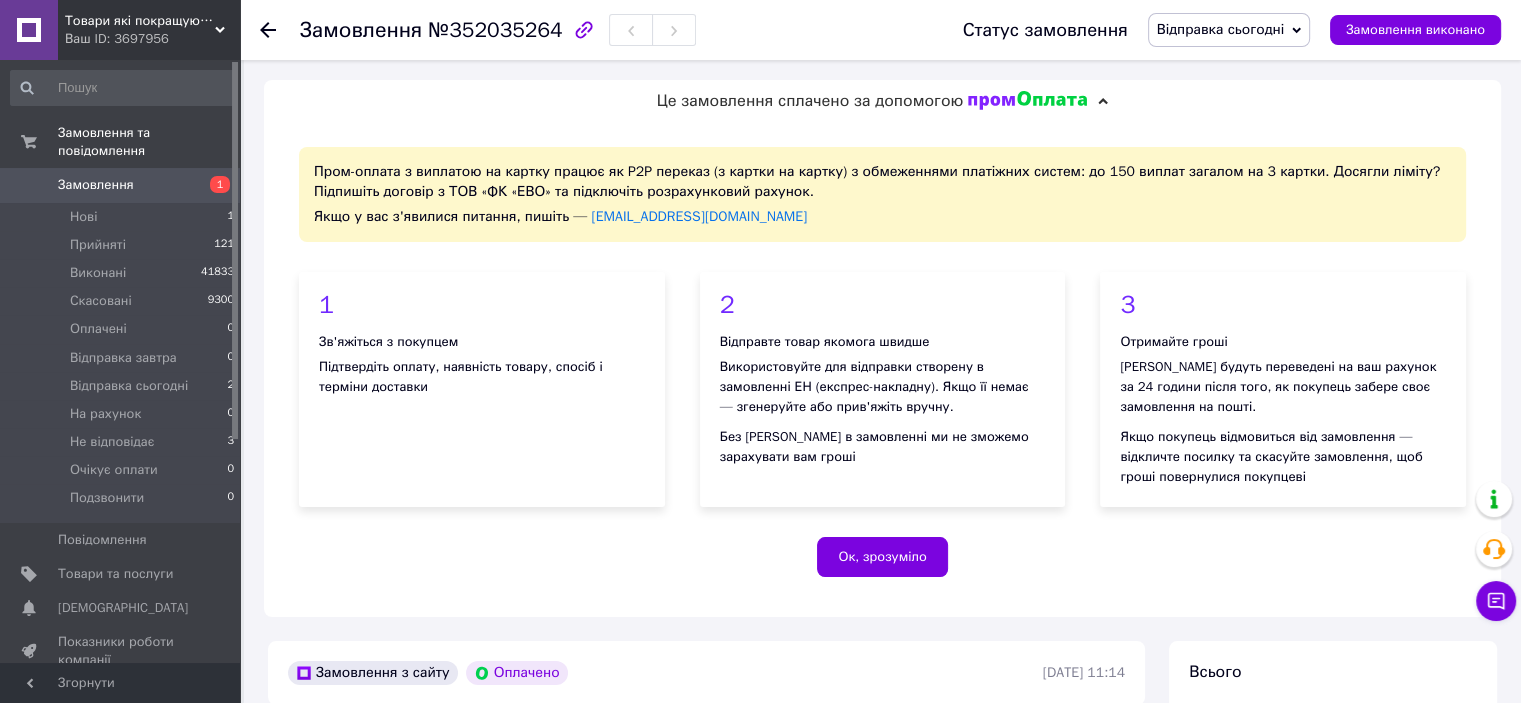 click on "Відправка сьогодні" at bounding box center (1220, 29) 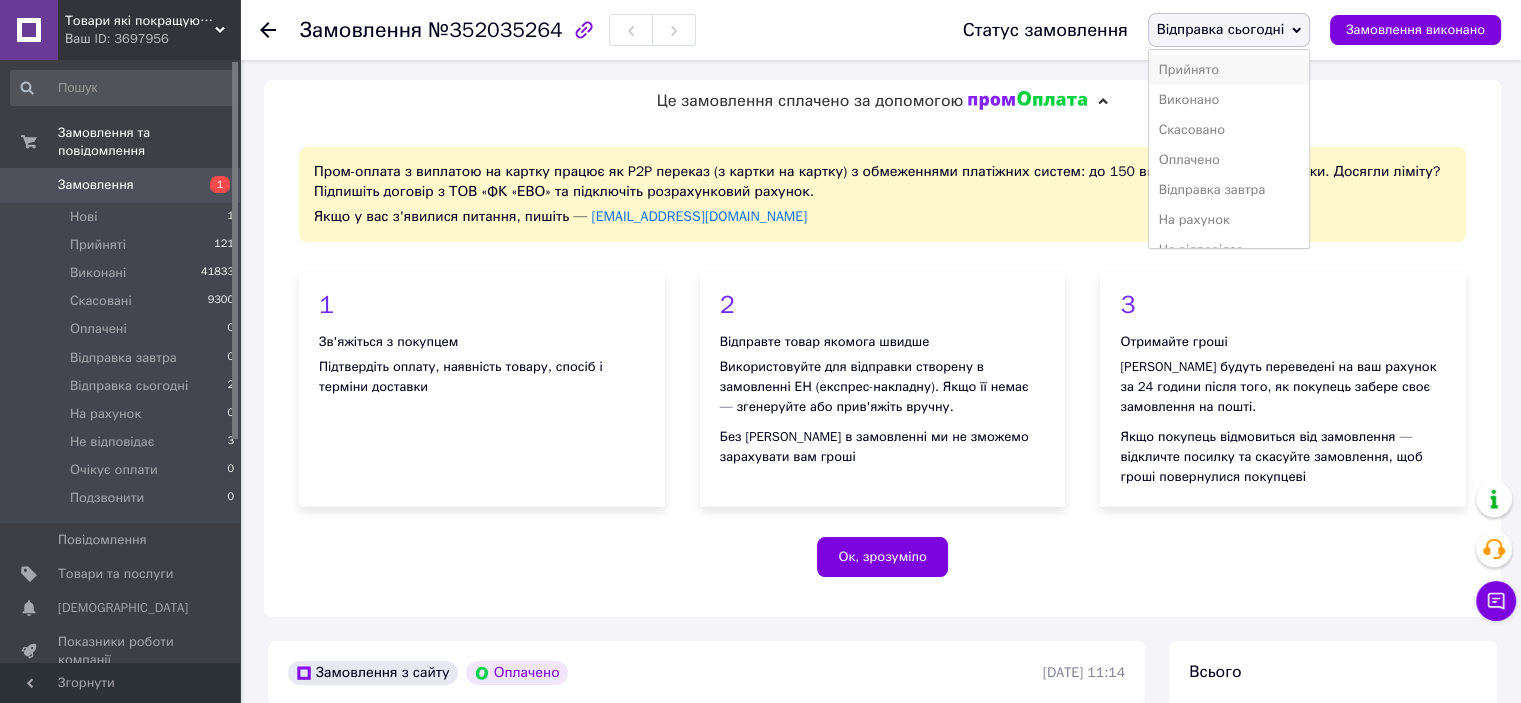 click on "Прийнято" at bounding box center (1229, 70) 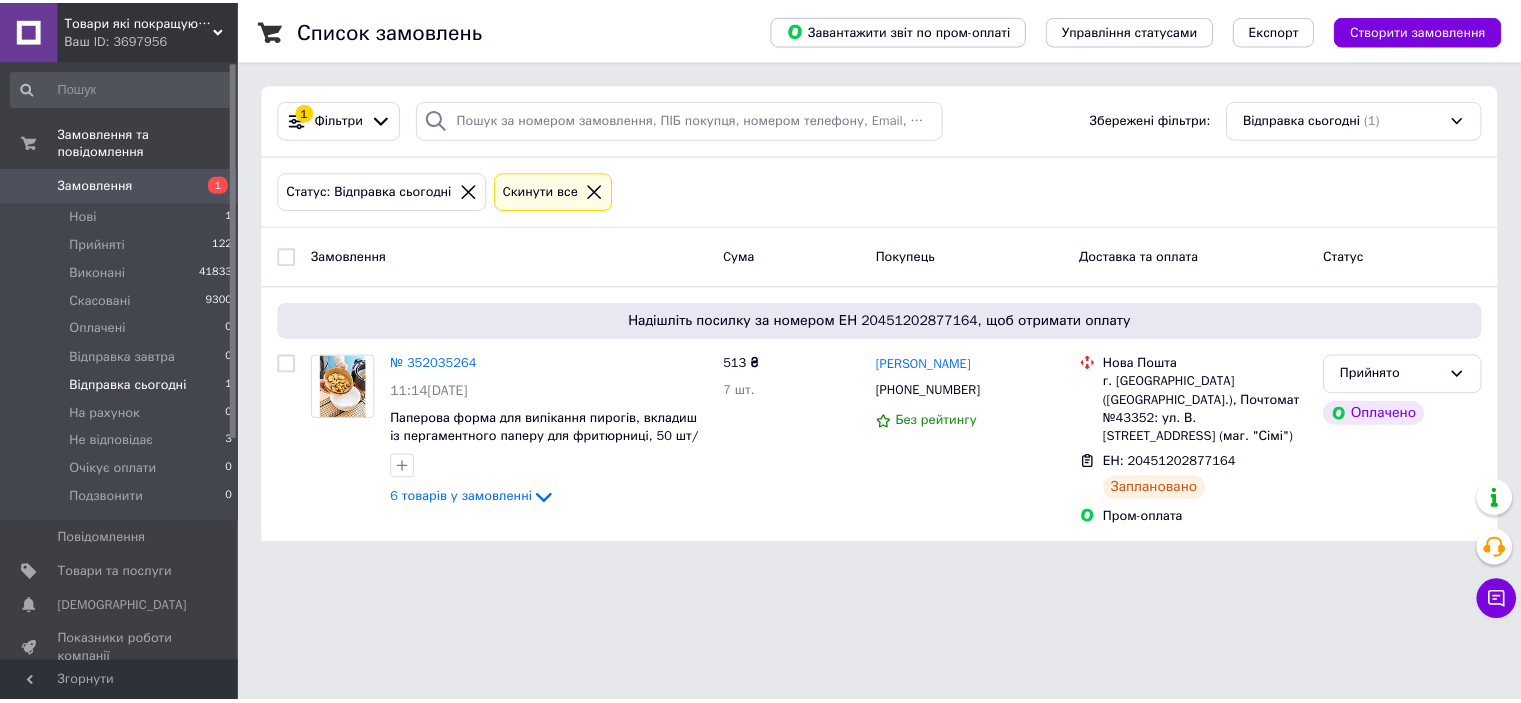 scroll, scrollTop: 0, scrollLeft: 0, axis: both 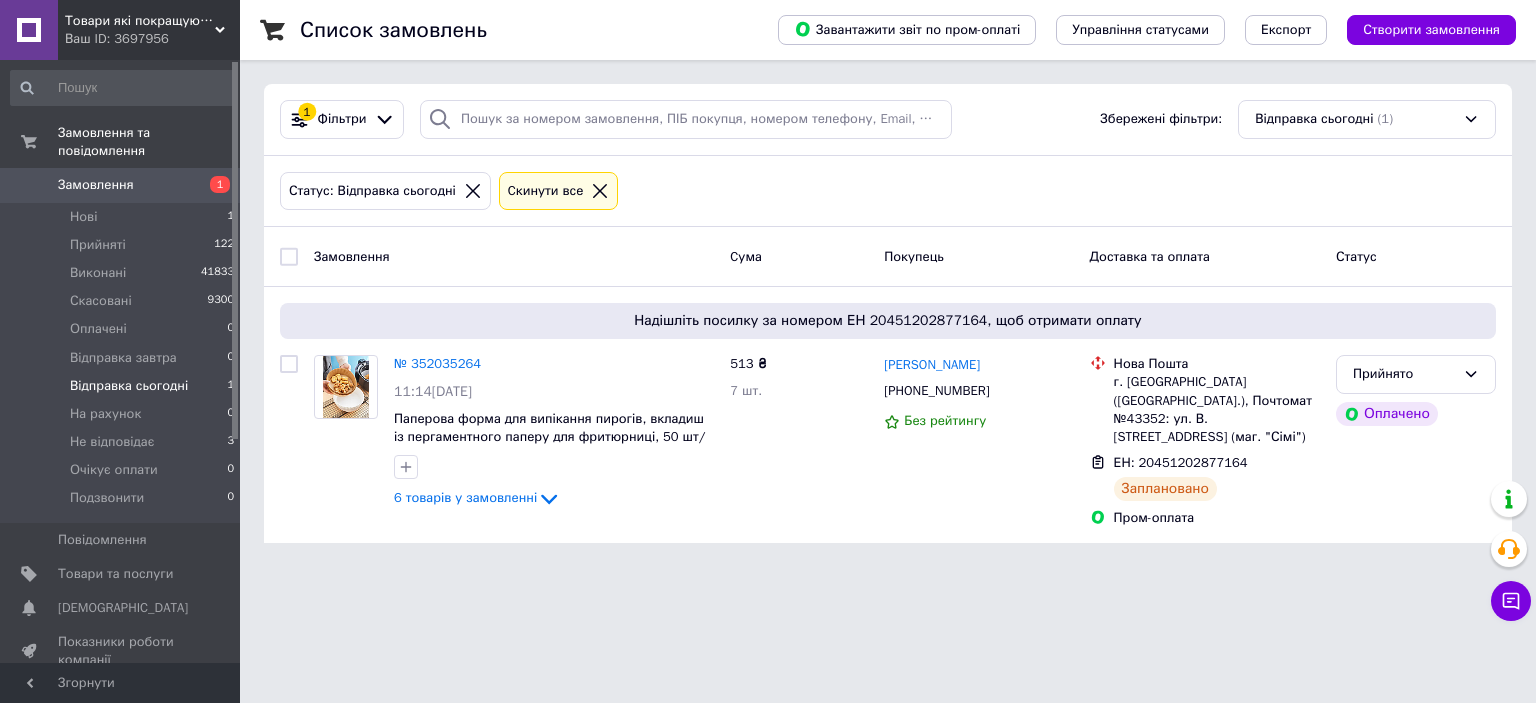 click on "1" at bounding box center (212, 185) 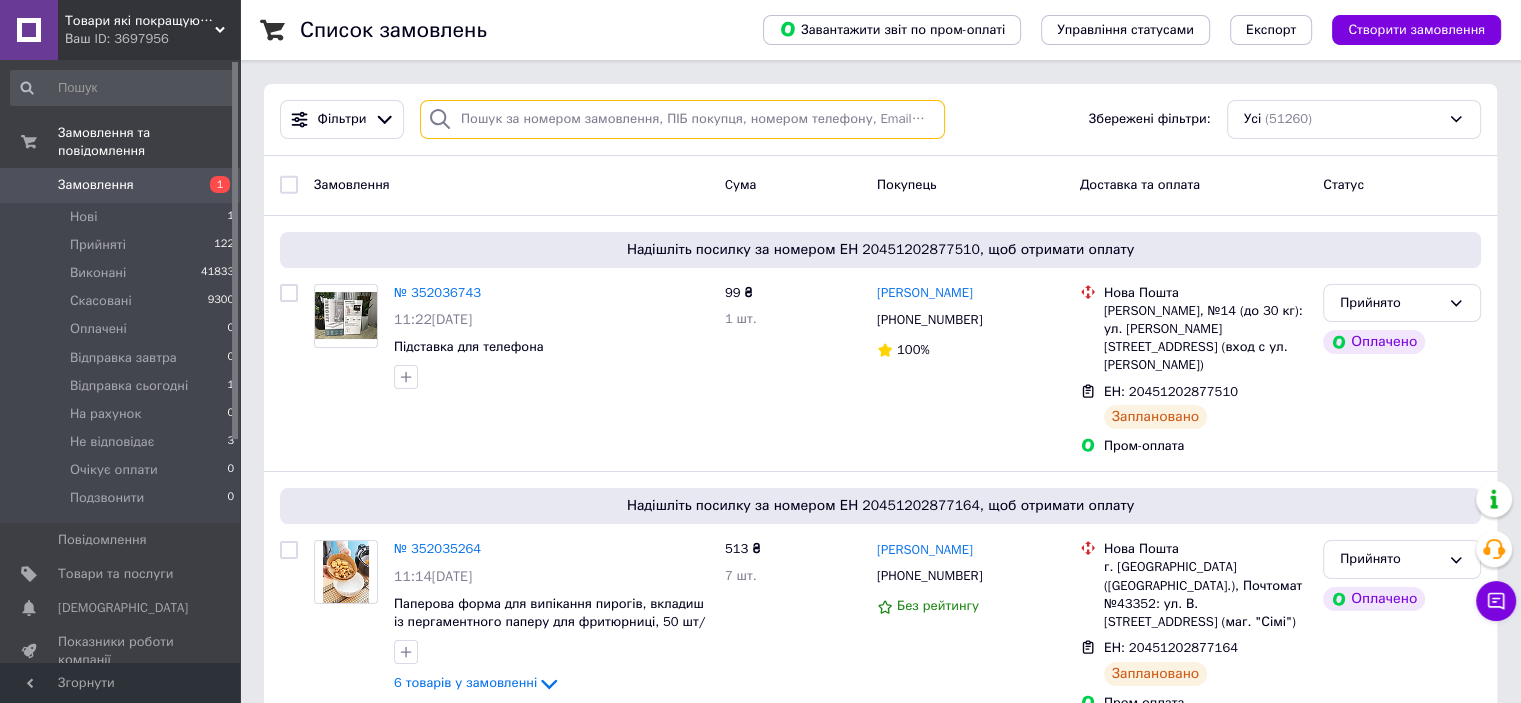 click at bounding box center (682, 119) 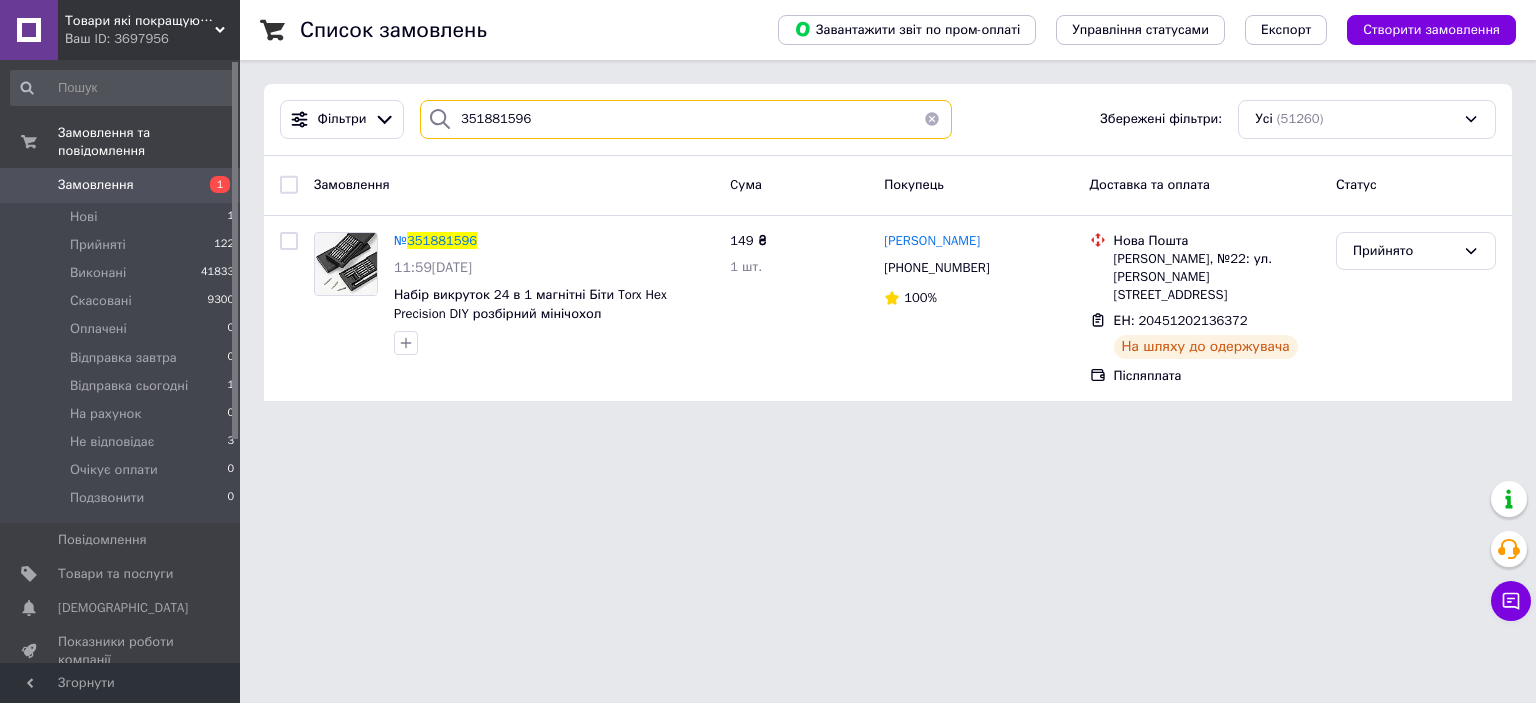 click on "351881596" at bounding box center [686, 119] 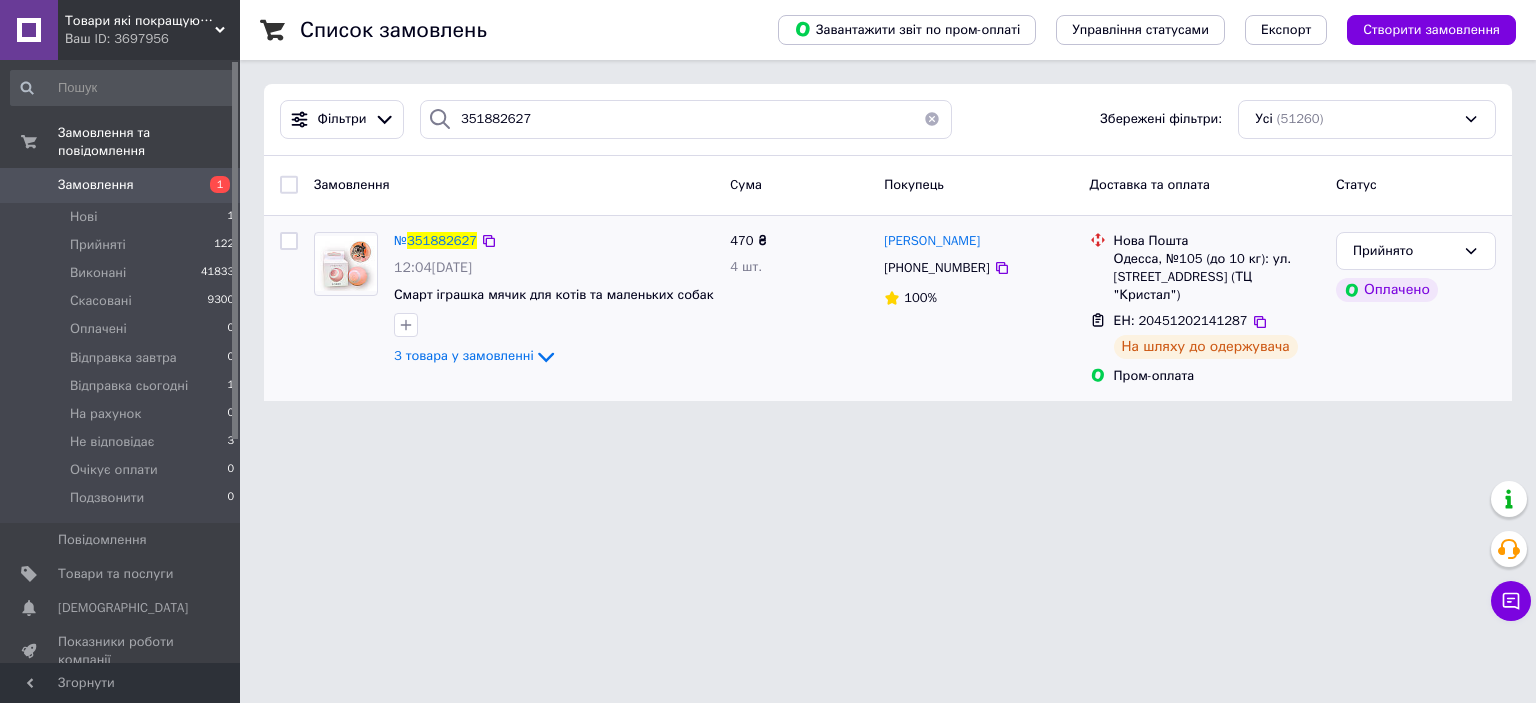 click on "3 товара у замовленні" 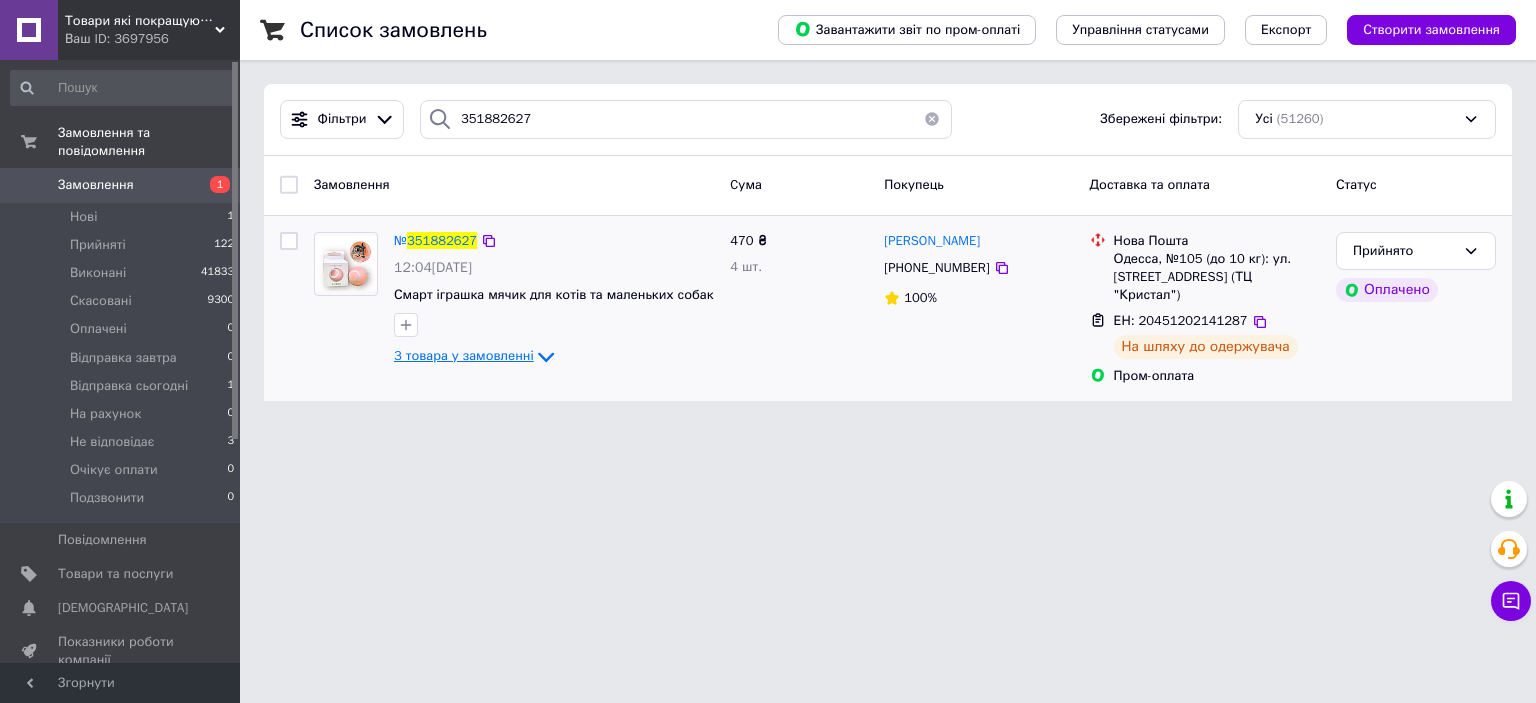 click on "3 товара у замовленні" at bounding box center (464, 355) 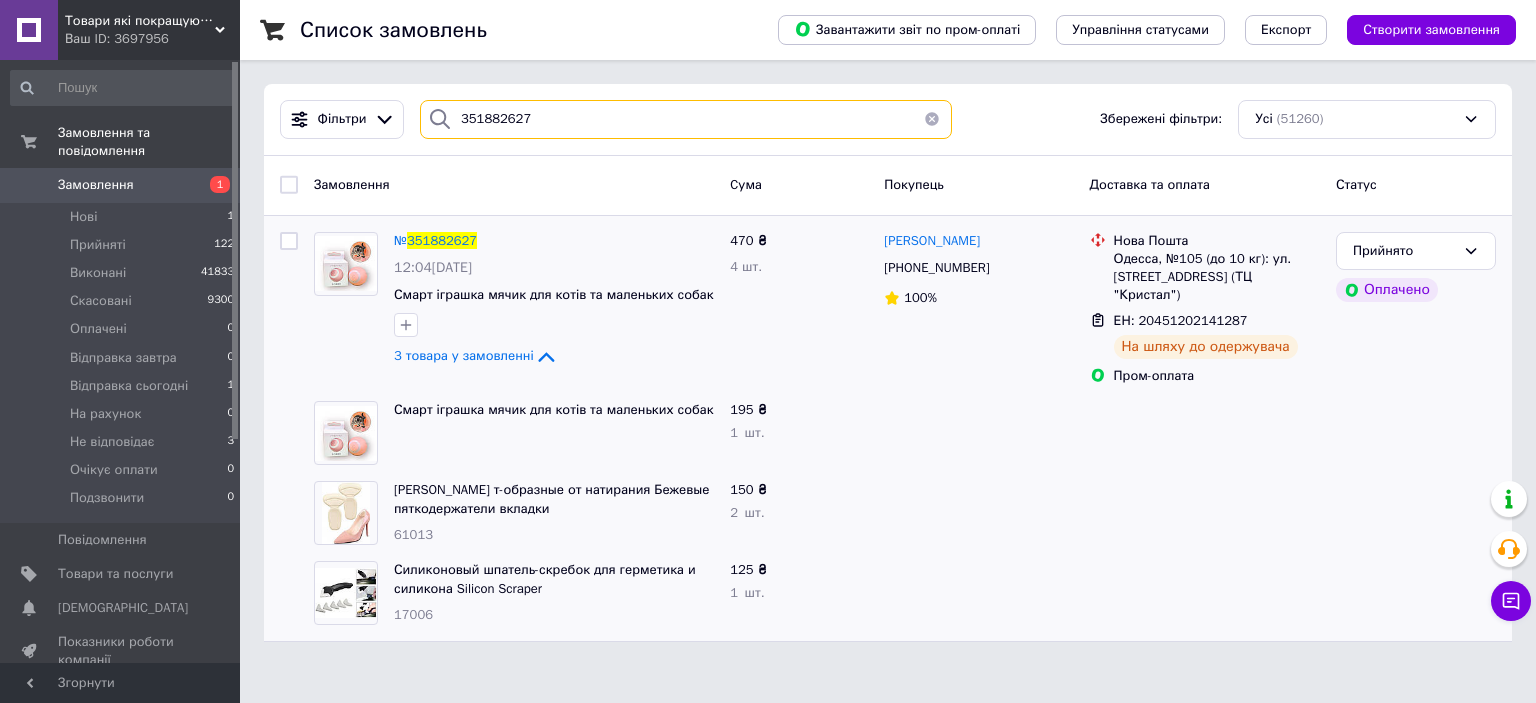 click on "351882627" at bounding box center [686, 119] 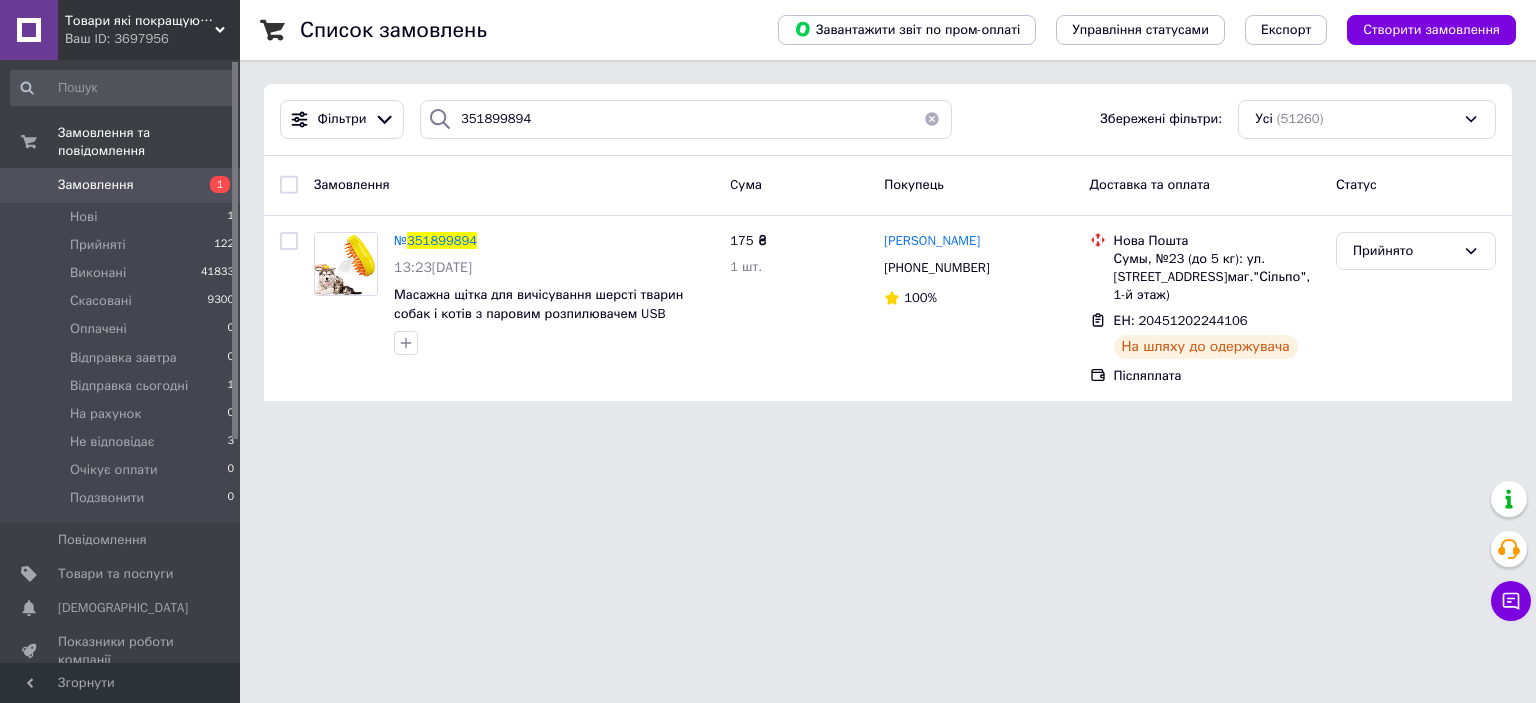 click on "Фільтри 351899894 Збережені фільтри: Усі (51260)" at bounding box center [888, 120] 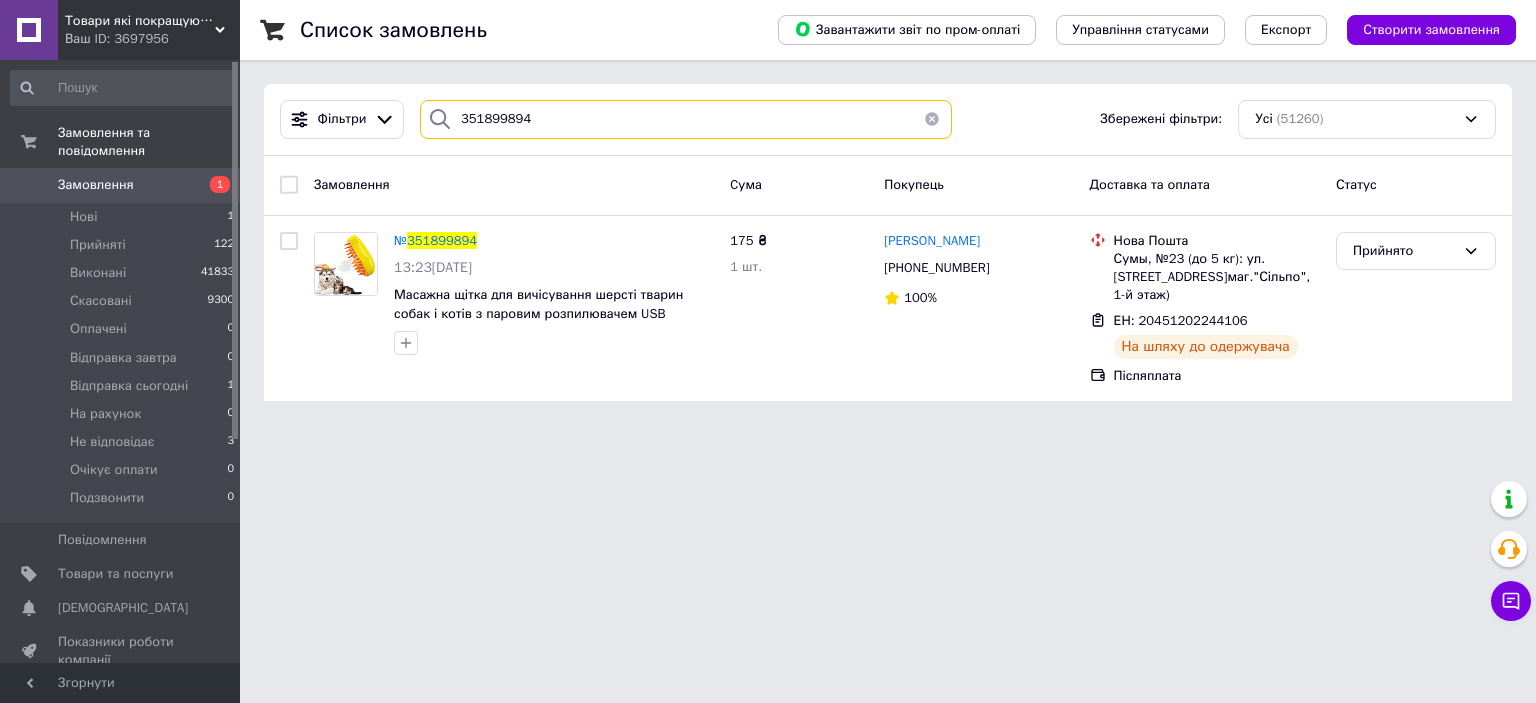 click on "351899894" at bounding box center (686, 119) 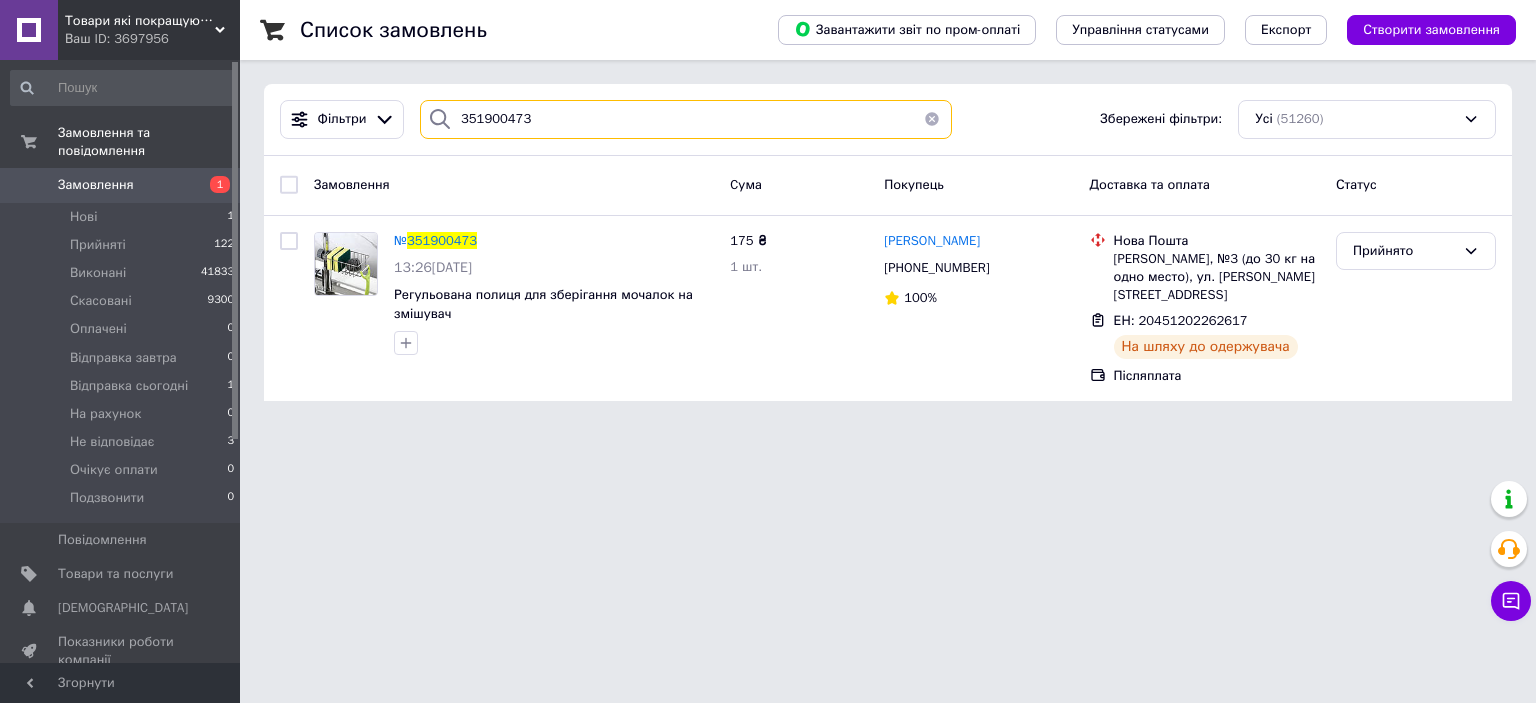 click on "351900473" at bounding box center (686, 119) 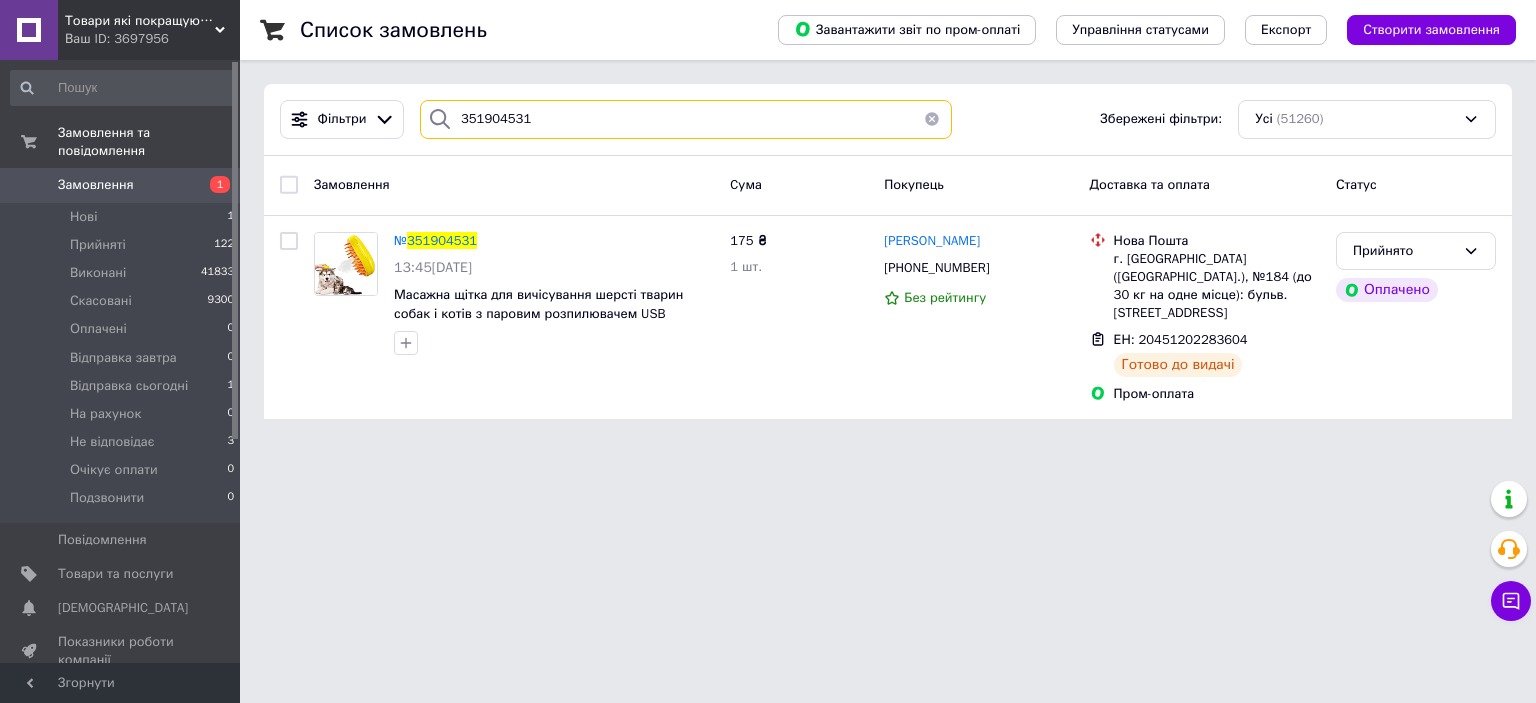 click on "351904531" at bounding box center (686, 119) 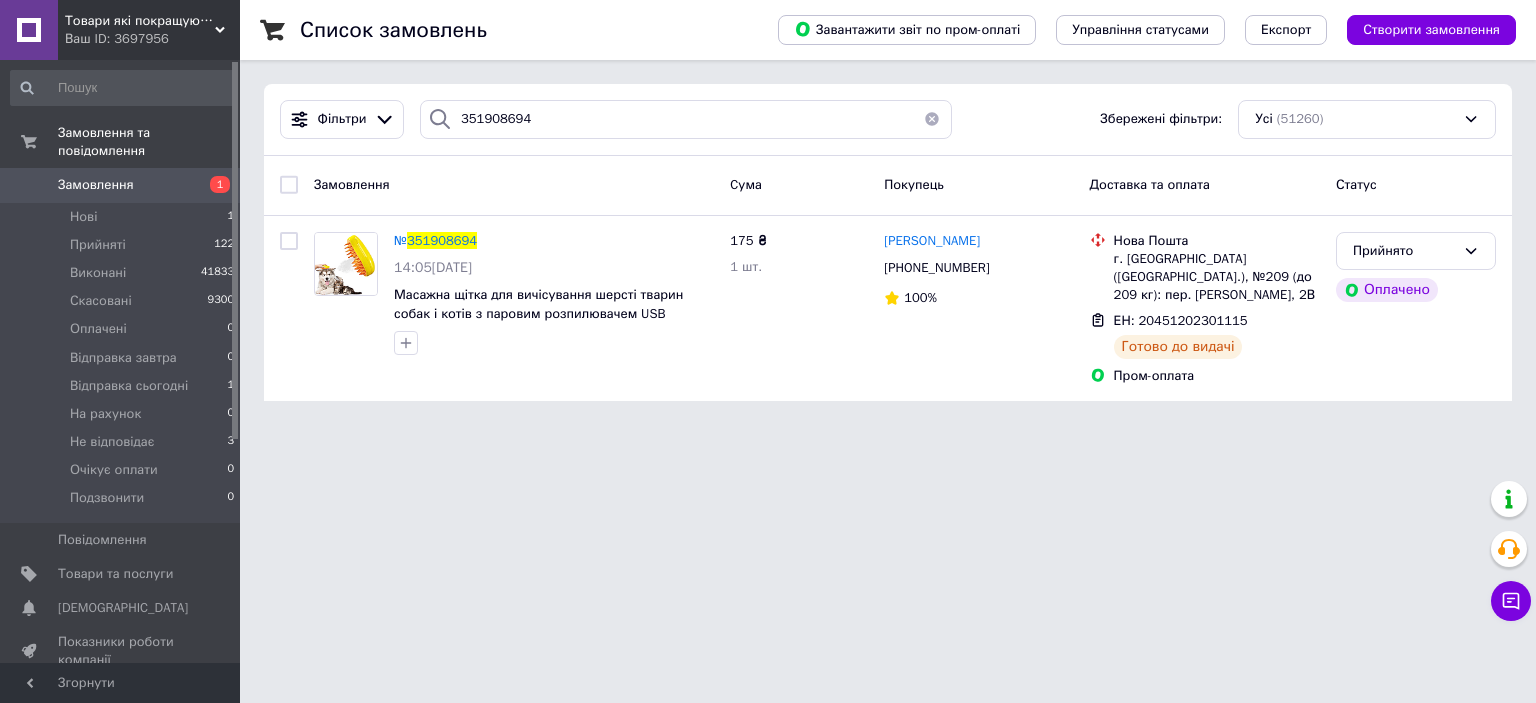 click on "Список замовлень   Завантажити звіт по пром-оплаті Управління статусами Експорт Створити замовлення Фільтри 351908694 Збережені фільтри: Усі (51260) Замовлення Cума Покупець Доставка та оплата Статус №  351908694 14:05, 09.07.2025 Масажна щітка для вичісування шерсті тварин собак і котів з паровим розпилювачем USB 175 ₴ 1 шт. Нина Сологуб +380678989100 100% Нова Пошта г. Киев (Киевская обл.), №209 (до 209 кг): пер. Червиновский, 2В ЕН: 20451202301115 Готово до видачі Пром-оплата Прийнято Оплачено" at bounding box center (888, 212) 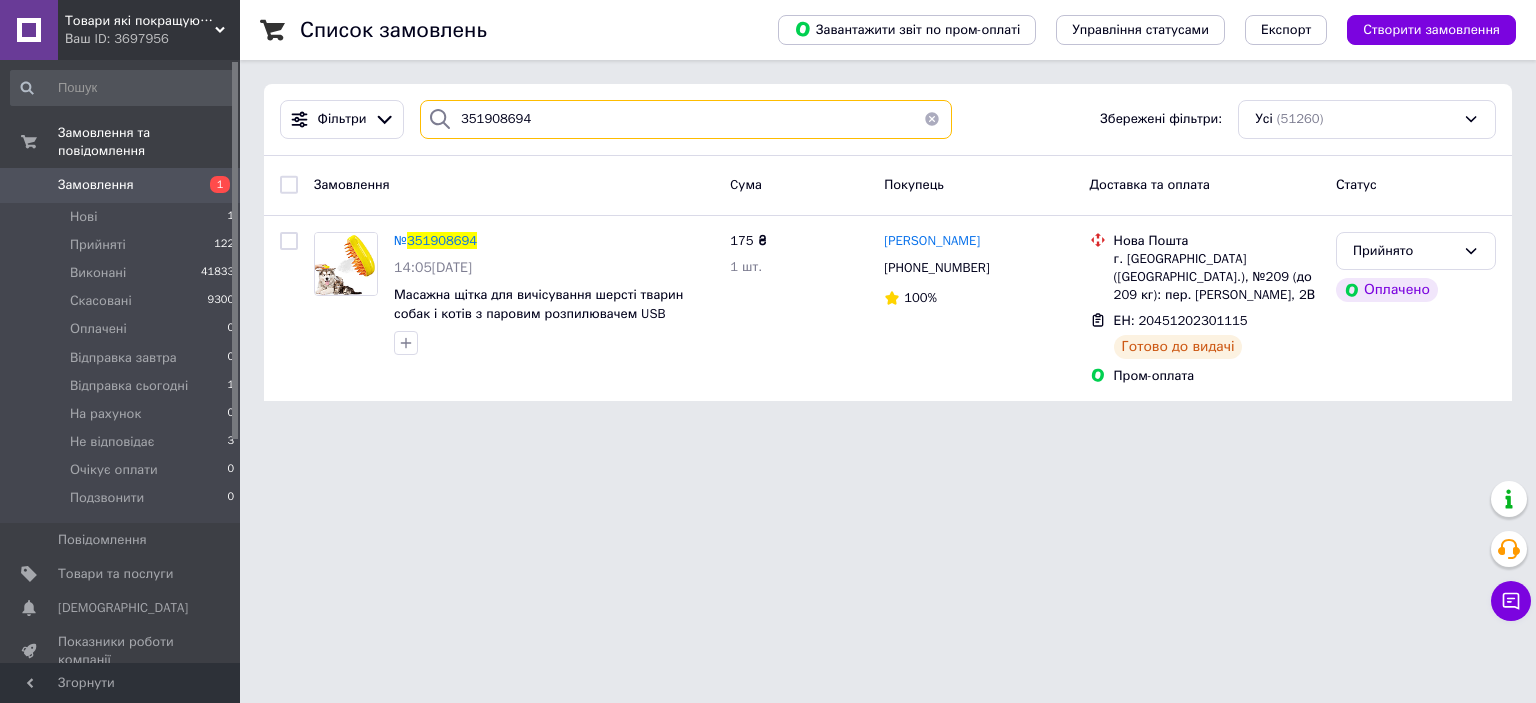click on "351908694" at bounding box center [686, 119] 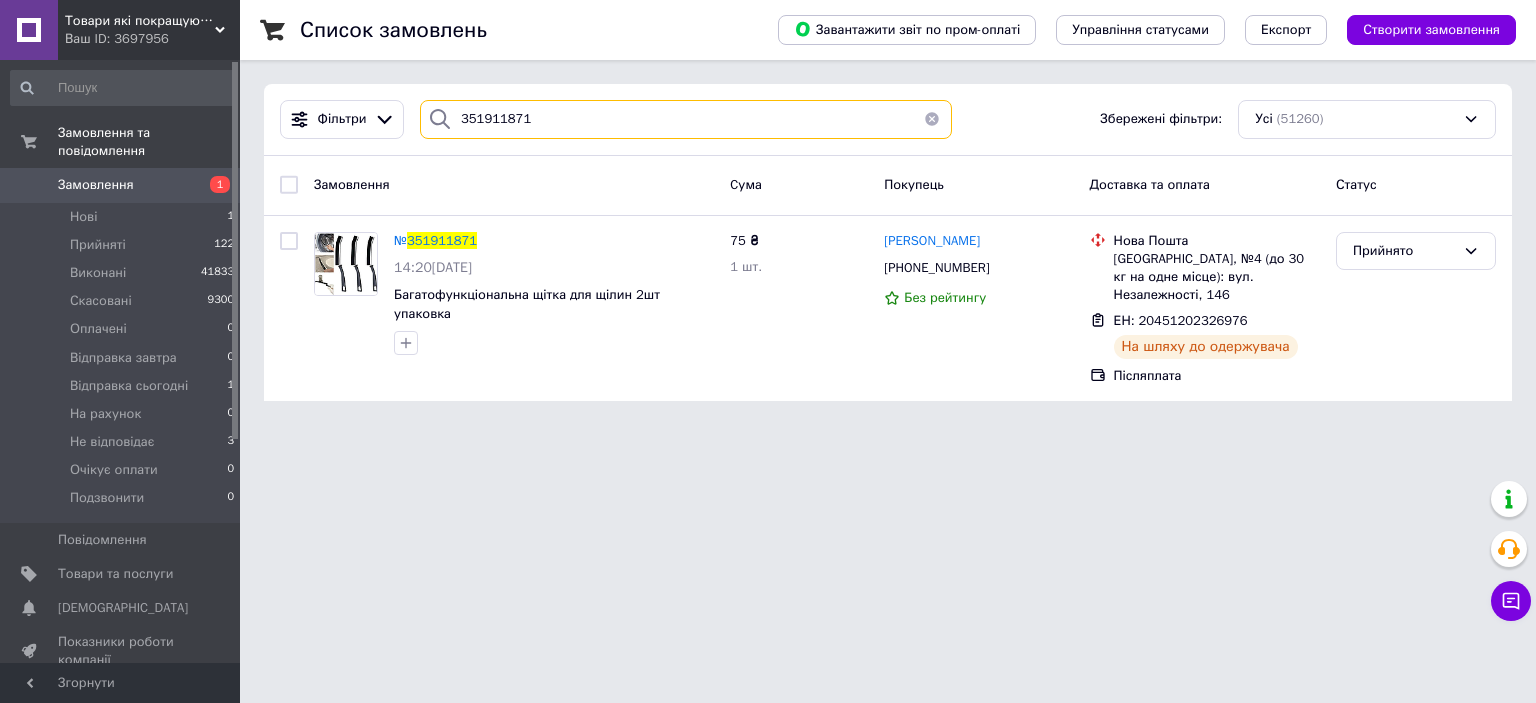 click on "351911871" at bounding box center [686, 119] 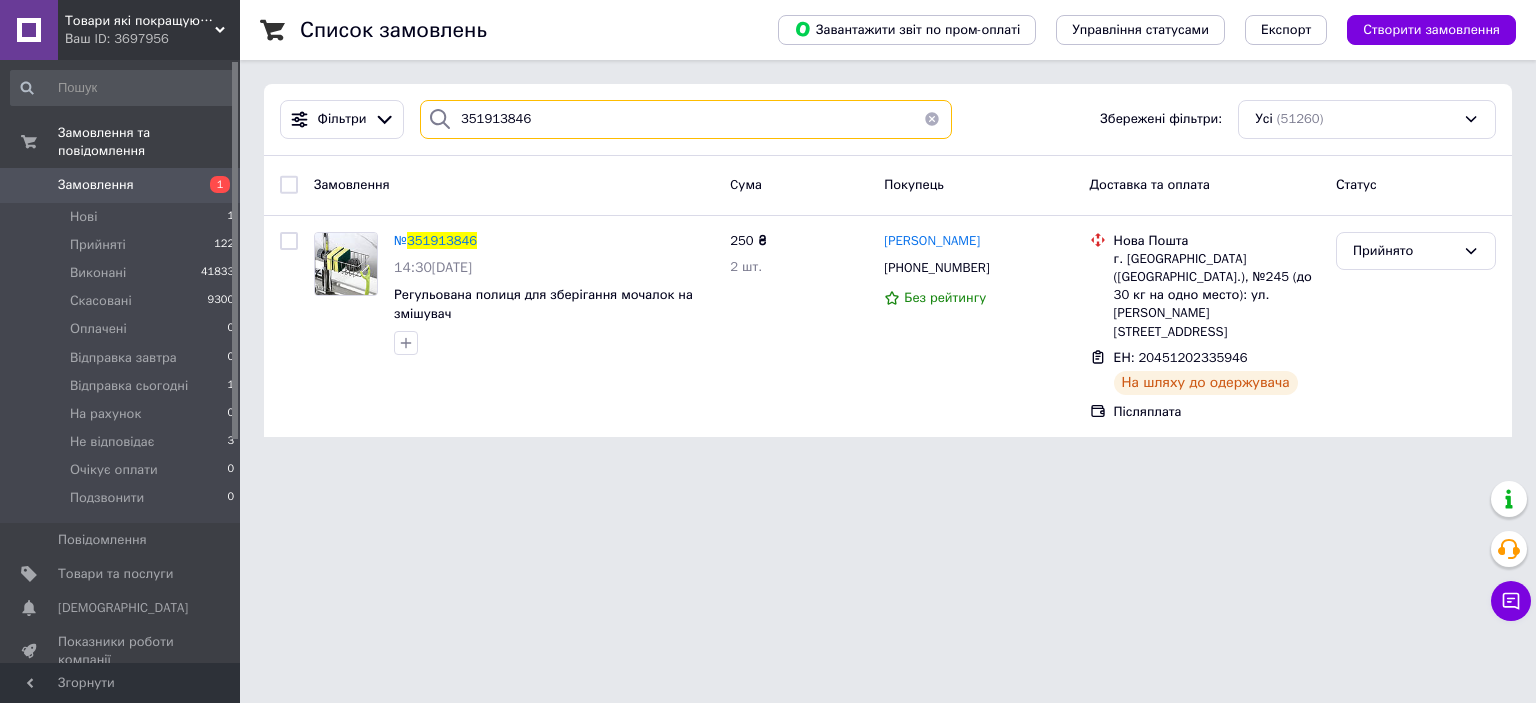 click on "351913846" at bounding box center (686, 119) 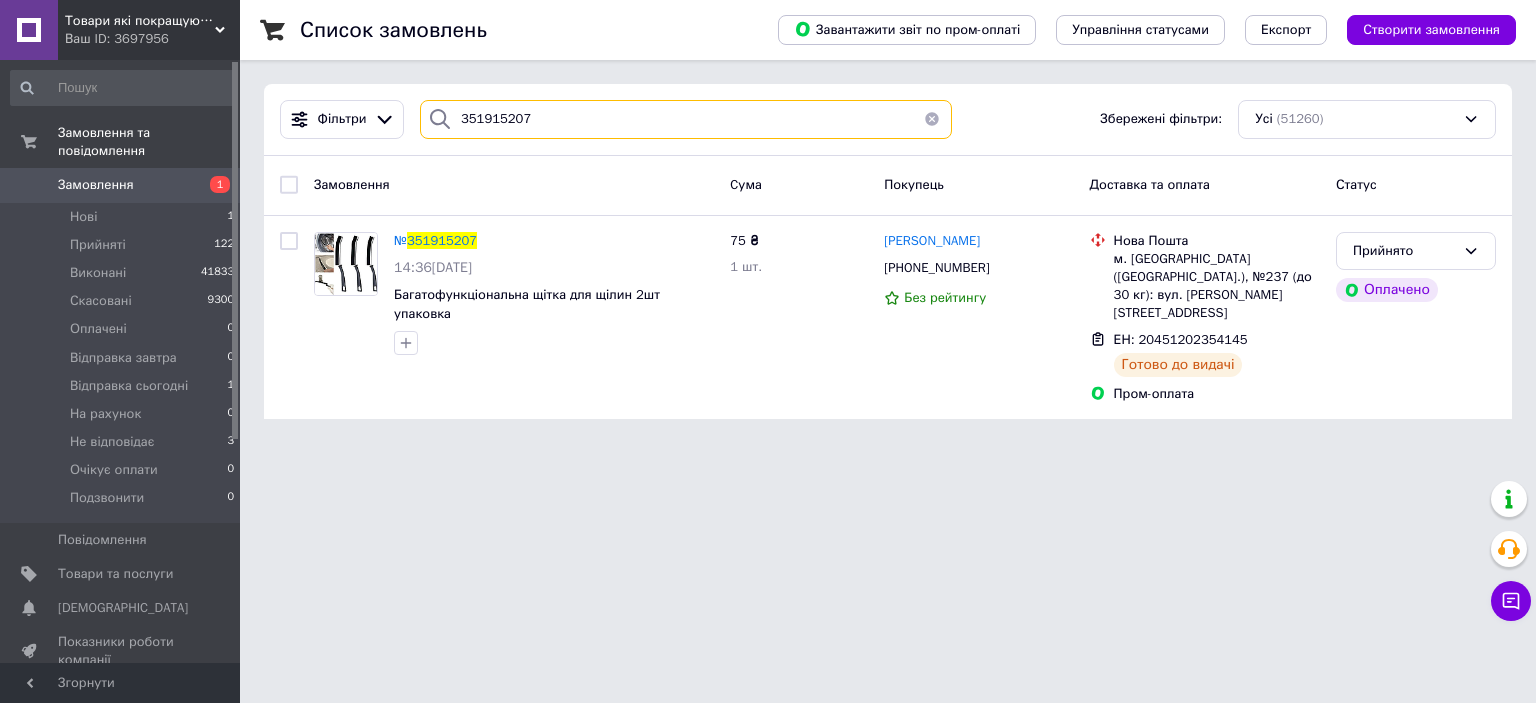 click on "351915207" at bounding box center (686, 119) 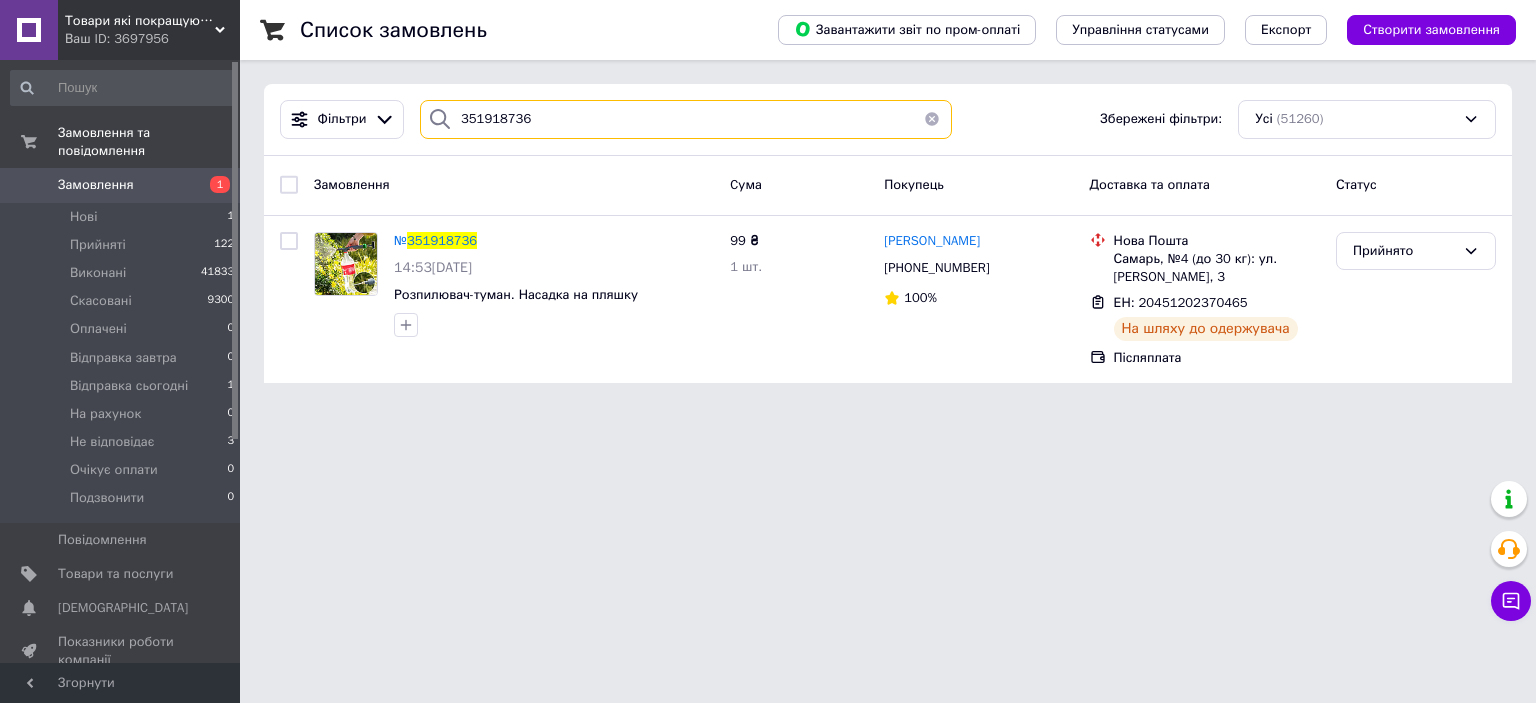 click on "351918736" at bounding box center [686, 119] 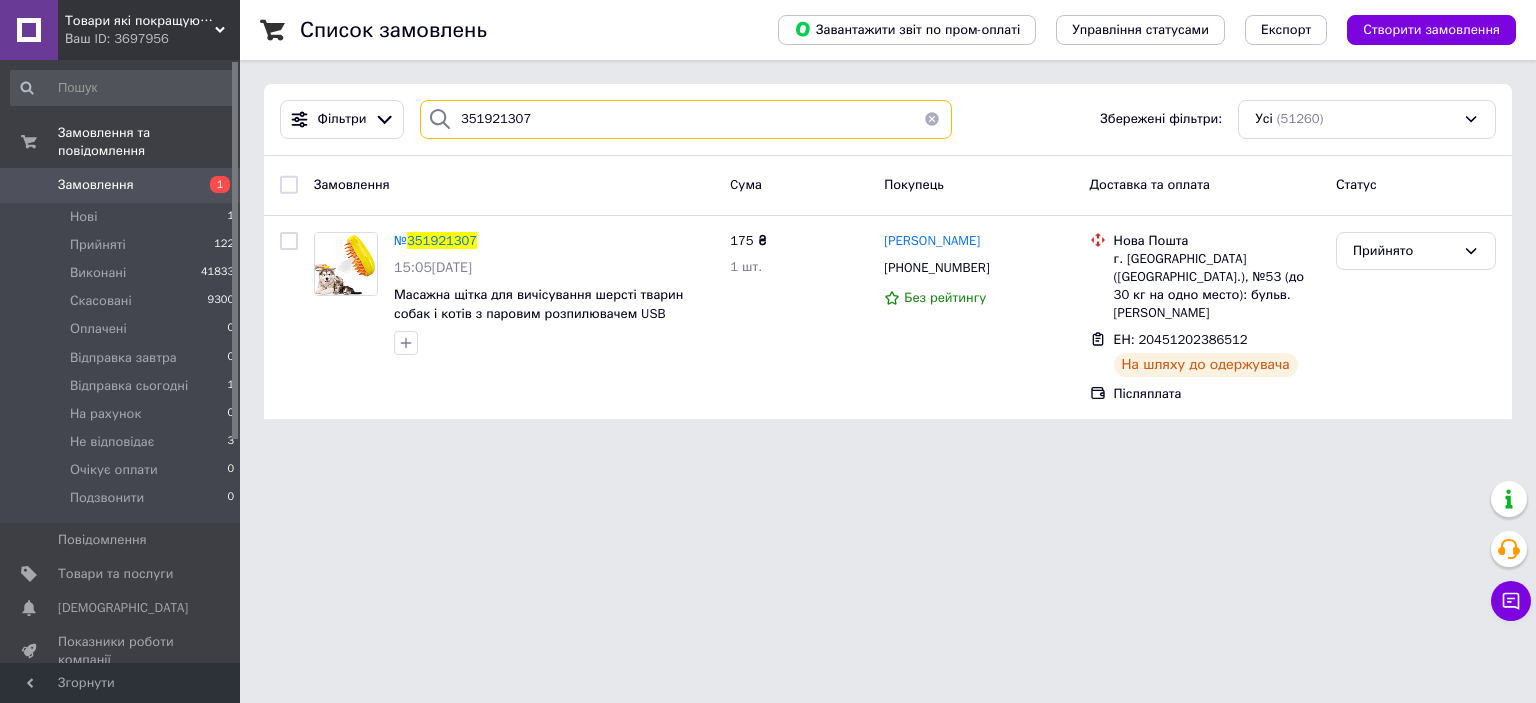 click on "351921307" at bounding box center [686, 119] 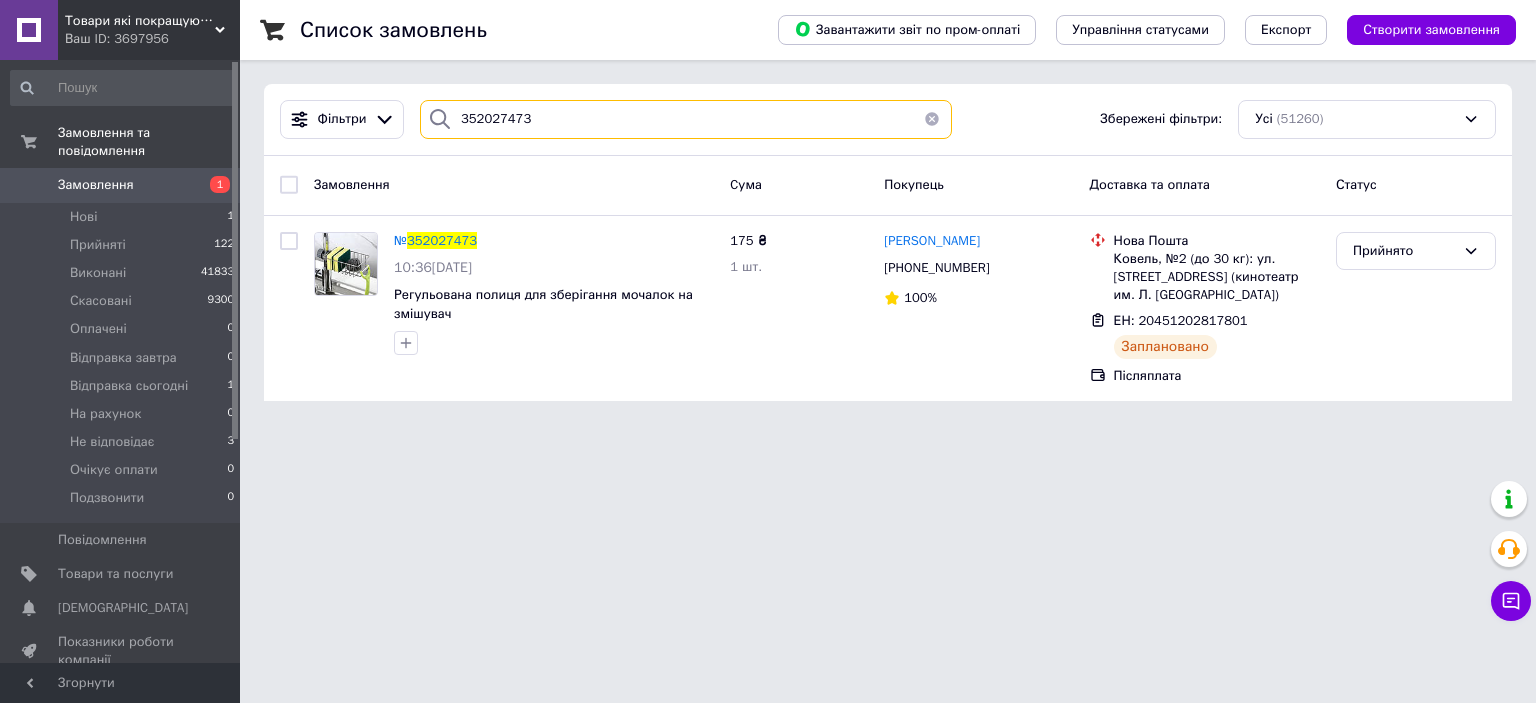 click on "352027473" at bounding box center (686, 119) 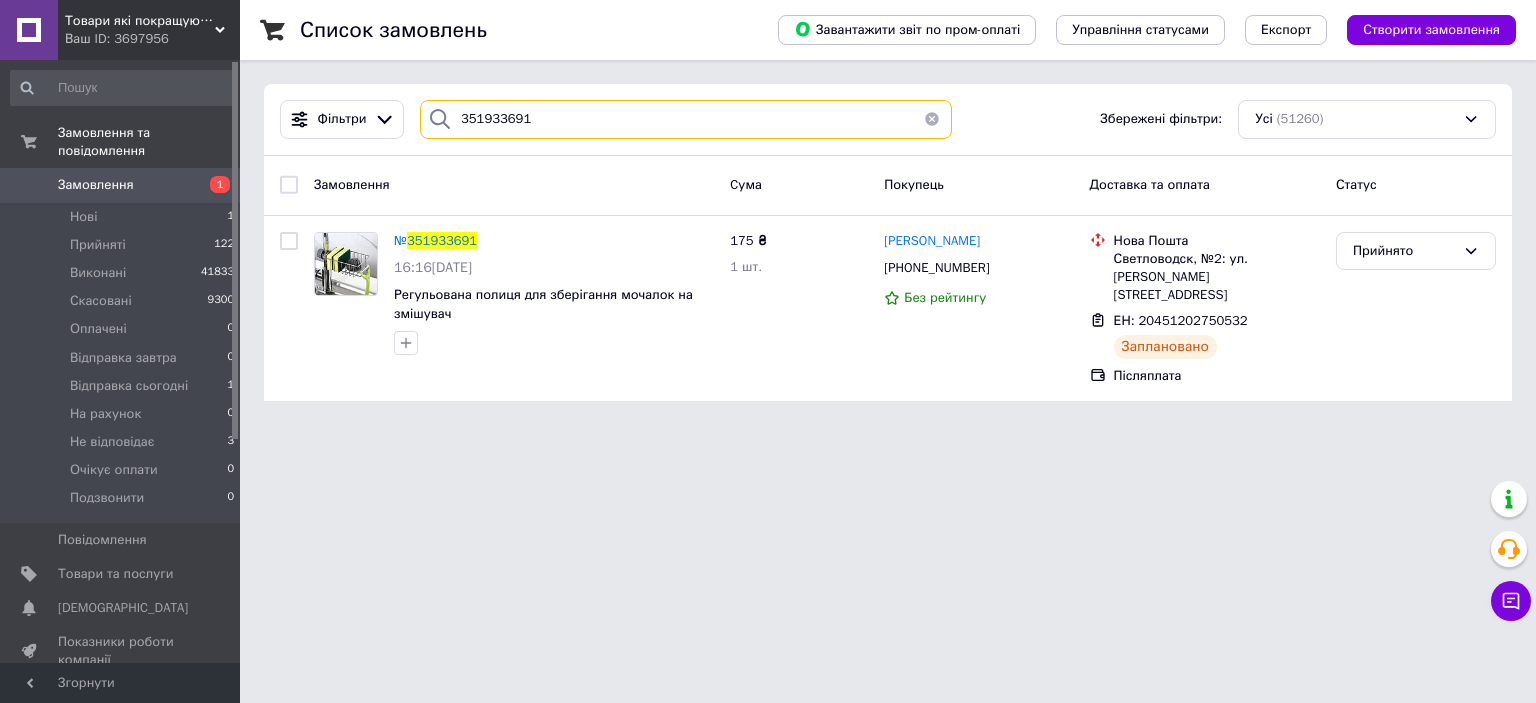 click on "351933691" at bounding box center [686, 119] 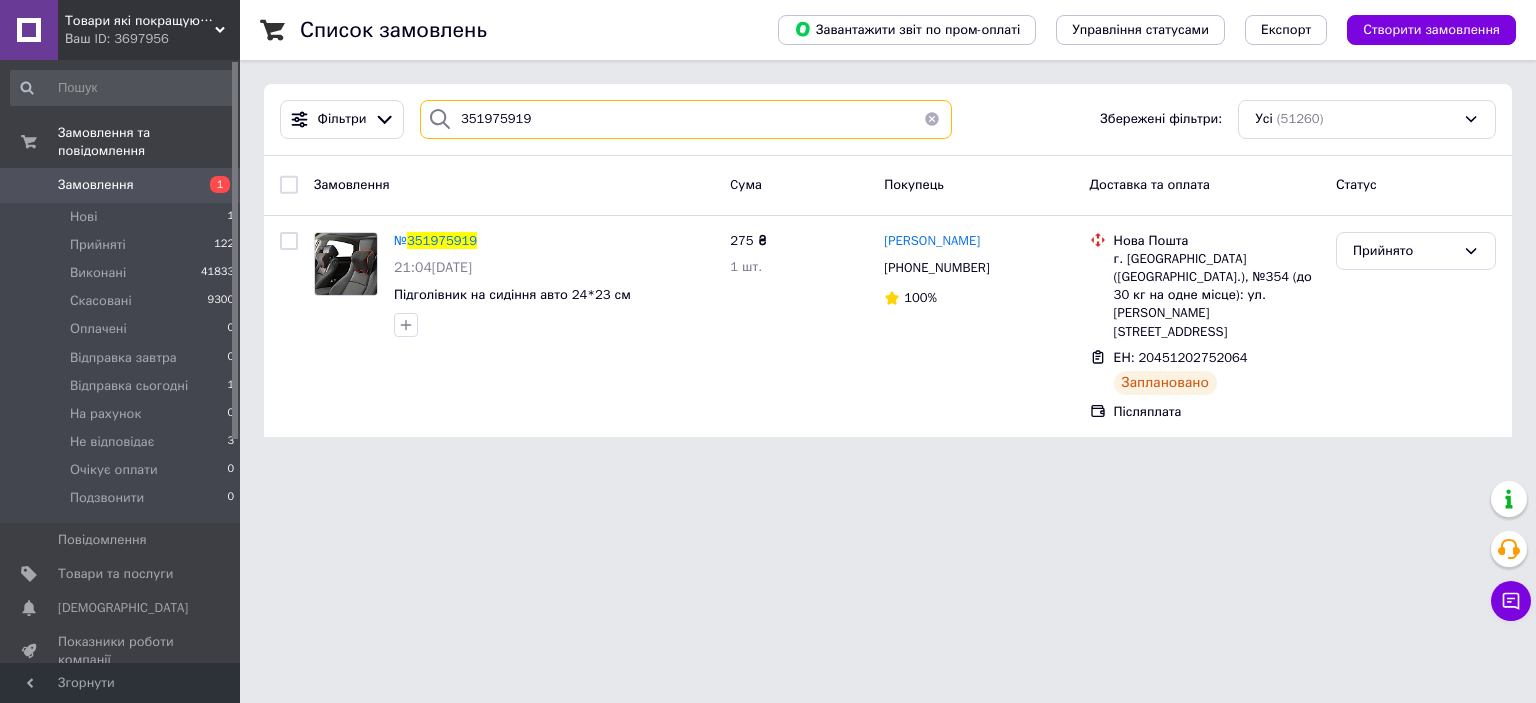 click on "351975919" at bounding box center [686, 119] 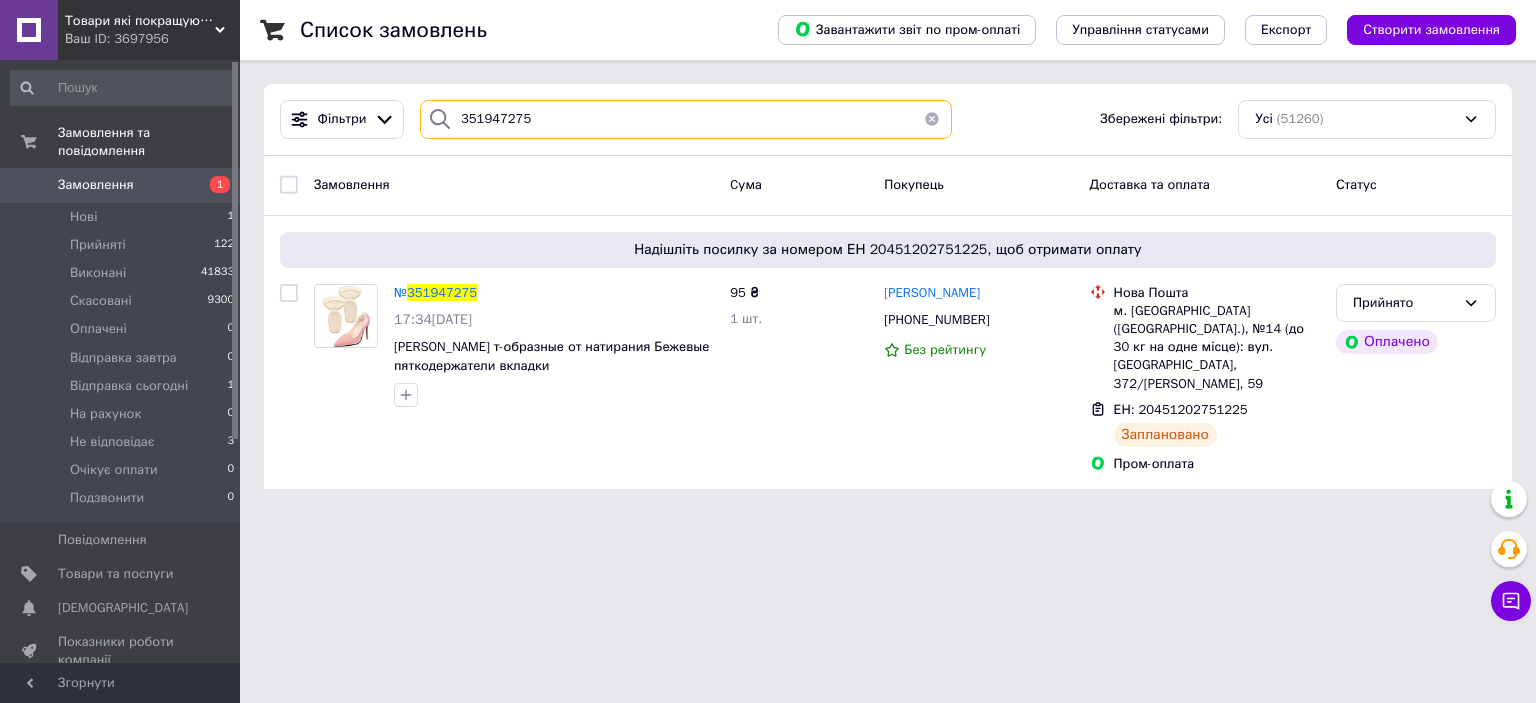 click on "351947275" at bounding box center (686, 119) 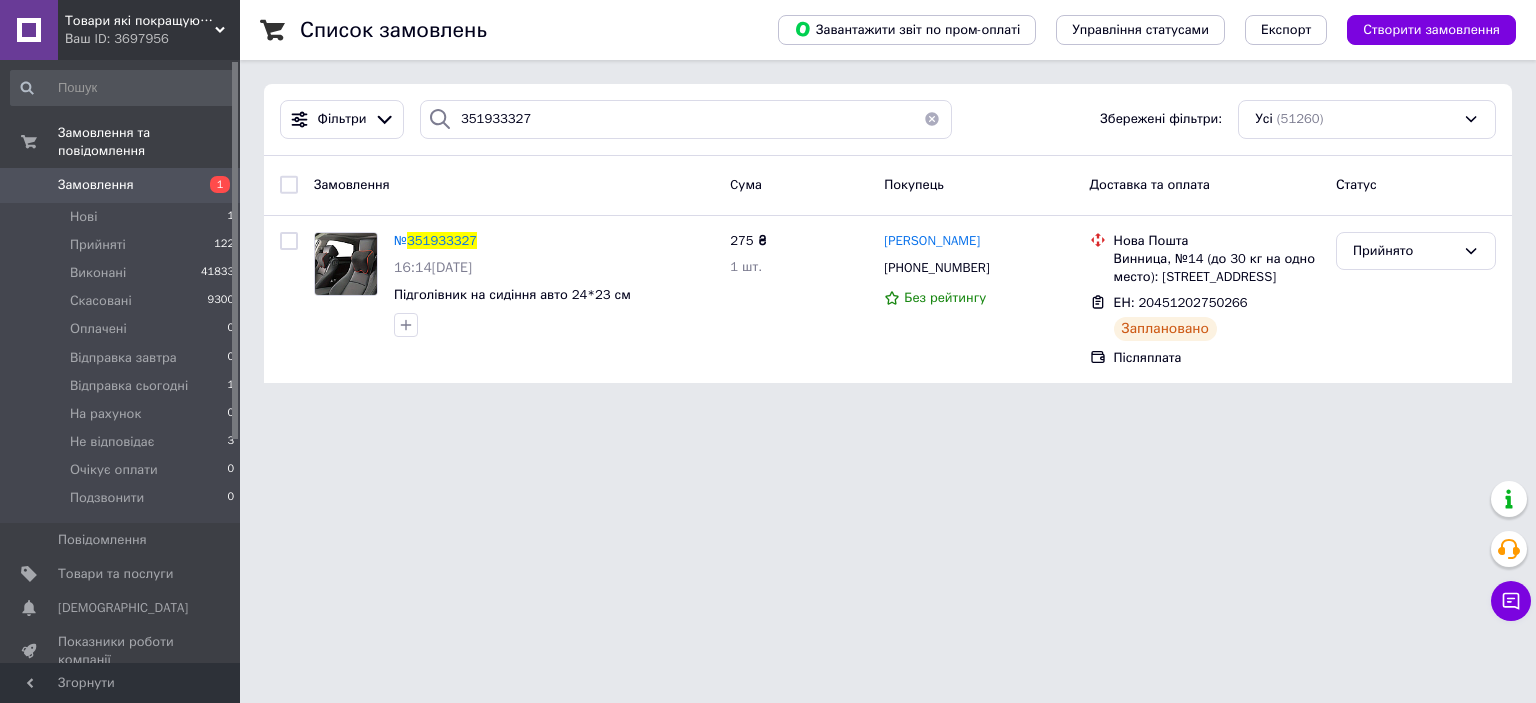 click on "Фільтри 351933327 Збережені фільтри: Усі (51260)" at bounding box center (888, 120) 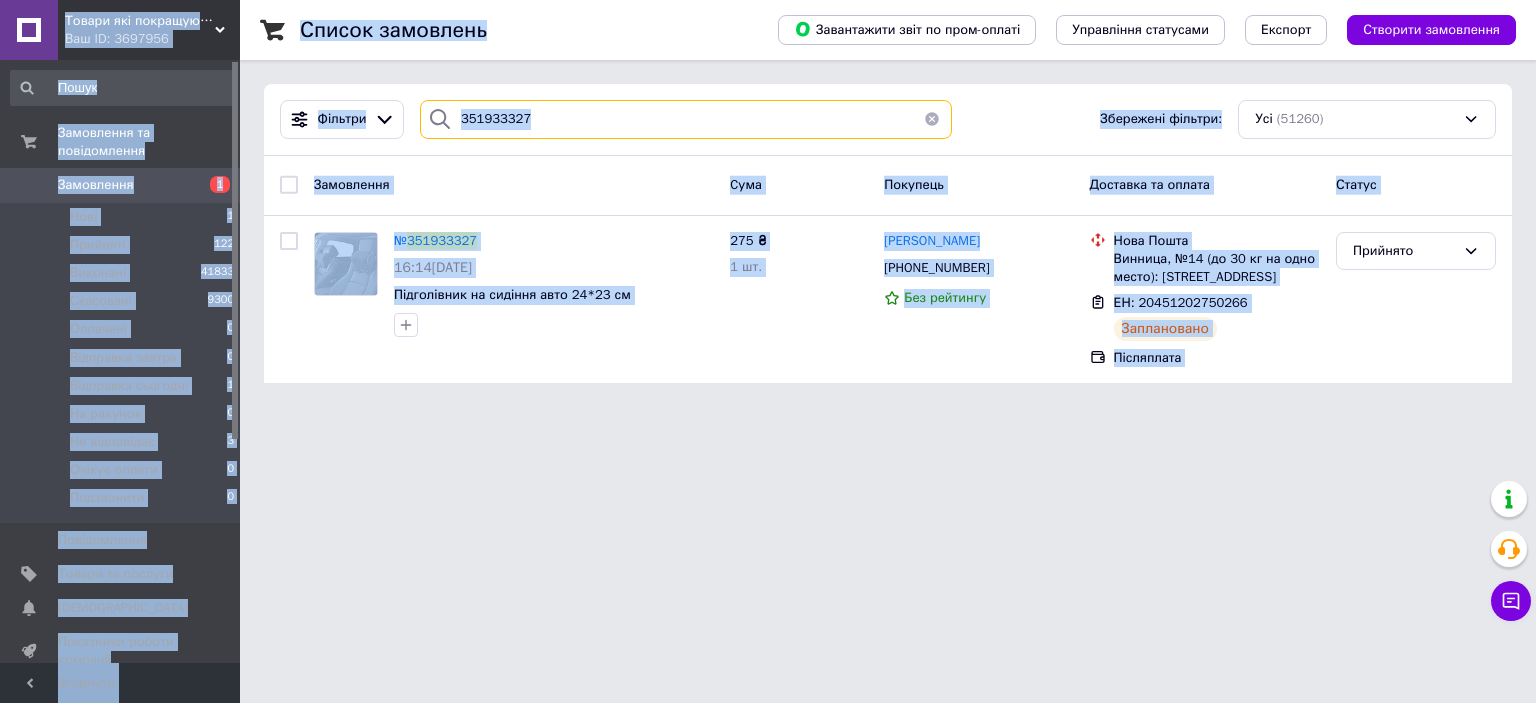 click on "351933327" at bounding box center [686, 119] 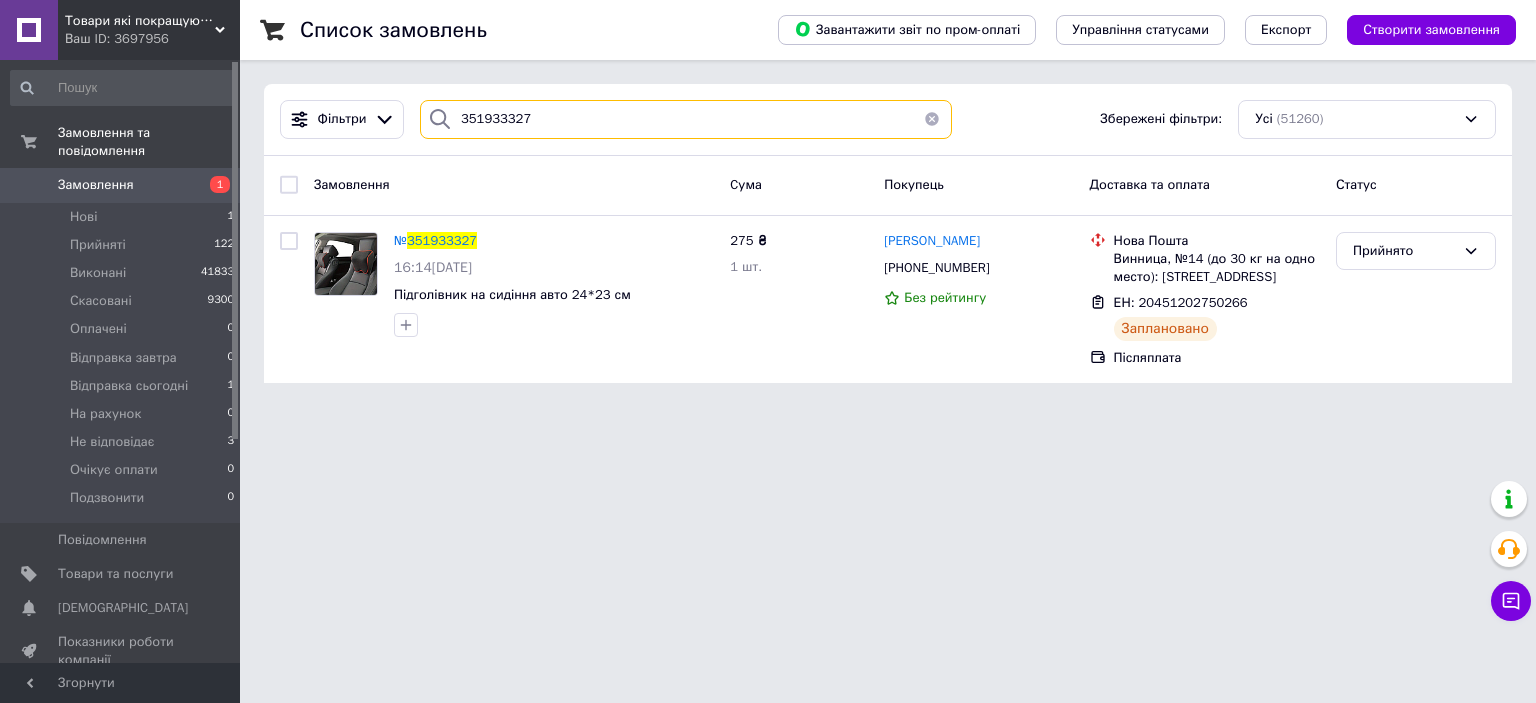 paste on "43945" 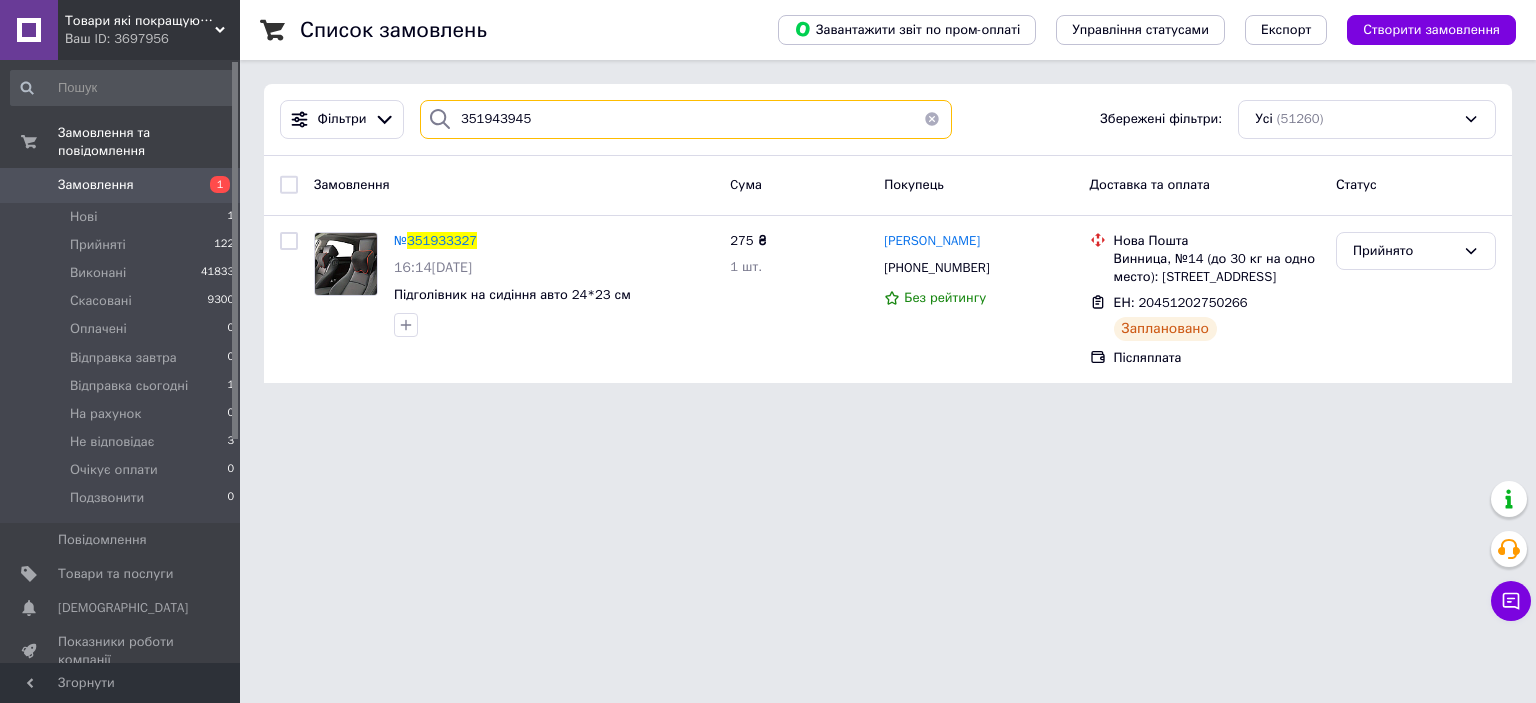 click on "351943945" at bounding box center [686, 119] 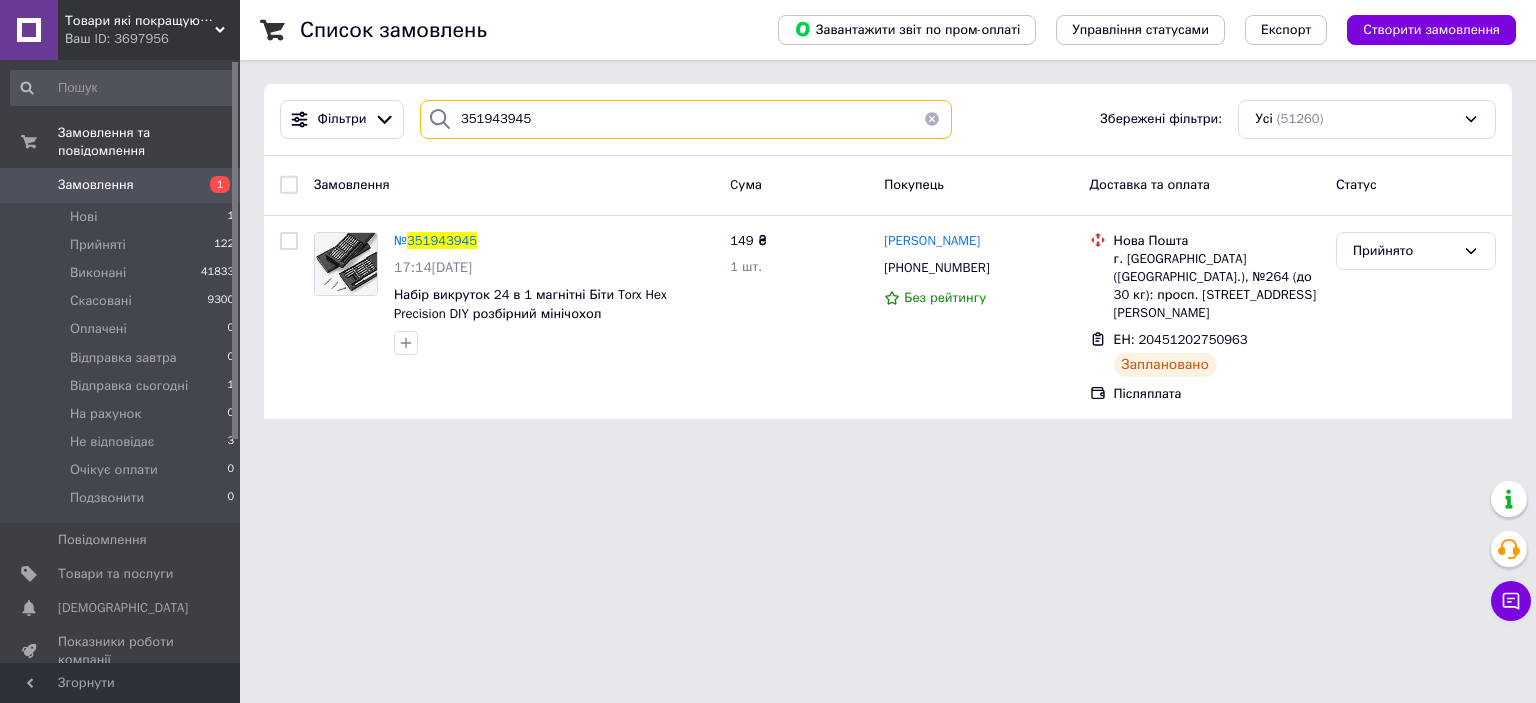 click on "351943945" at bounding box center (686, 119) 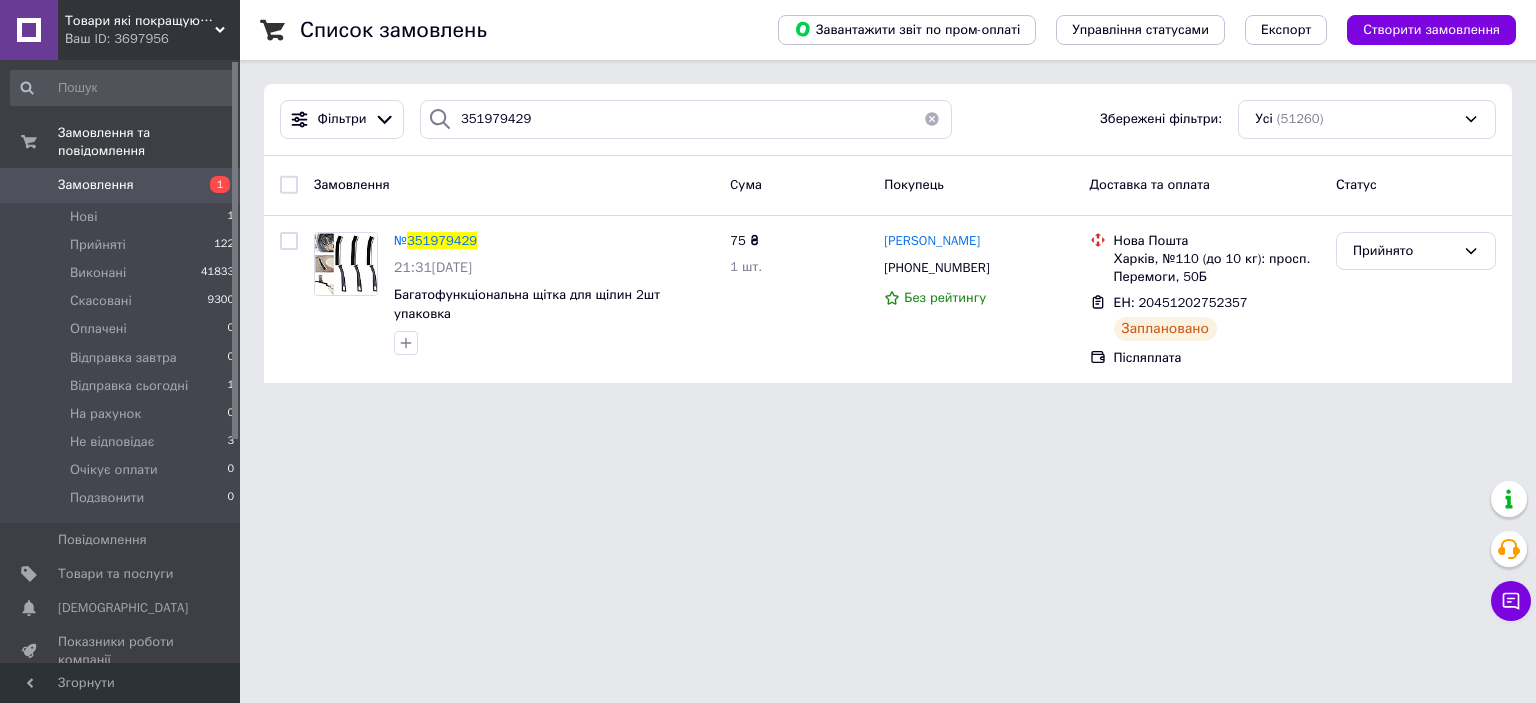 click on "Фільтри 351979429 Збережені фільтри: Усі (51260)" at bounding box center (888, 120) 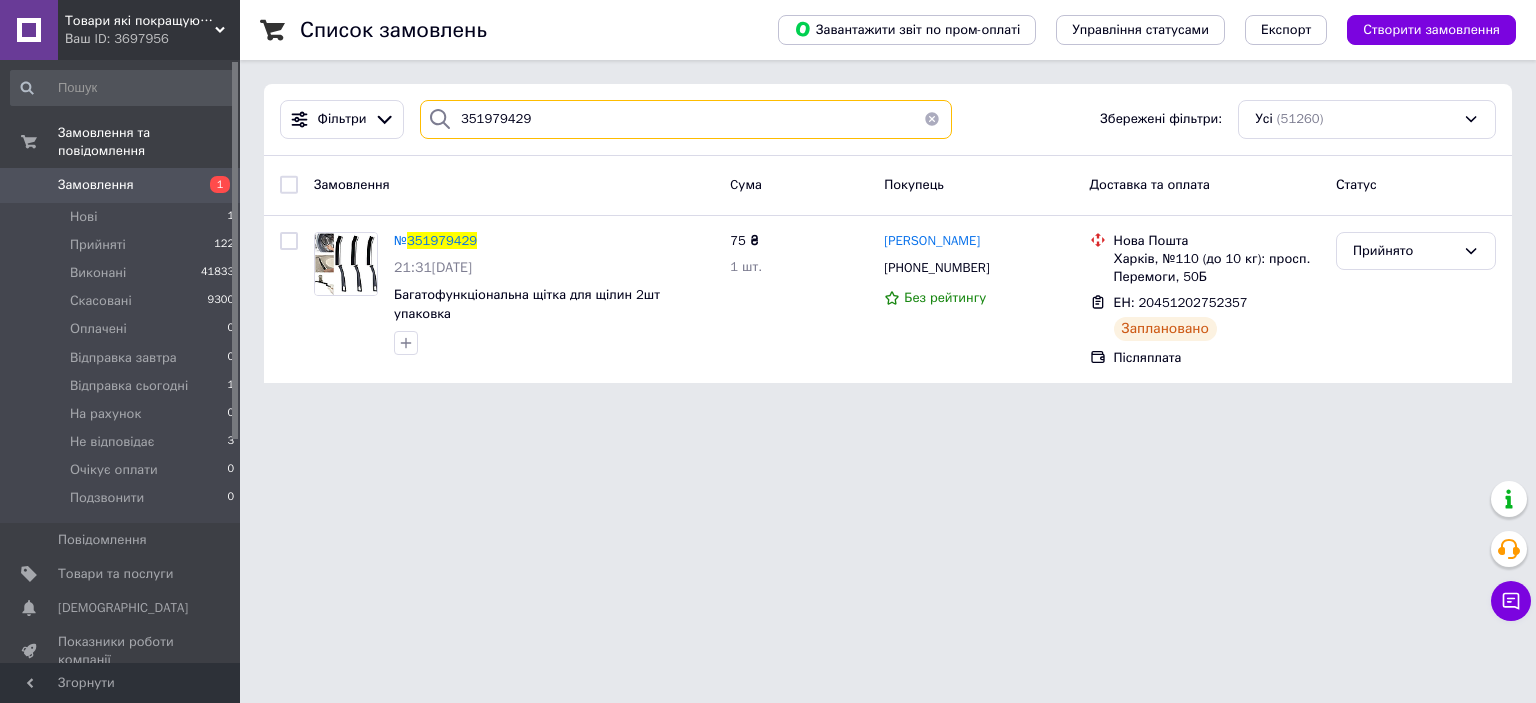 click on "351979429" at bounding box center [686, 119] 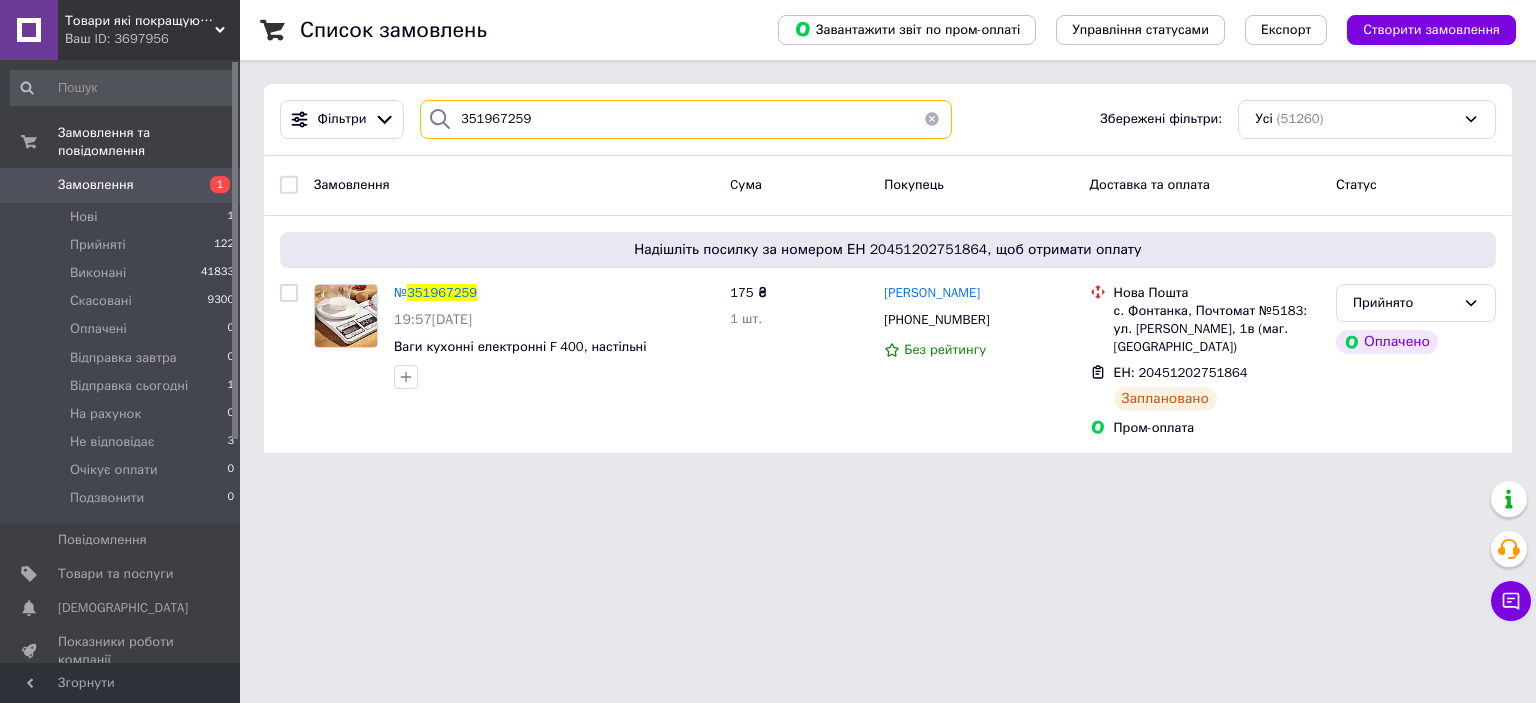 click on "351967259" at bounding box center (686, 119) 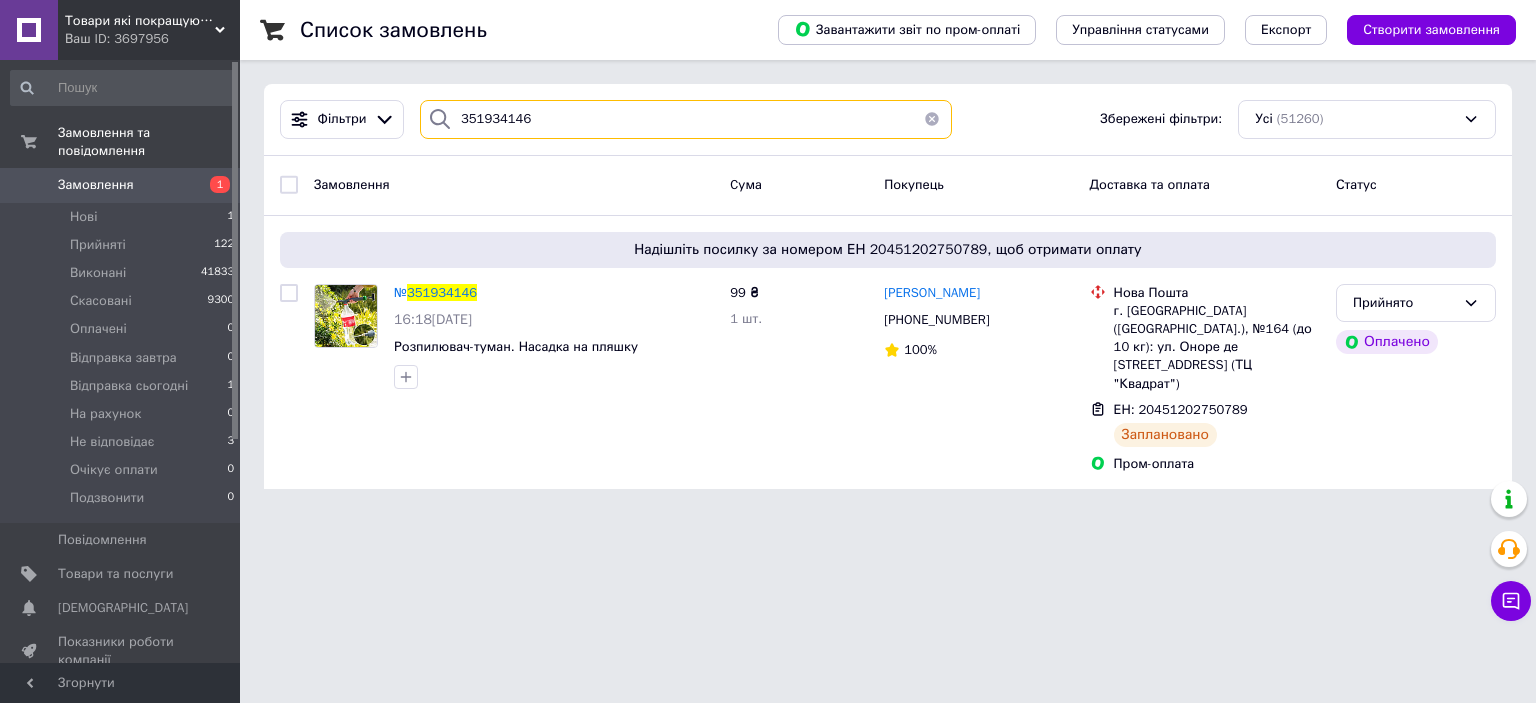 click on "351934146" at bounding box center [686, 119] 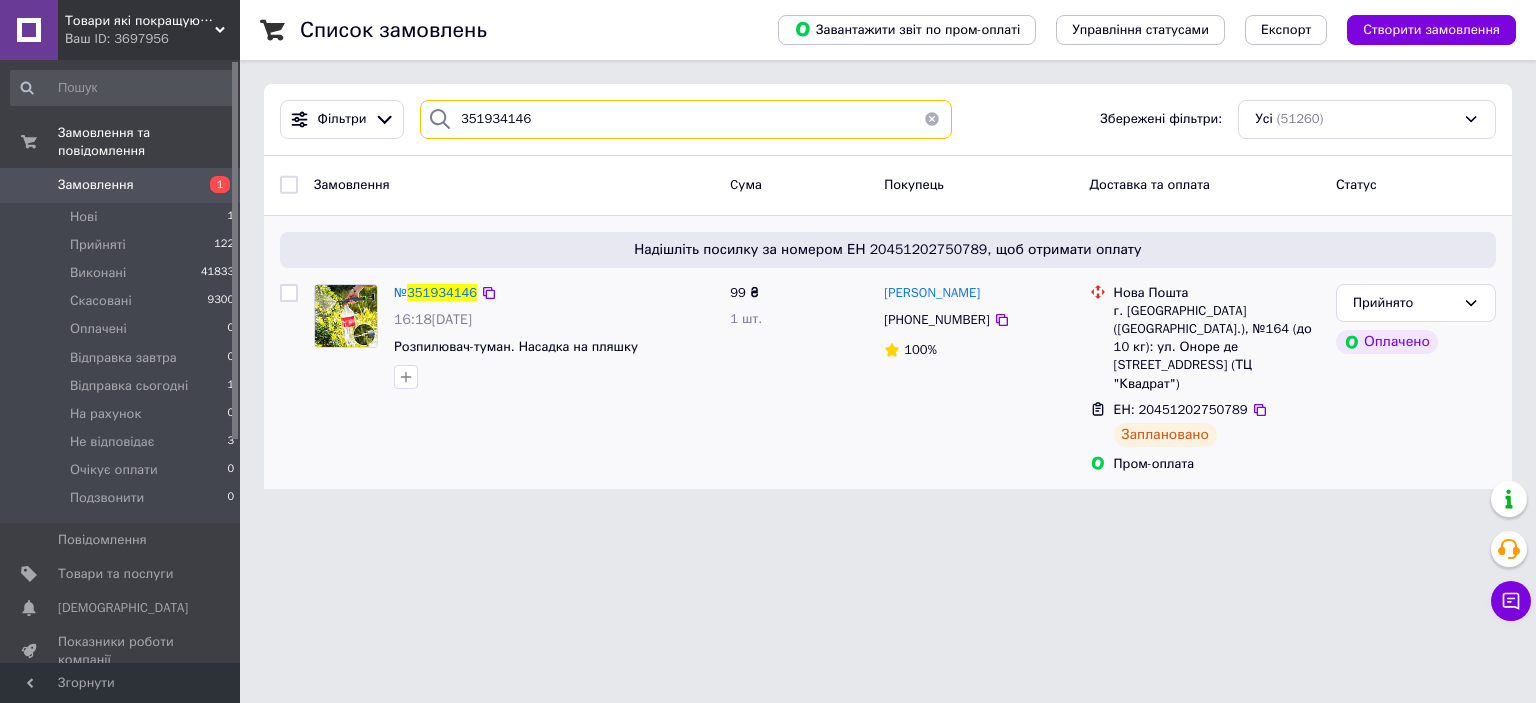 paste on "90571" 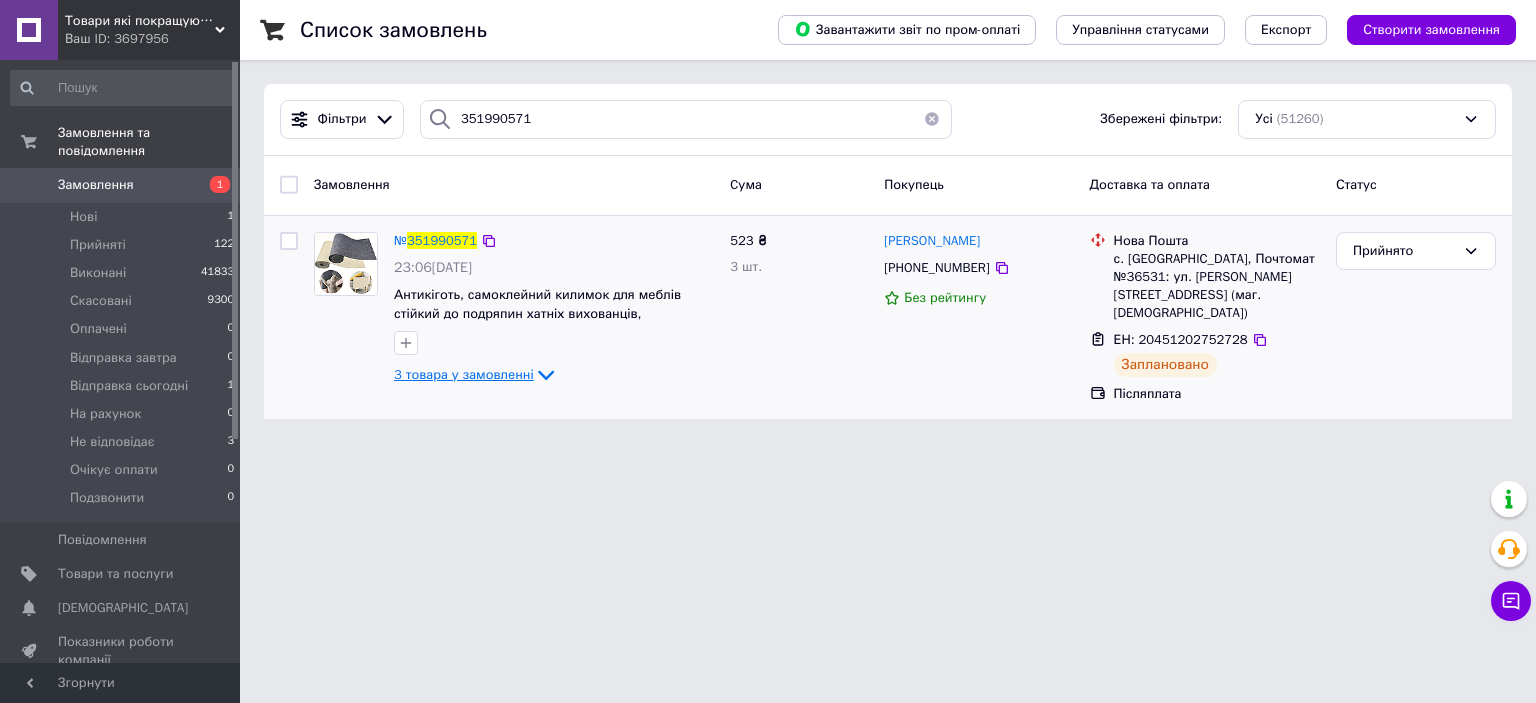 click on "3 товара у замовленні" at bounding box center (464, 374) 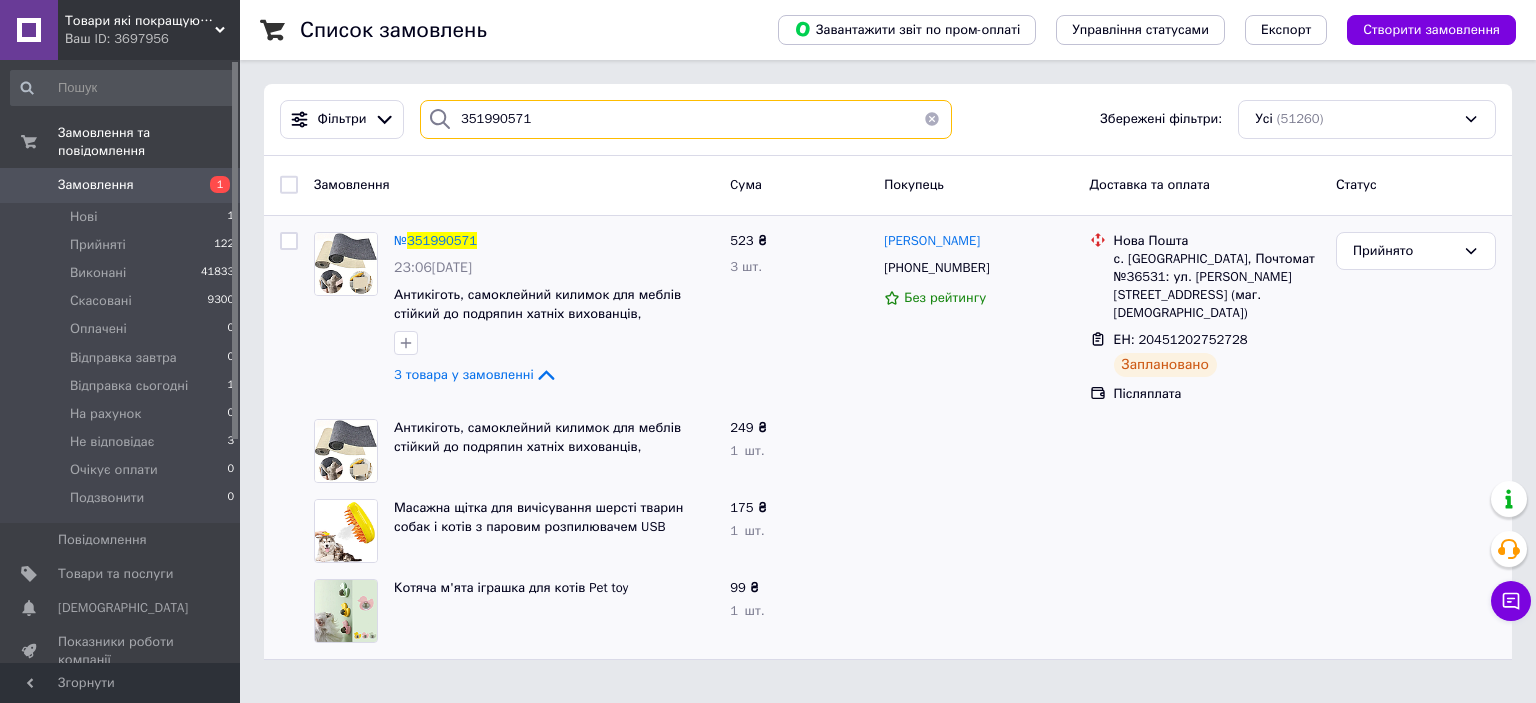 click on "351990571" at bounding box center [686, 119] 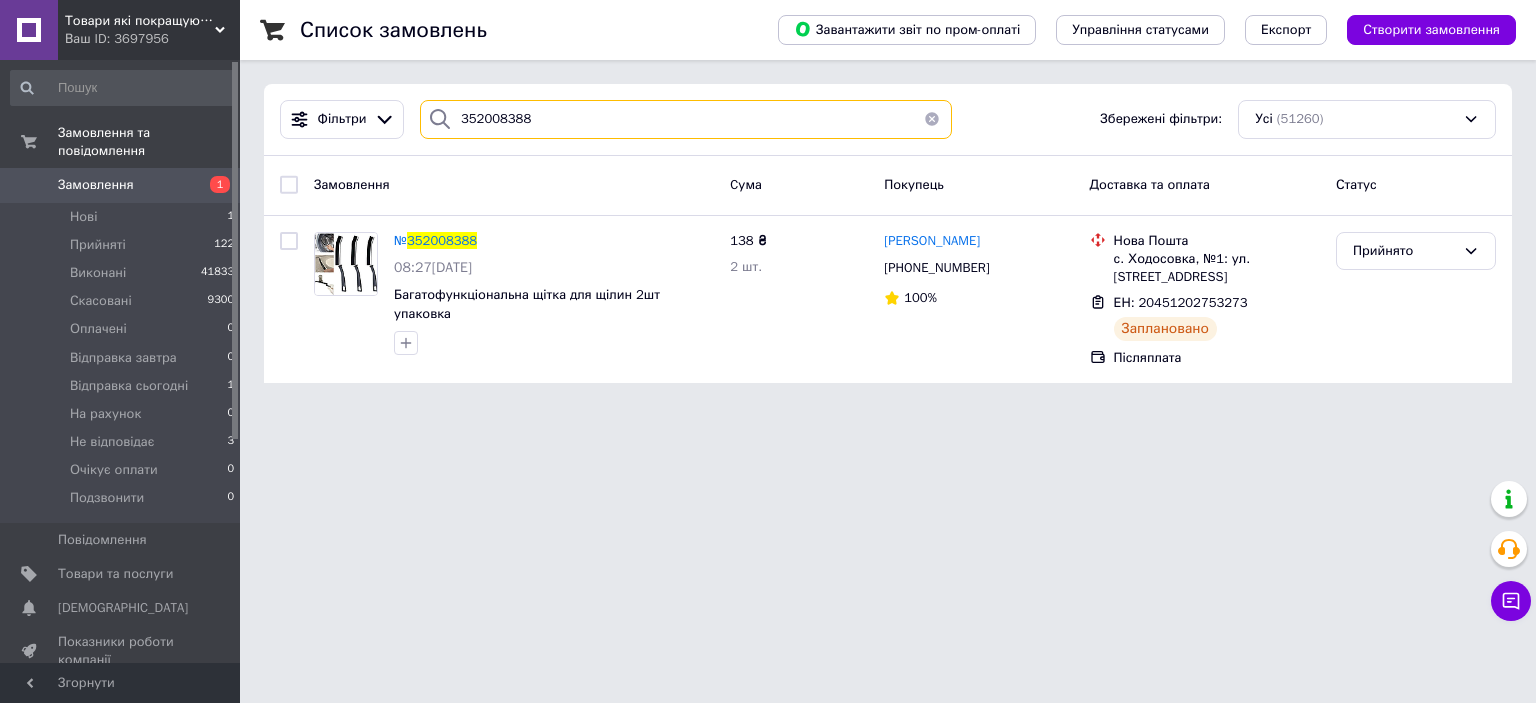 click on "352008388" at bounding box center (686, 119) 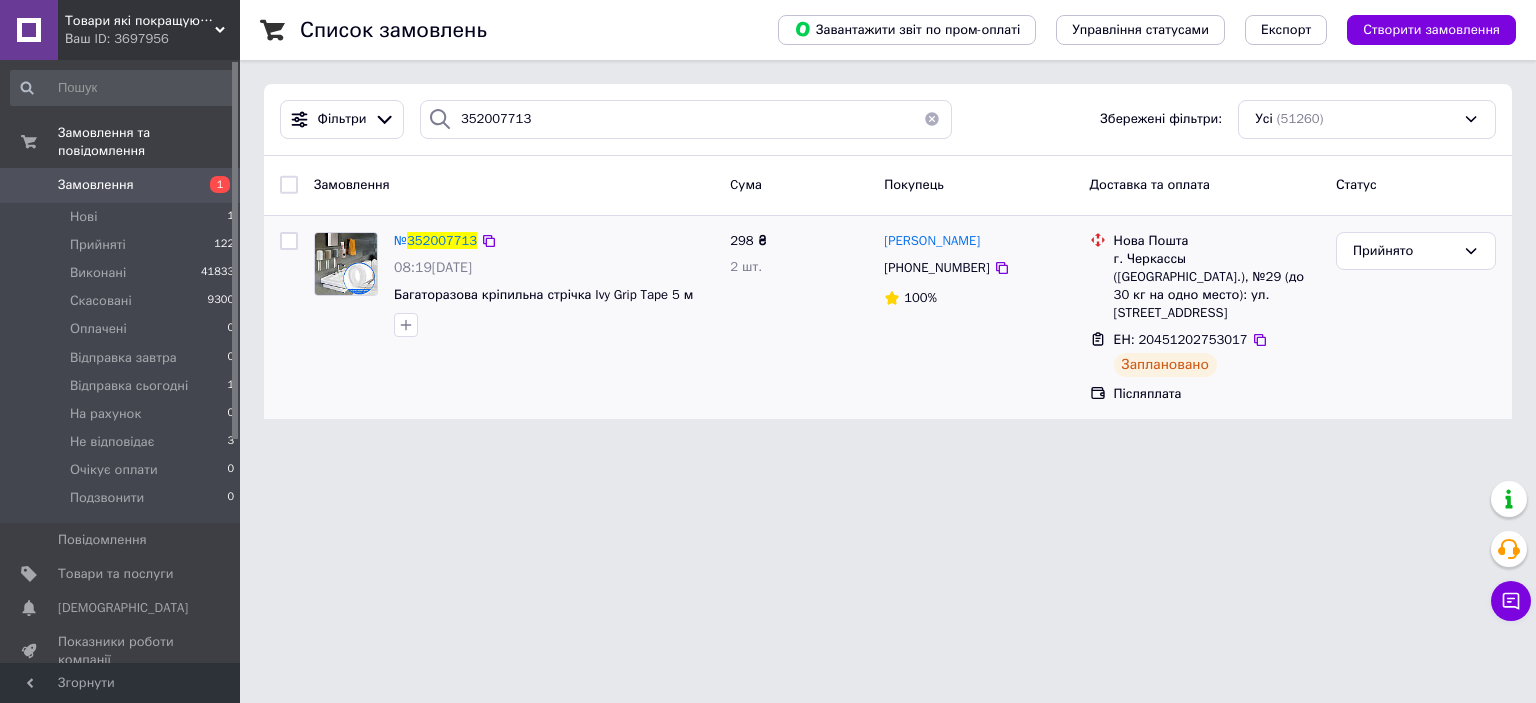 click on "Прийнято" at bounding box center [1416, 318] 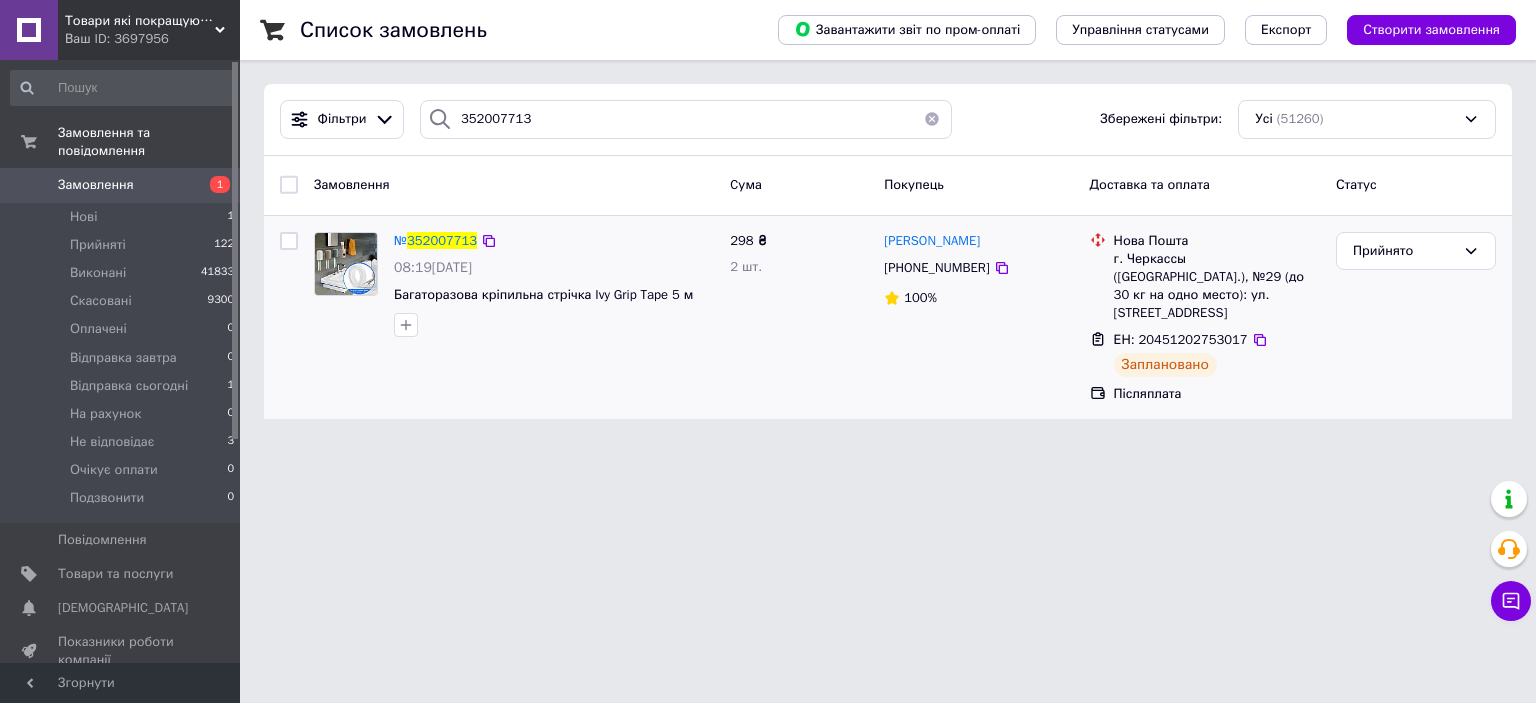 click on "Прийнято" at bounding box center [1416, 318] 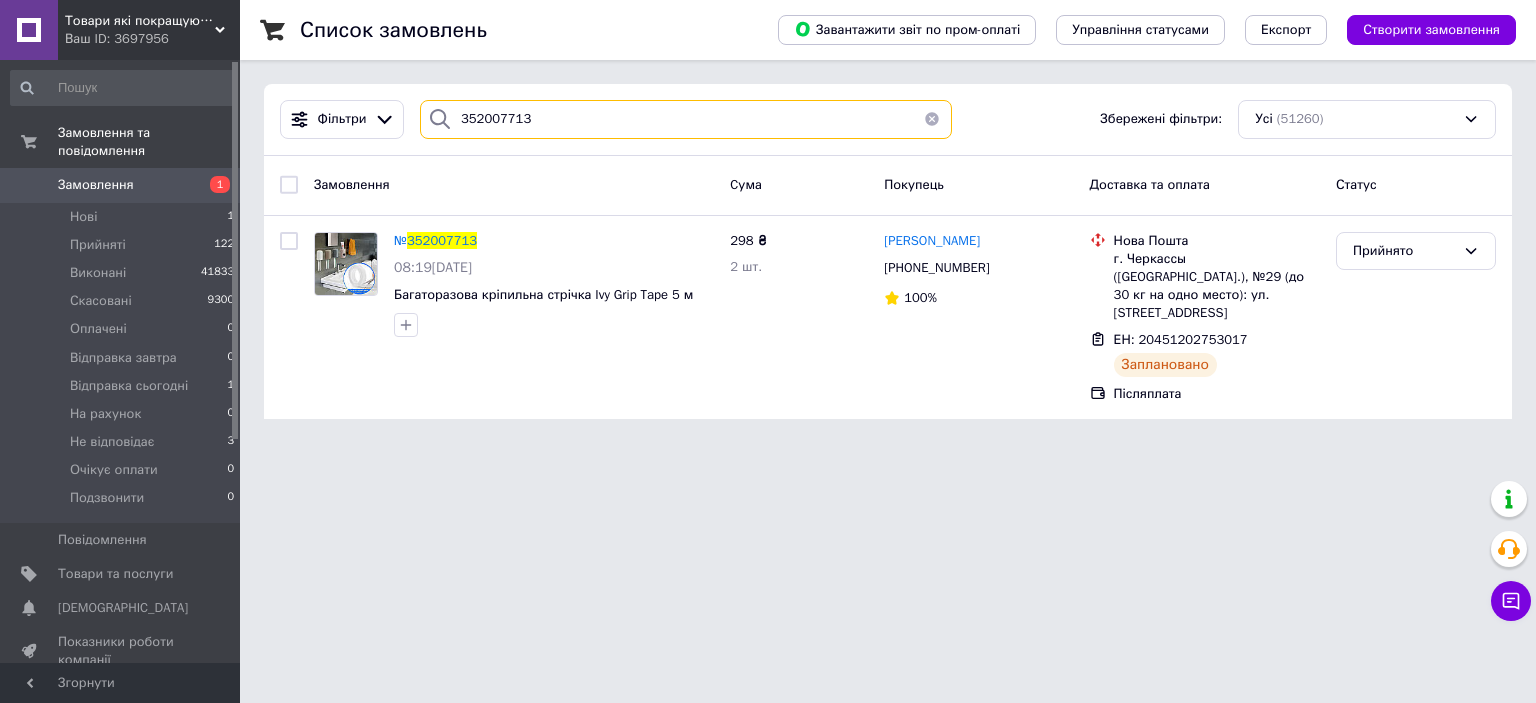 click on "352007713" at bounding box center (686, 119) 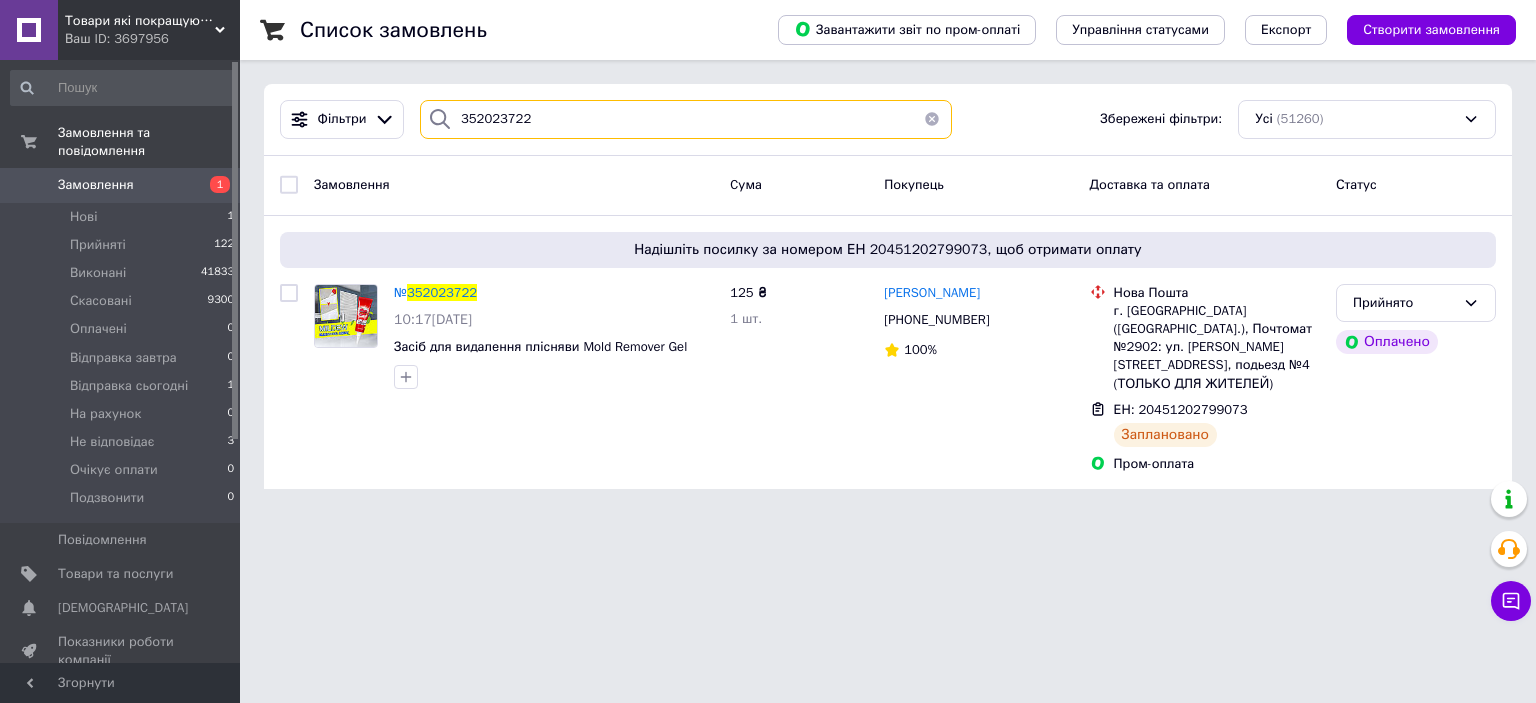 click on "352023722" at bounding box center [686, 119] 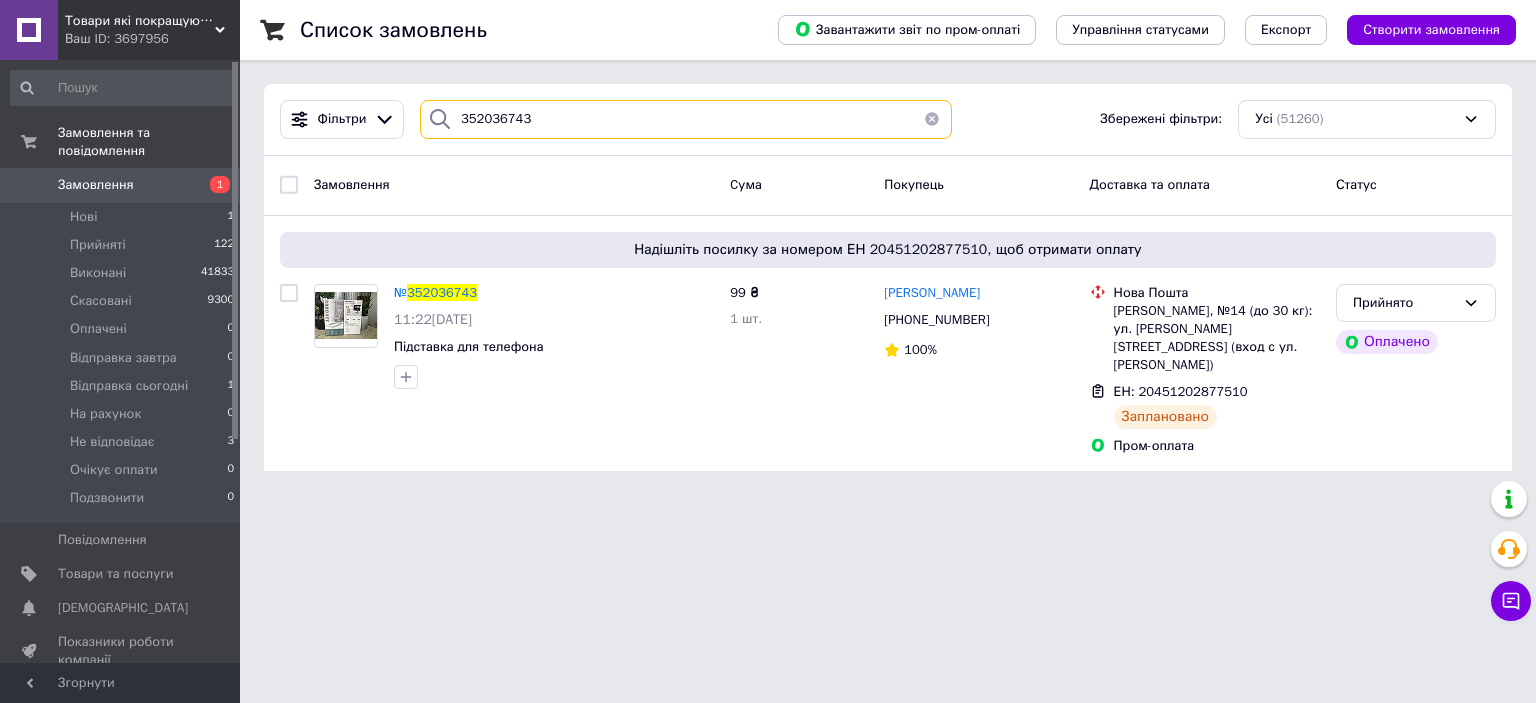 click on "352036743" at bounding box center [686, 119] 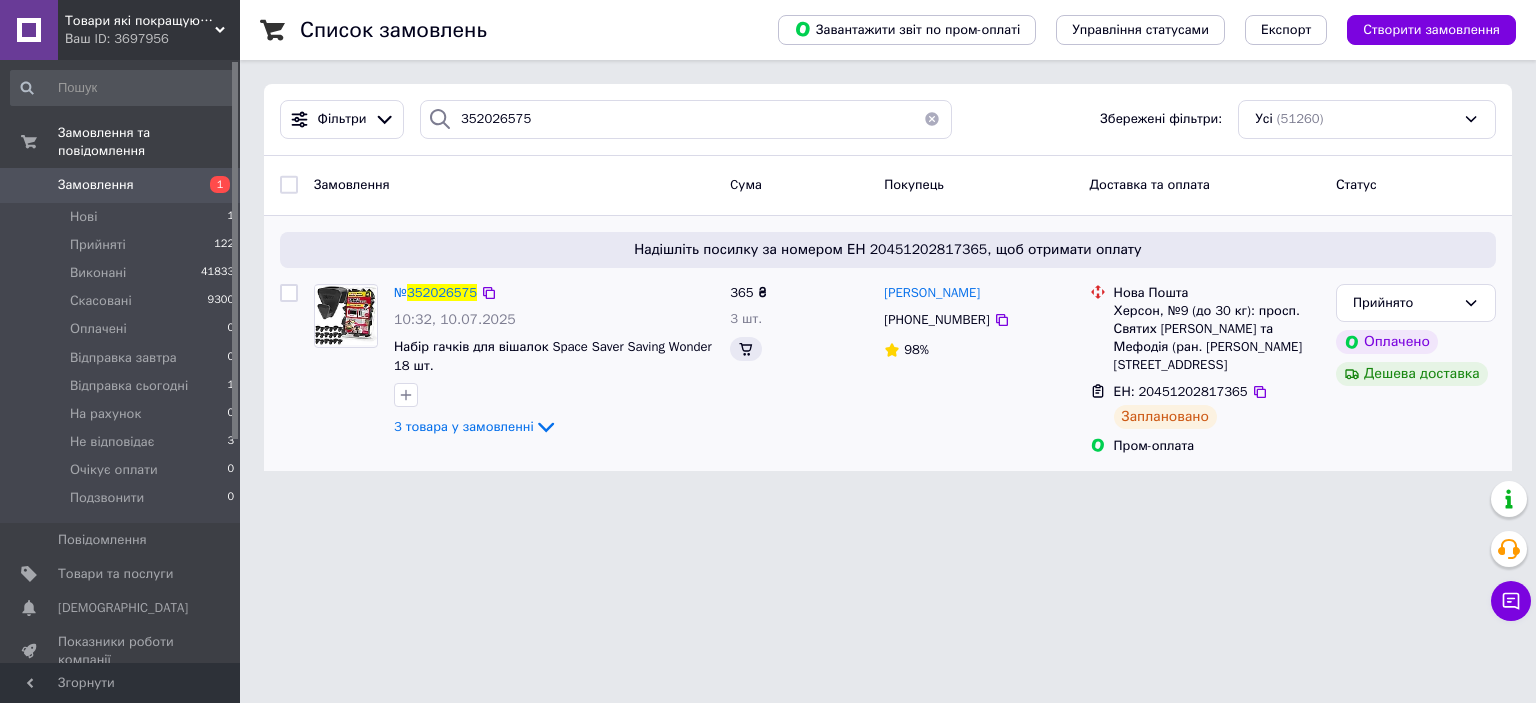 click on "Набір гачків для вішалок Space Saver Saving Wonder 18 шт." at bounding box center (554, 356) 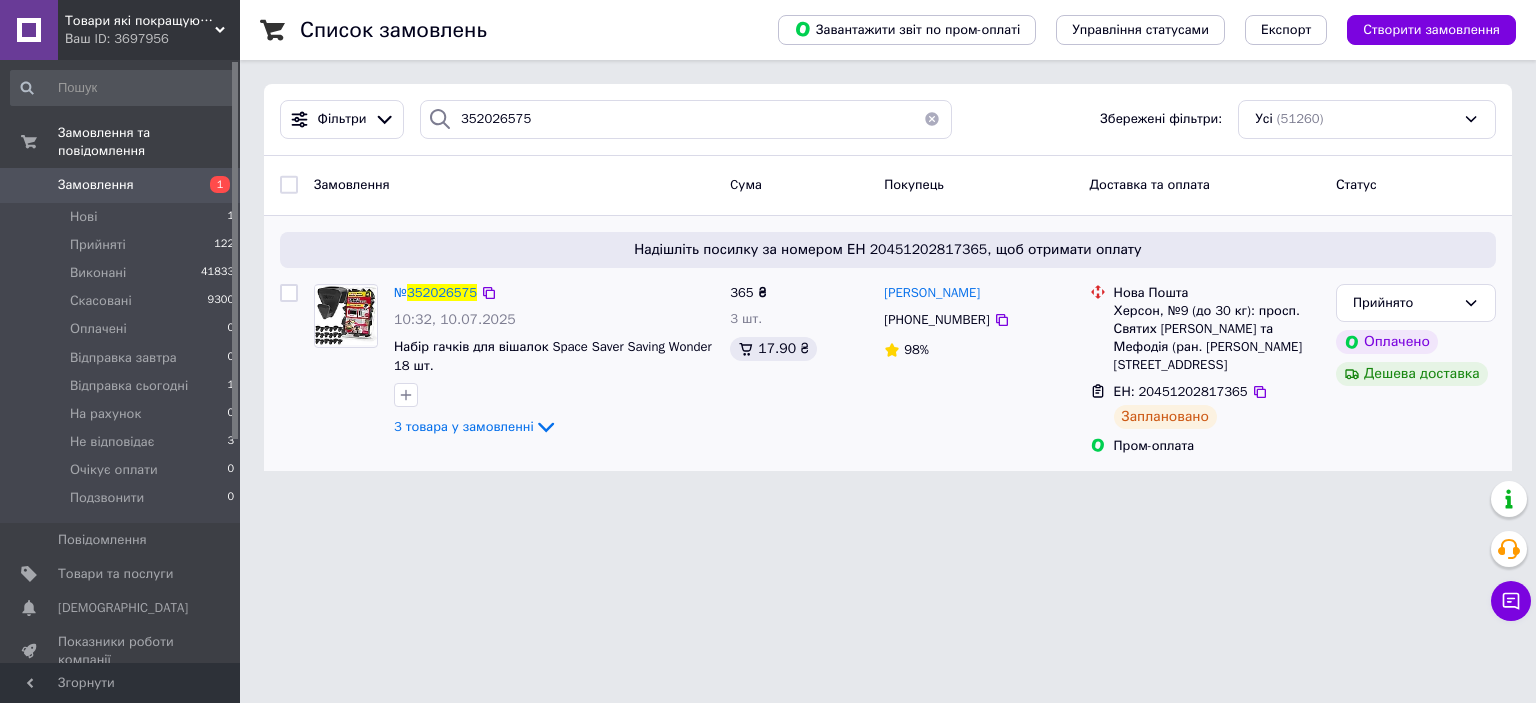 click at bounding box center (554, 395) 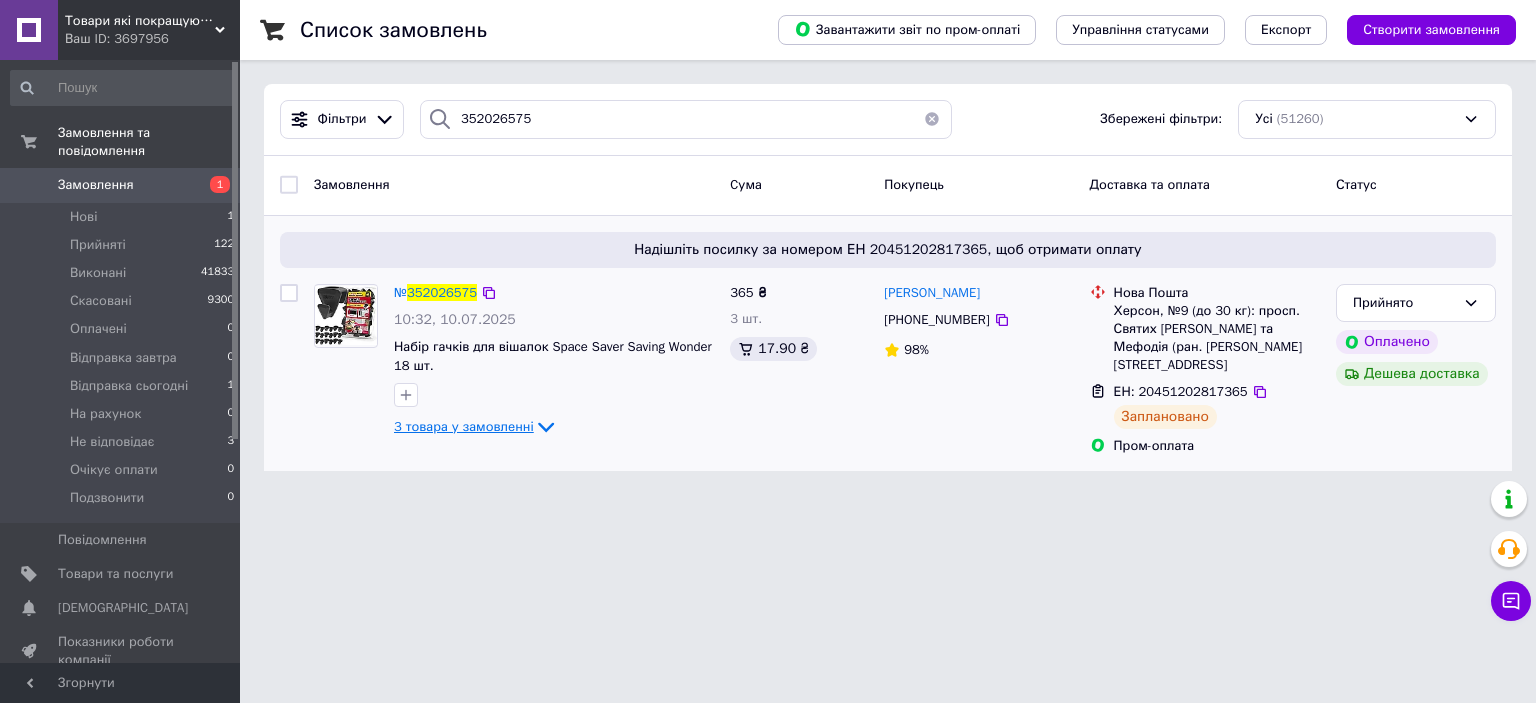 click on "3 товара у замовленні" at bounding box center (464, 426) 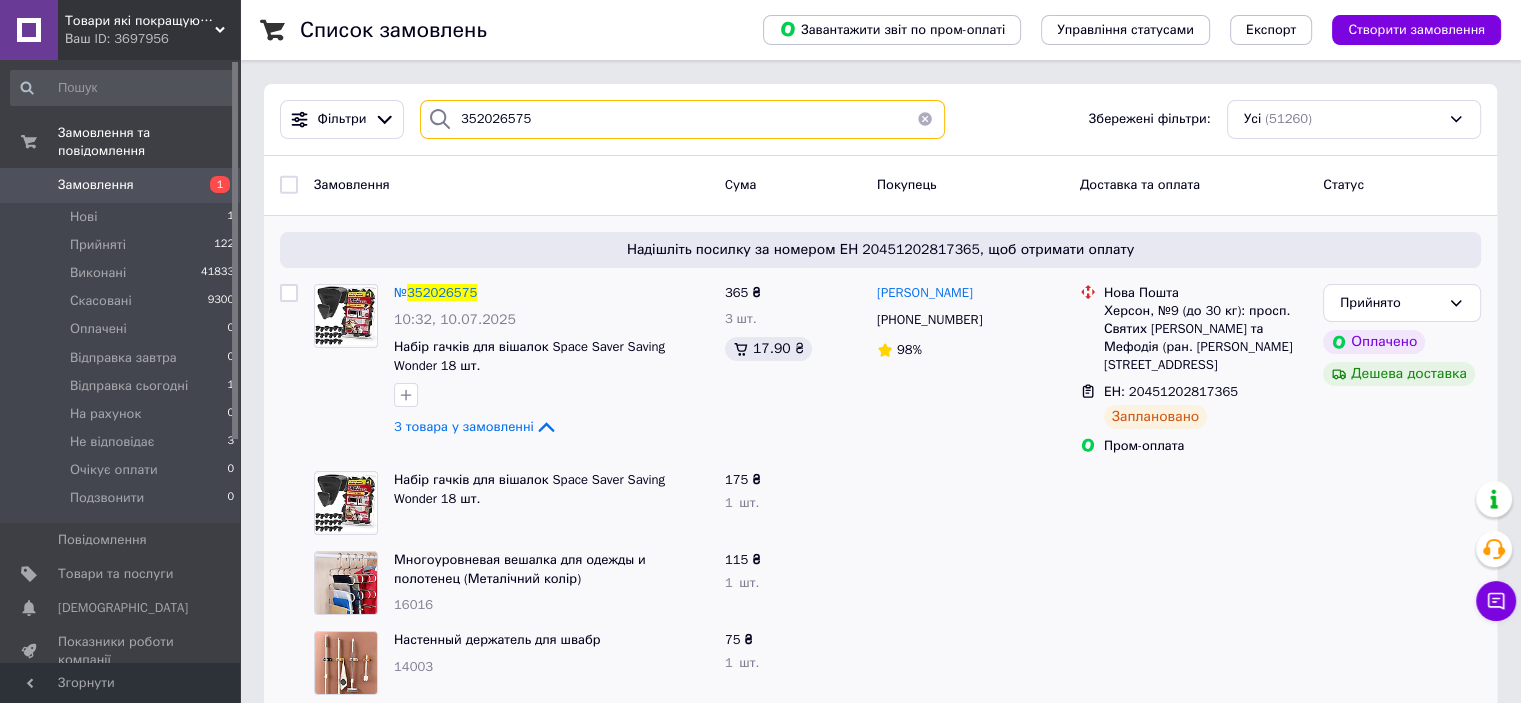 click on "Фільтри 352026575 Збережені фільтри: Усі (51260)" at bounding box center [880, 120] 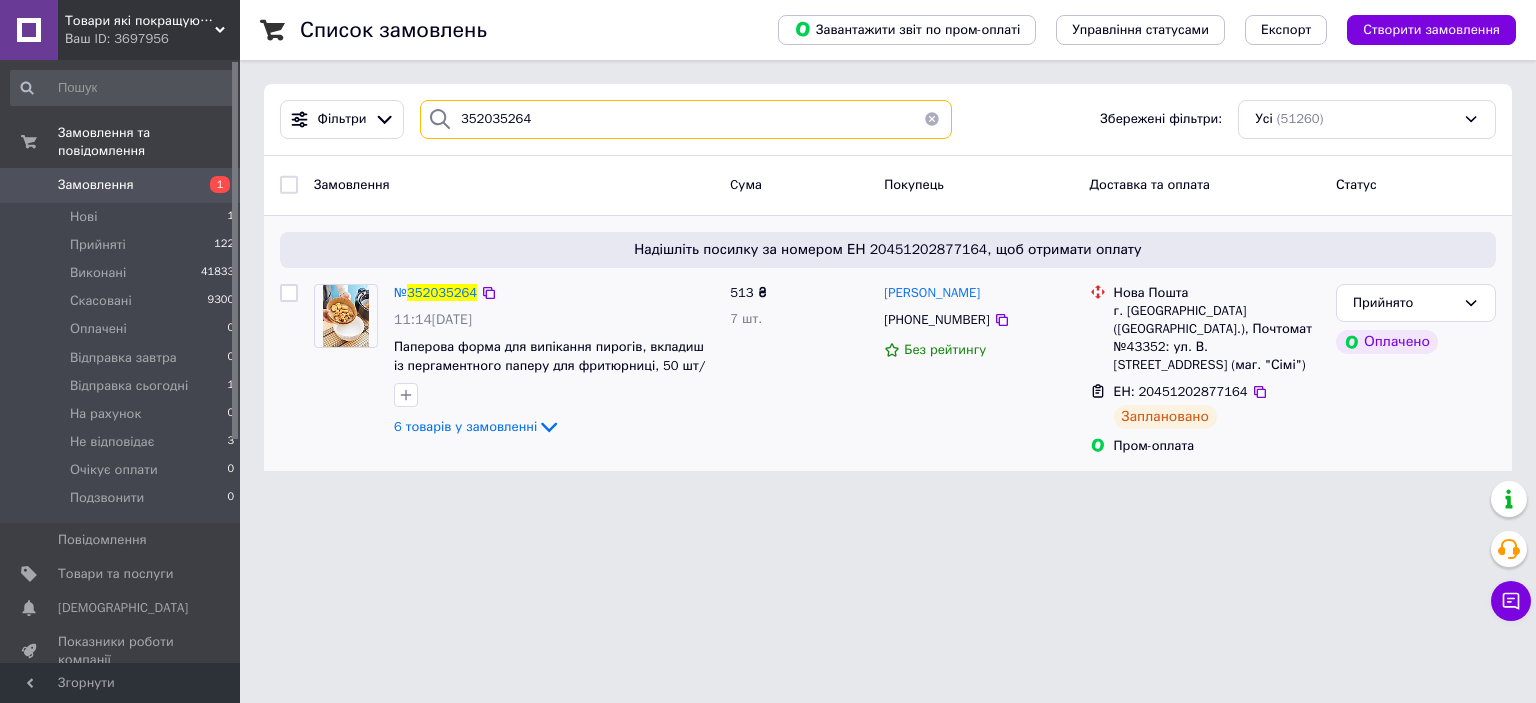 type on "352035264" 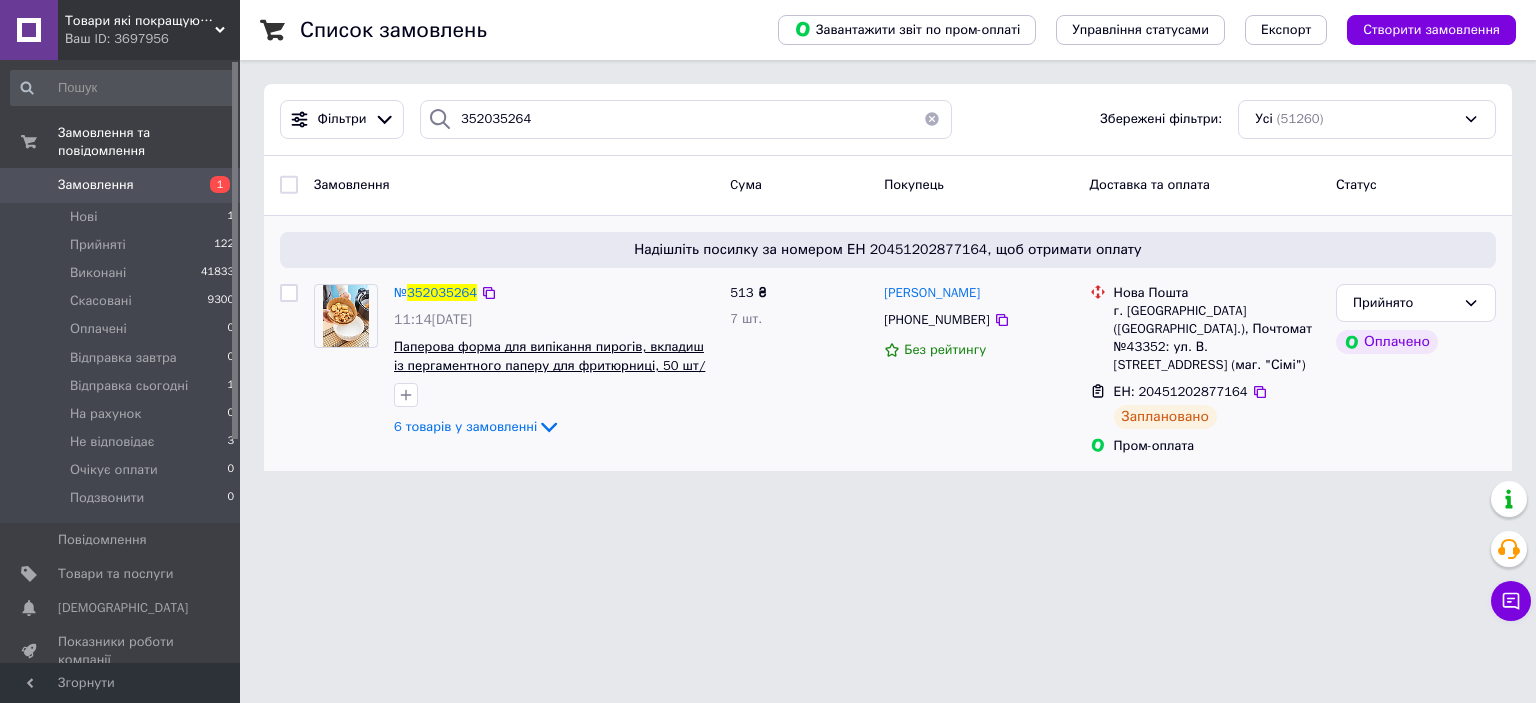 drag, startPoint x: 476, startPoint y: 356, endPoint x: 476, endPoint y: 371, distance: 15 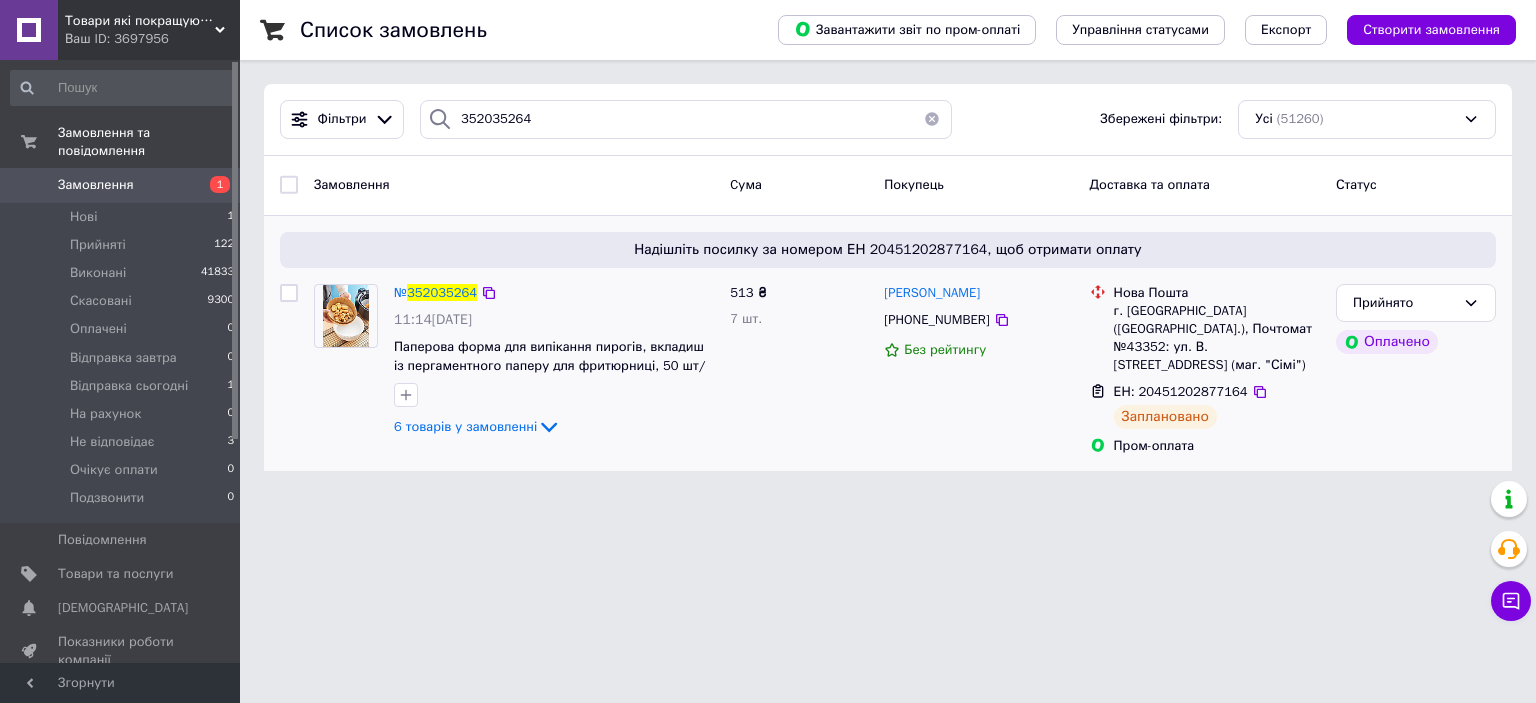 click at bounding box center [554, 395] 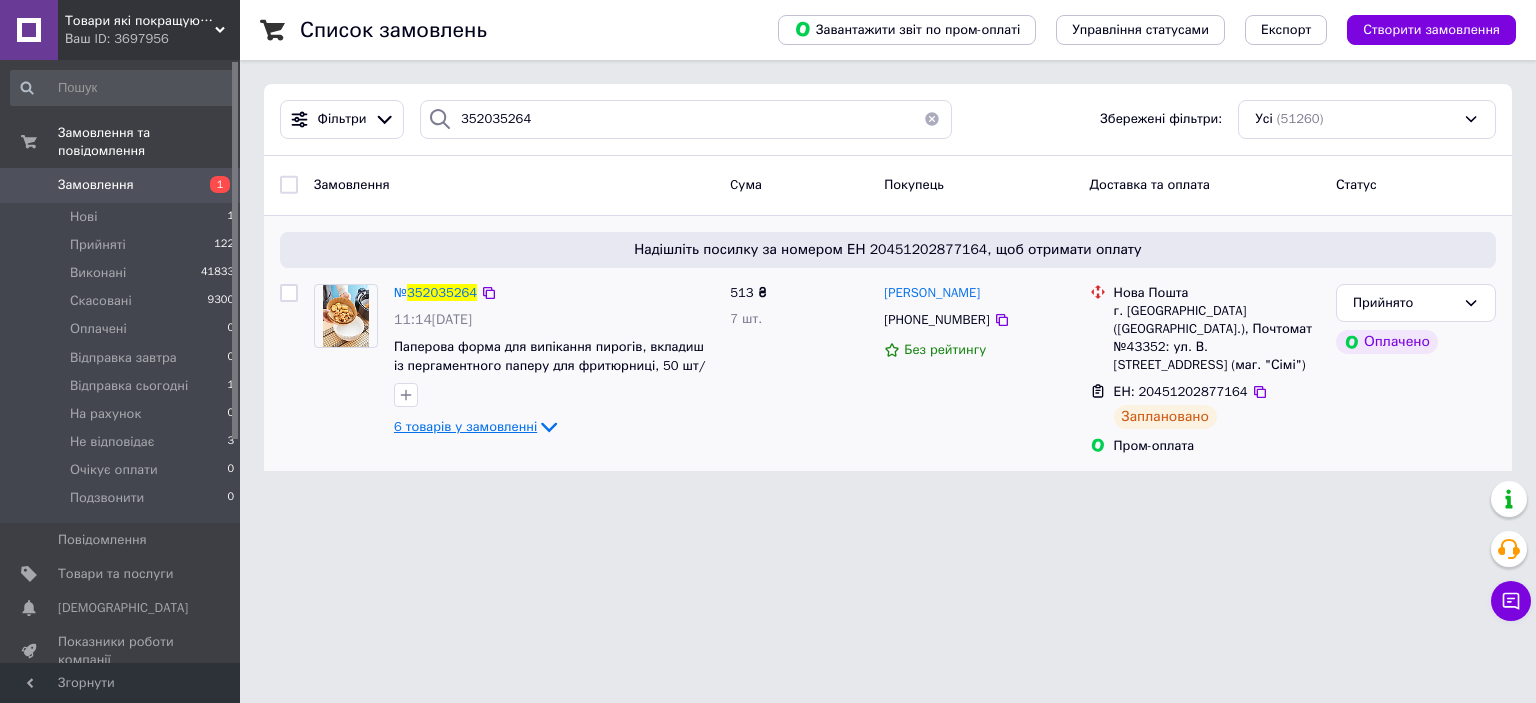 click on "6 товарів у замовленні" at bounding box center (465, 426) 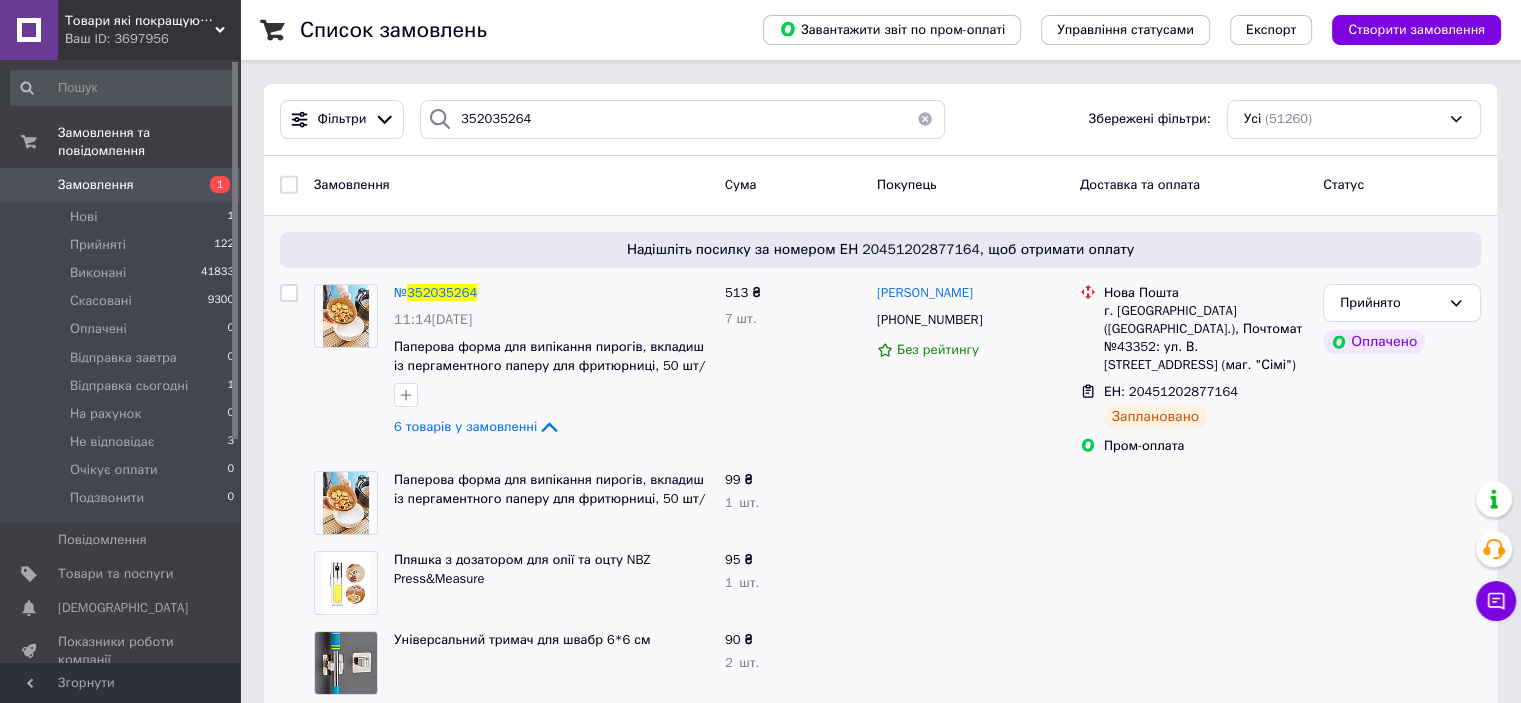 scroll, scrollTop: 200, scrollLeft: 0, axis: vertical 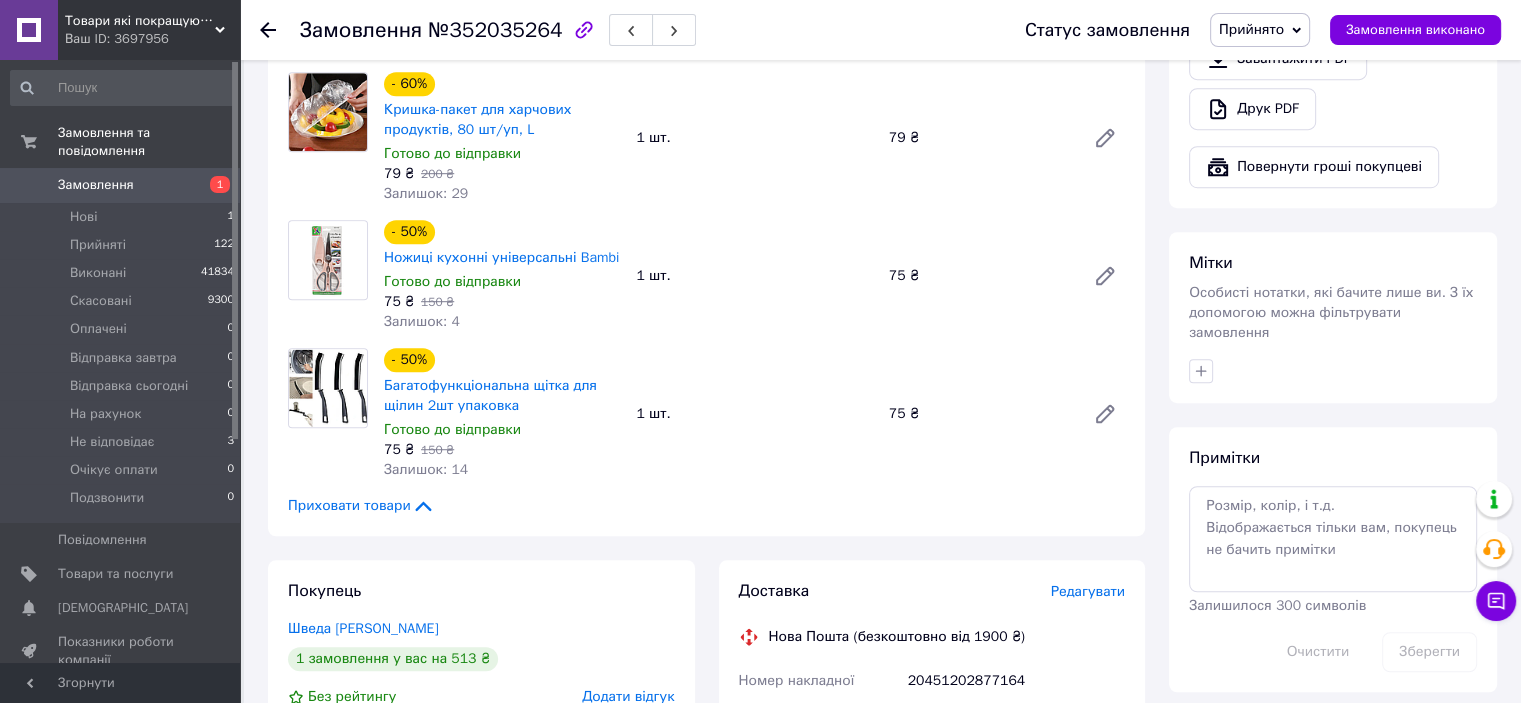click on "1" at bounding box center (212, 185) 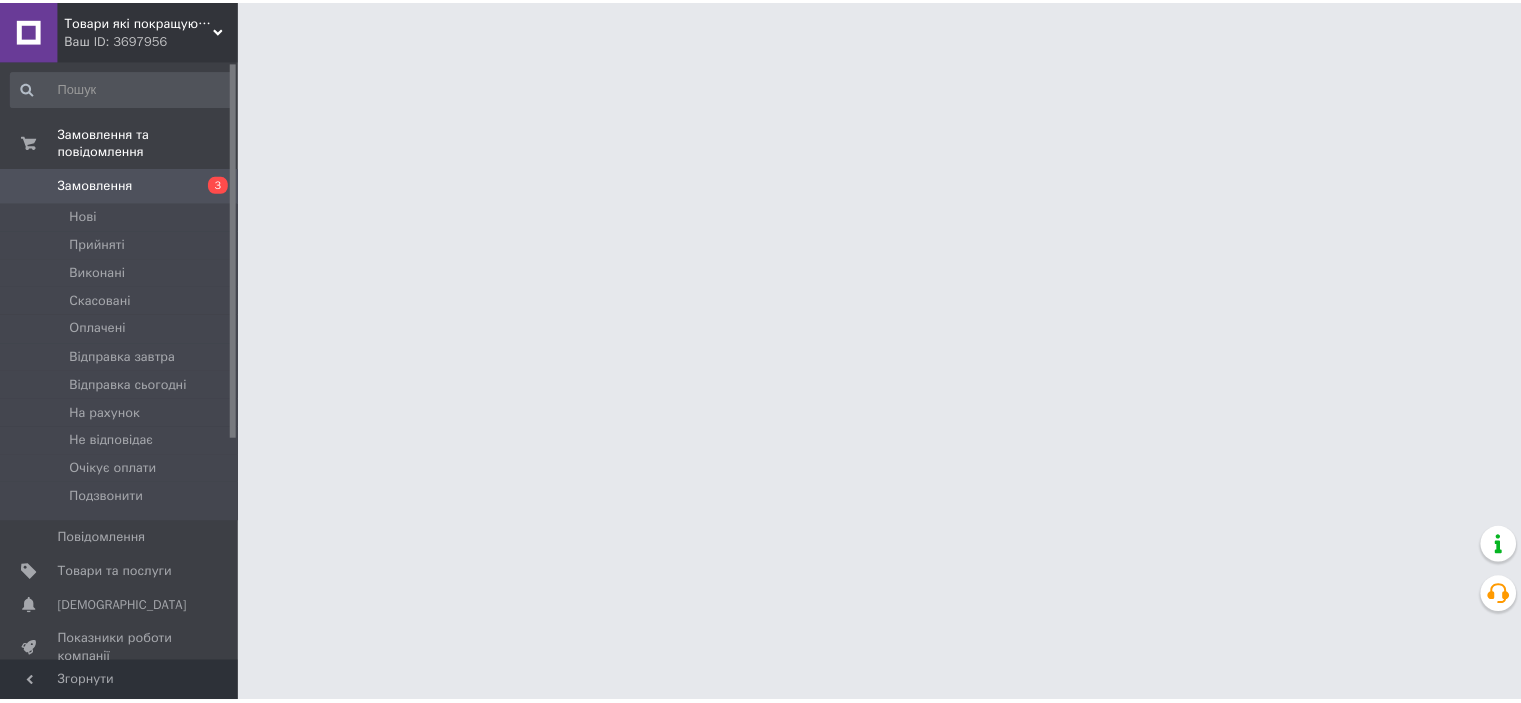 scroll, scrollTop: 0, scrollLeft: 0, axis: both 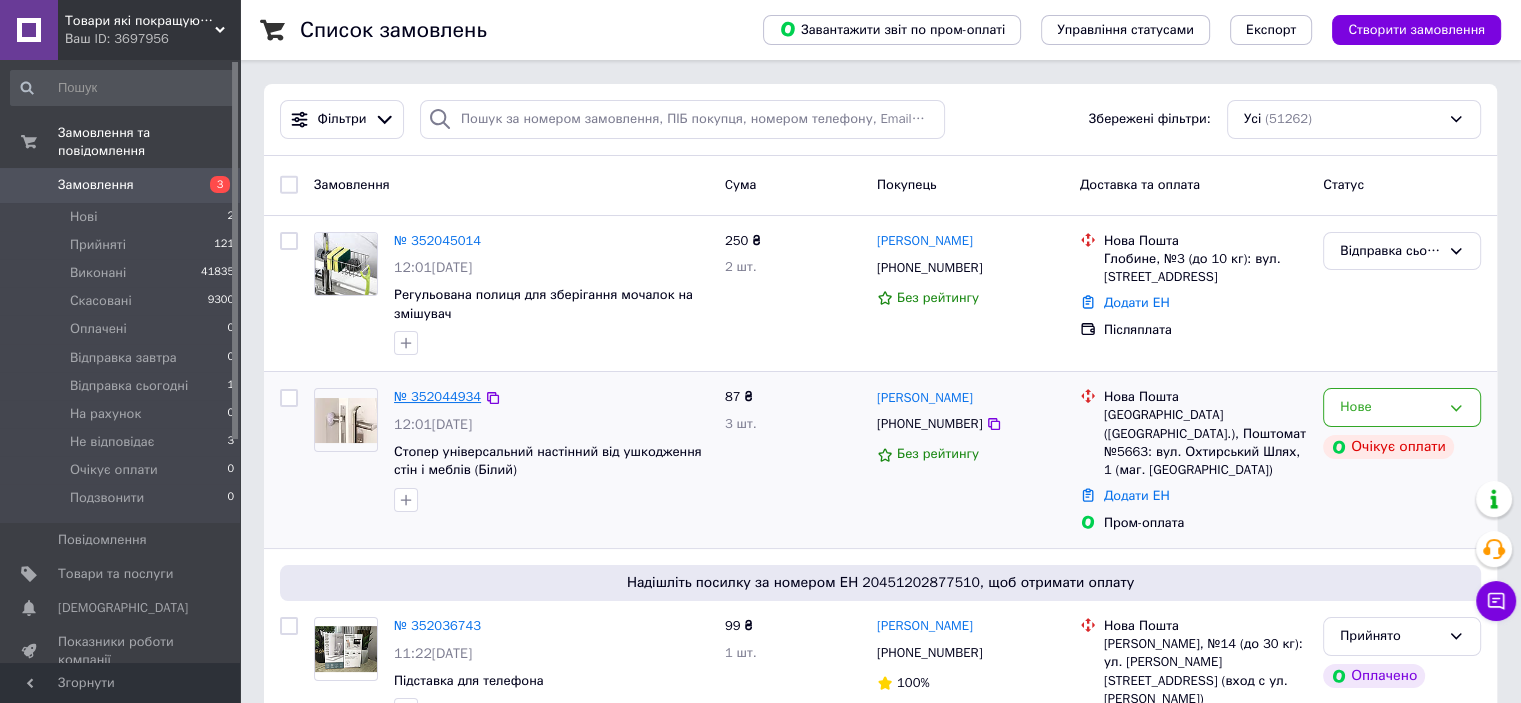 click on "№ 352044934" at bounding box center [437, 396] 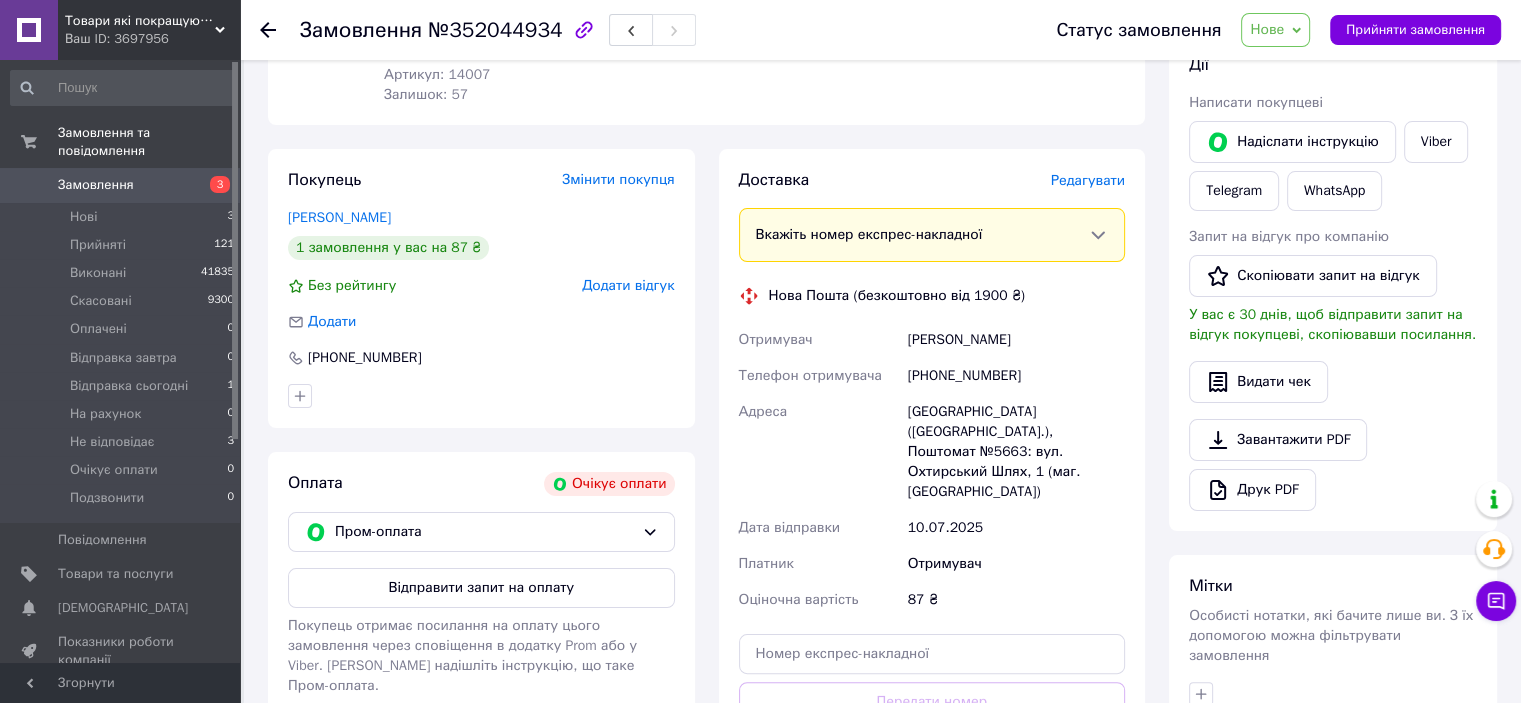 scroll, scrollTop: 300, scrollLeft: 0, axis: vertical 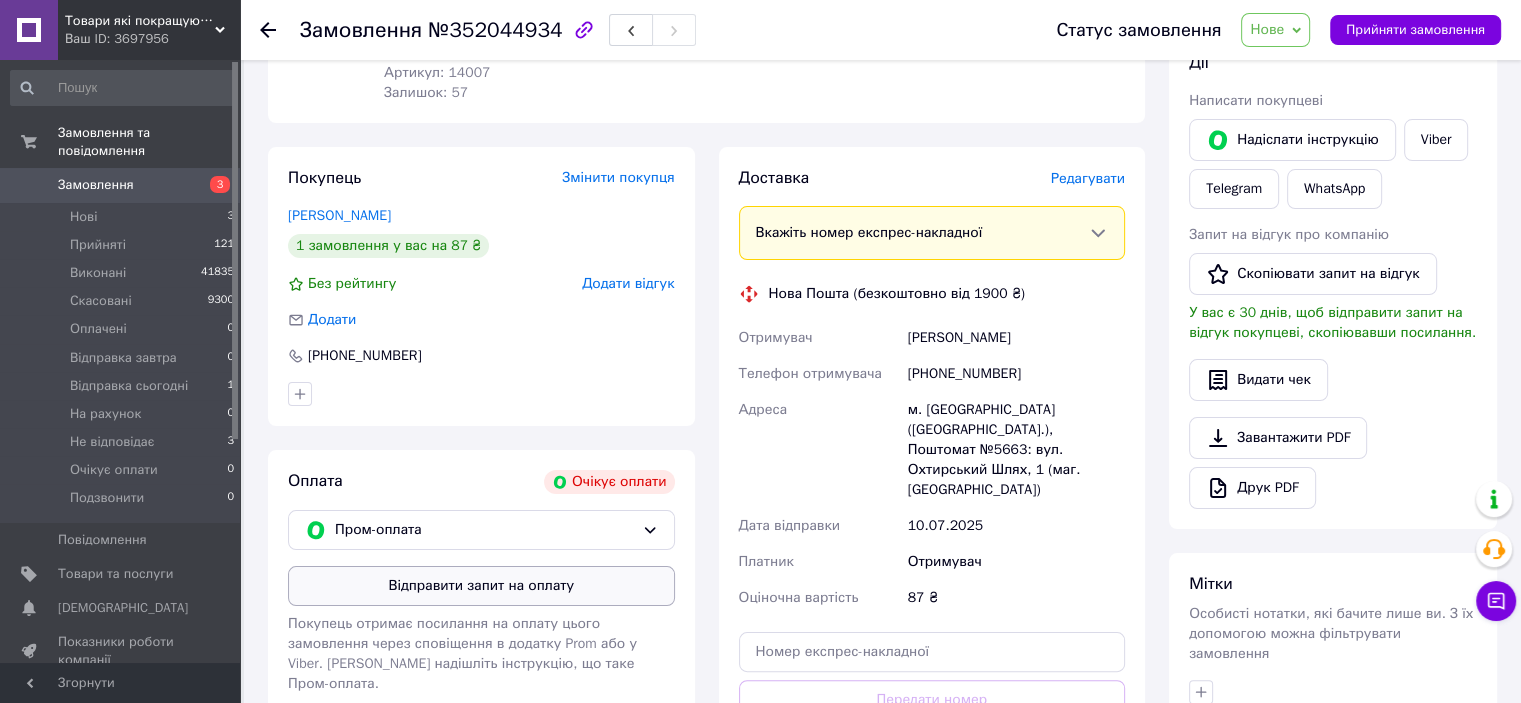 click on "Відправити запит на оплату" at bounding box center [481, 586] 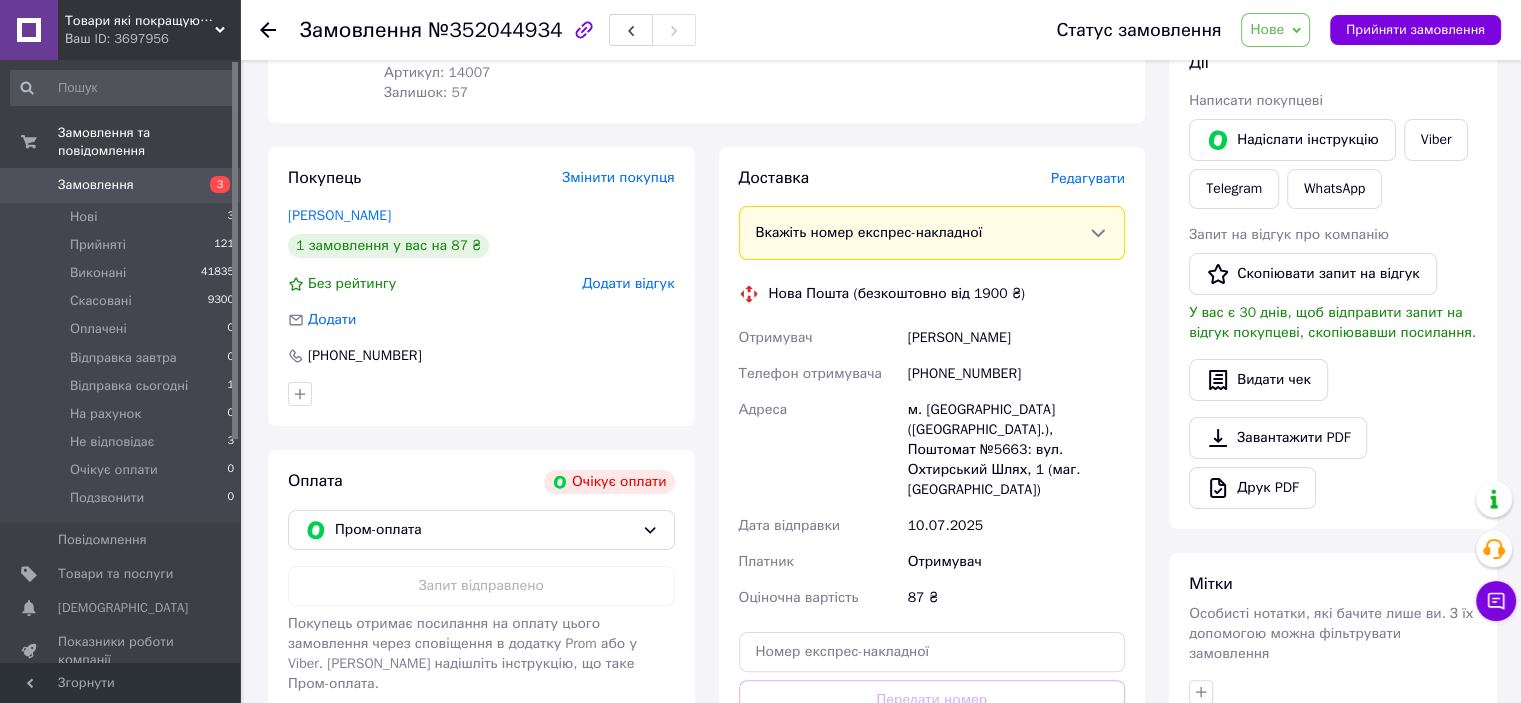 click on "3" at bounding box center (212, 185) 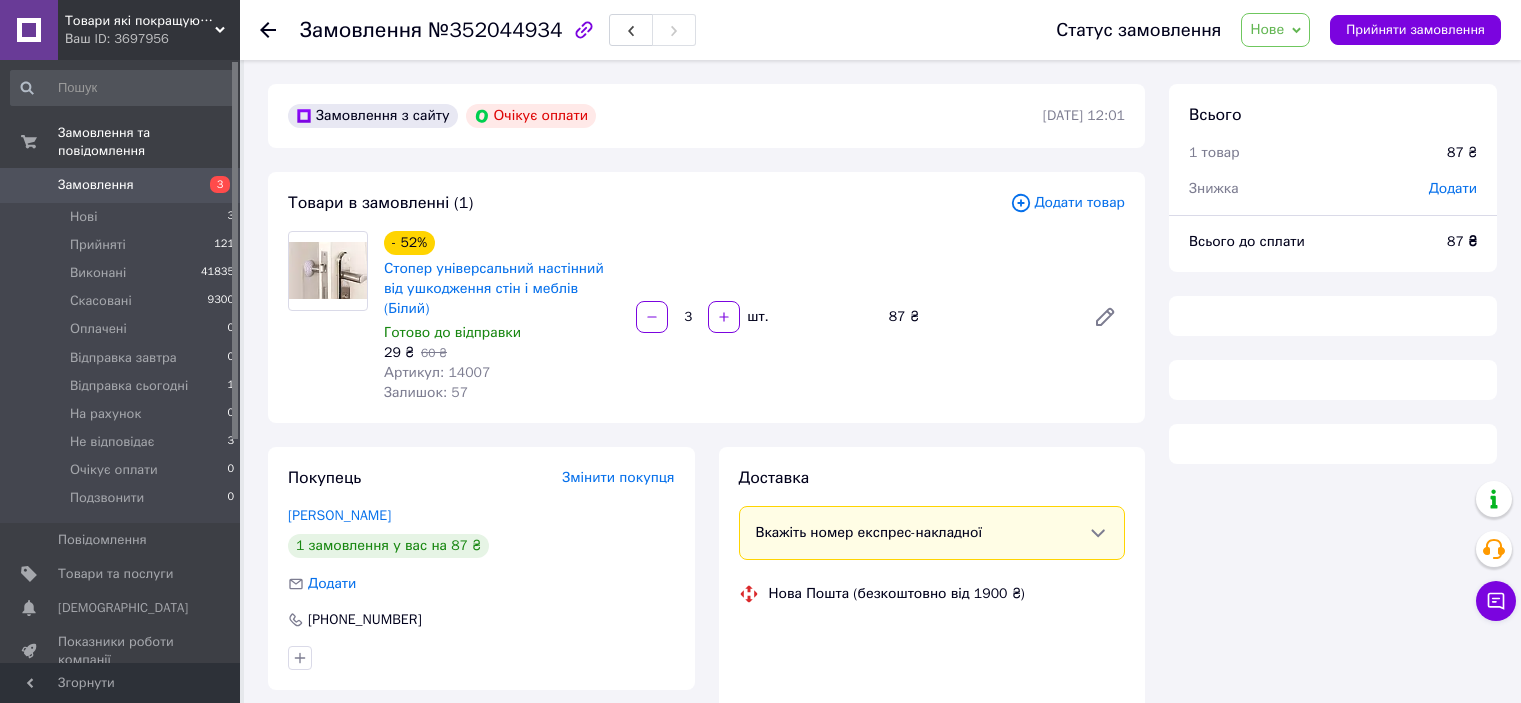 scroll, scrollTop: 0, scrollLeft: 0, axis: both 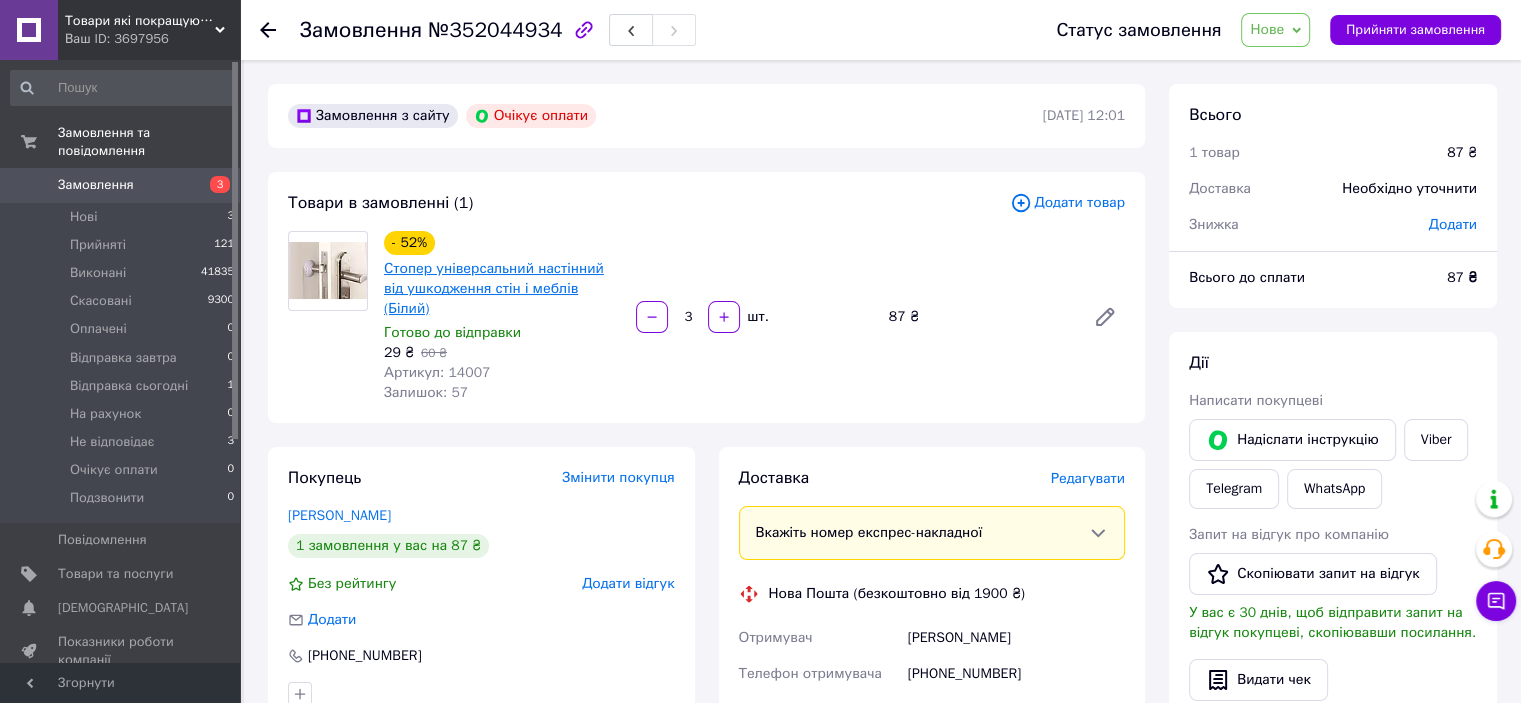 click on "Стопер універсальний настінний від ушкодження стін і меблів (Білий)" at bounding box center (494, 288) 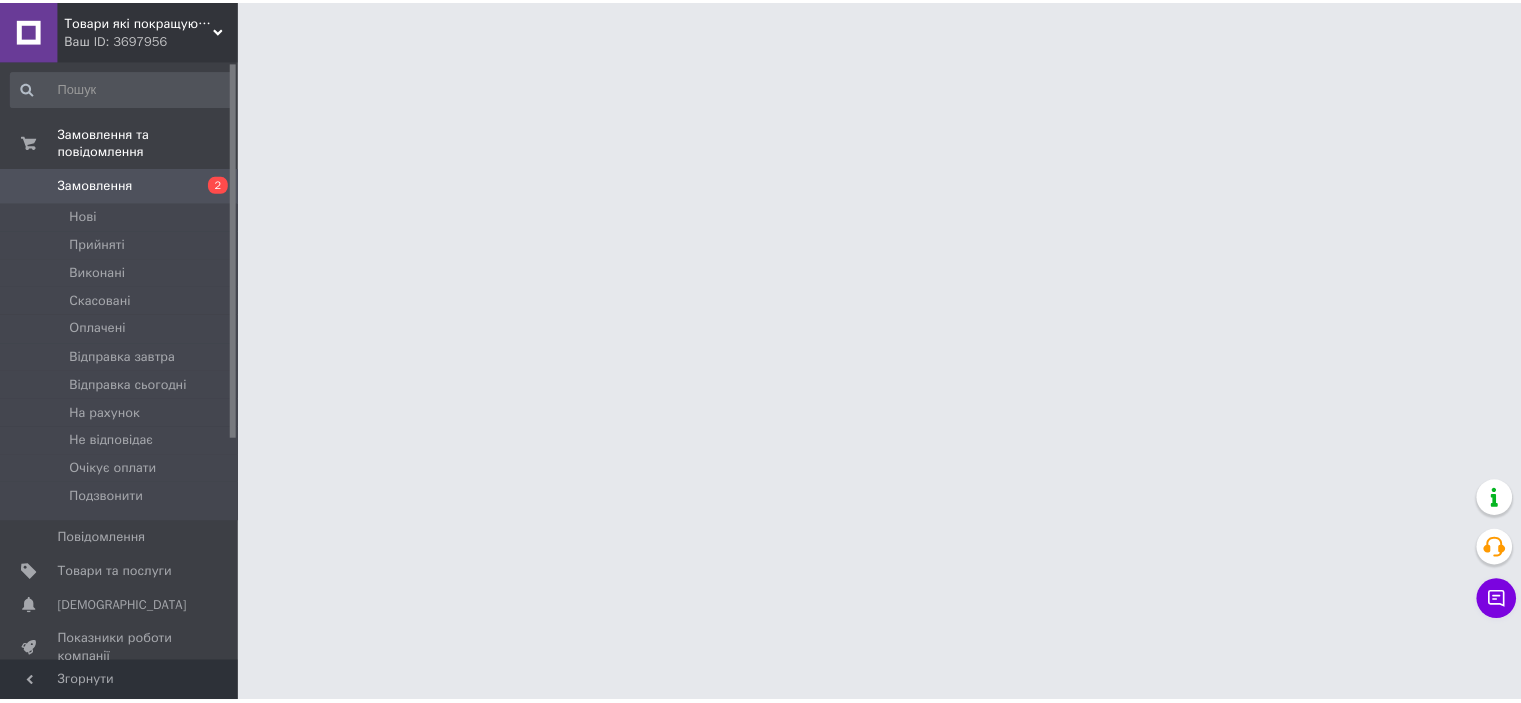 scroll, scrollTop: 0, scrollLeft: 0, axis: both 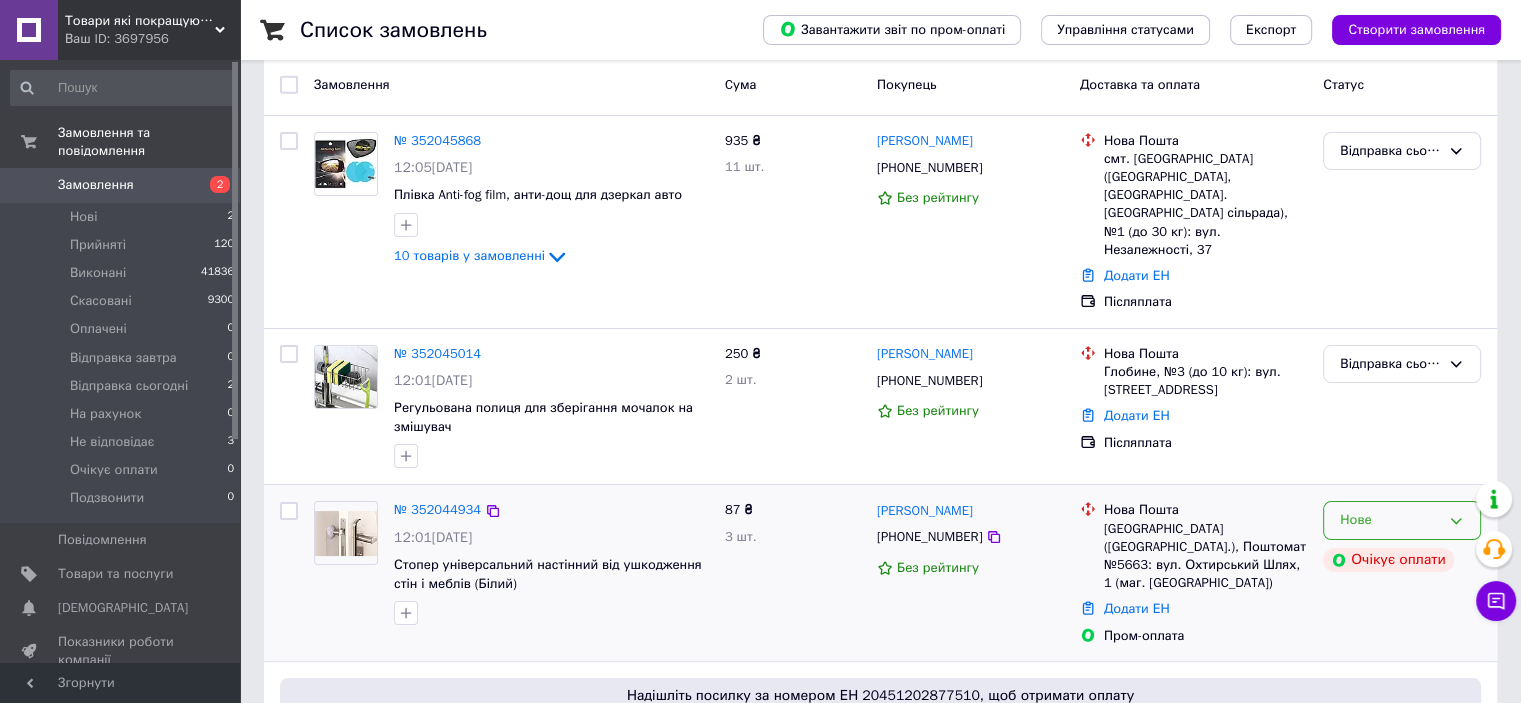 click on "Нове" at bounding box center (1390, 520) 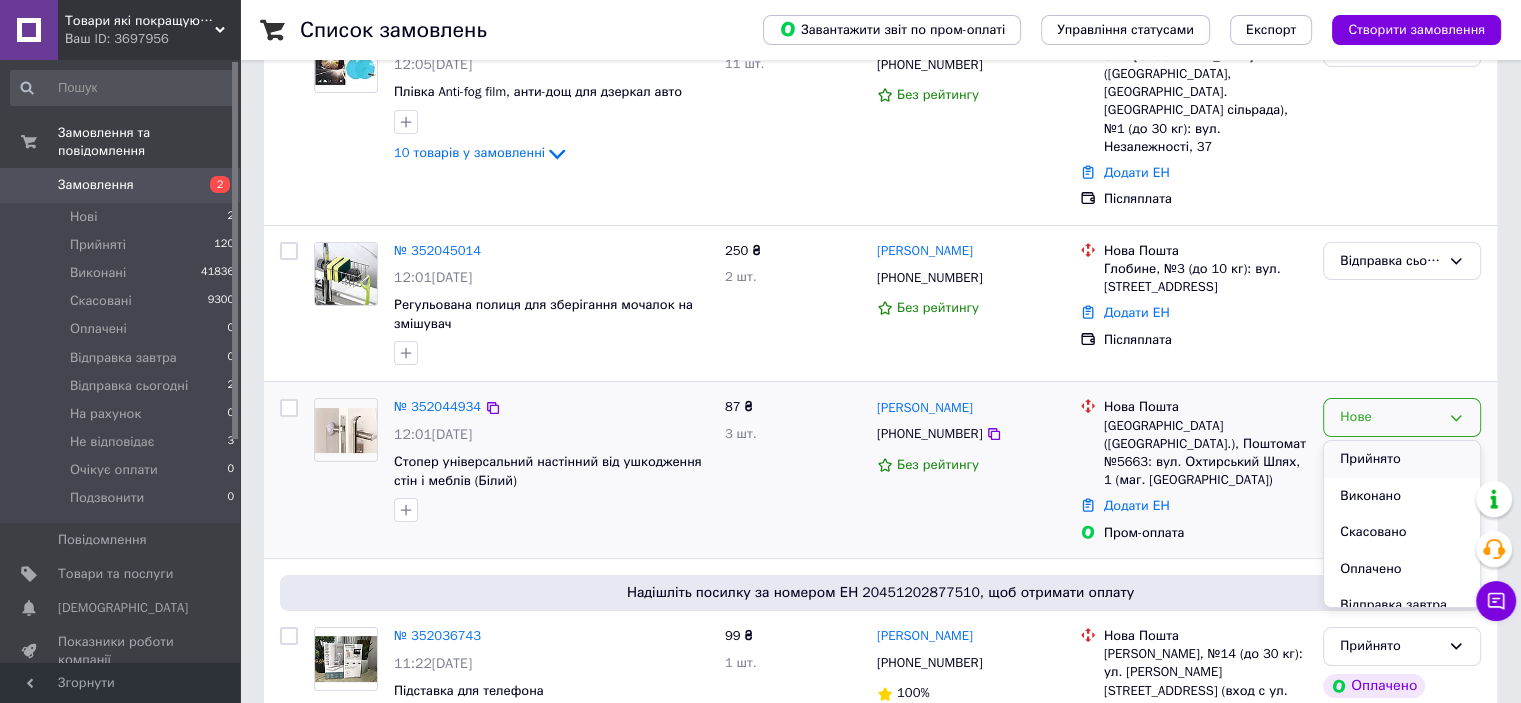 scroll, scrollTop: 300, scrollLeft: 0, axis: vertical 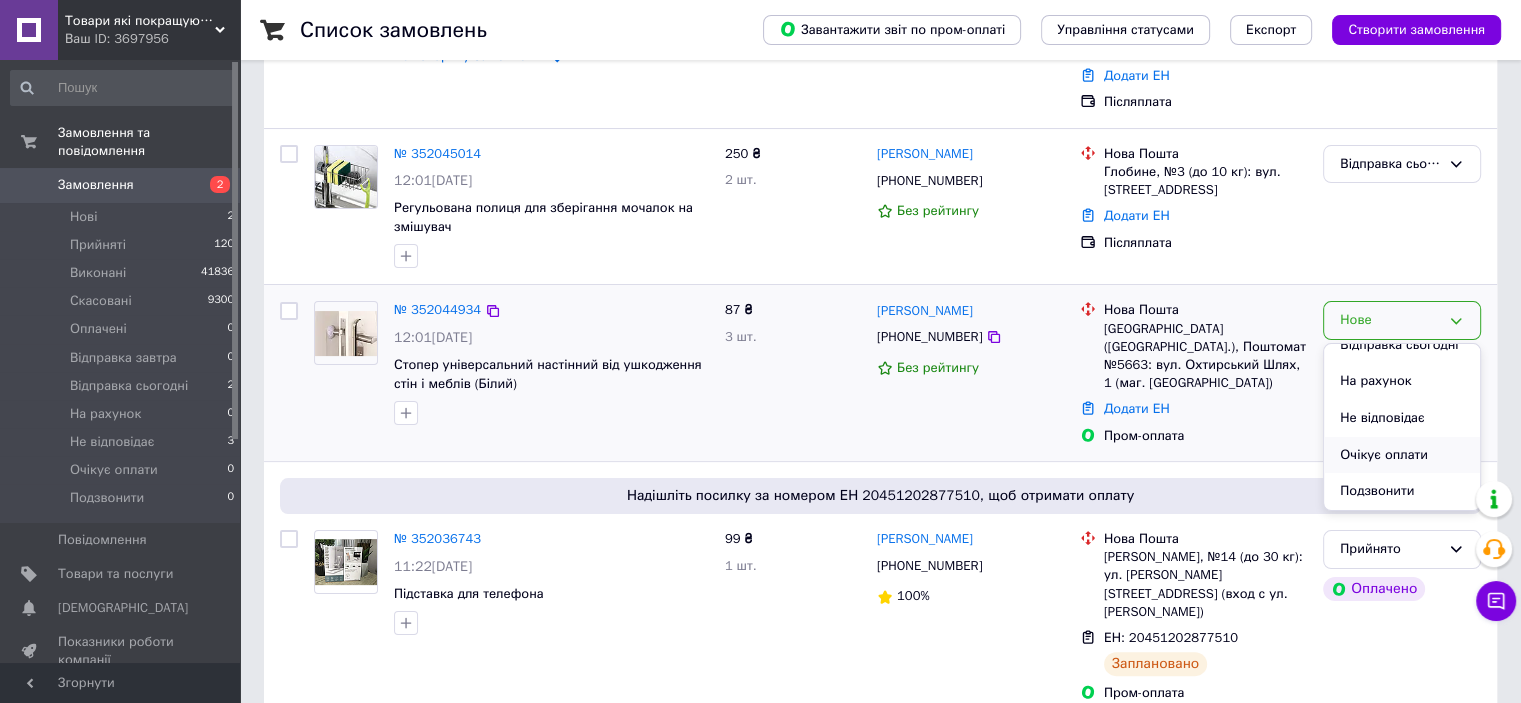 click on "Очікує оплати" at bounding box center (1402, 455) 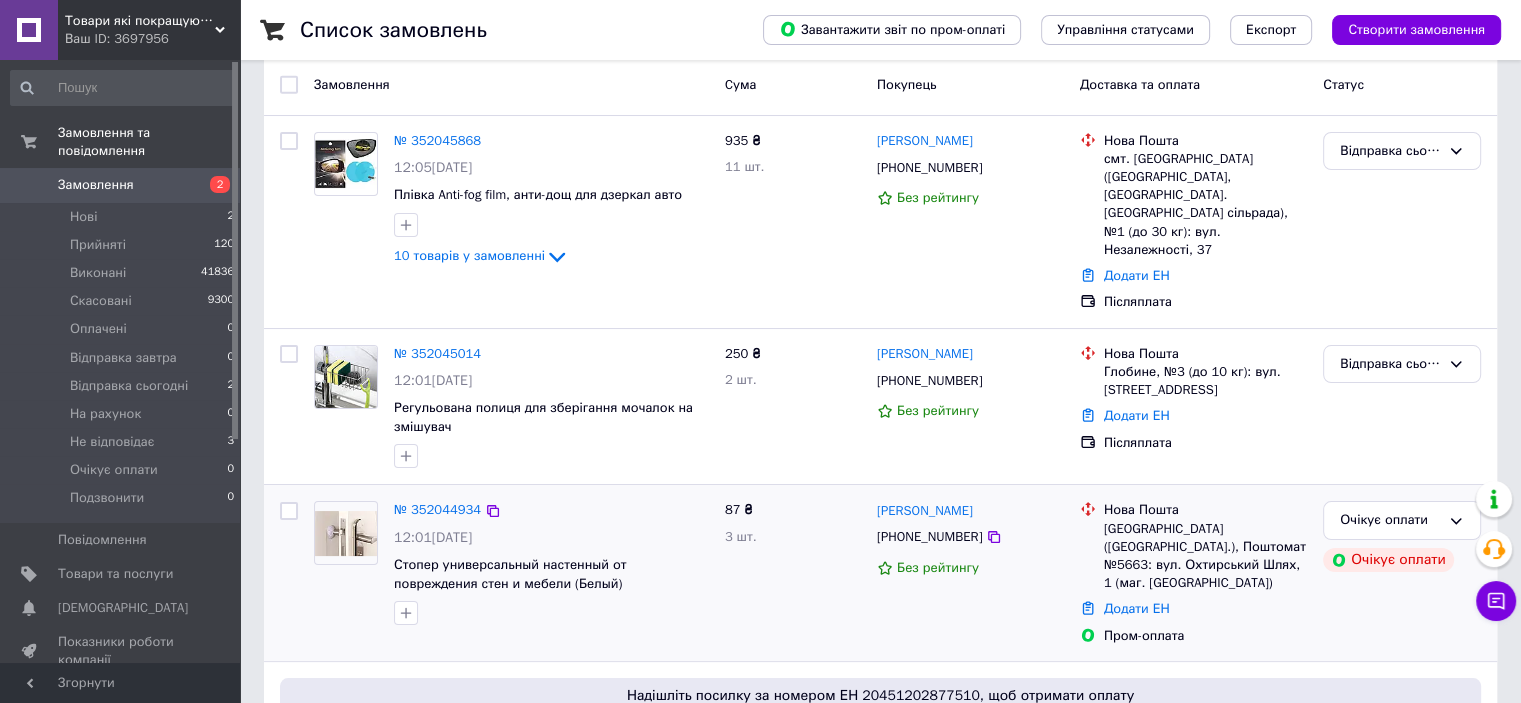 scroll, scrollTop: 0, scrollLeft: 0, axis: both 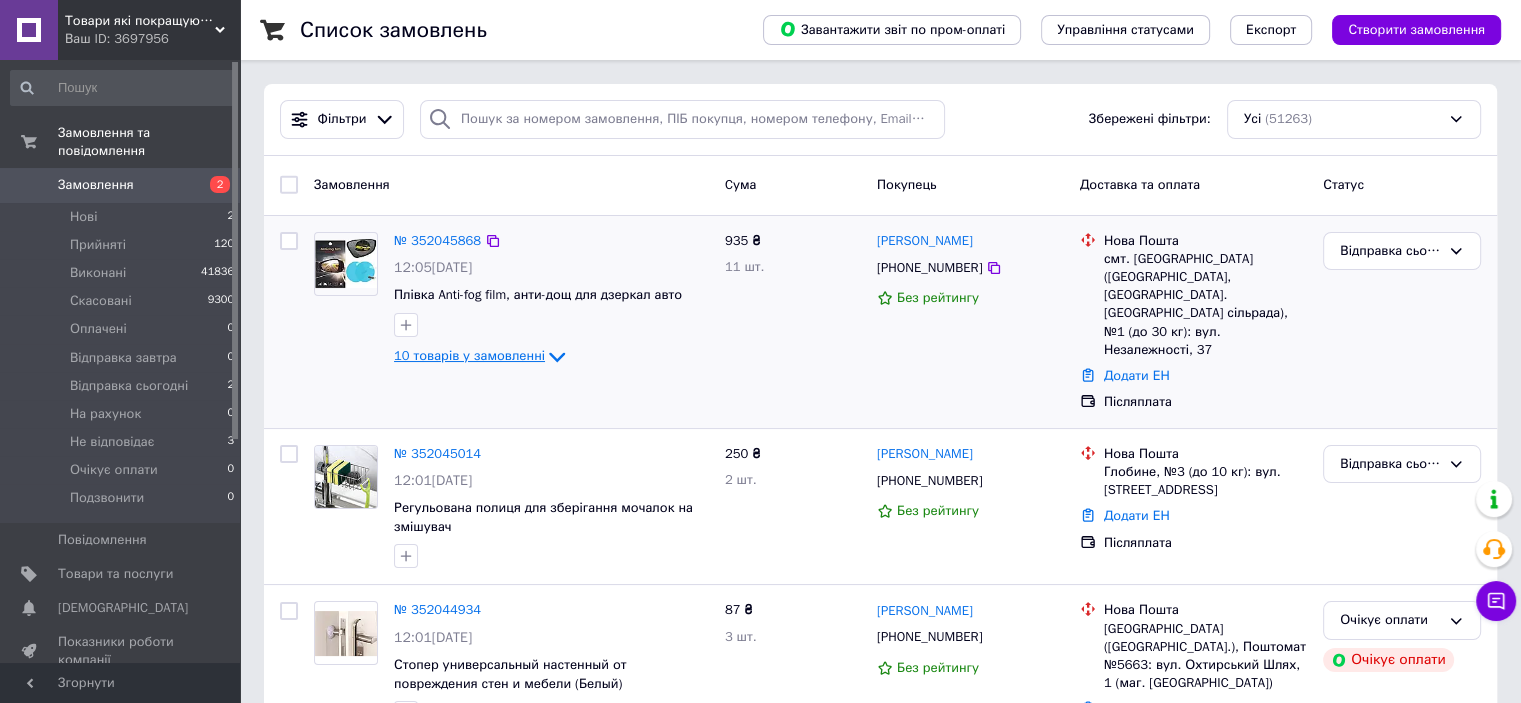 click on "10 товарів у замовленні" at bounding box center (469, 355) 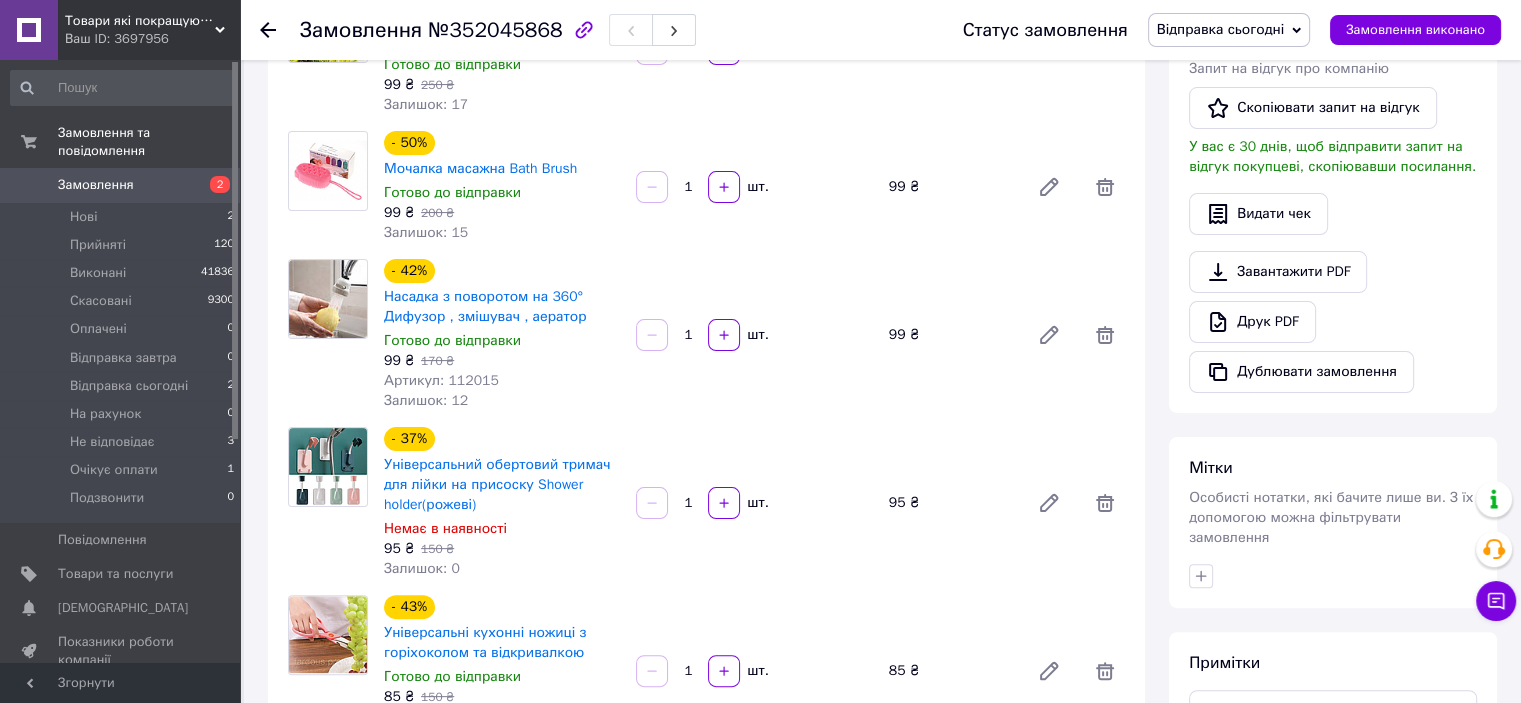 scroll, scrollTop: 300, scrollLeft: 0, axis: vertical 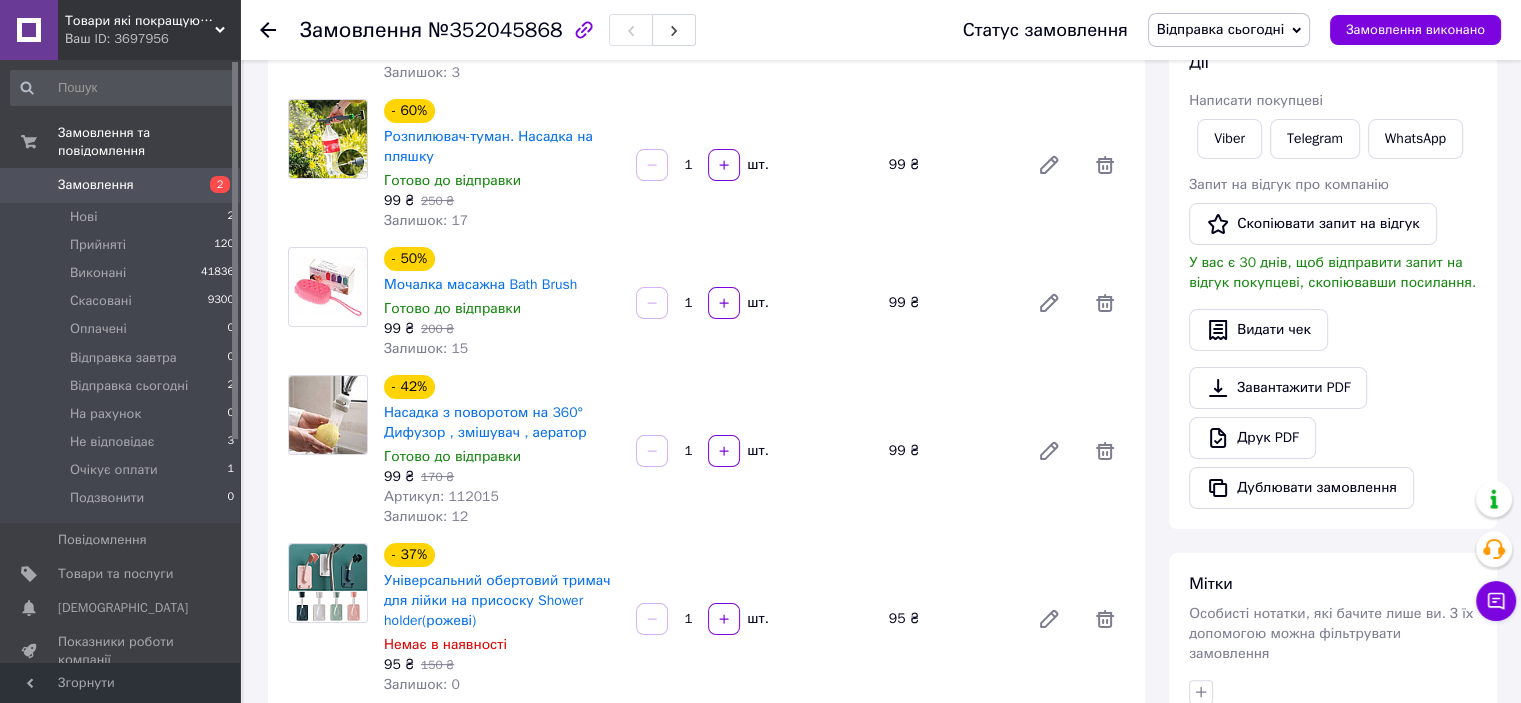 click on "№352045868" at bounding box center [495, 30] 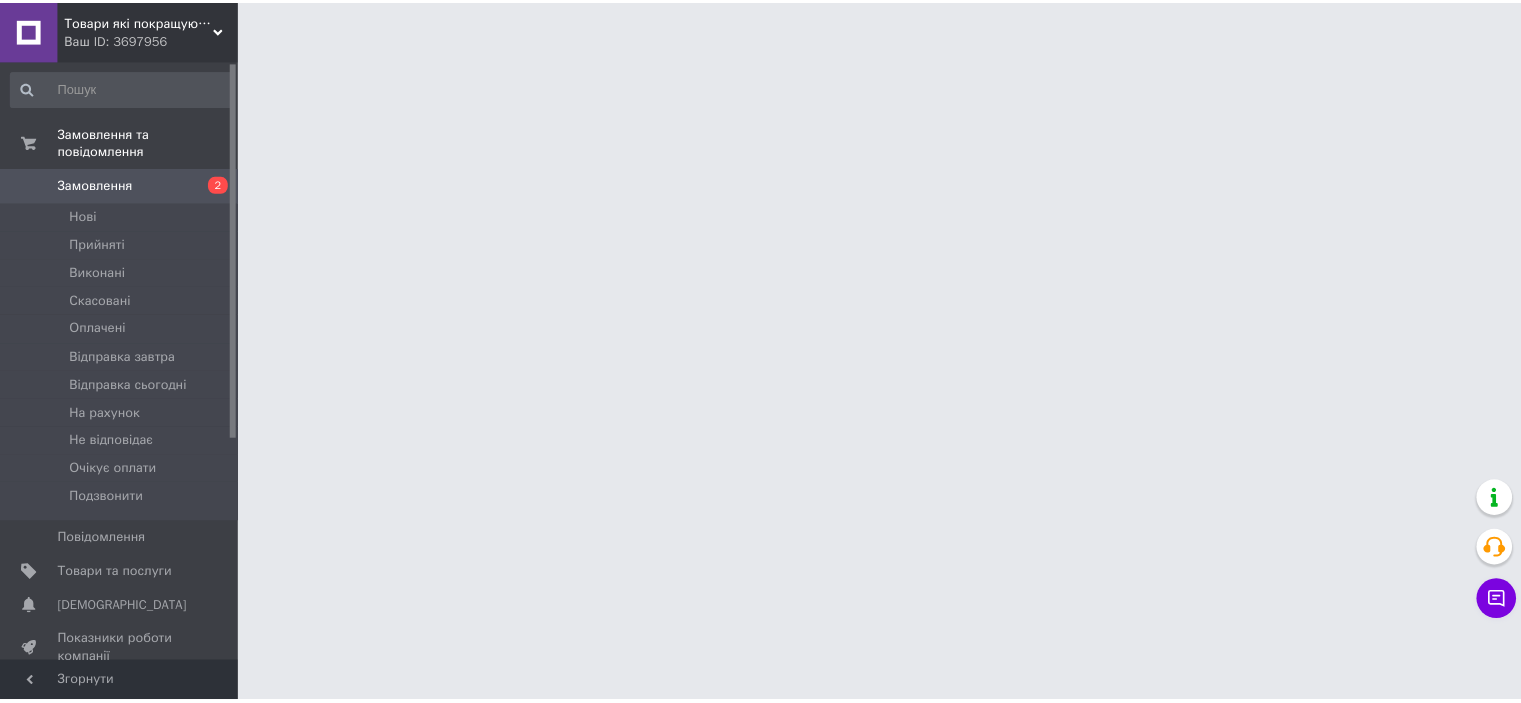 scroll, scrollTop: 0, scrollLeft: 0, axis: both 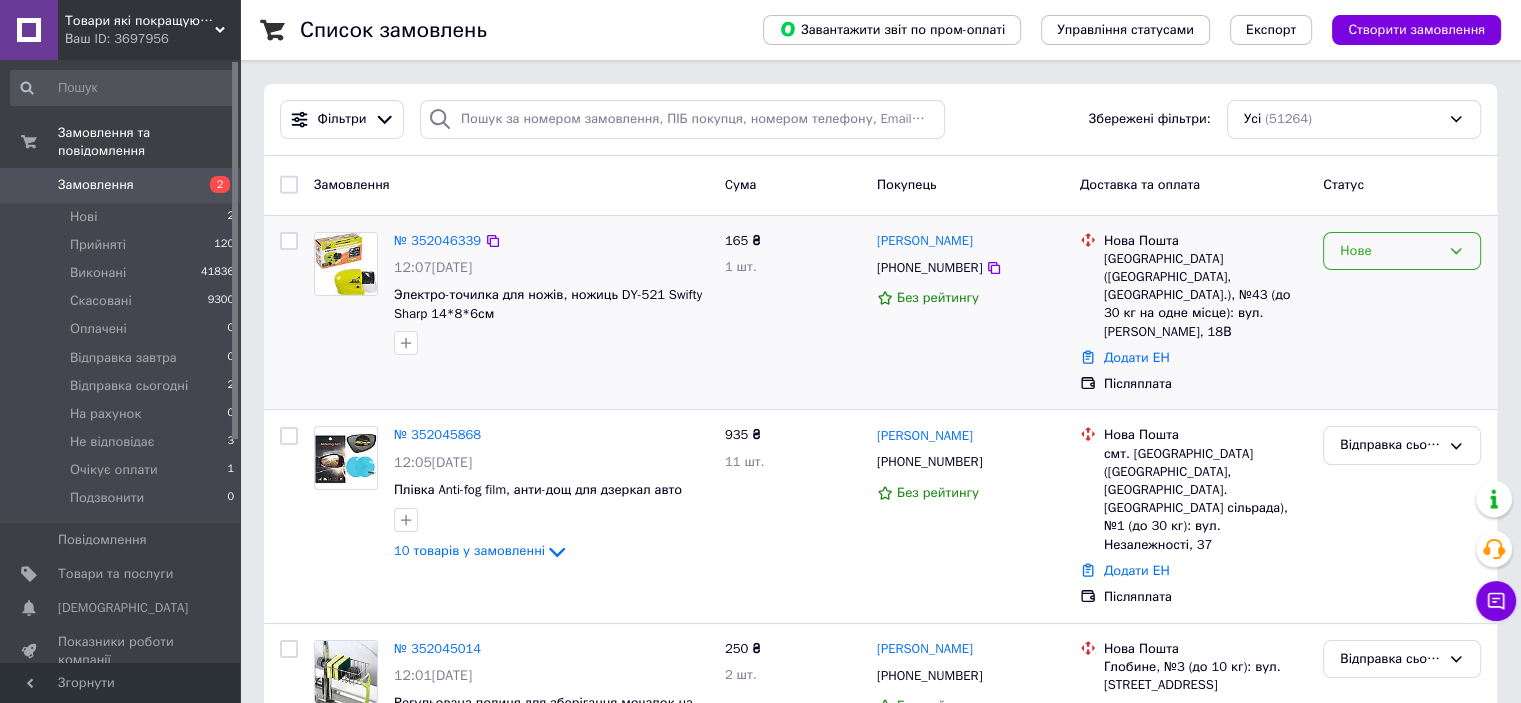 click on "Нове" at bounding box center (1402, 251) 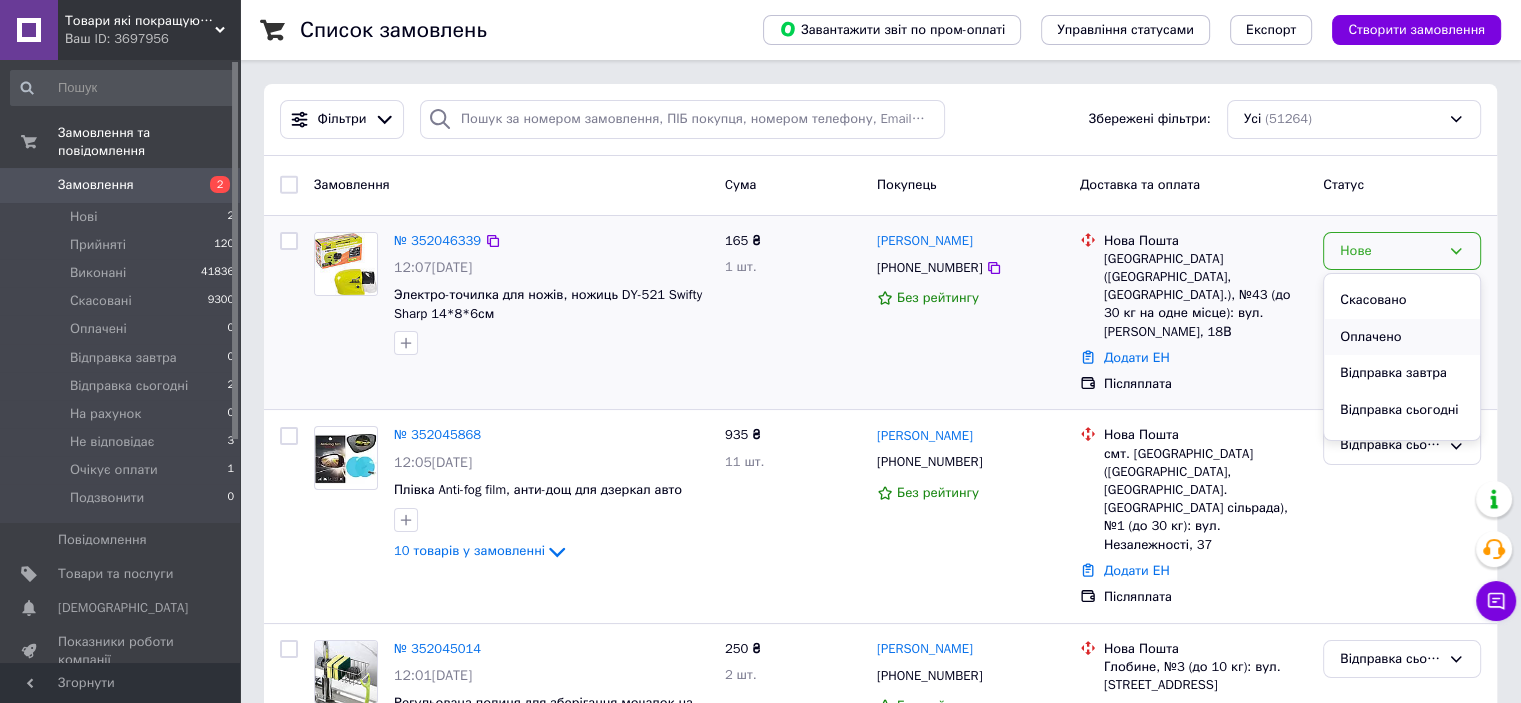 scroll, scrollTop: 100, scrollLeft: 0, axis: vertical 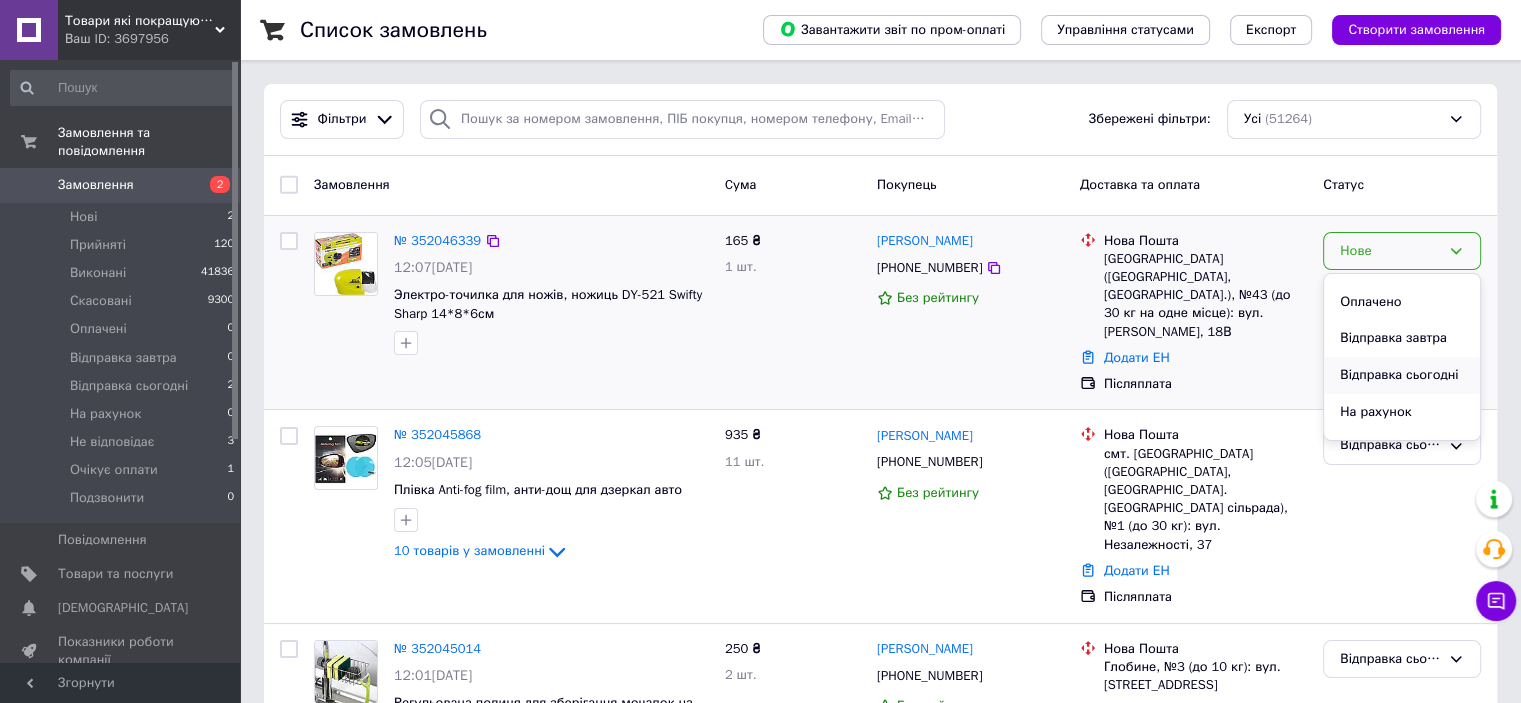 click on "Відправка сьогодні" at bounding box center (1402, 375) 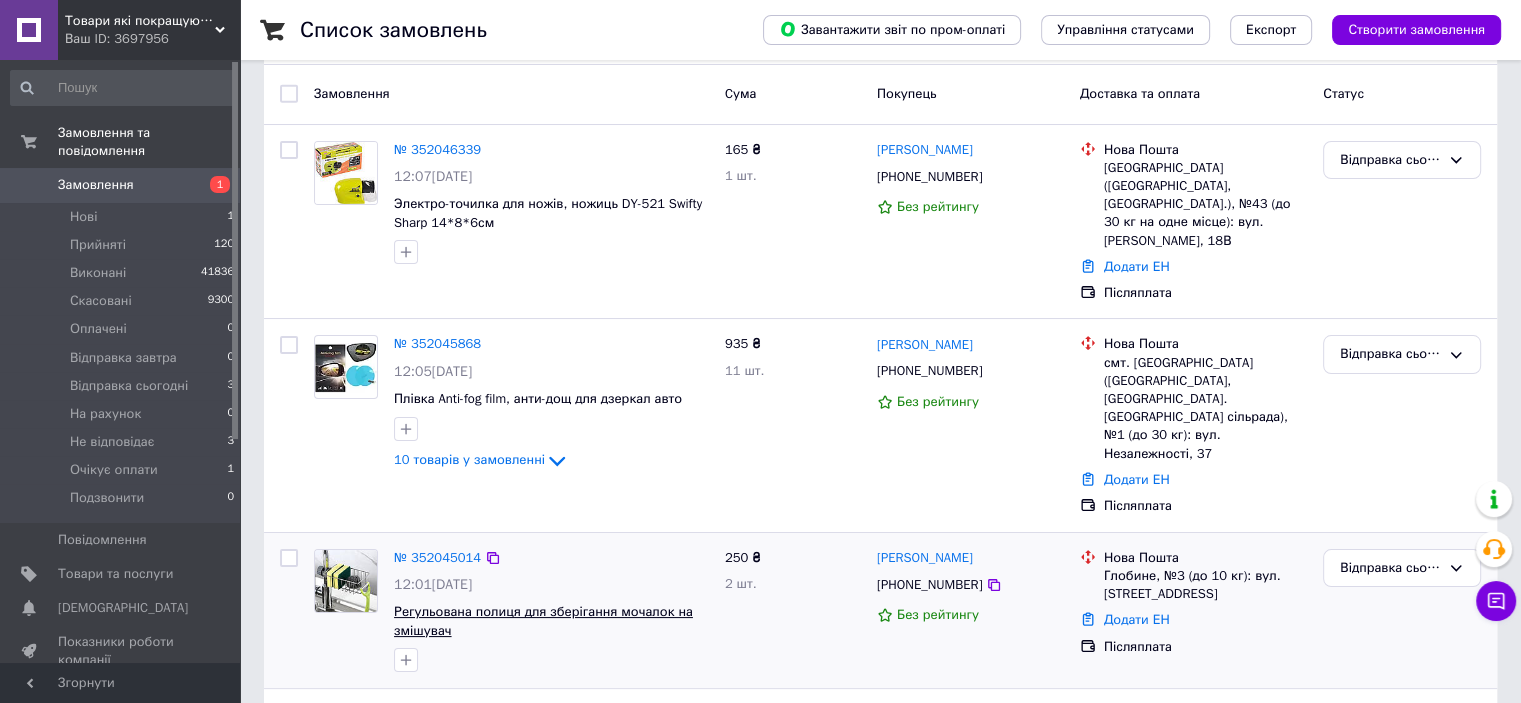 scroll, scrollTop: 200, scrollLeft: 0, axis: vertical 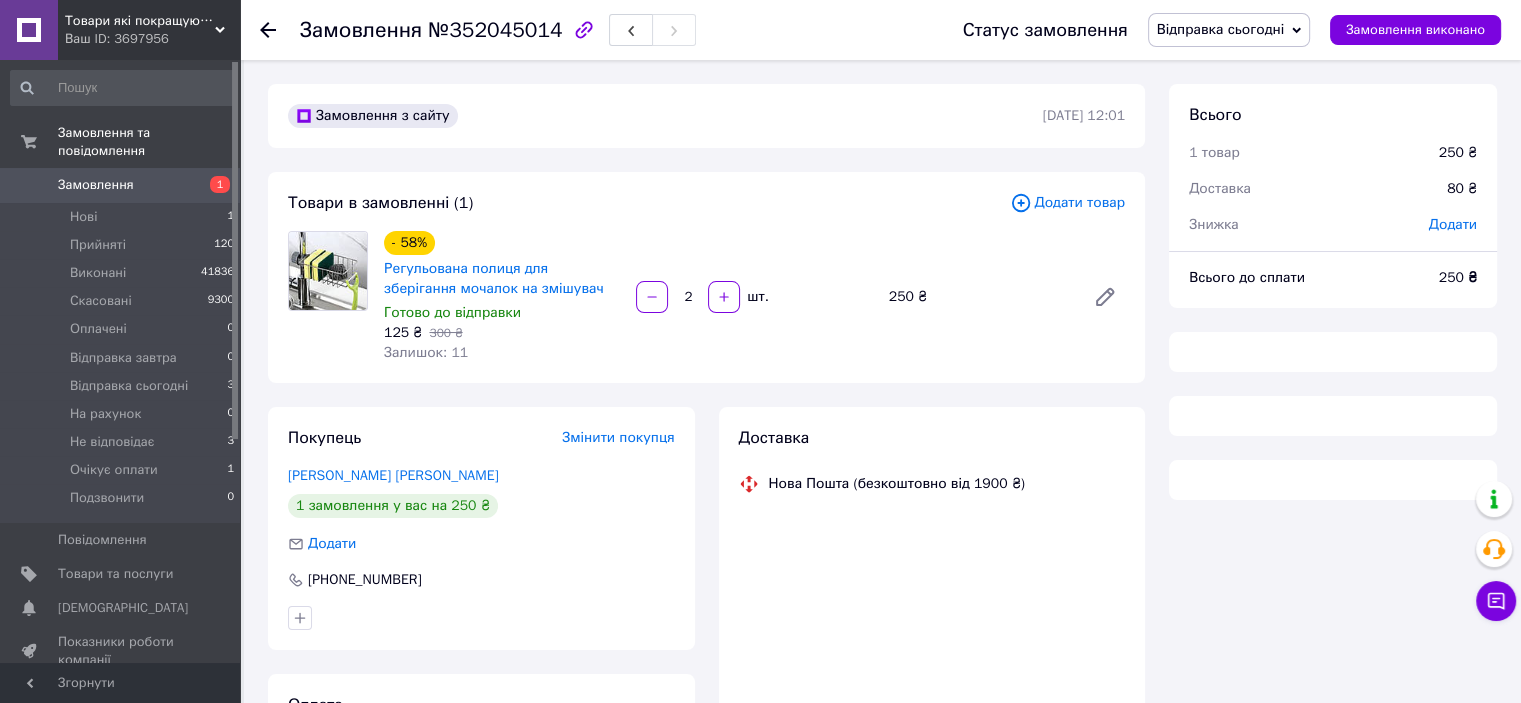 click on "Замовлення №352045014" at bounding box center [611, 30] 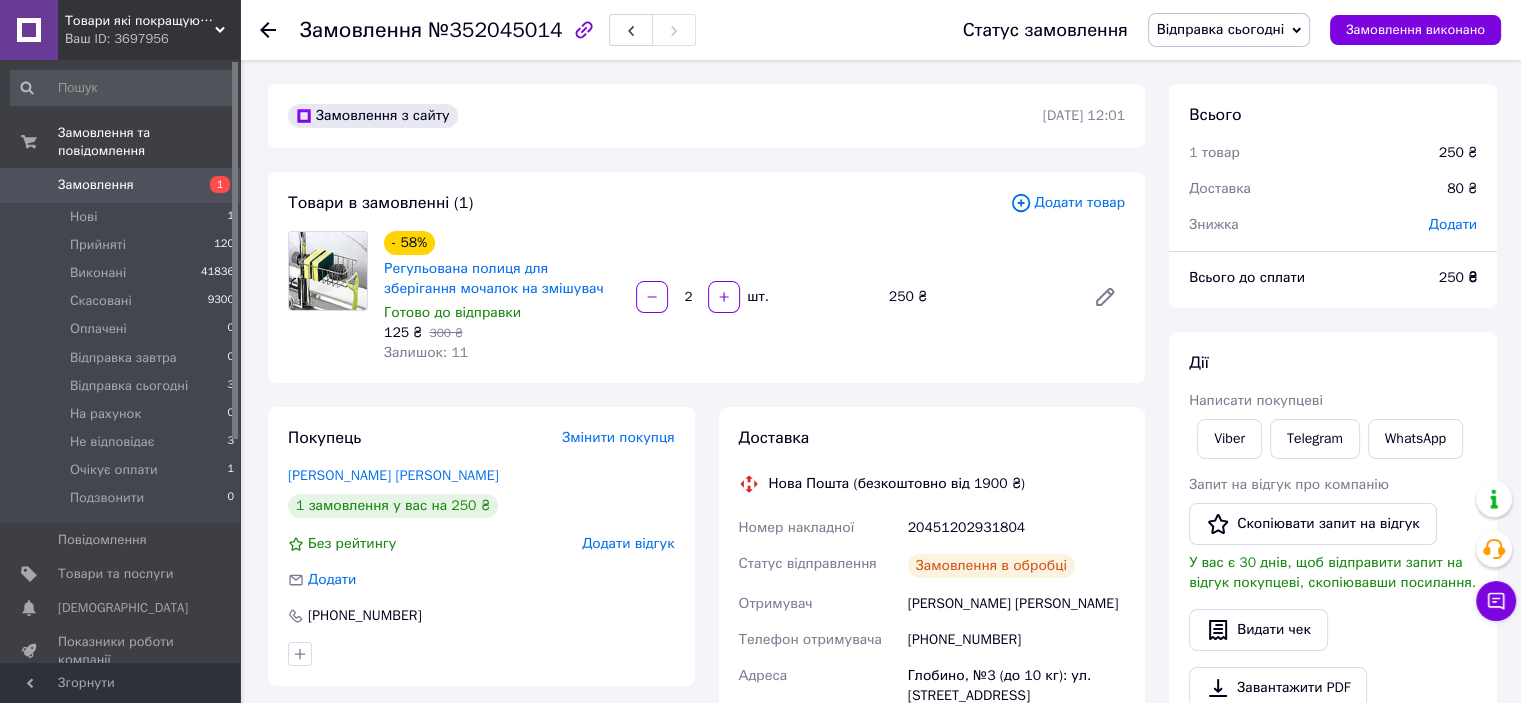 click on "№352045014" at bounding box center (495, 30) 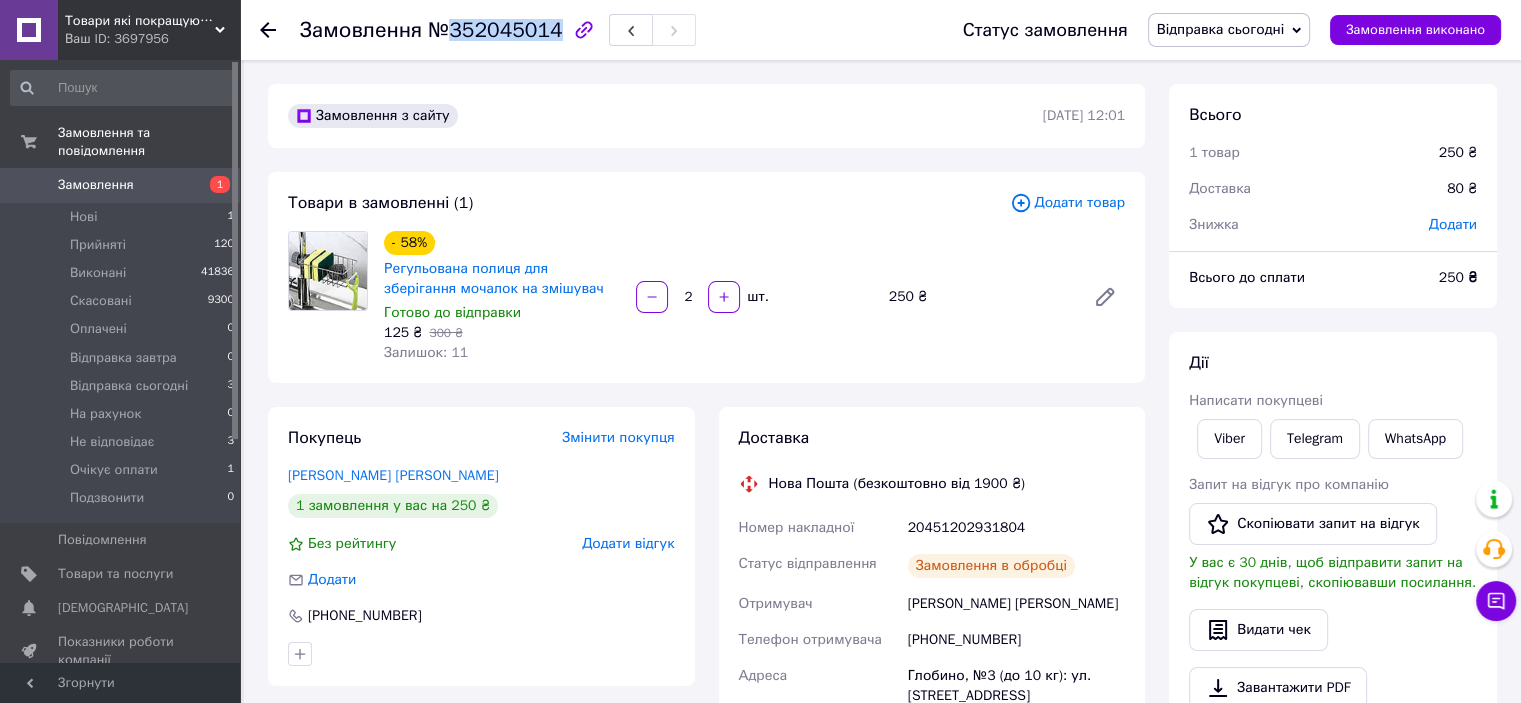click on "№352045014" at bounding box center (495, 30) 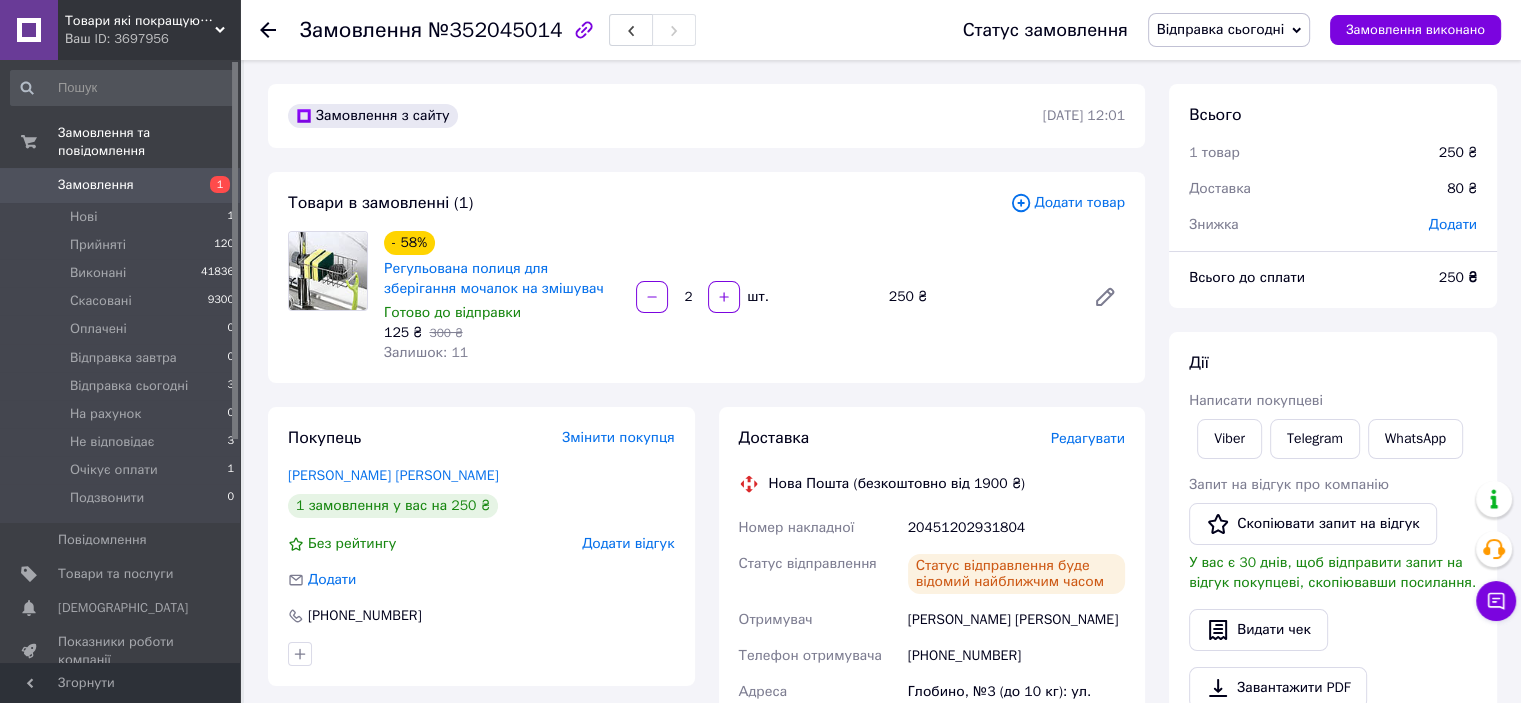 click on "20451202931804" at bounding box center (1016, 528) 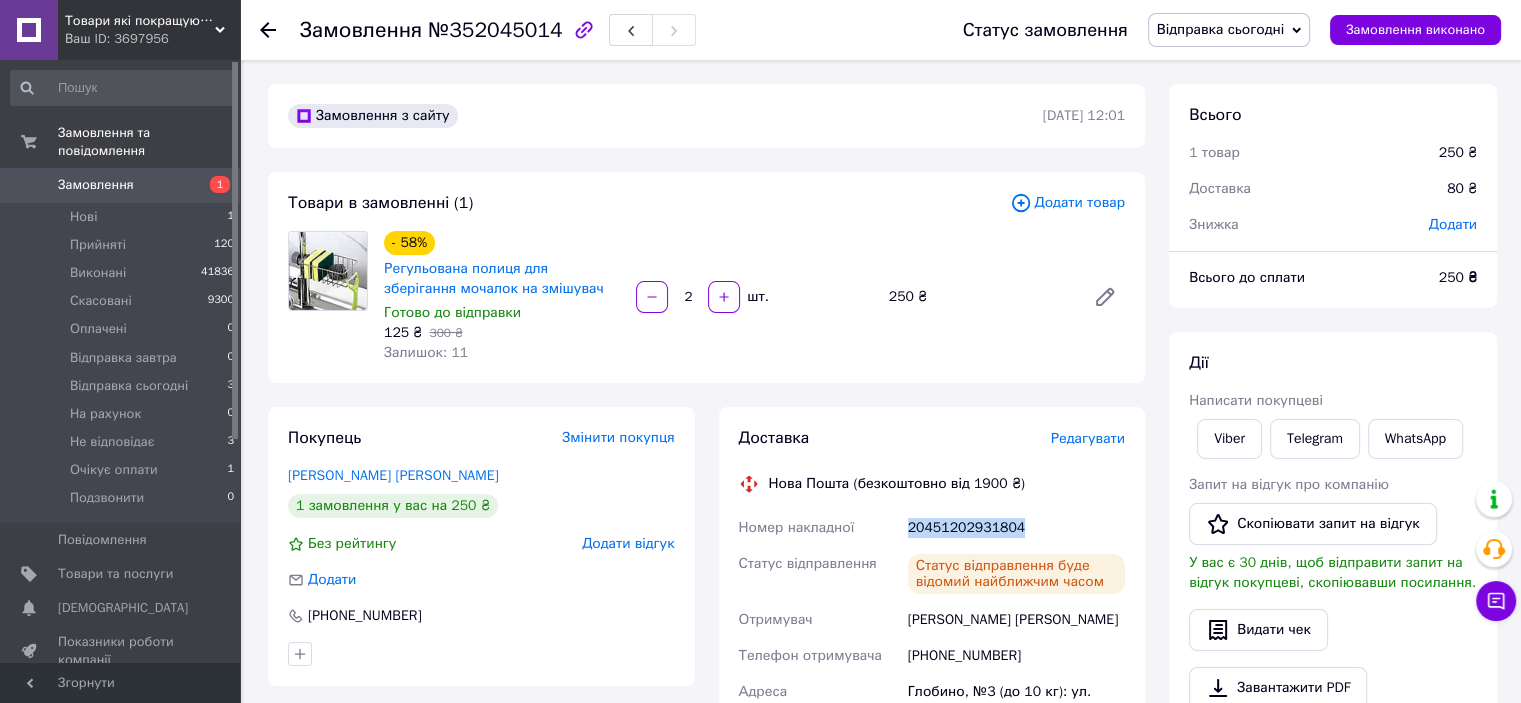 click on "20451202931804" at bounding box center [1016, 528] 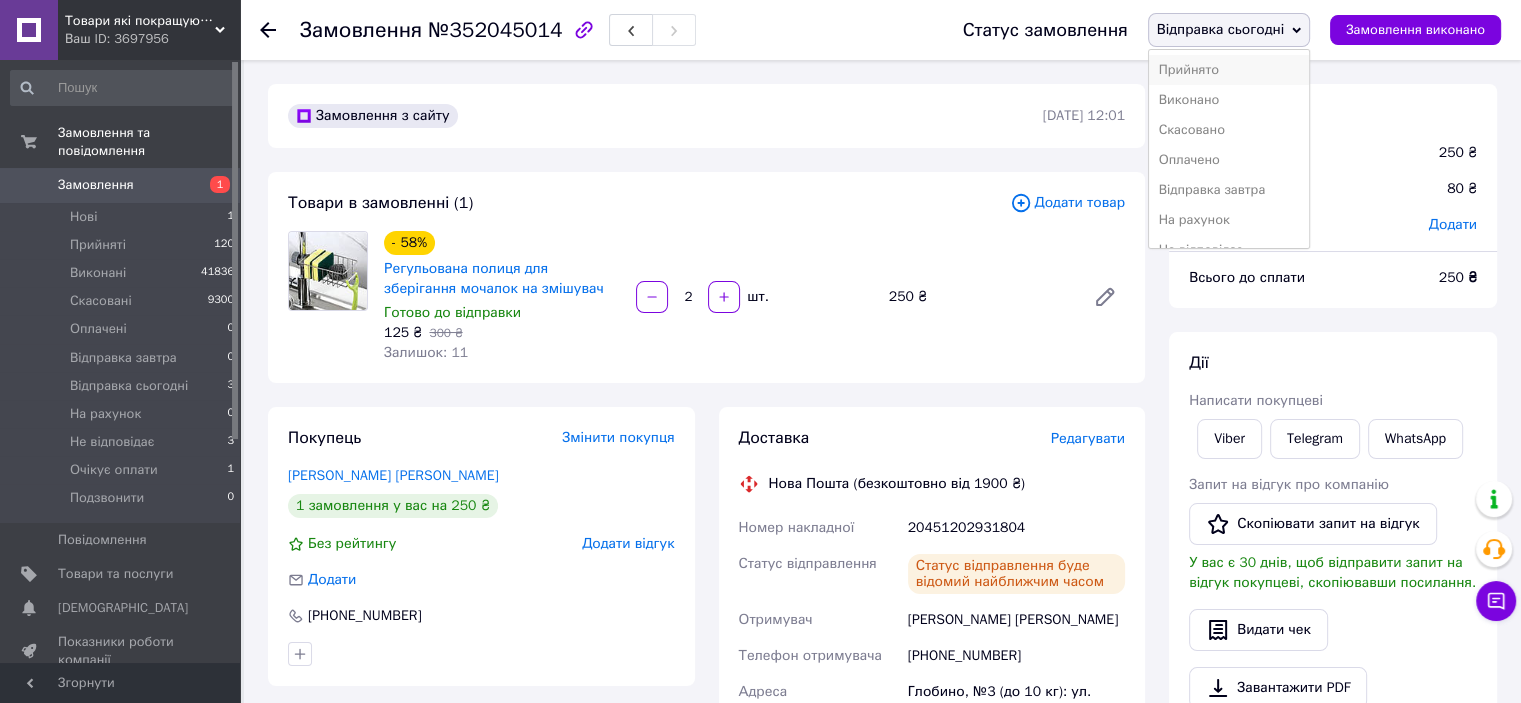 click on "Прийнято" at bounding box center [1229, 70] 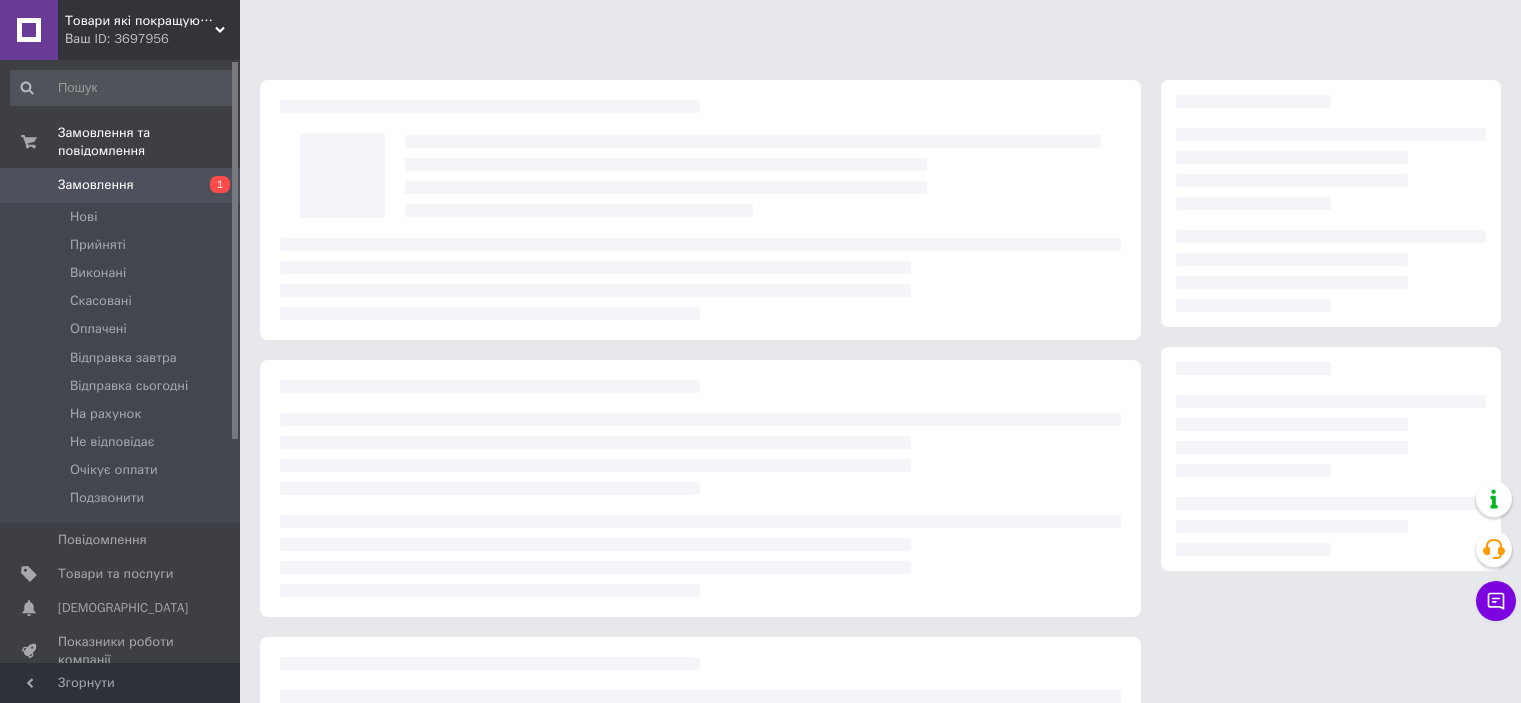 scroll, scrollTop: 0, scrollLeft: 0, axis: both 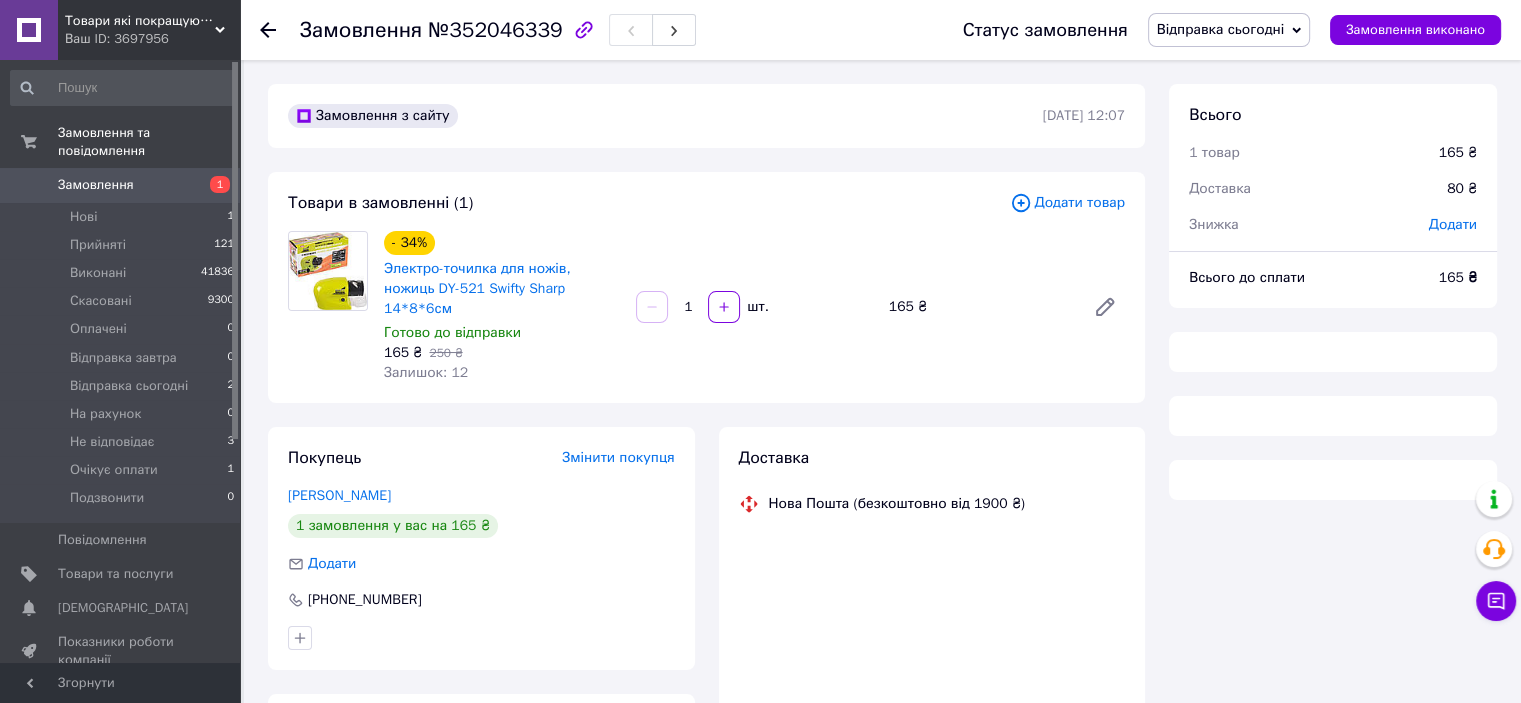 click on "Замовлення №352046339" at bounding box center (611, 30) 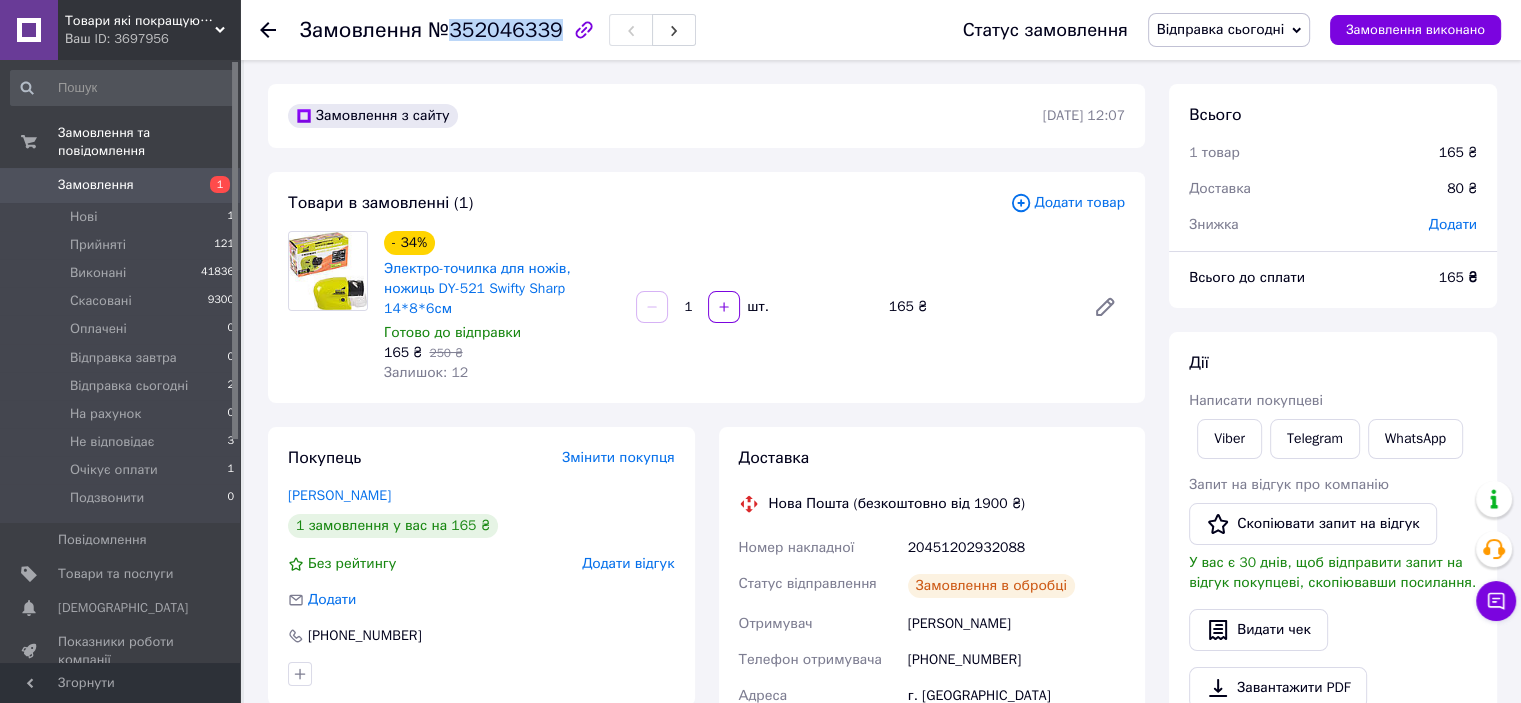 click on "№352046339" at bounding box center (495, 30) 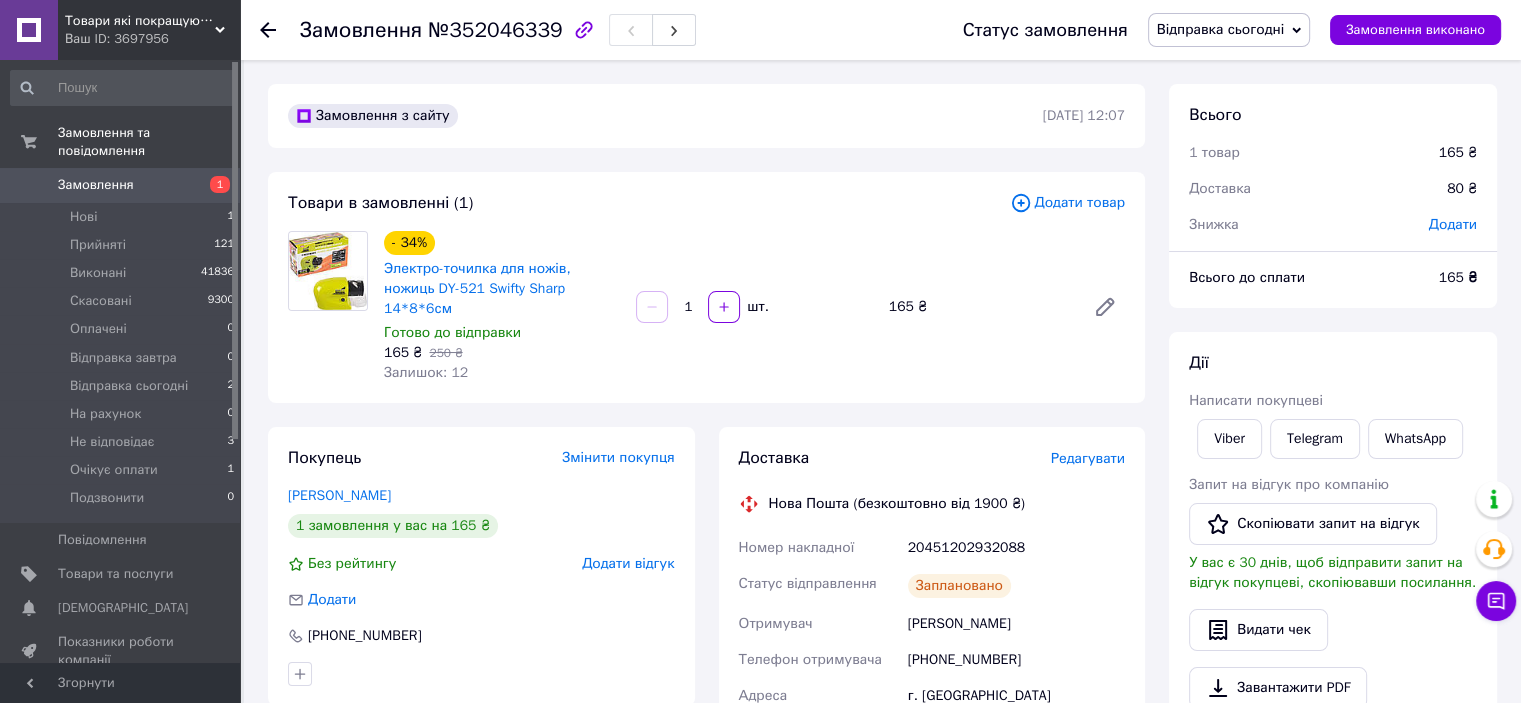 click on "Доставка Редагувати Нова Пошта (безкоштовно від 1900 ₴) Номер накладної 20451202932088 Статус відправлення Заплановано Отримувач Крилова Світлана Телефон отримувача +380999052490 Адреса г. Запорожье (Запорожская обл., Запорожский р-н.), №43 (до 30 кг на одно место): ул. Дмитра Вишневецького, 18В Платник Отримувач Вартість доставки 80 ₴" at bounding box center (932, 664) 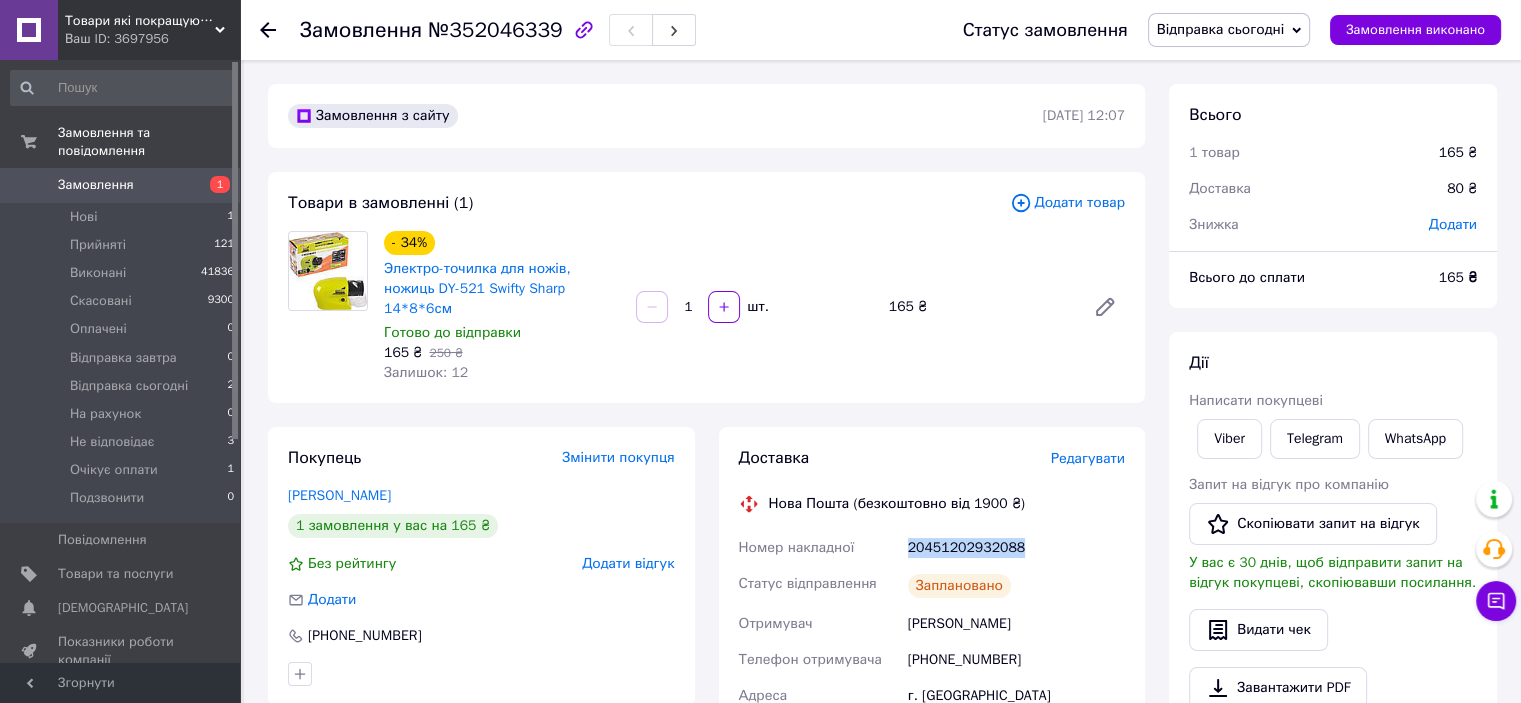 click on "Доставка Редагувати Нова Пошта (безкоштовно від 1900 ₴) Номер накладної 20451202932088 Статус відправлення Заплановано Отримувач Крилова Світлана Телефон отримувача +380999052490 Адреса г. Запорожье (Запорожская обл., Запорожский р-н.), №43 (до 30 кг на одно место): ул. Дмитра Вишневецького, 18В Платник Отримувач Вартість доставки 80 ₴" at bounding box center (932, 664) 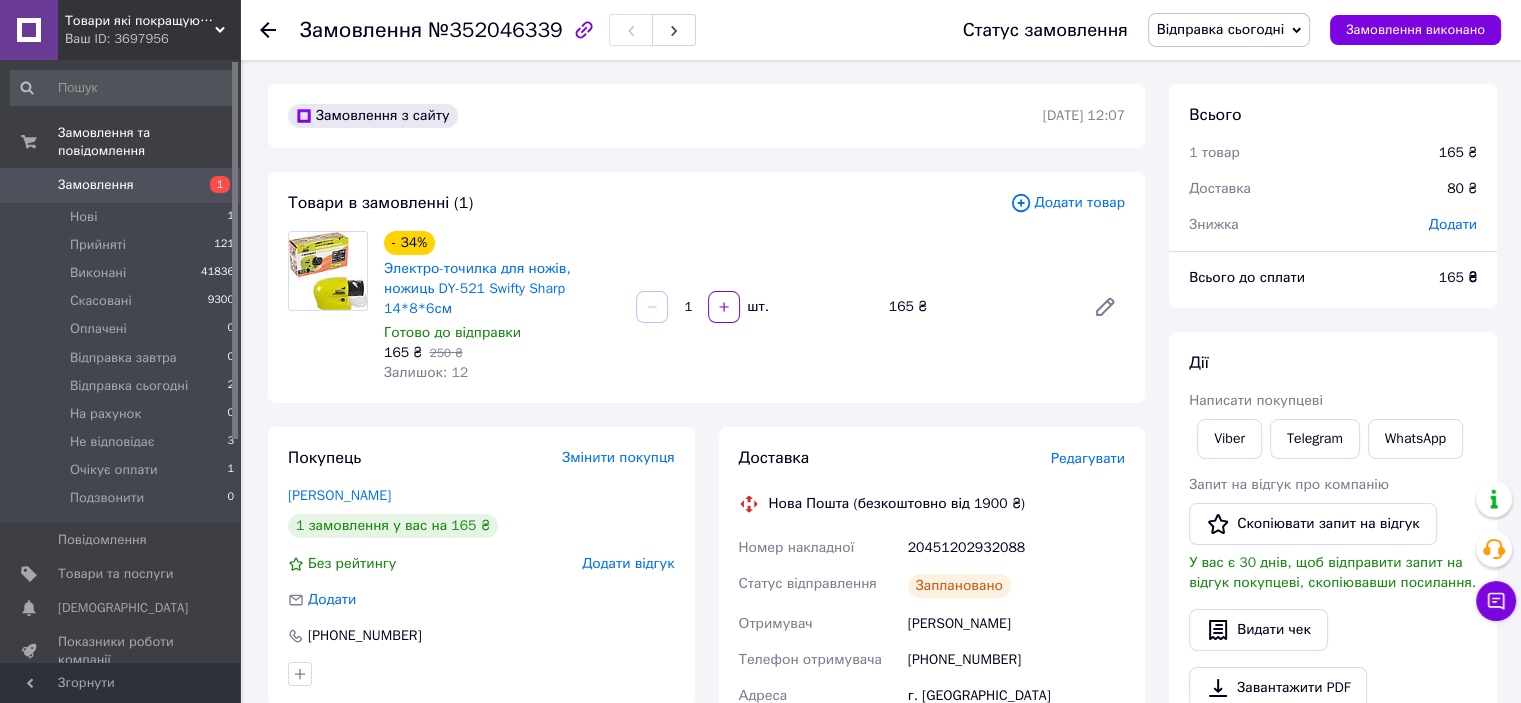 click on "Статус замовлення Відправка сьогодні Прийнято Виконано Скасовано Оплачено Відправка завтра На рахунок Не відповідає Очікує оплати Подзвонити Замовлення виконано" at bounding box center (1212, 30) 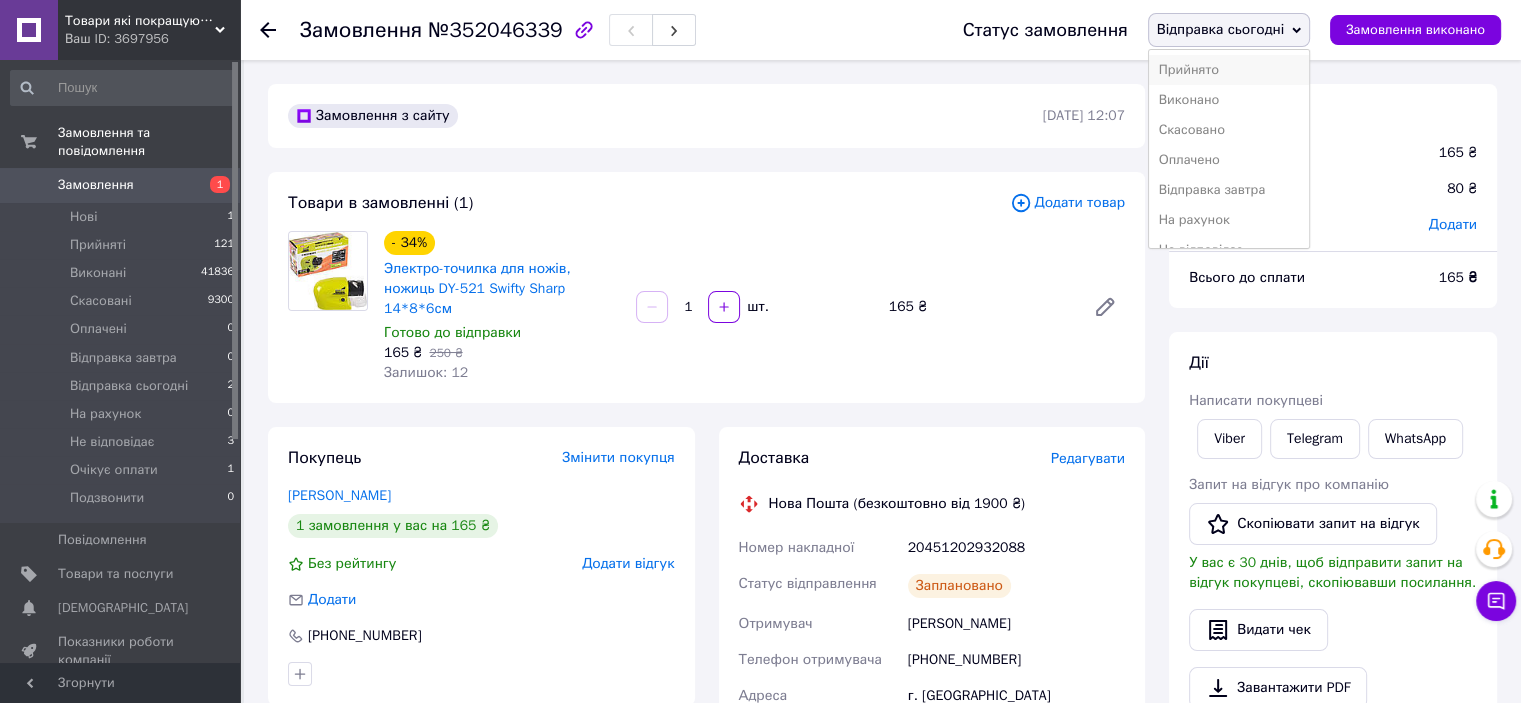 click on "Прийнято" at bounding box center (1229, 70) 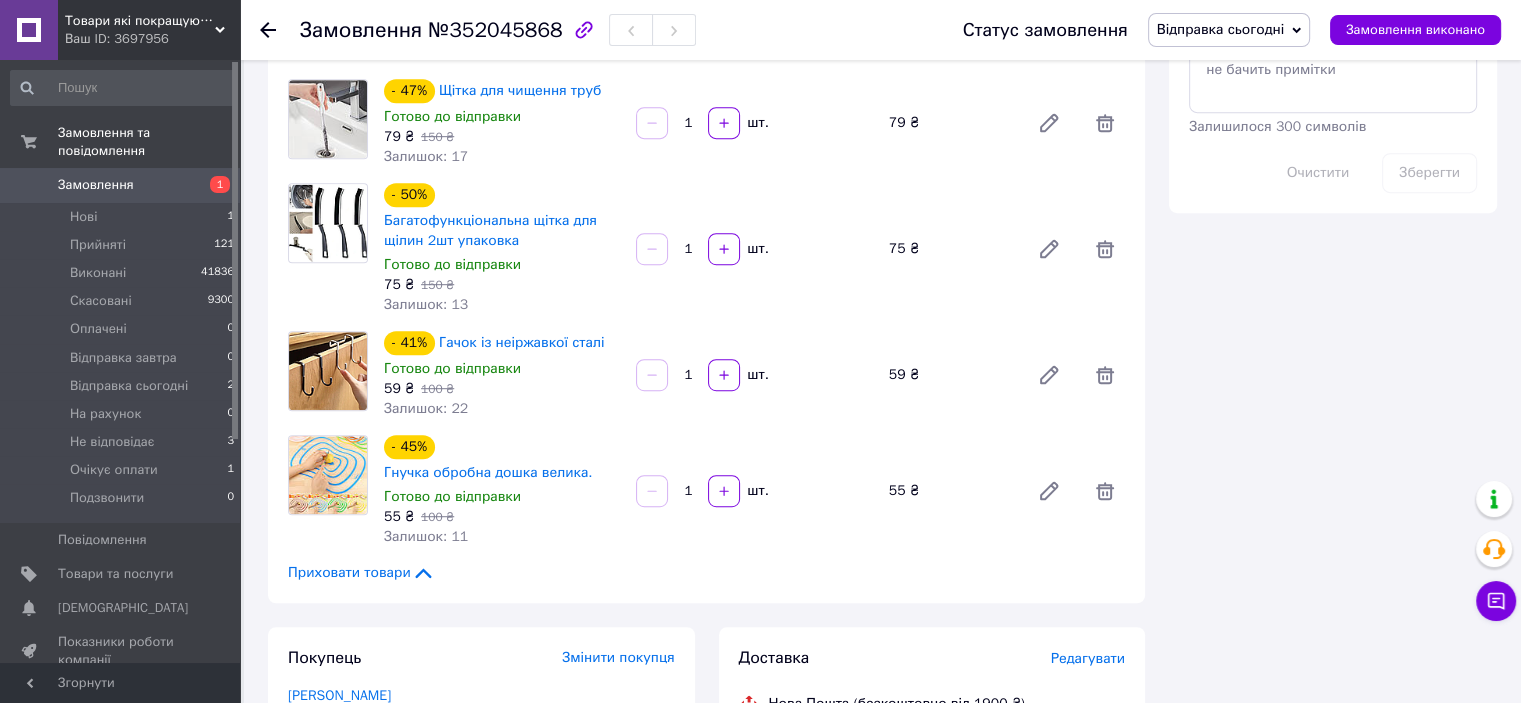 scroll, scrollTop: 1500, scrollLeft: 0, axis: vertical 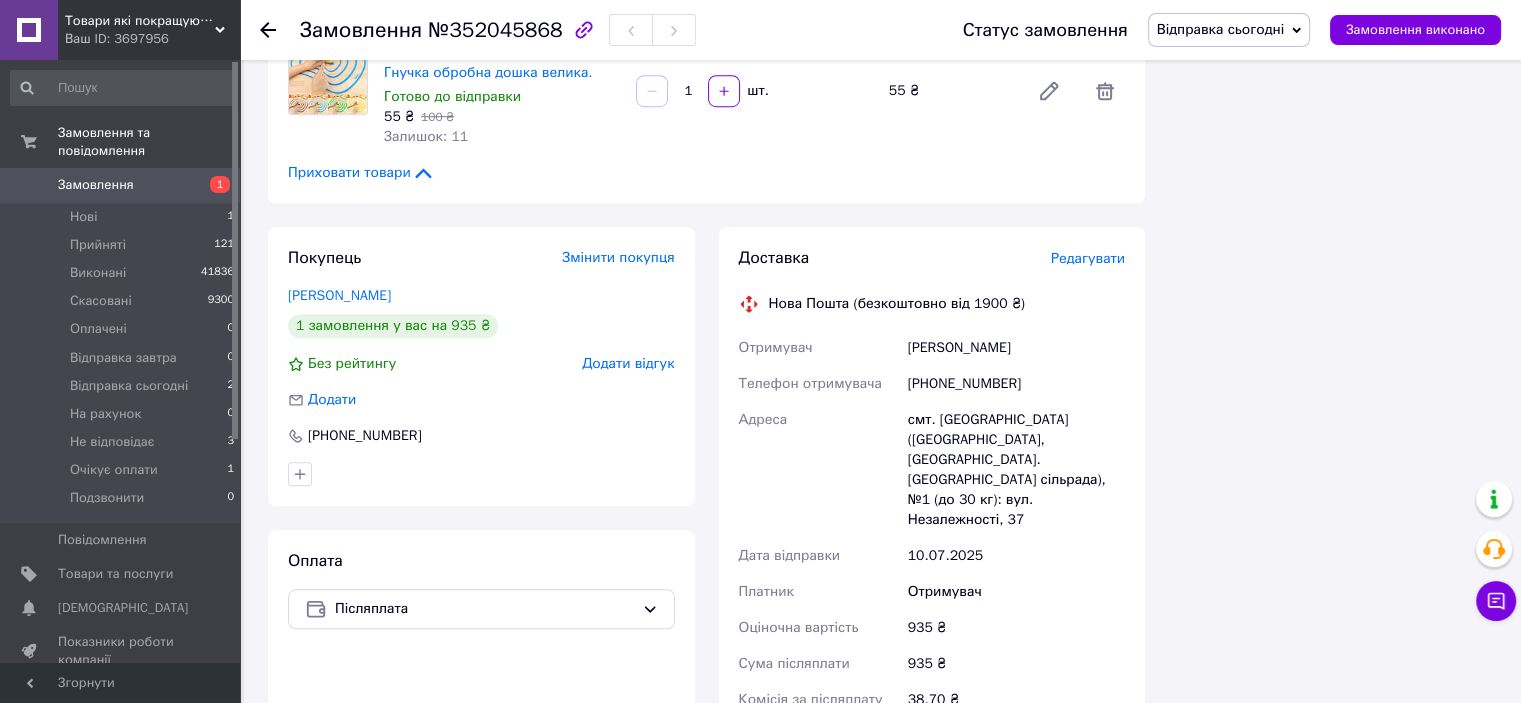 click on "№352045868" at bounding box center [495, 30] 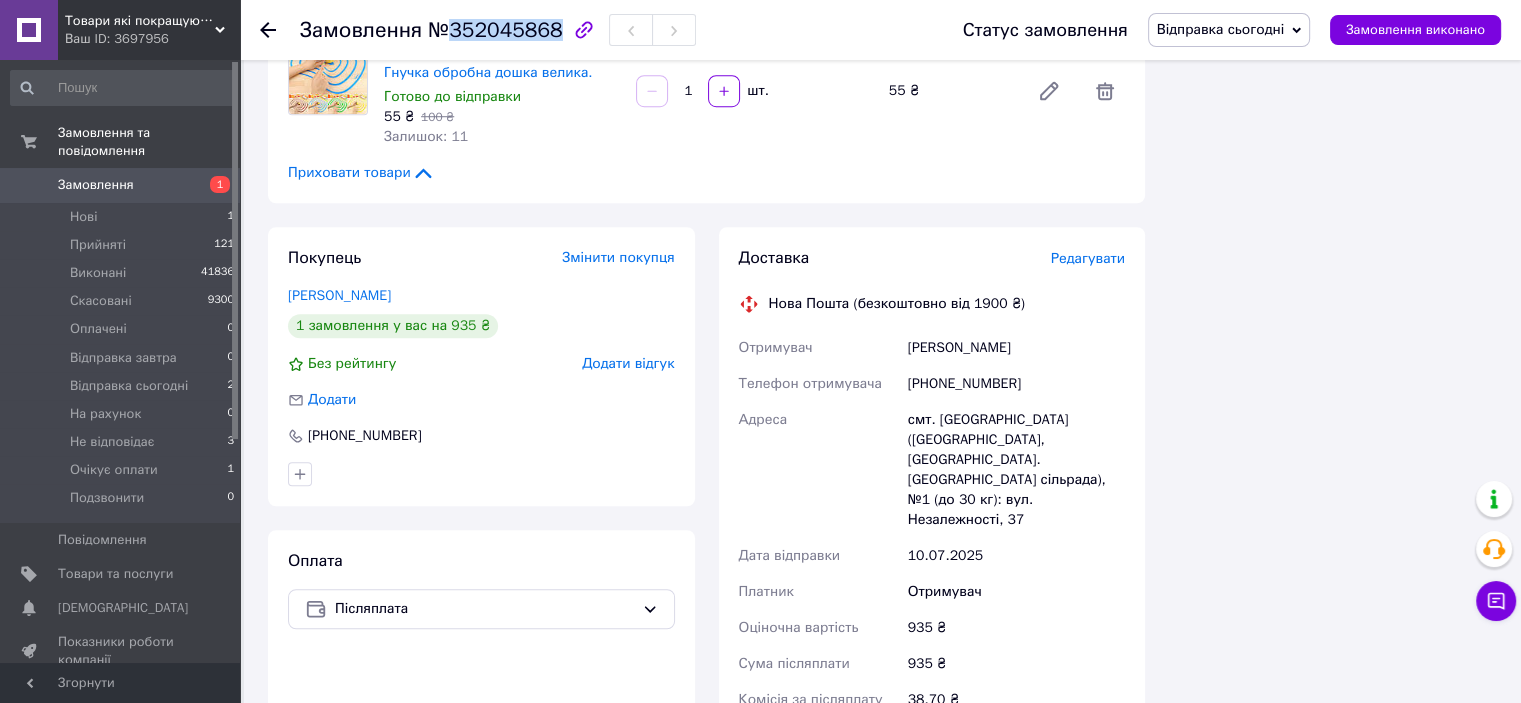 click on "№352045868" at bounding box center (495, 30) 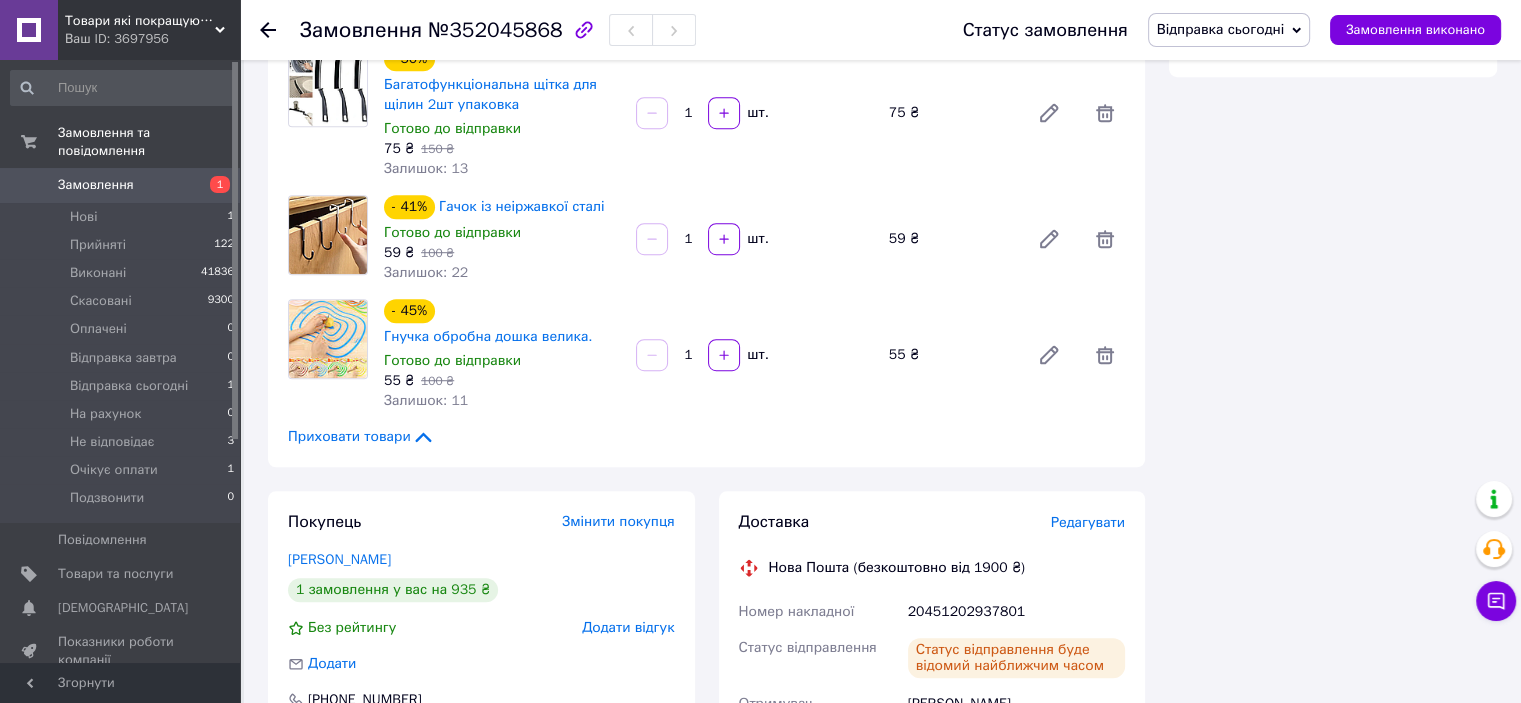 scroll, scrollTop: 1511, scrollLeft: 0, axis: vertical 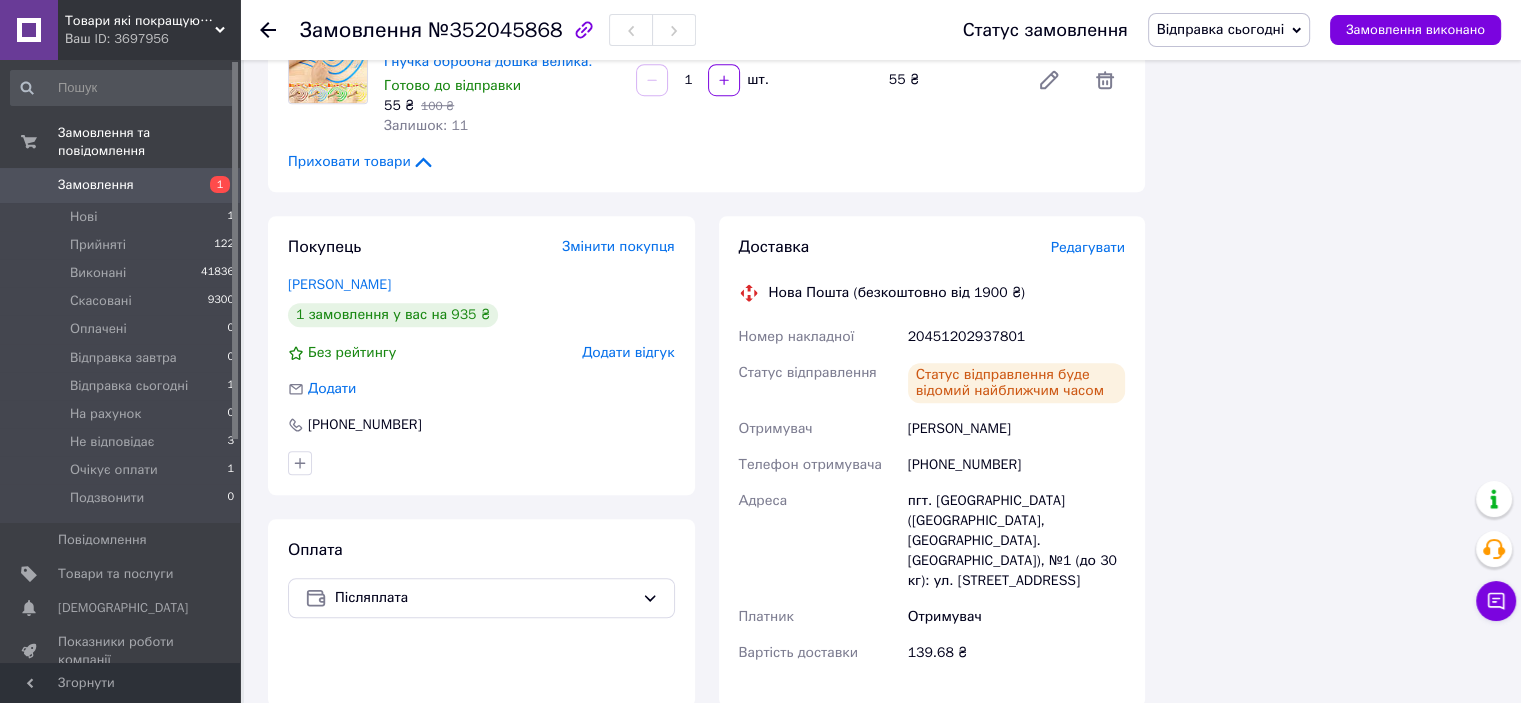 click on "20451202937801" at bounding box center (1016, 337) 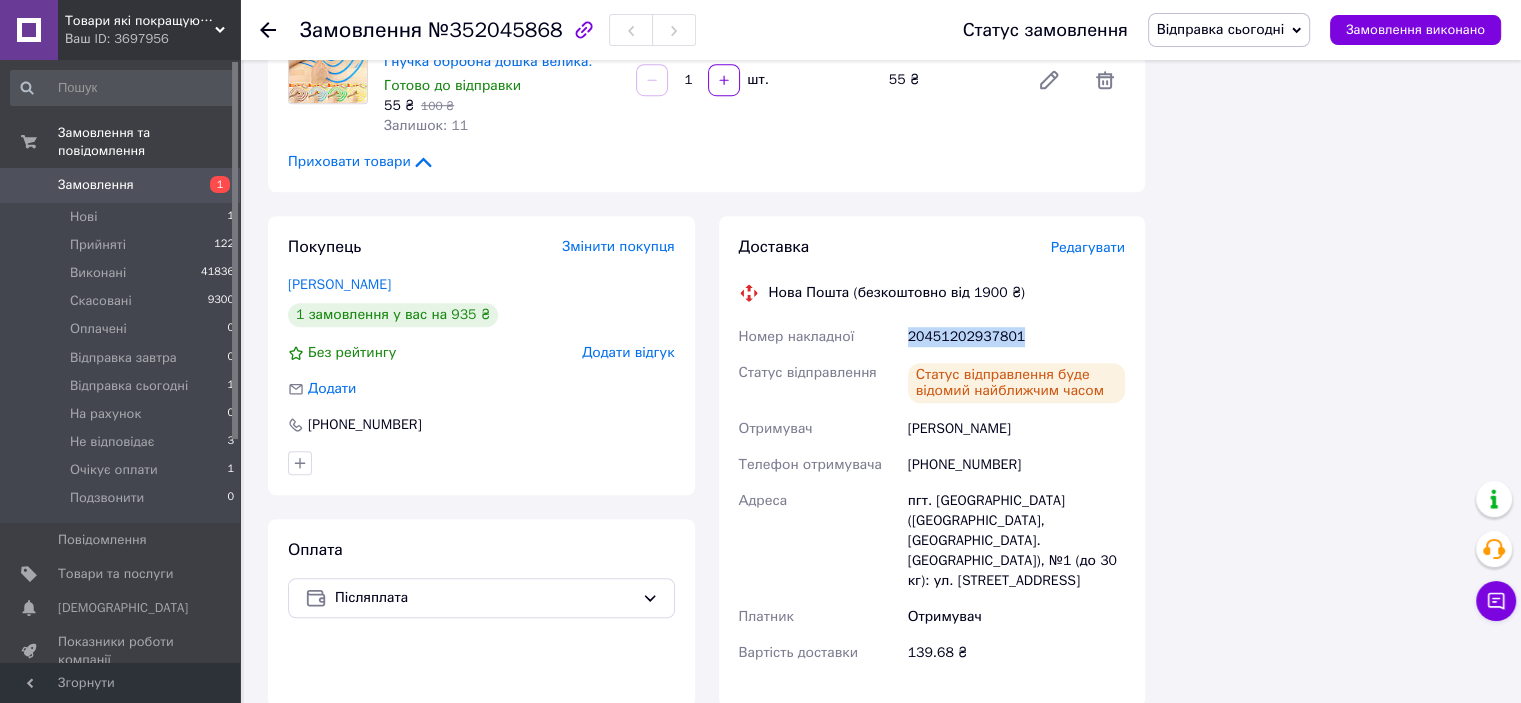click on "20451202937801" at bounding box center (1016, 337) 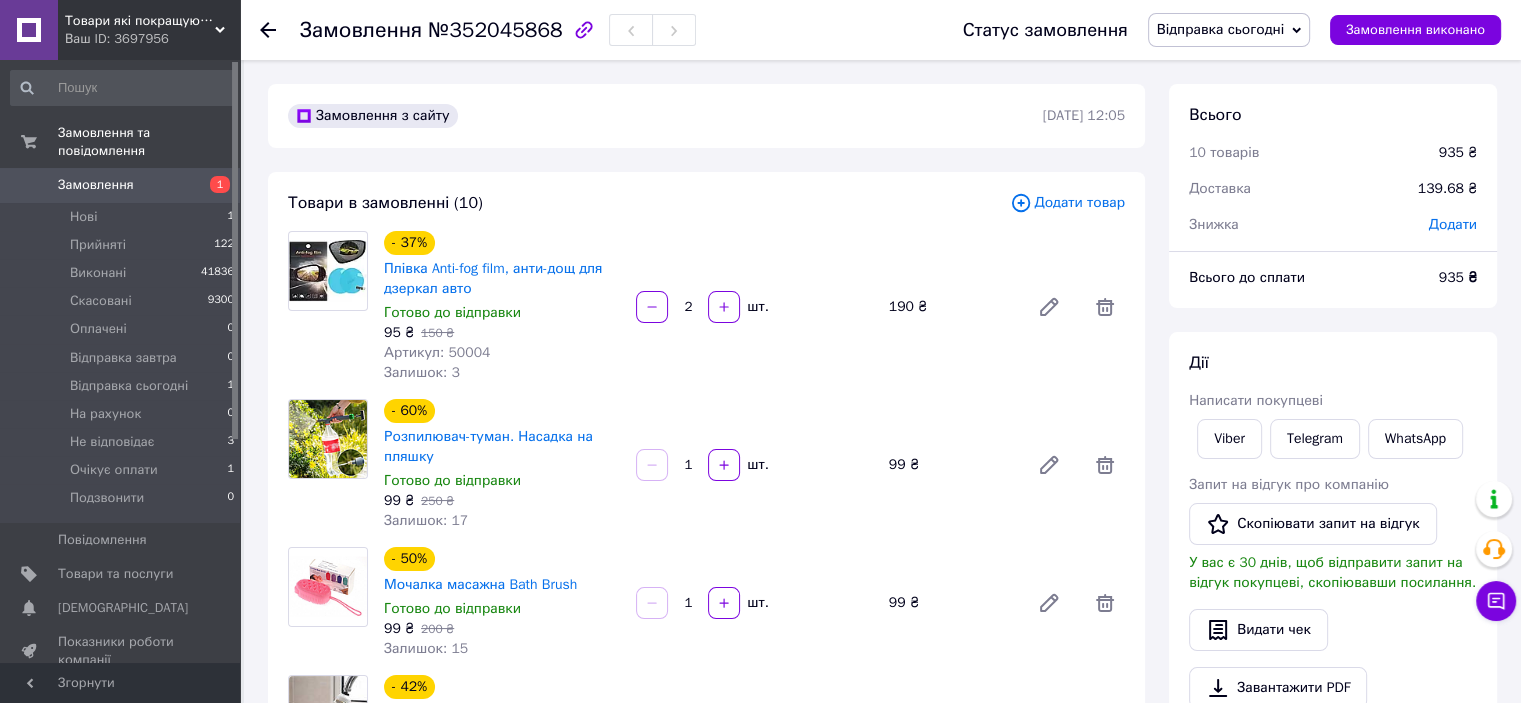 scroll, scrollTop: 0, scrollLeft: 0, axis: both 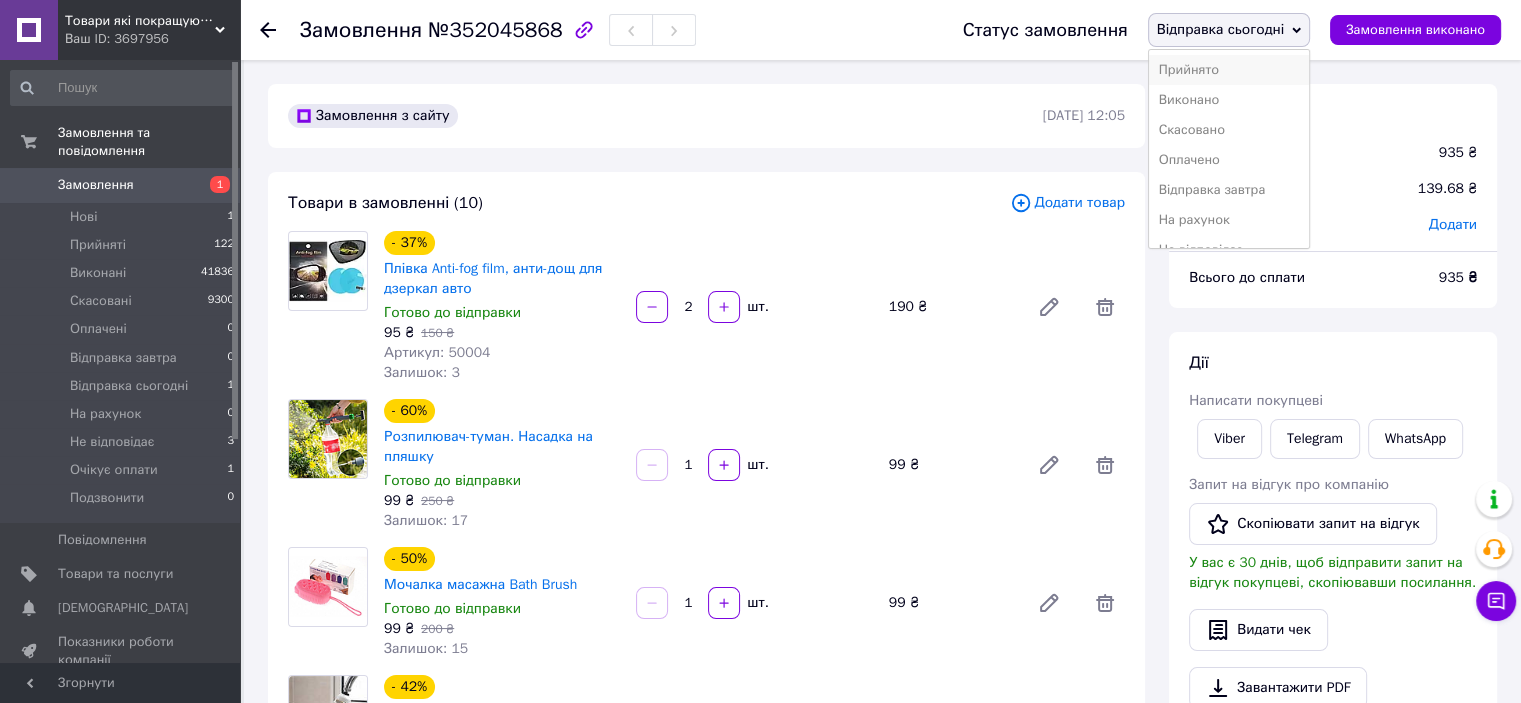 click on "Прийнято" at bounding box center [1229, 70] 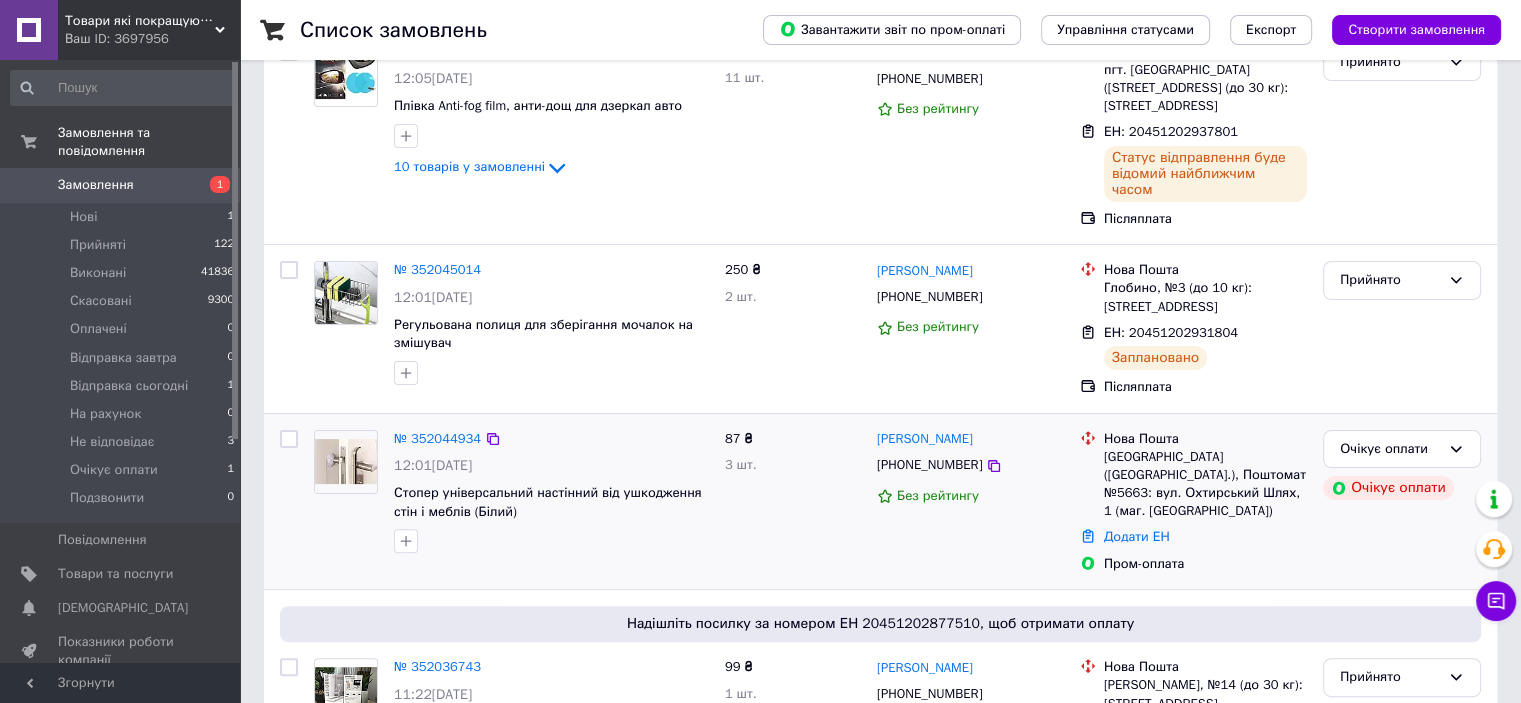 scroll, scrollTop: 500, scrollLeft: 0, axis: vertical 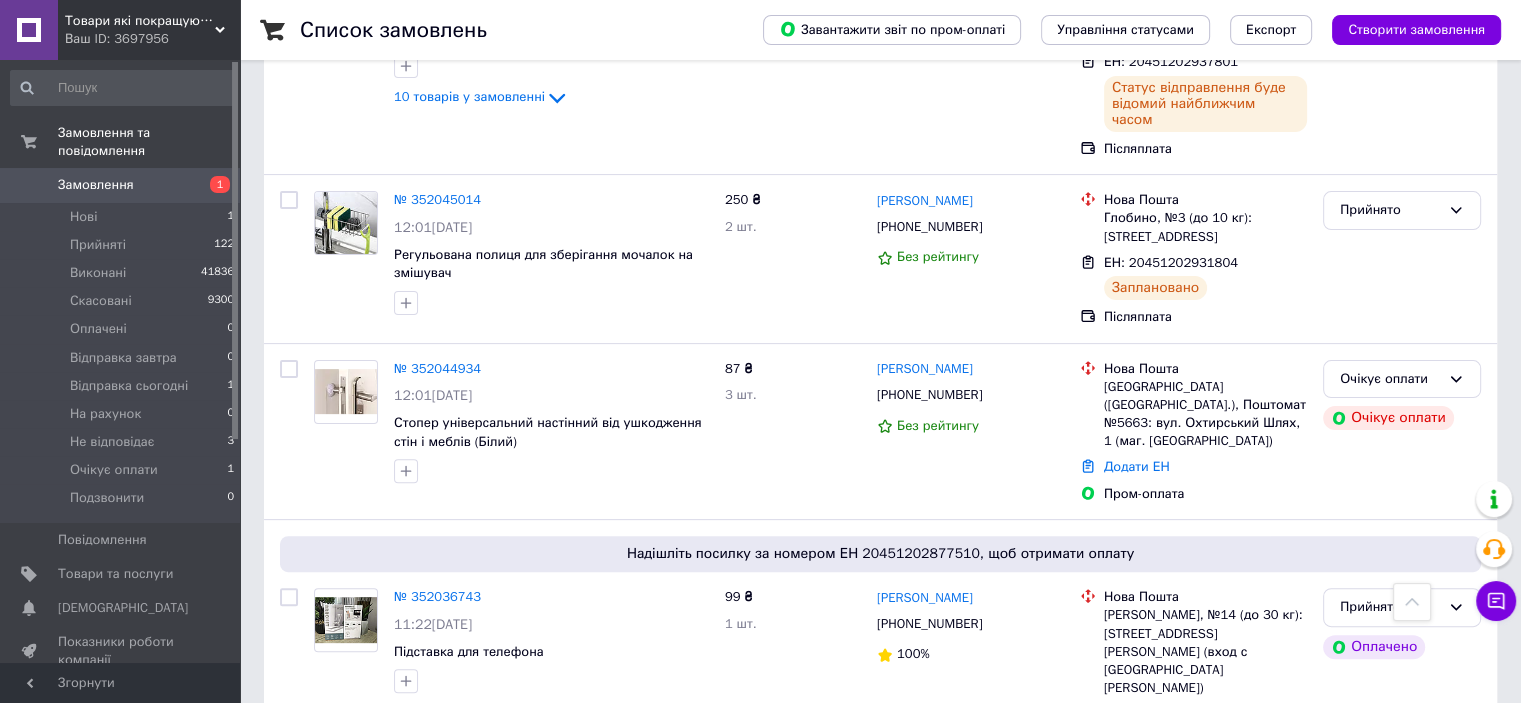 click on "№ 352044934" at bounding box center [437, 368] 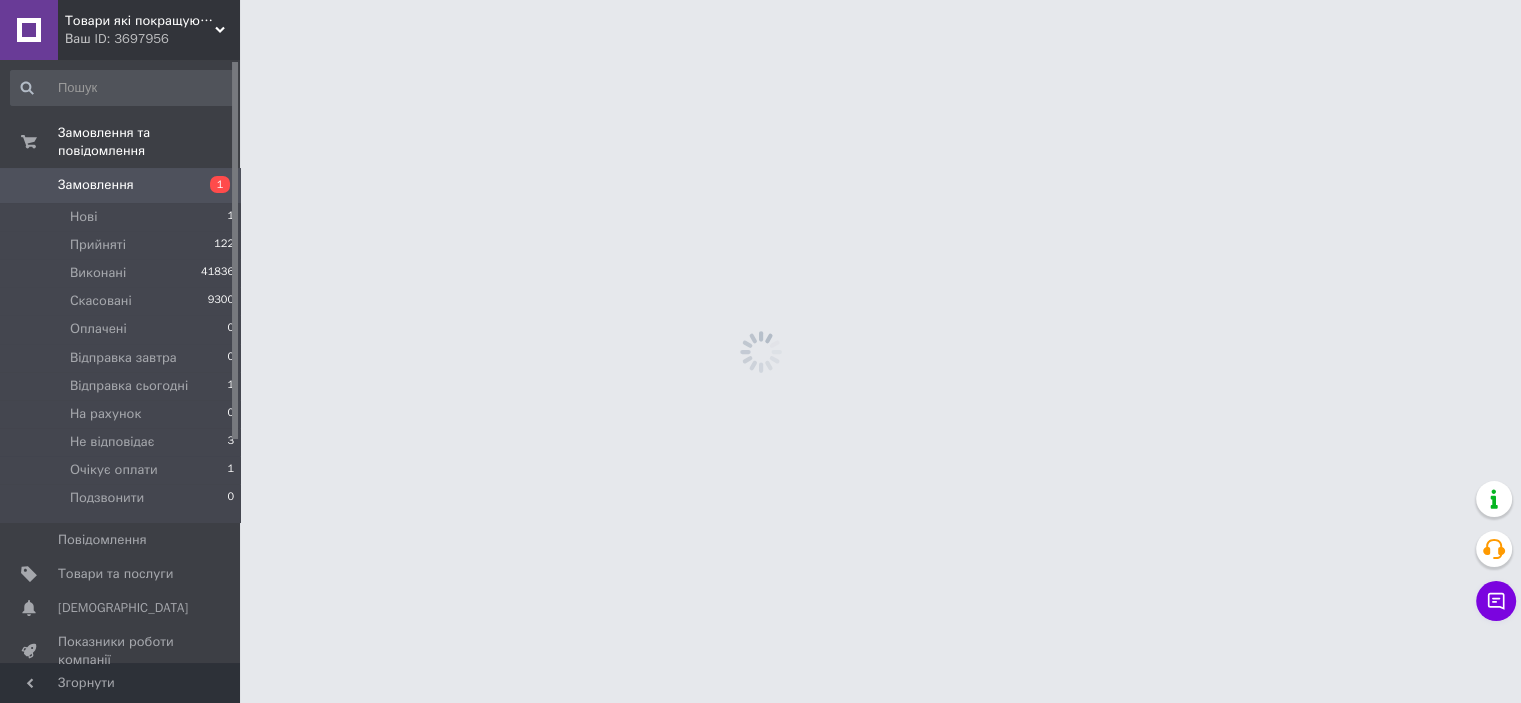 scroll, scrollTop: 0, scrollLeft: 0, axis: both 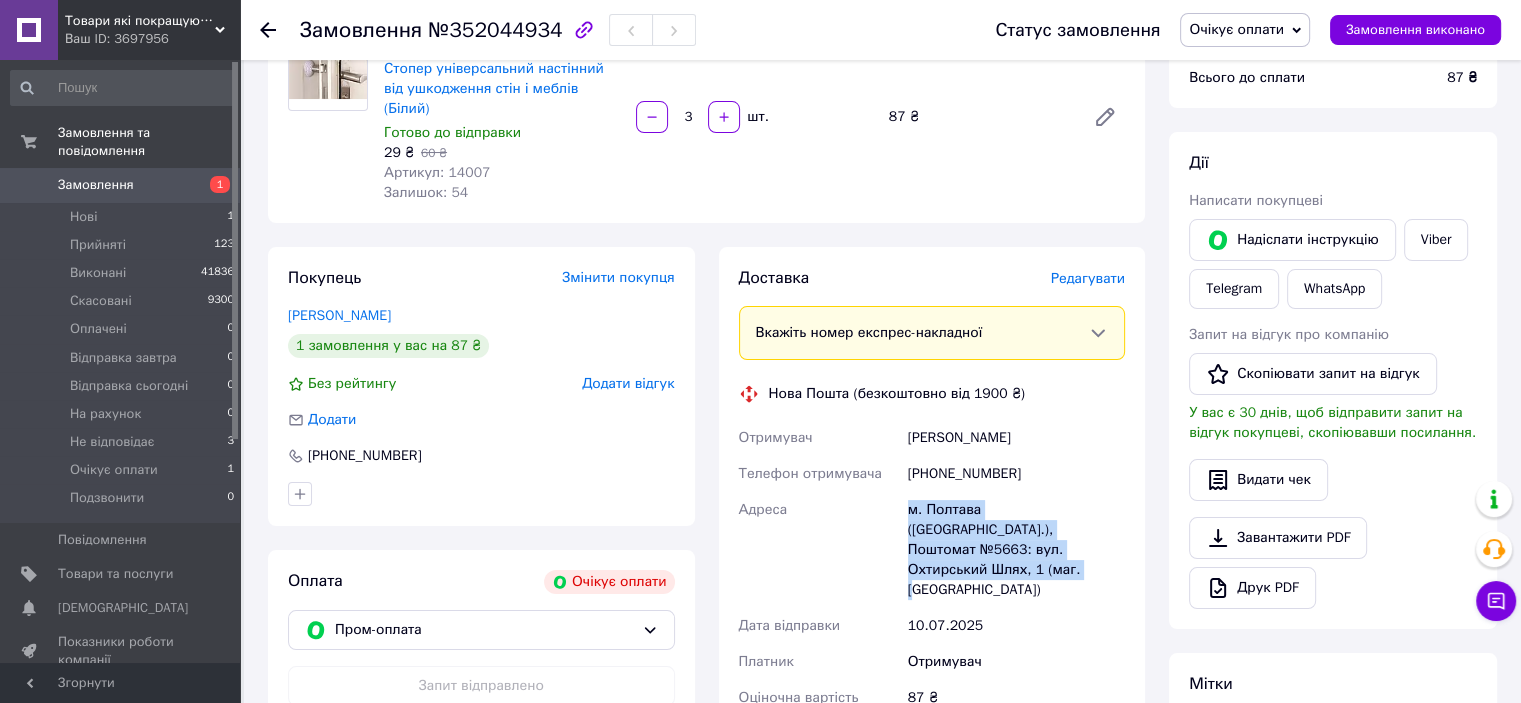 drag, startPoint x: 1119, startPoint y: 536, endPoint x: 898, endPoint y: 479, distance: 228.23233 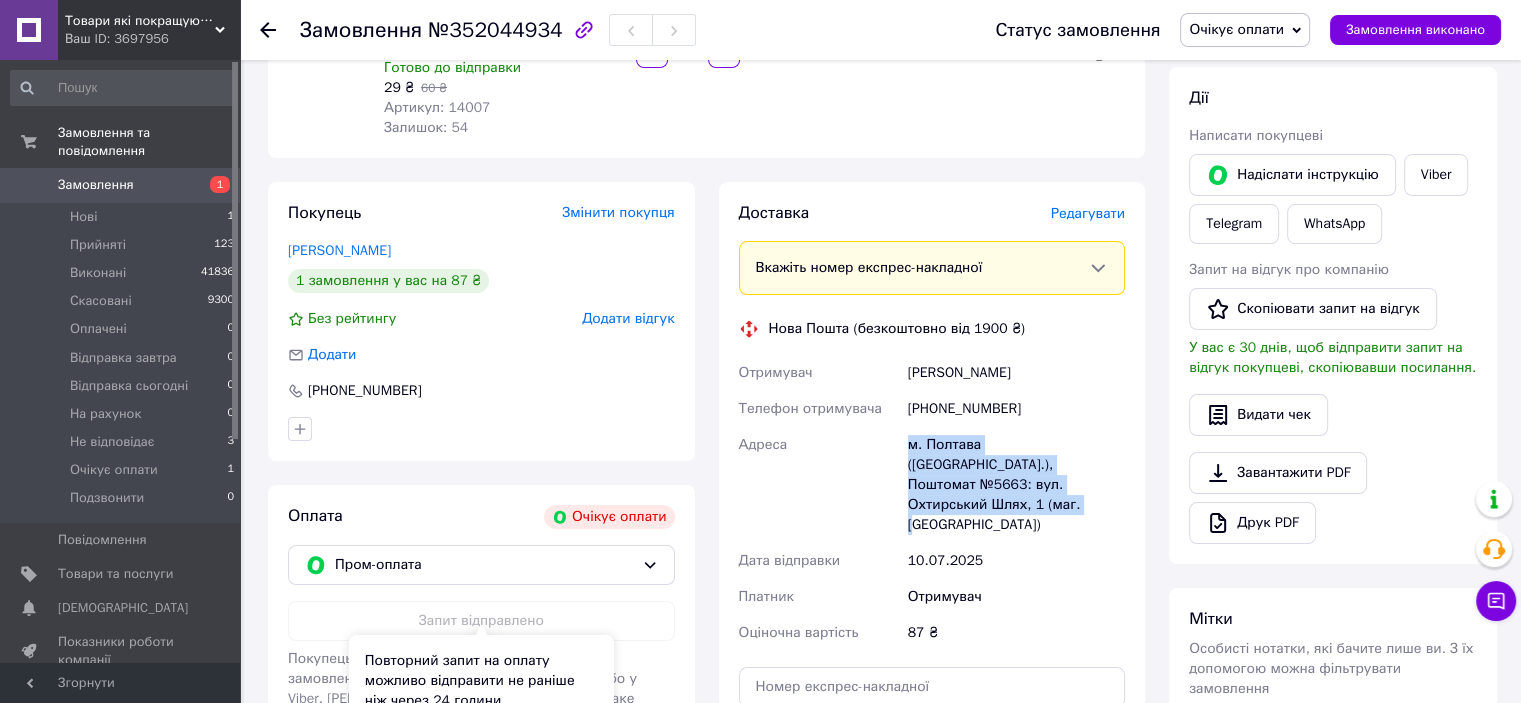 scroll, scrollTop: 300, scrollLeft: 0, axis: vertical 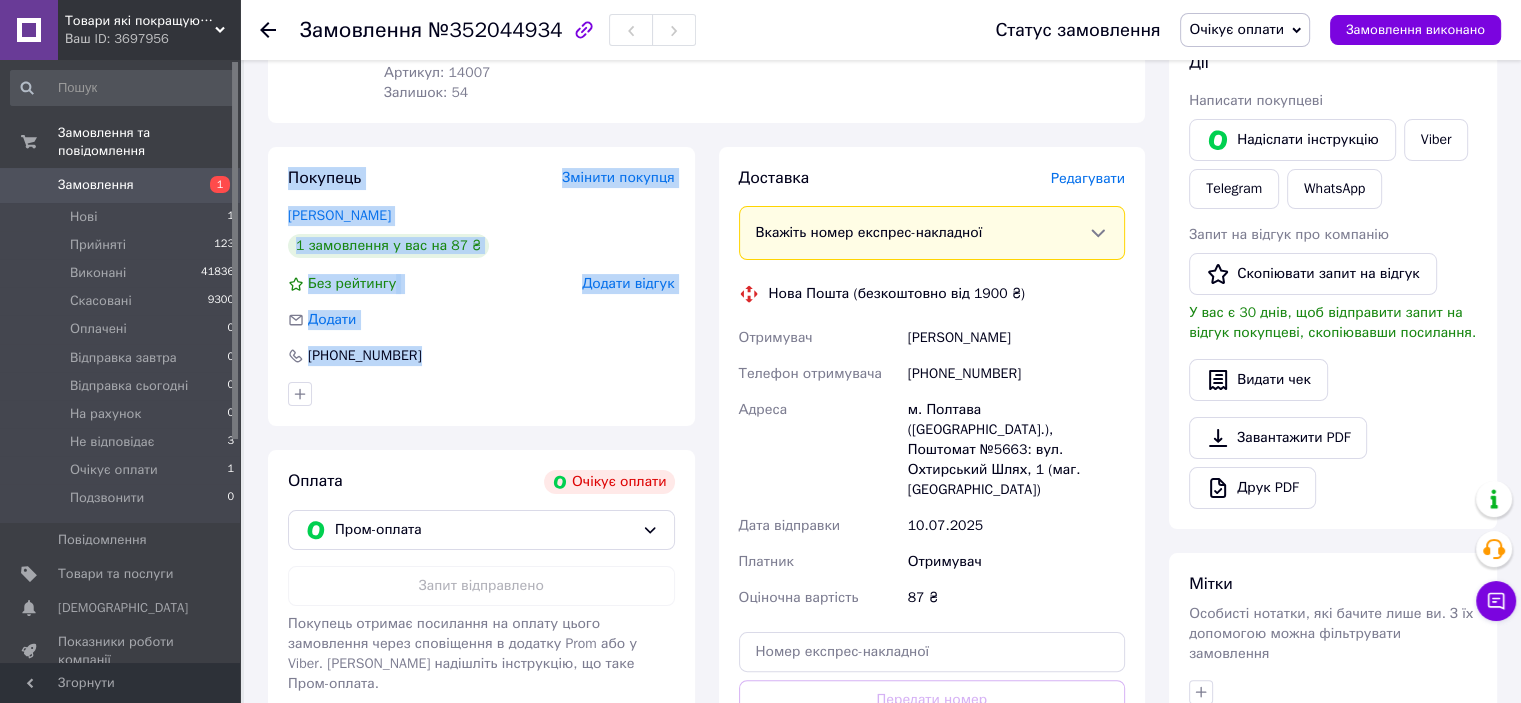 drag, startPoint x: 385, startPoint y: 340, endPoint x: 274, endPoint y: 167, distance: 205.54805 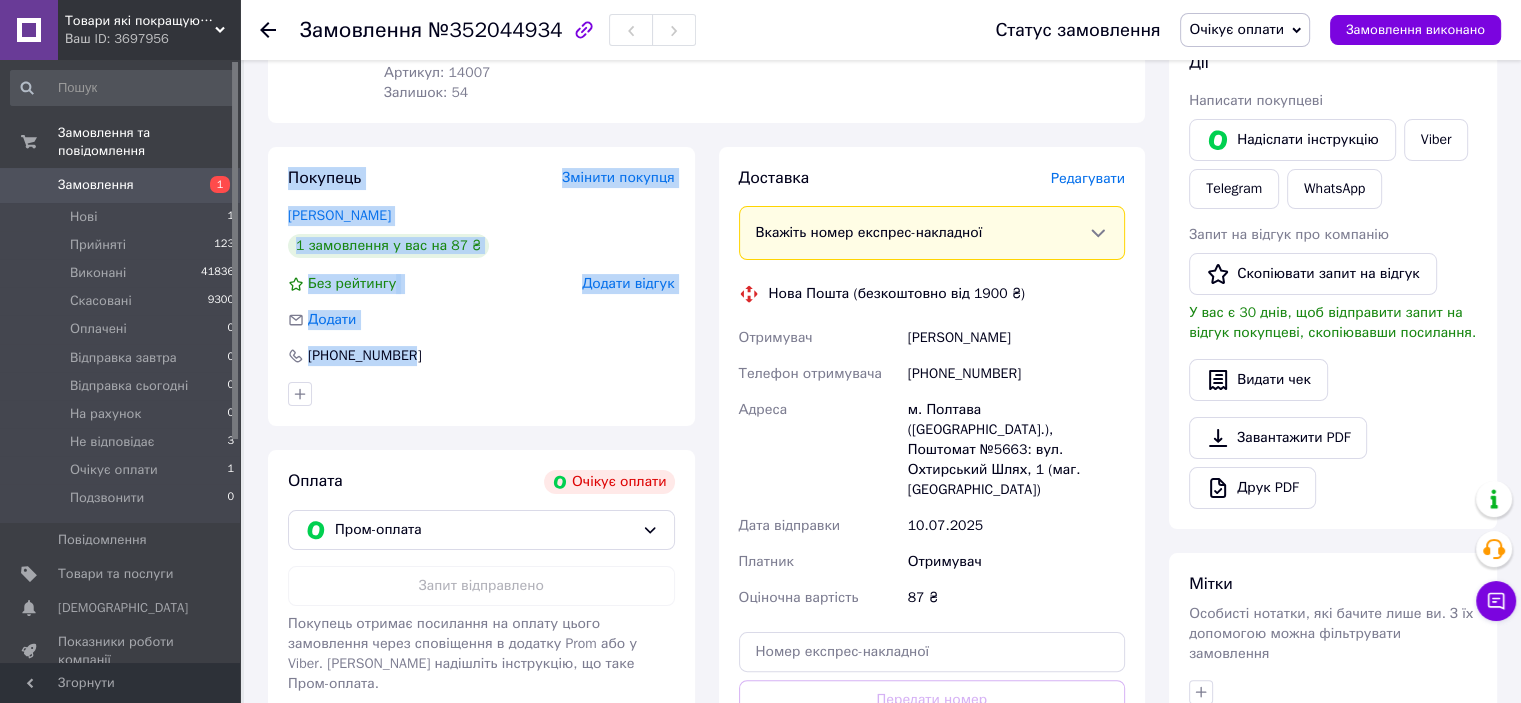 drag, startPoint x: 557, startPoint y: 342, endPoint x: 258, endPoint y: 147, distance: 356.96777 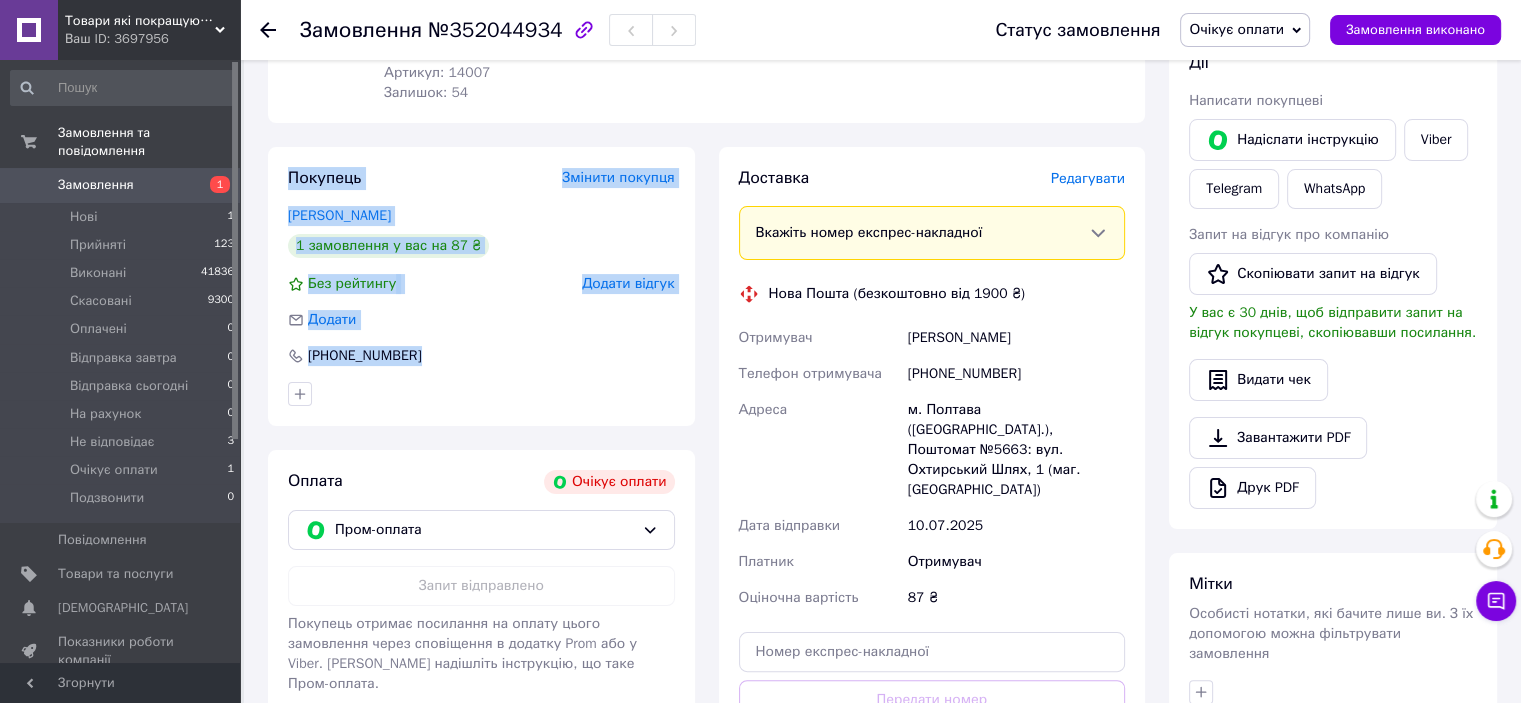 drag, startPoint x: 263, startPoint y: 141, endPoint x: 585, endPoint y: 350, distance: 383.8815 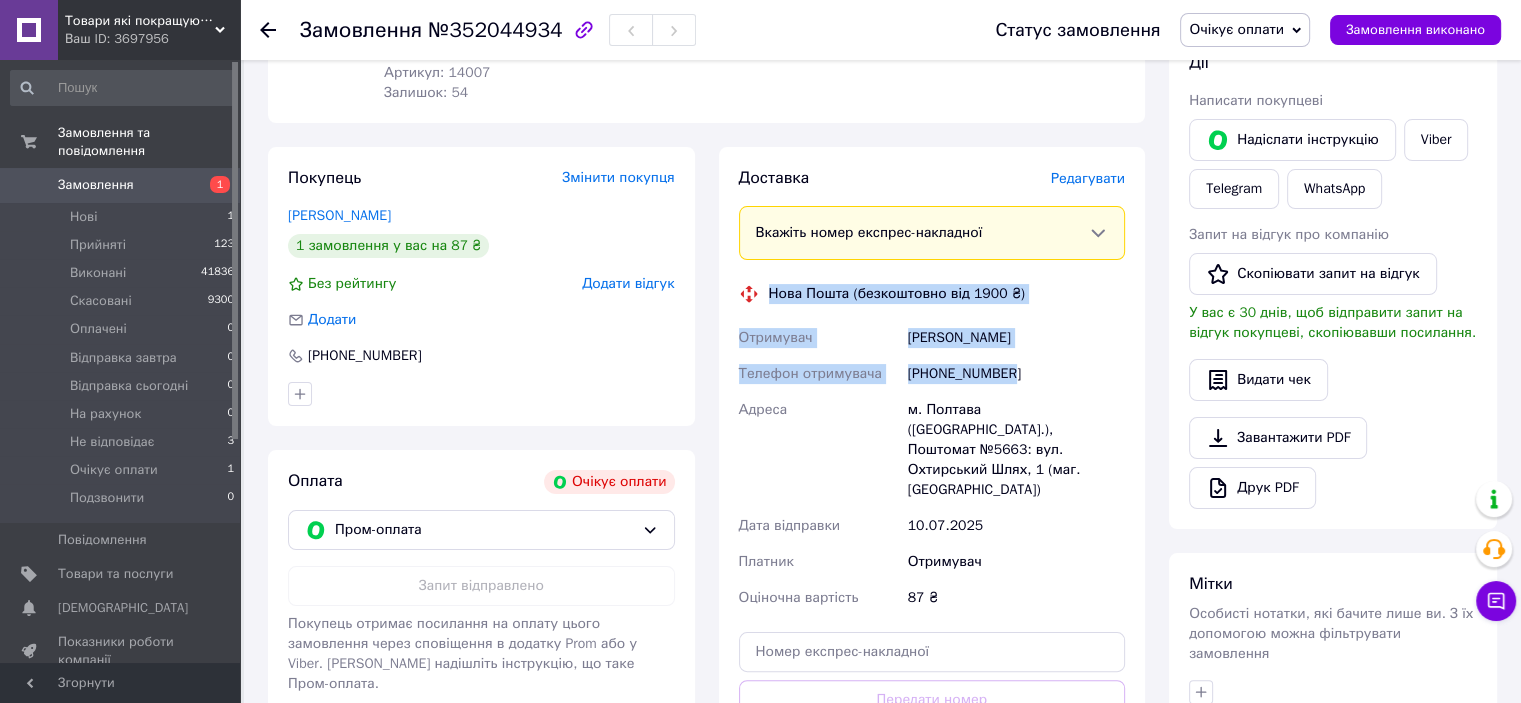 drag, startPoint x: 764, startPoint y: 271, endPoint x: 1029, endPoint y: 364, distance: 280.84515 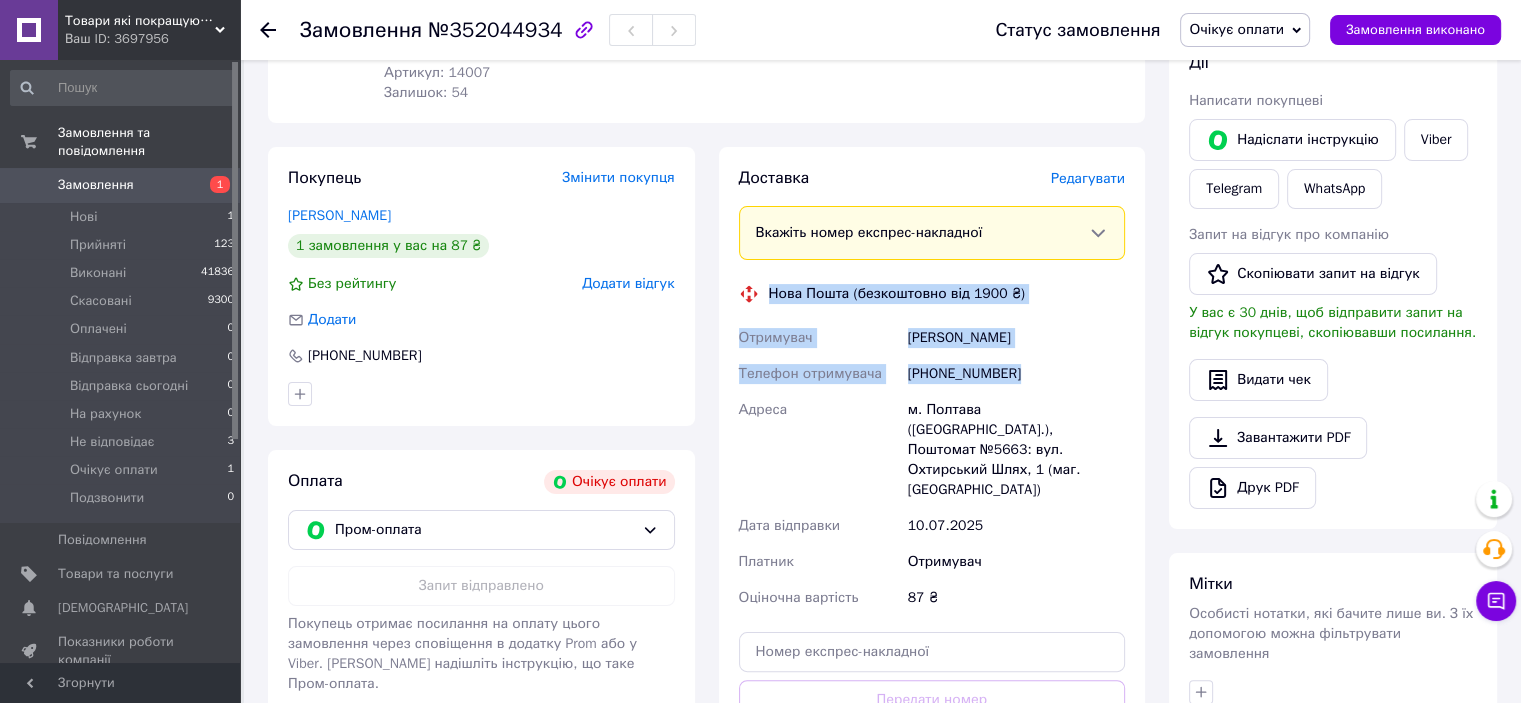 drag, startPoint x: 1058, startPoint y: 355, endPoint x: 734, endPoint y: 259, distance: 337.92307 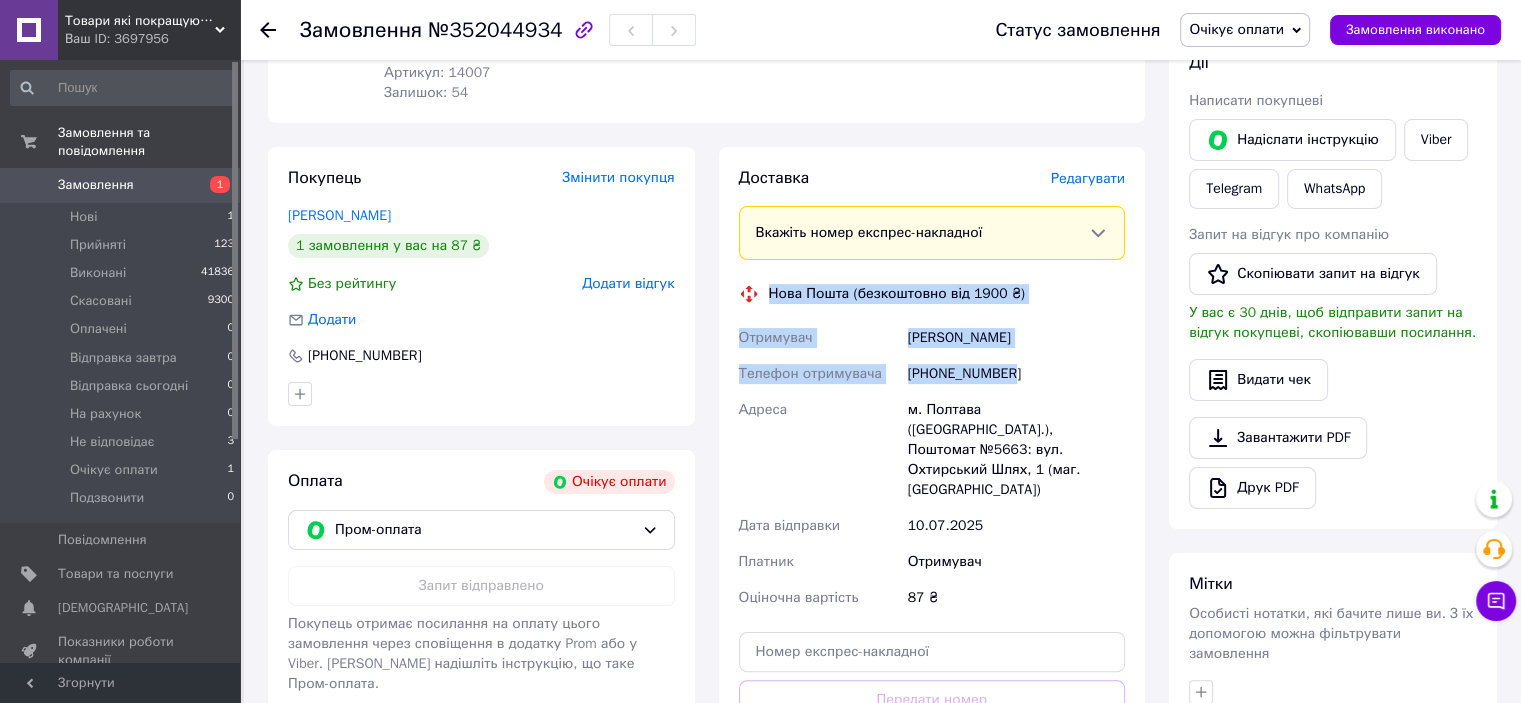 drag, startPoint x: 759, startPoint y: 258, endPoint x: 1024, endPoint y: 363, distance: 285.04385 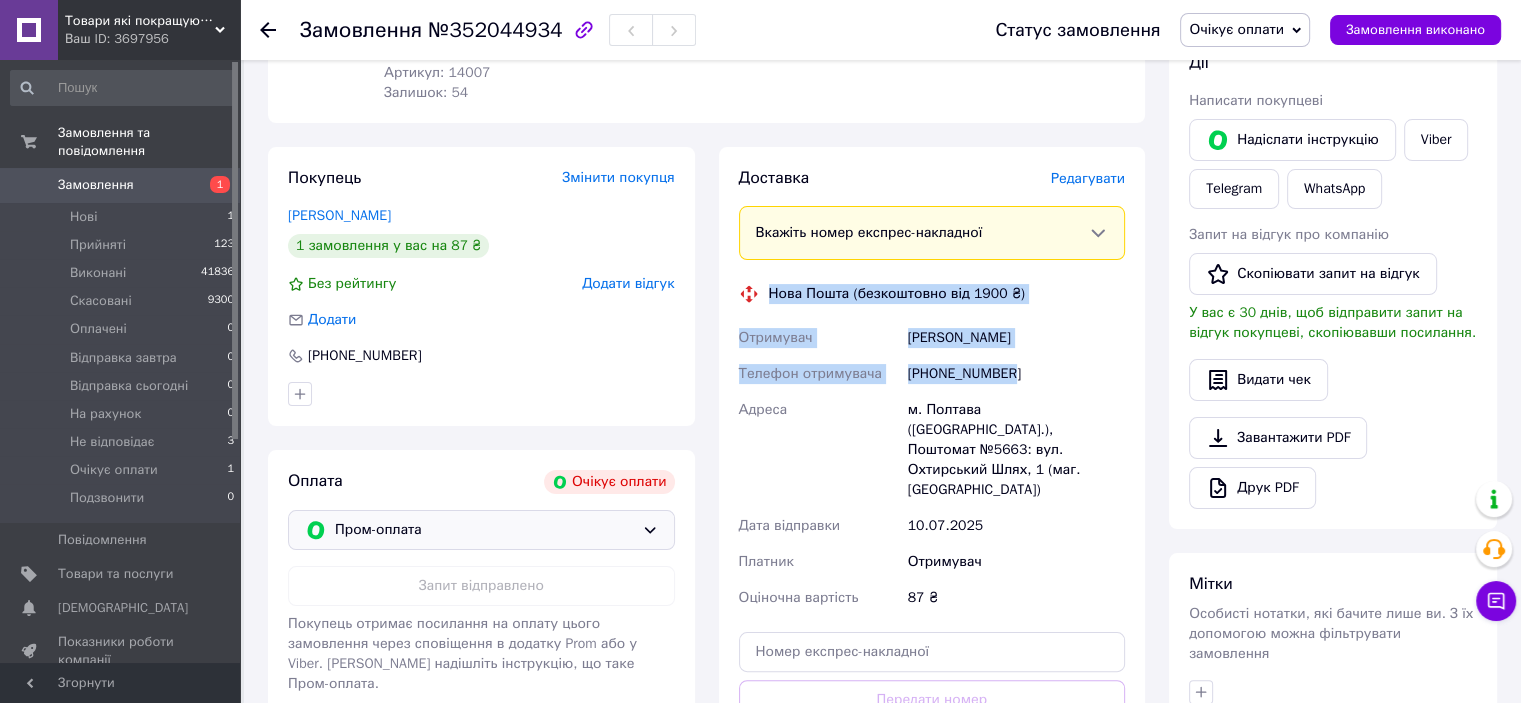 click on "Пром-оплата" at bounding box center (484, 530) 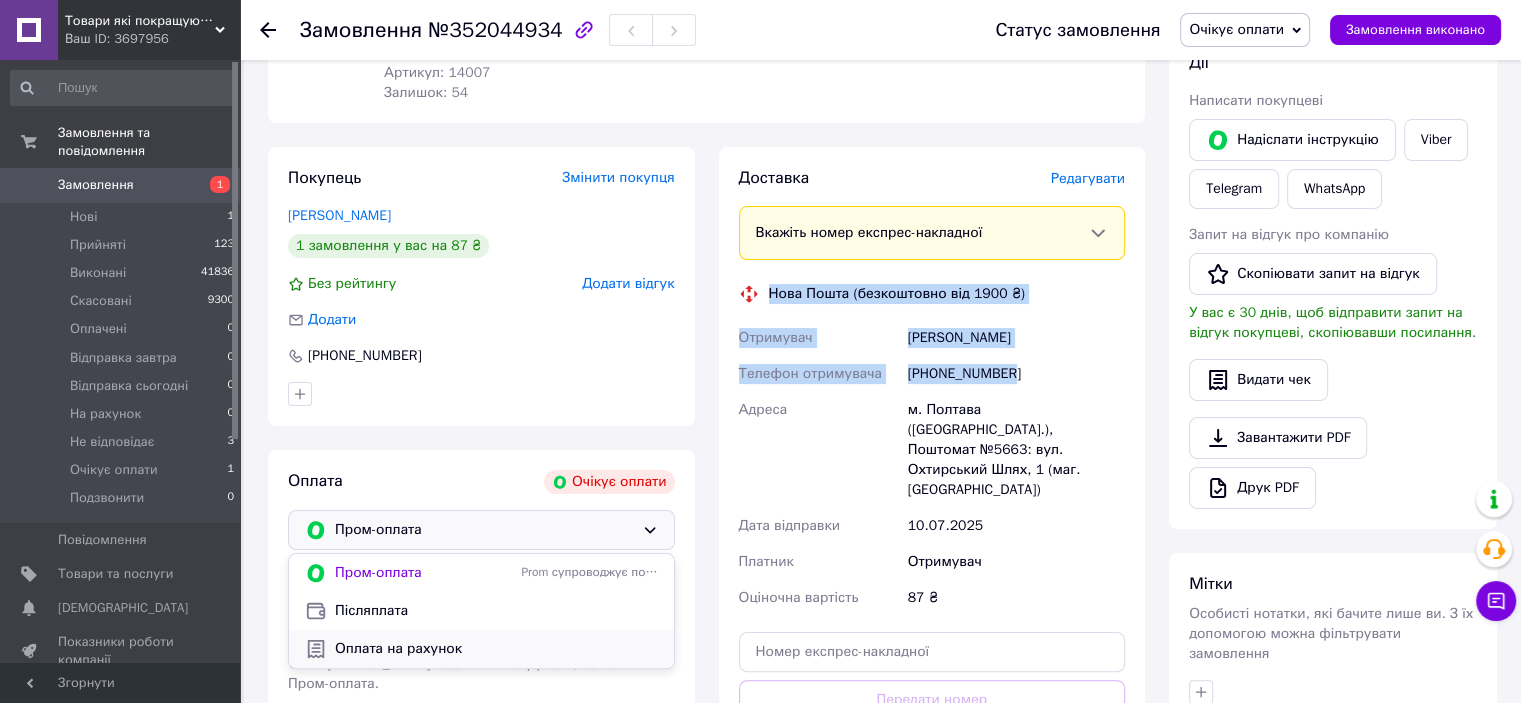 click on "Оплата на рахунок" at bounding box center (496, 649) 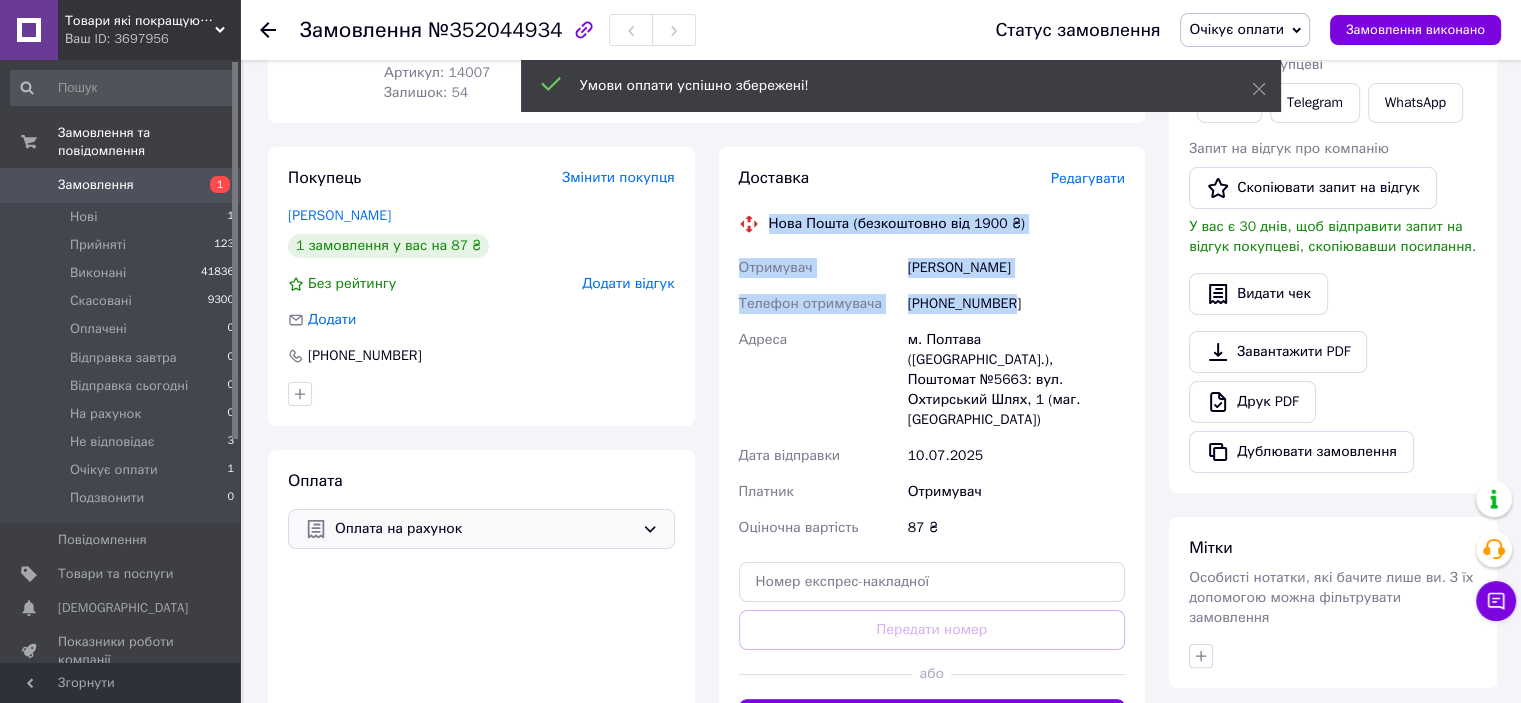 click on "Очікує оплати" at bounding box center [1236, 29] 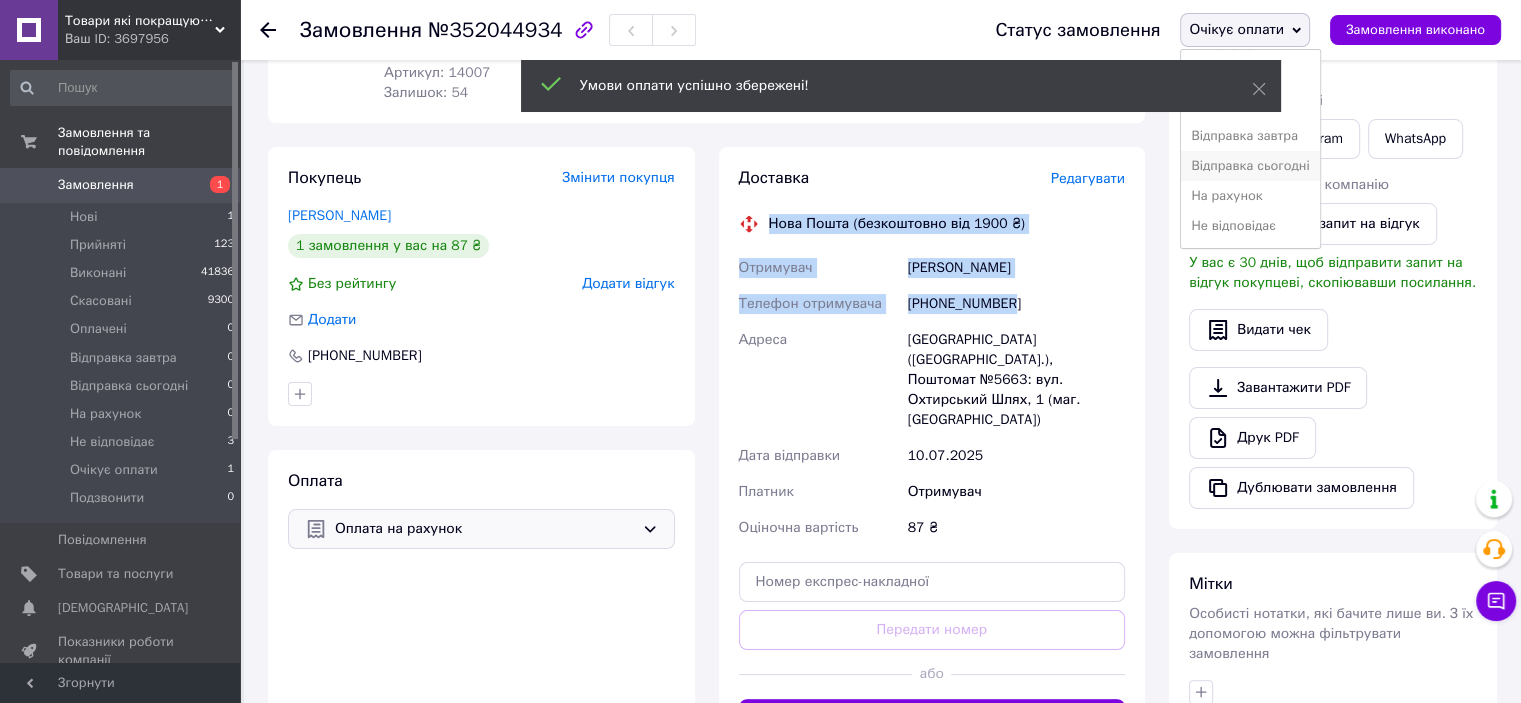 scroll, scrollTop: 81, scrollLeft: 0, axis: vertical 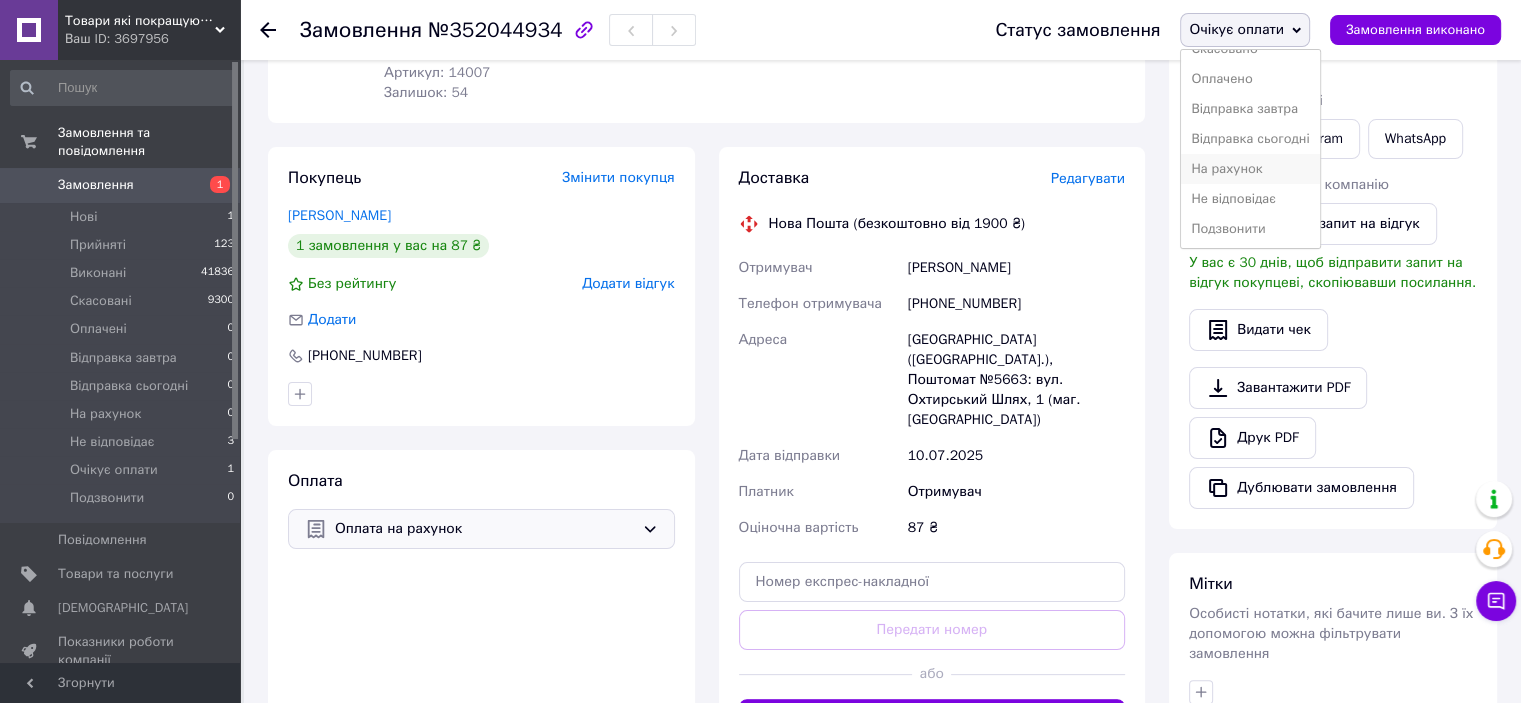 click on "На рахунок" at bounding box center (1250, 169) 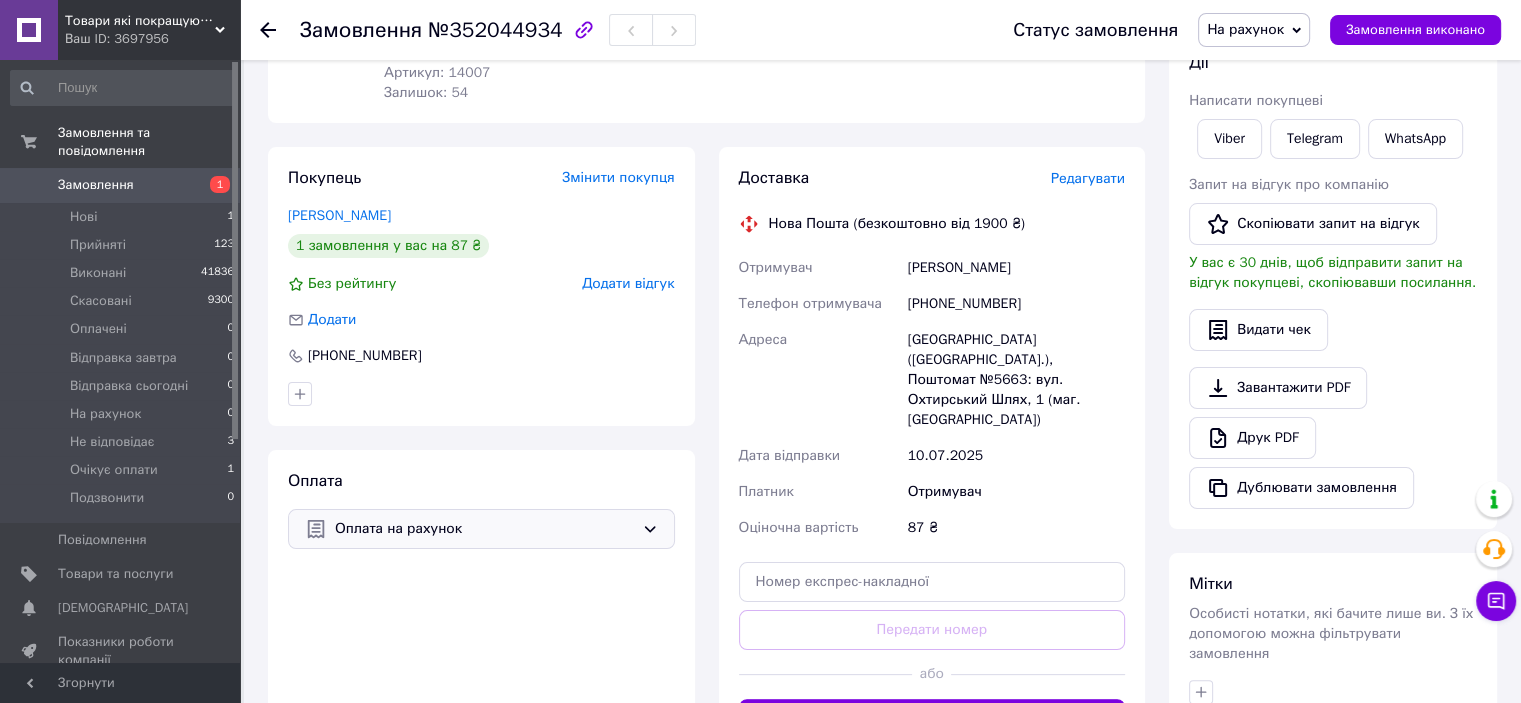 click on "№352044934" at bounding box center [495, 30] 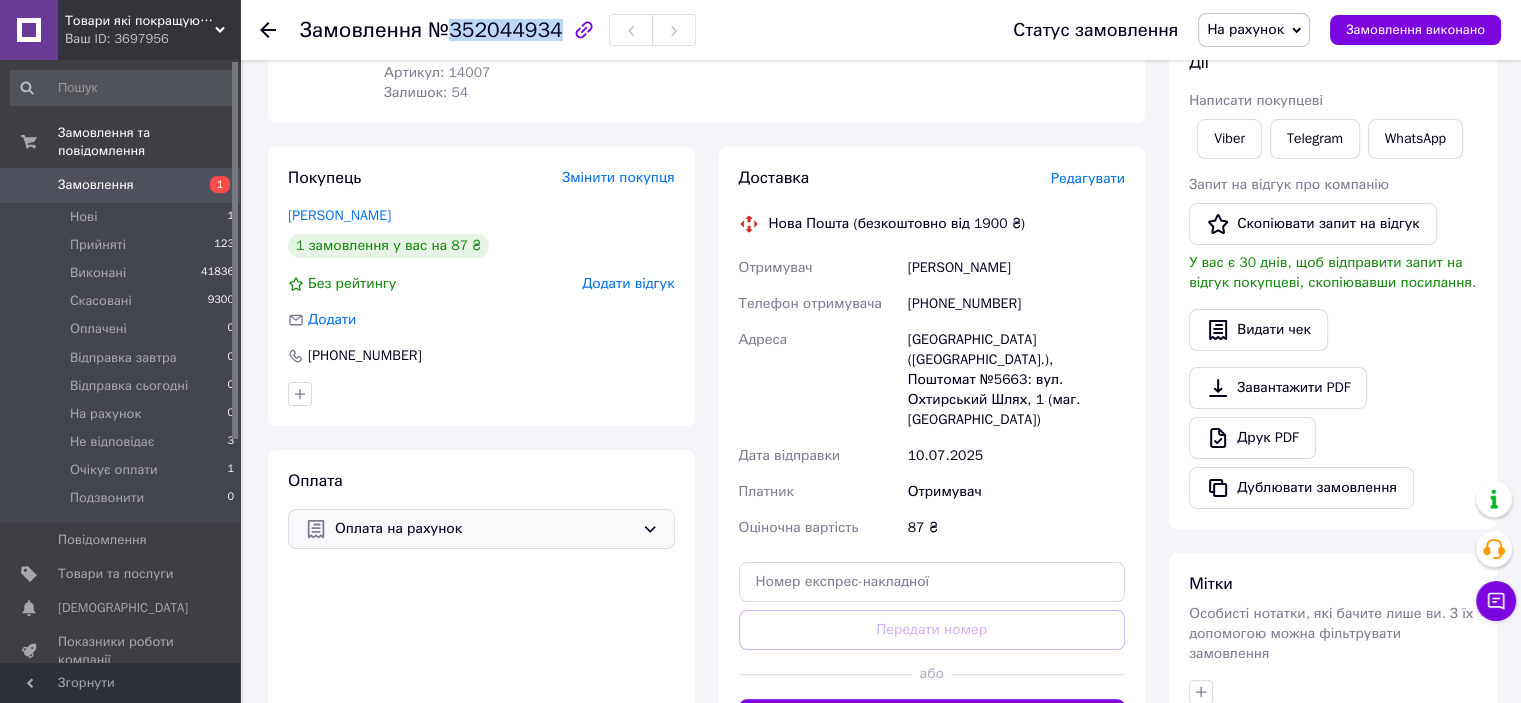 click on "№352044934" at bounding box center [495, 30] 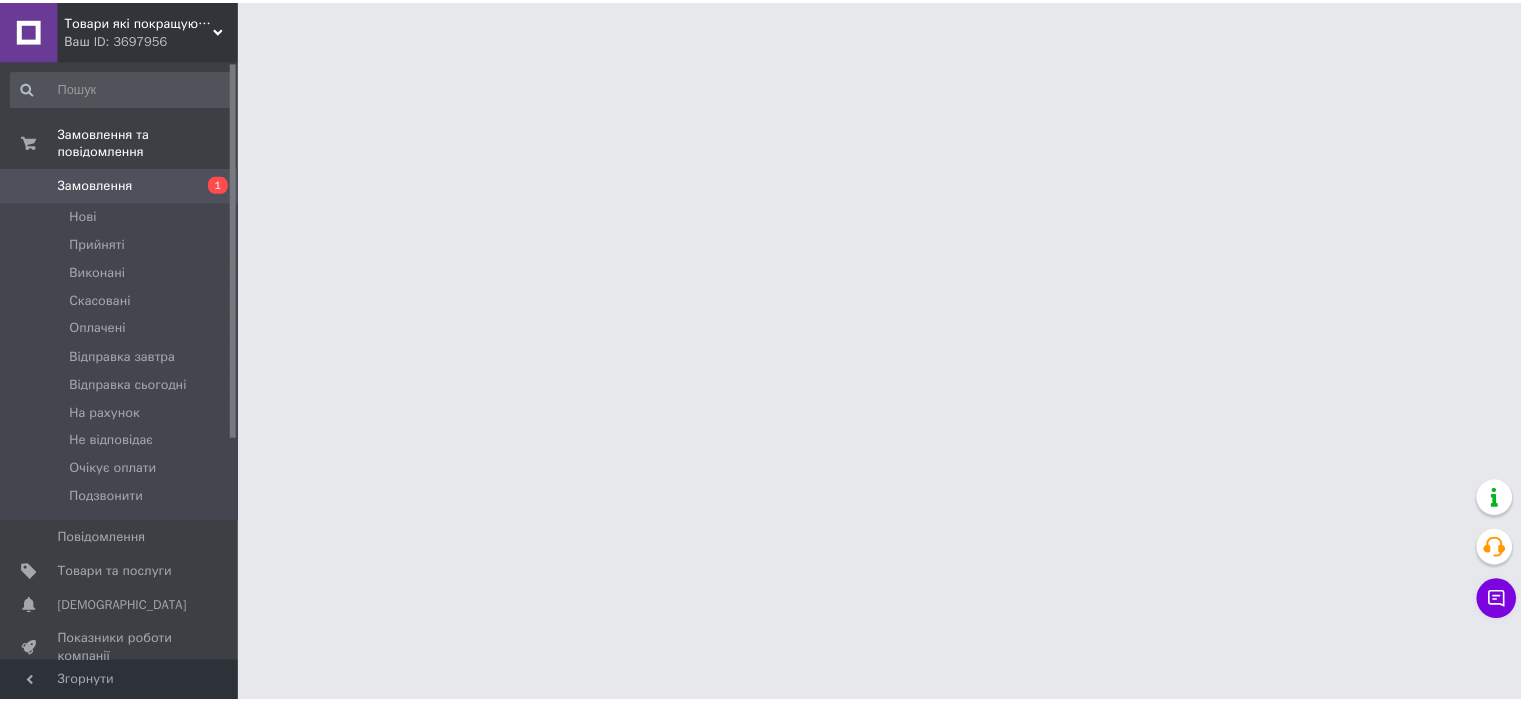 scroll, scrollTop: 0, scrollLeft: 0, axis: both 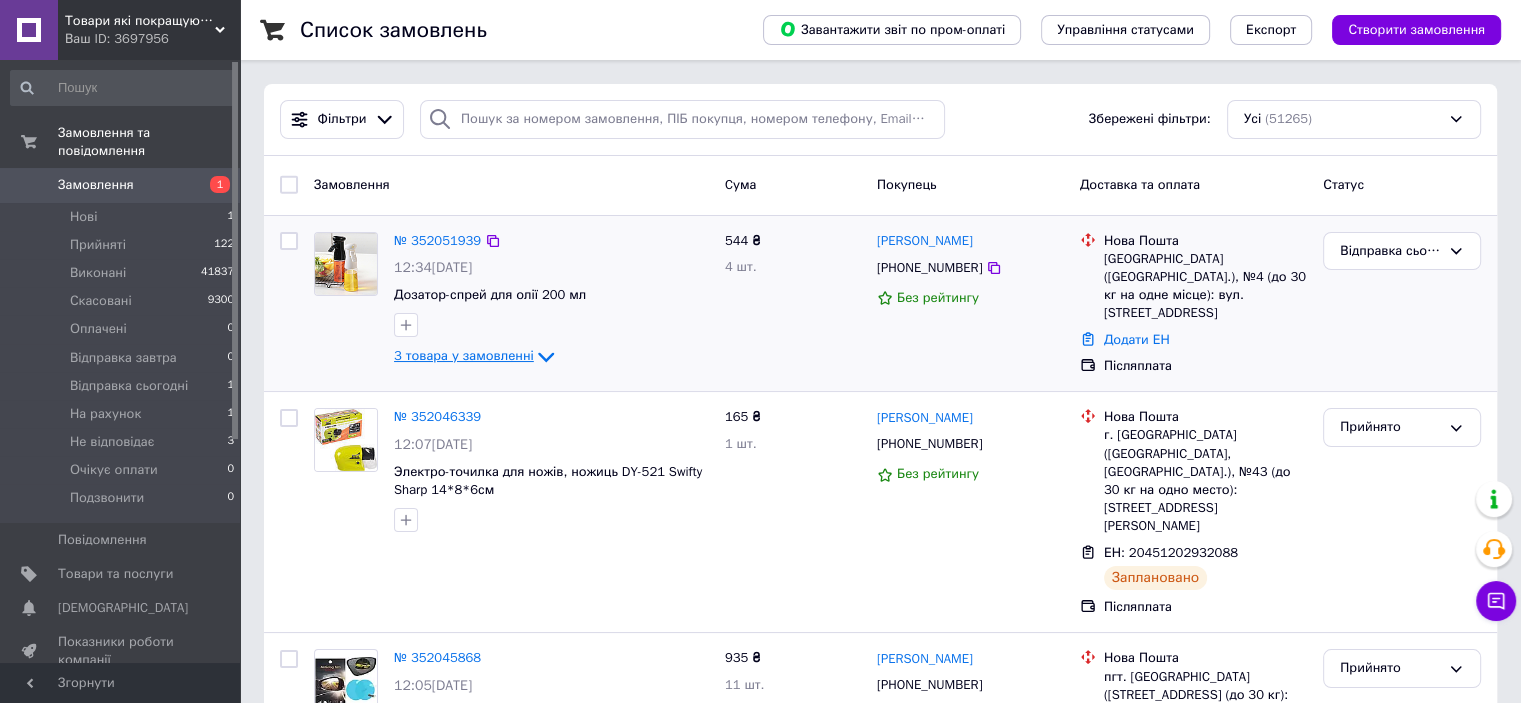 click 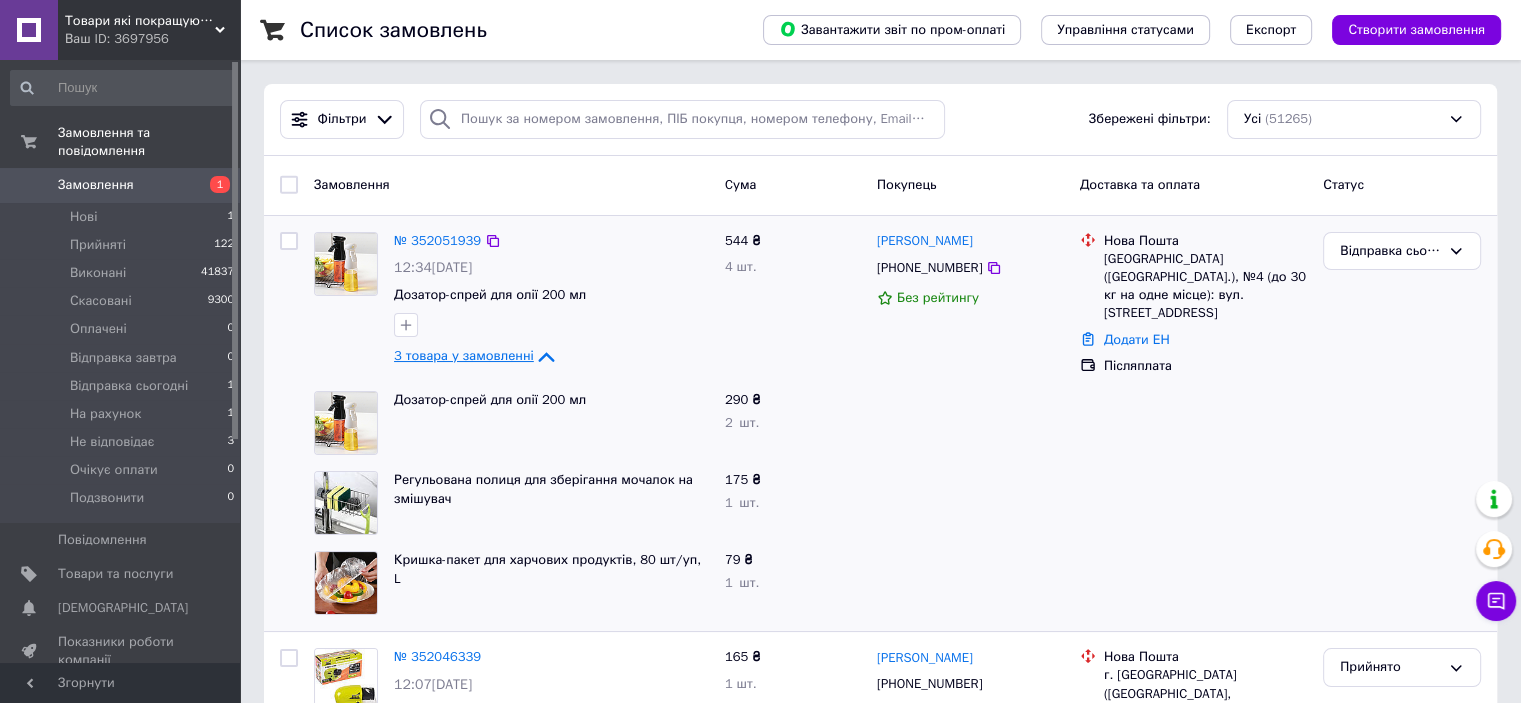 click 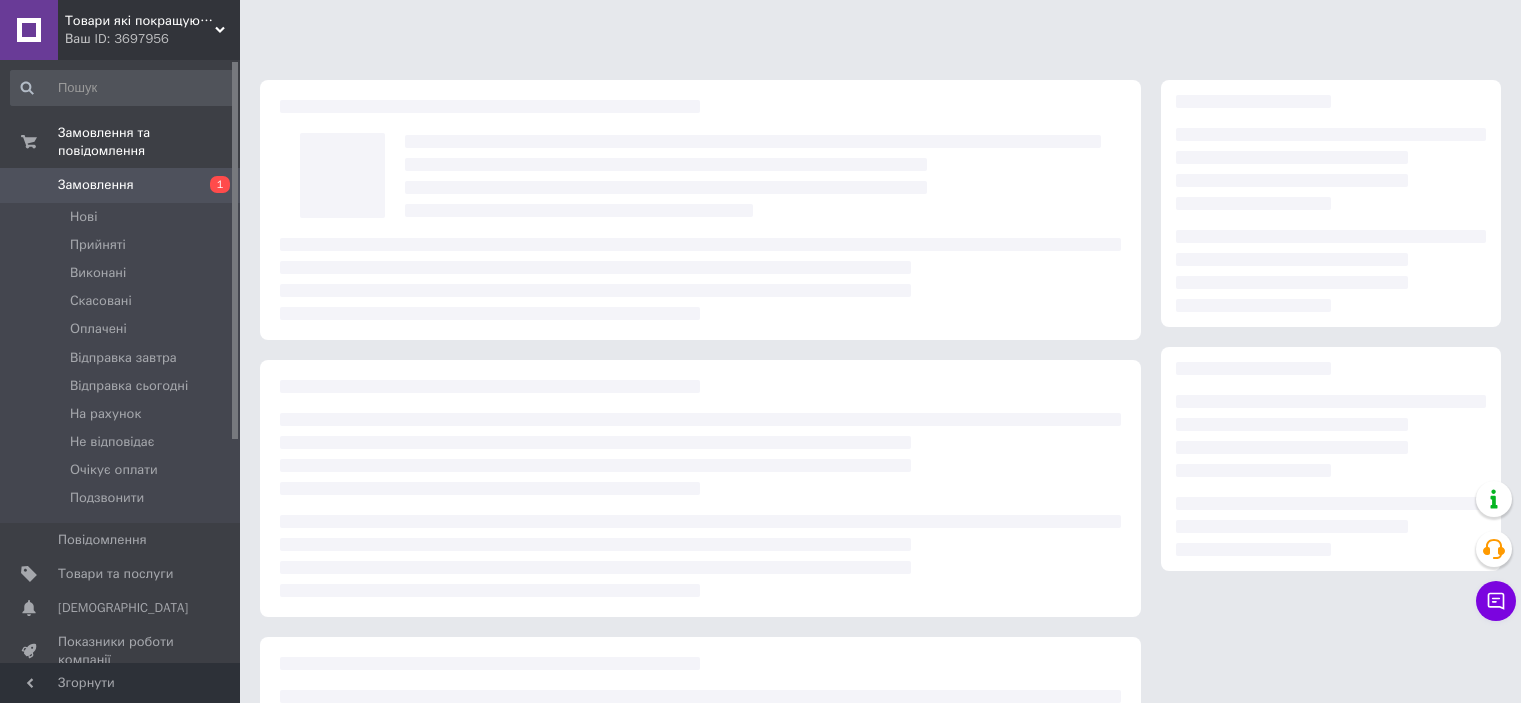 scroll, scrollTop: 0, scrollLeft: 0, axis: both 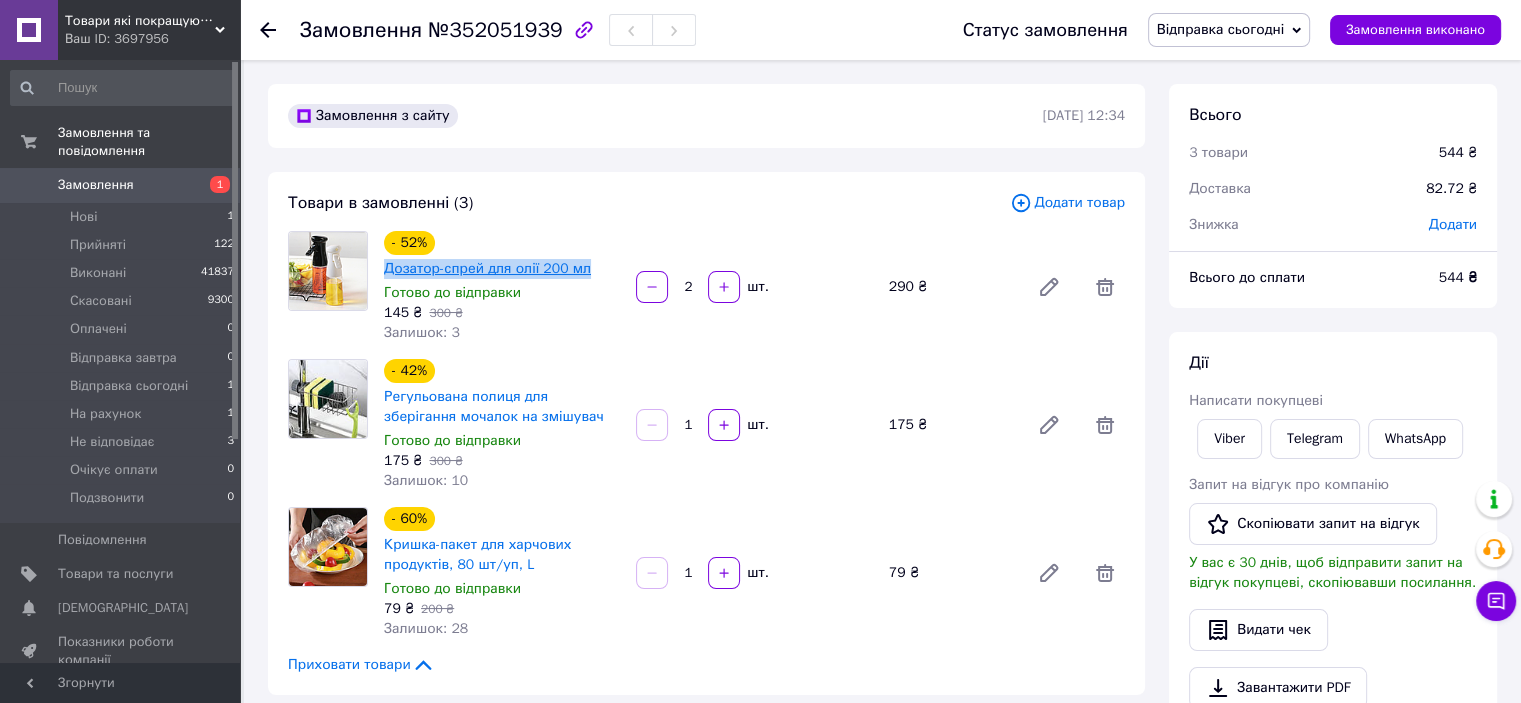 drag, startPoint x: 607, startPoint y: 264, endPoint x: 386, endPoint y: 264, distance: 221 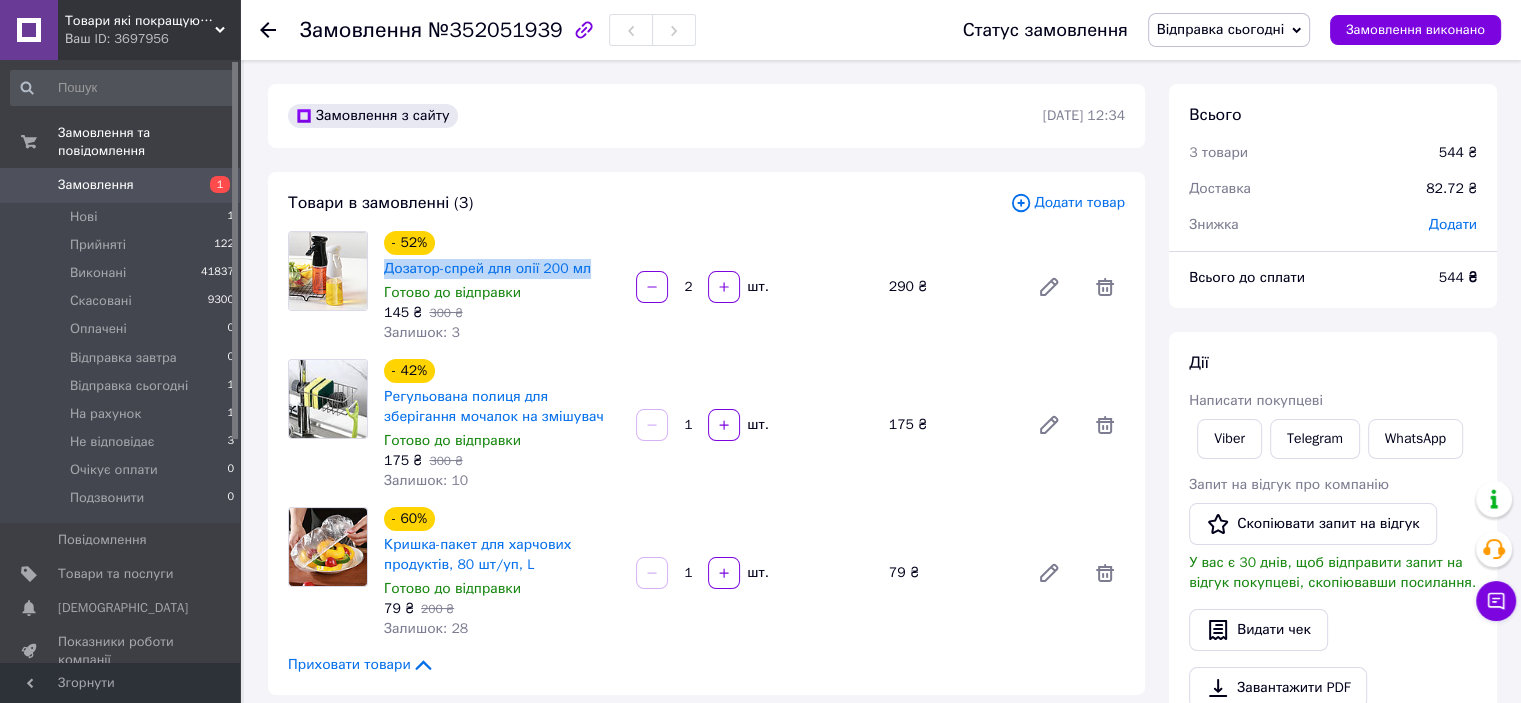 copy on "Дозатор-спрей для олії 200 мл" 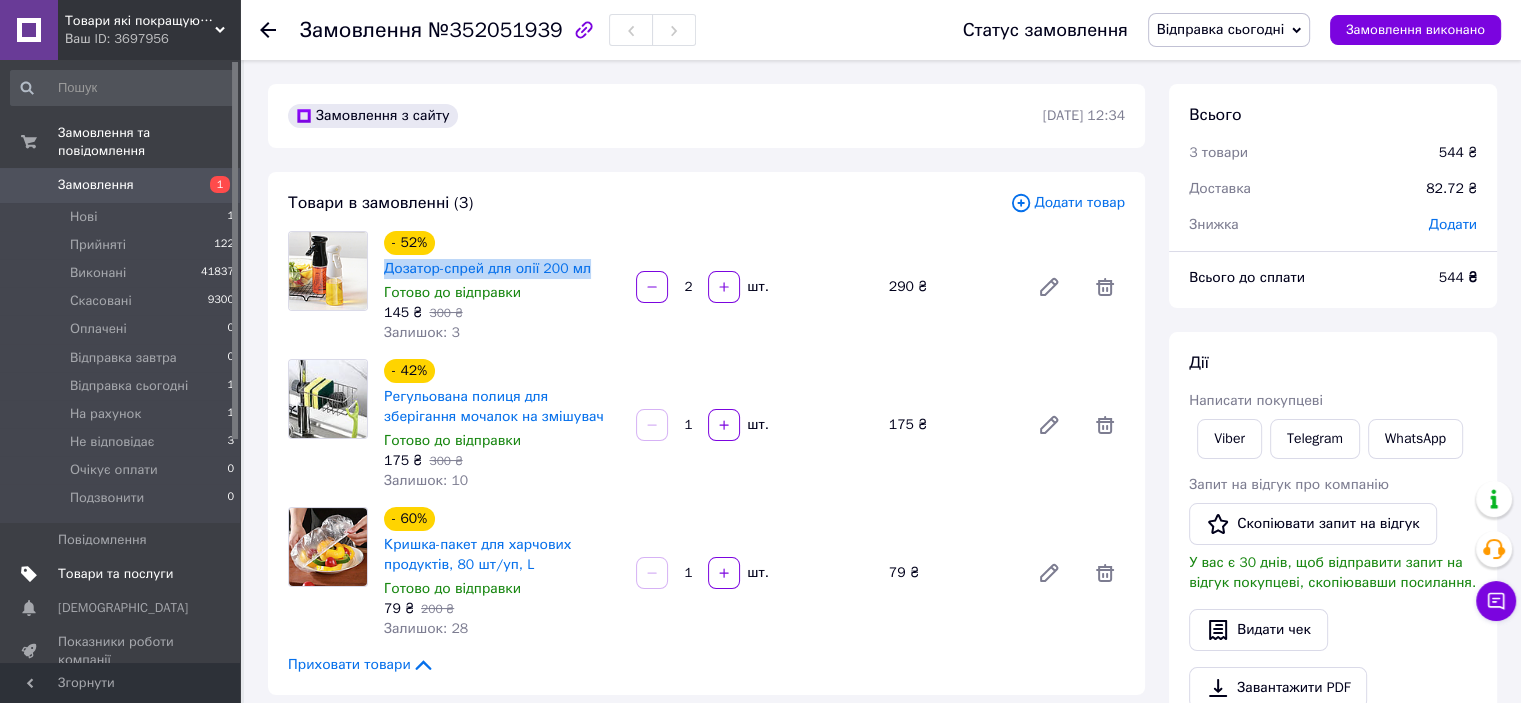click on "Товари та послуги" at bounding box center [115, 574] 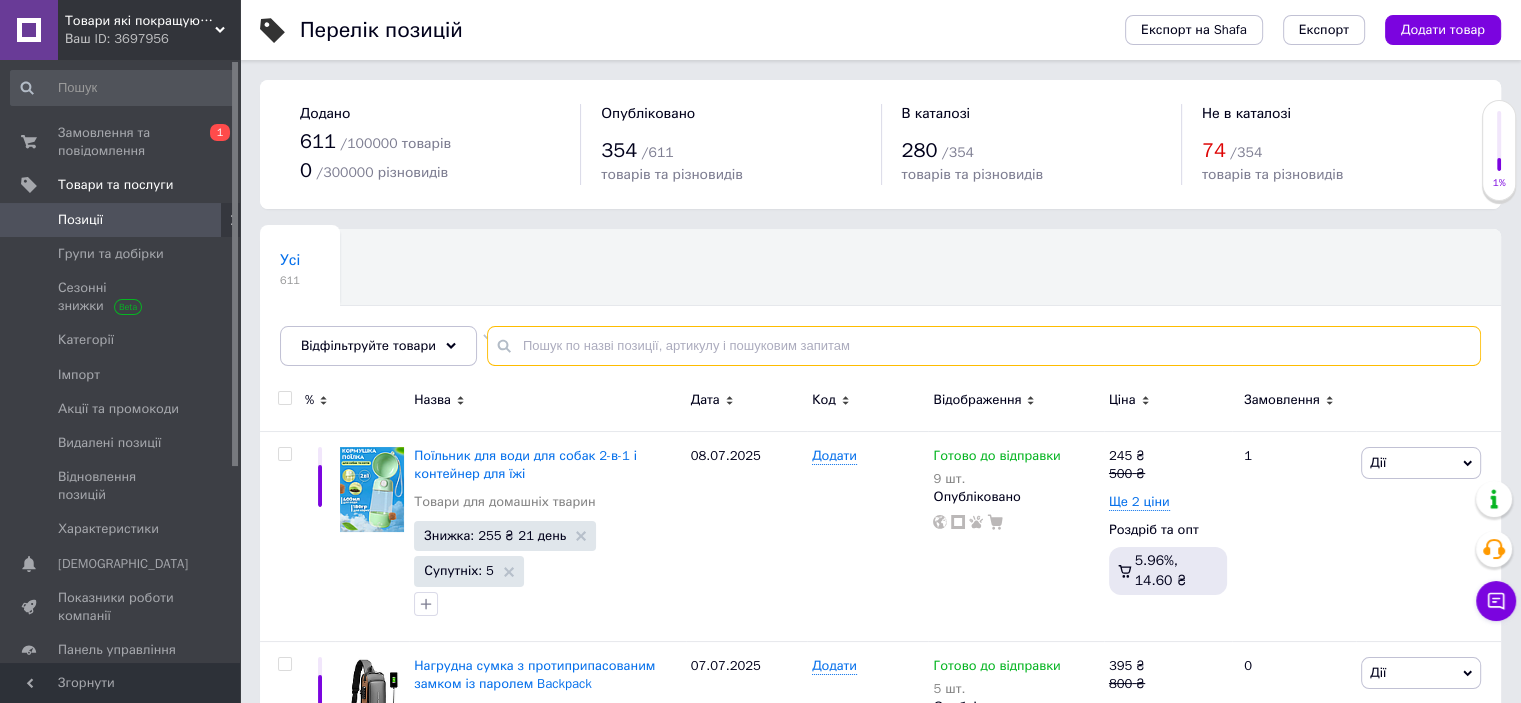 click at bounding box center (984, 346) 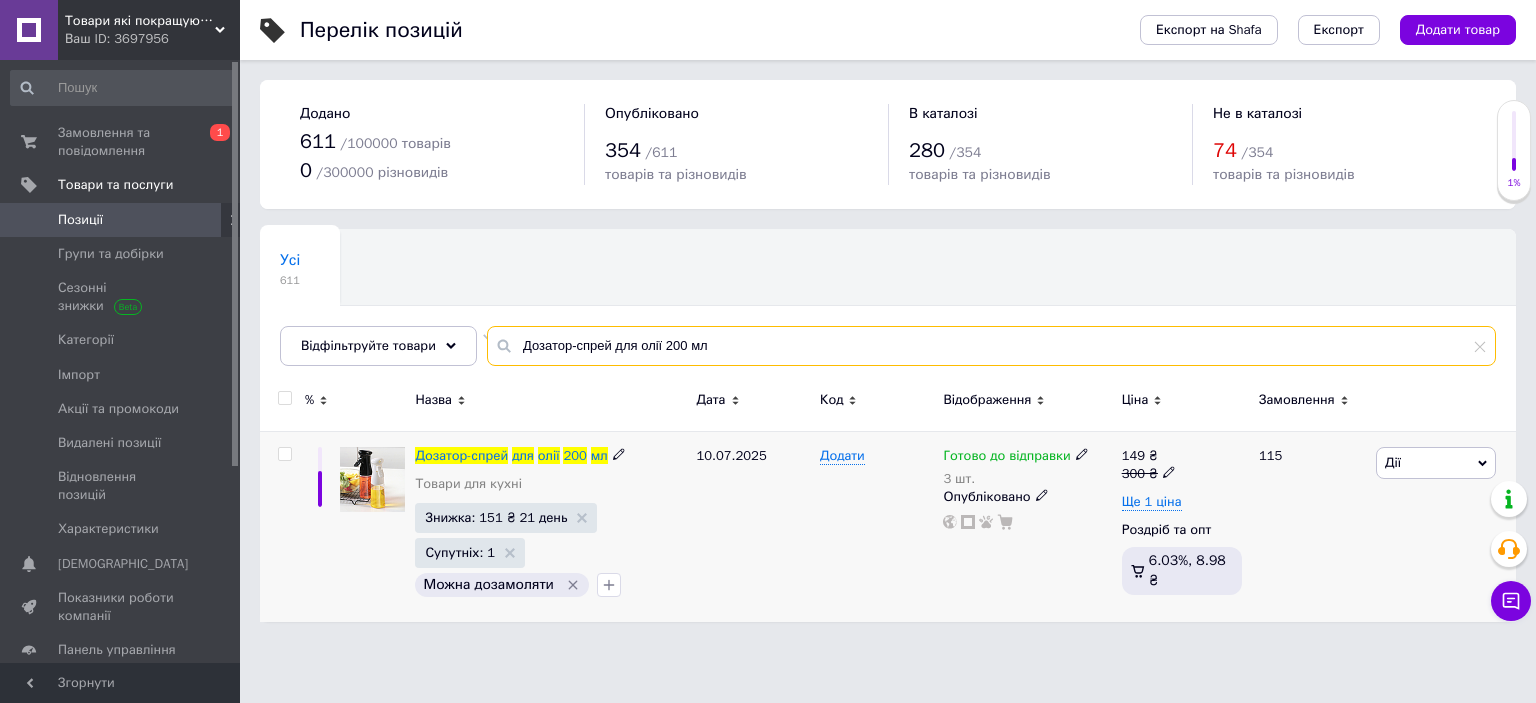 type on "Дозатор-спрей для олії 200 мл" 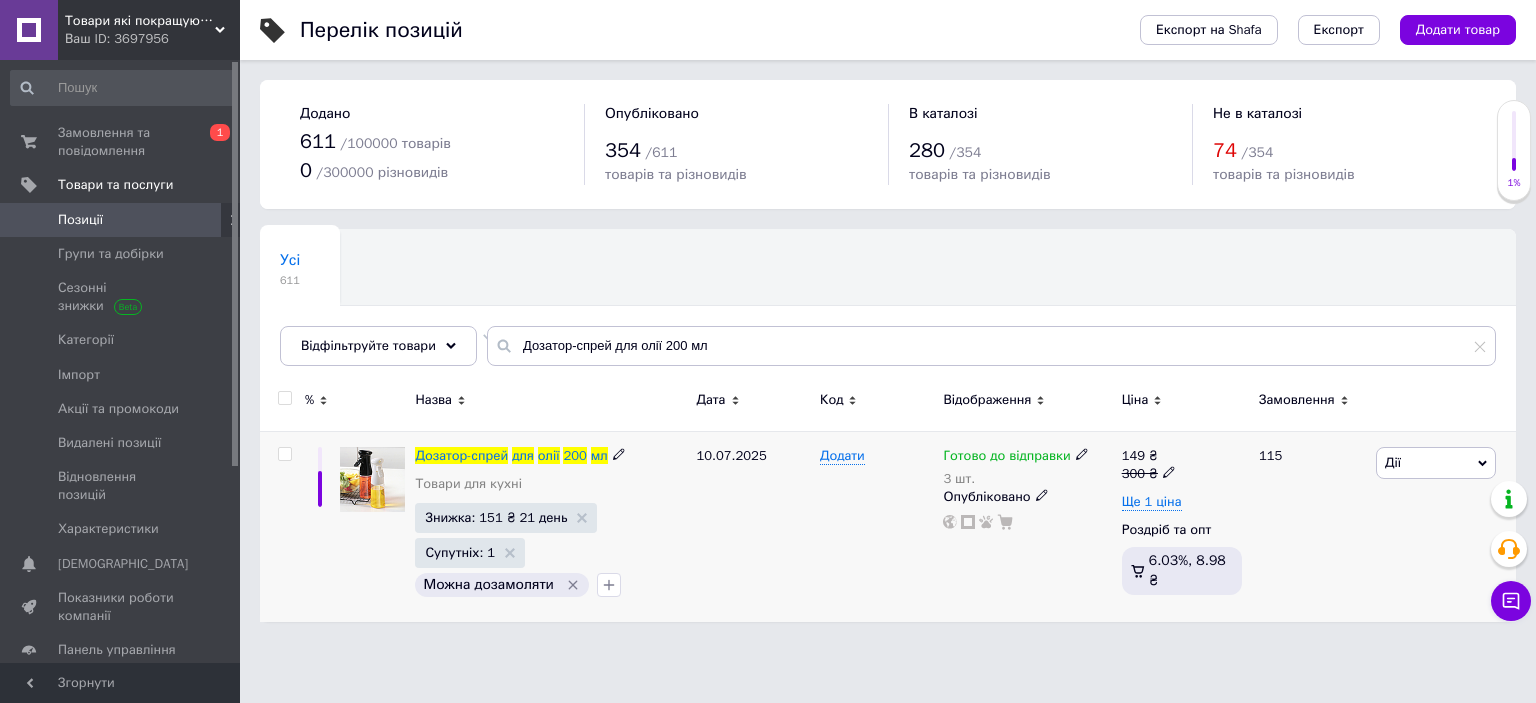 click 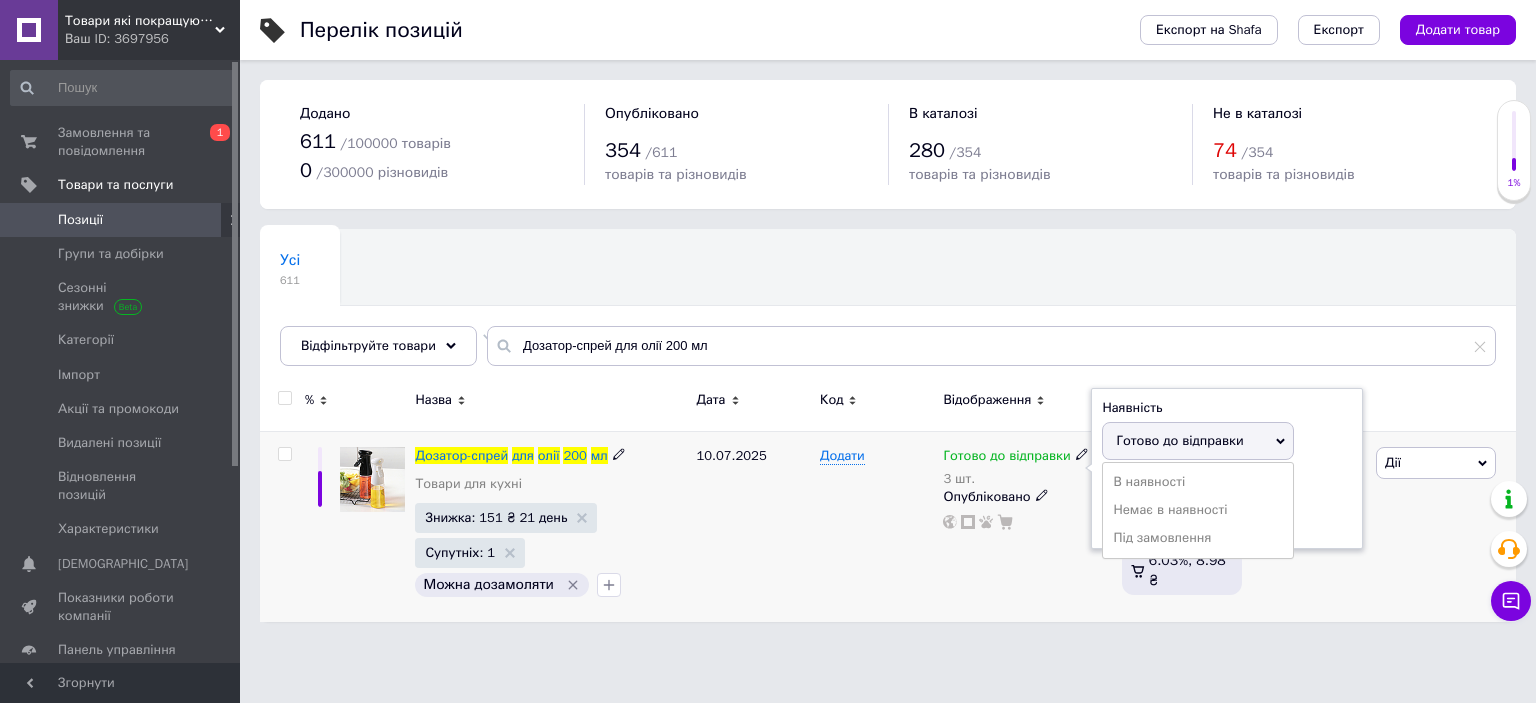 drag, startPoint x: 1305, startPoint y: 481, endPoint x: 1230, endPoint y: 501, distance: 77.62087 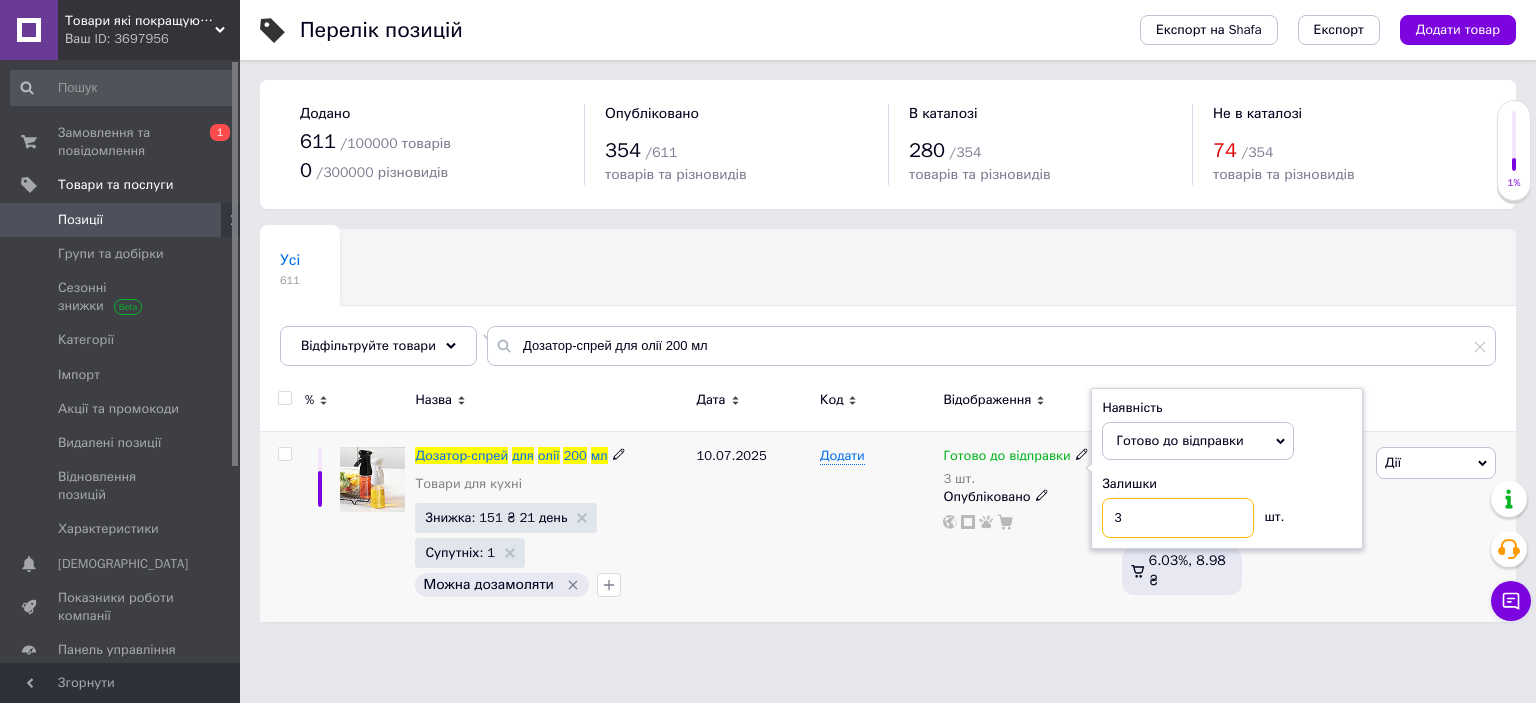 click on "3" at bounding box center (1178, 518) 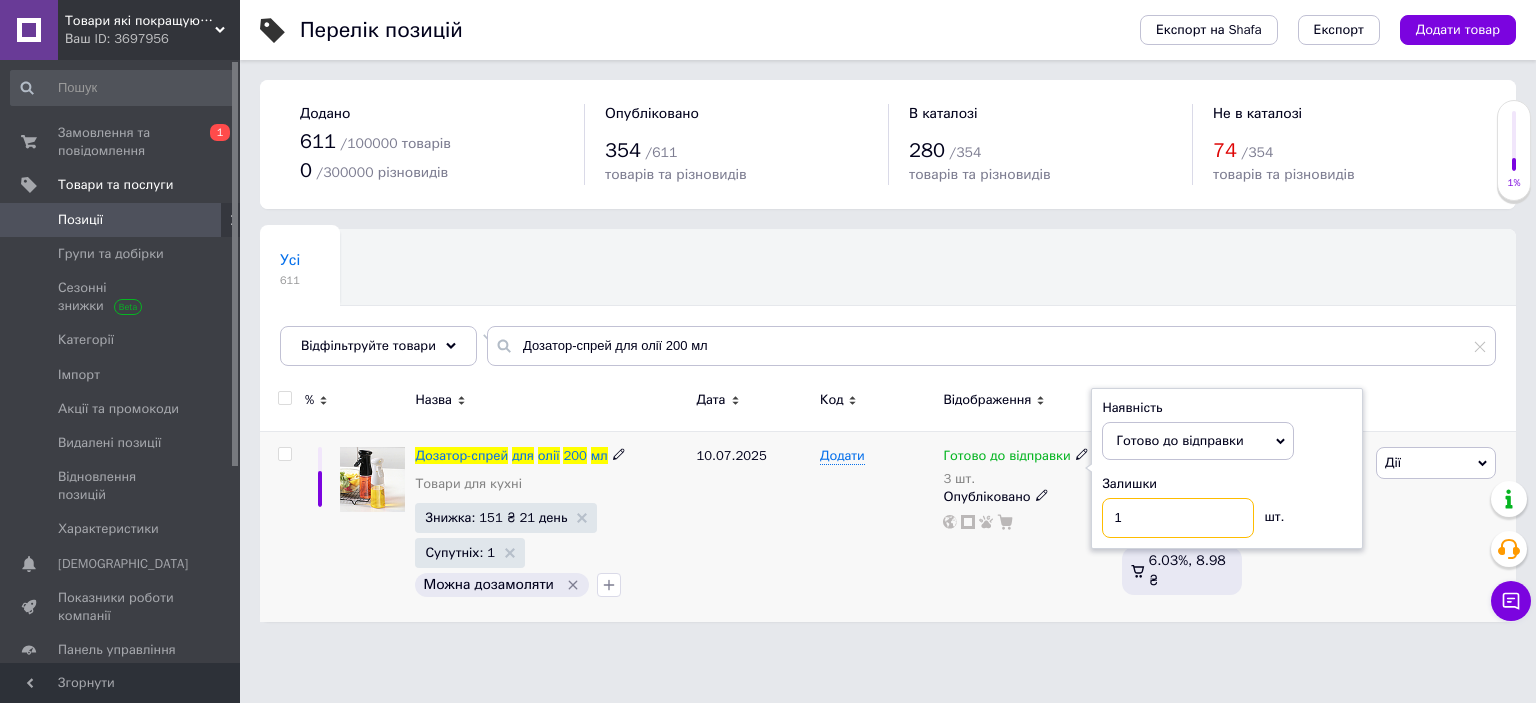 type on "1" 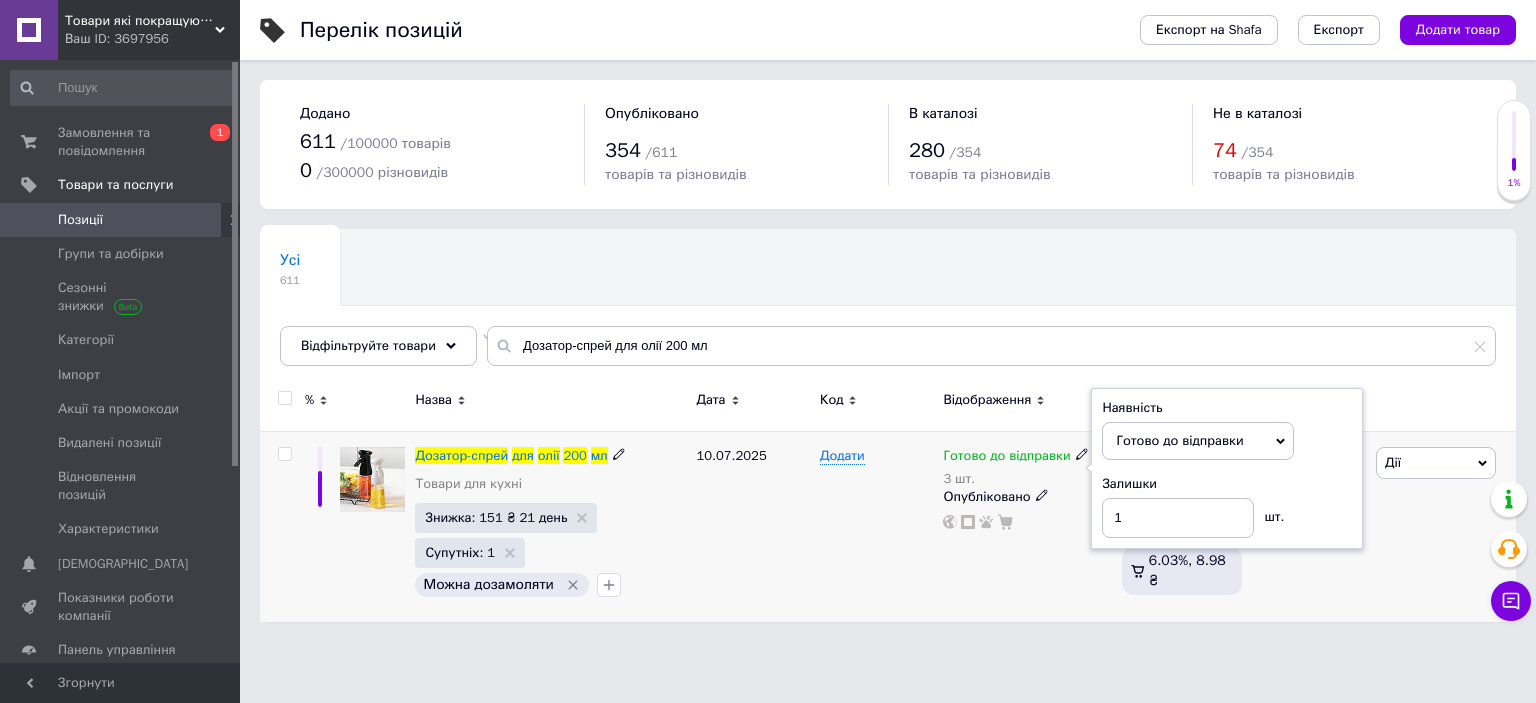 click on "Додати" at bounding box center (876, 526) 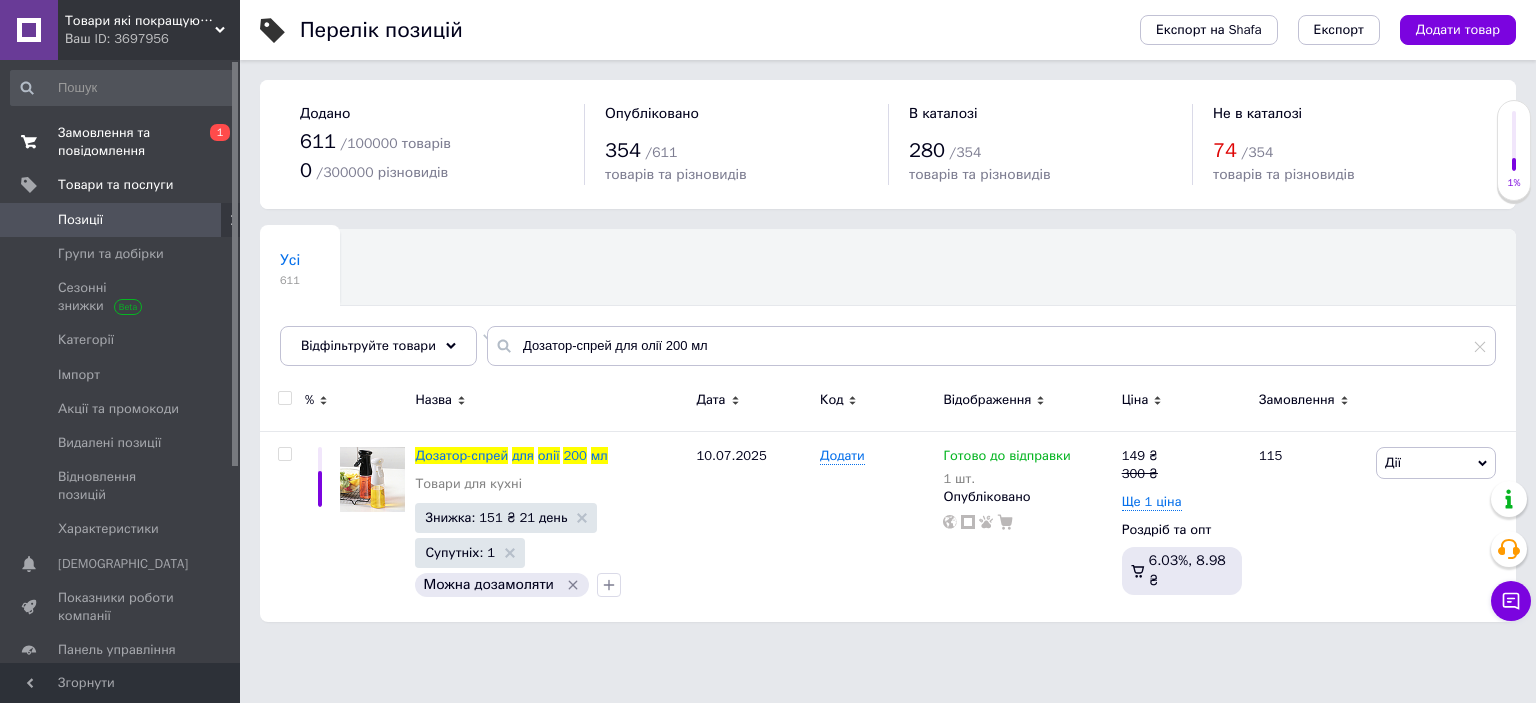 click on "Замовлення та повідомлення" at bounding box center [121, 142] 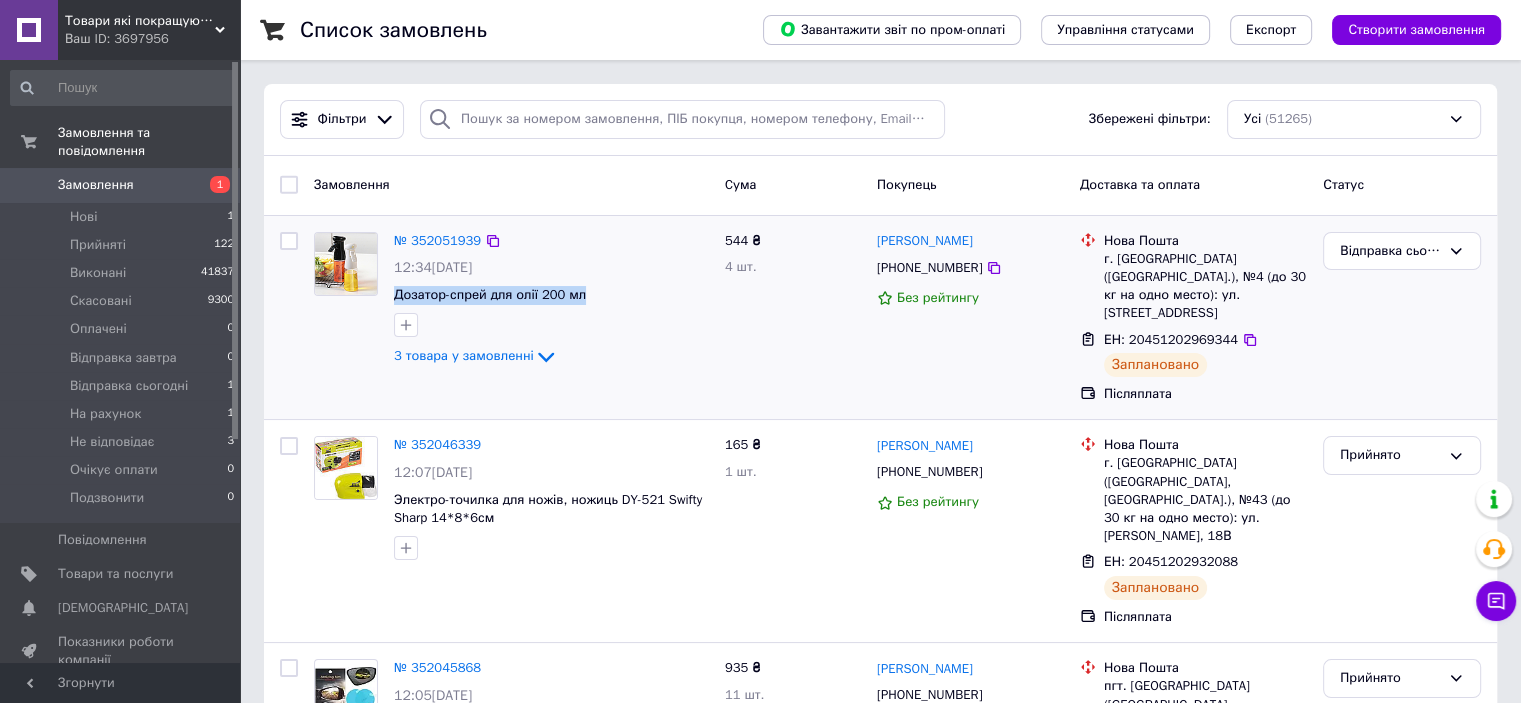 drag, startPoint x: 592, startPoint y: 294, endPoint x: 392, endPoint y: 299, distance: 200.06248 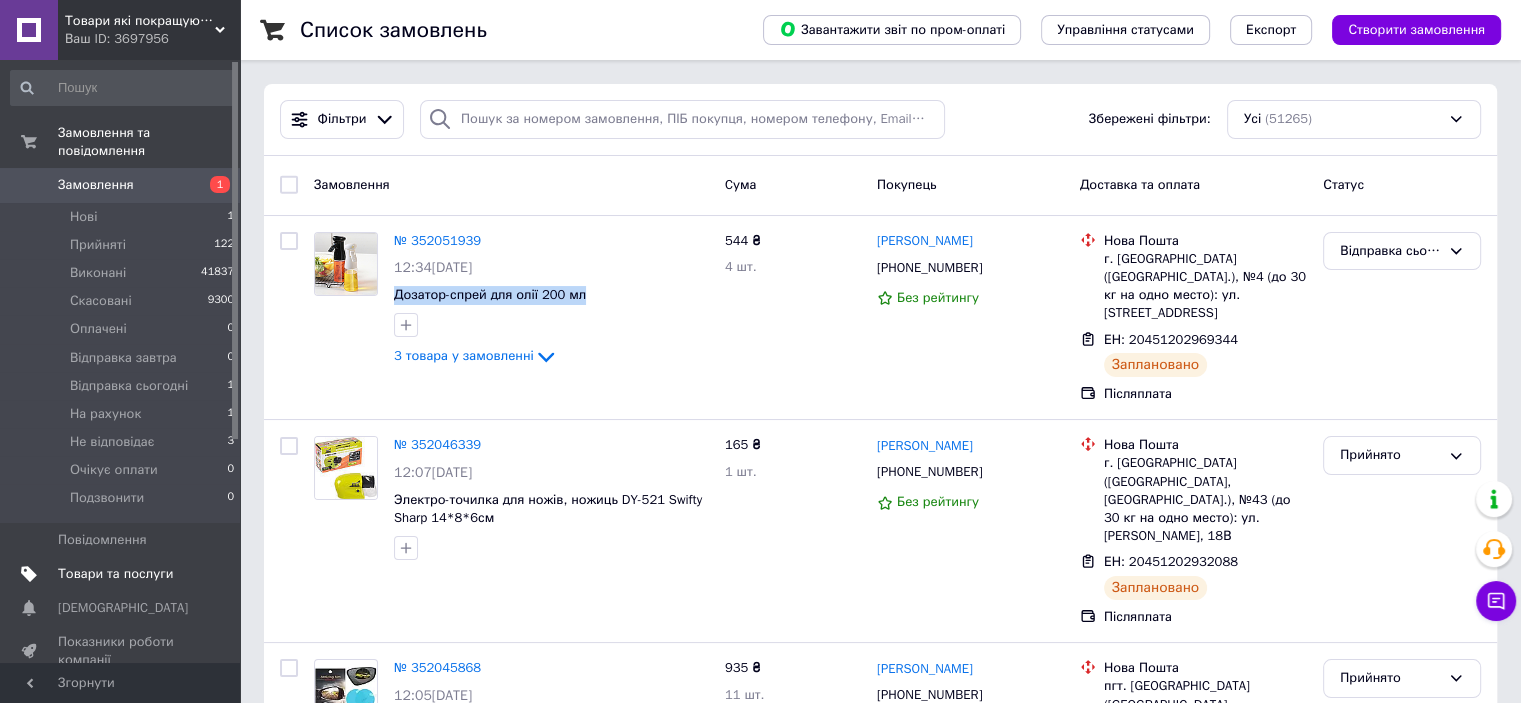 click on "Товари та послуги" at bounding box center (123, 574) 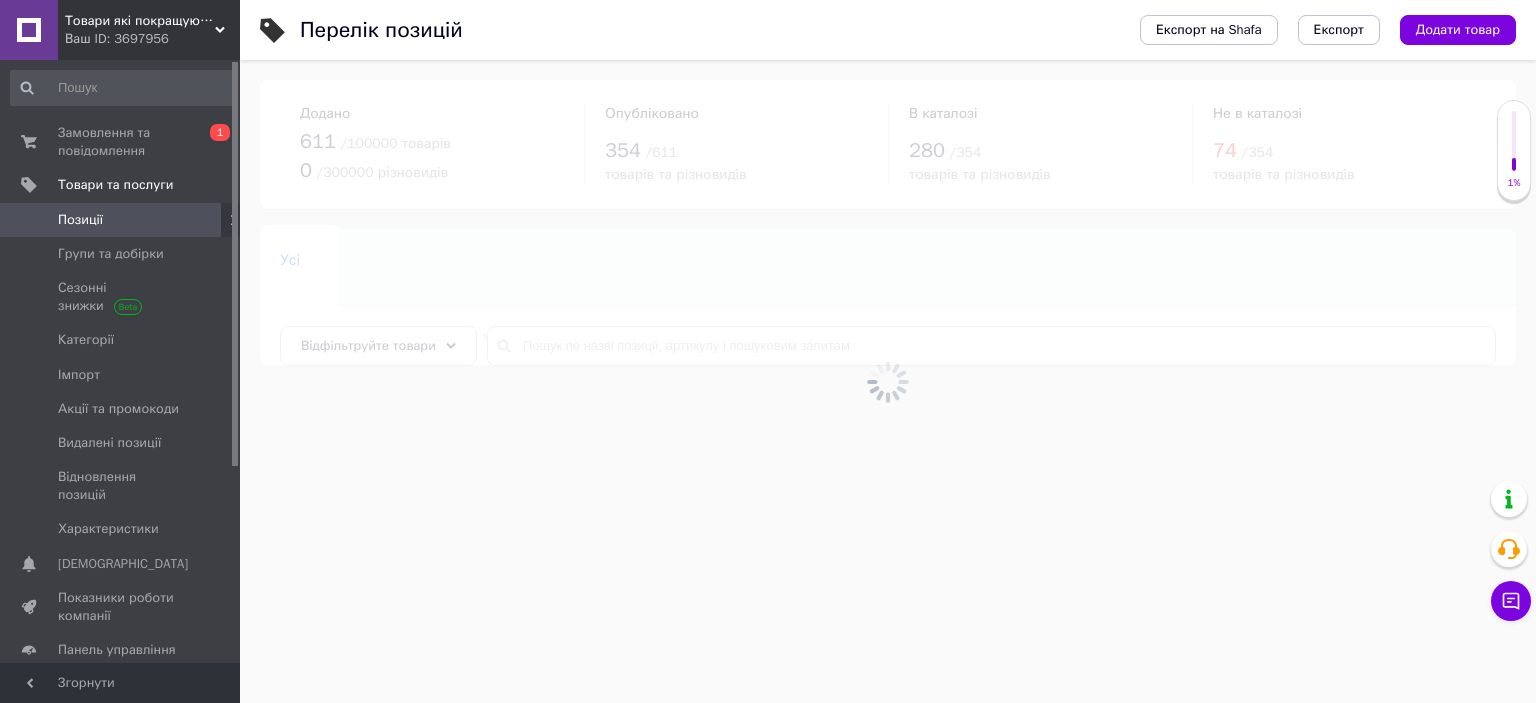 click at bounding box center [888, 381] 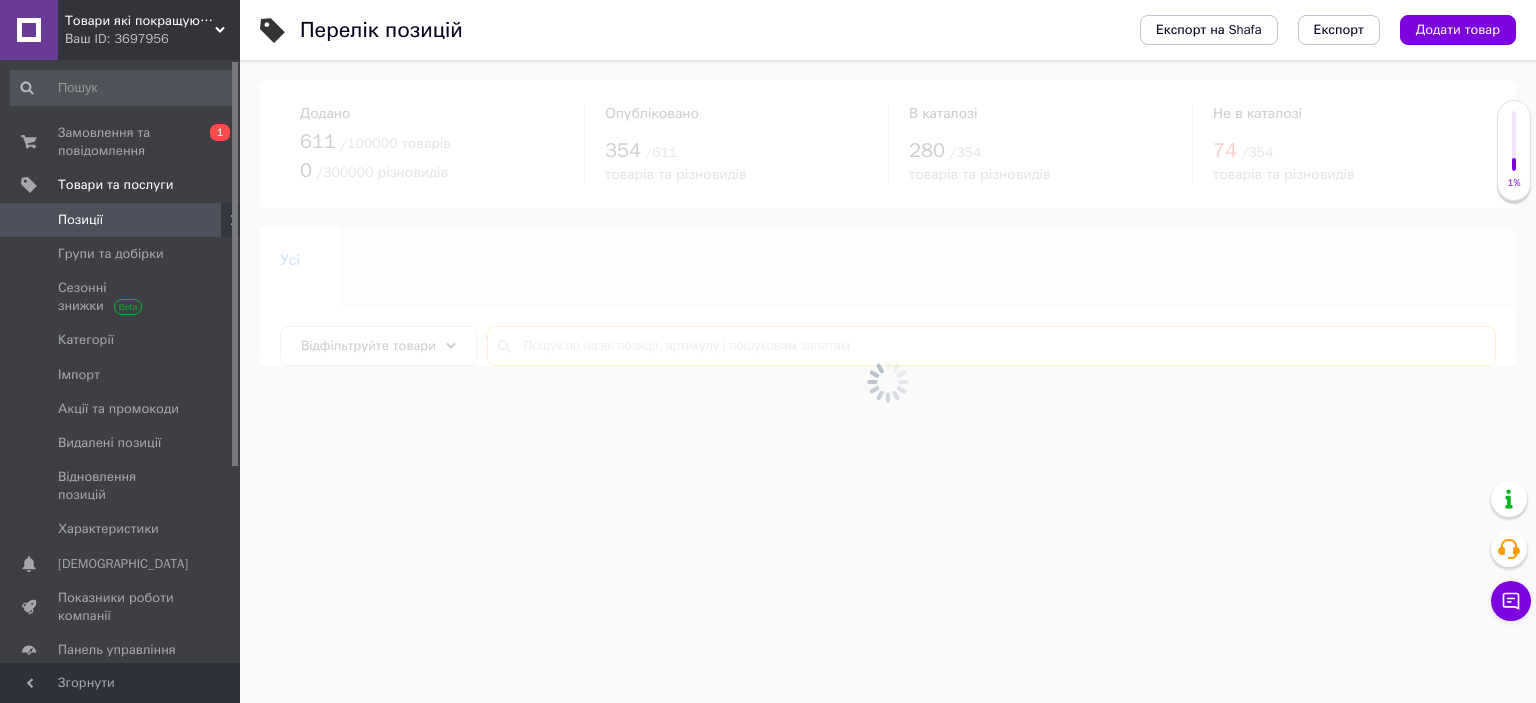 click at bounding box center [991, 346] 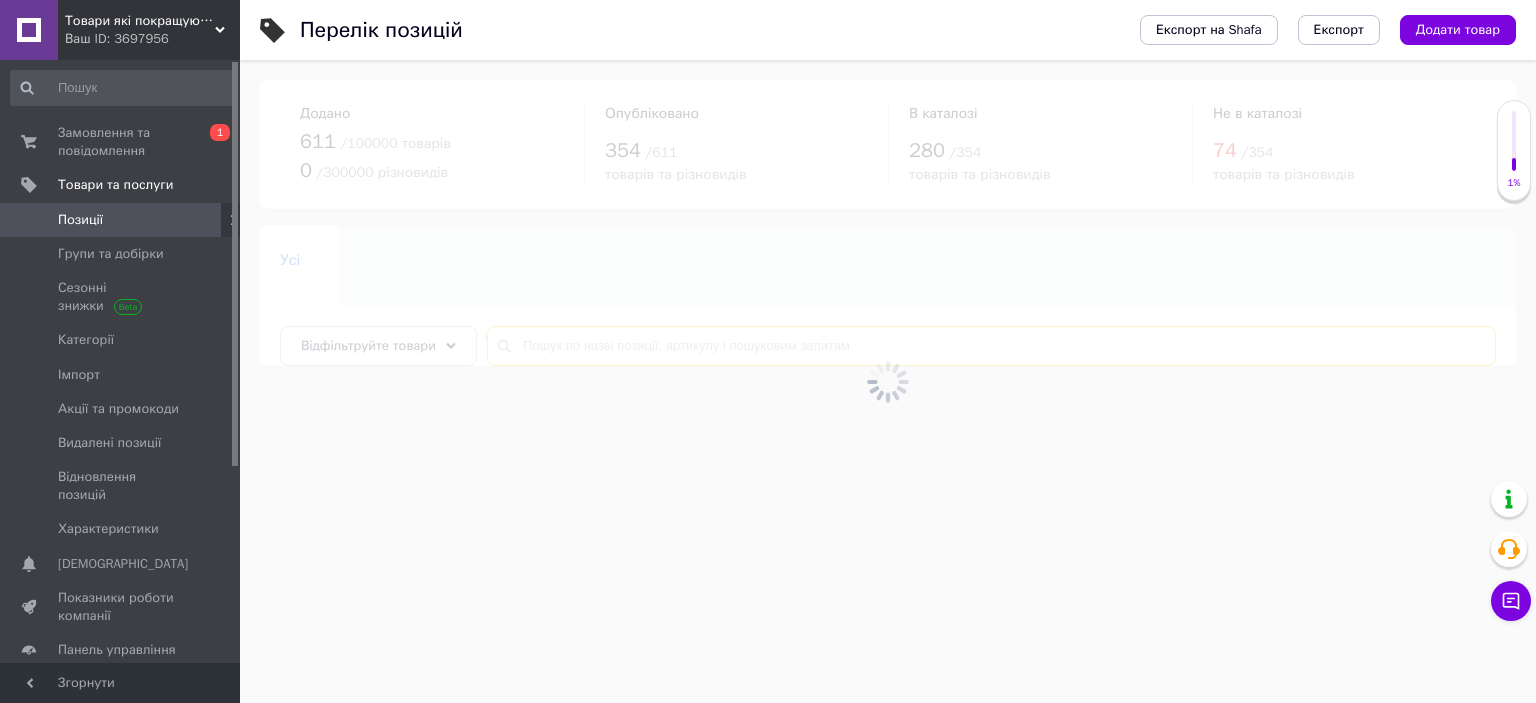 click at bounding box center [991, 346] 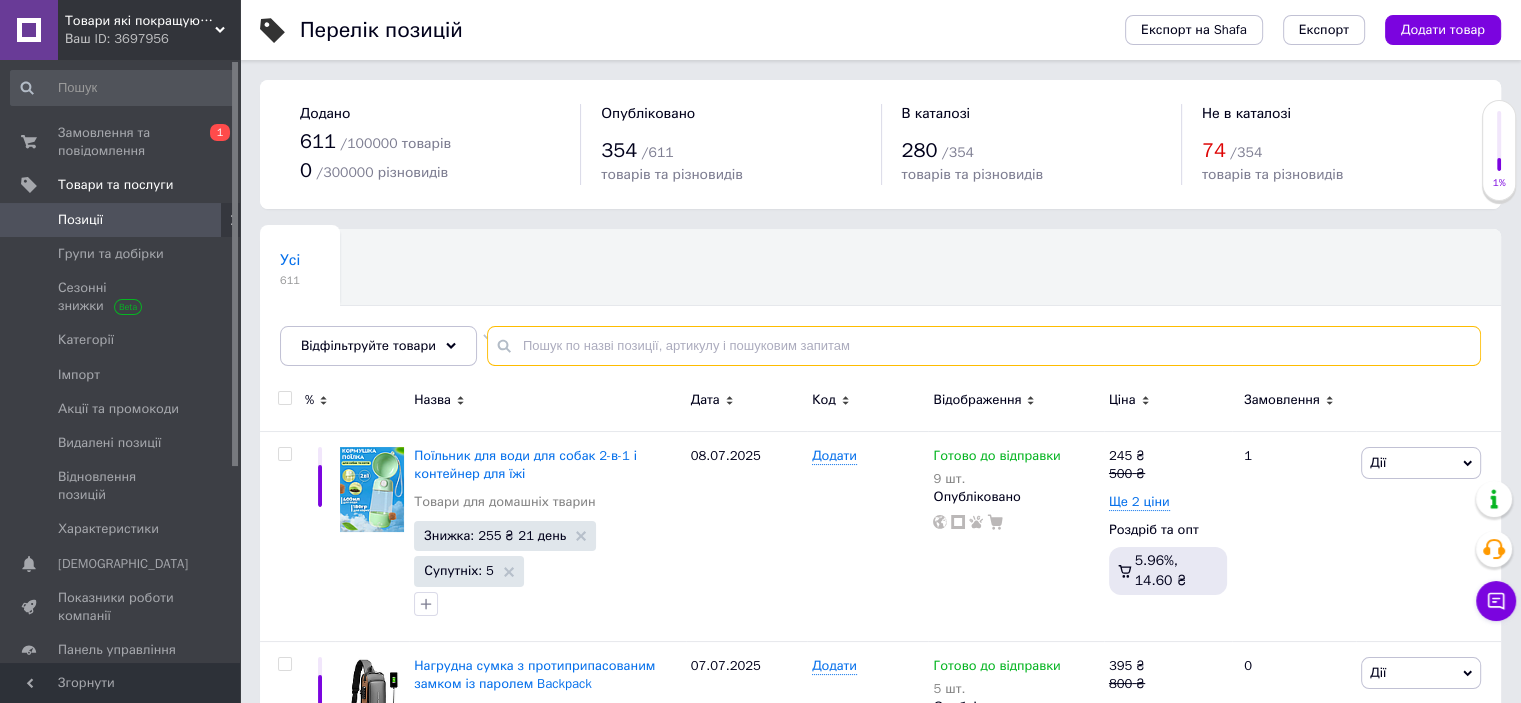 click at bounding box center (984, 346) 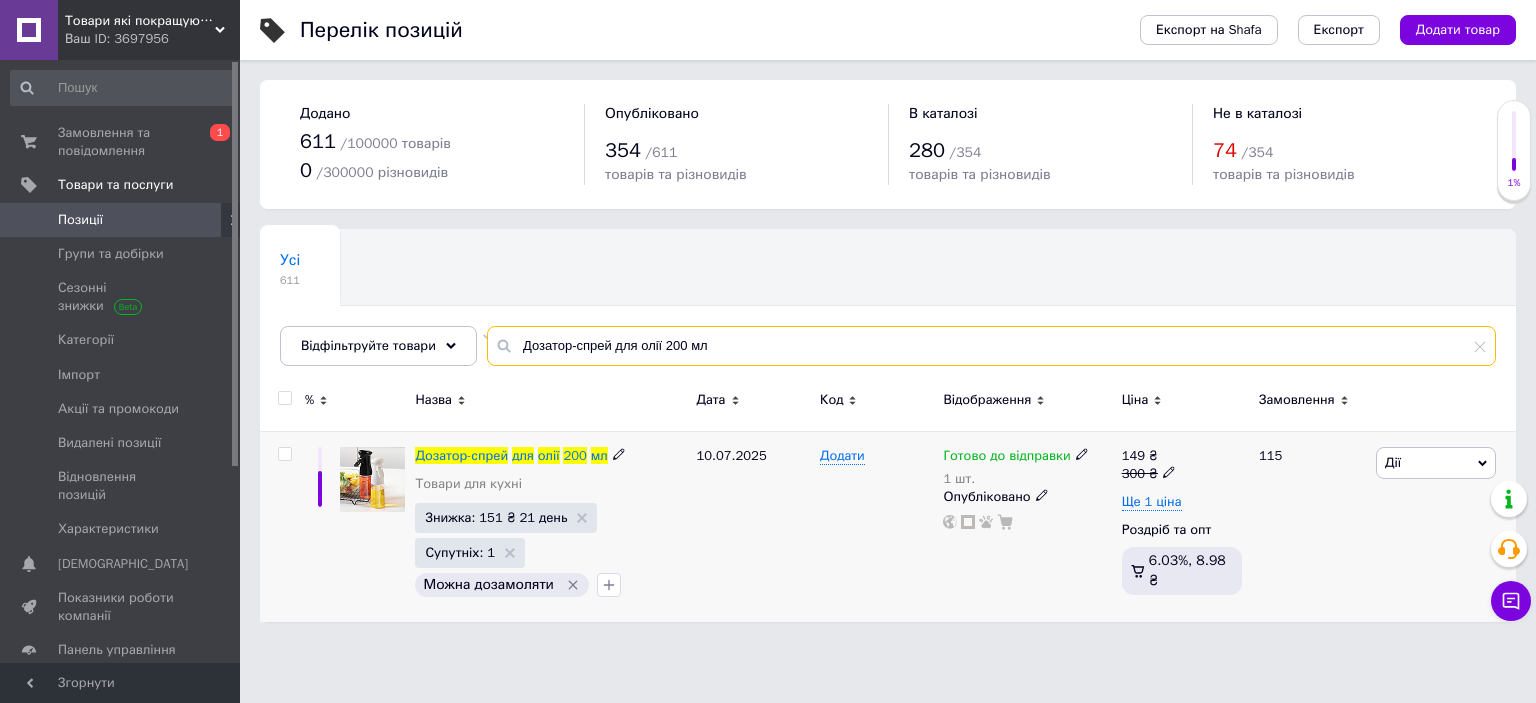 type on "Дозатор-спрей для олії 200 мл" 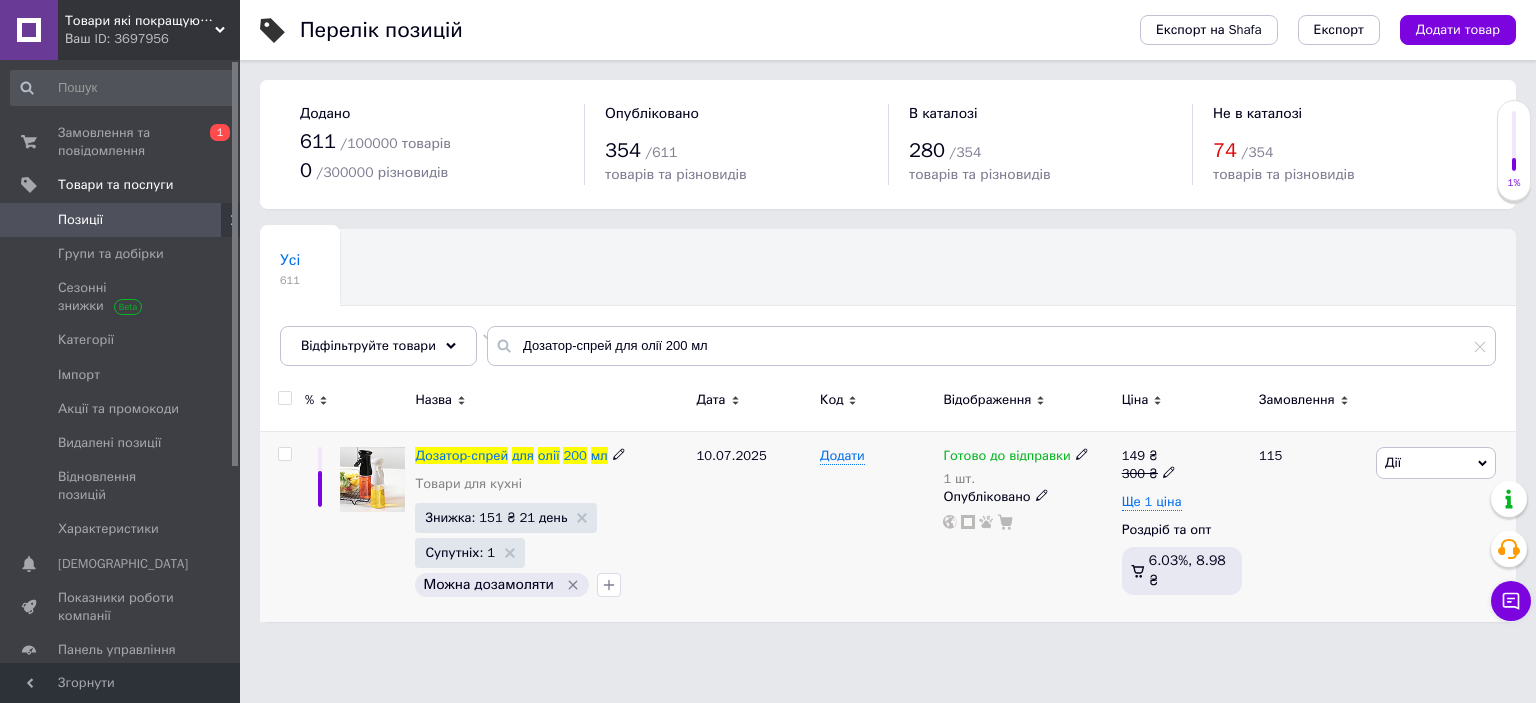click 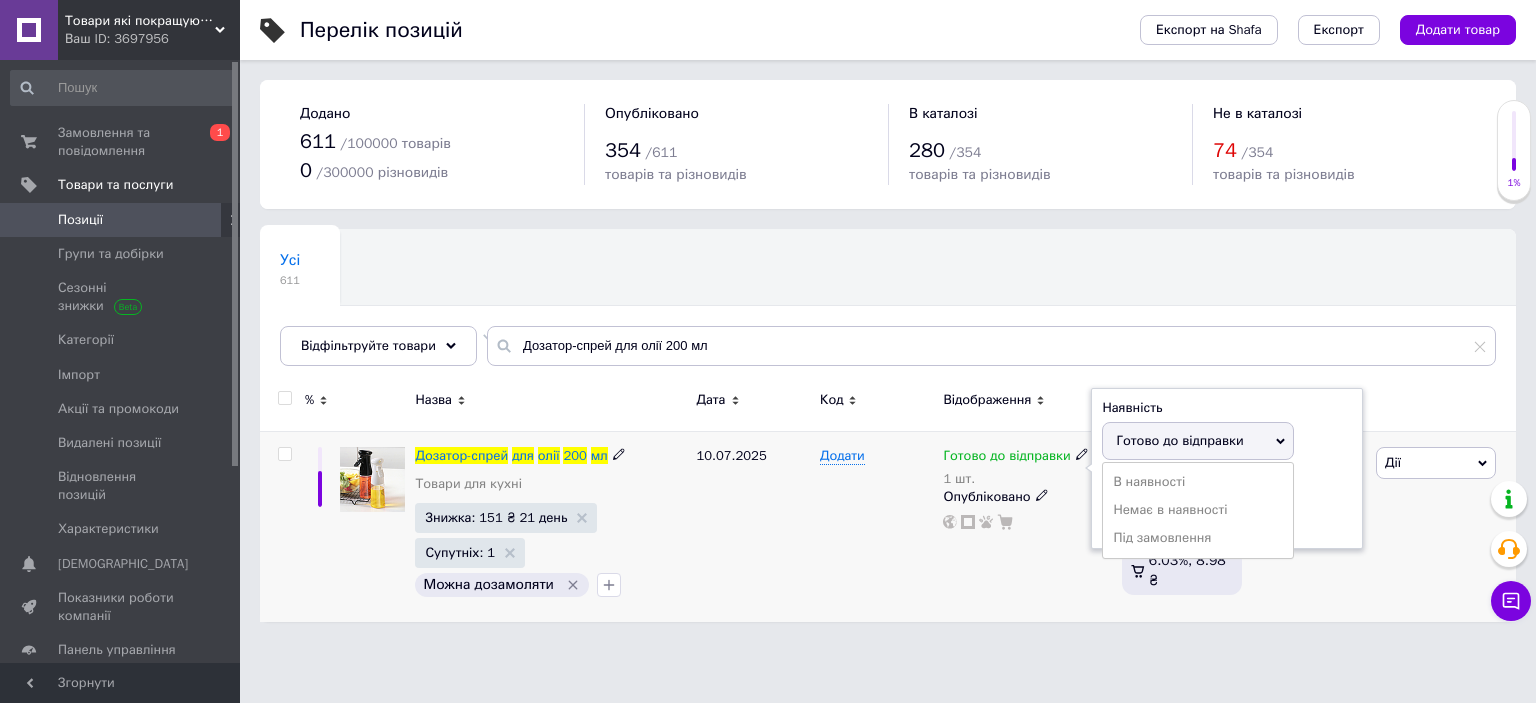 drag, startPoint x: 1347, startPoint y: 470, endPoint x: 1296, endPoint y: 475, distance: 51.24451 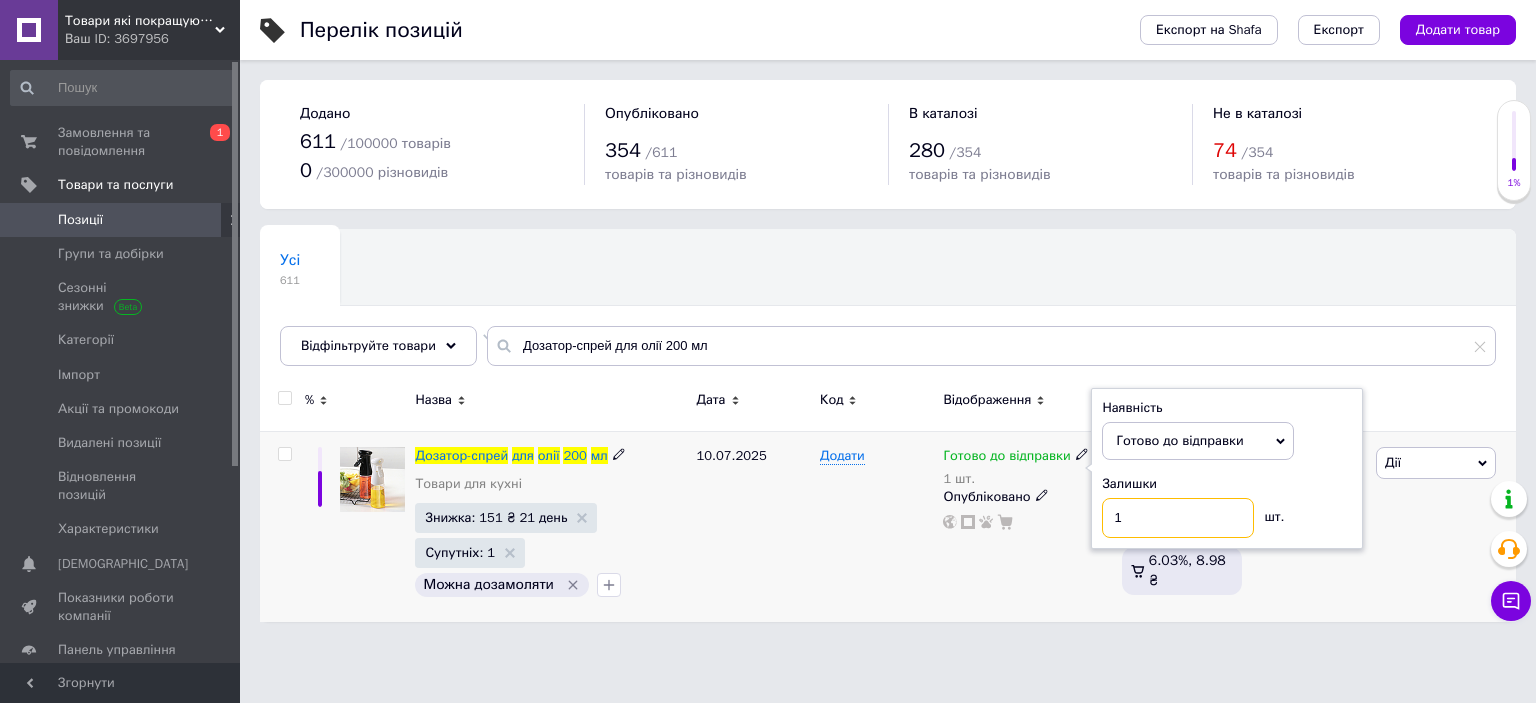 click on "1" at bounding box center [1178, 518] 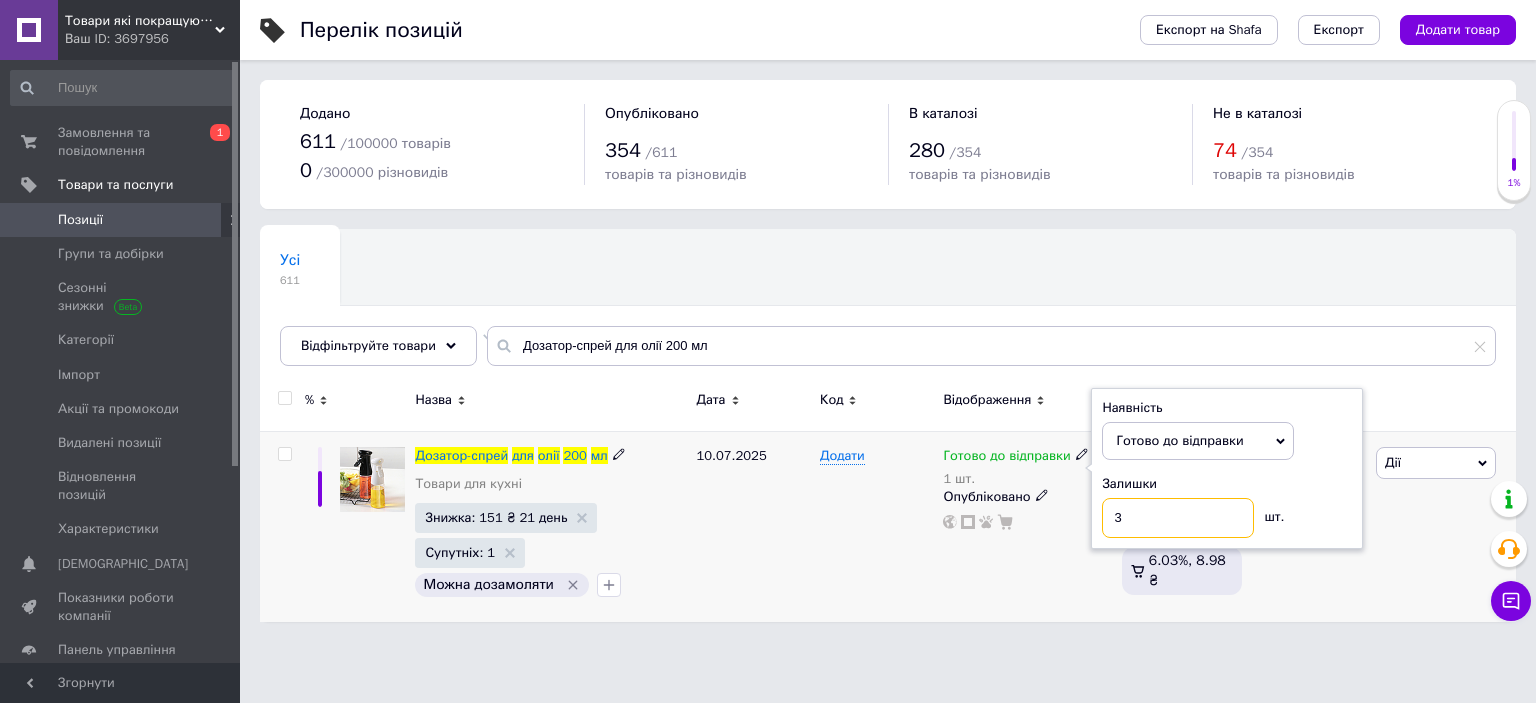 type on "3" 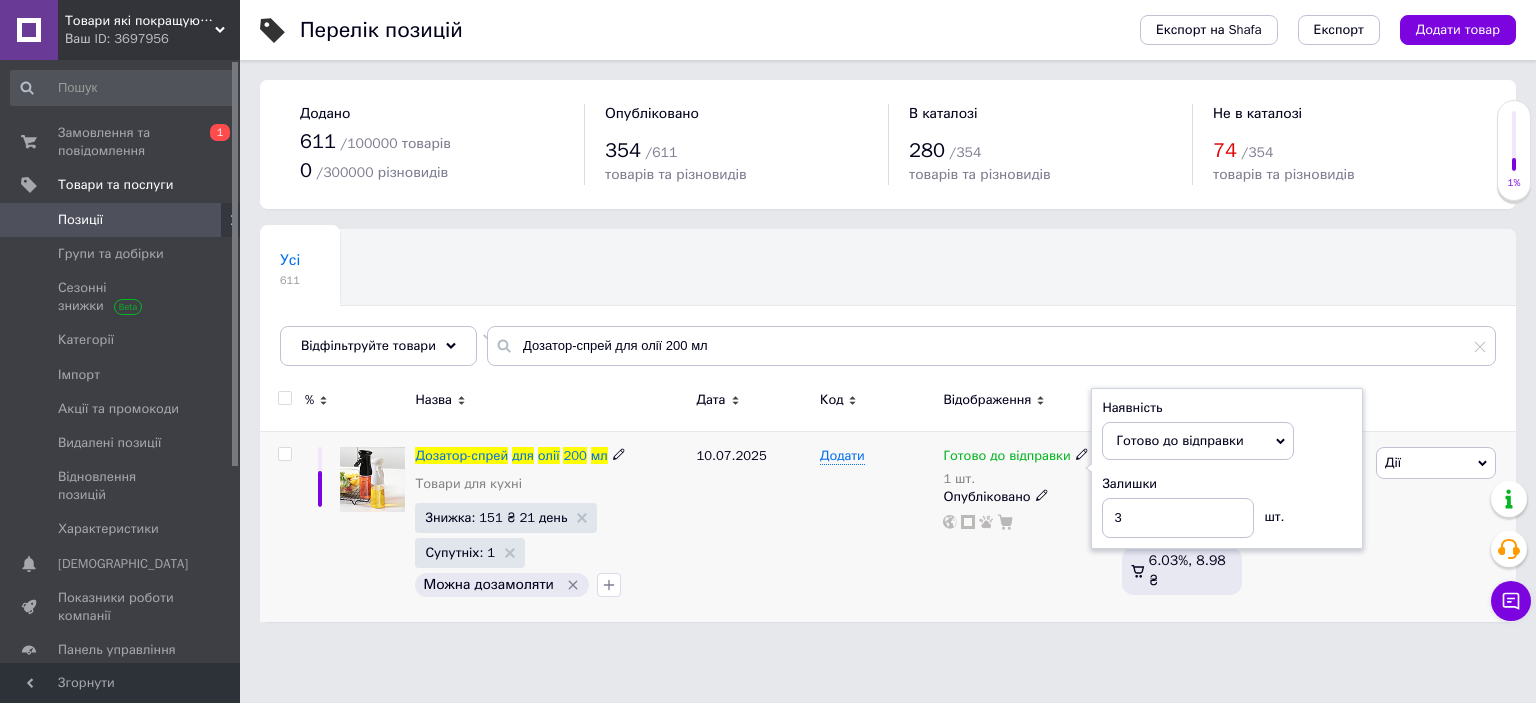 click on "Додати" at bounding box center [876, 526] 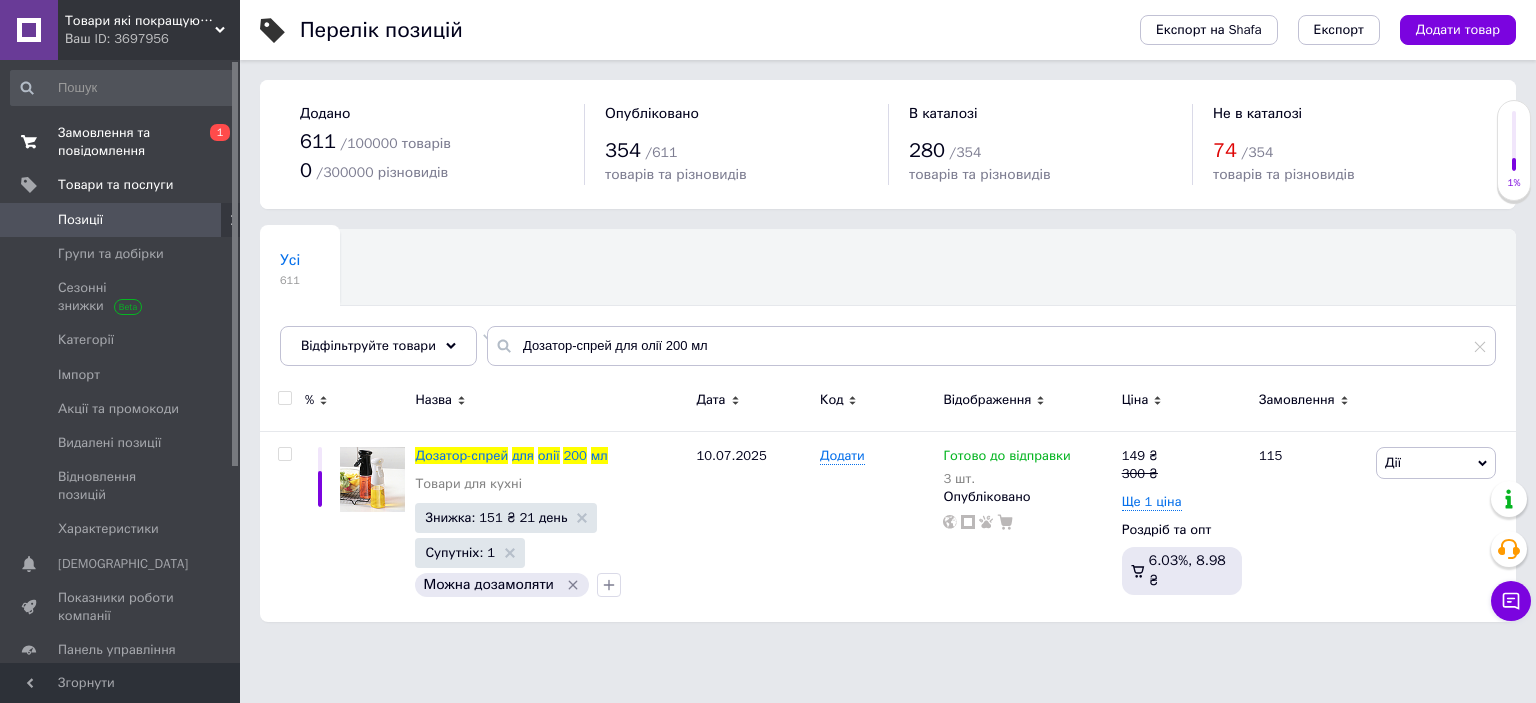 click on "Замовлення та повідомлення" at bounding box center (121, 142) 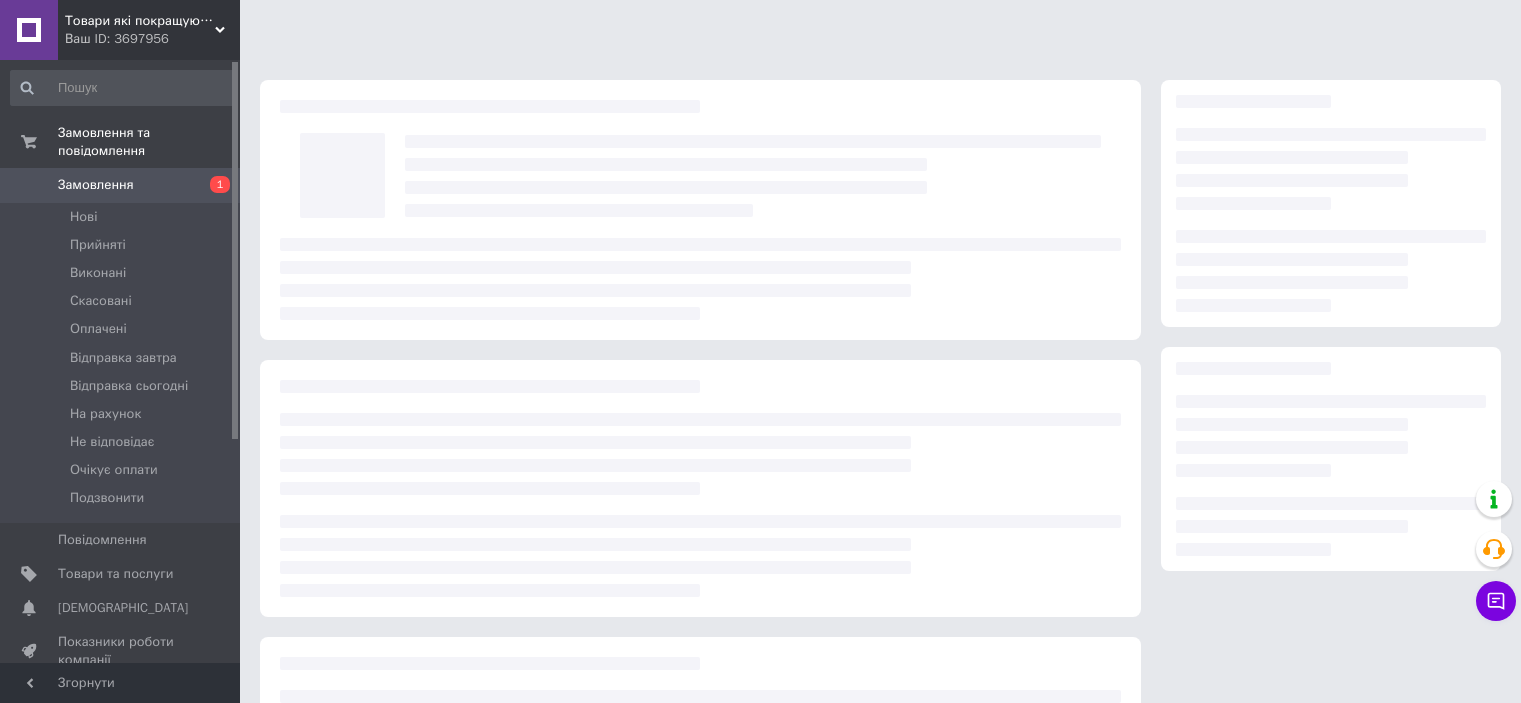scroll, scrollTop: 0, scrollLeft: 0, axis: both 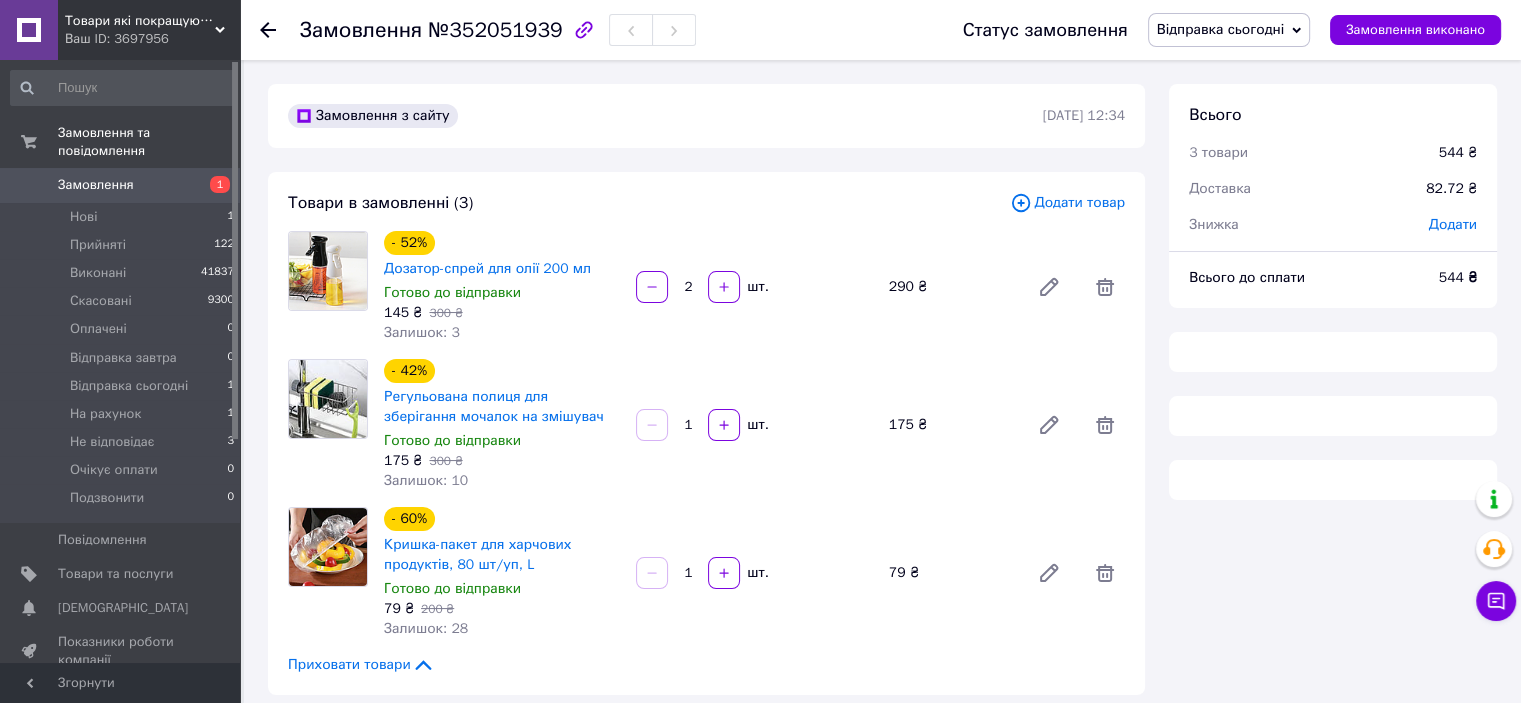 click on "№352051939" at bounding box center (495, 30) 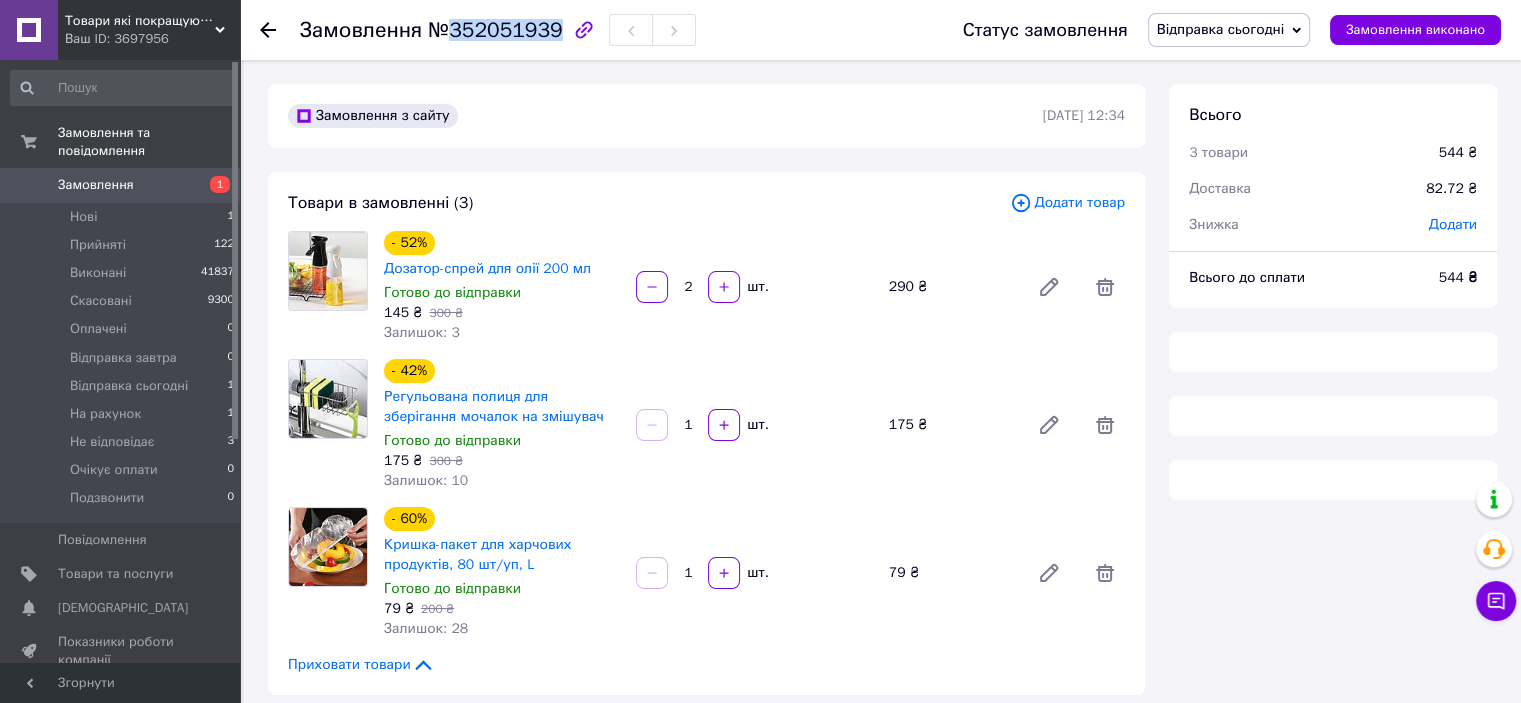 click on "№352051939" at bounding box center (495, 30) 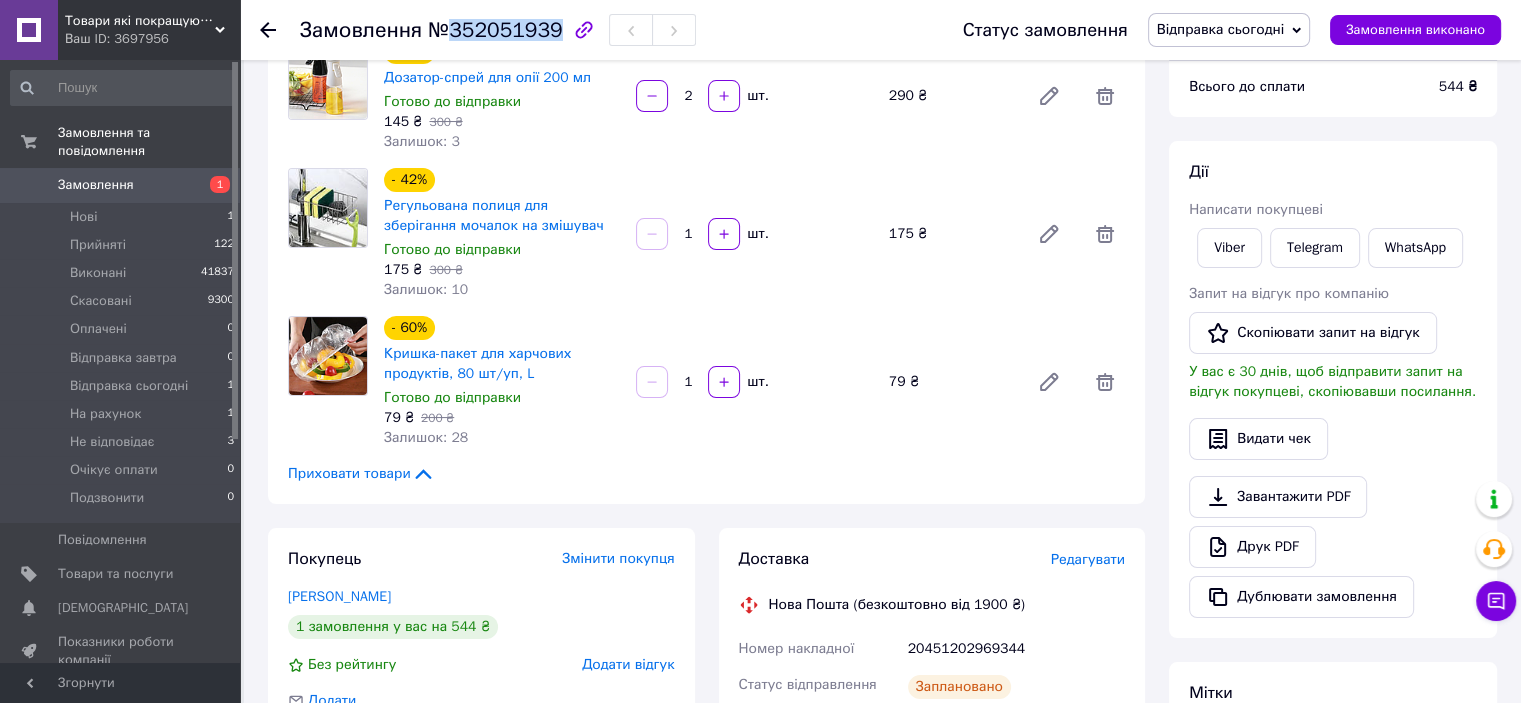 scroll, scrollTop: 500, scrollLeft: 0, axis: vertical 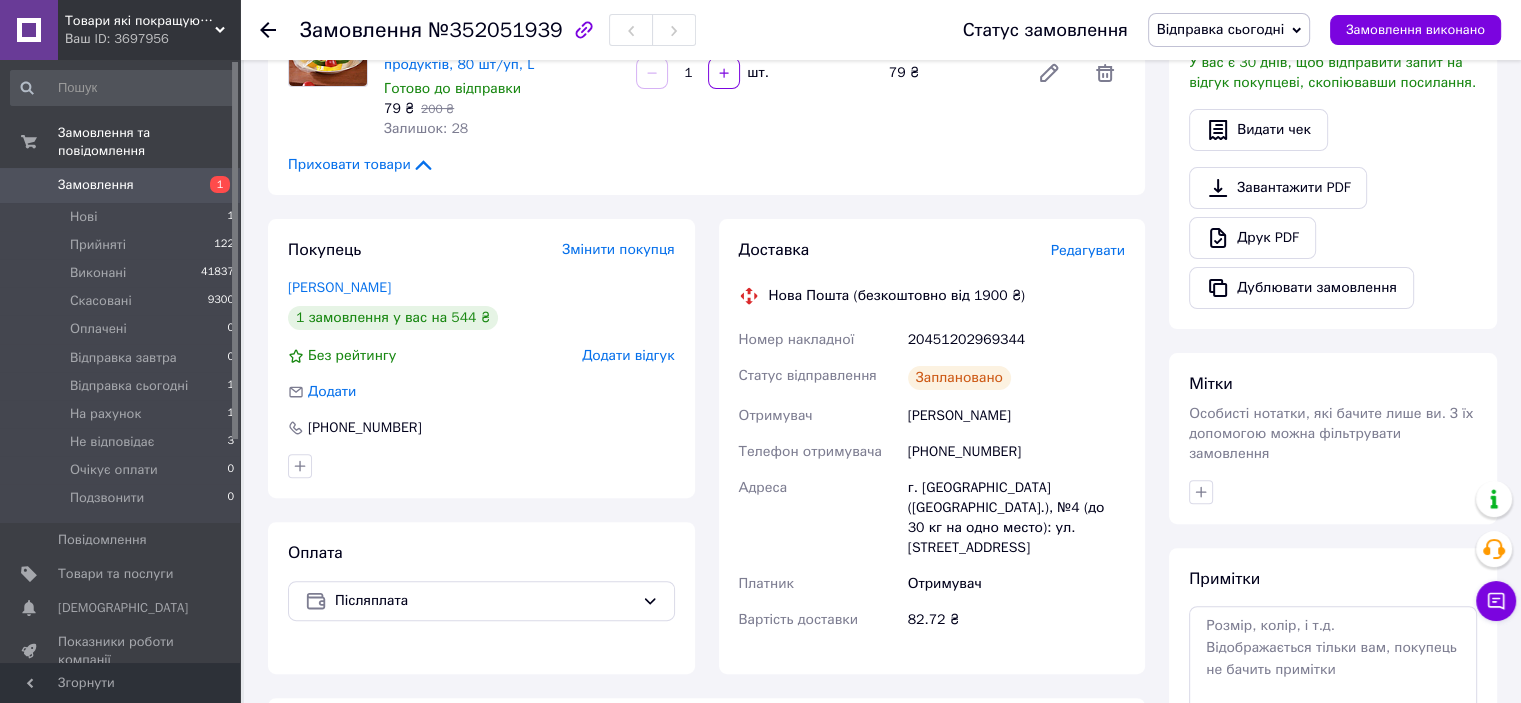click on "20451202969344" at bounding box center (1016, 340) 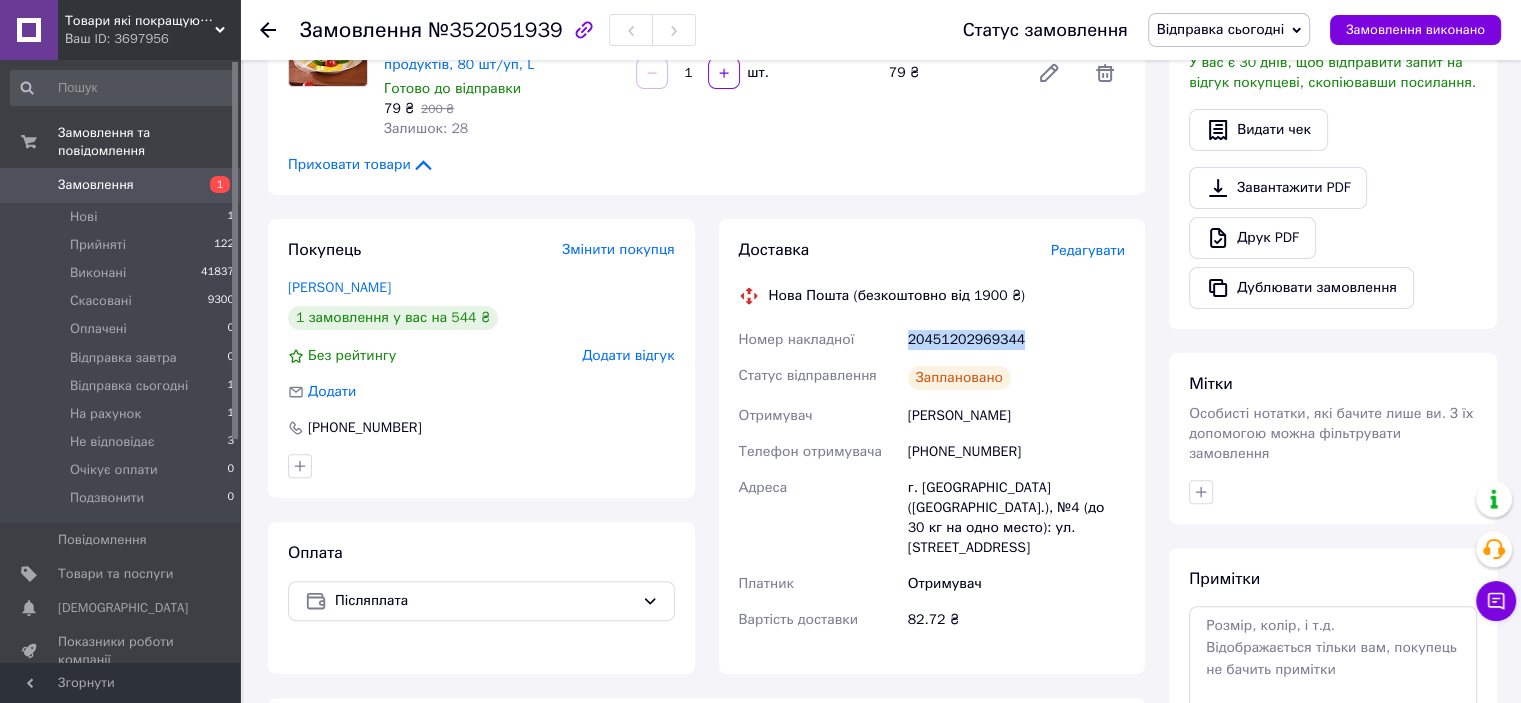 click on "20451202969344" at bounding box center [1016, 340] 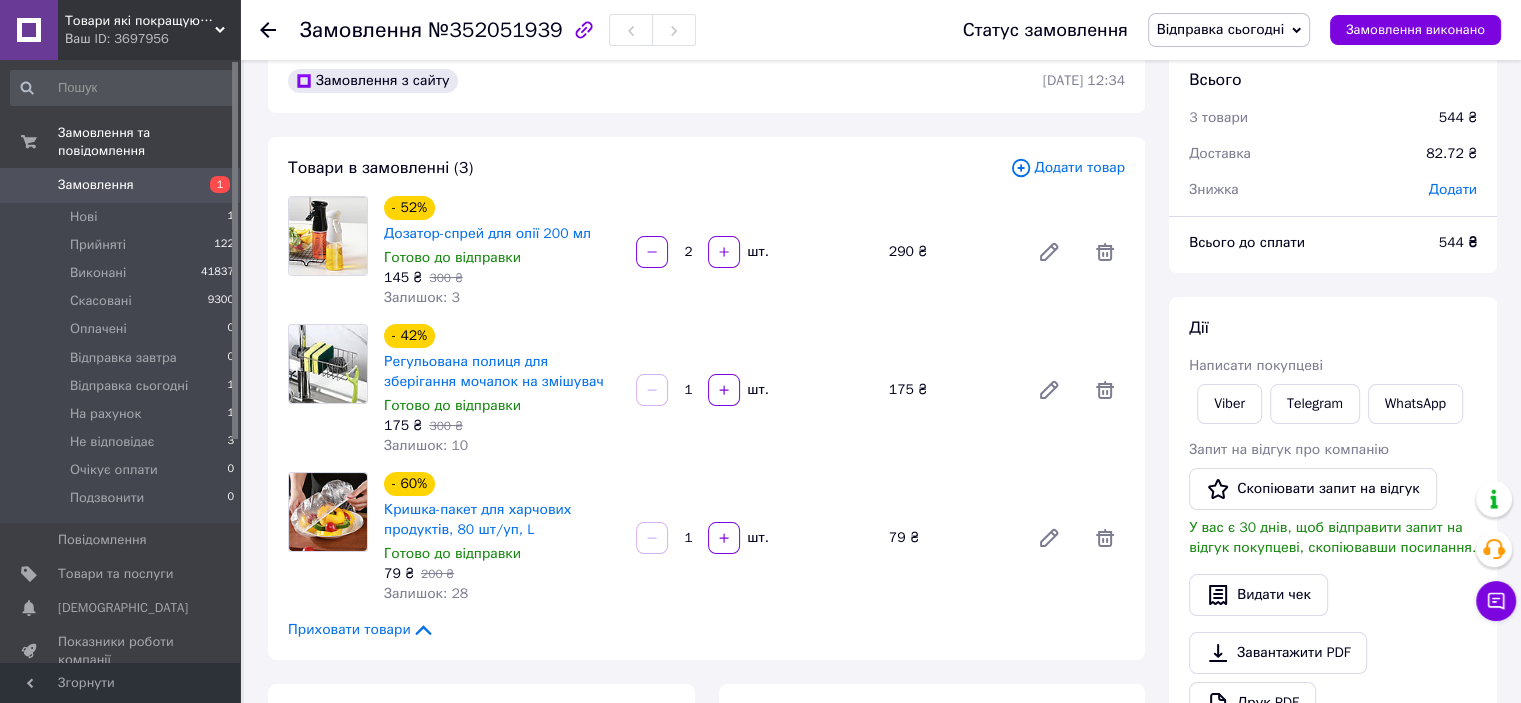 scroll, scrollTop: 0, scrollLeft: 0, axis: both 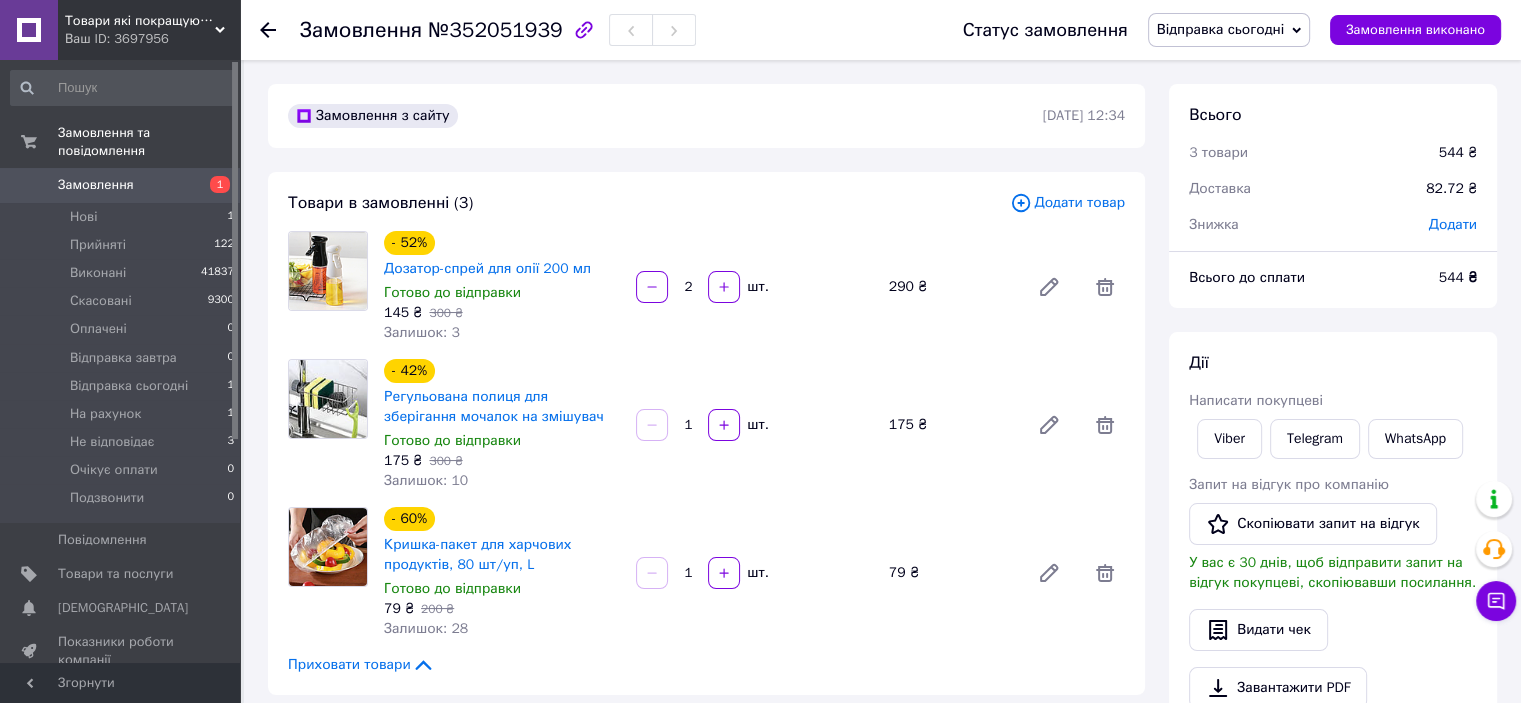 click on "Відправка сьогодні" at bounding box center (1220, 29) 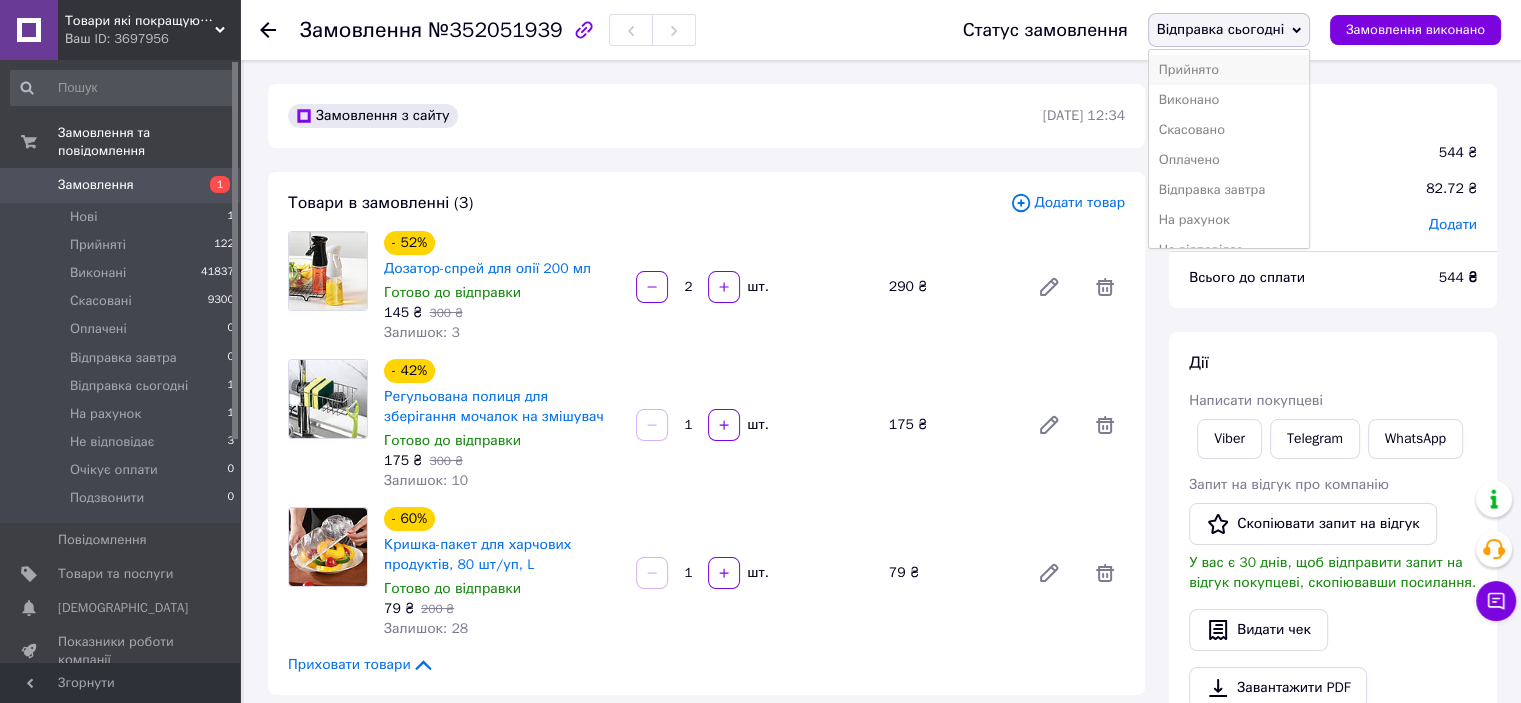 click on "Прийнято" at bounding box center [1229, 70] 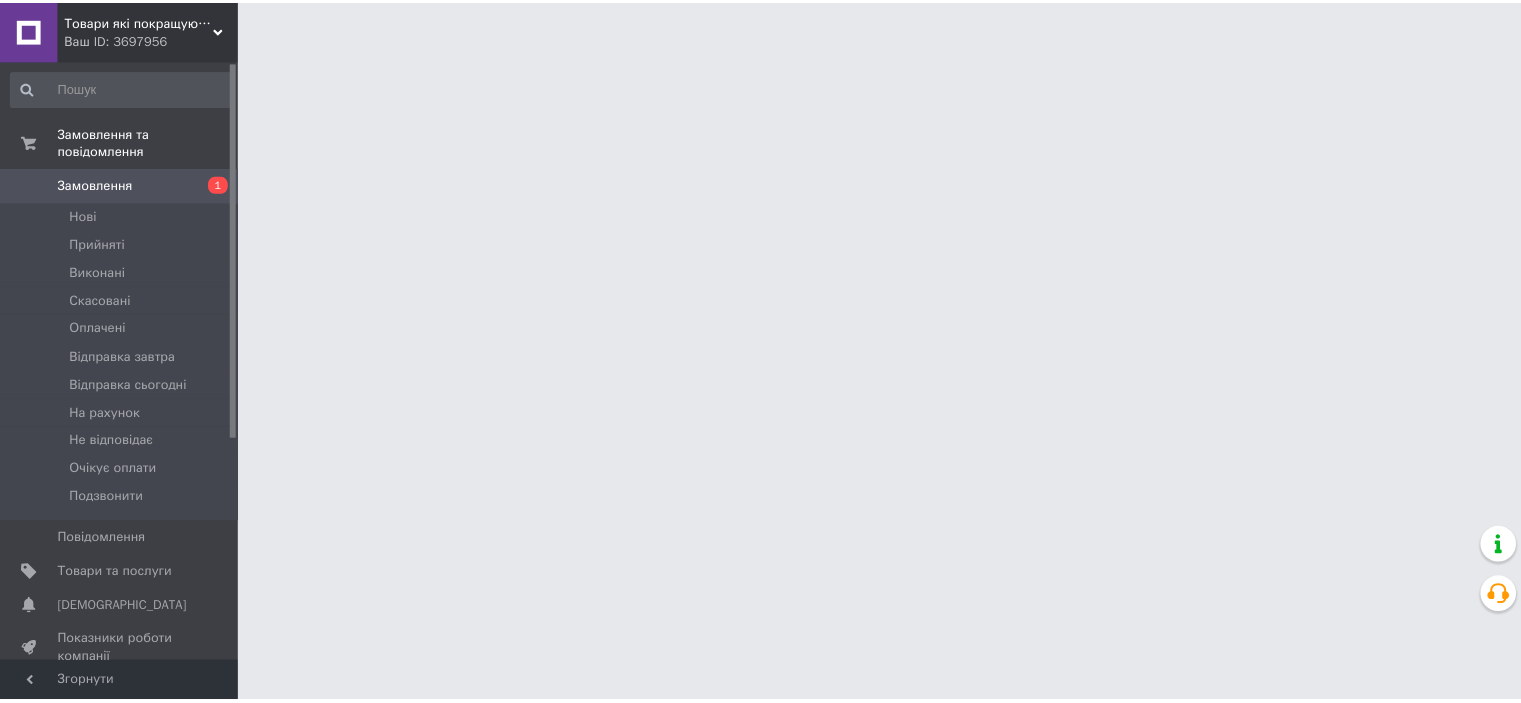 scroll, scrollTop: 0, scrollLeft: 0, axis: both 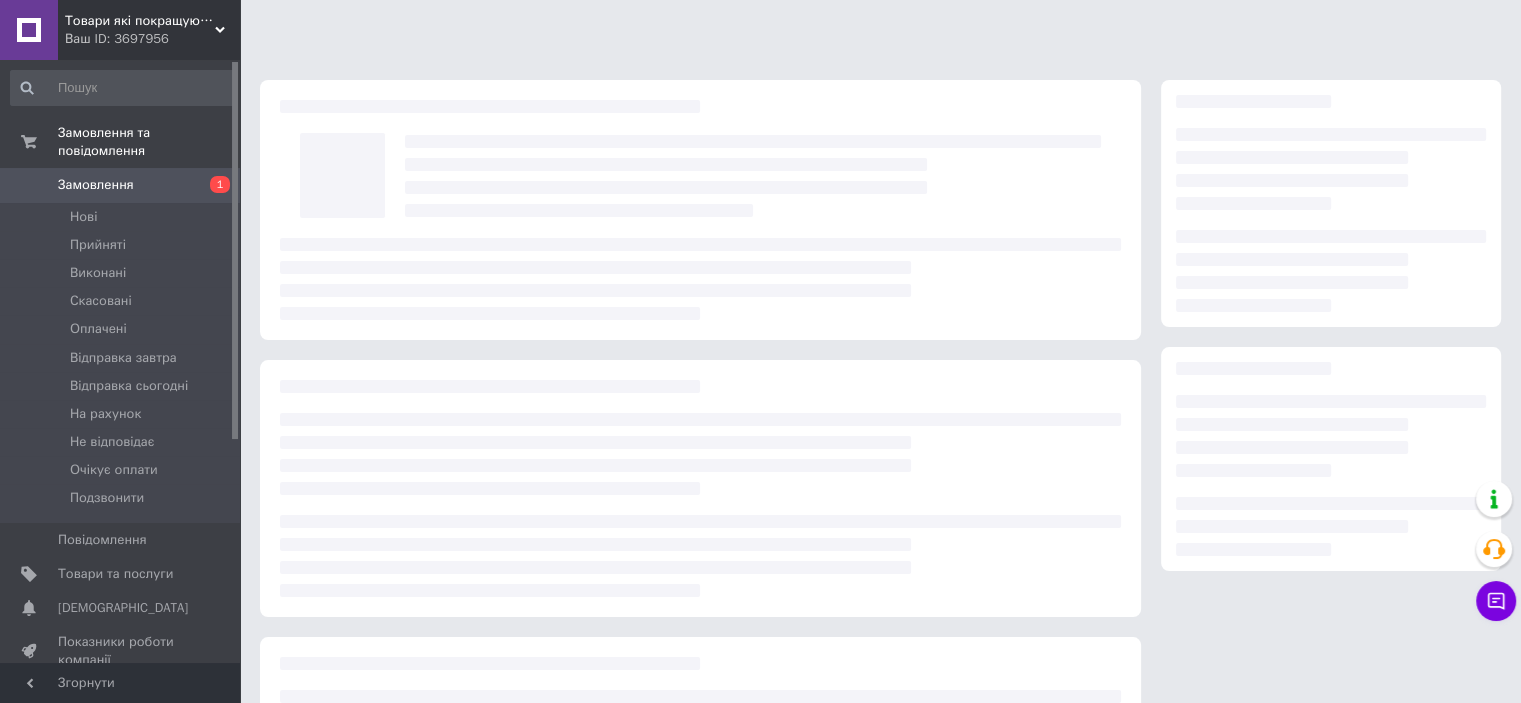 click at bounding box center [880, 457] 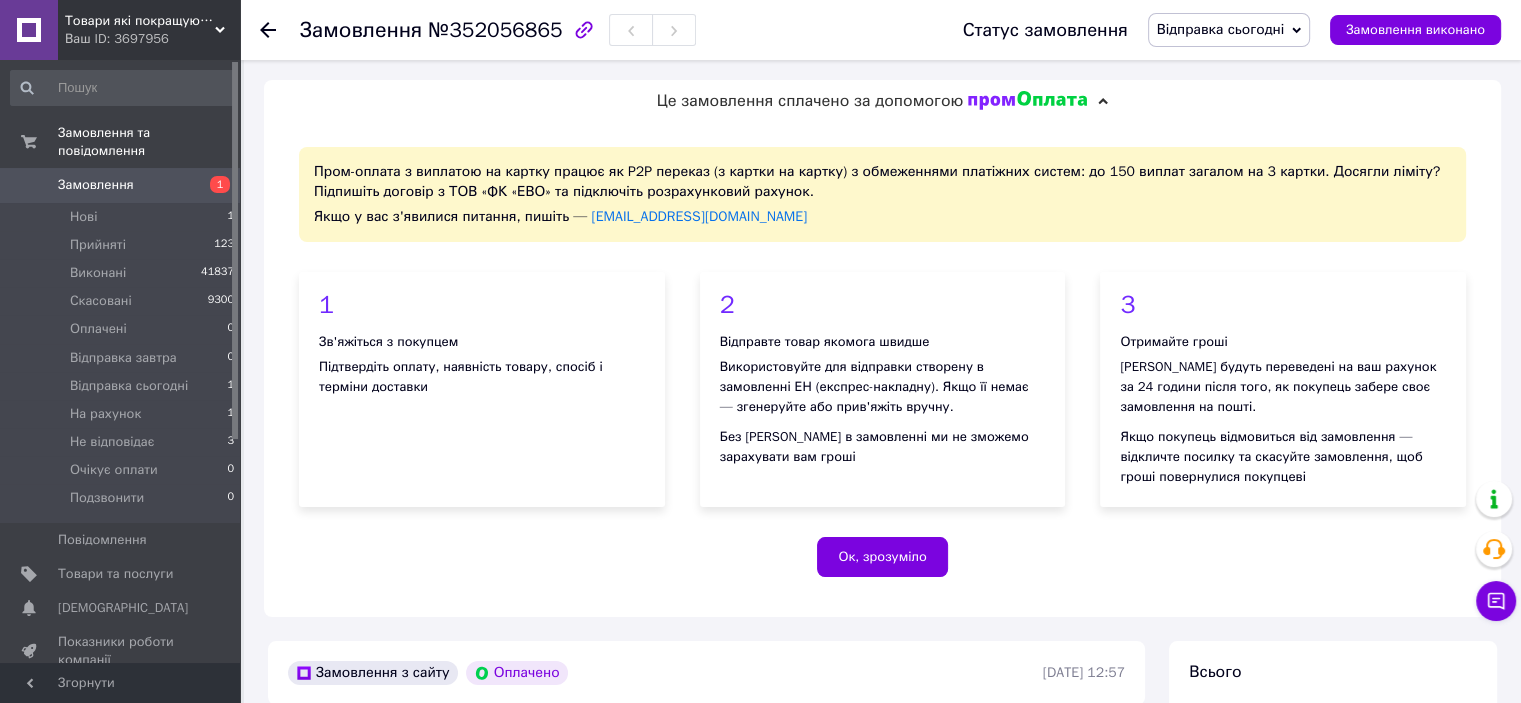 click on "№352056865" at bounding box center [495, 30] 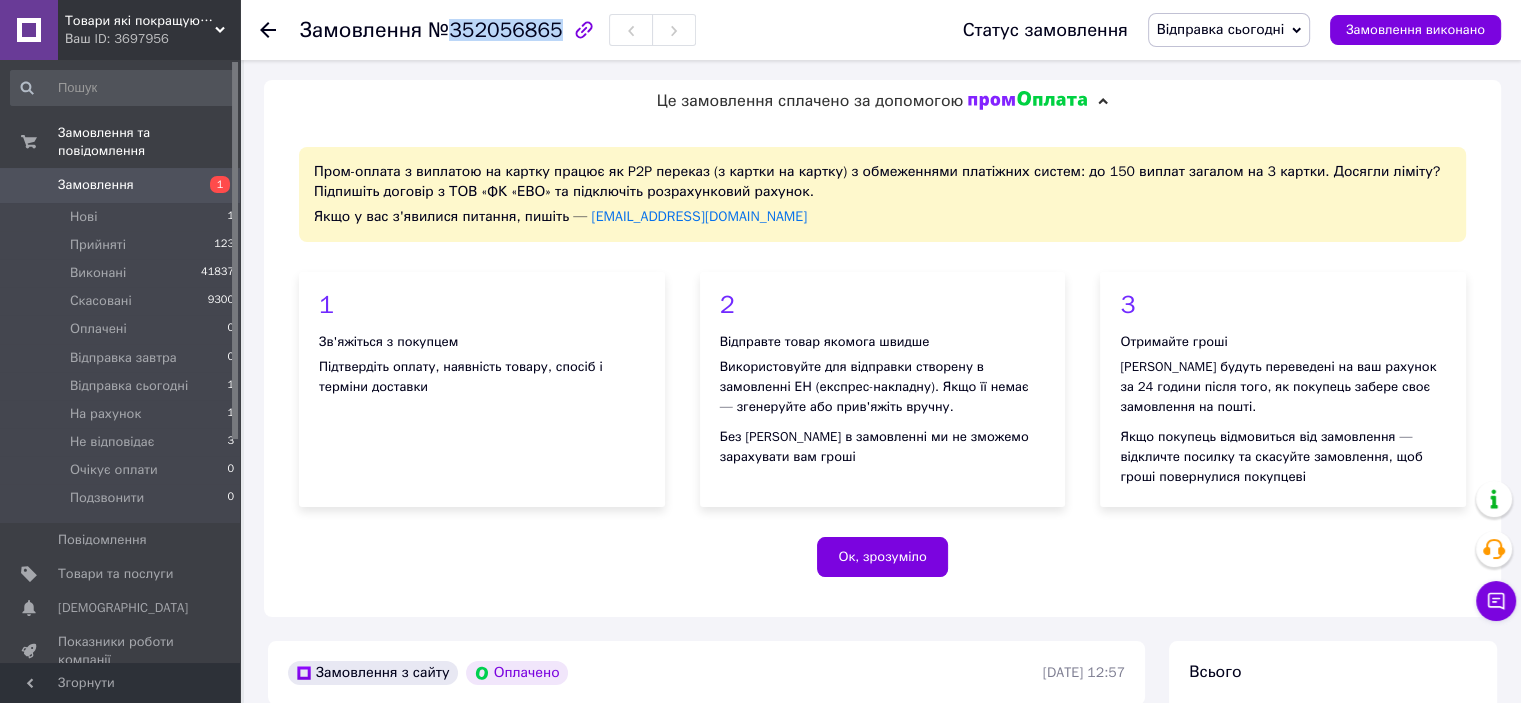click on "№352056865" at bounding box center (495, 30) 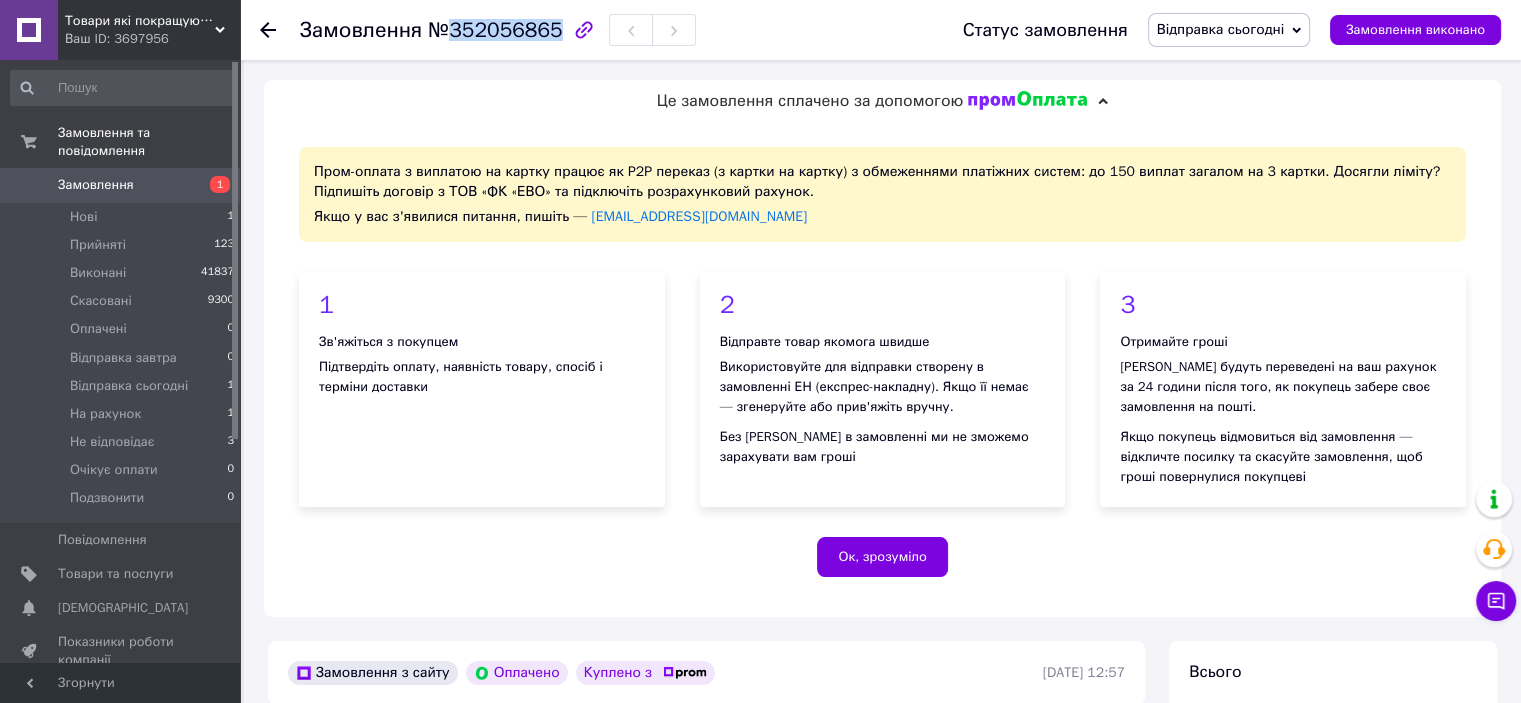 copy on "352056865" 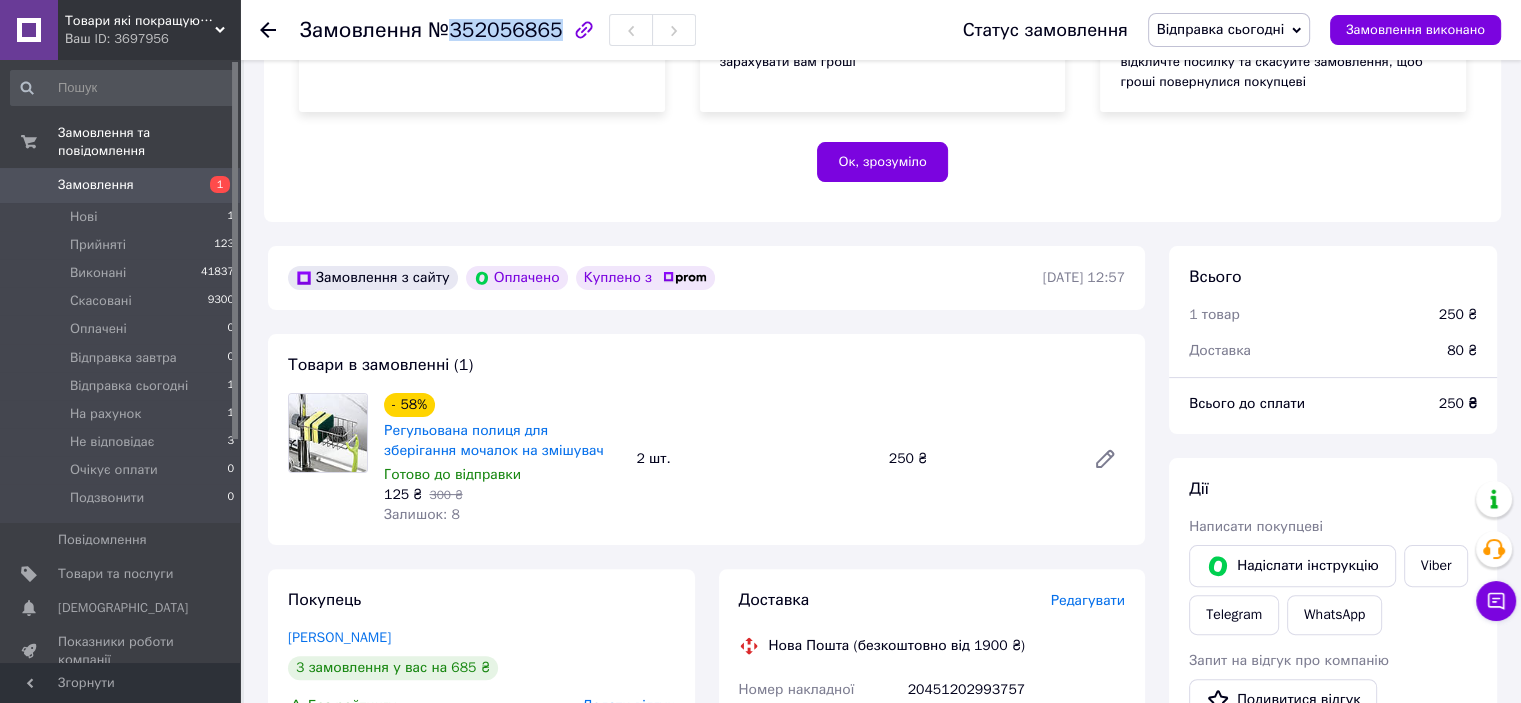 scroll, scrollTop: 500, scrollLeft: 0, axis: vertical 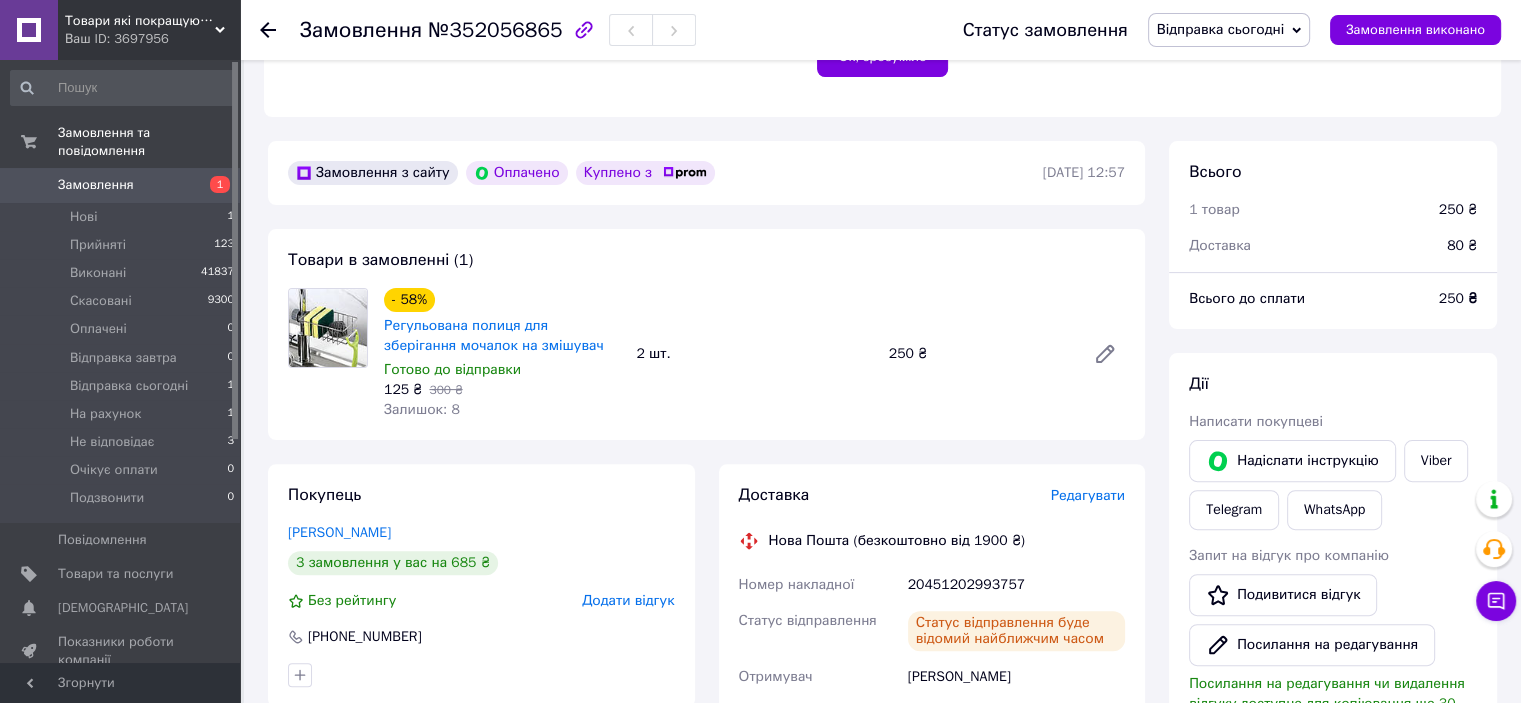 click on "20451202993757" at bounding box center (1016, 585) 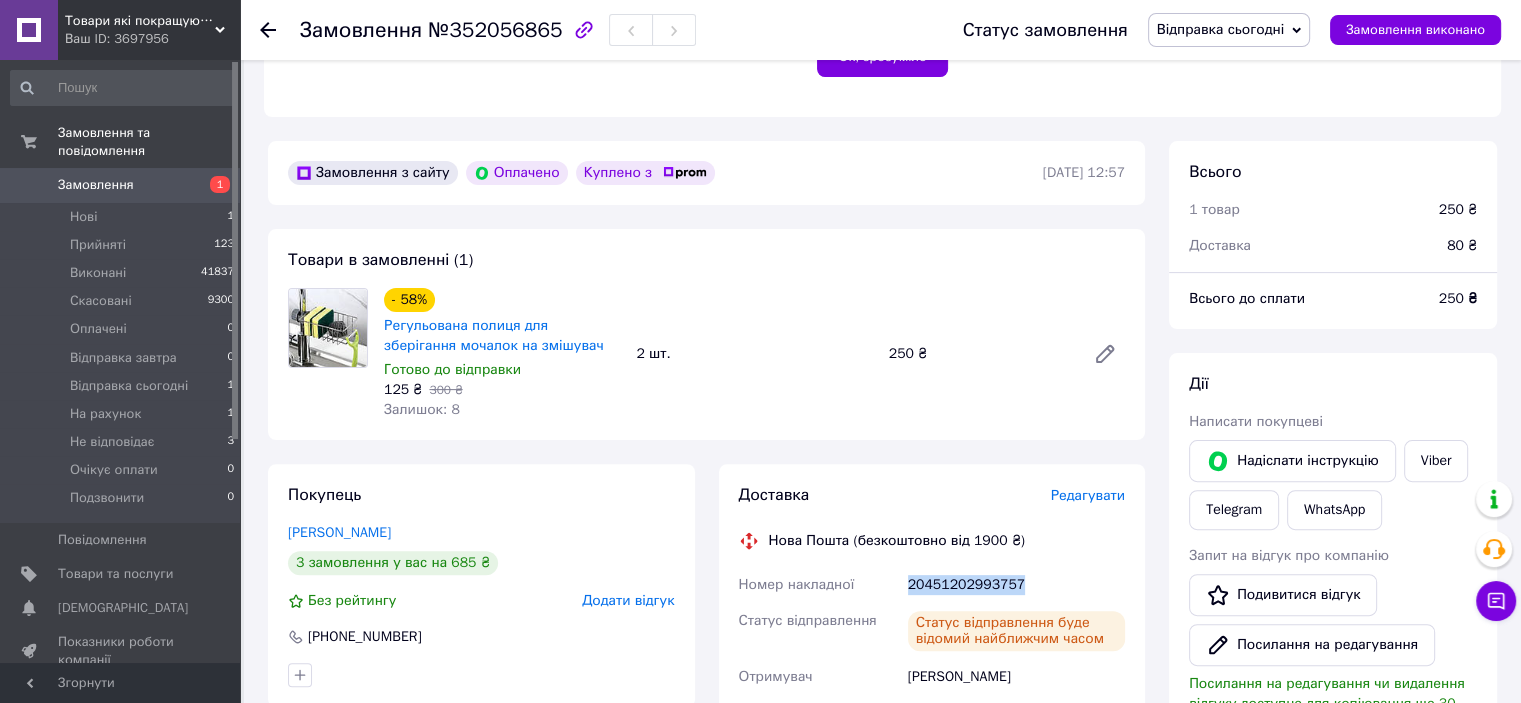 click on "20451202993757" at bounding box center (1016, 585) 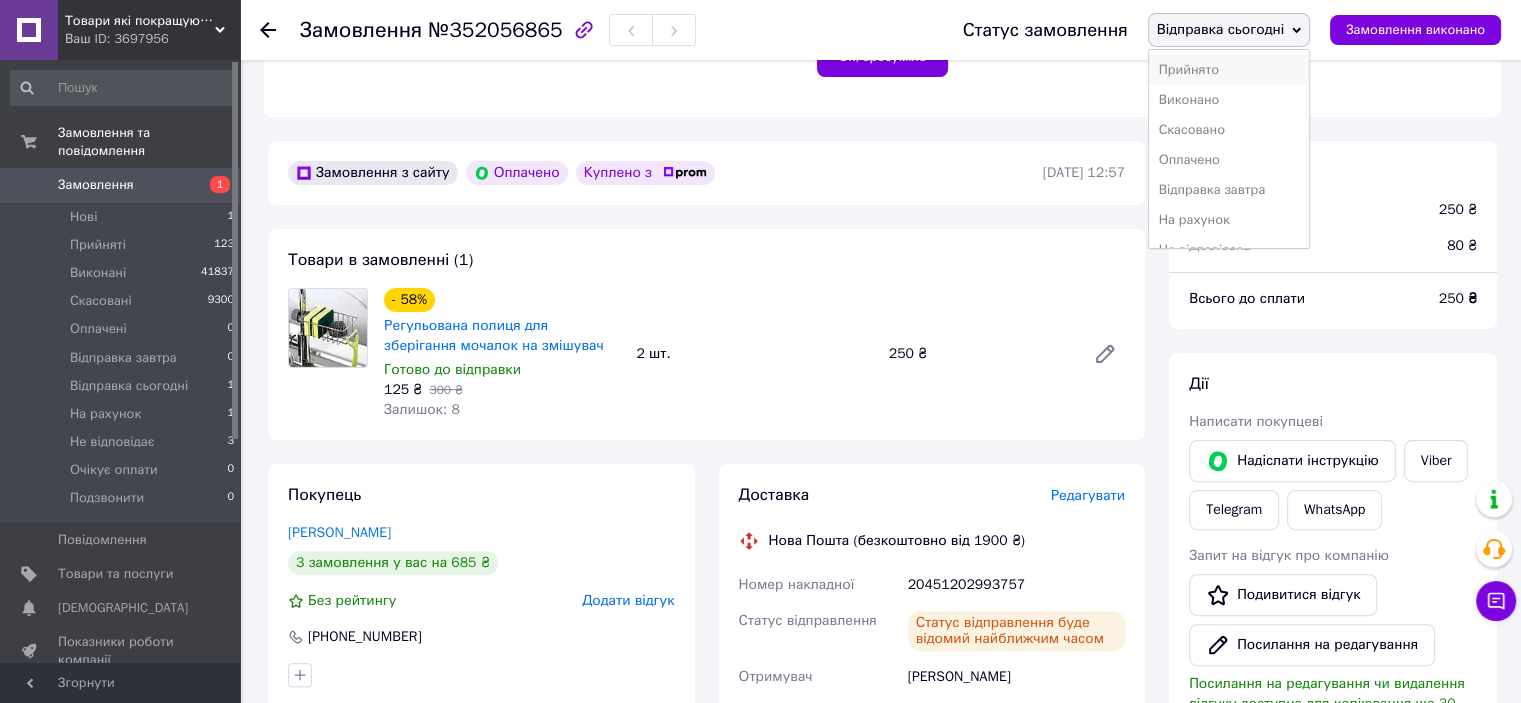 click on "Прийнято" at bounding box center (1229, 70) 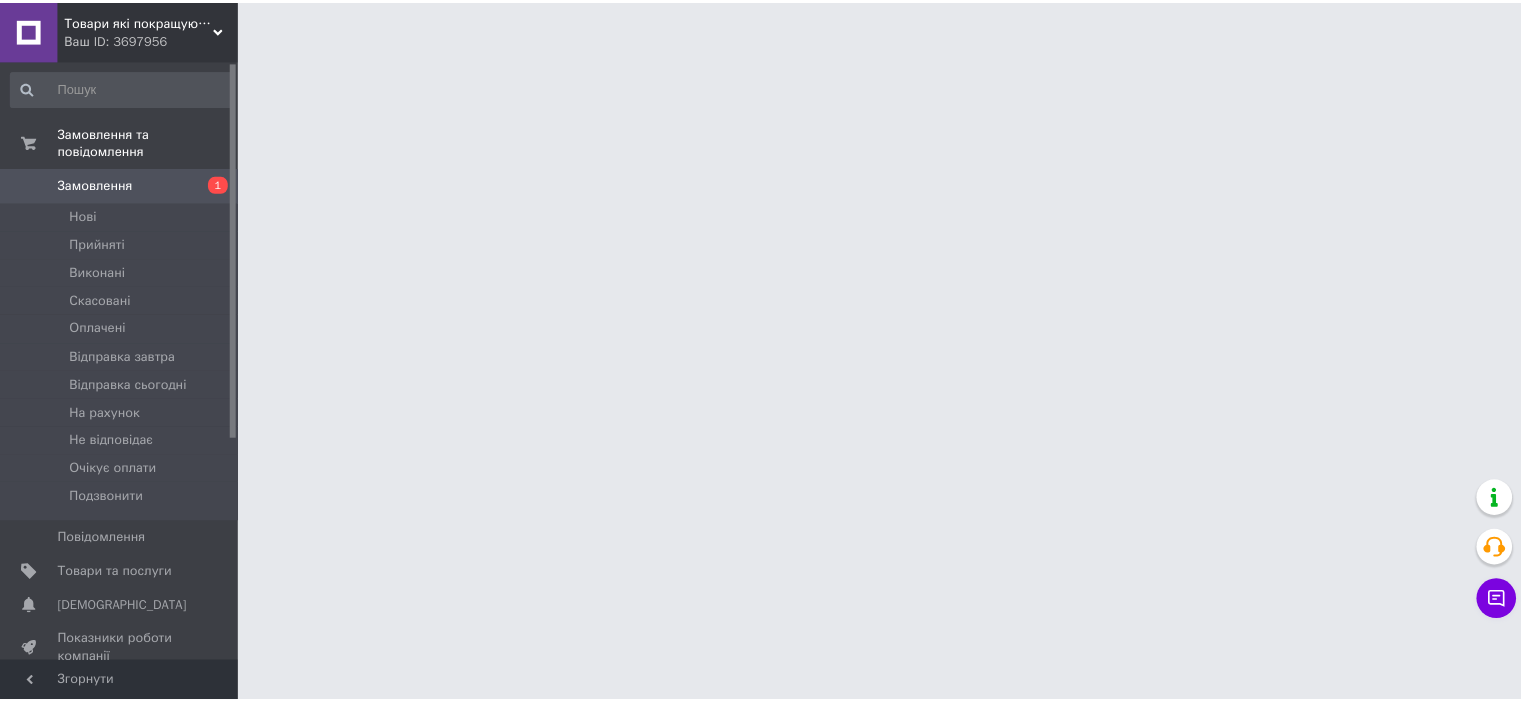 scroll, scrollTop: 0, scrollLeft: 0, axis: both 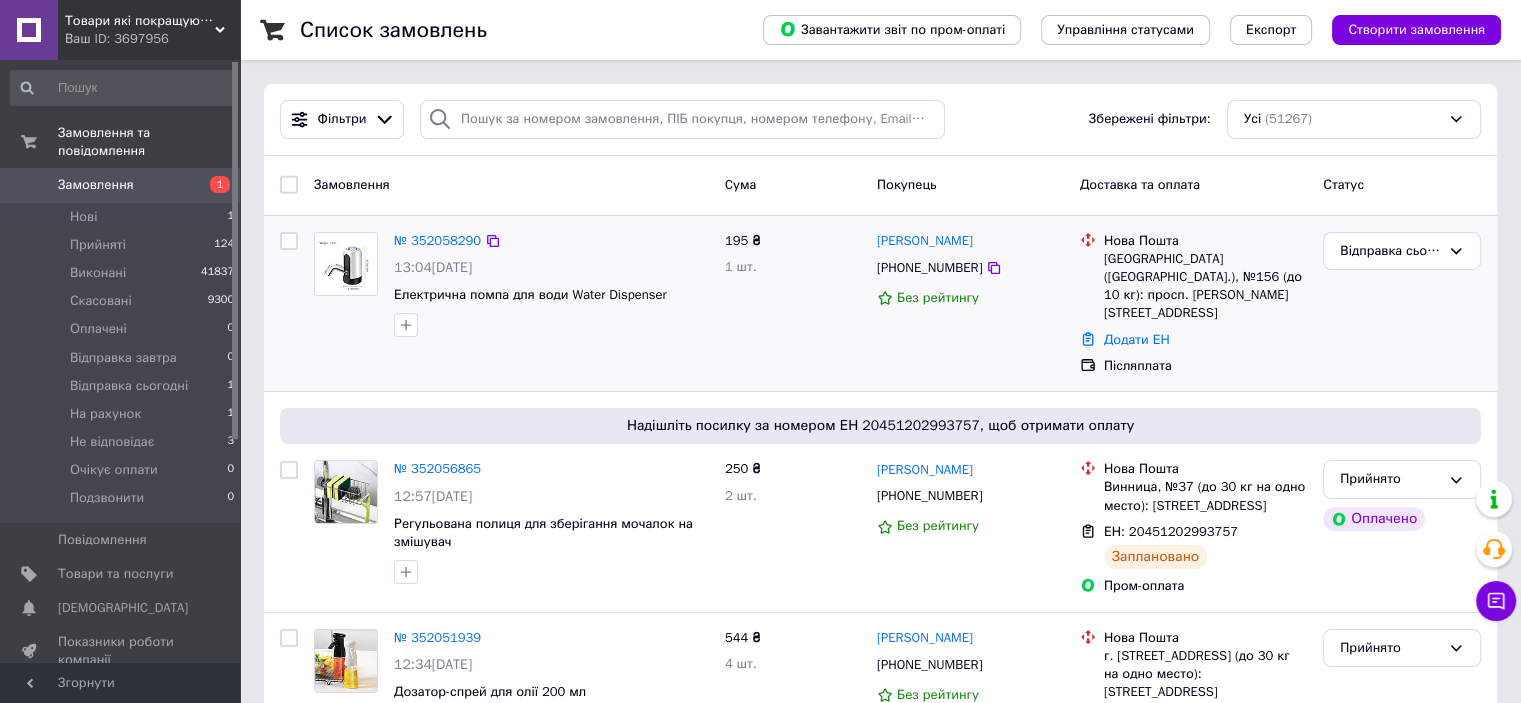drag, startPoint x: 437, startPoint y: 228, endPoint x: 442, endPoint y: 247, distance: 19.646883 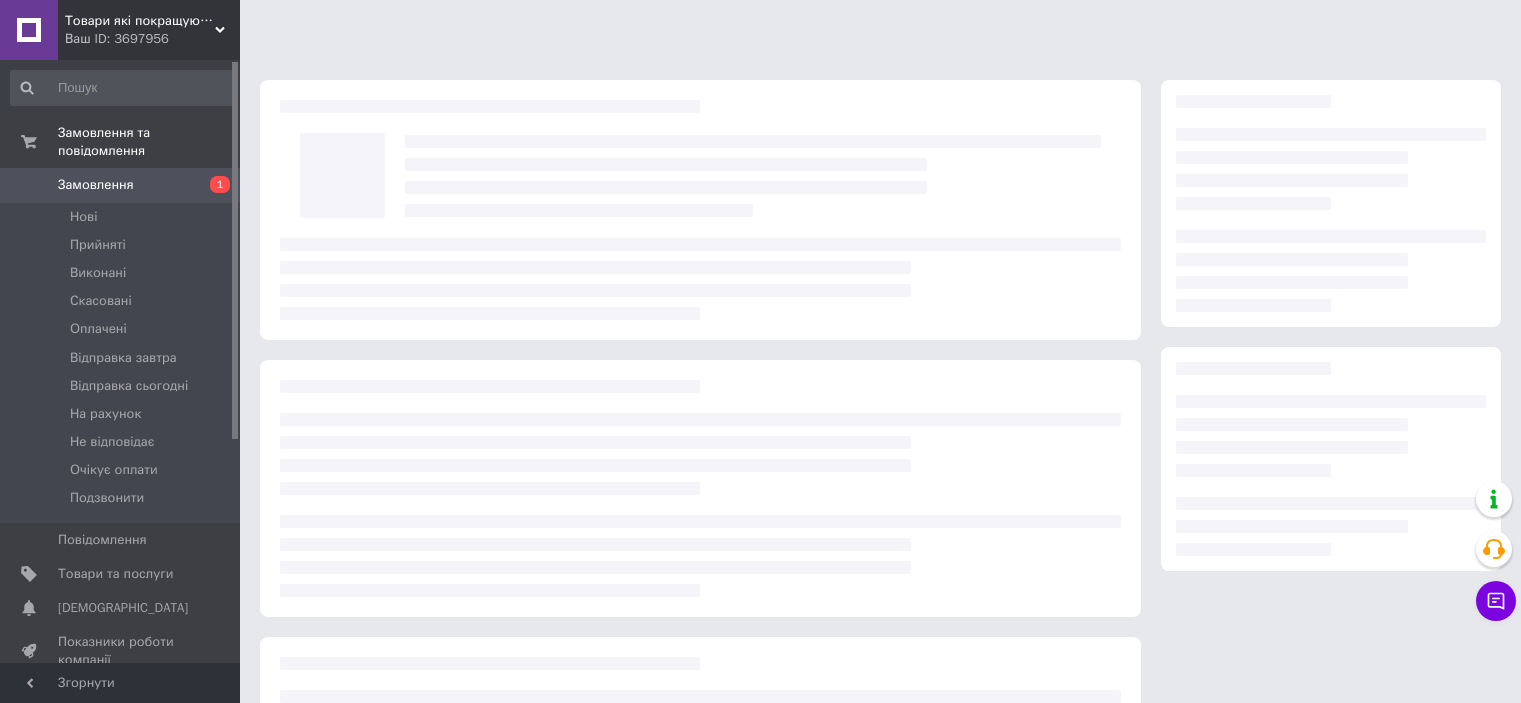 scroll, scrollTop: 0, scrollLeft: 0, axis: both 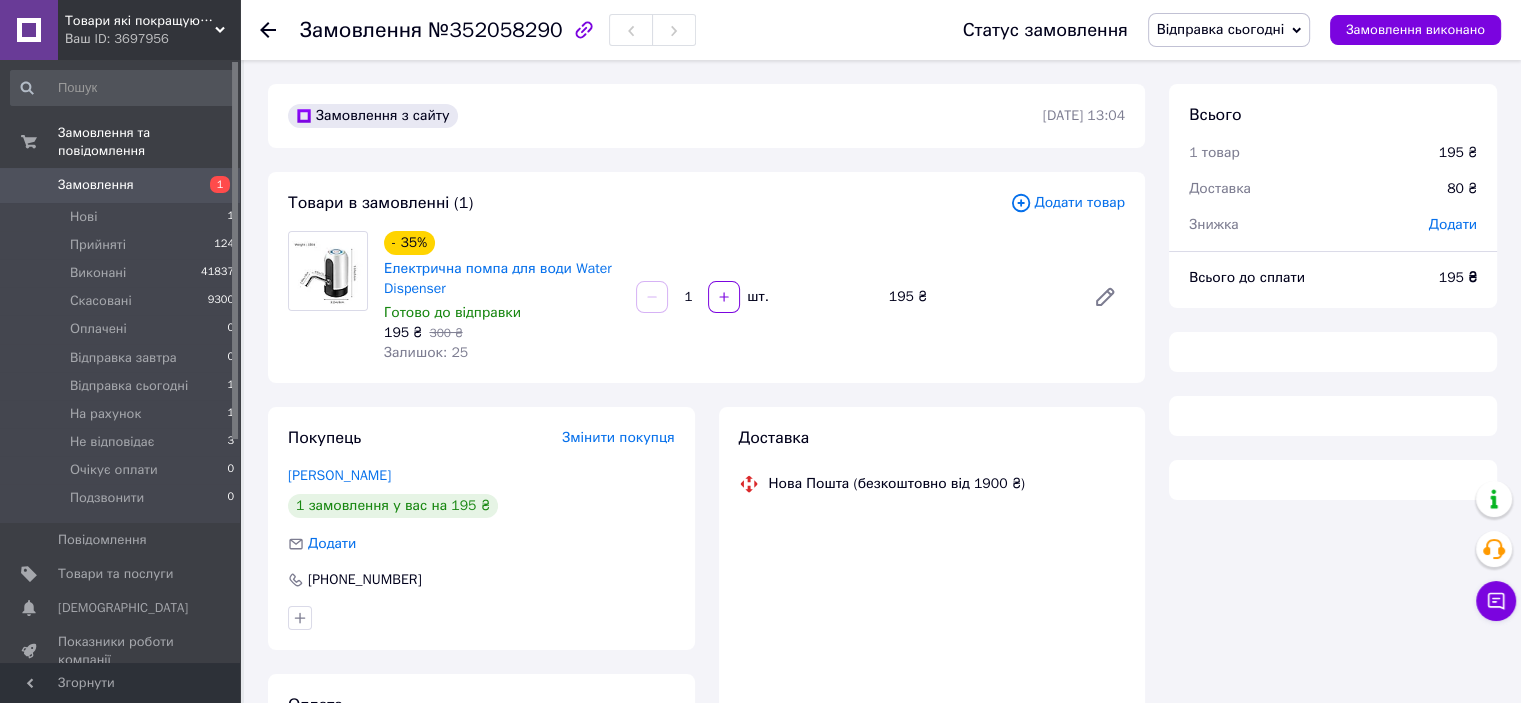 click on "№352058290" at bounding box center (495, 30) 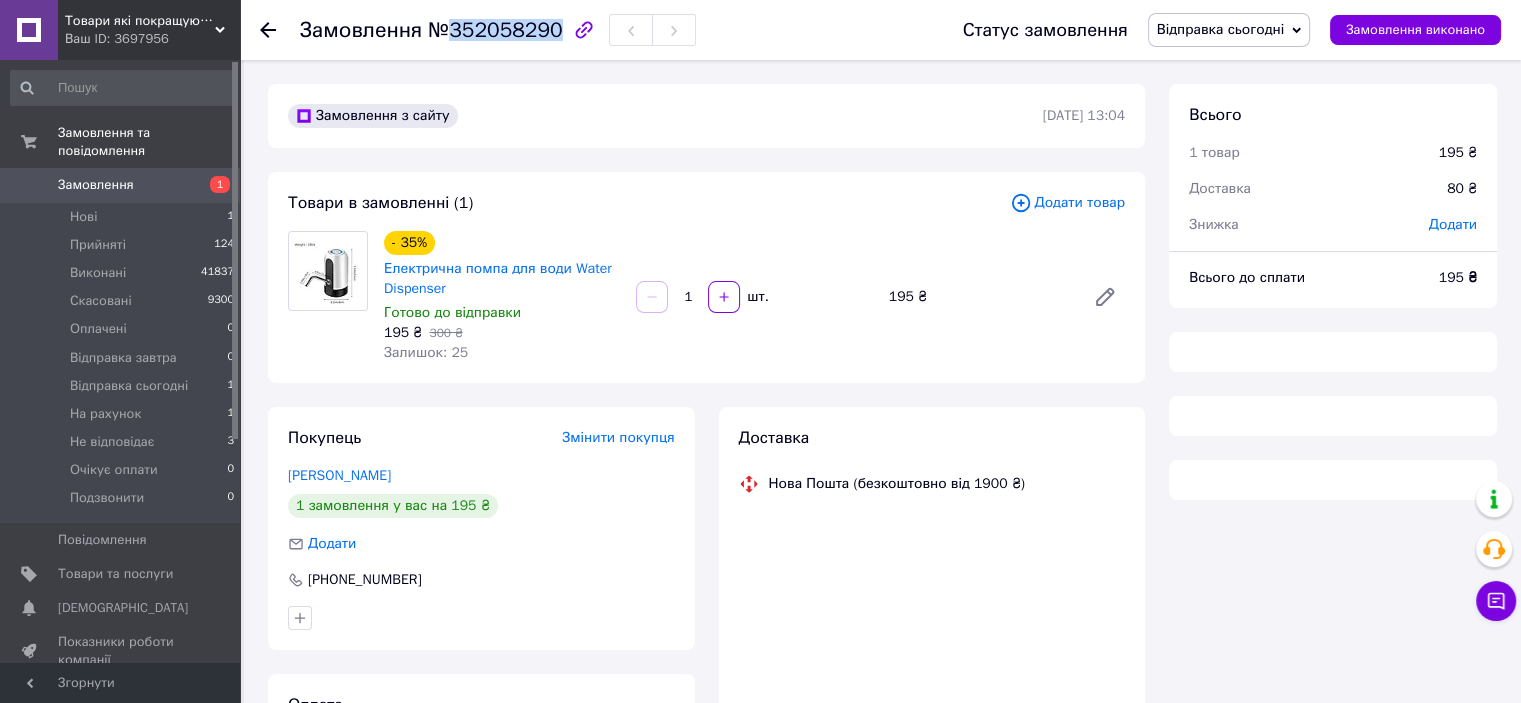 click on "№352058290" at bounding box center [495, 30] 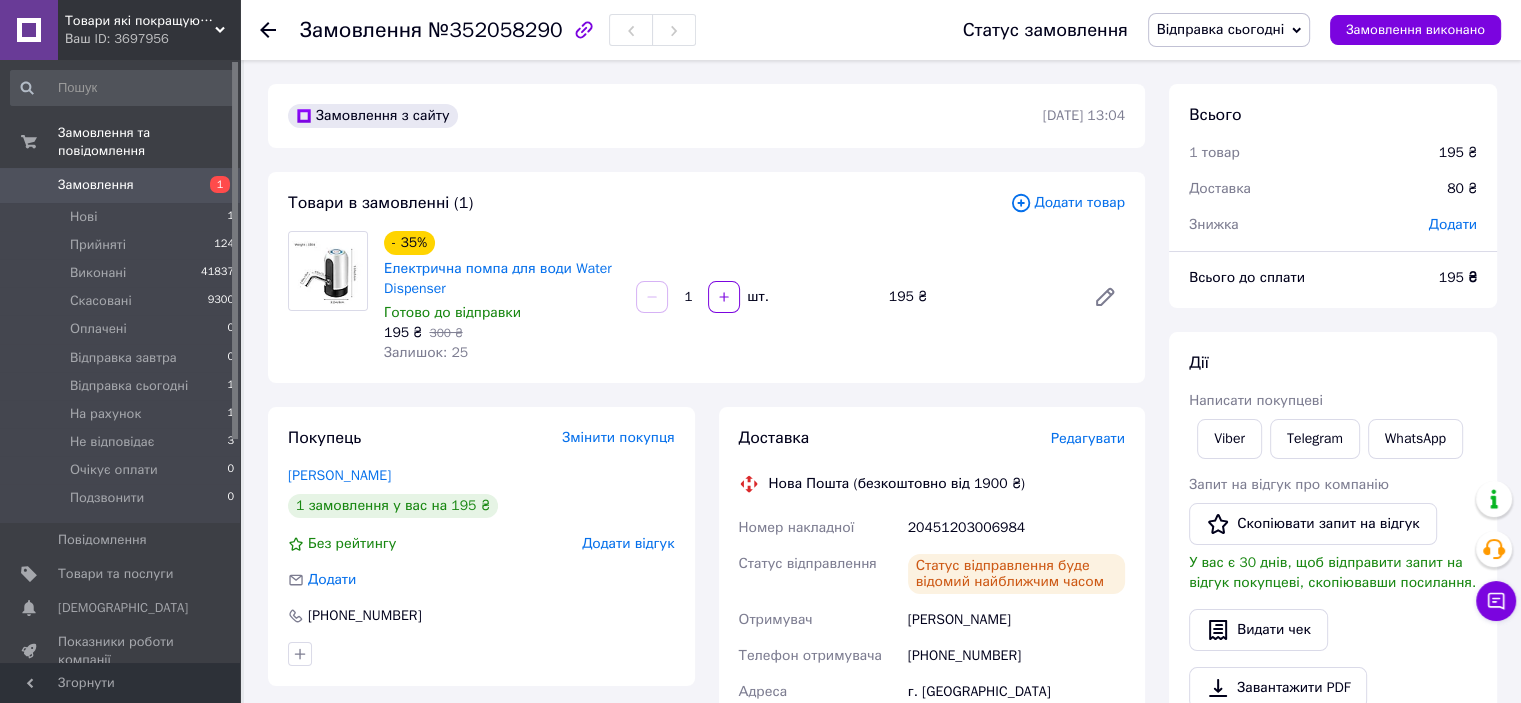click on "20451203006984" at bounding box center (1016, 528) 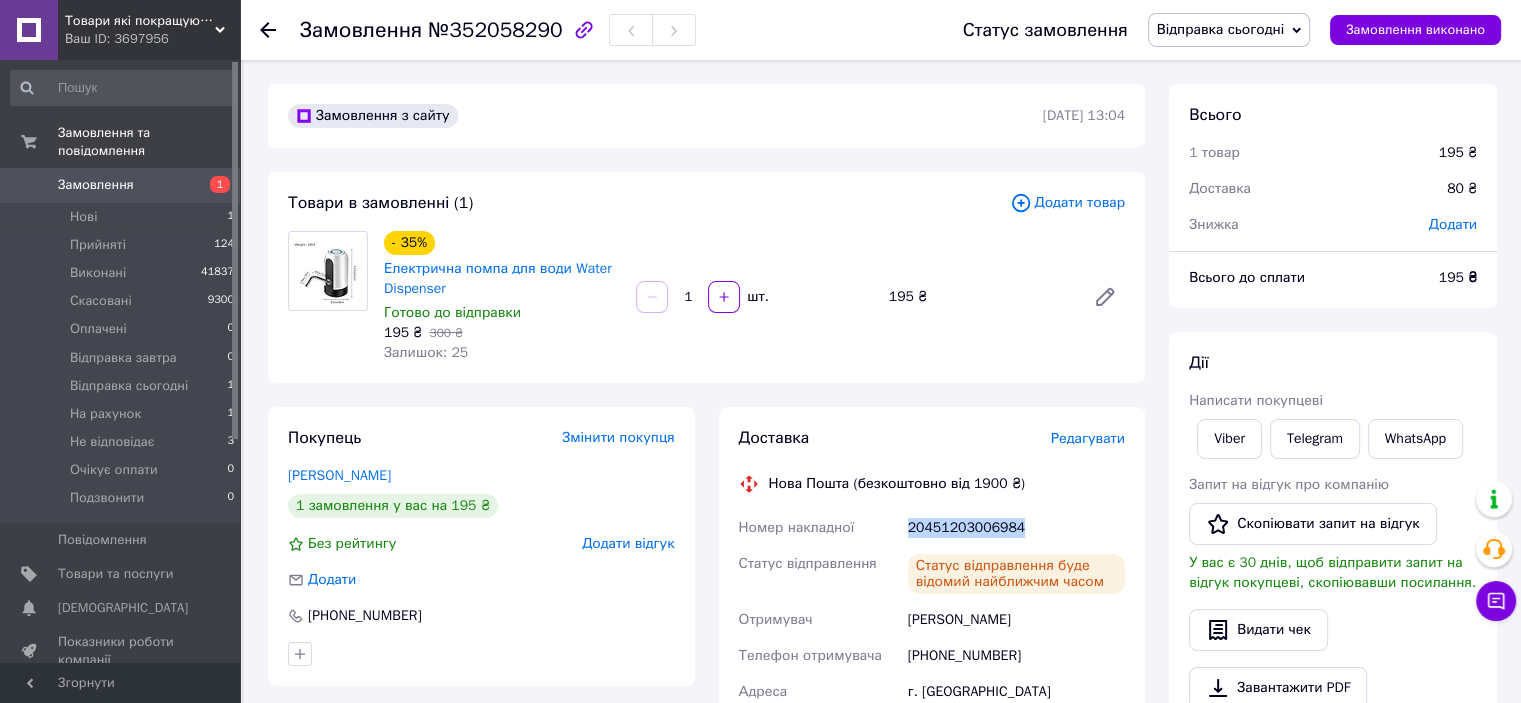 click on "20451203006984" at bounding box center (1016, 528) 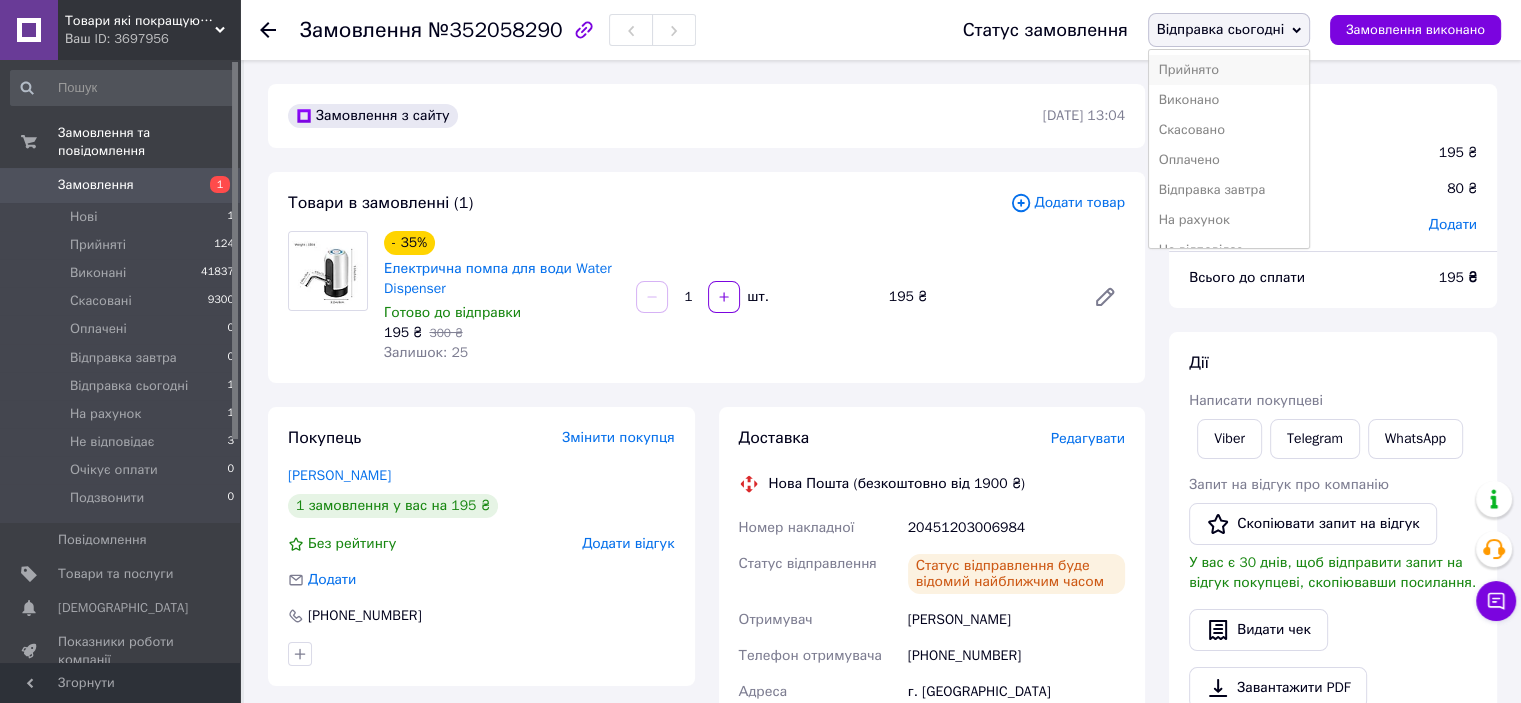click on "Прийнято" at bounding box center (1229, 70) 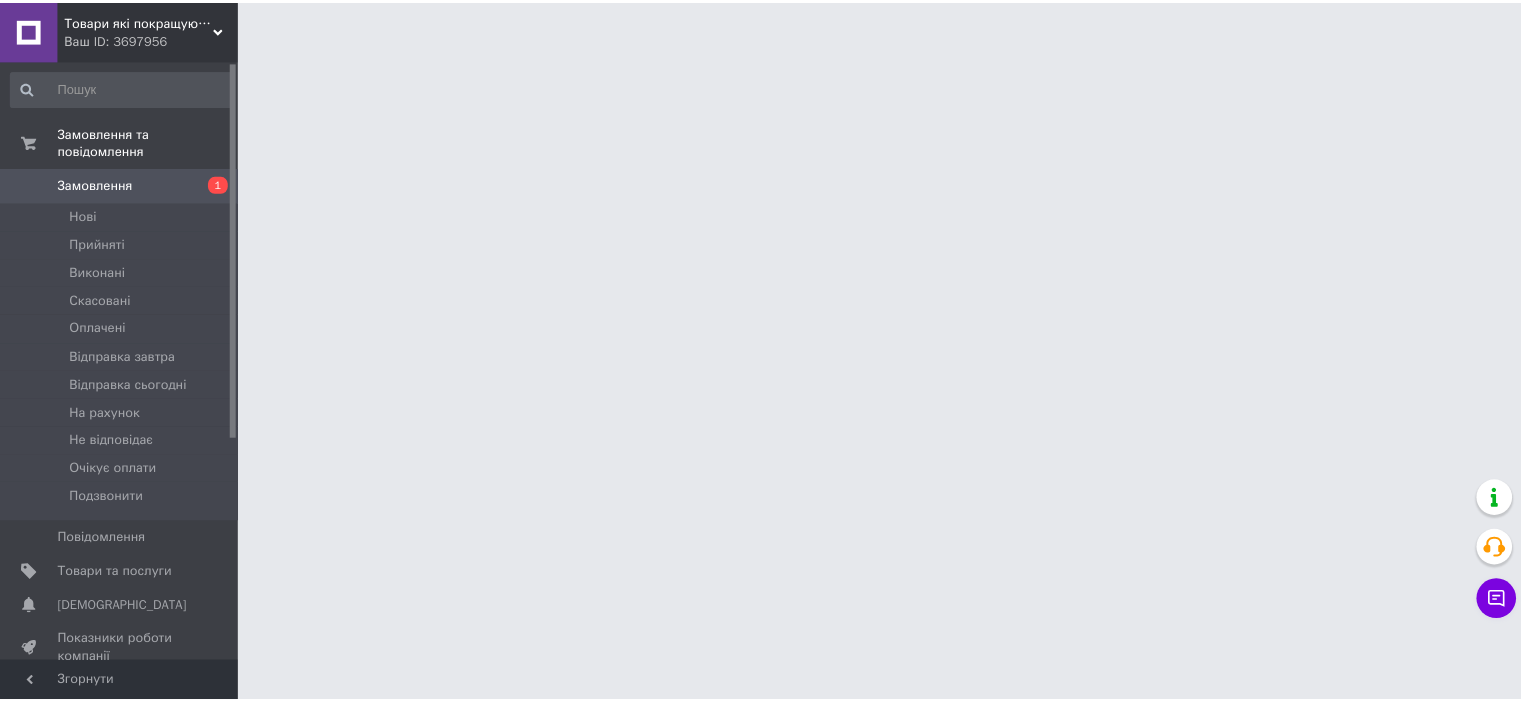 scroll, scrollTop: 0, scrollLeft: 0, axis: both 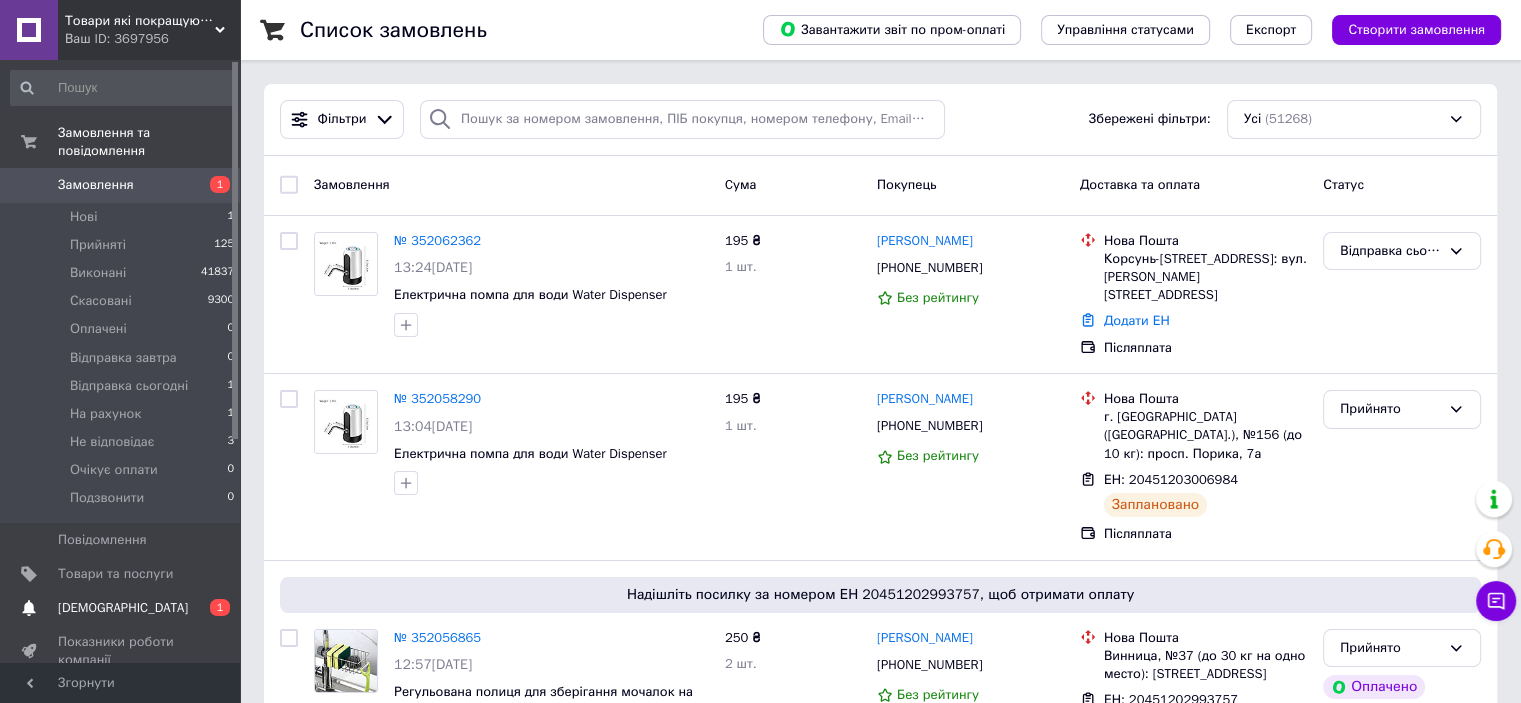 click on "[DEMOGRAPHIC_DATA]" at bounding box center (123, 608) 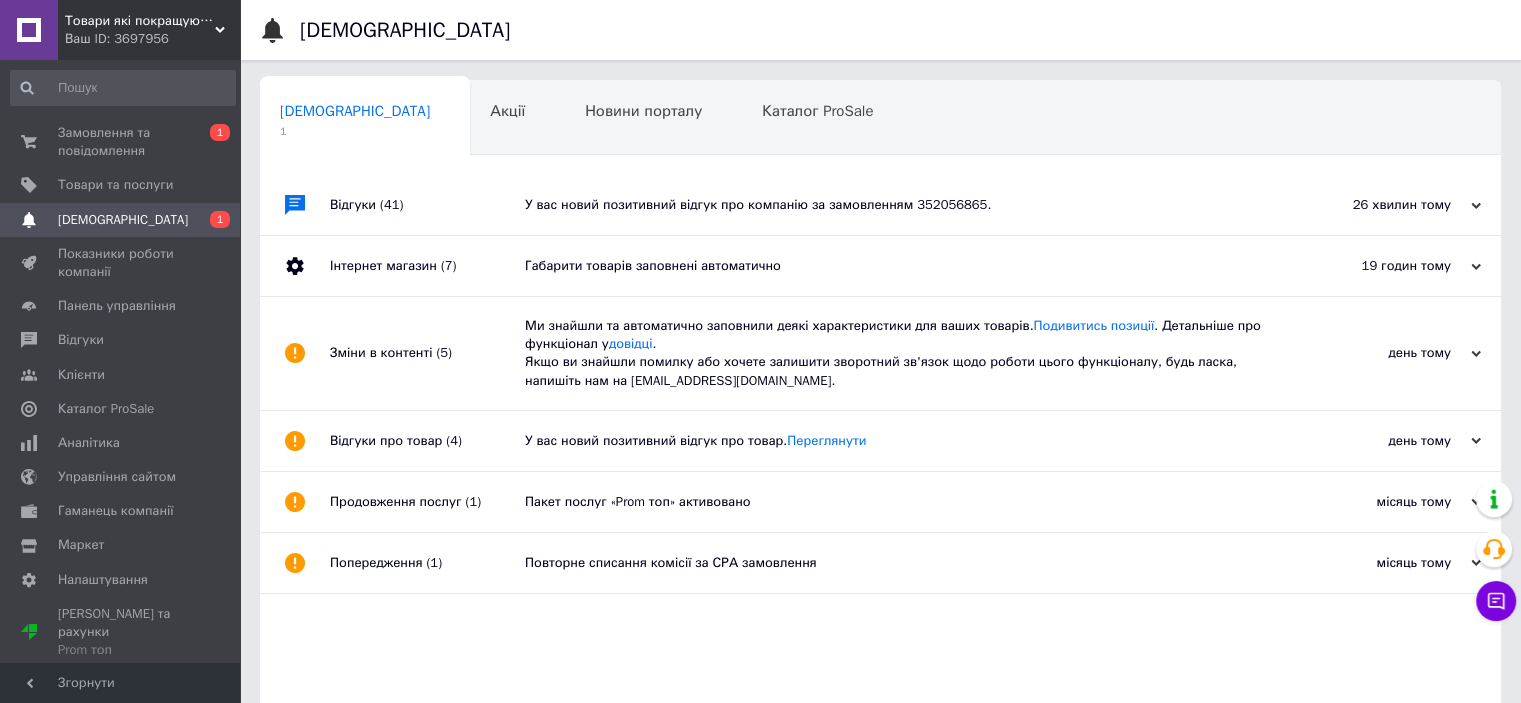 click on "У вас новий позитивний відгук про компанію за замовленням 352056865." at bounding box center (903, 205) 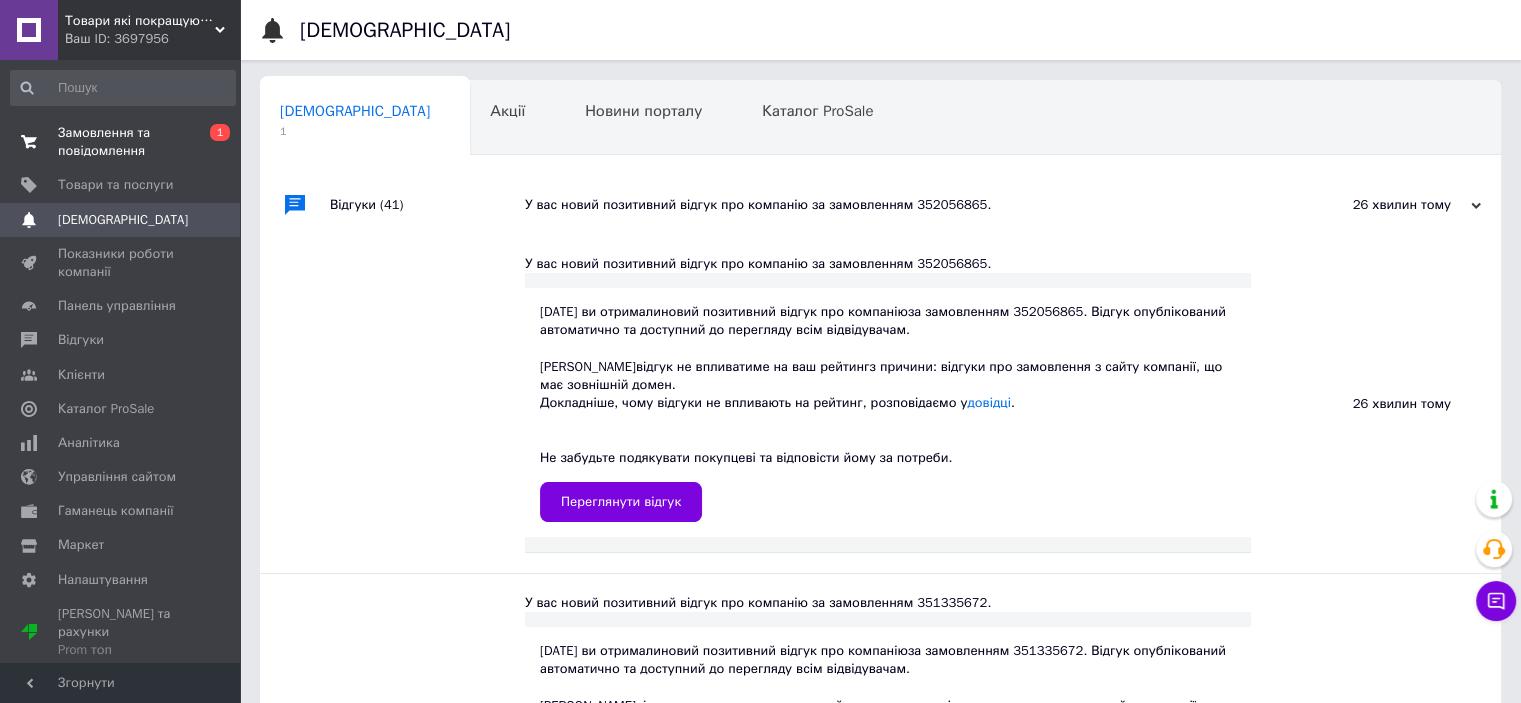click on "Замовлення та повідомлення" at bounding box center [121, 142] 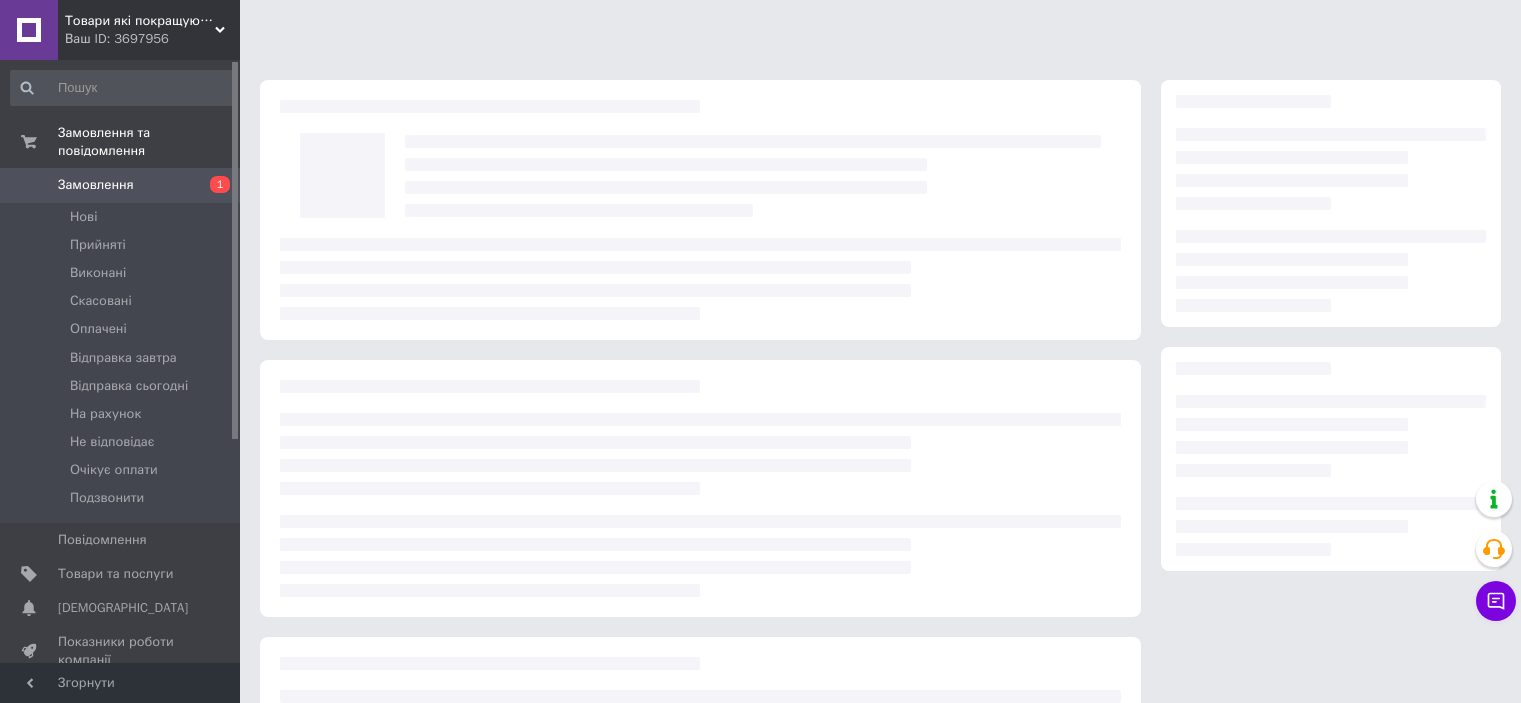 scroll, scrollTop: 0, scrollLeft: 0, axis: both 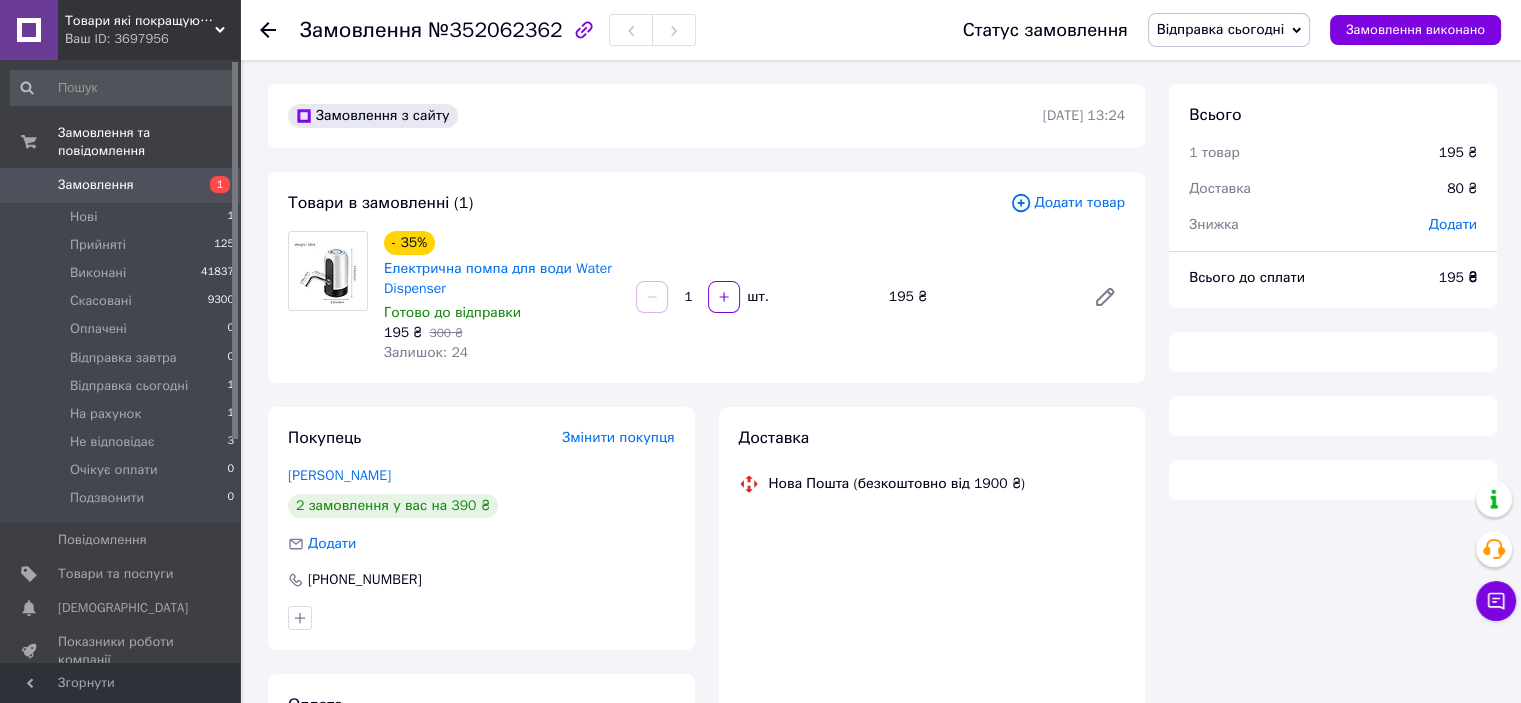 click on "№352062362" at bounding box center (495, 30) 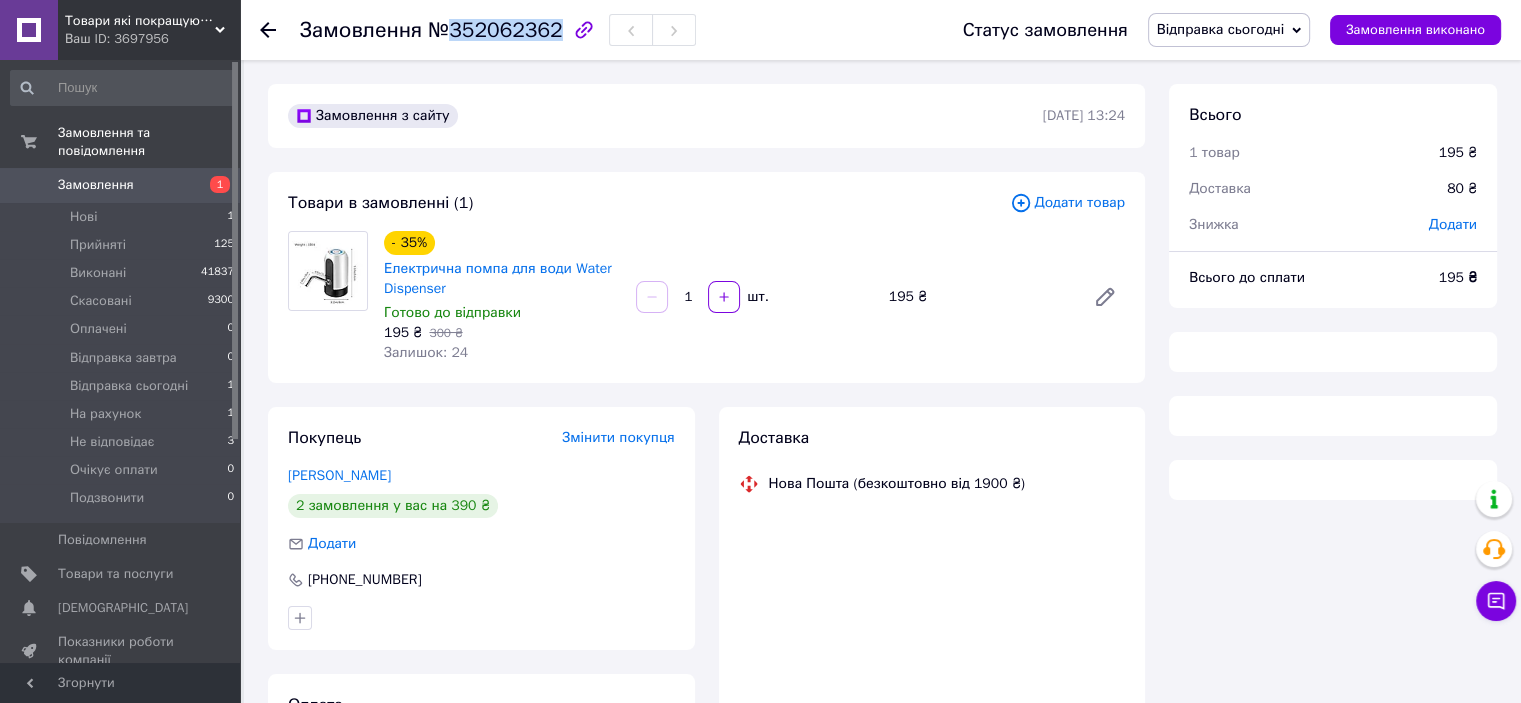 click on "№352062362" at bounding box center [495, 30] 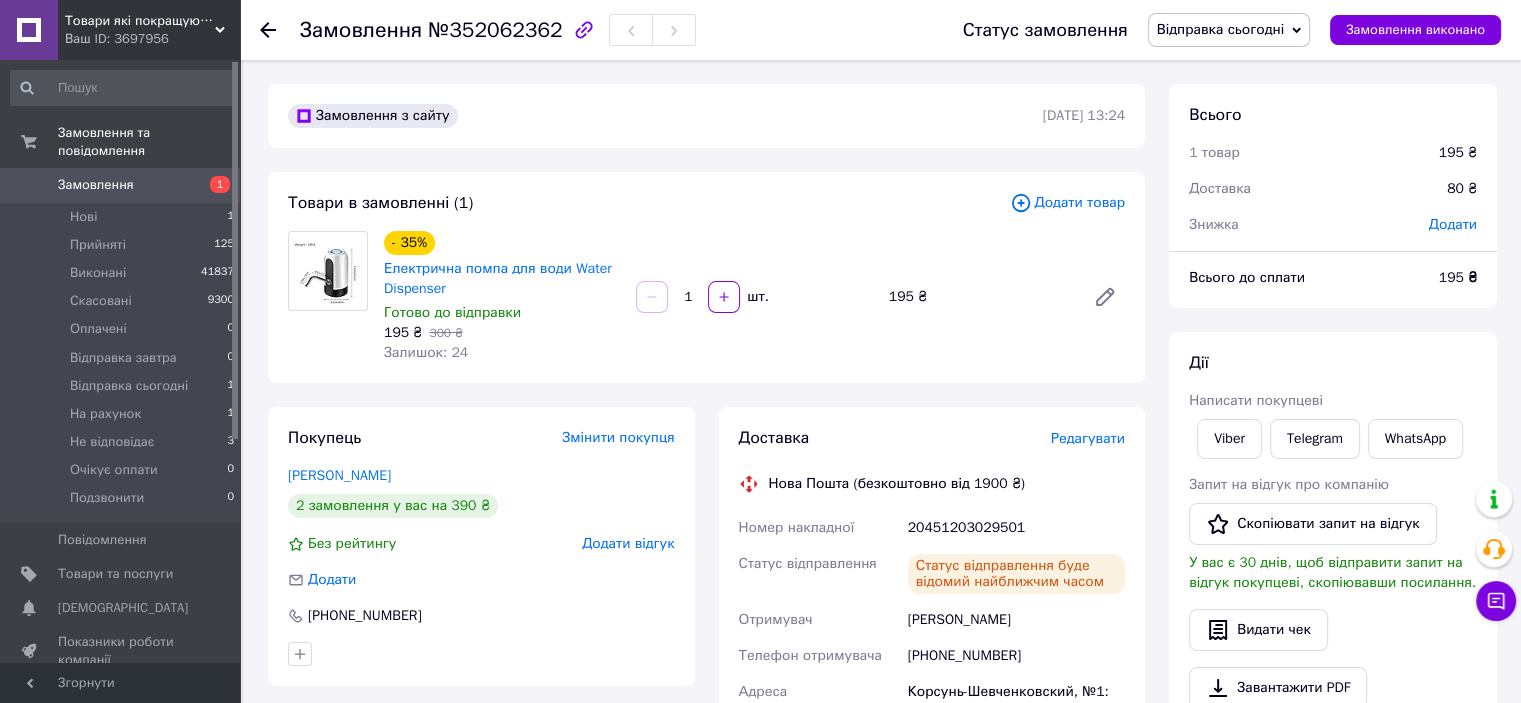 click on "20451203029501" at bounding box center (1016, 528) 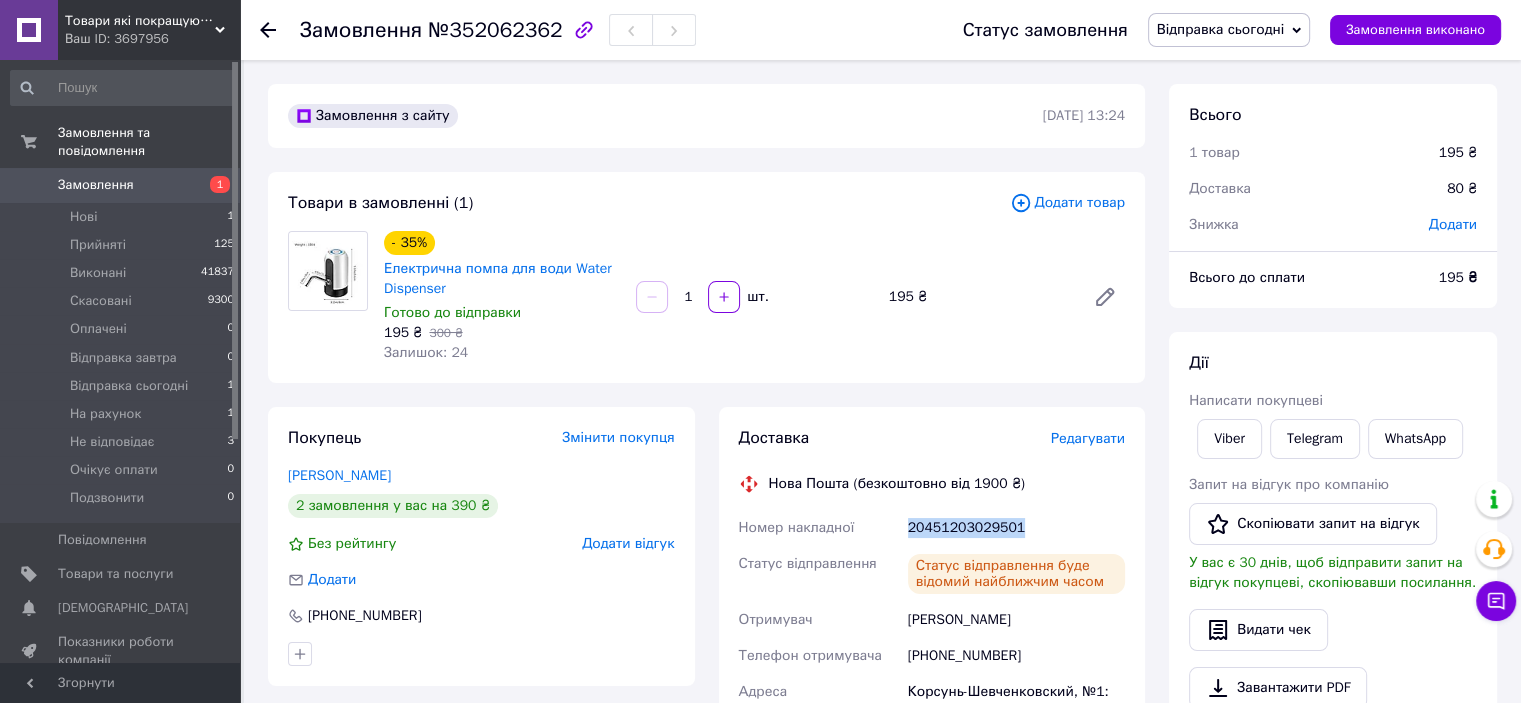 click on "20451203029501" at bounding box center [1016, 528] 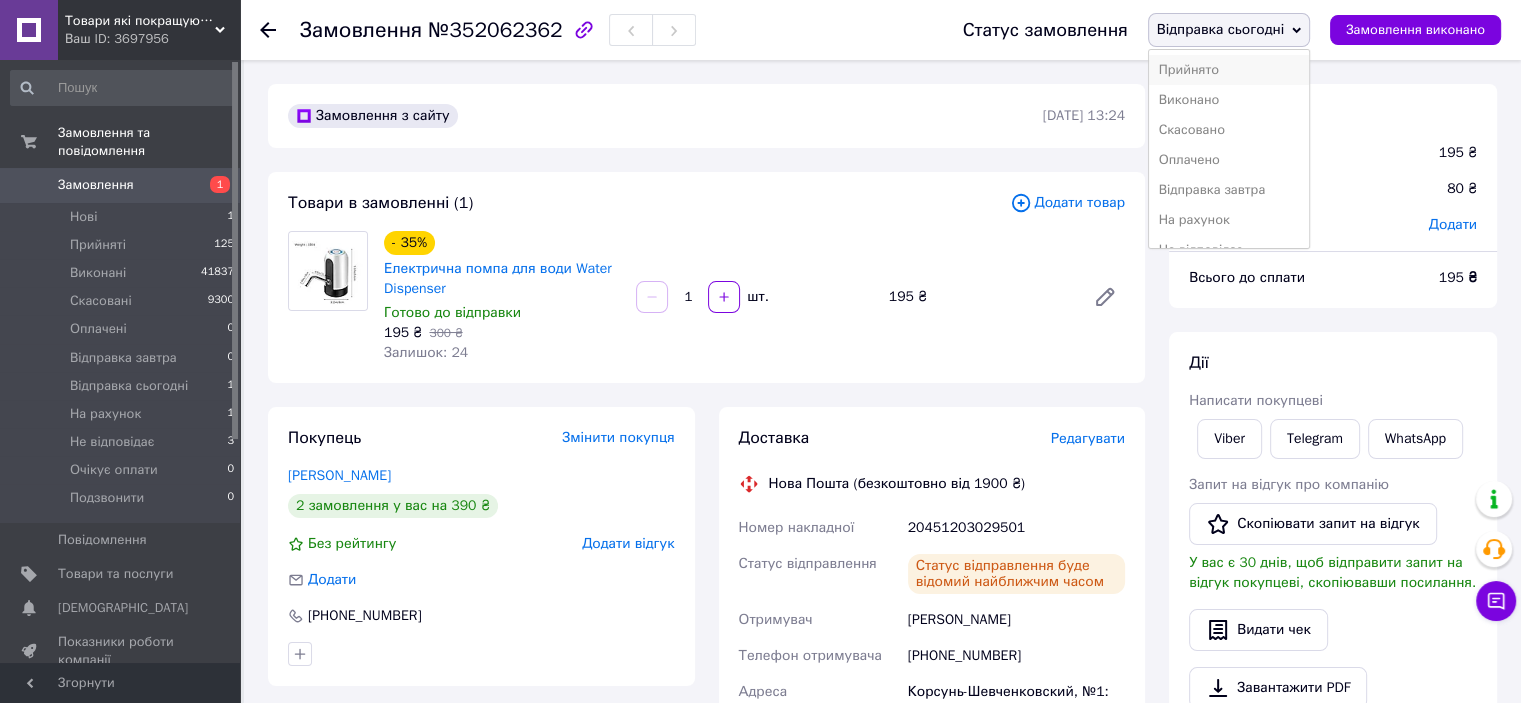 click on "Прийнято" at bounding box center (1229, 70) 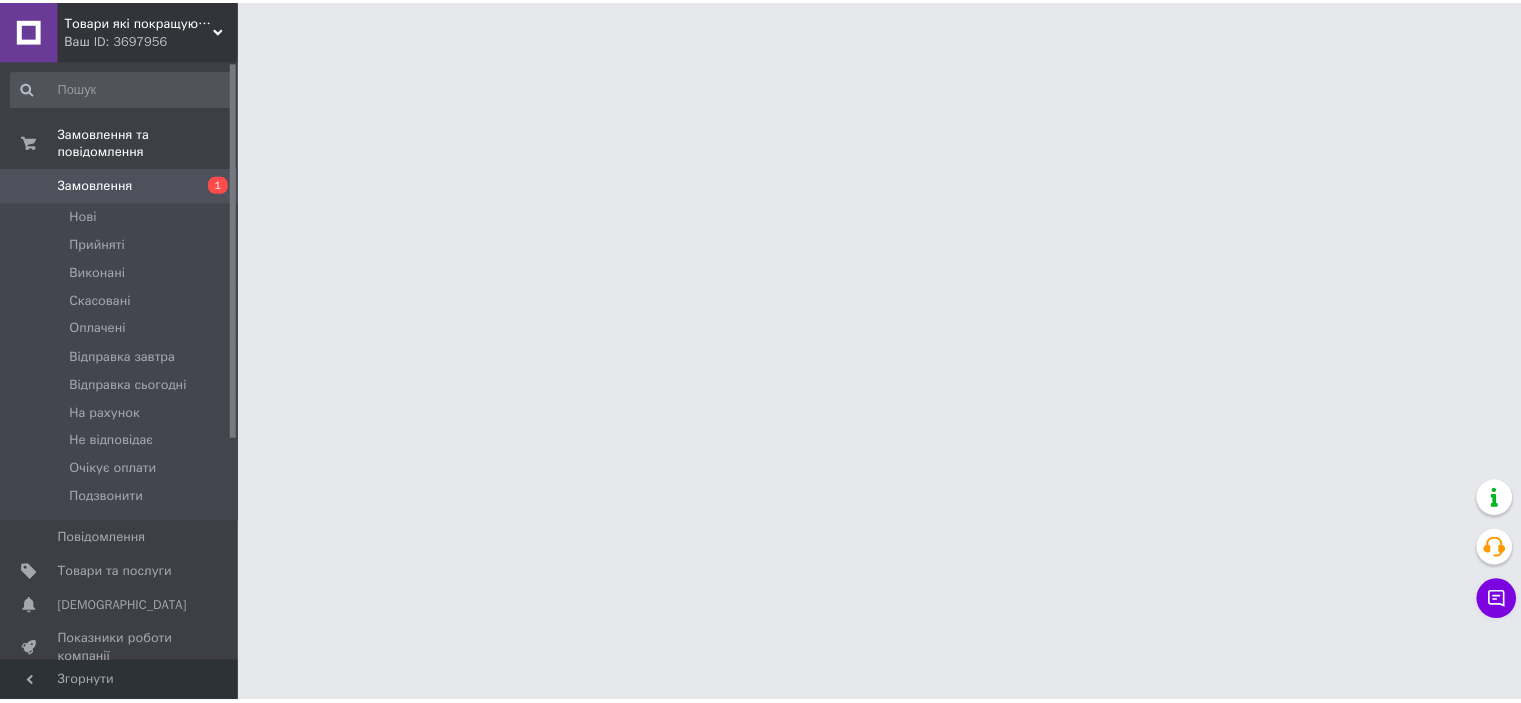scroll, scrollTop: 0, scrollLeft: 0, axis: both 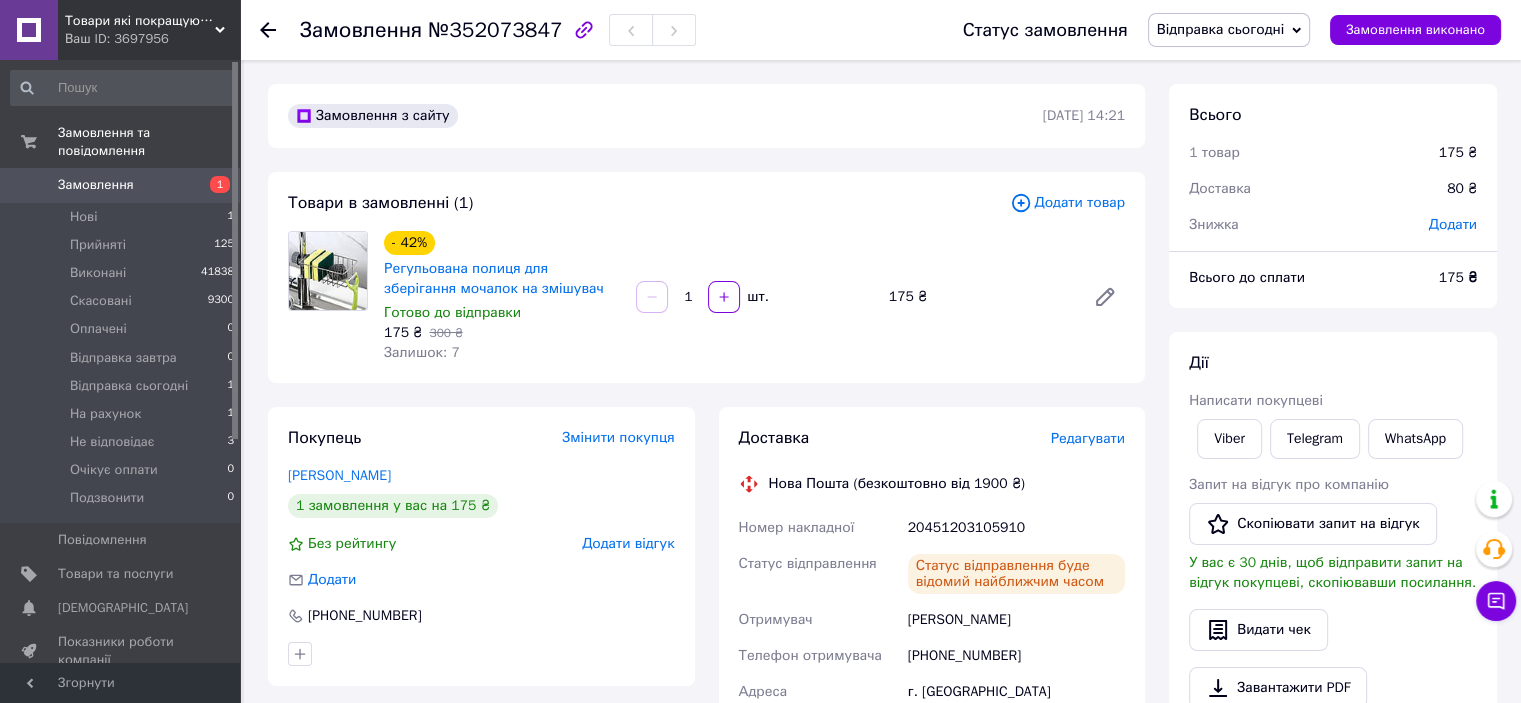 click on "№352073847" at bounding box center [495, 30] 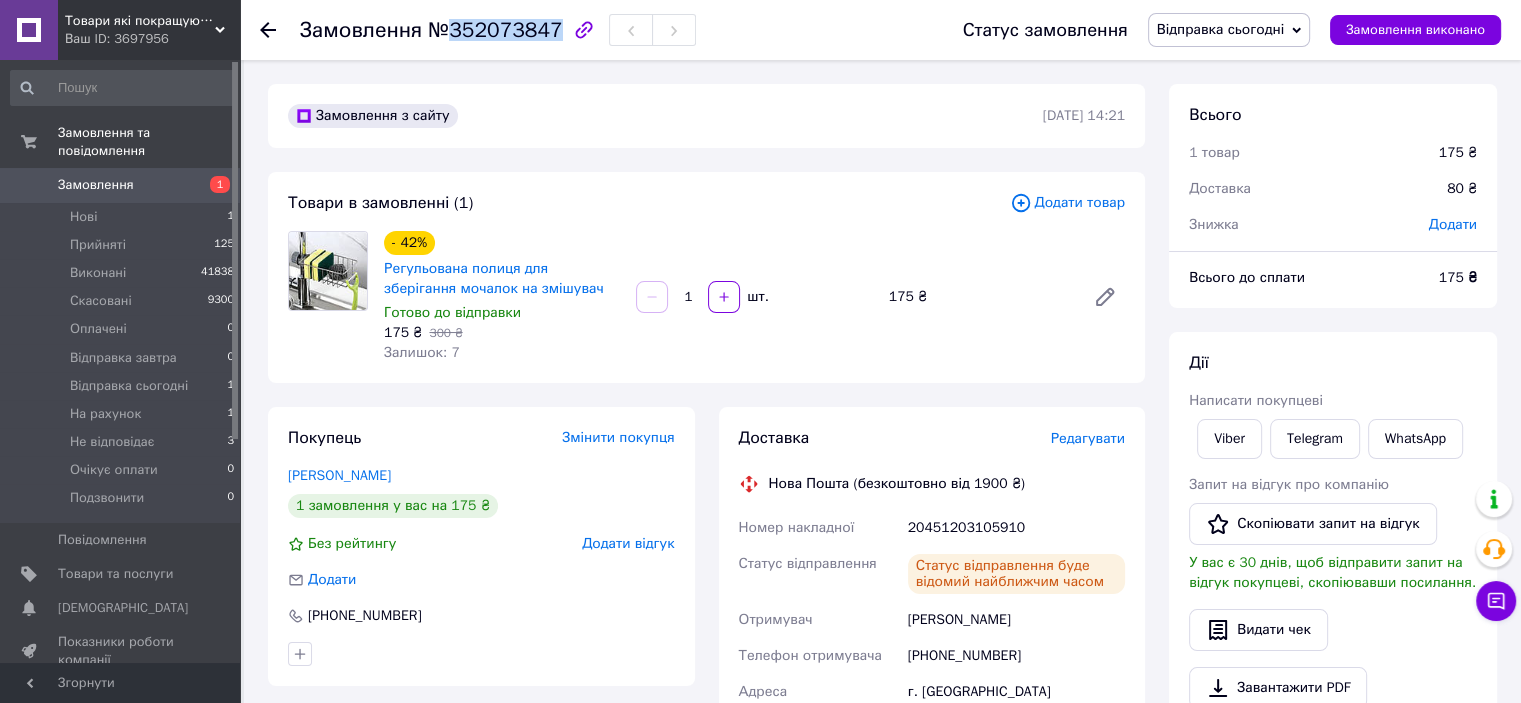 click on "№352073847" at bounding box center [495, 30] 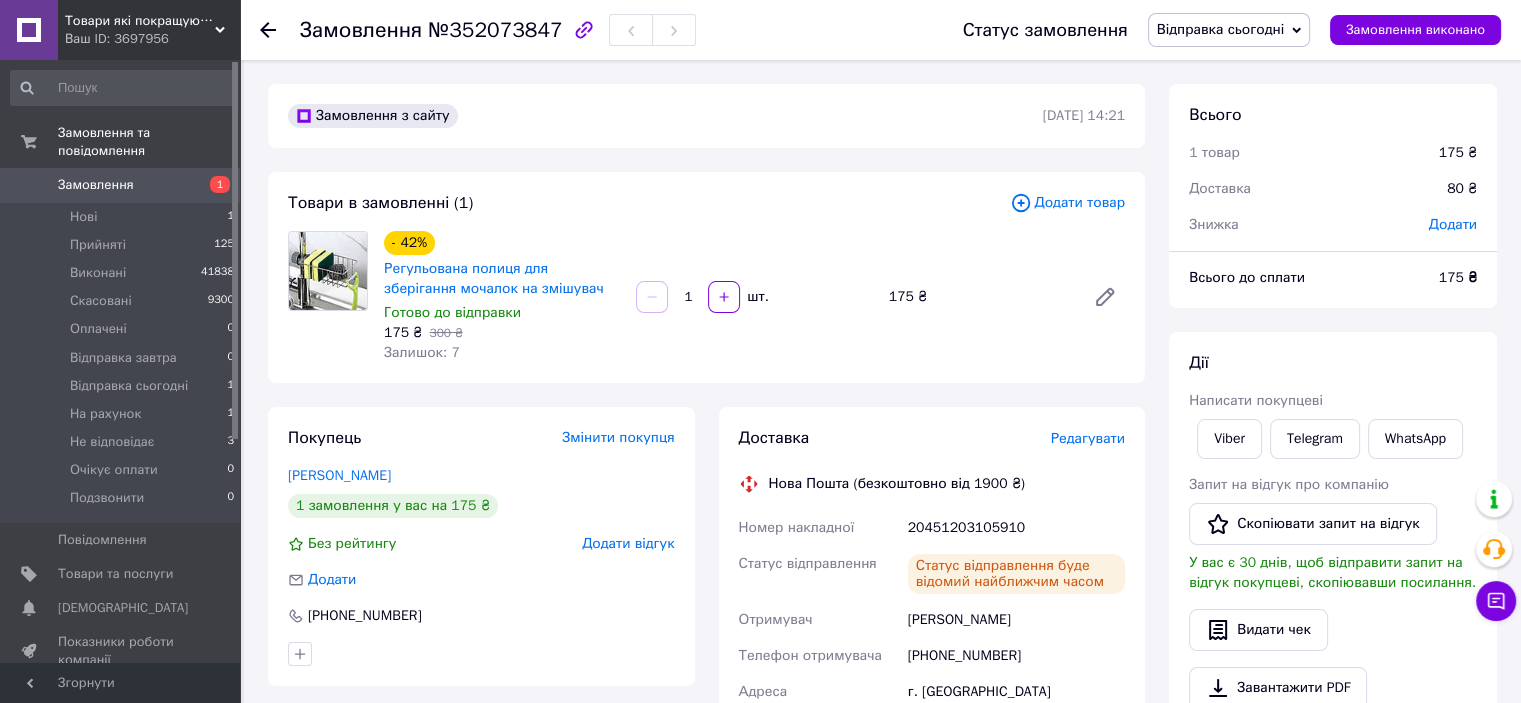 click on "20451203105910" at bounding box center (1016, 528) 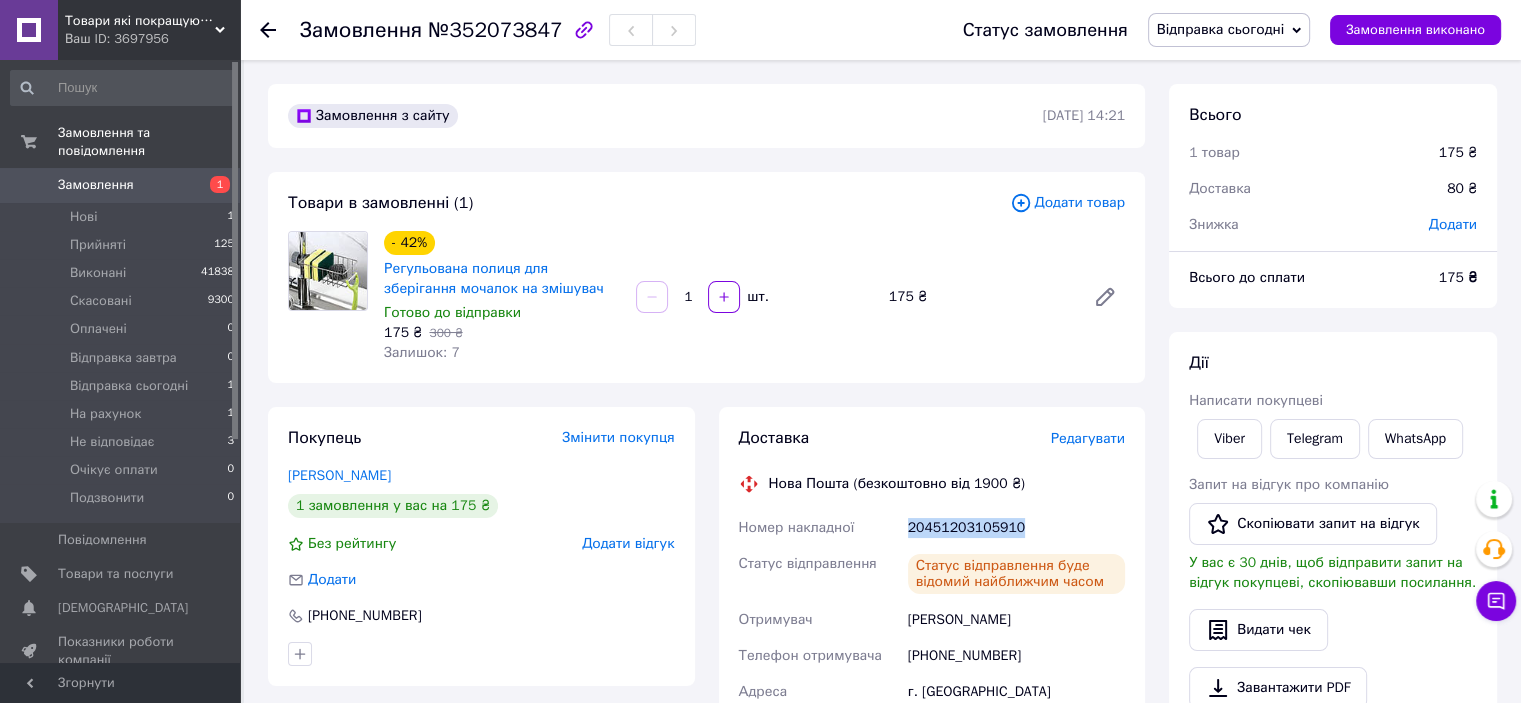 click on "20451203105910" at bounding box center (1016, 528) 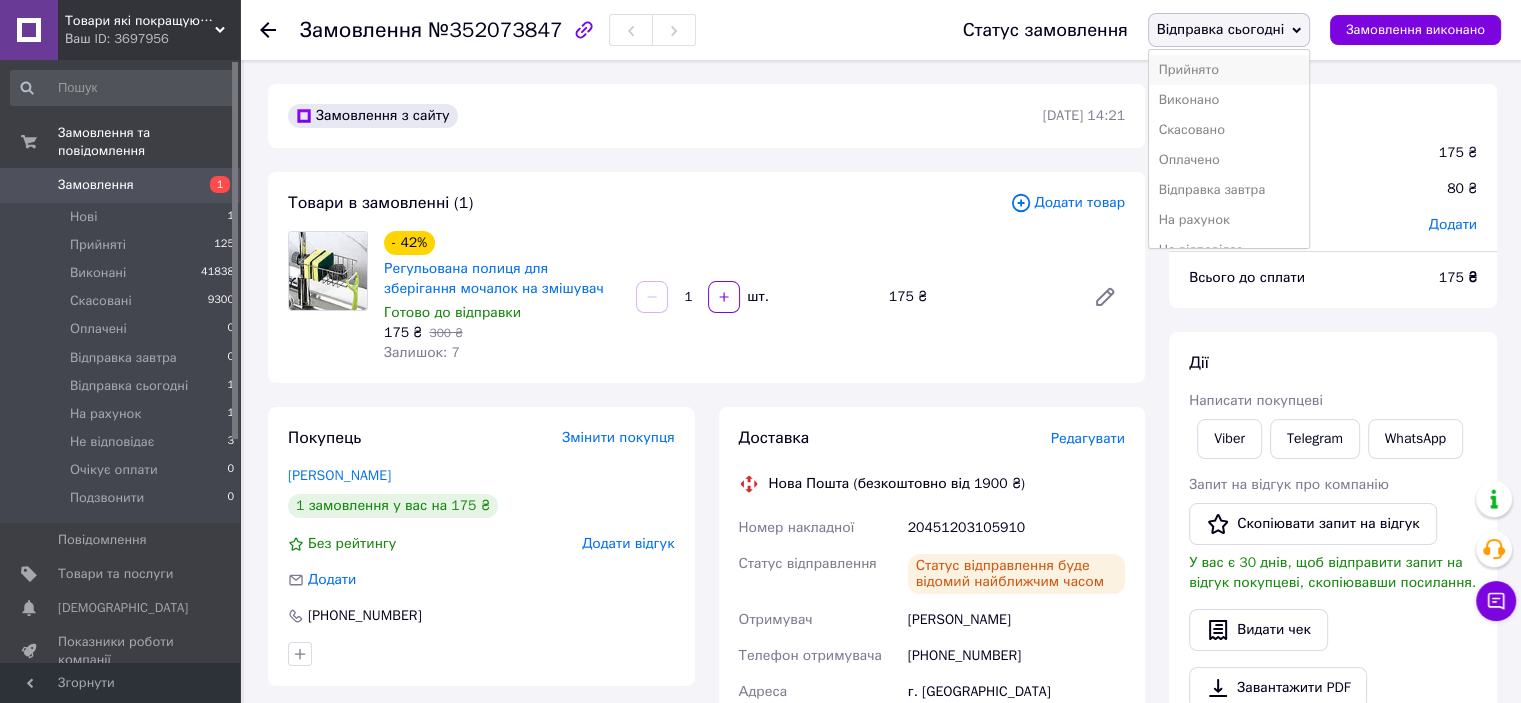click on "Прийнято" at bounding box center [1229, 70] 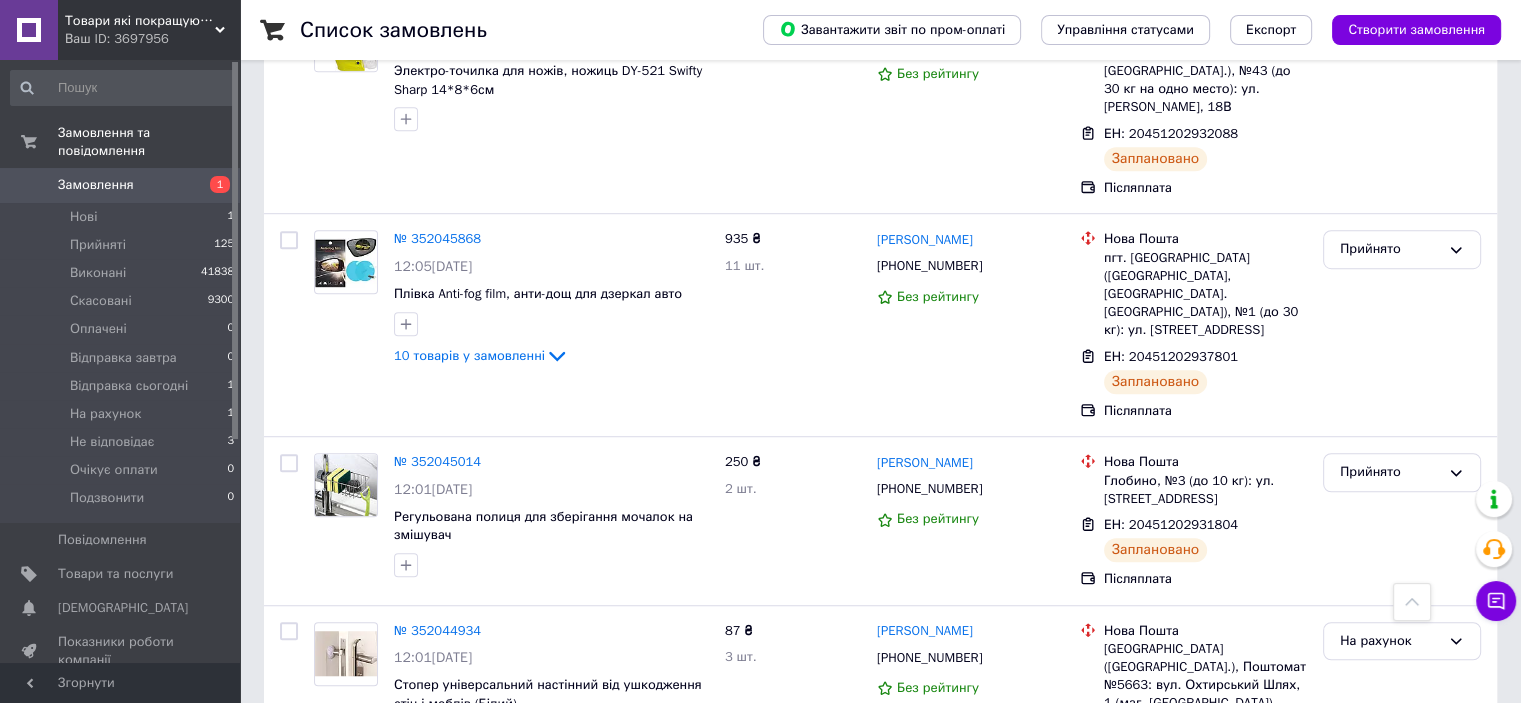 scroll, scrollTop: 1400, scrollLeft: 0, axis: vertical 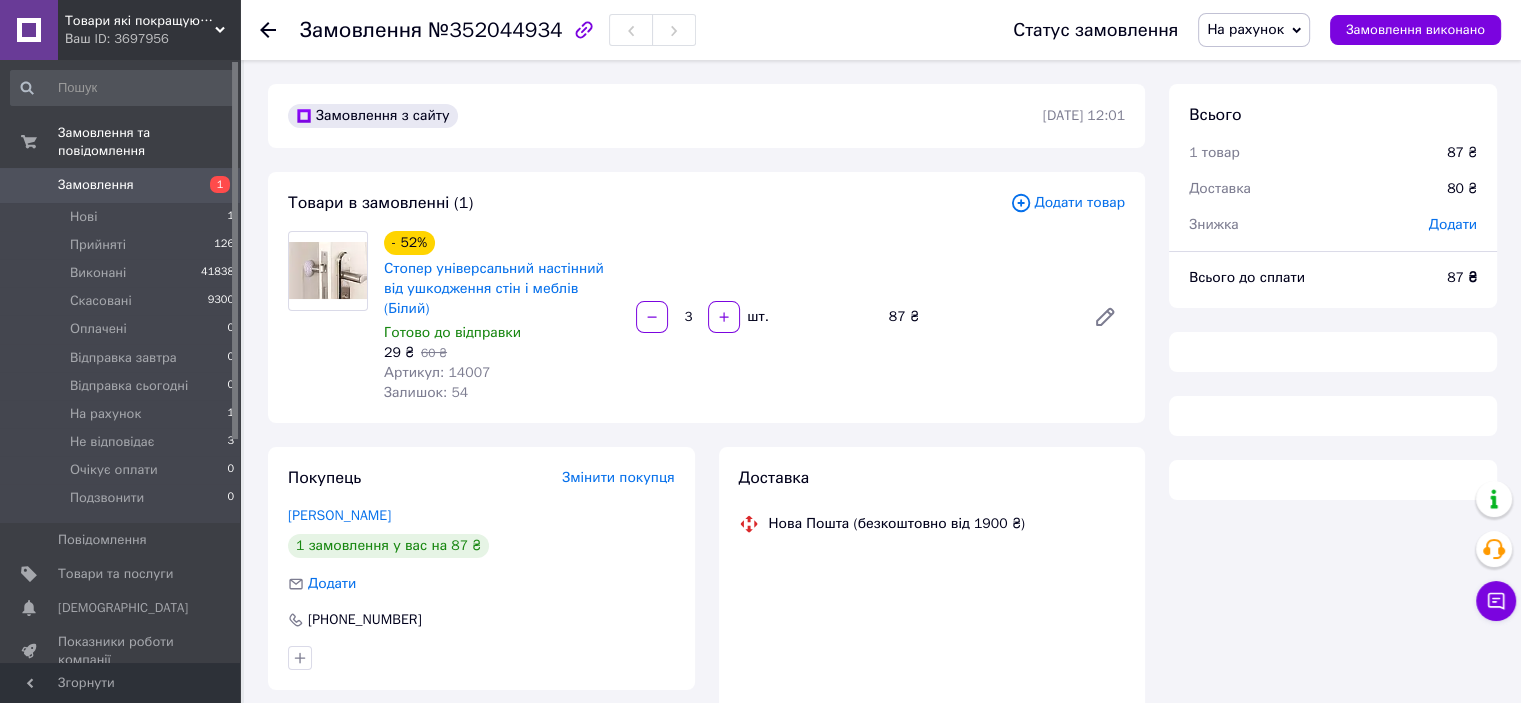 click on "Замовлення №352044934" at bounding box center (636, 30) 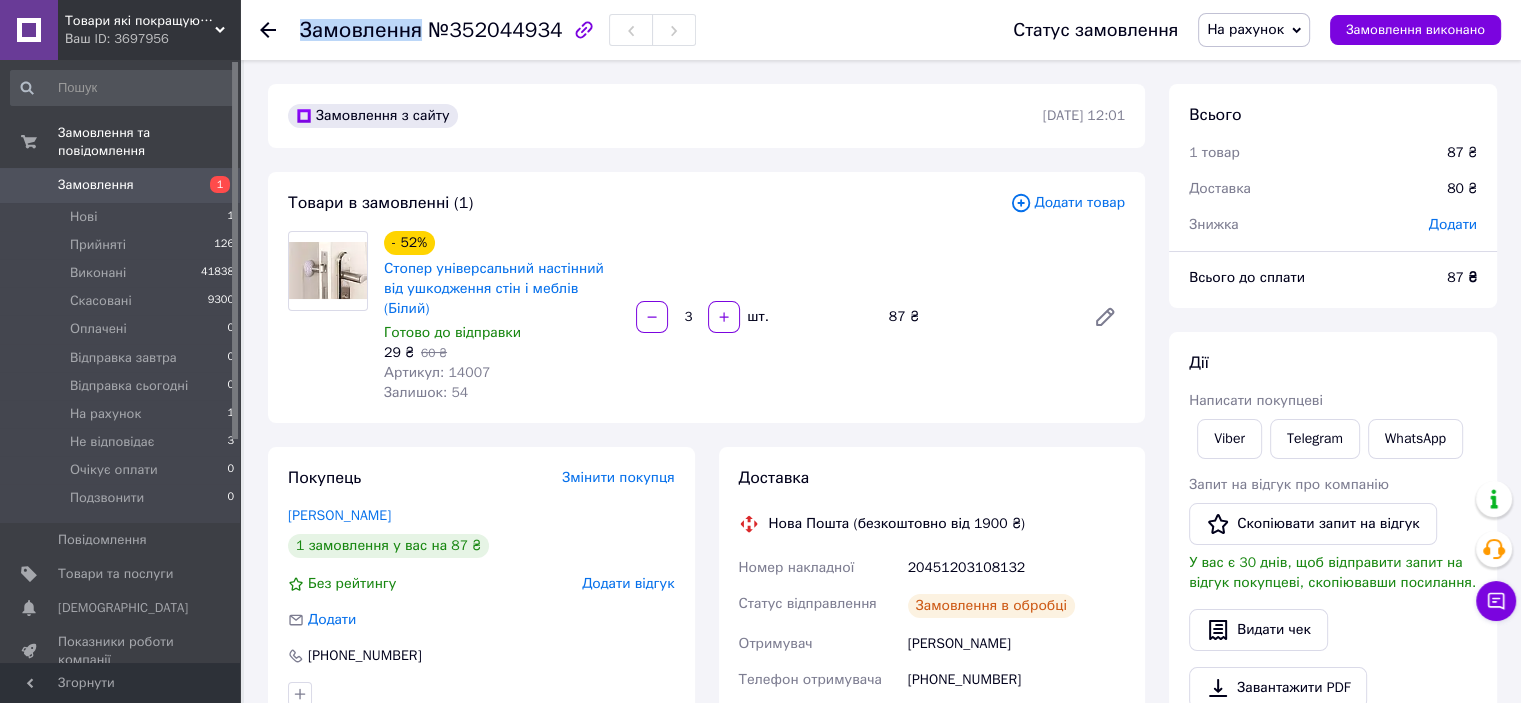 click on "Замовлення №352044934" at bounding box center (636, 30) 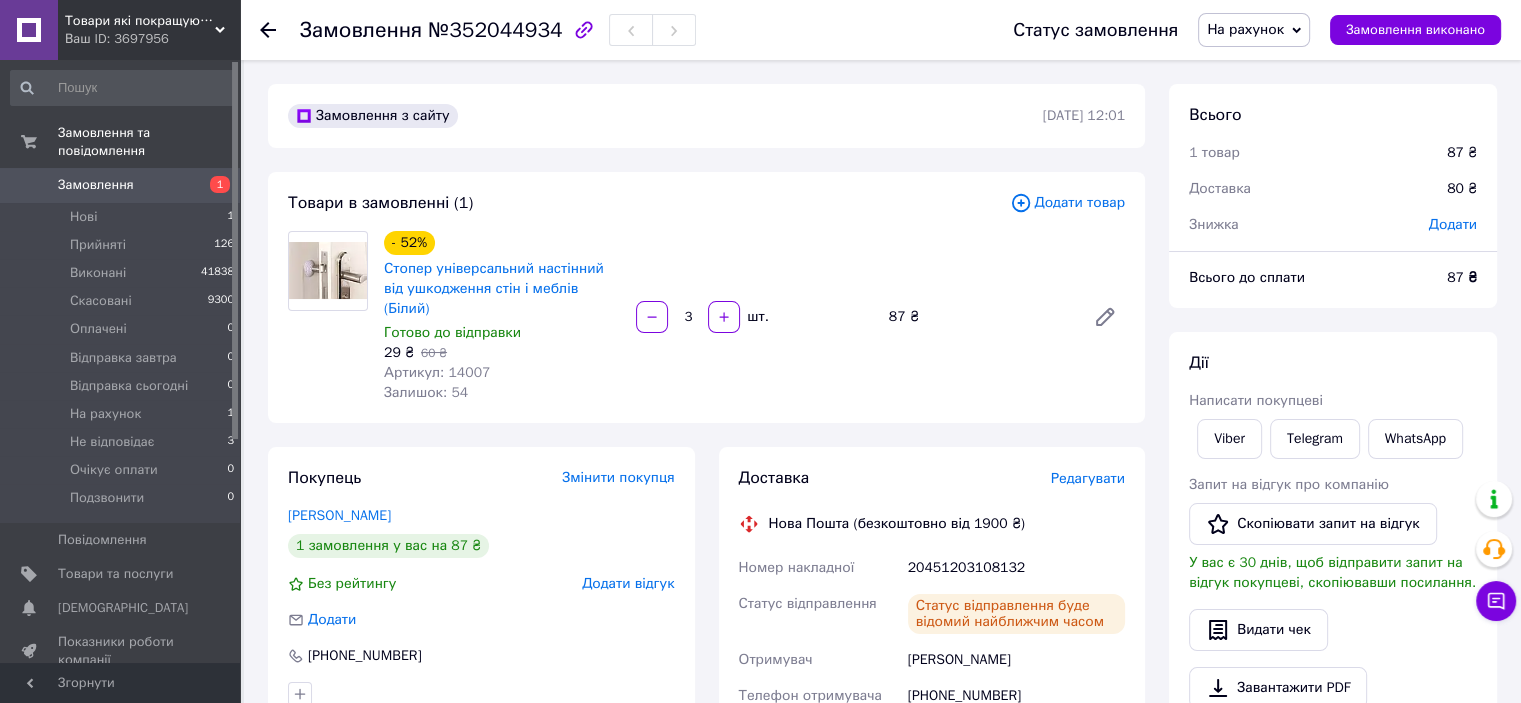 click on "№352044934" at bounding box center [495, 30] 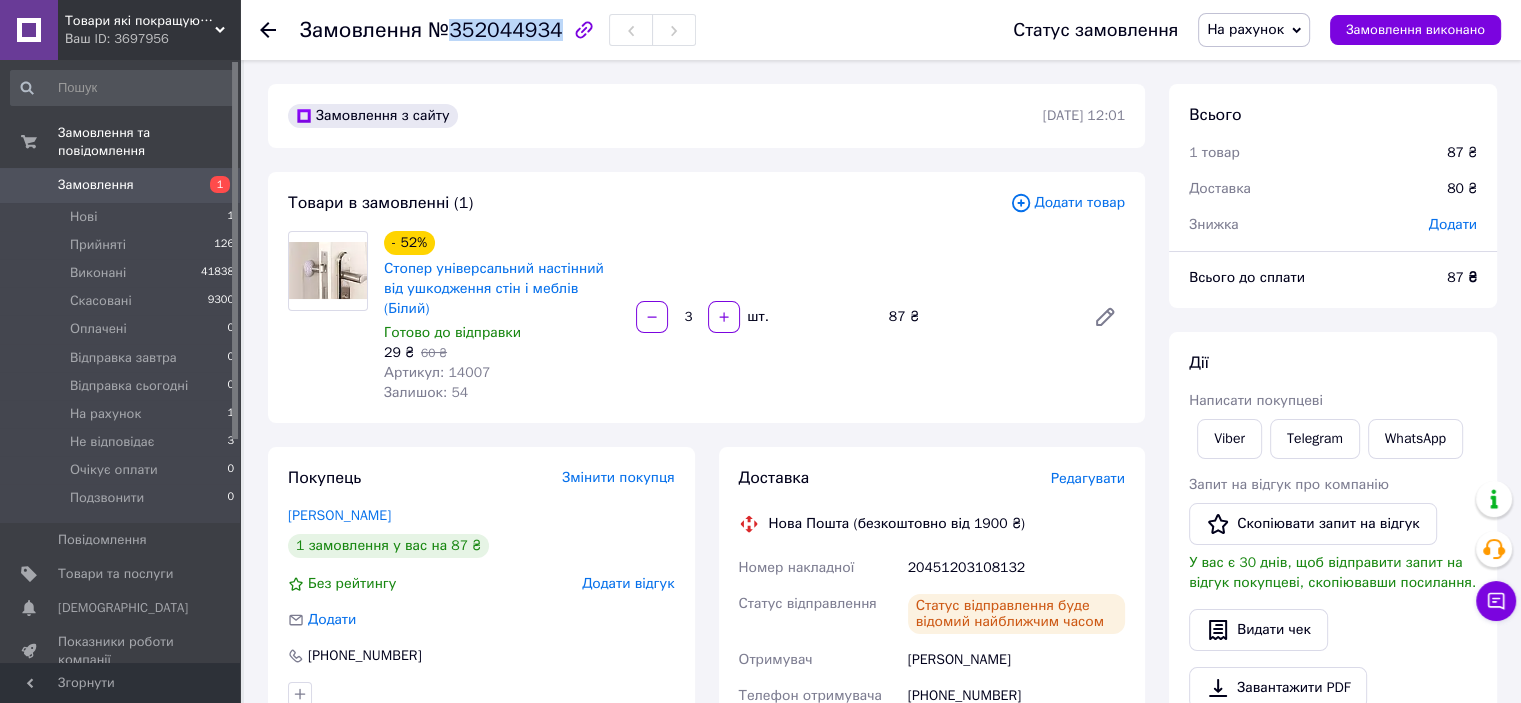 click on "№352044934" at bounding box center [495, 30] 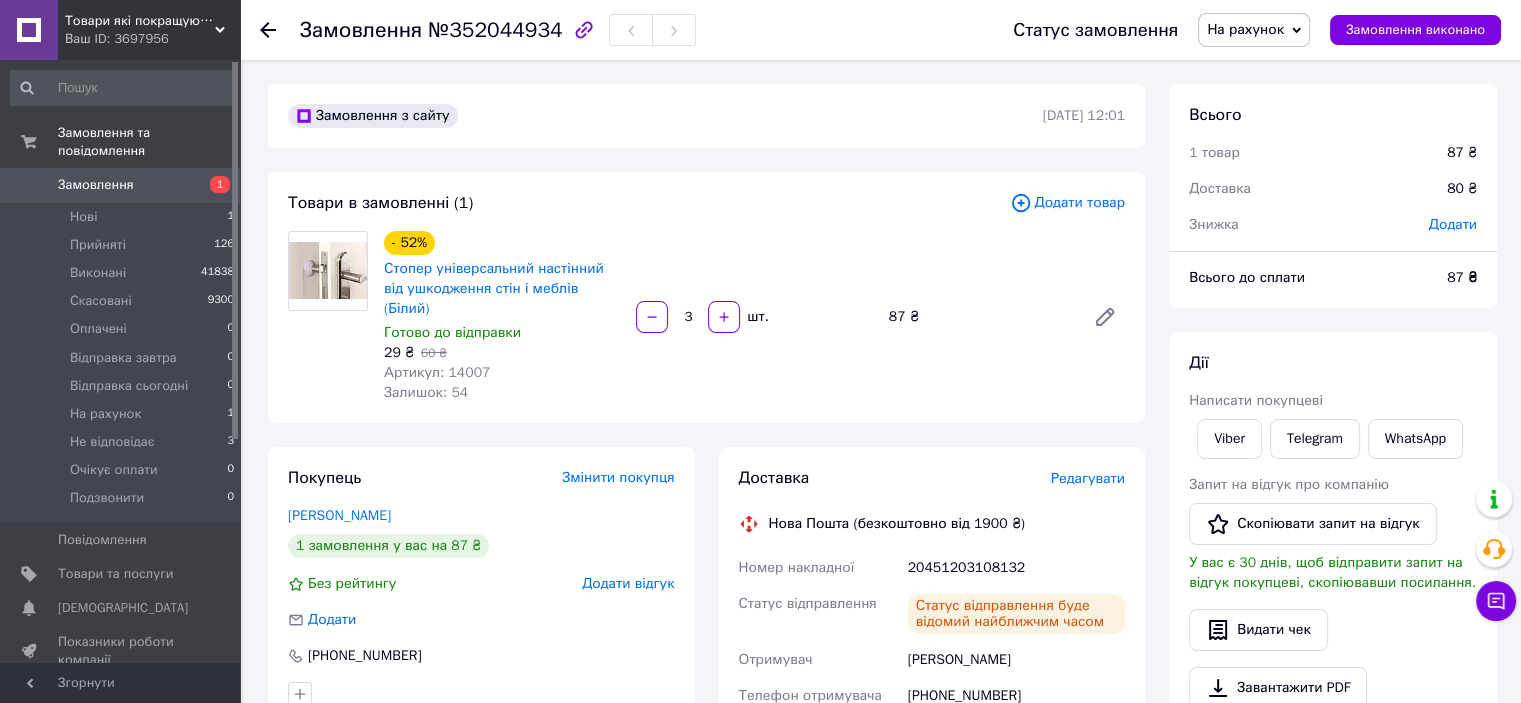 click on "20451203108132" at bounding box center (1016, 568) 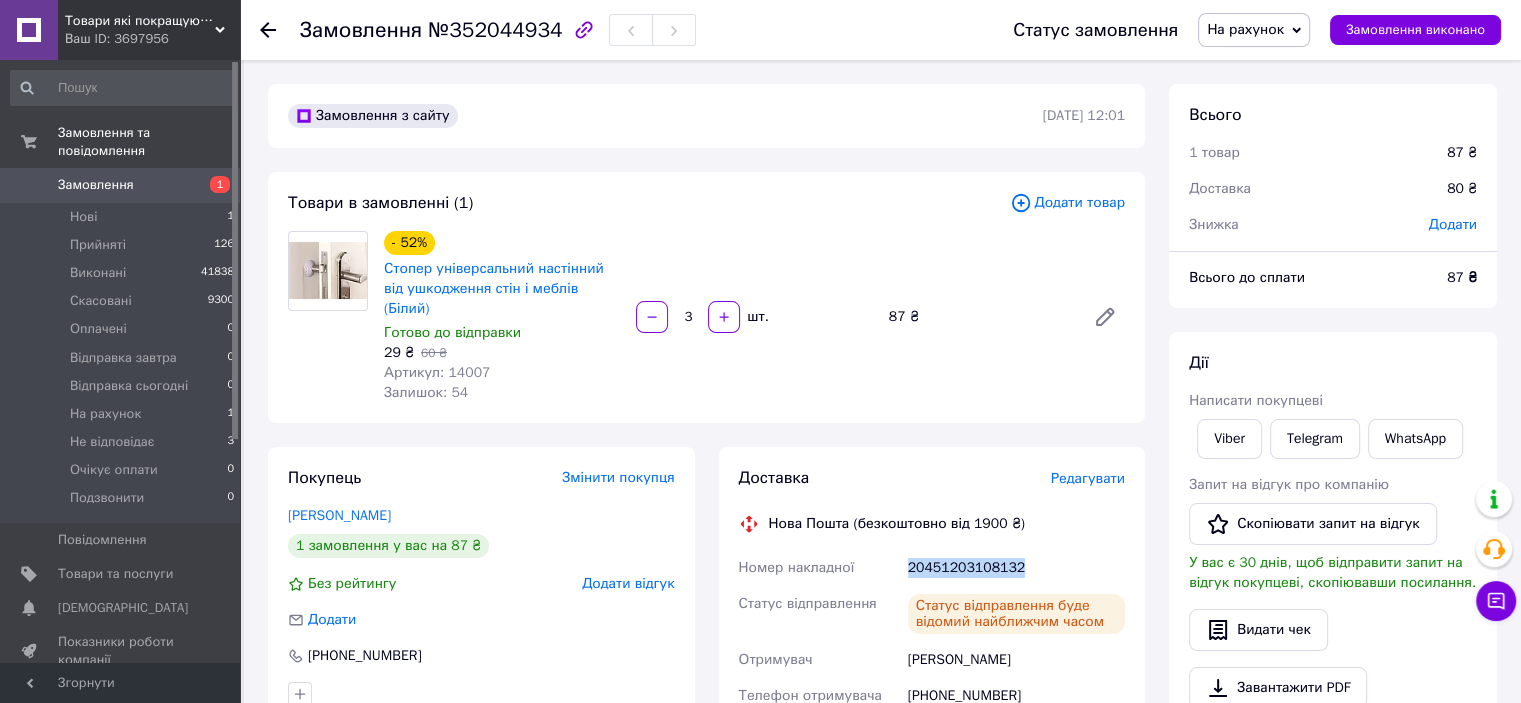 click on "20451203108132" at bounding box center [1016, 568] 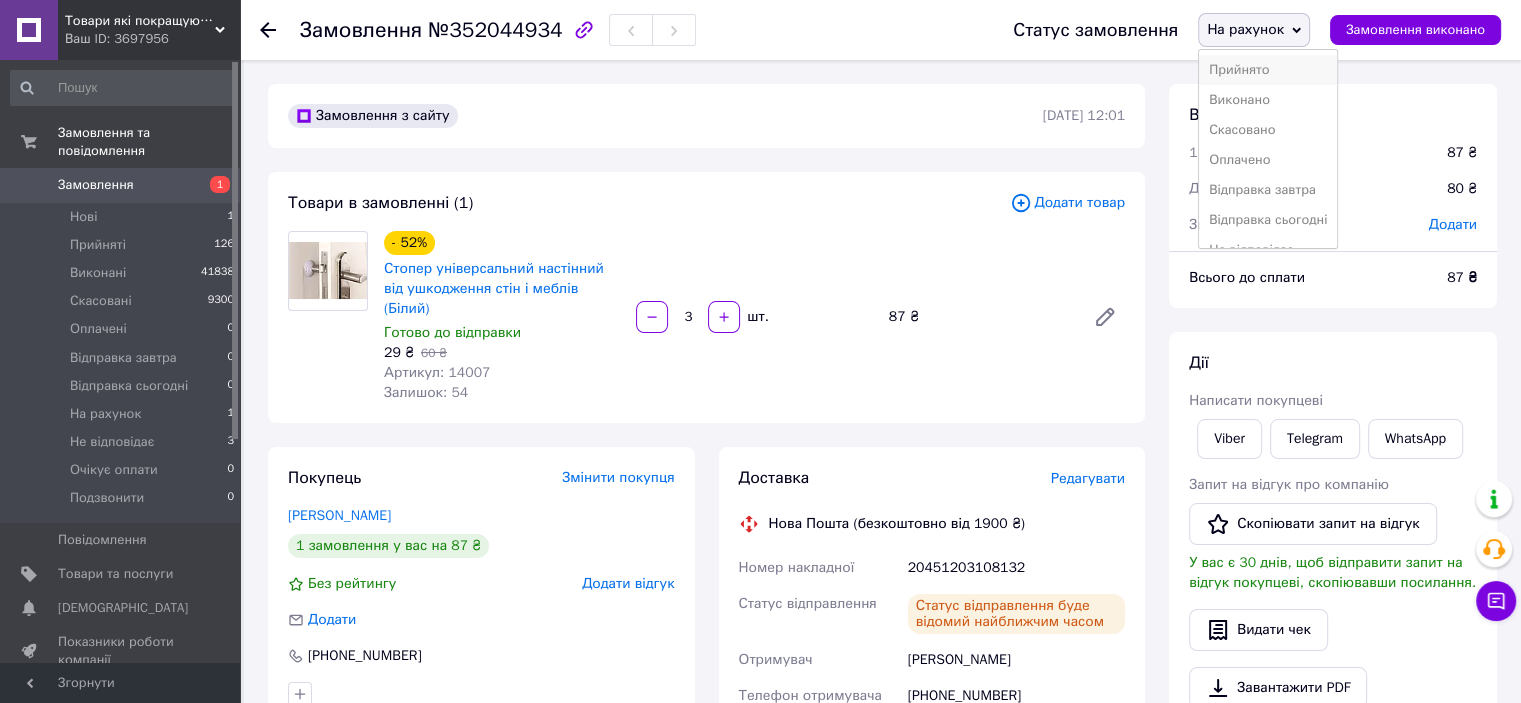 click on "Прийнято" at bounding box center [1268, 70] 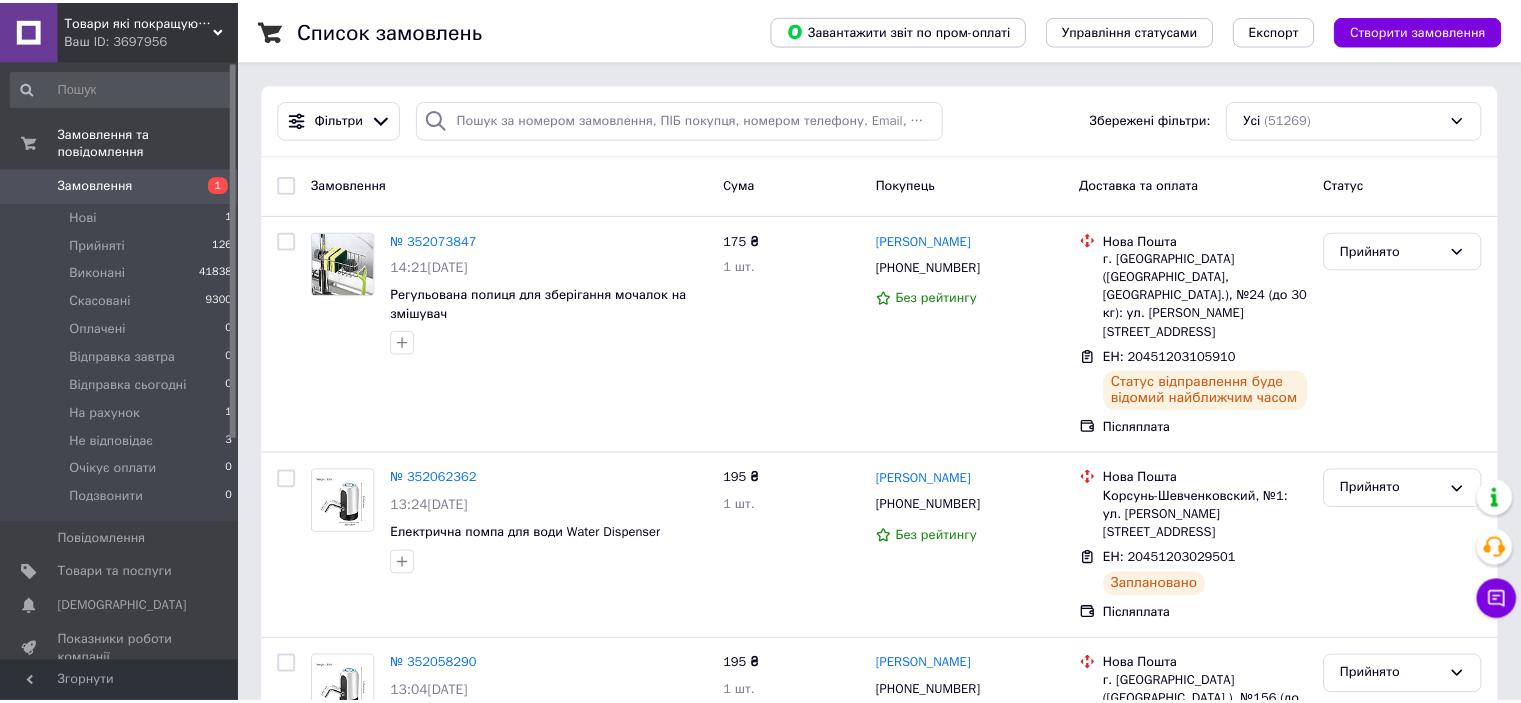 scroll, scrollTop: 0, scrollLeft: 0, axis: both 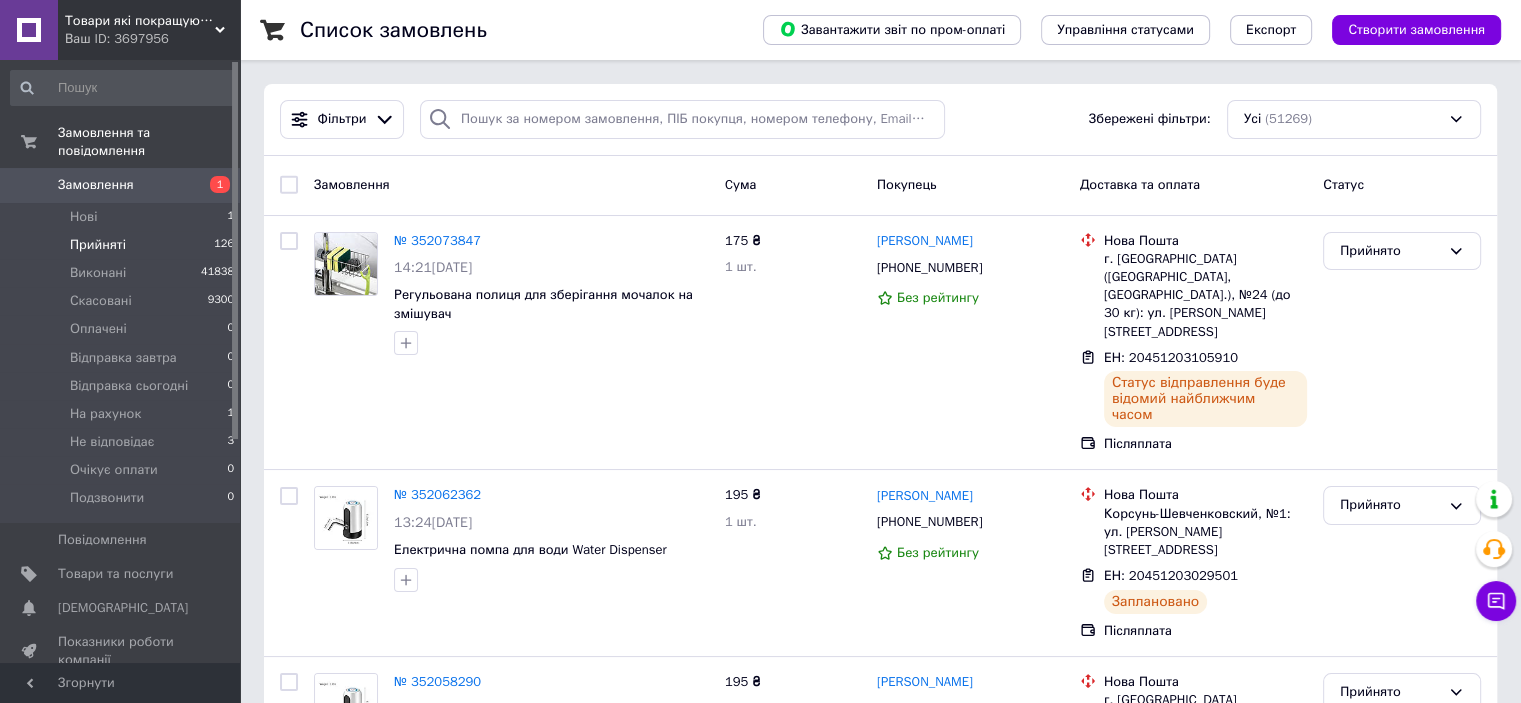 click on "Прийняті" at bounding box center (98, 245) 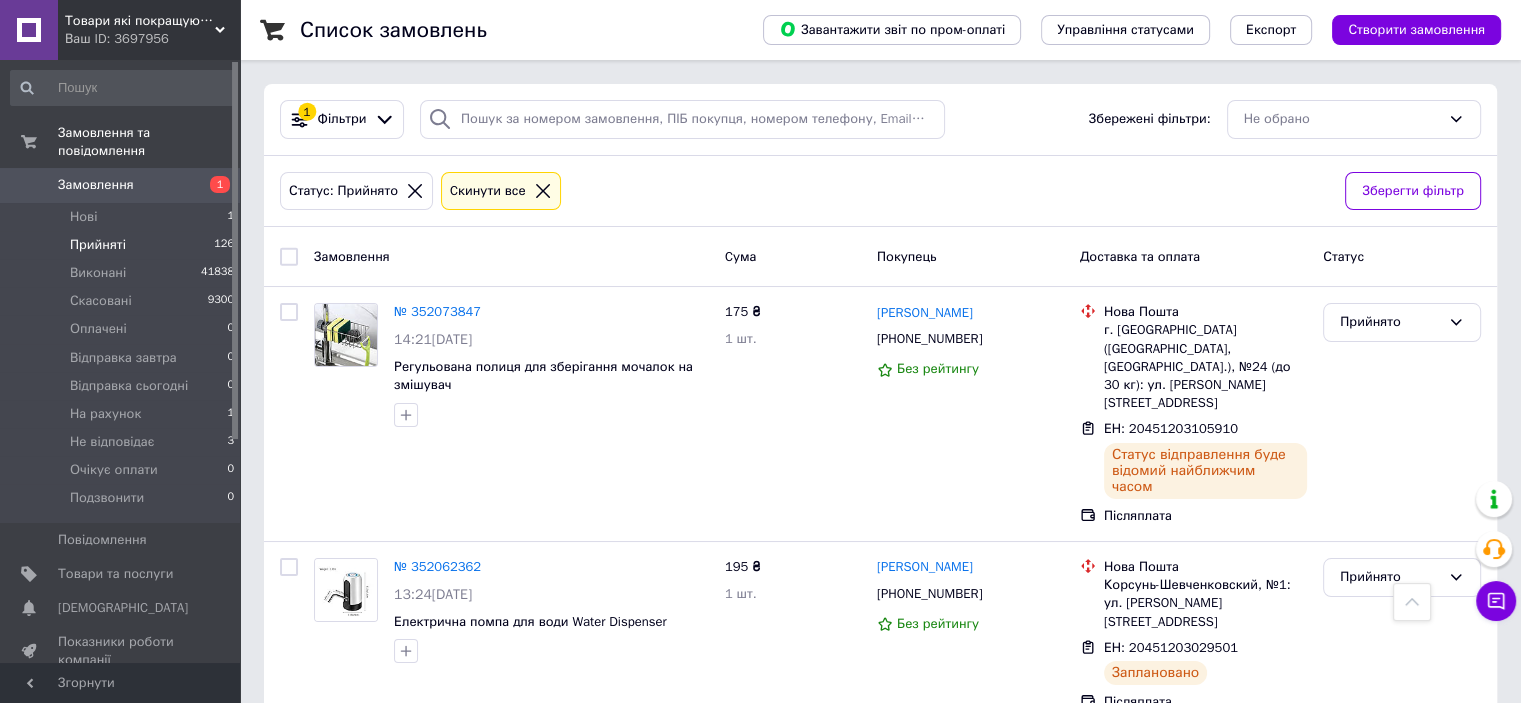 scroll, scrollTop: 18265, scrollLeft: 0, axis: vertical 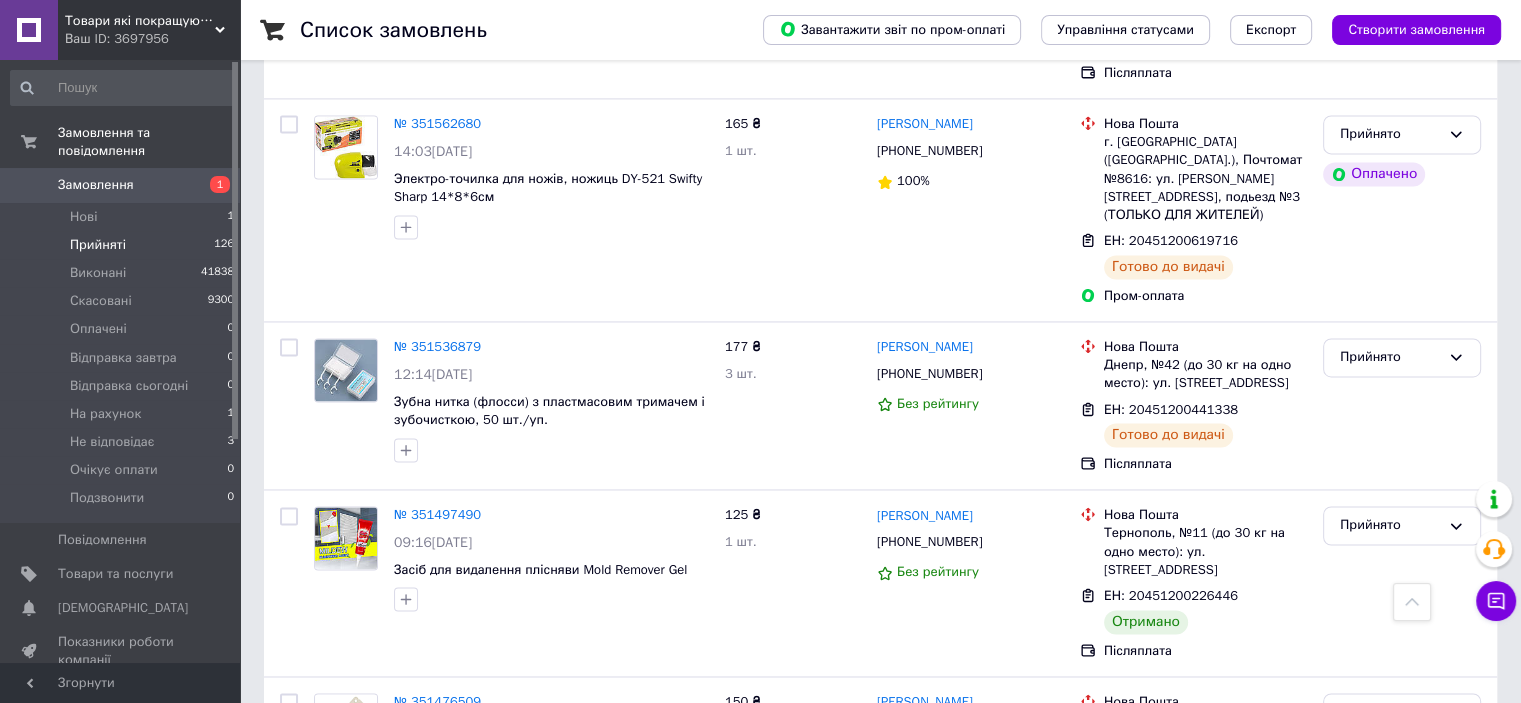 click on "2" at bounding box center (327, 2286) 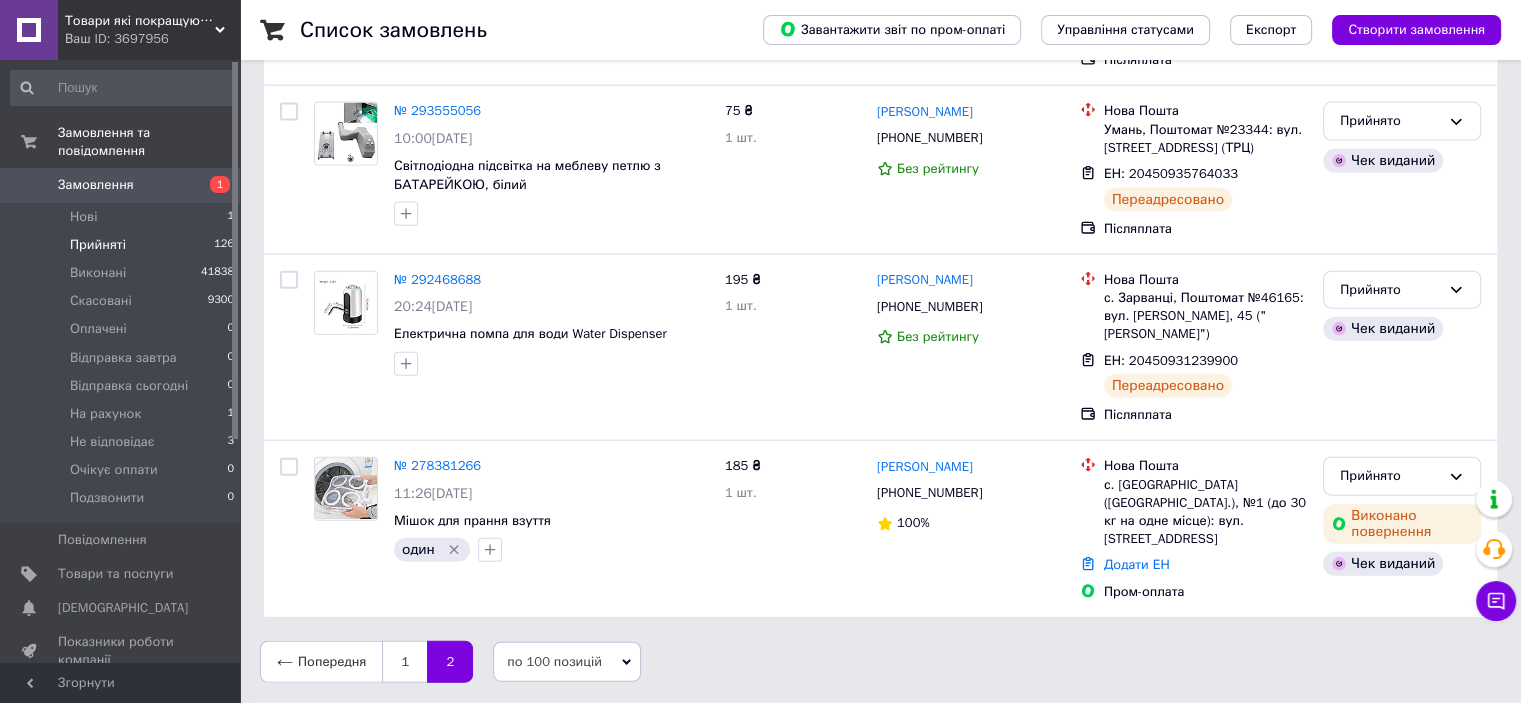 scroll, scrollTop: 0, scrollLeft: 0, axis: both 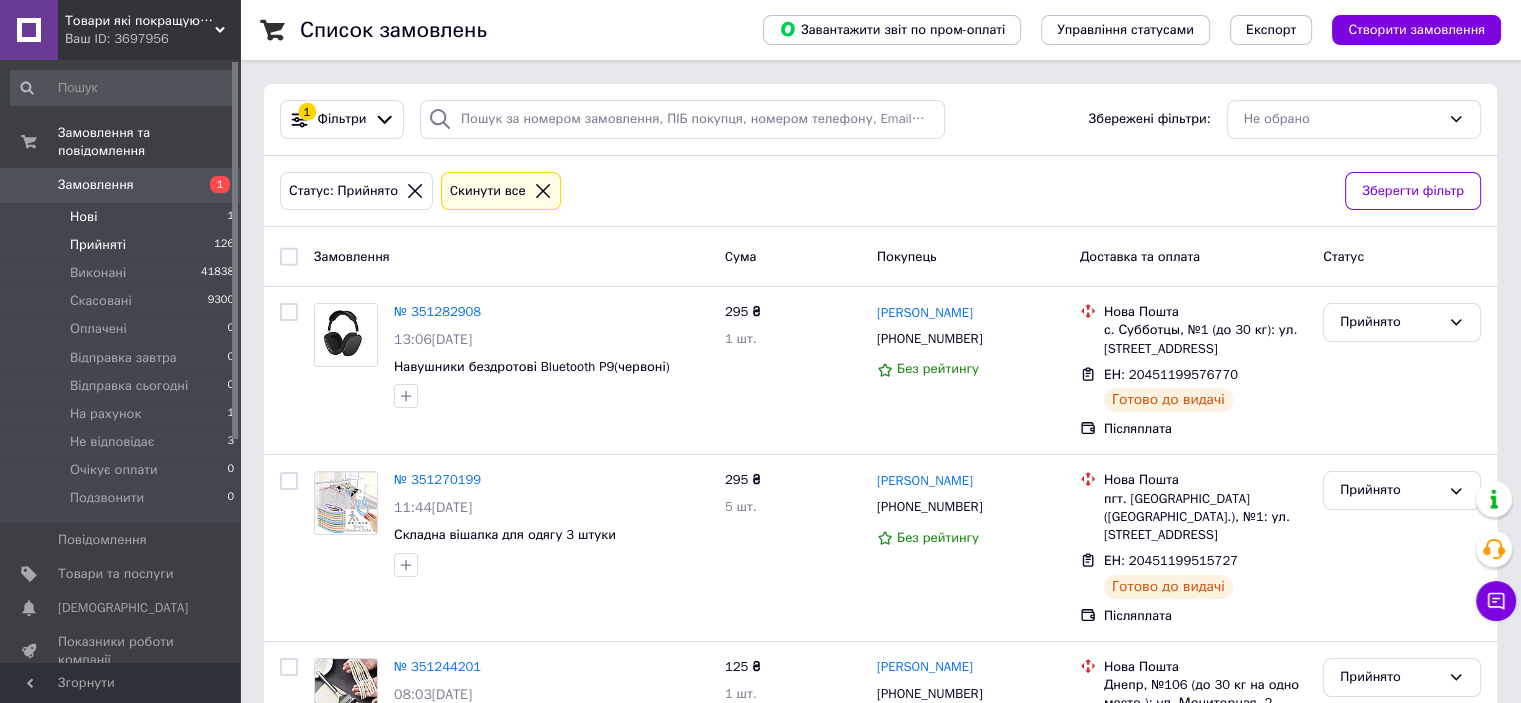 click on "Нові 1" at bounding box center (123, 217) 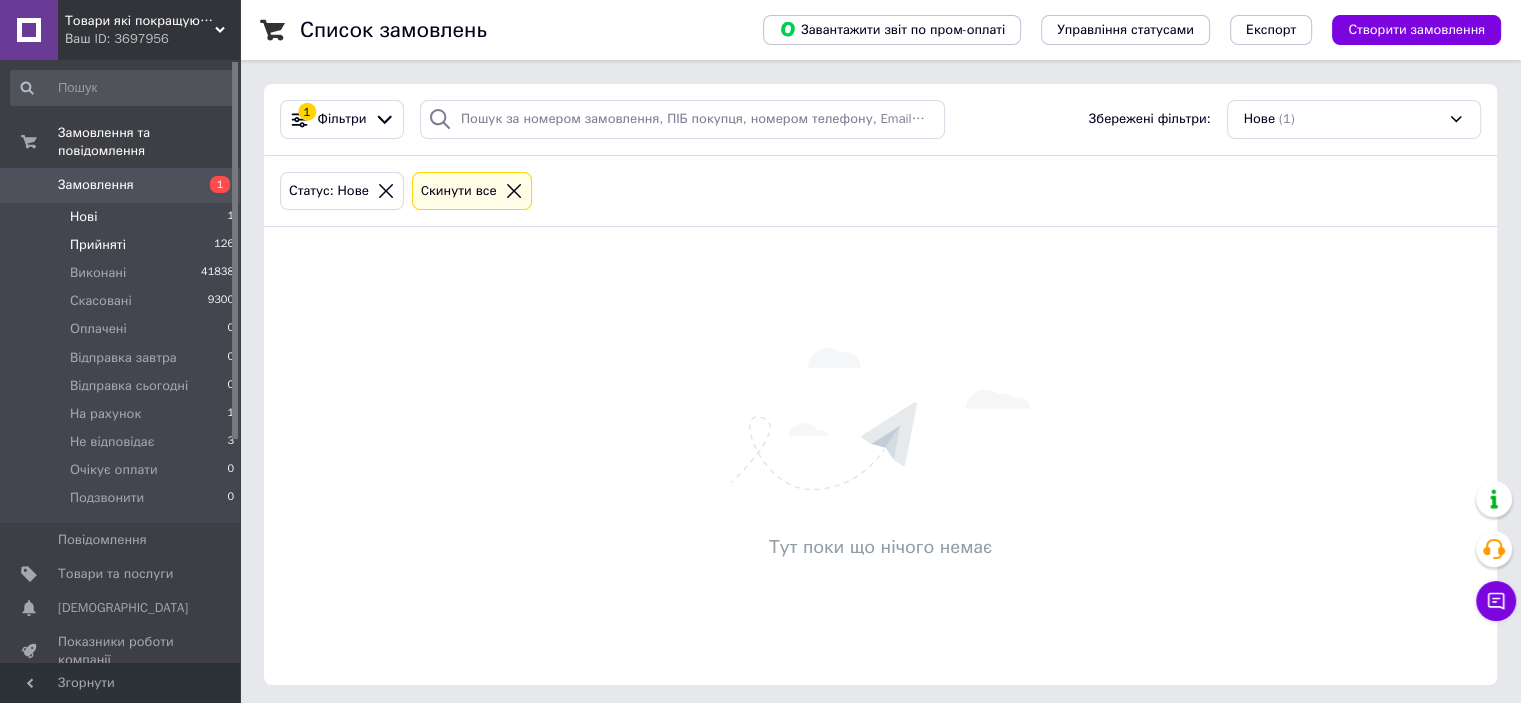 click on "Прийняті 126" at bounding box center (123, 245) 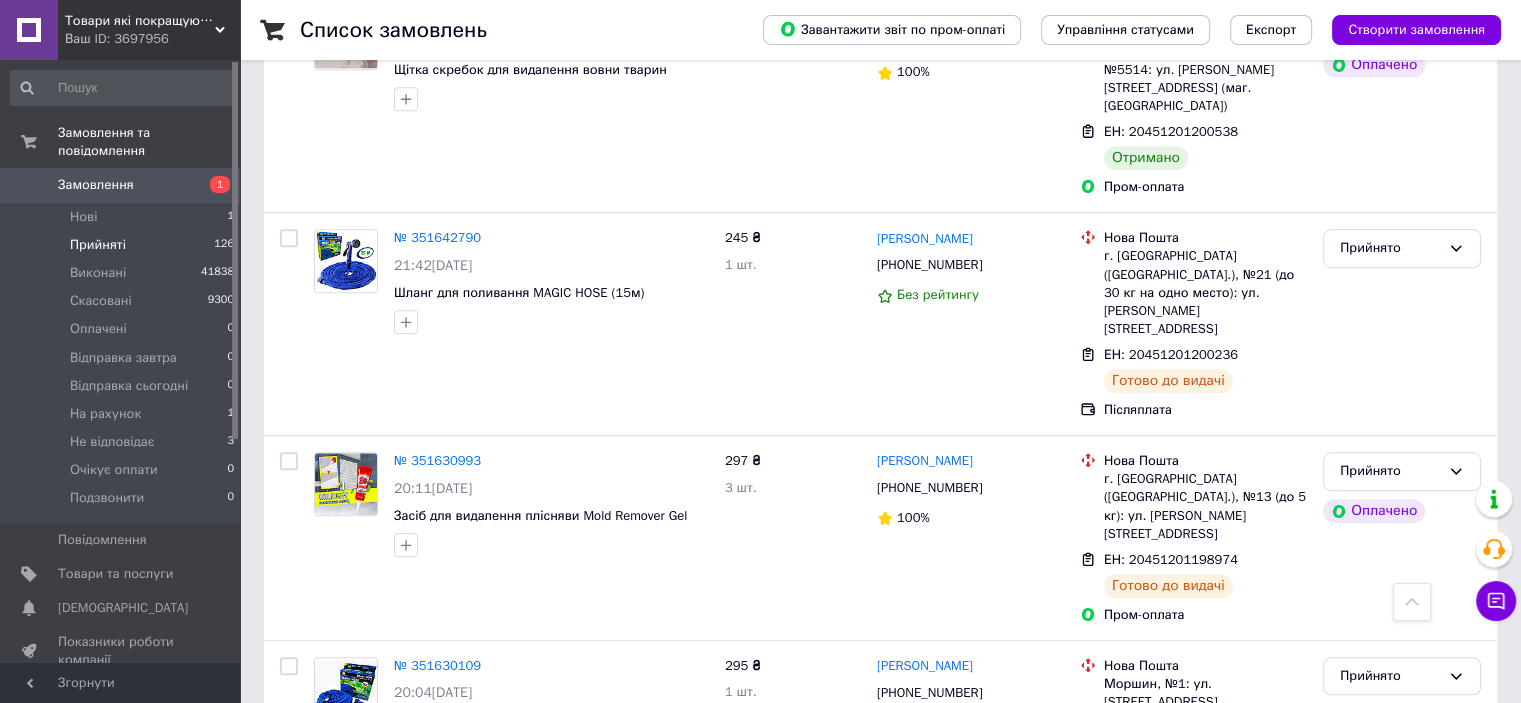 scroll, scrollTop: 17065, scrollLeft: 0, axis: vertical 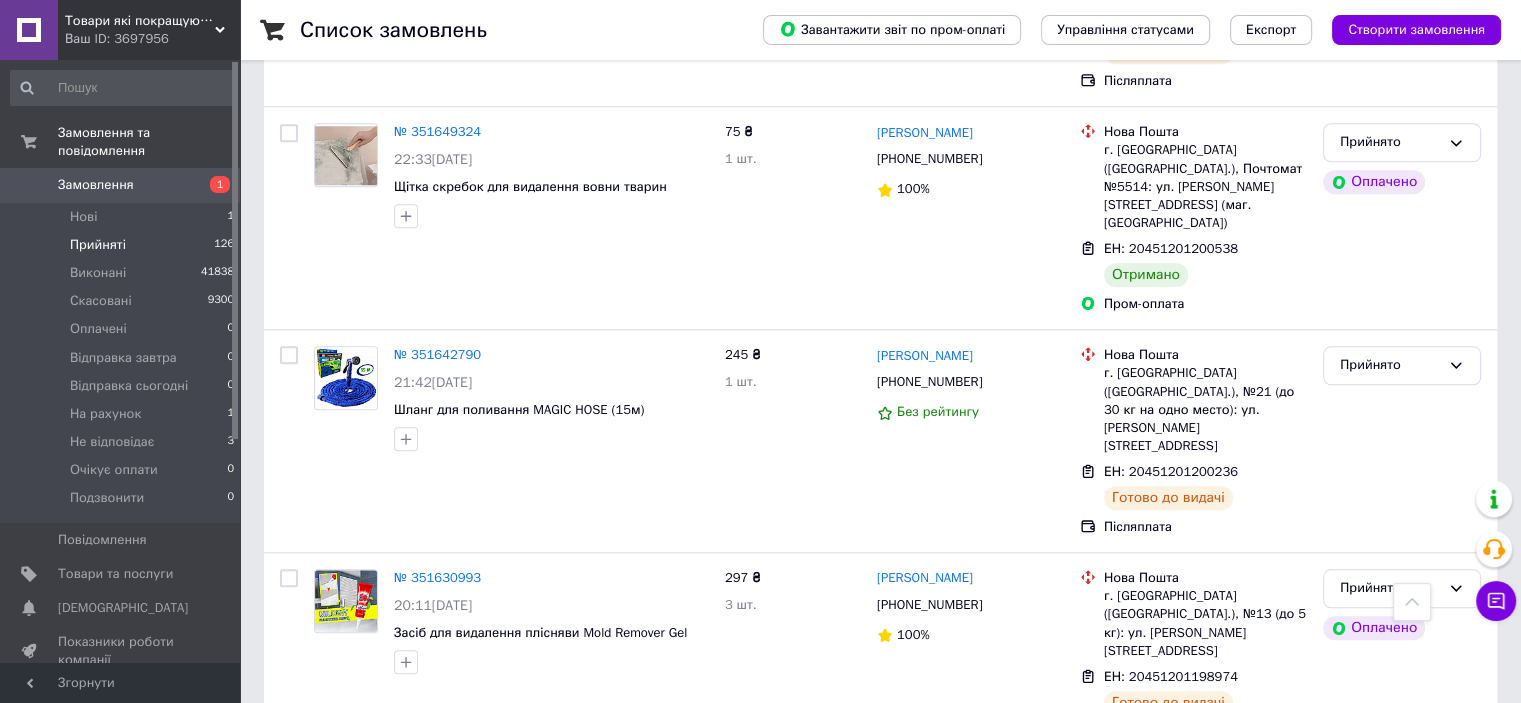 click on "Прийнято" at bounding box center [1402, 1725] 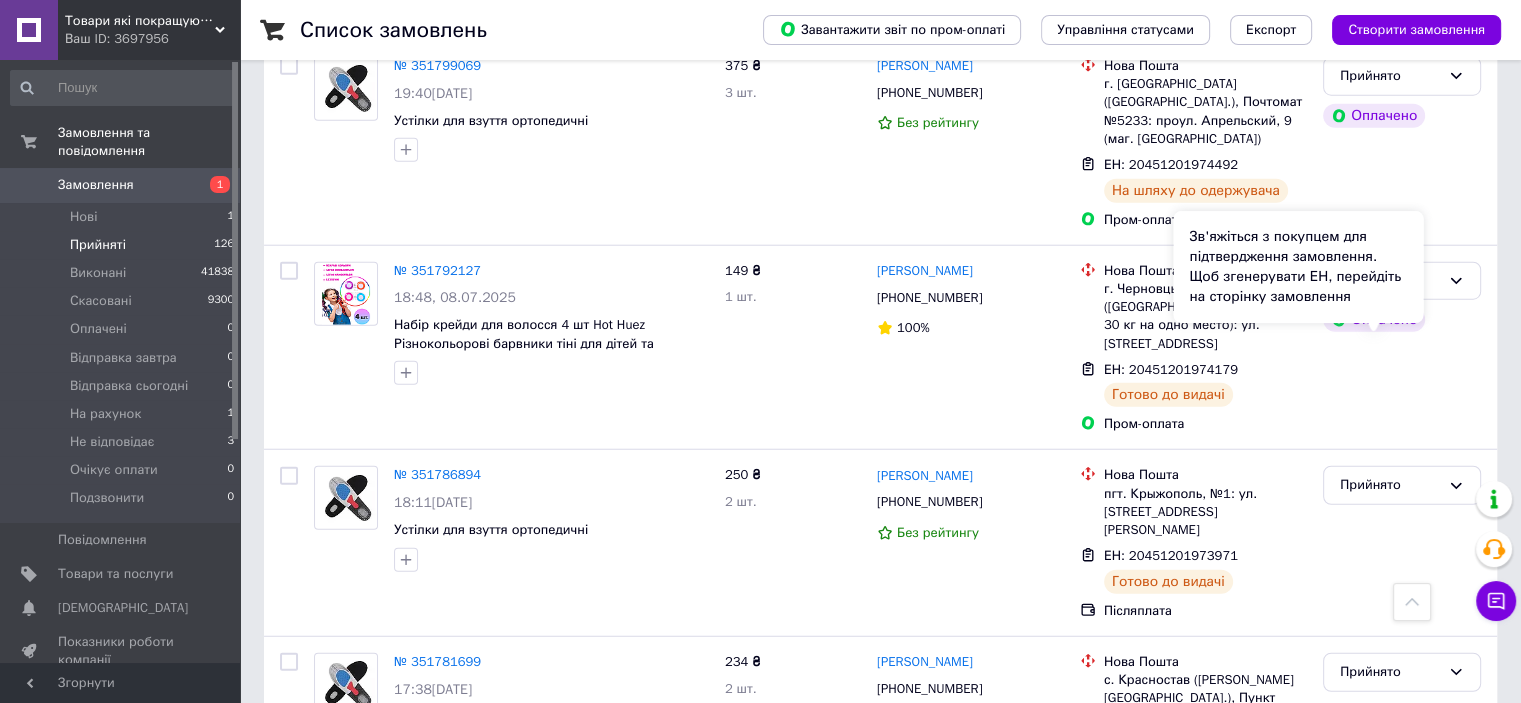 scroll, scrollTop: 12765, scrollLeft: 0, axis: vertical 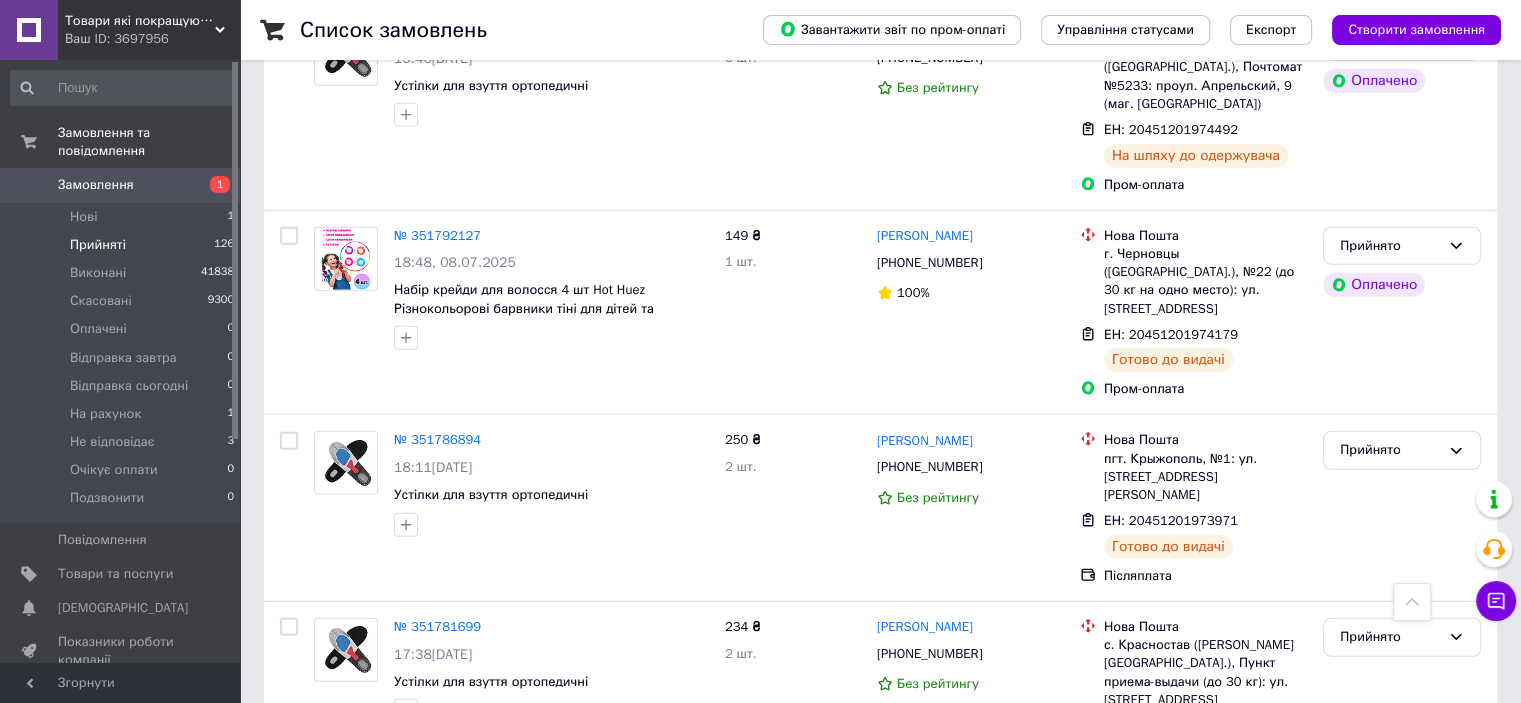 click on "Прийнято" at bounding box center (1390, 1572) 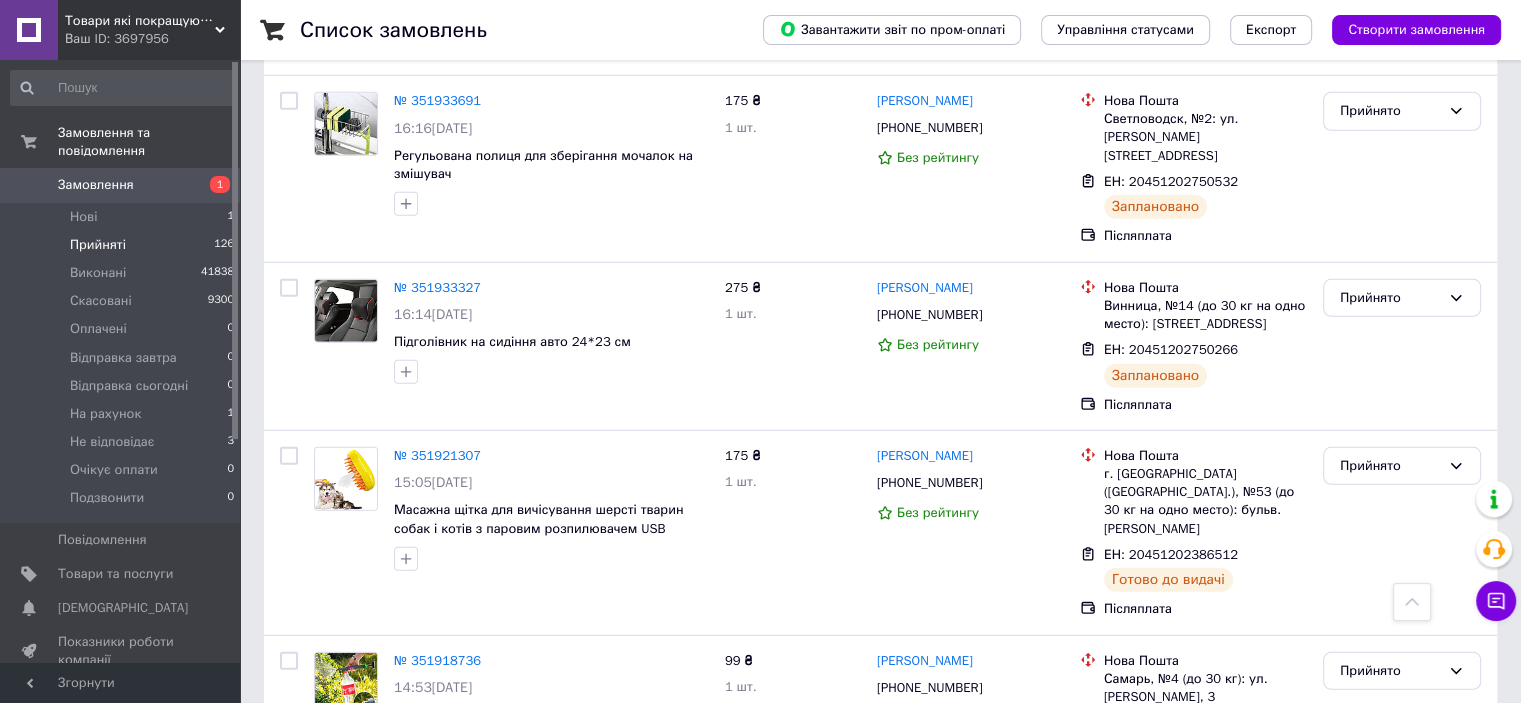 scroll, scrollTop: 6265, scrollLeft: 0, axis: vertical 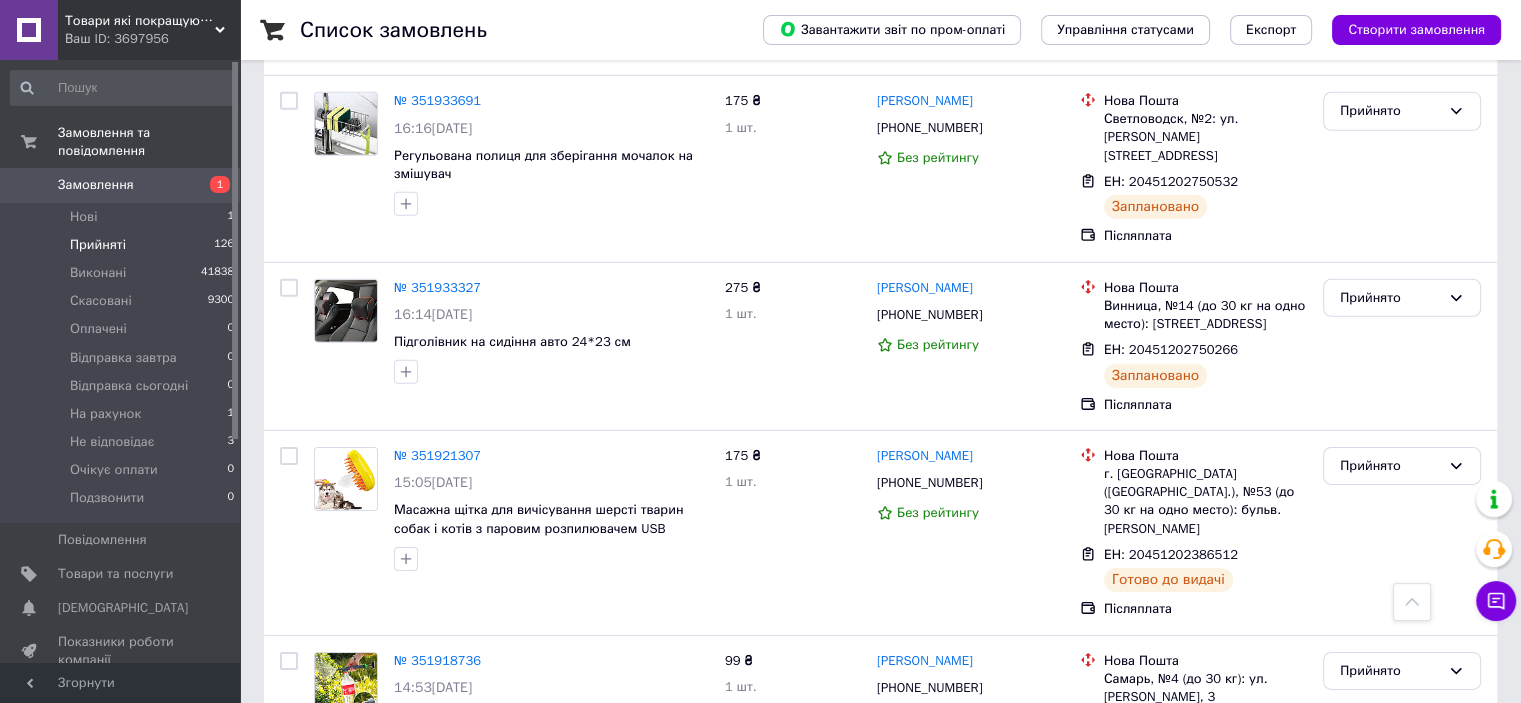 click on "Замовлення" at bounding box center [121, 185] 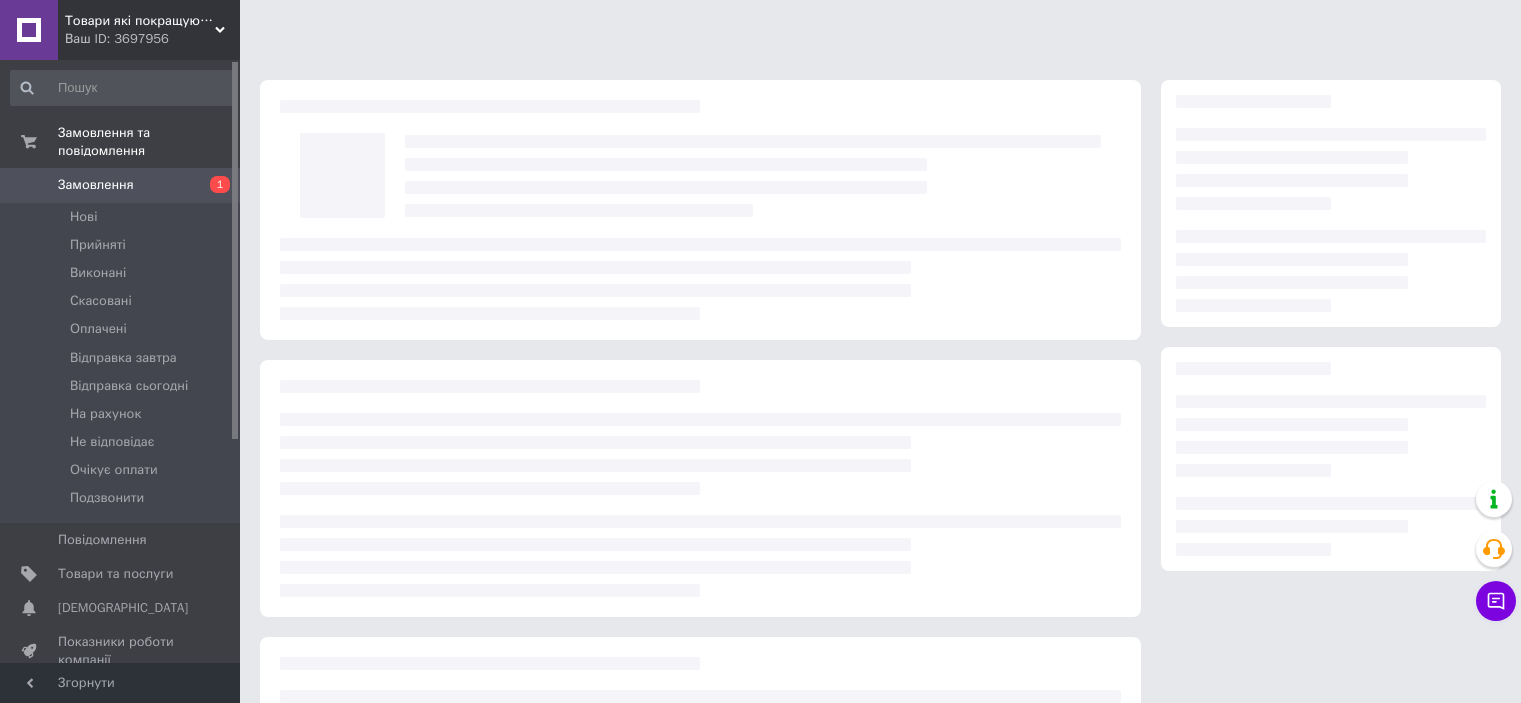 scroll, scrollTop: 0, scrollLeft: 0, axis: both 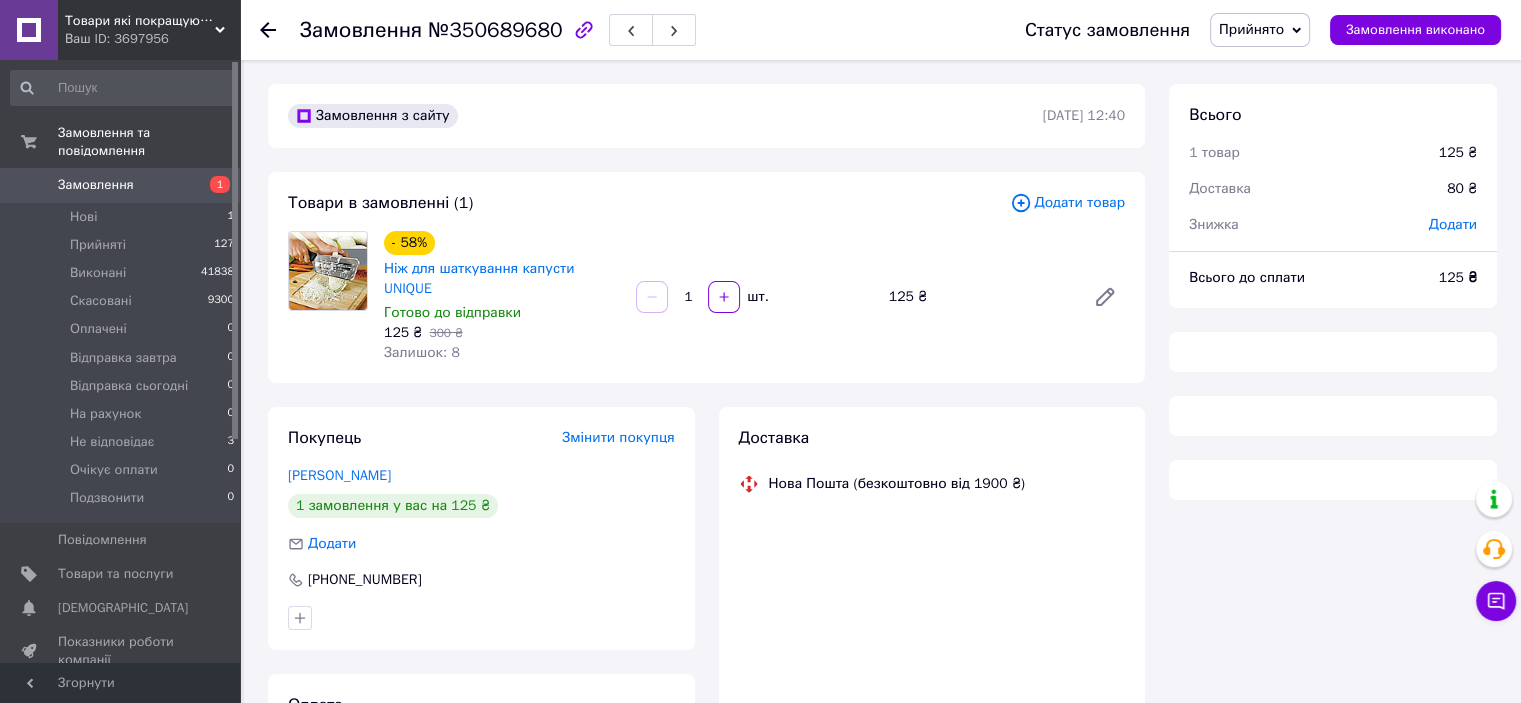 click on "№350689680" at bounding box center [495, 30] 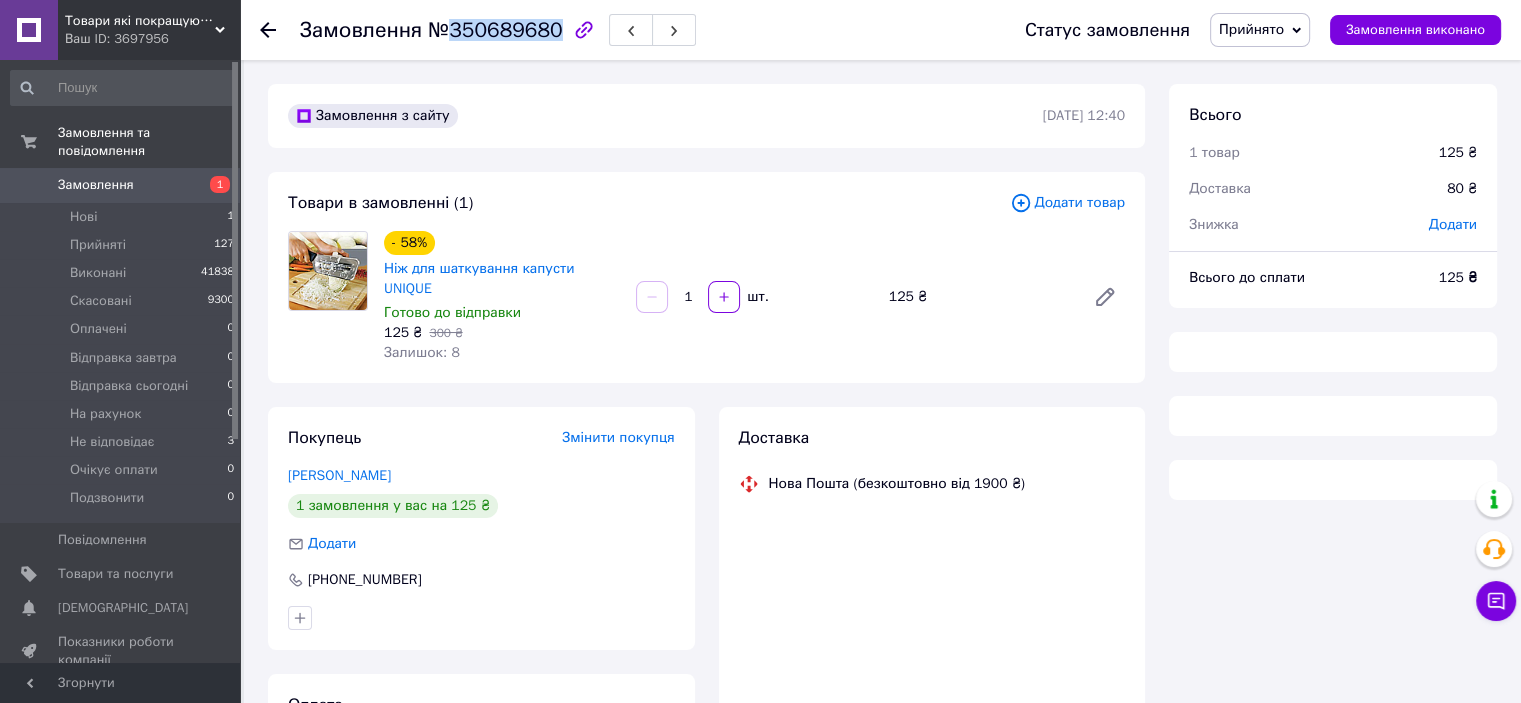 click on "№350689680" at bounding box center (495, 30) 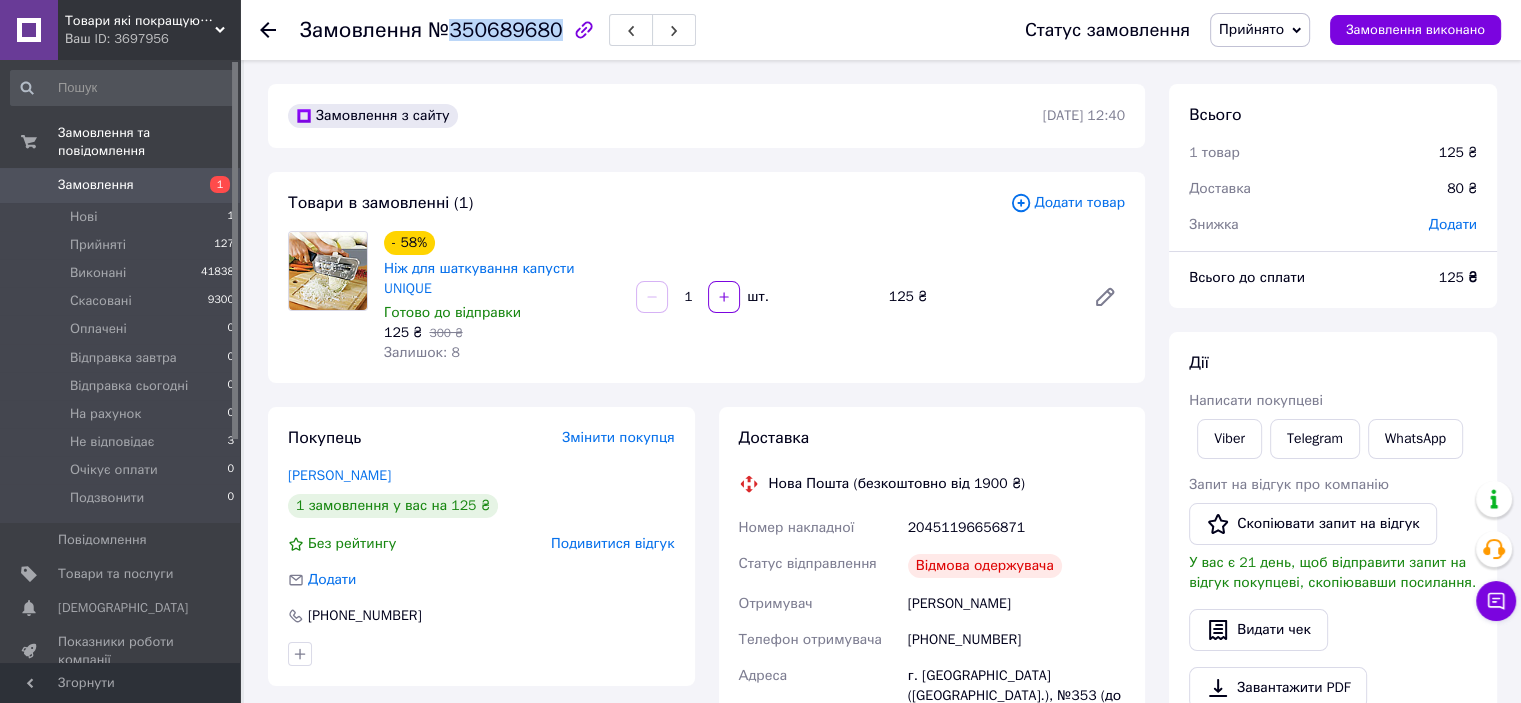 click on "Прийнято" at bounding box center [1251, 29] 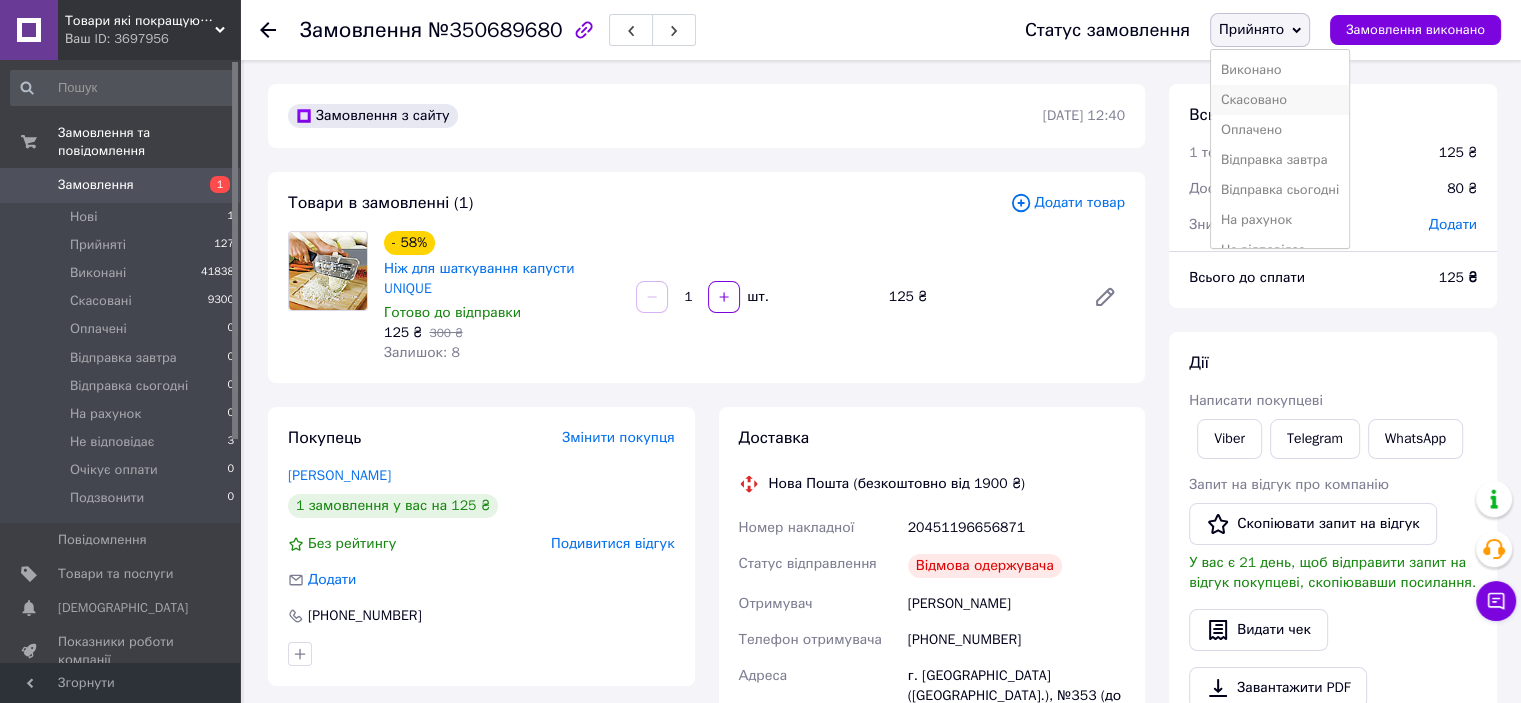 click on "Скасовано" at bounding box center [1280, 100] 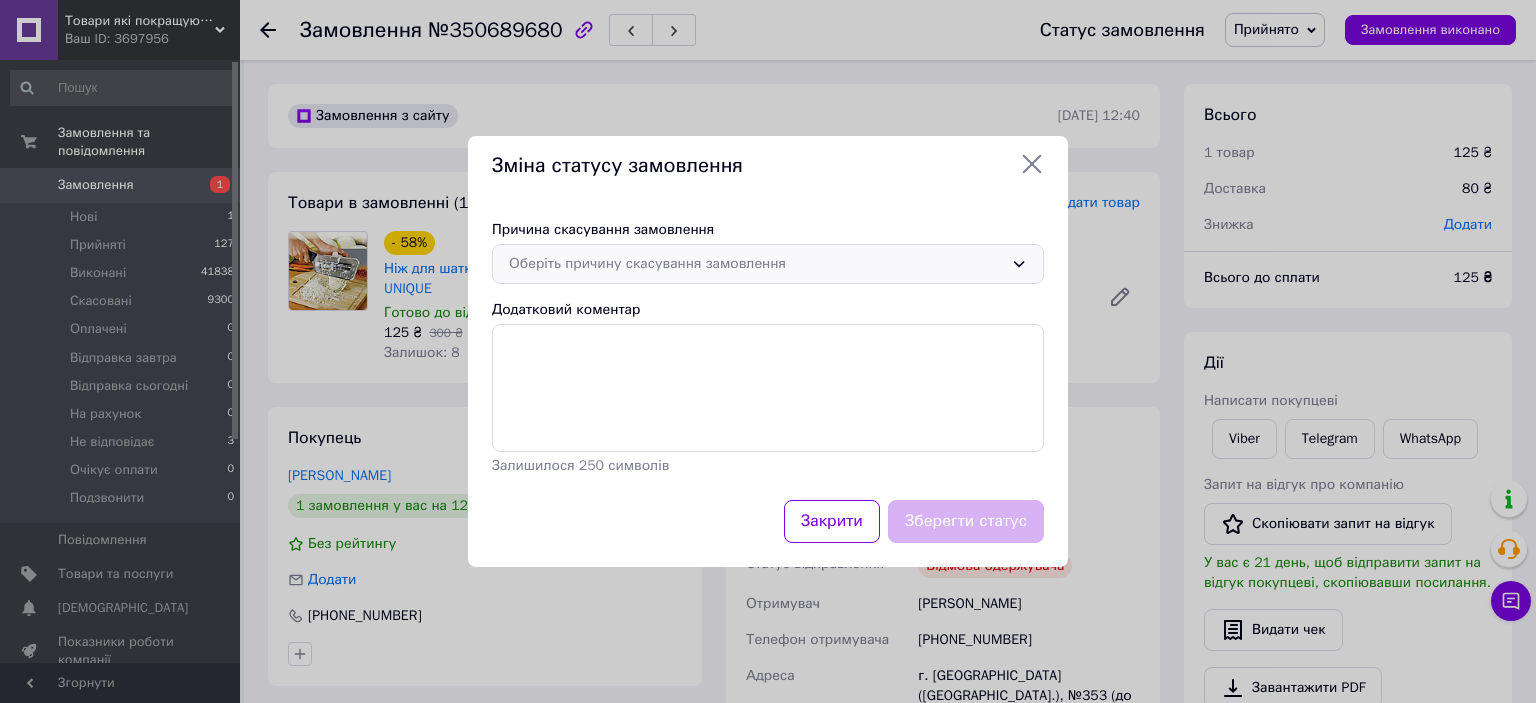 click on "Оберіть причину скасування замовлення" at bounding box center (756, 264) 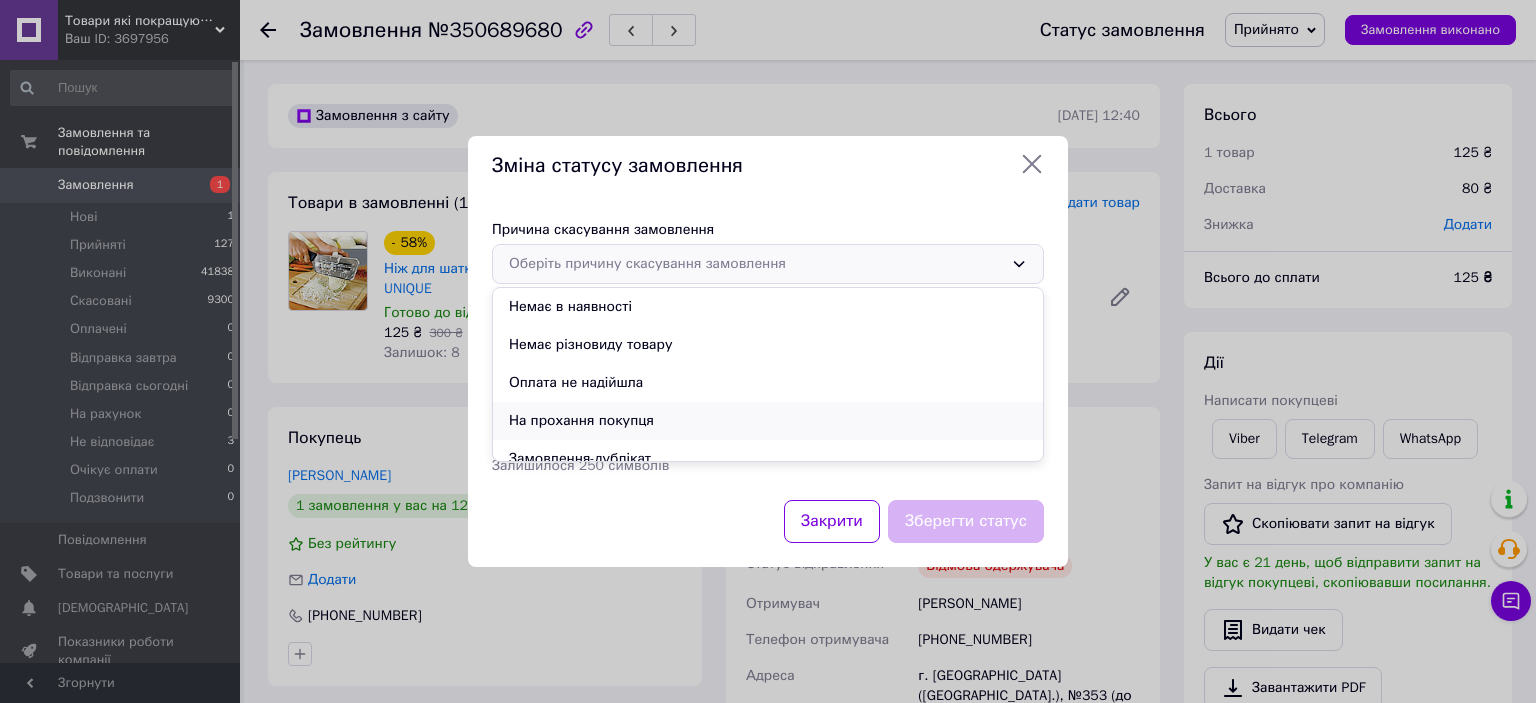 click on "На прохання покупця" at bounding box center [768, 421] 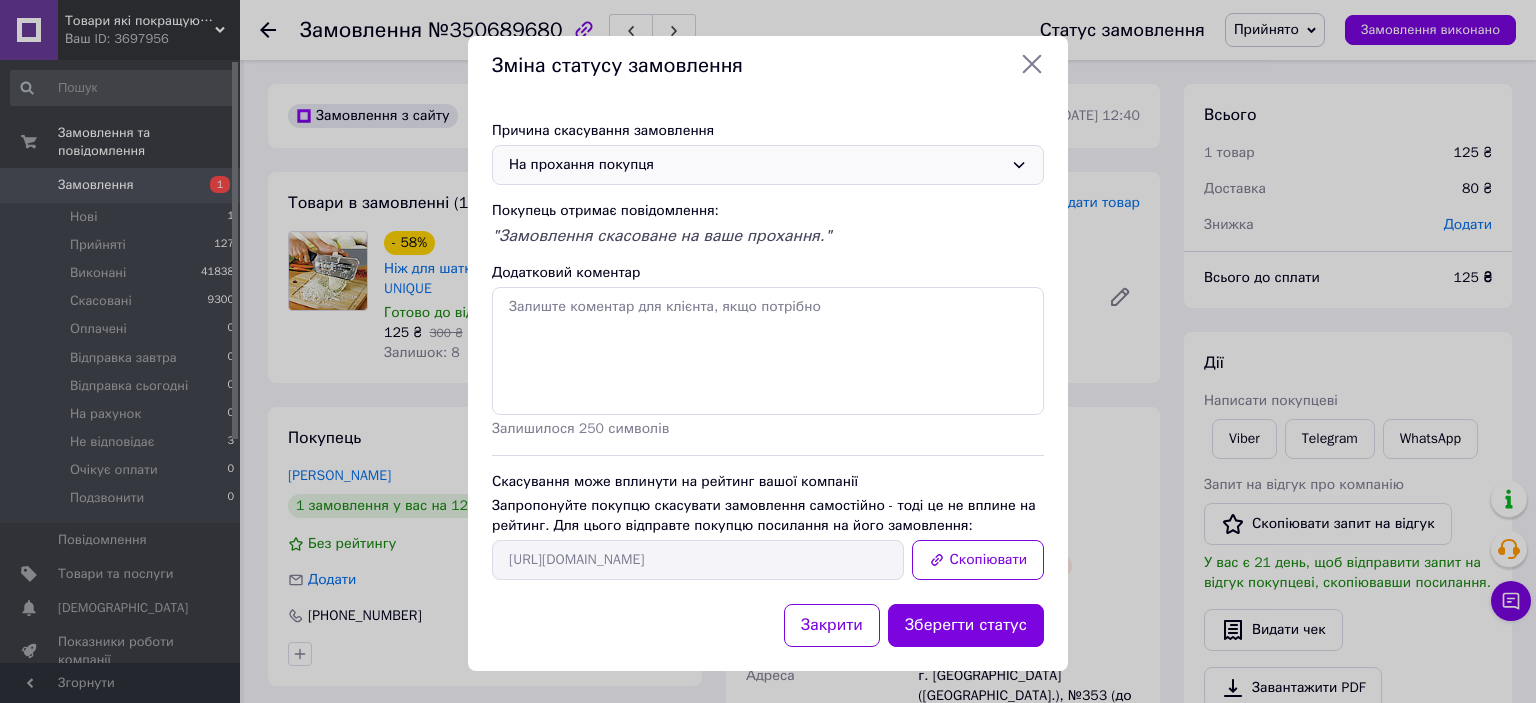 drag, startPoint x: 978, startPoint y: 627, endPoint x: 988, endPoint y: 615, distance: 15.6205 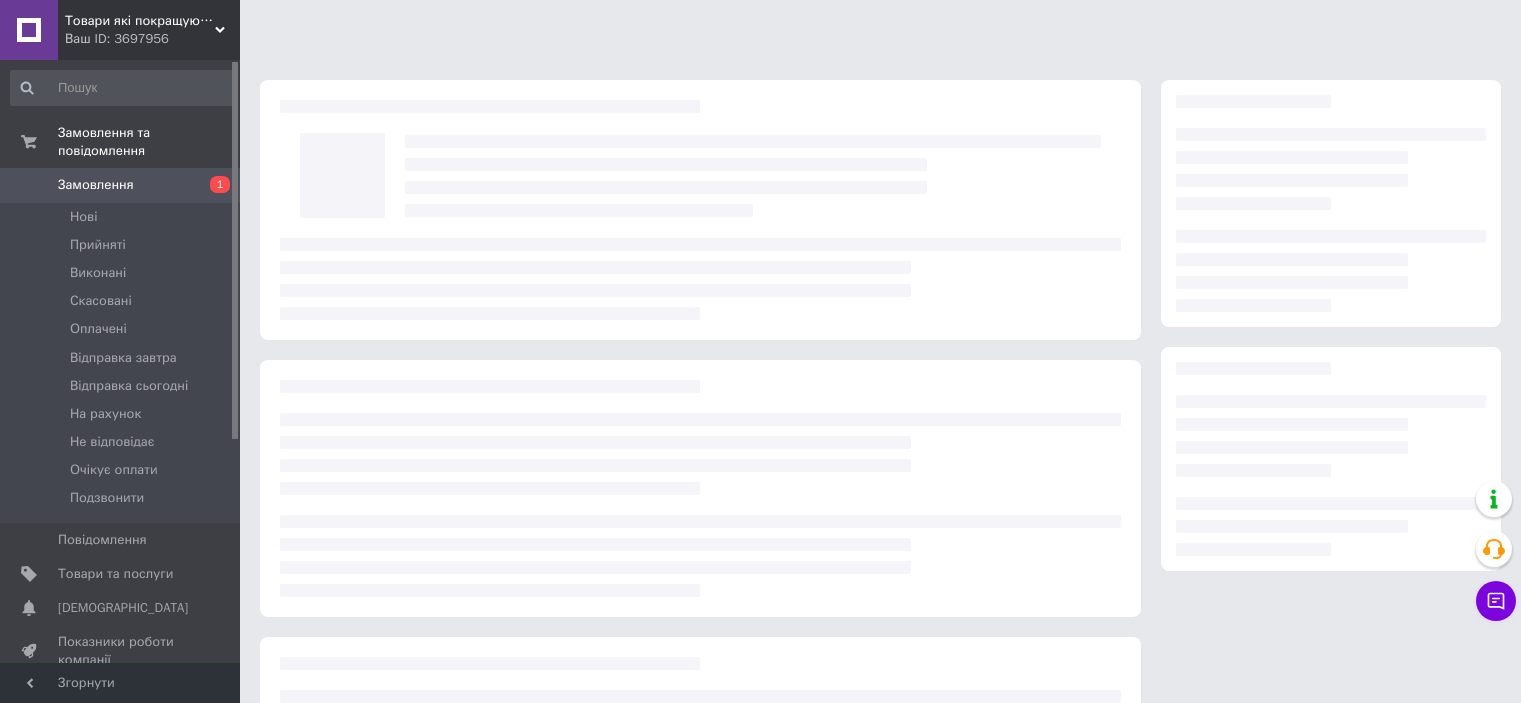 scroll, scrollTop: 0, scrollLeft: 0, axis: both 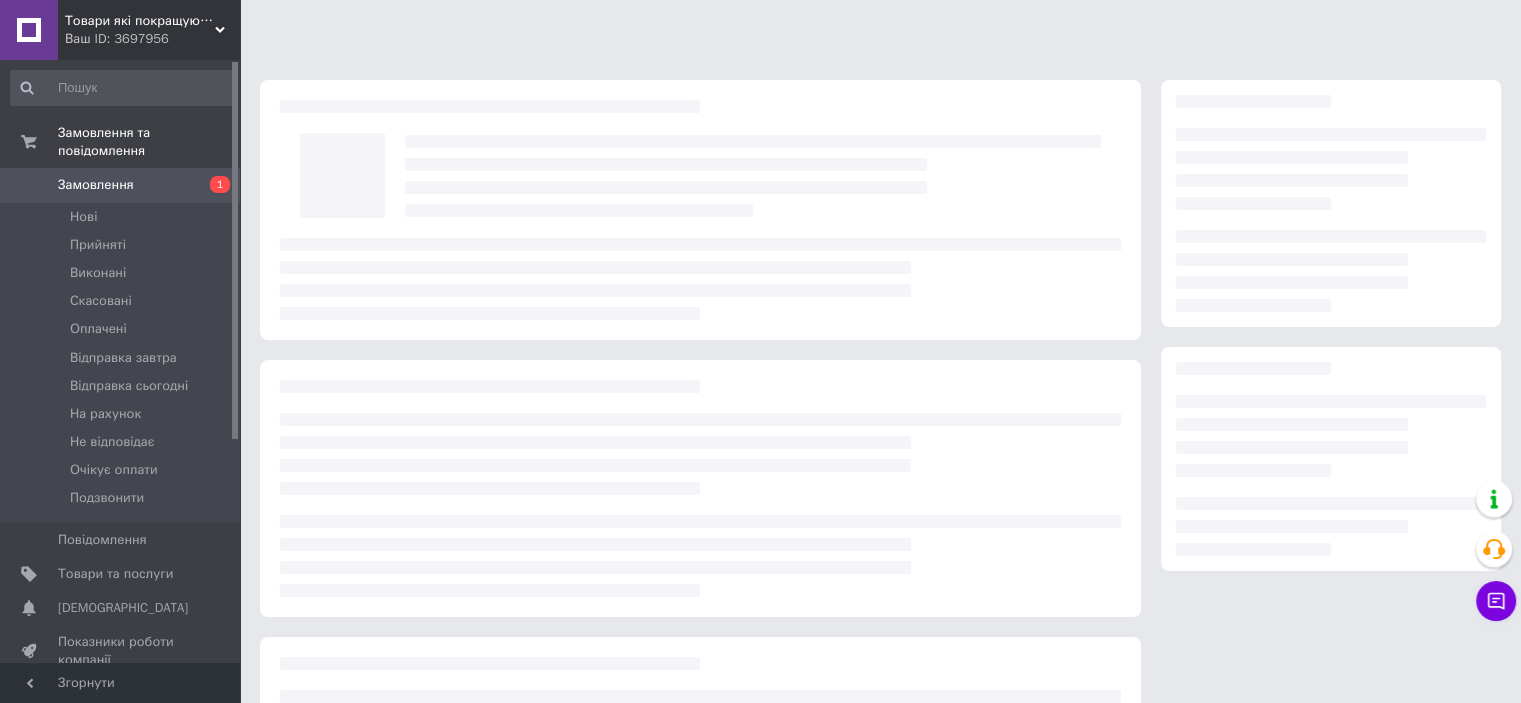 click at bounding box center [880, 457] 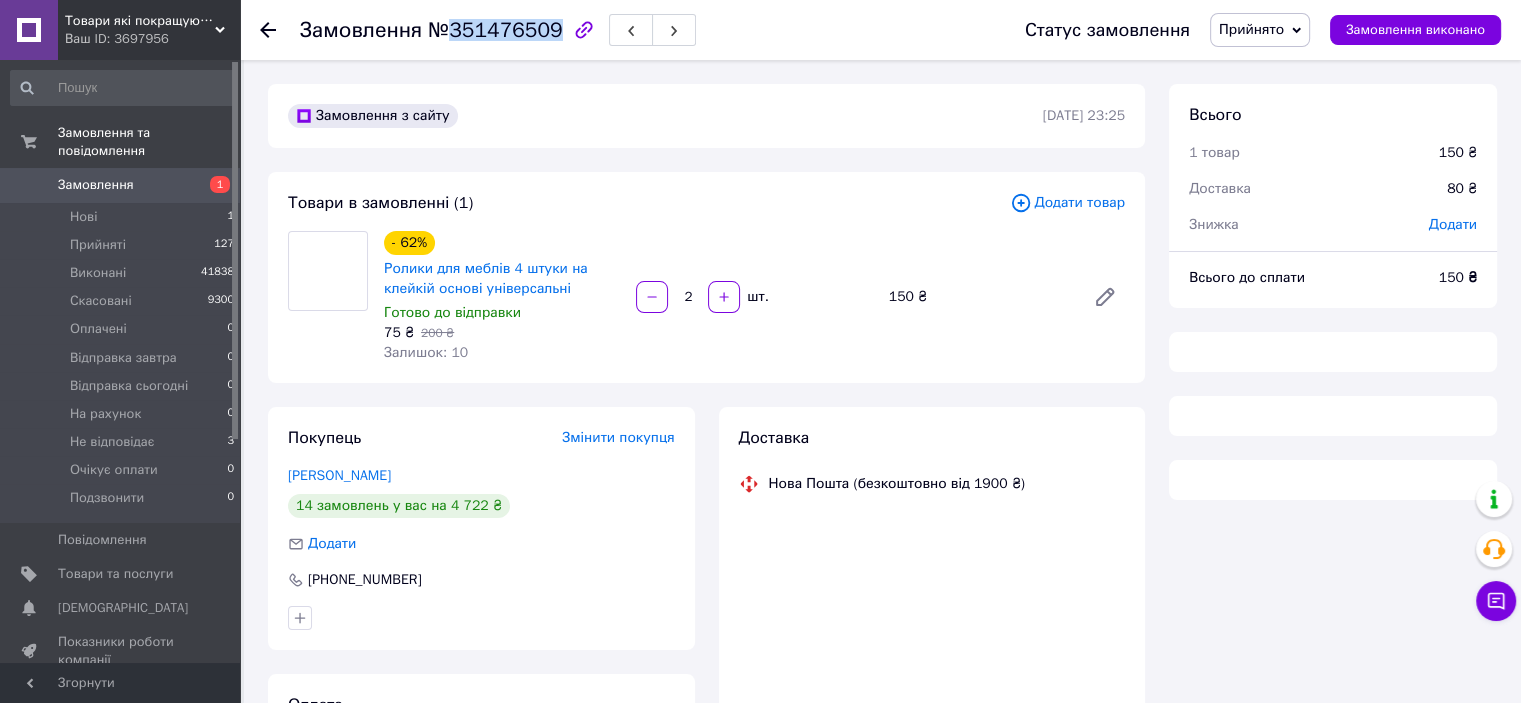 click on "№351476509" at bounding box center (495, 30) 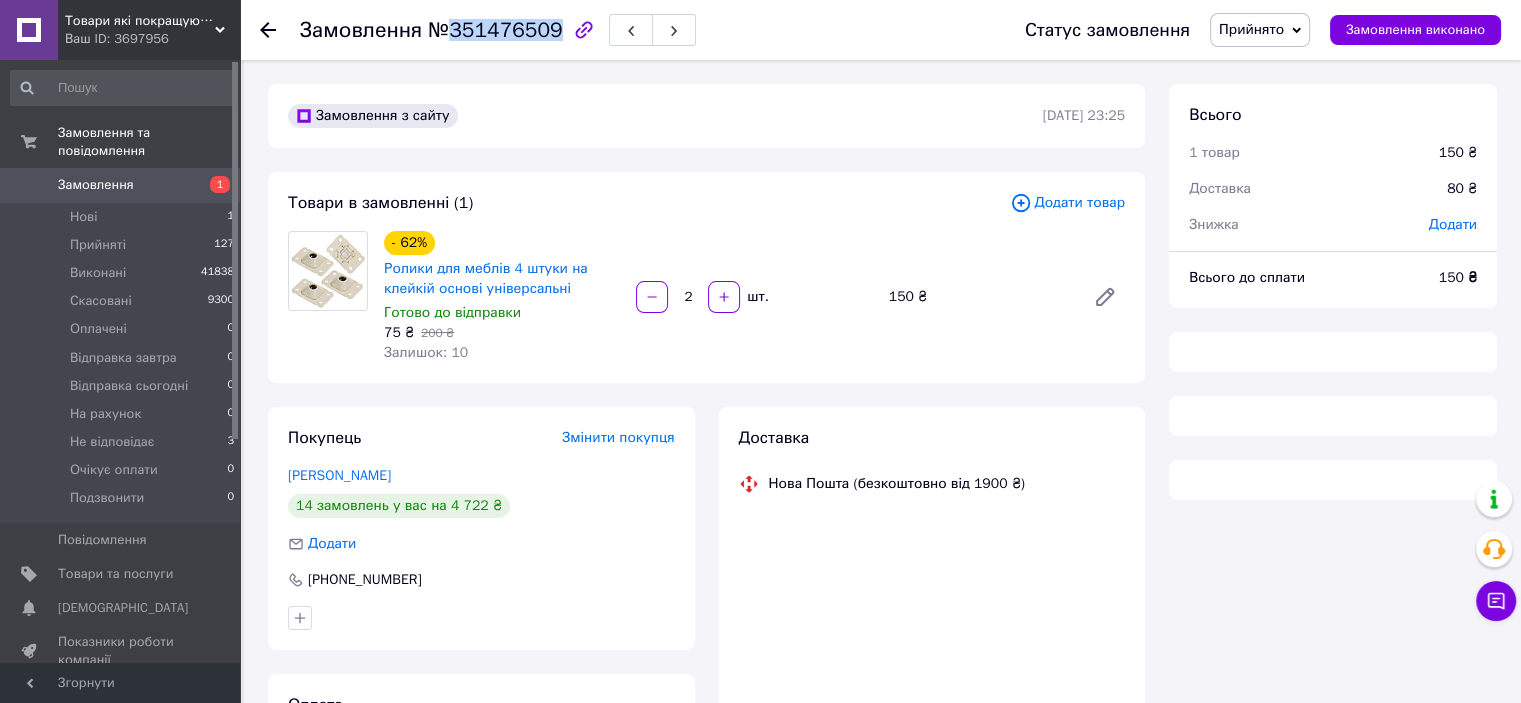 copy on "351476509" 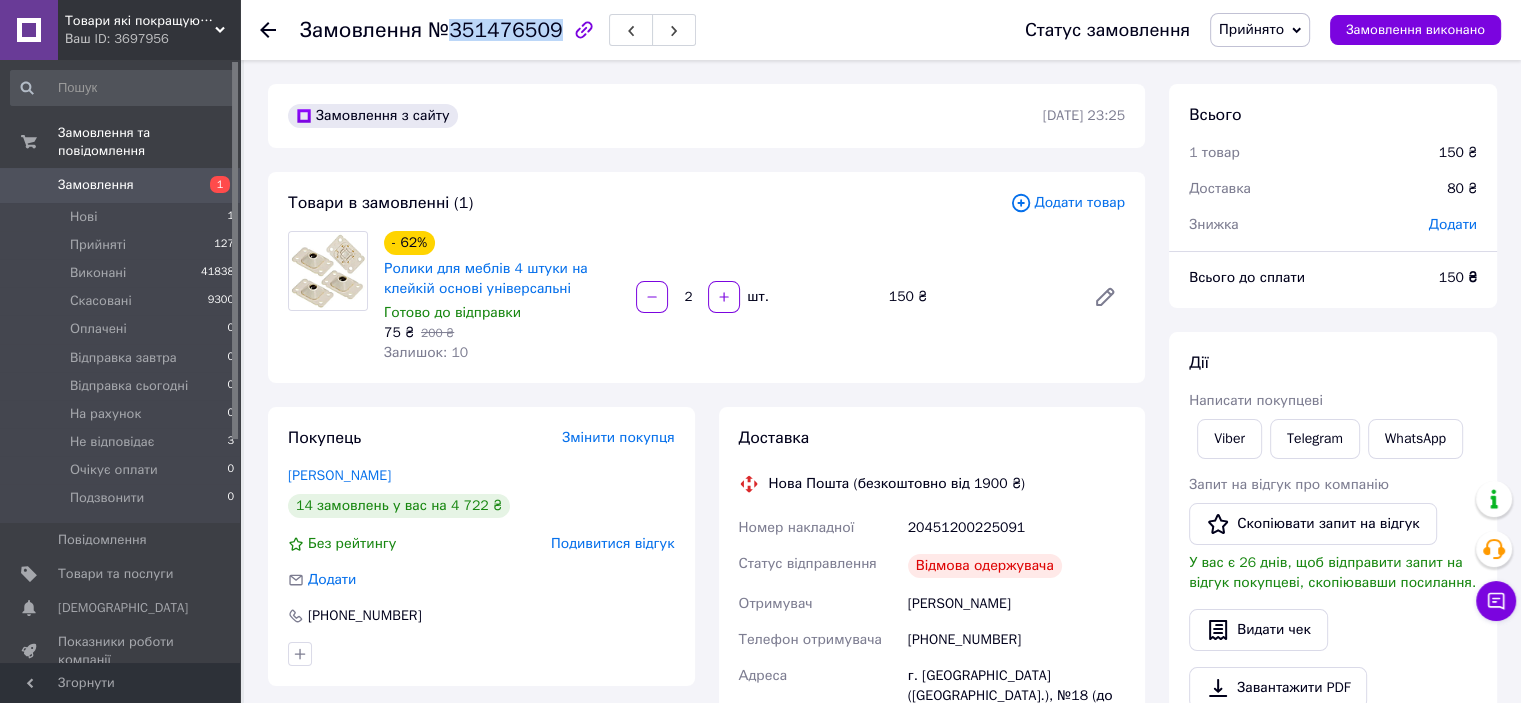 click on "Прийнято" at bounding box center (1251, 29) 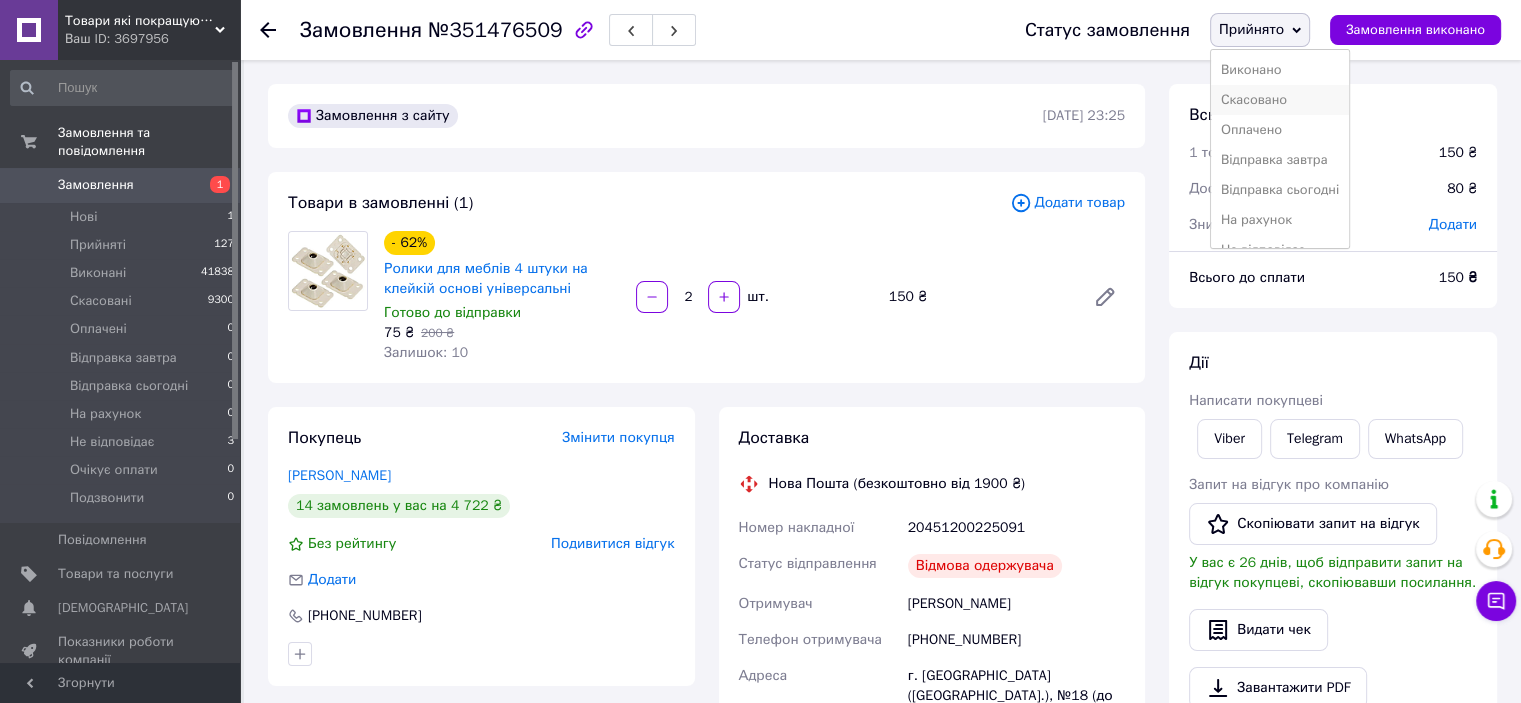 click on "Скасовано" at bounding box center [1280, 100] 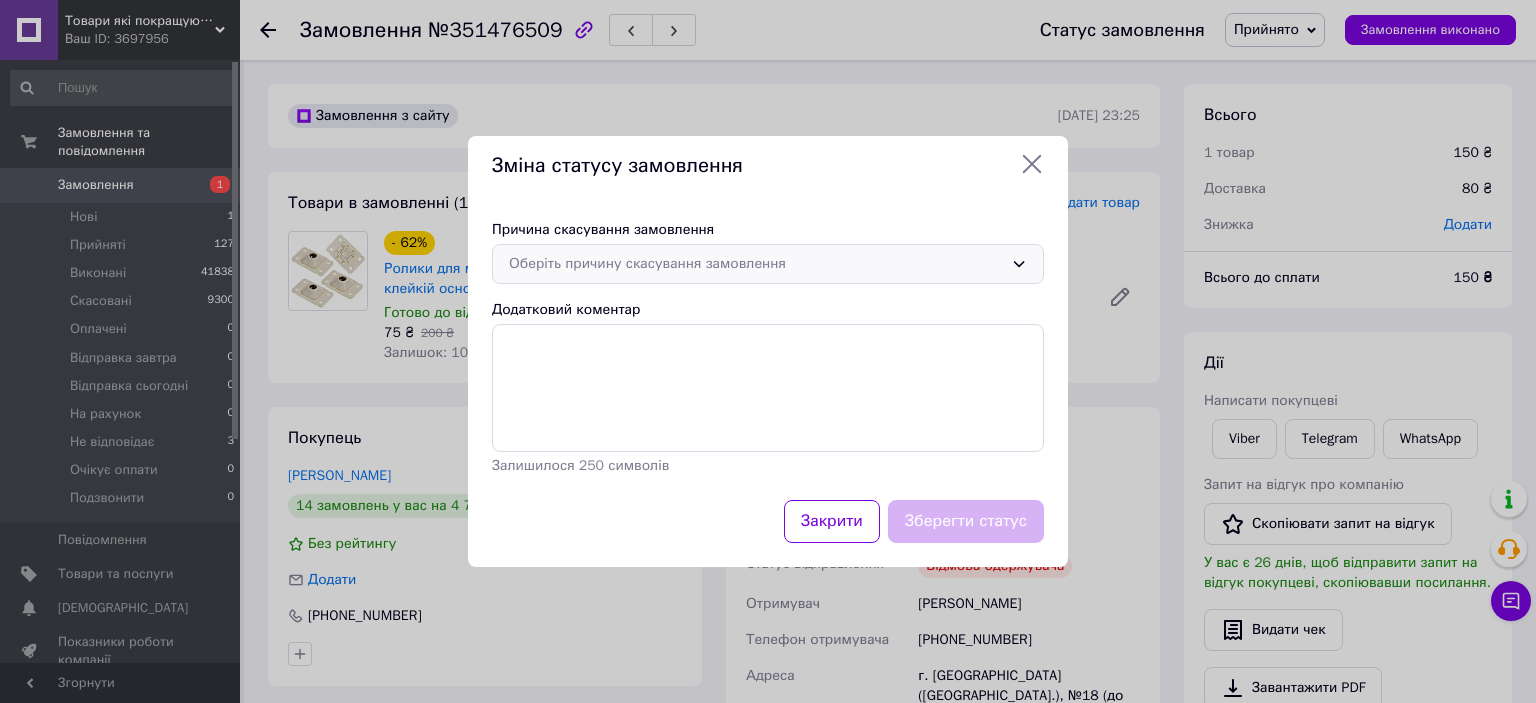 click on "Оберіть причину скасування замовлення" at bounding box center (768, 264) 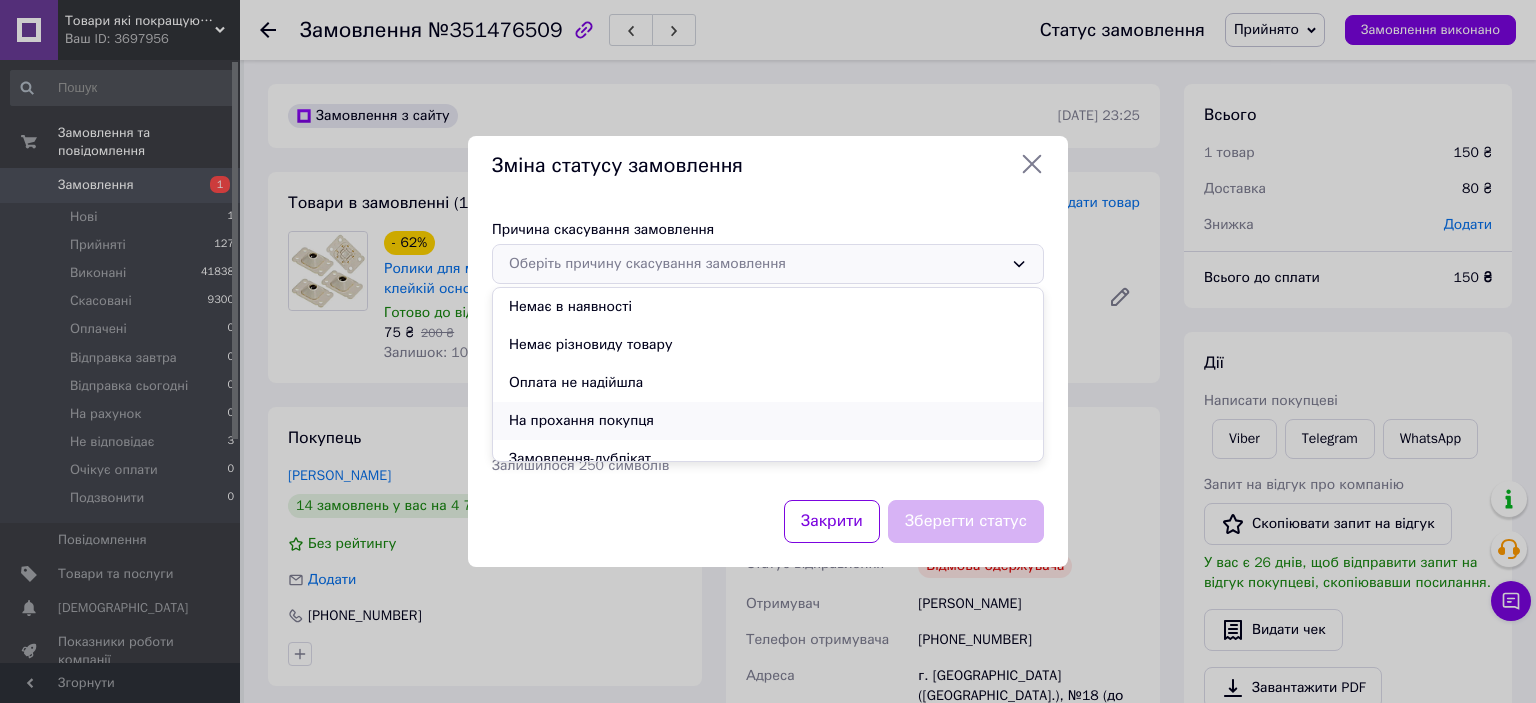 click on "На прохання покупця" at bounding box center [768, 421] 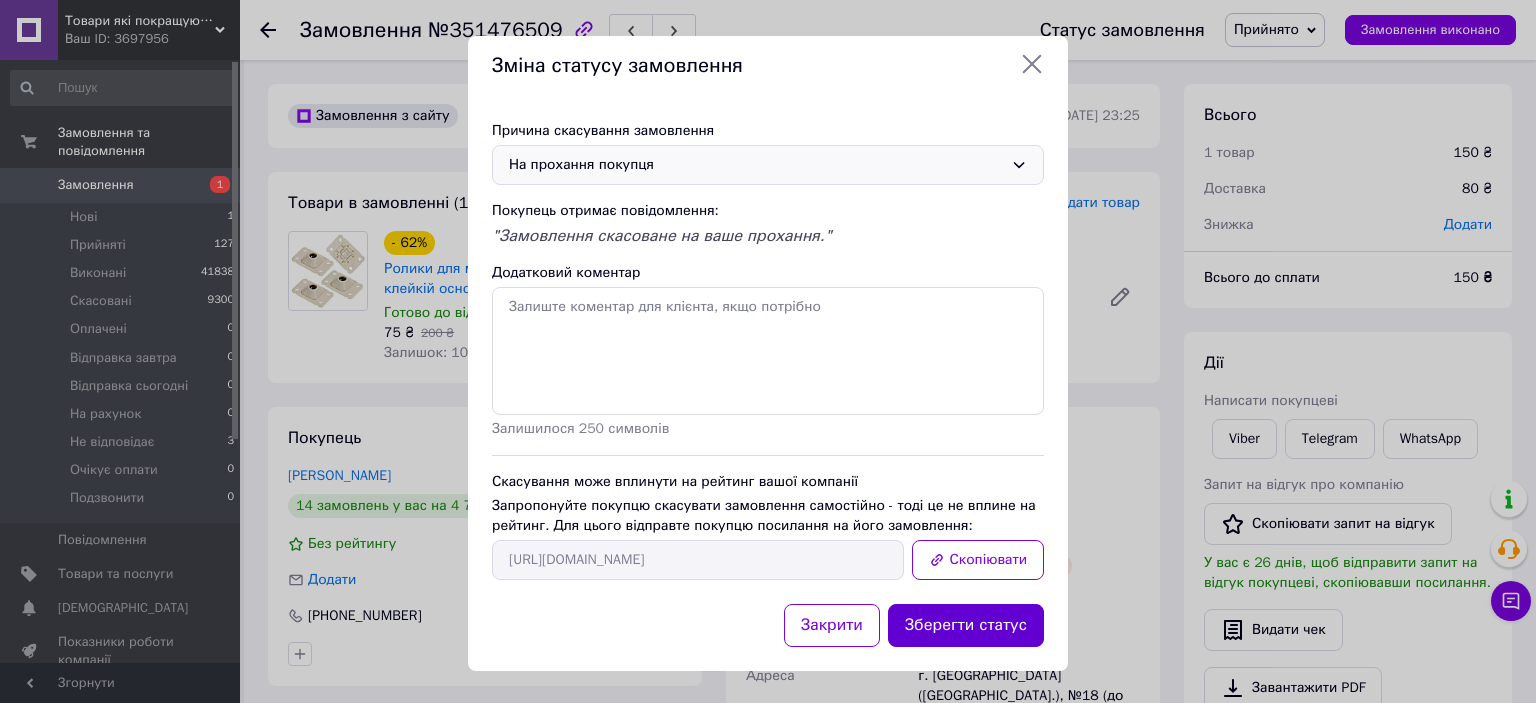 click on "Зберегти статус" at bounding box center [966, 625] 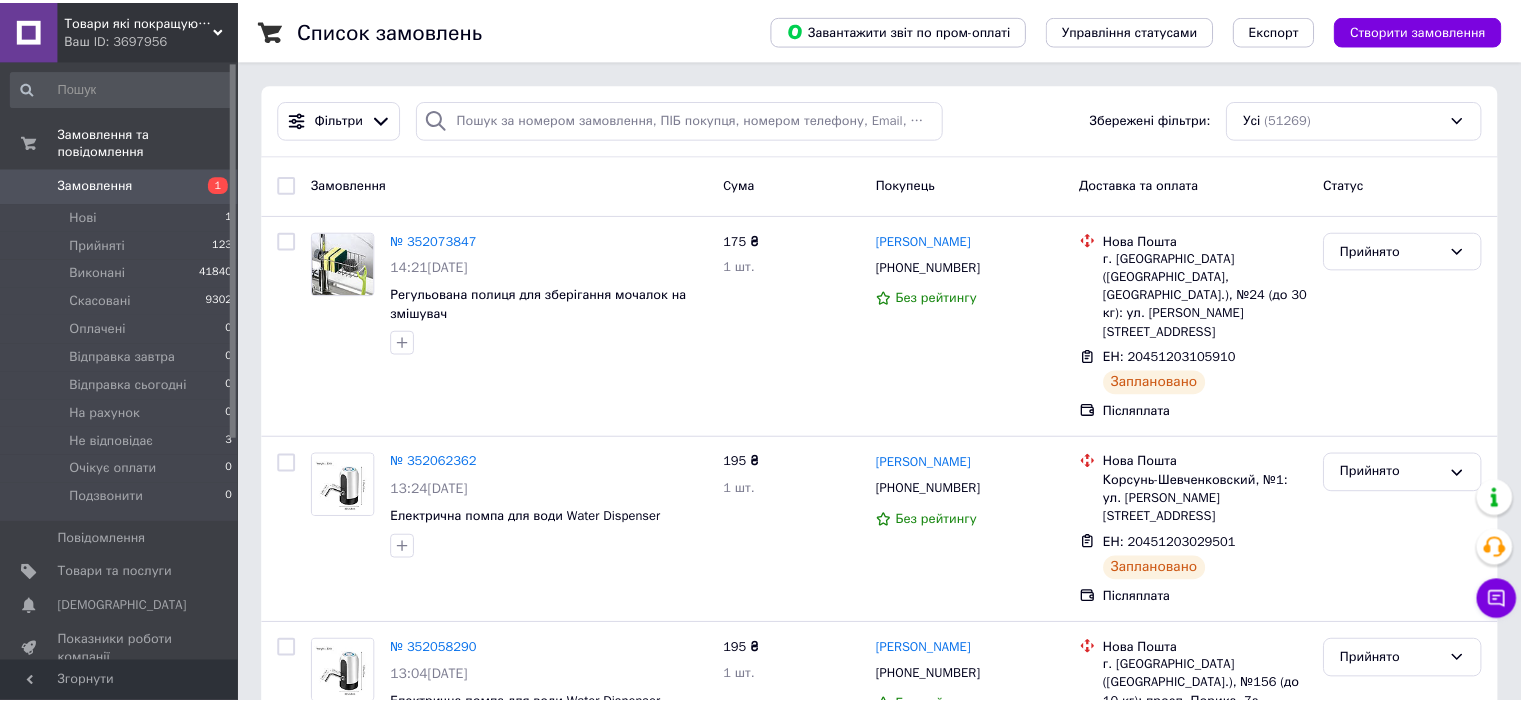 scroll, scrollTop: 0, scrollLeft: 0, axis: both 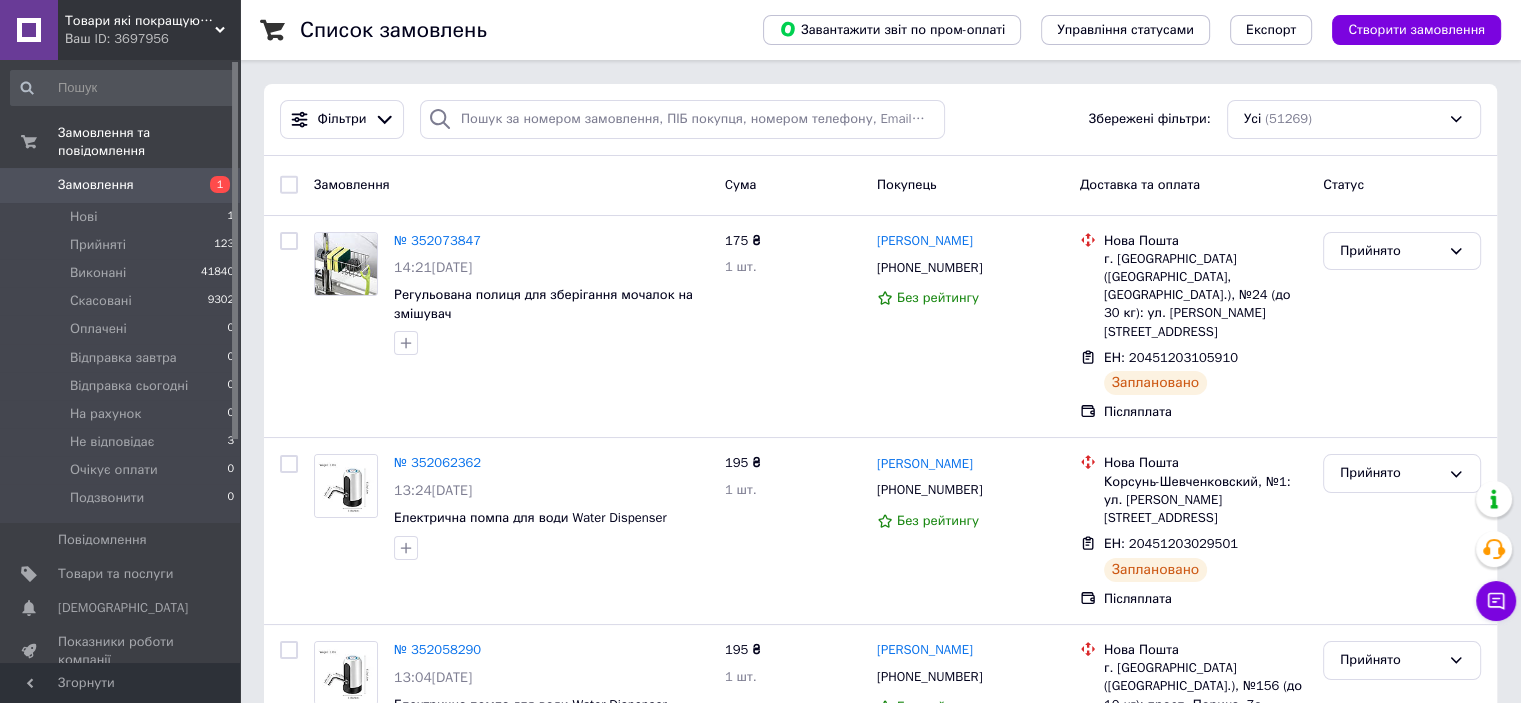 click on "Замовлення" at bounding box center [96, 185] 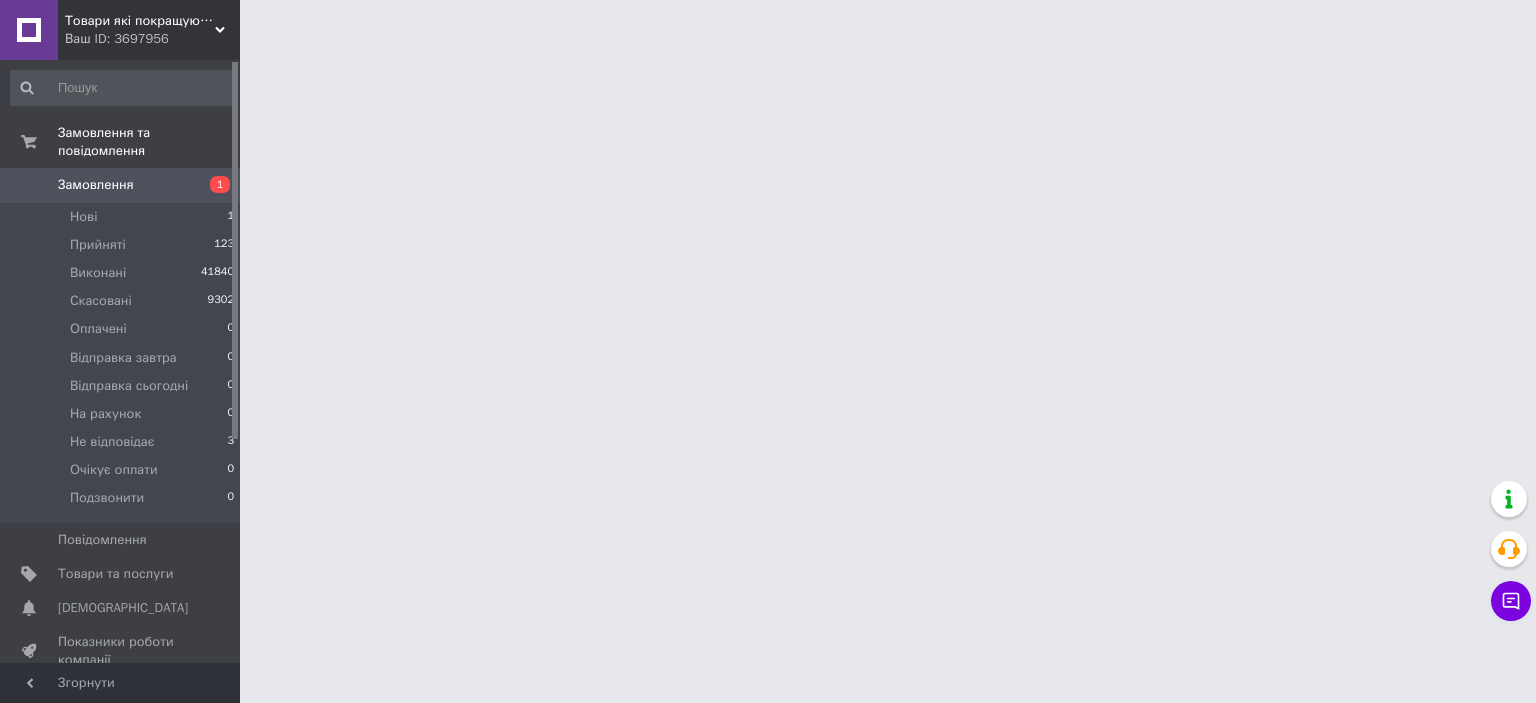 click at bounding box center [123, 88] 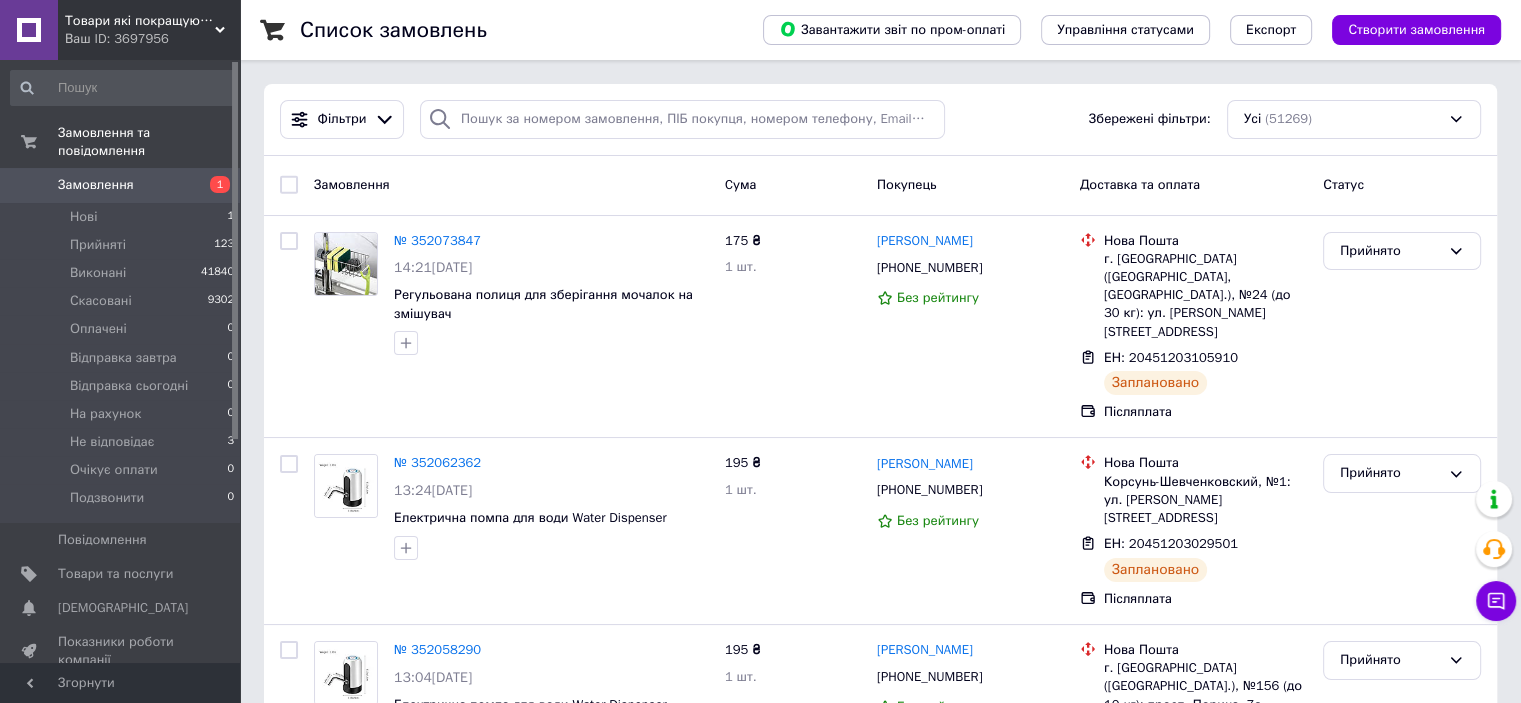 click on "Замовлення Cума Покупець Доставка та оплата Статус" at bounding box center [880, 186] 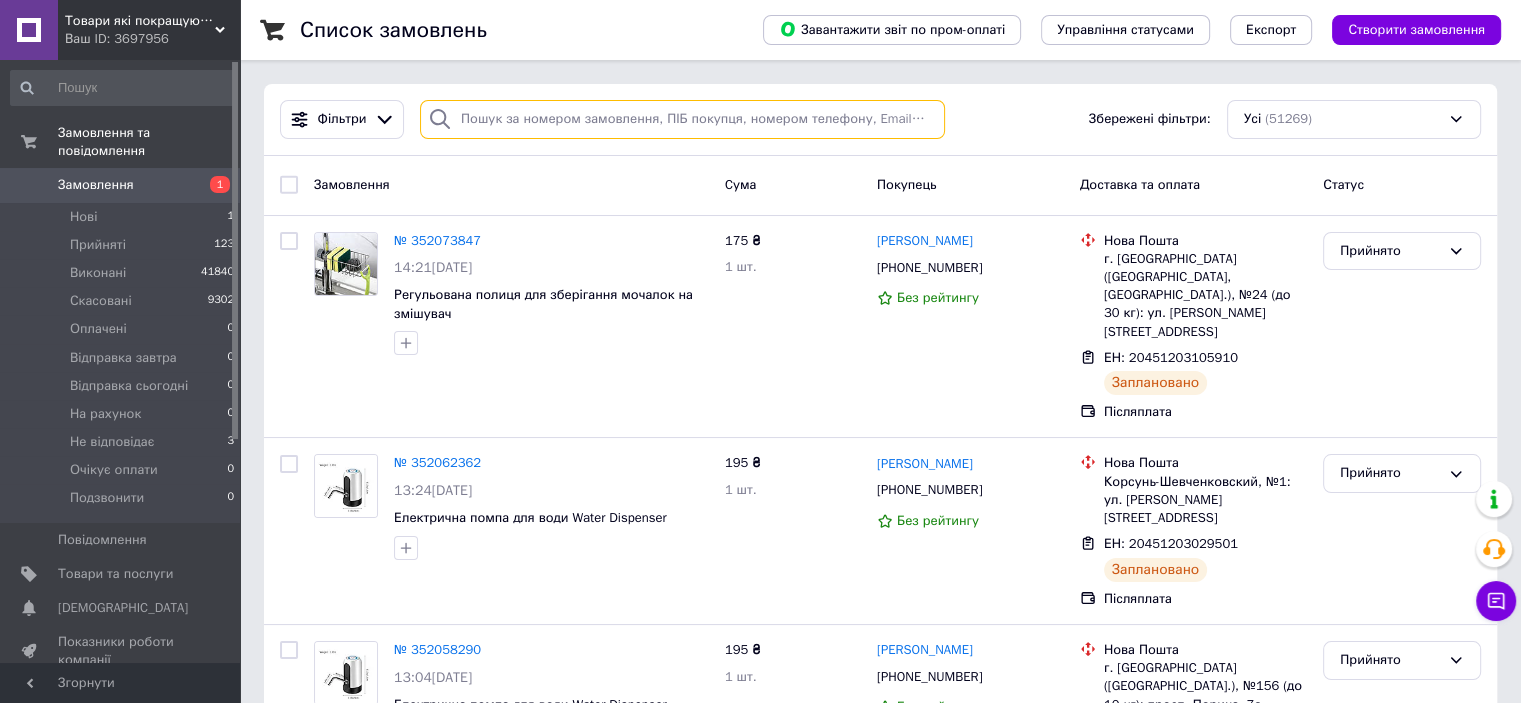 click at bounding box center [682, 119] 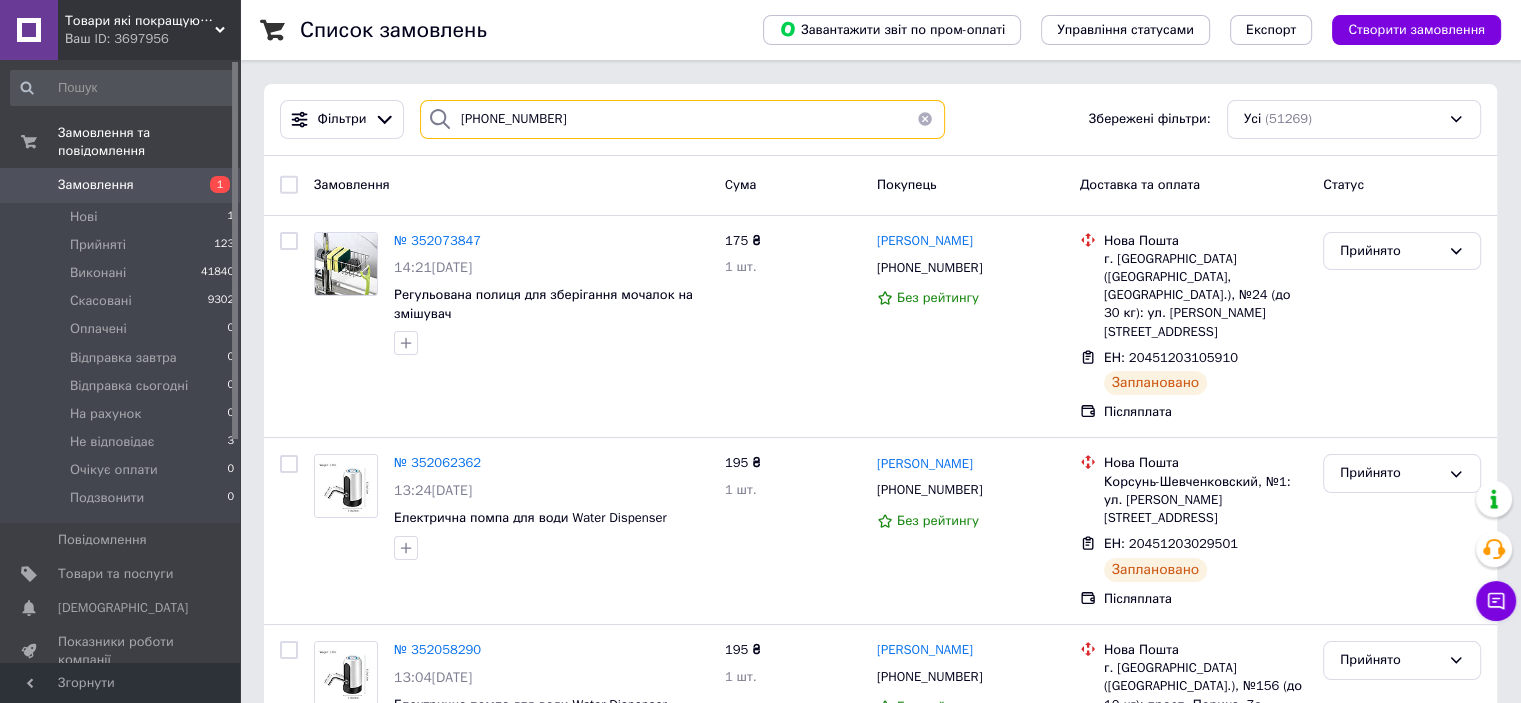 type on "+380978910235" 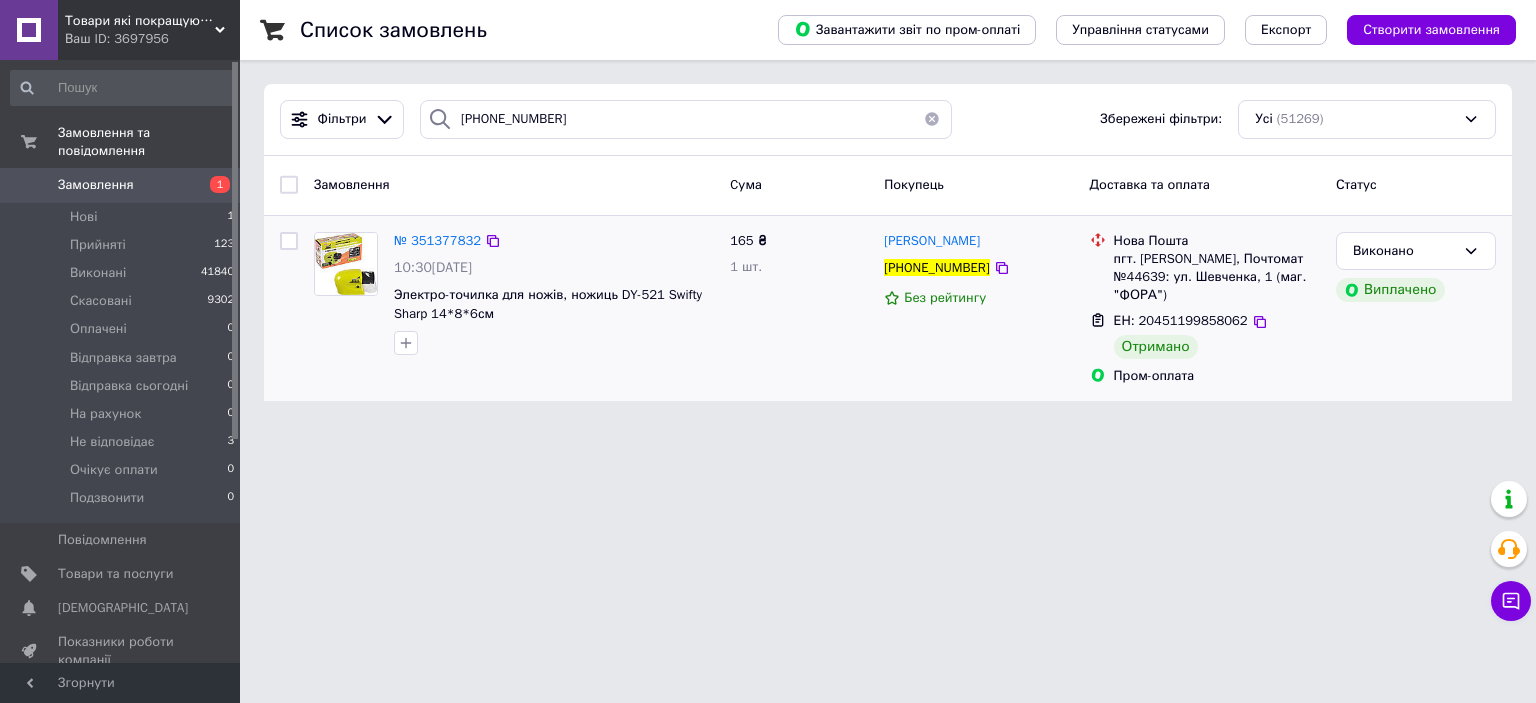 click on "[PHONE_NUMBER]" at bounding box center (936, 267) 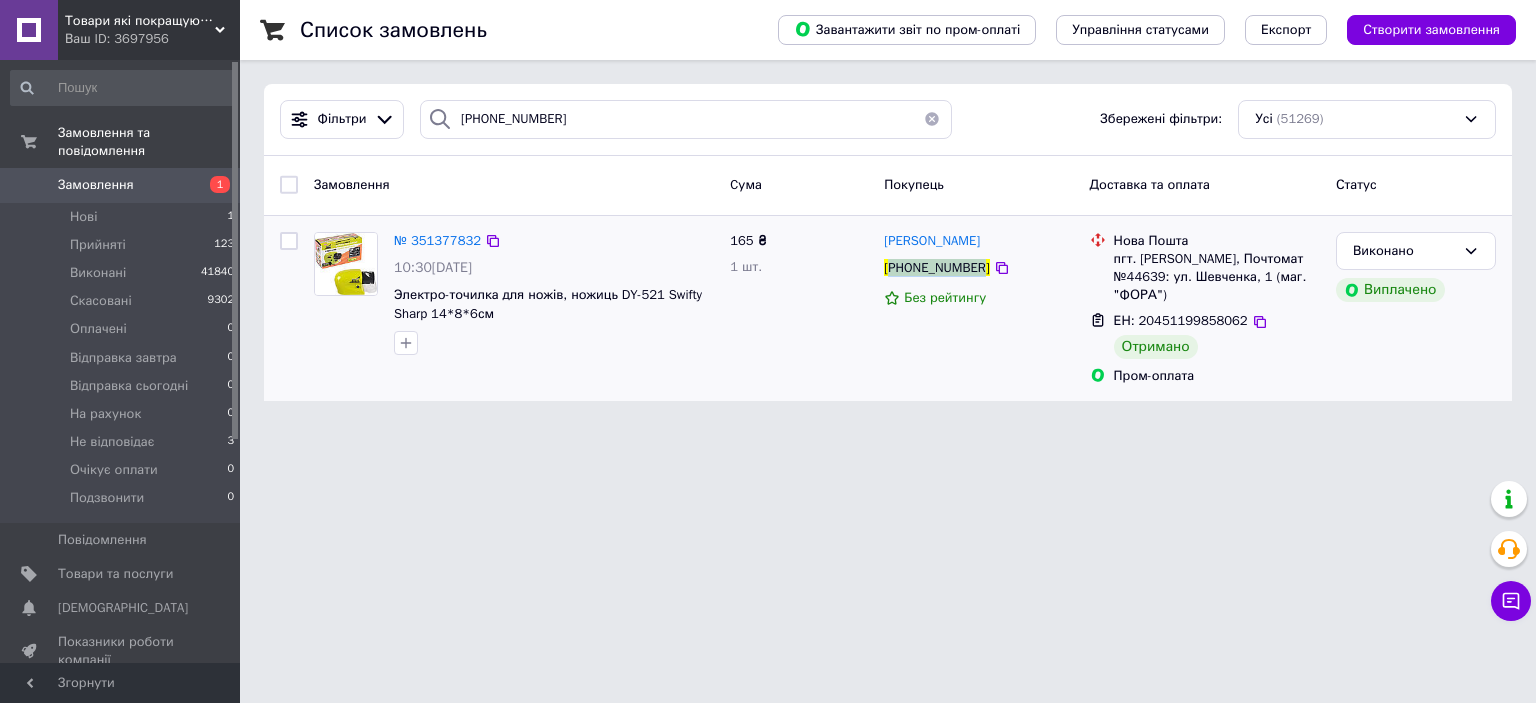 click on "[PHONE_NUMBER]" at bounding box center [936, 267] 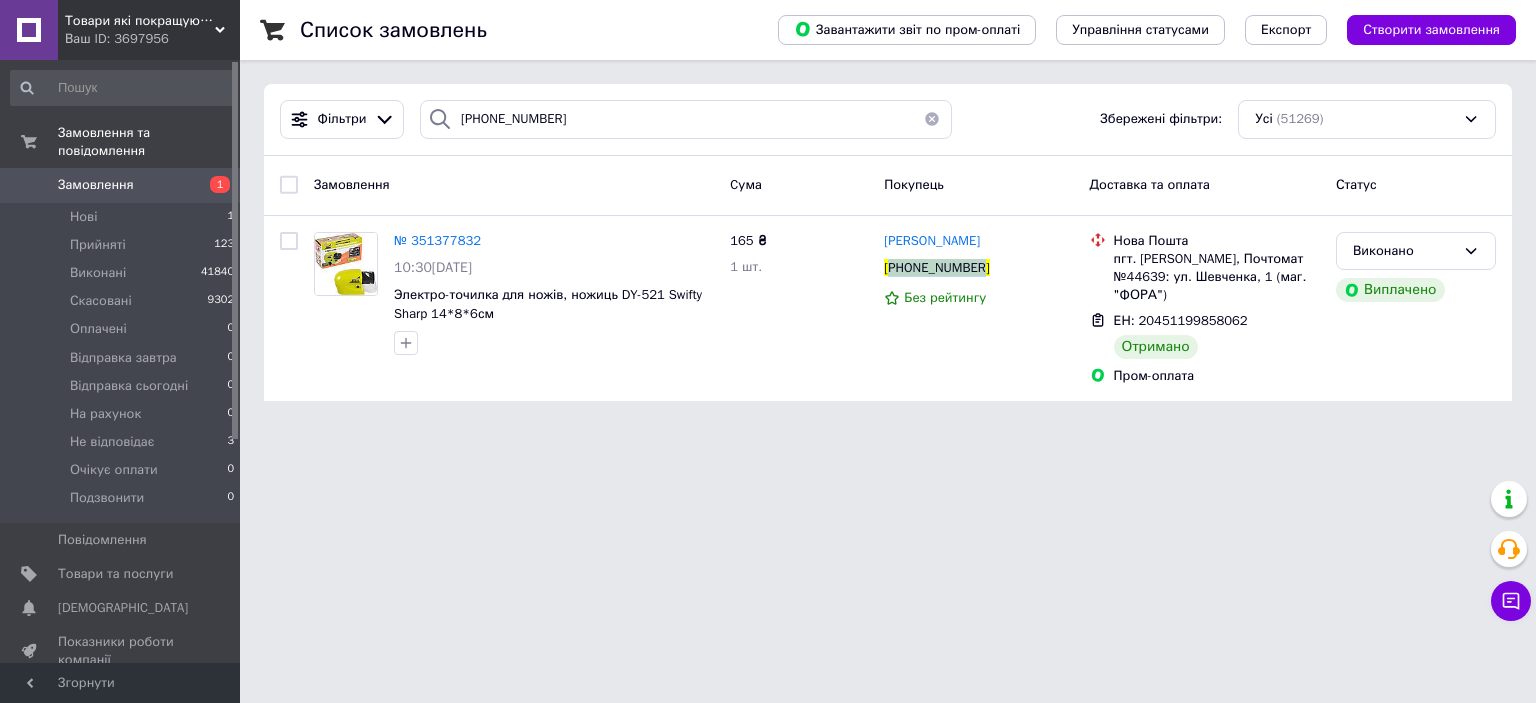 copy on "380978910235" 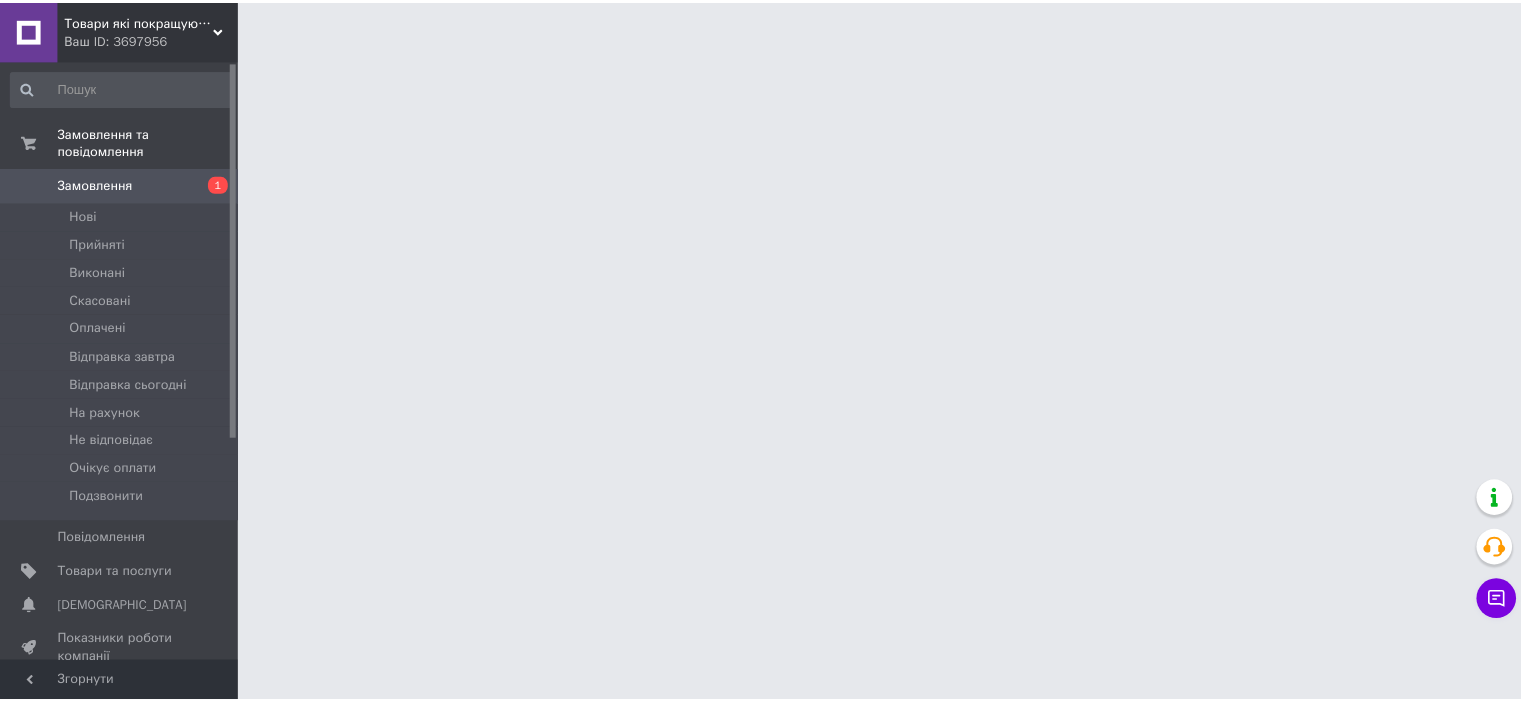 scroll, scrollTop: 0, scrollLeft: 0, axis: both 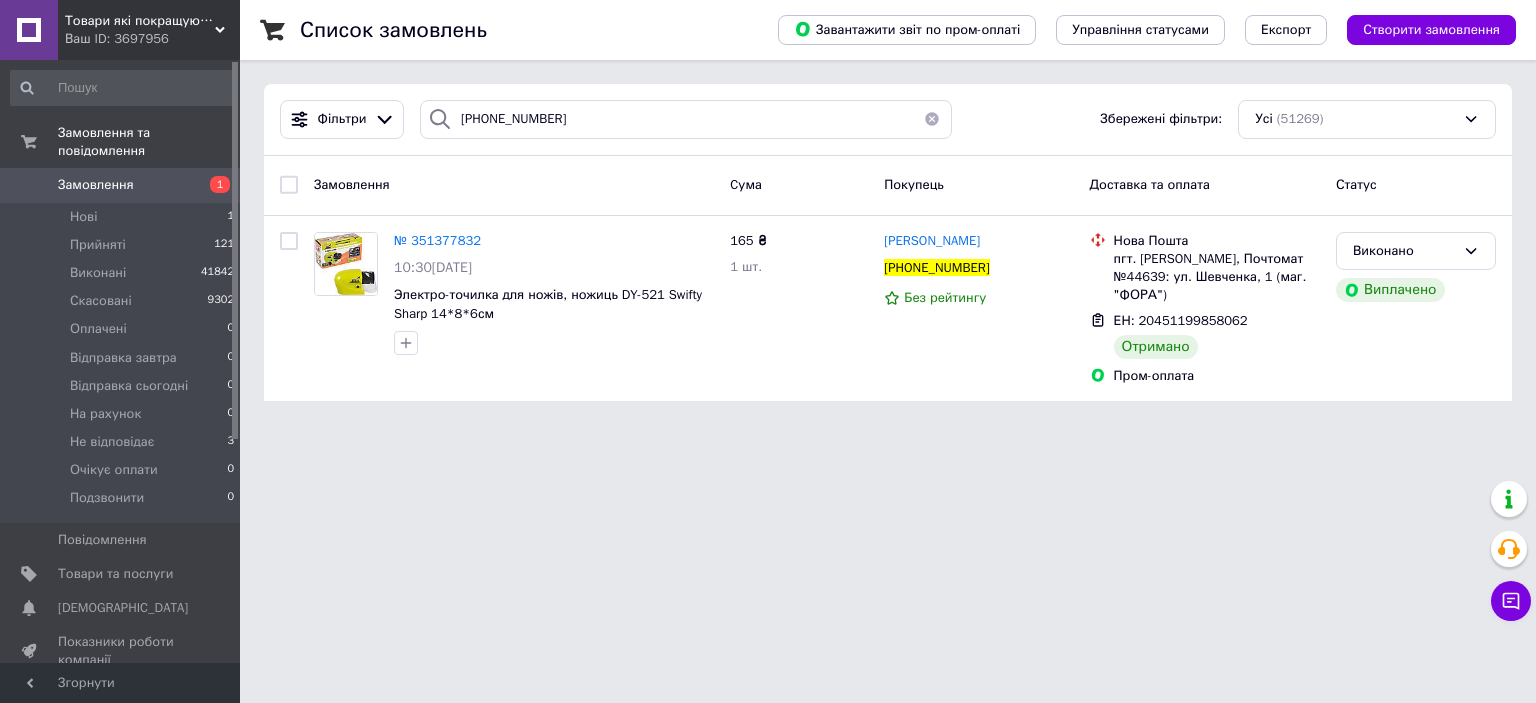 click on "Замовлення" at bounding box center [96, 185] 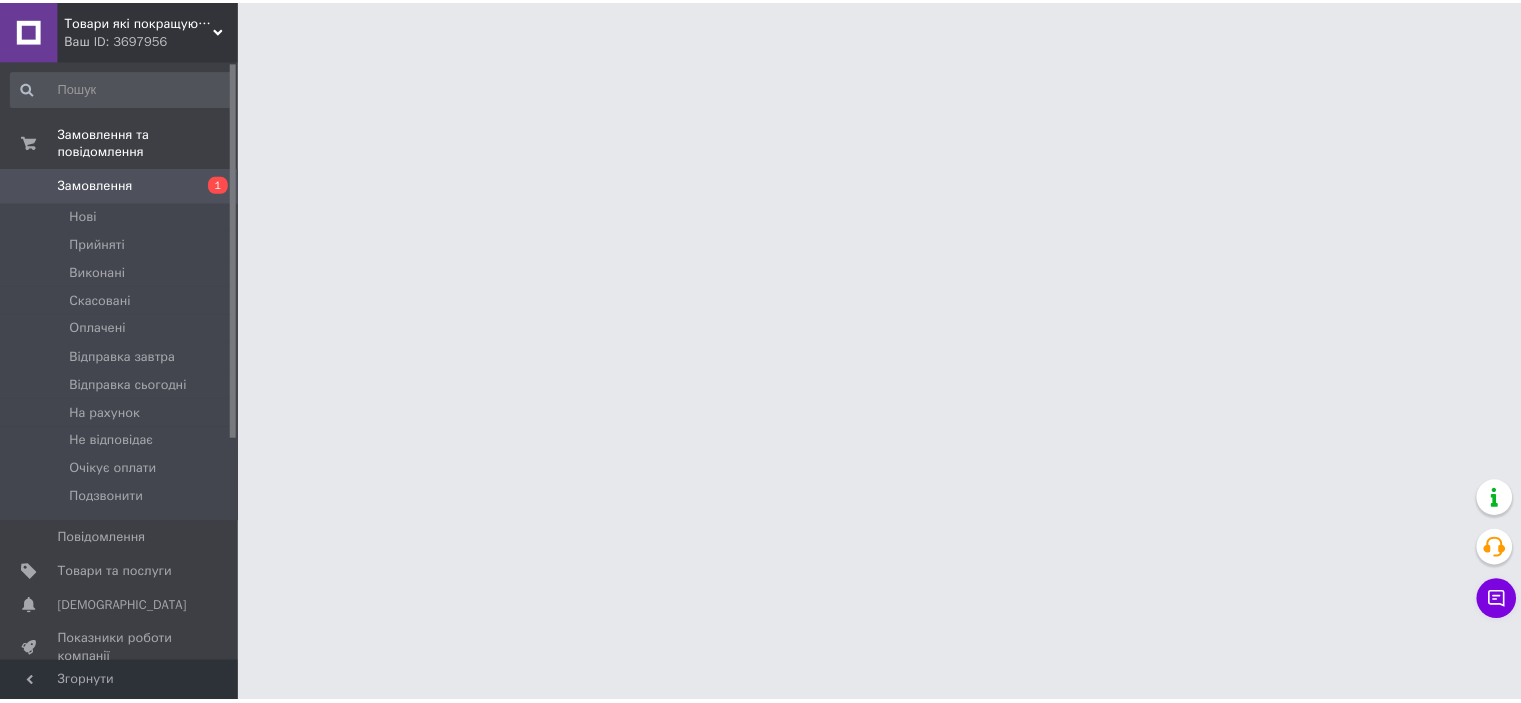 scroll, scrollTop: 0, scrollLeft: 0, axis: both 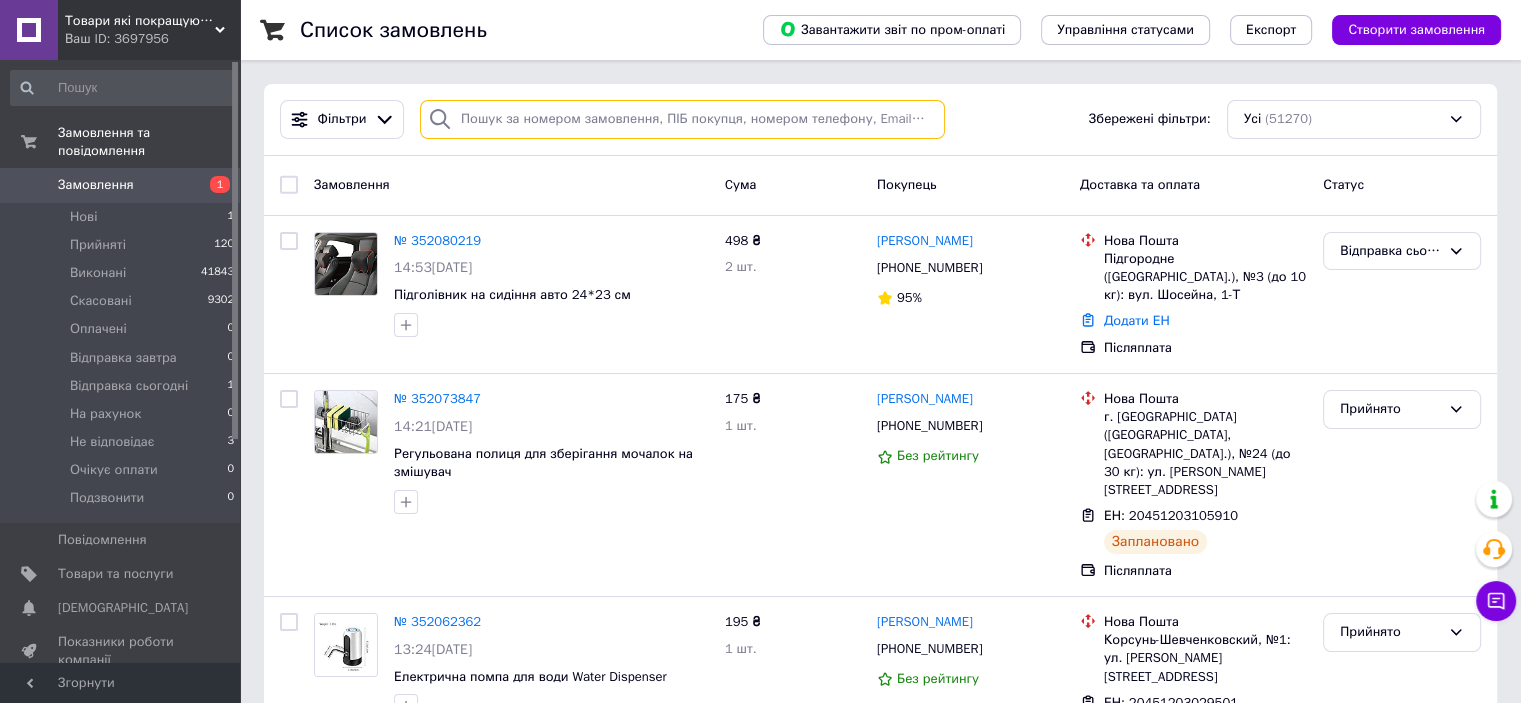 click at bounding box center [682, 119] 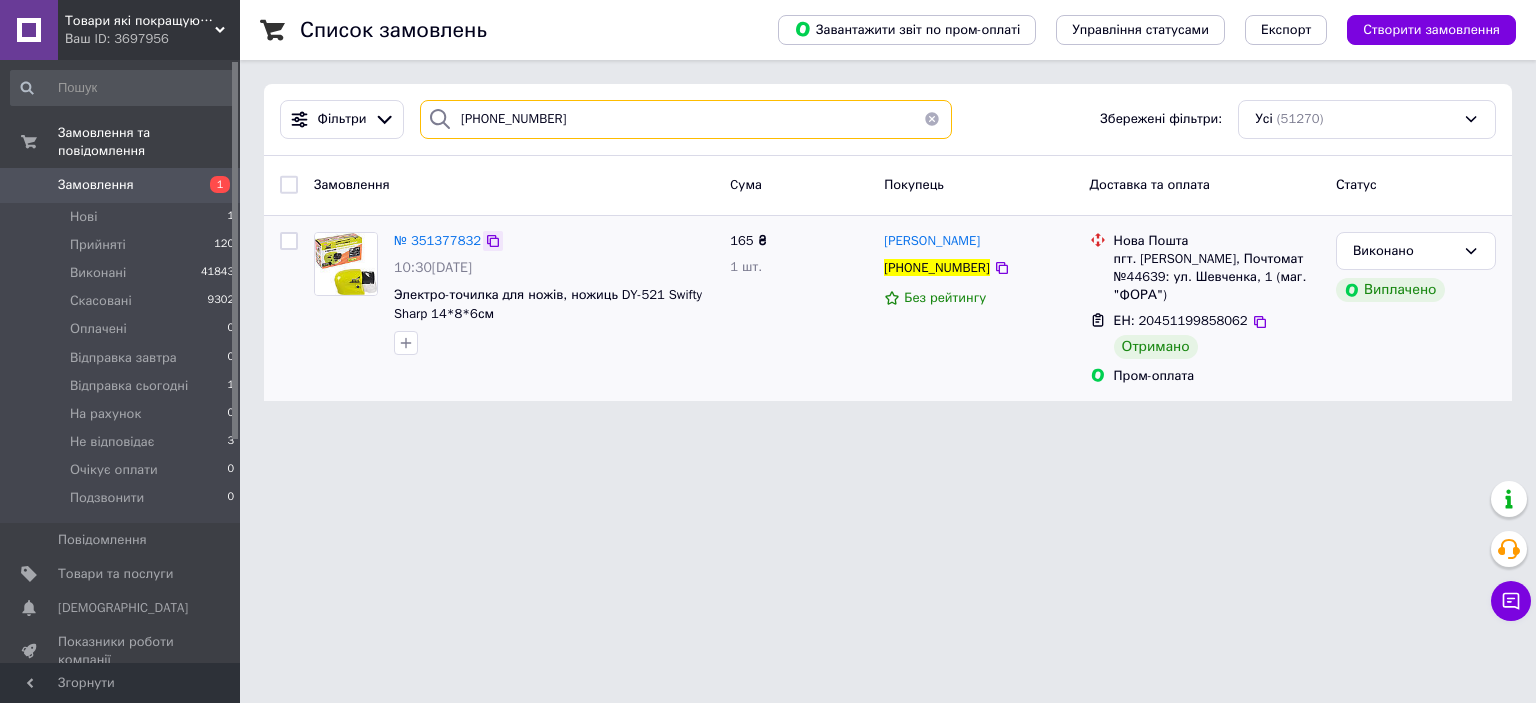 type on "+380978910235" 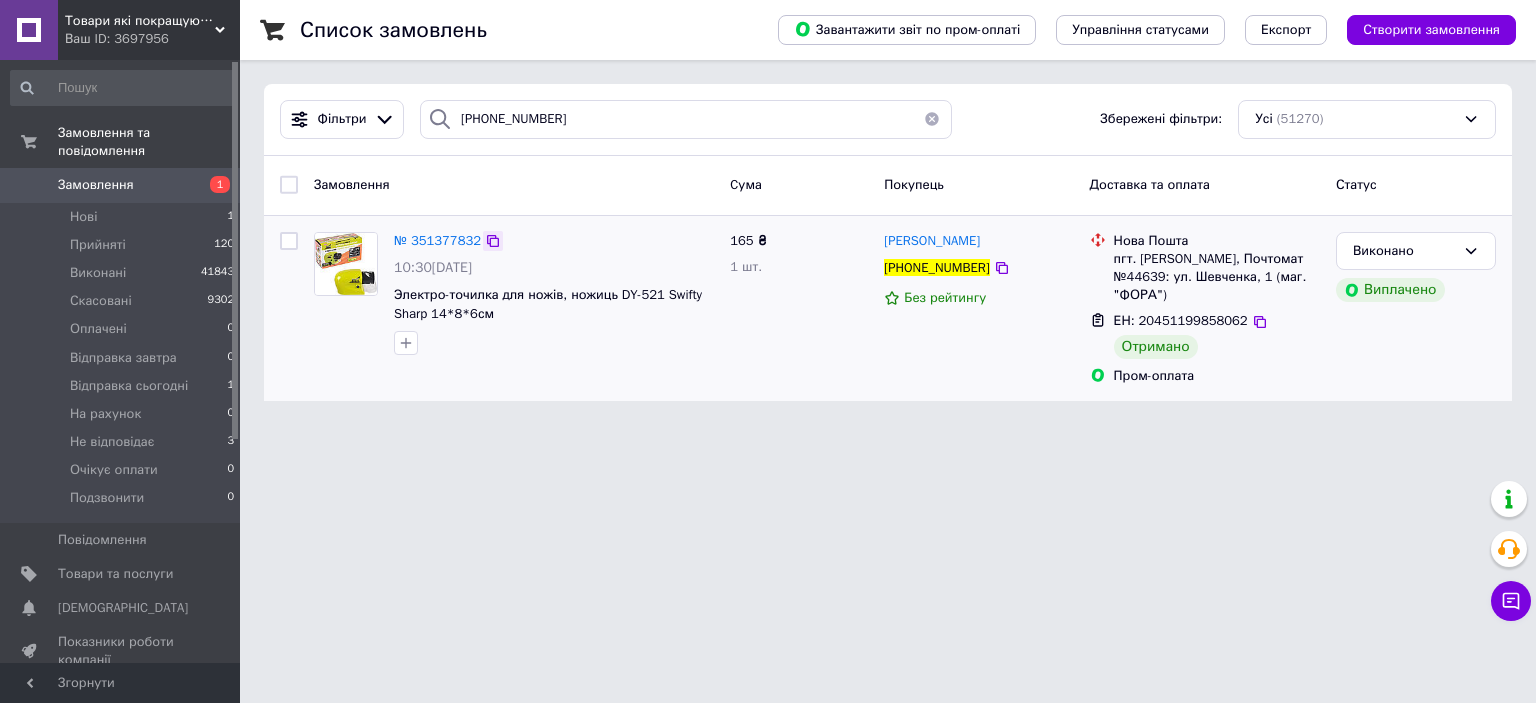 click 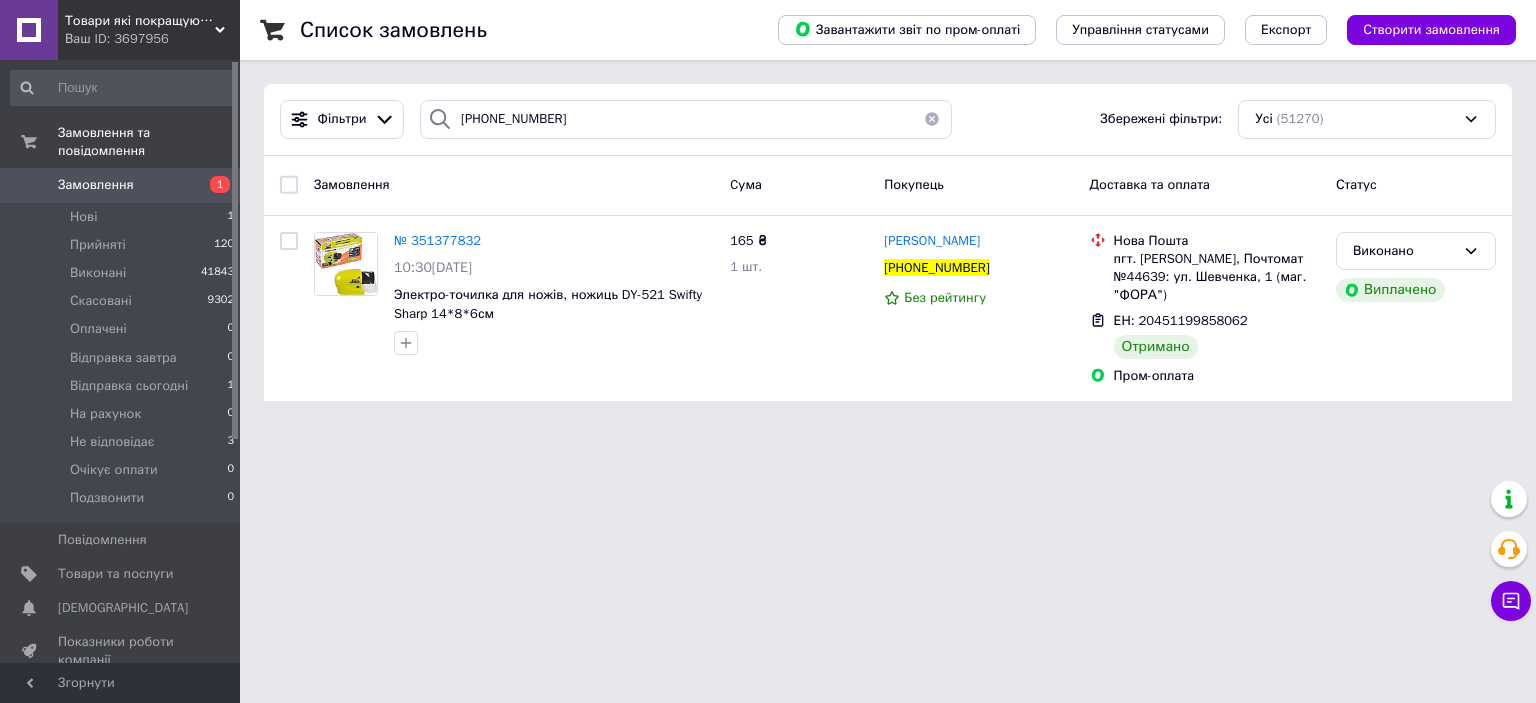 click on "Замовлення" at bounding box center (121, 185) 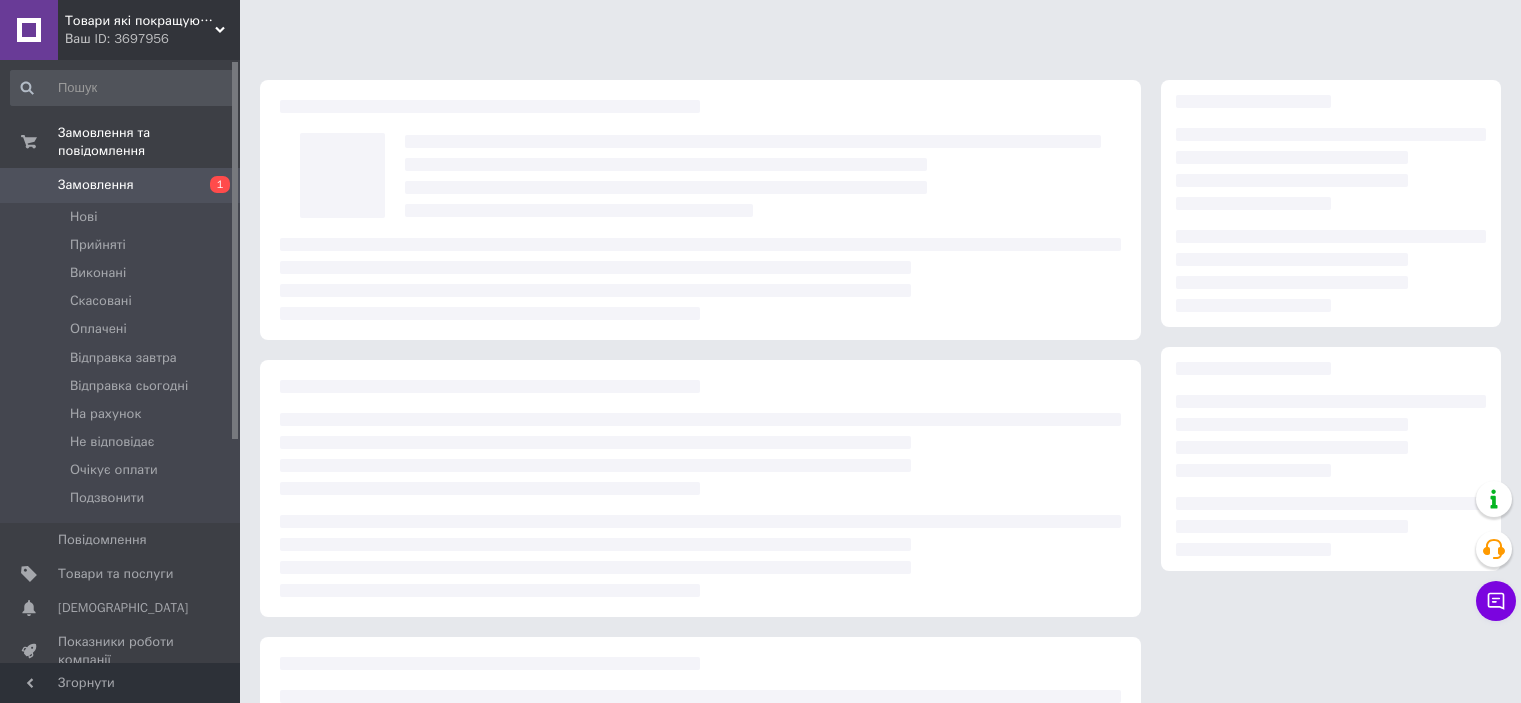 scroll, scrollTop: 0, scrollLeft: 0, axis: both 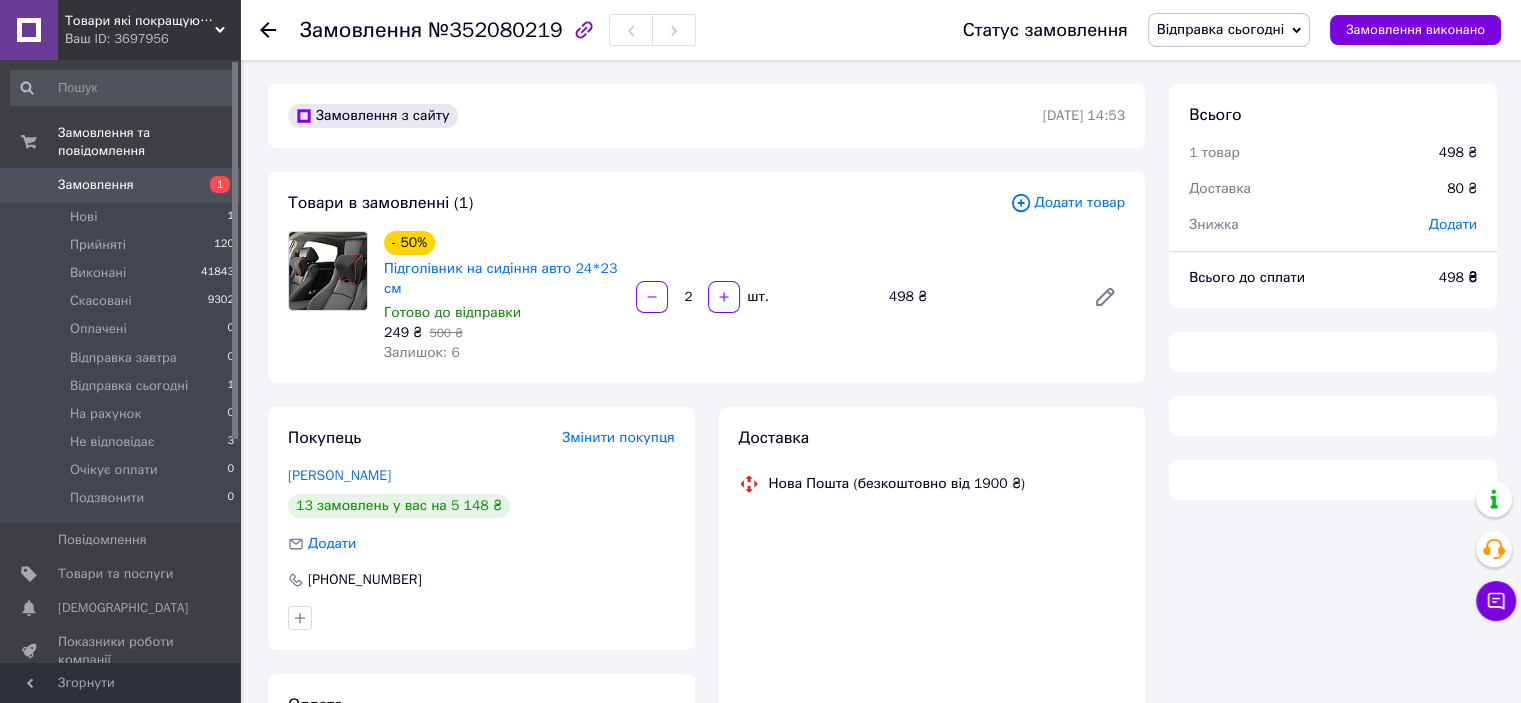 click on "№352080219" at bounding box center [495, 30] 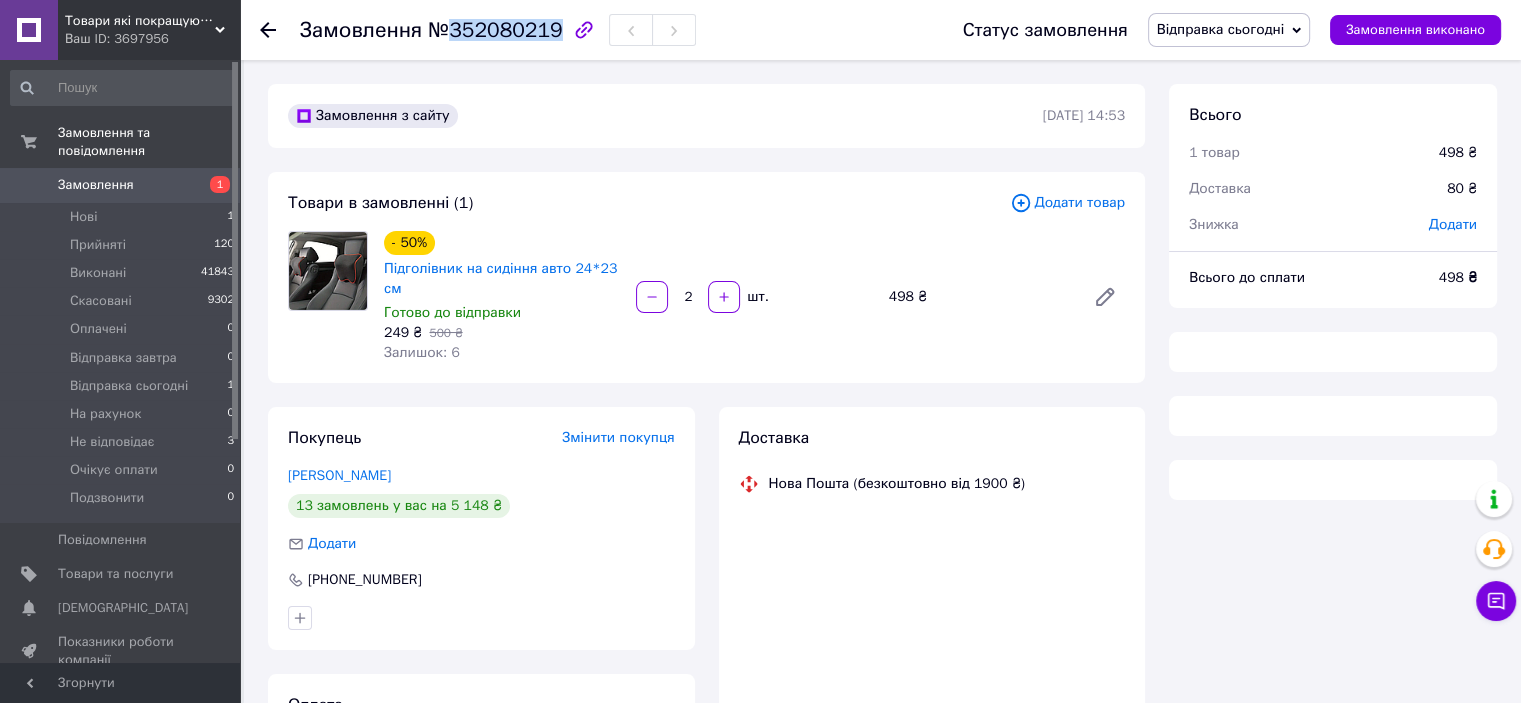click on "№352080219" at bounding box center (495, 30) 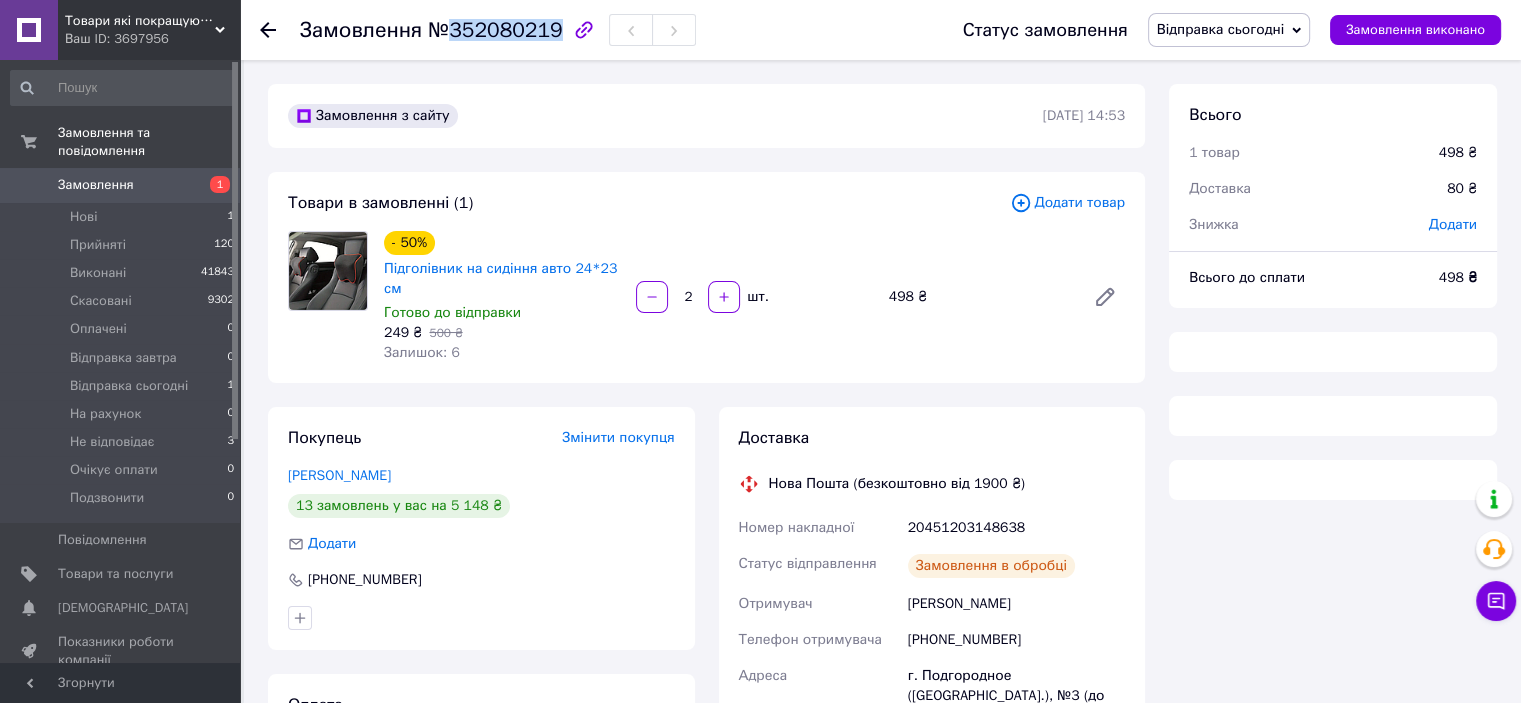 copy on "352080219" 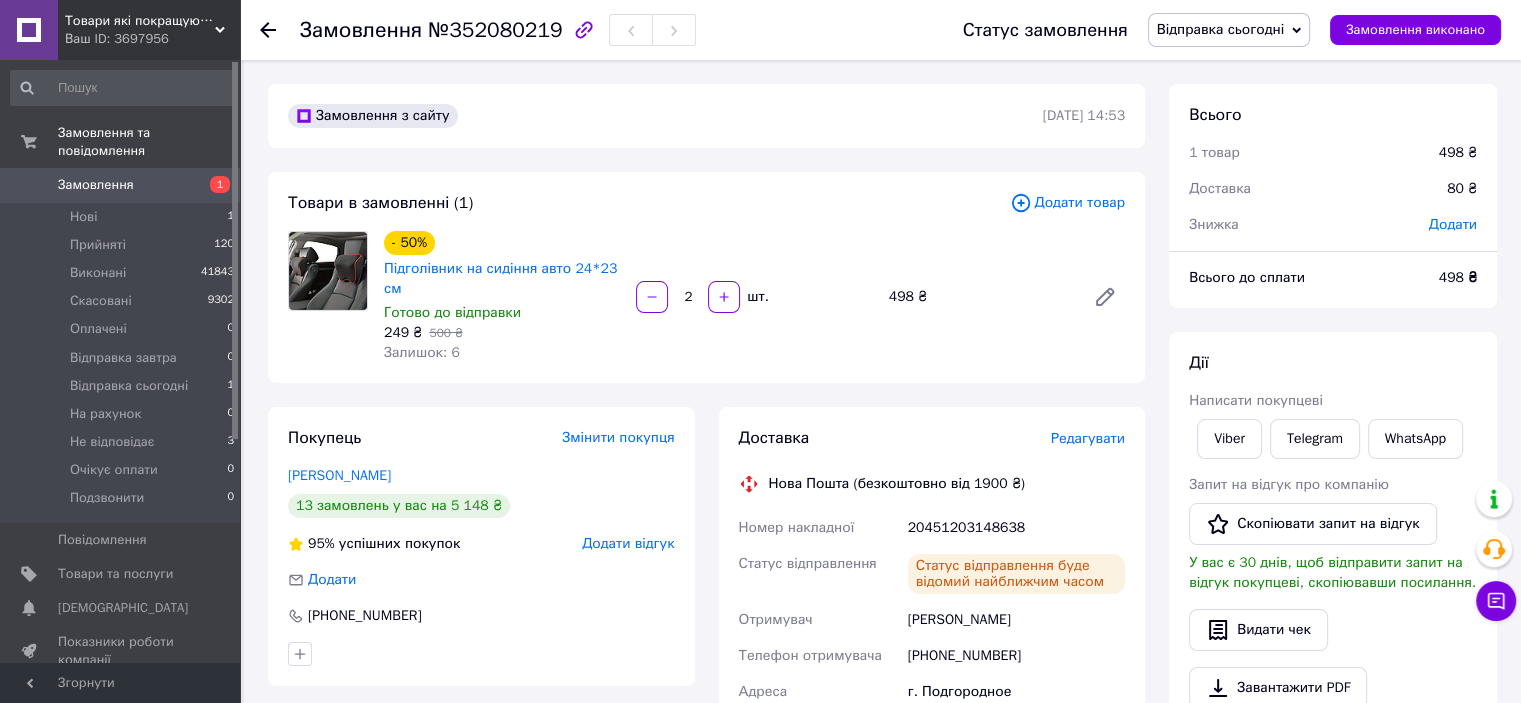 click on "20451203148638" at bounding box center (1016, 528) 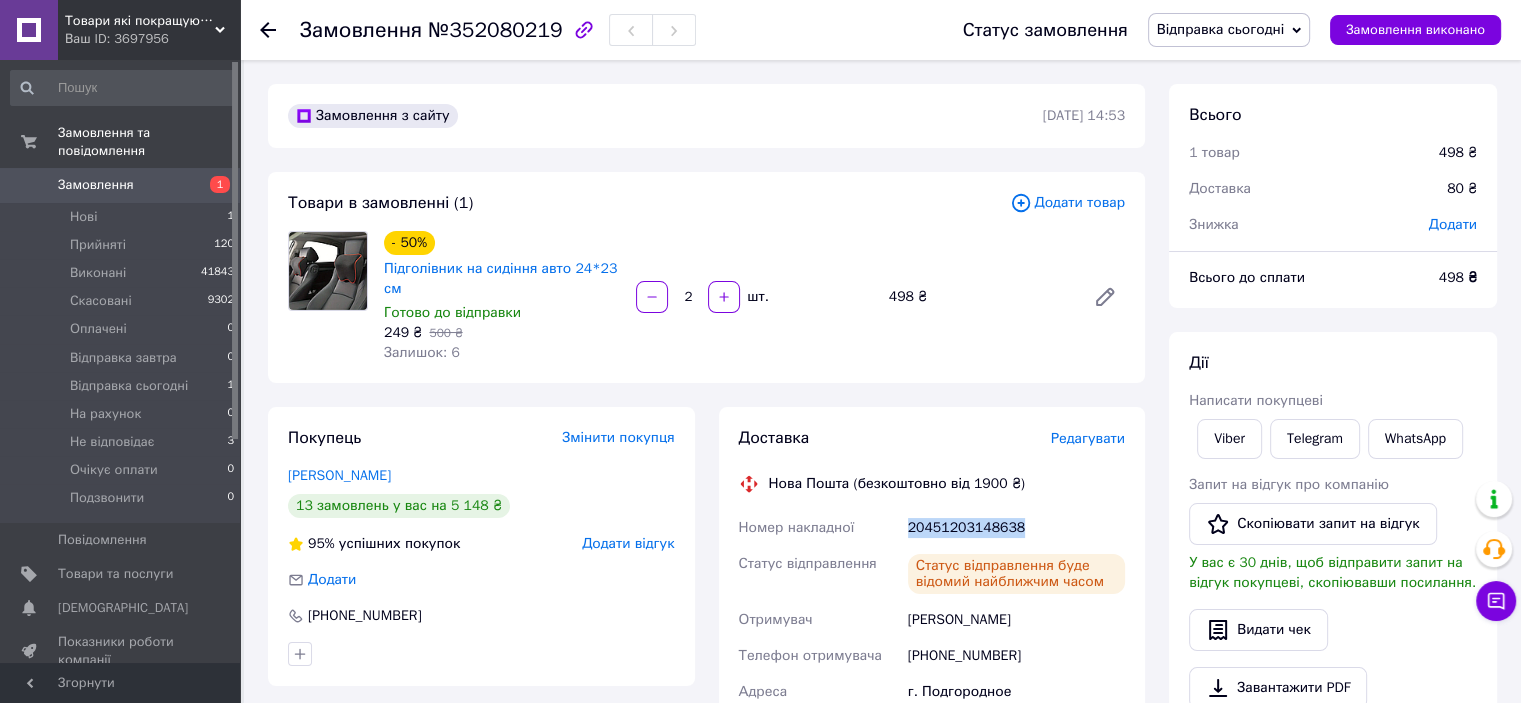 click on "20451203148638" at bounding box center [1016, 528] 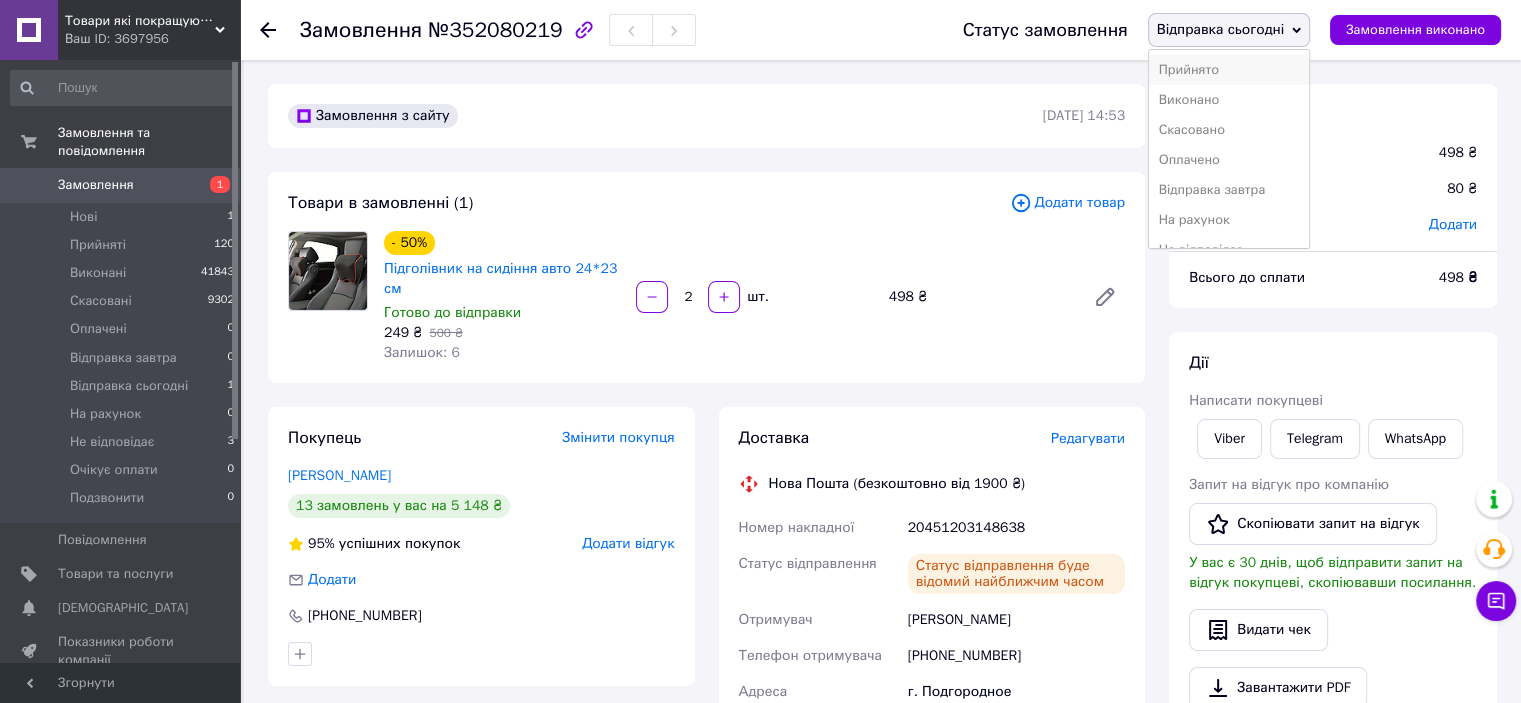 click on "Прийнято" at bounding box center [1229, 70] 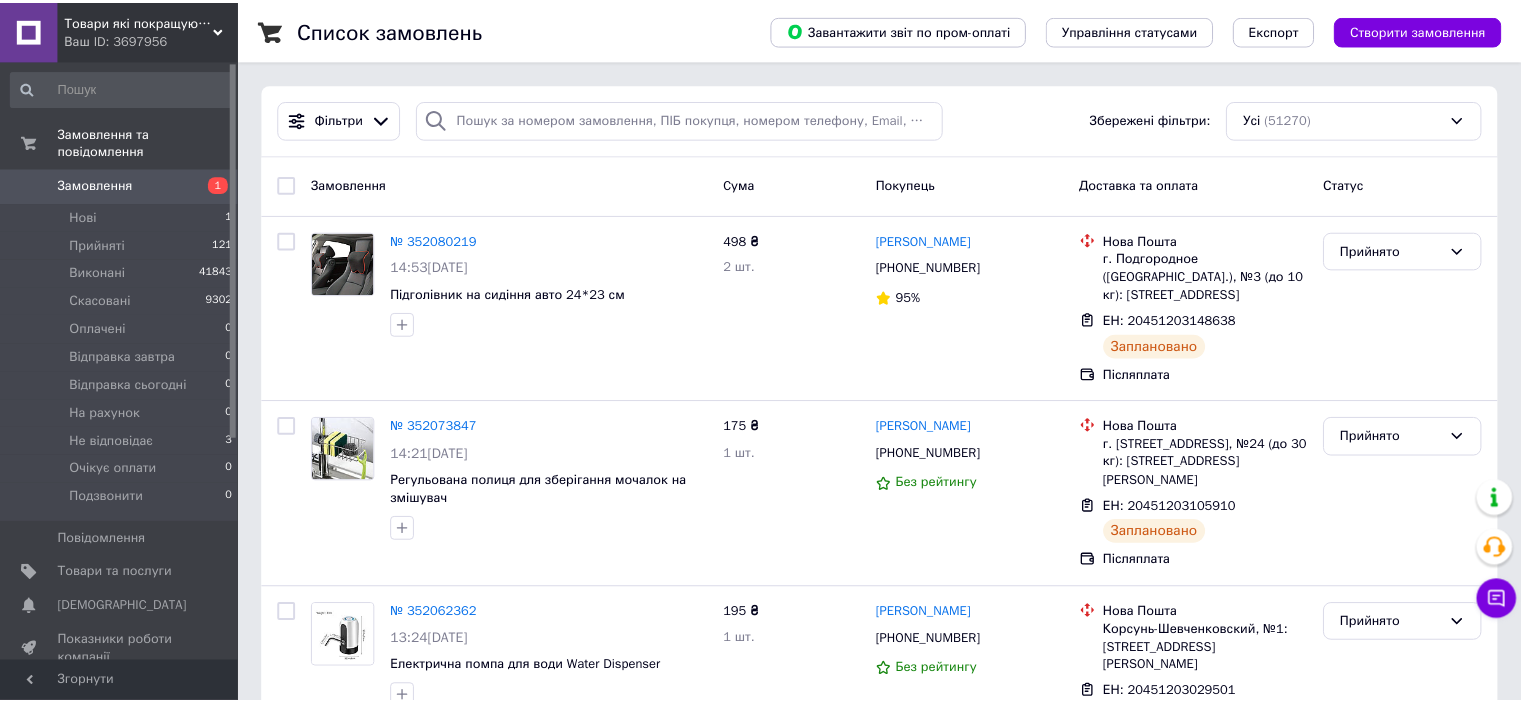 scroll, scrollTop: 0, scrollLeft: 0, axis: both 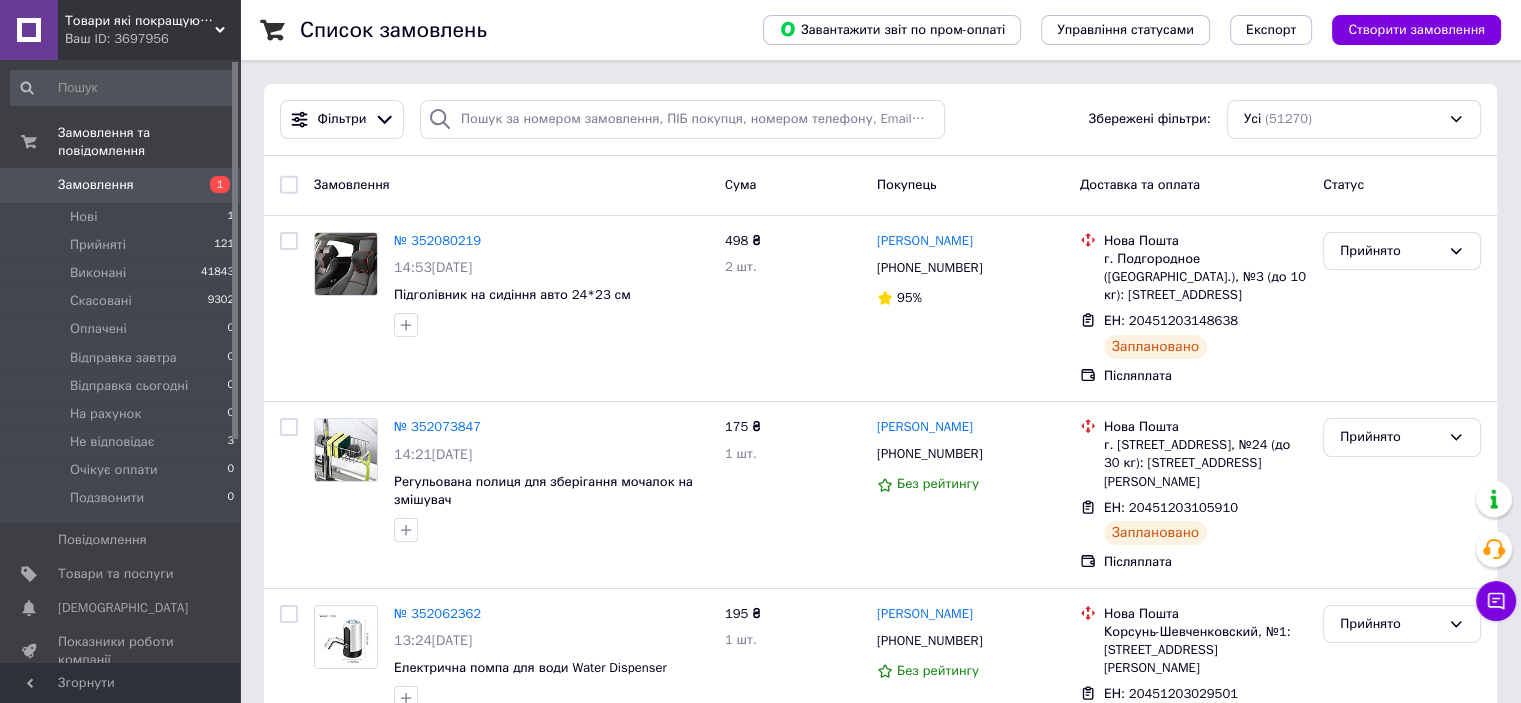 click on "Замовлення" at bounding box center (121, 185) 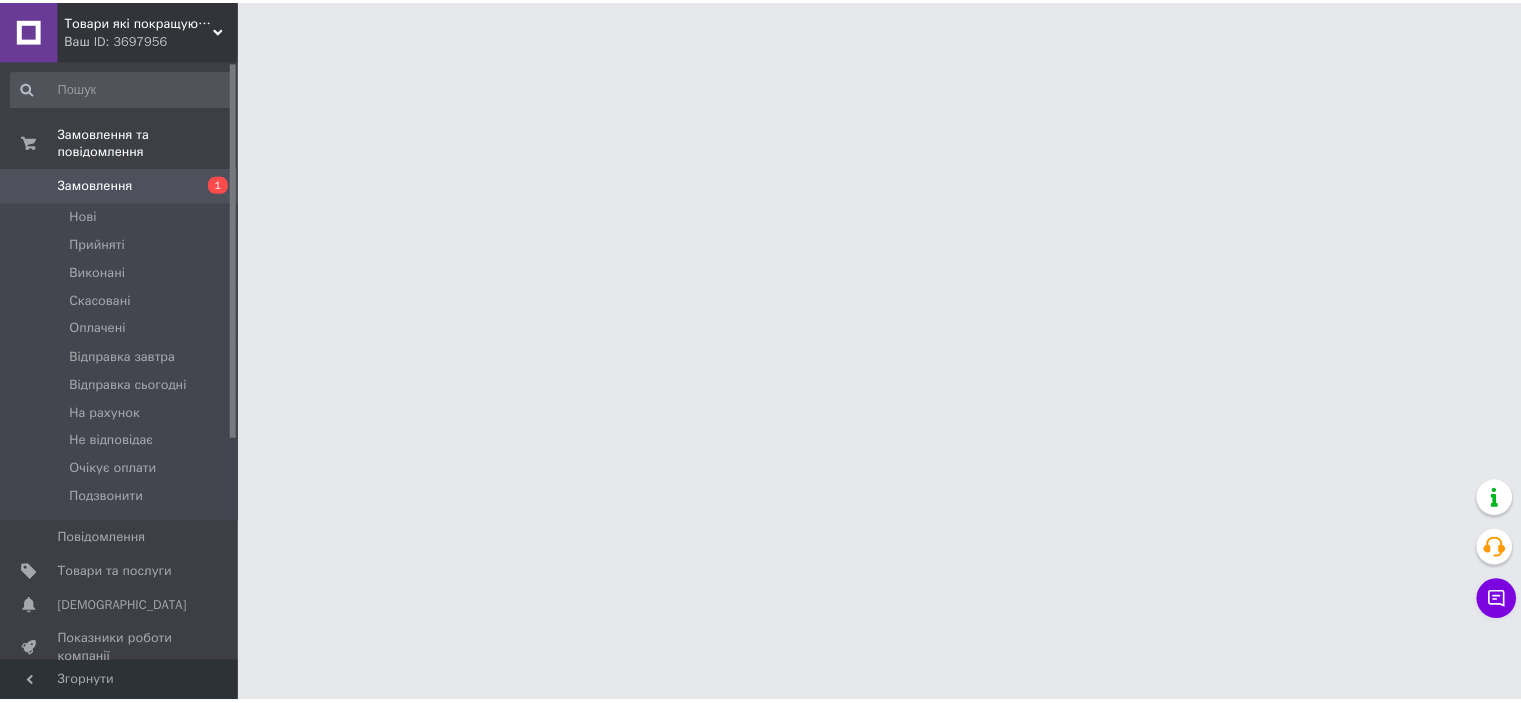 scroll, scrollTop: 0, scrollLeft: 0, axis: both 